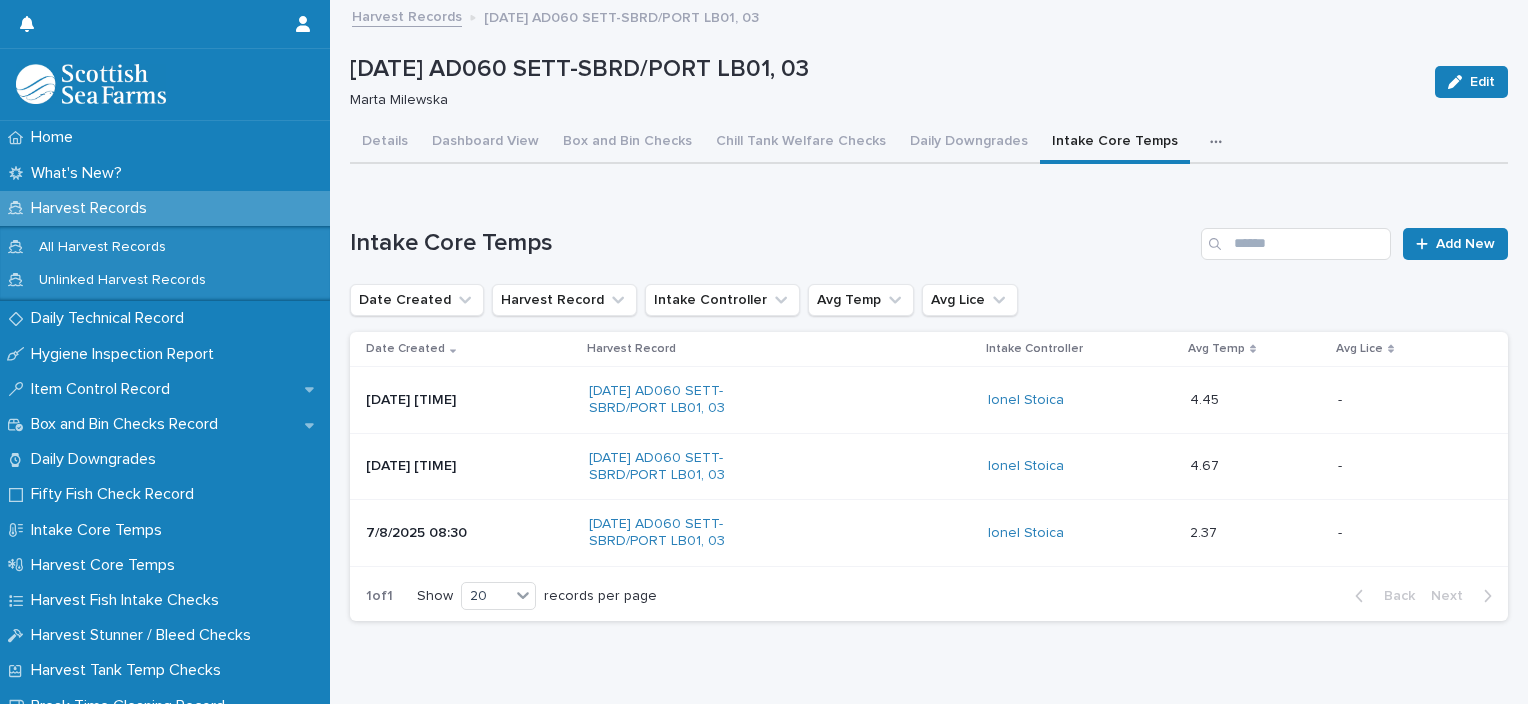 scroll, scrollTop: 0, scrollLeft: 0, axis: both 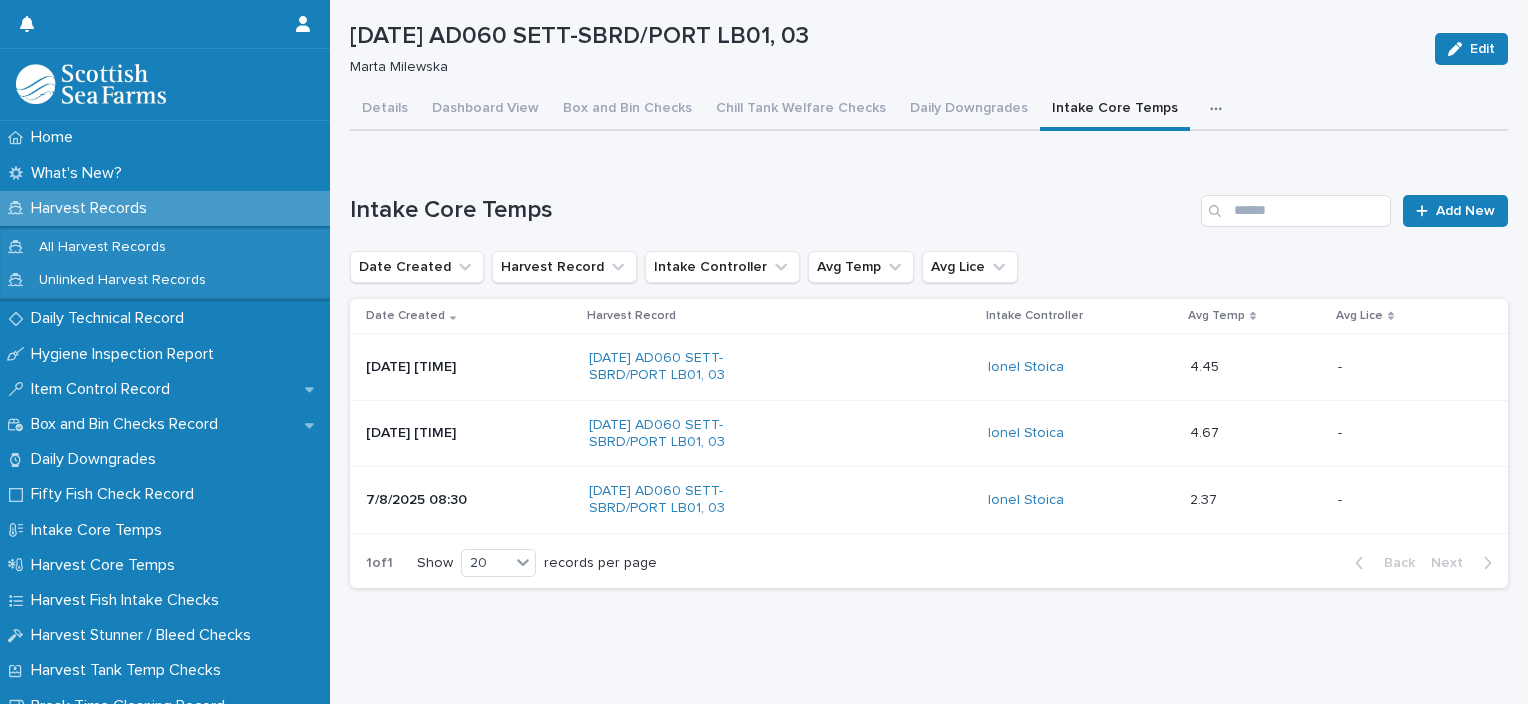 click on "07-08-2025 AD060 SETT-SBRD/PORT LB01, 03 Edit 07-08-2025 AD060 SETT-SBRD/PORT LB01, 03 Marta Milewska Edit Sorry, there was an error saving your record. Please try again. Please fill out the required fields below. Details Dashboard View Box and Bin Checks Chill Tank Welfare Checks Daily Downgrades Intake Core Temps Daily Stunning Efficacy Fifty Fish Checks Fish Welfare Inspections Gutting Line Checks Harvest Core Temps and pH Harvest Fish Intake Checks Harvest Record Notes Harvest Stunner & Bleeder Checks Harvest Tank Temp Checks Harvest Tank Traceability Records Harvest Water Quality Nucleus Records Outside Bycatch Bin Welfare Checks Processing Snapshot Reports Reject Fish Secondary Stunning Efficacy Trace Report Can't display tree at index  0 Can't display tree at index  24 Can't display tree at index  14 Can't display tree at index  8 Can't display tree at index  12 Loading... Saving… Loading... Saving… Loading... Saving… Intake Core Temps Add New Date Created Harvest Record Intake Controller" at bounding box center [929, 286] 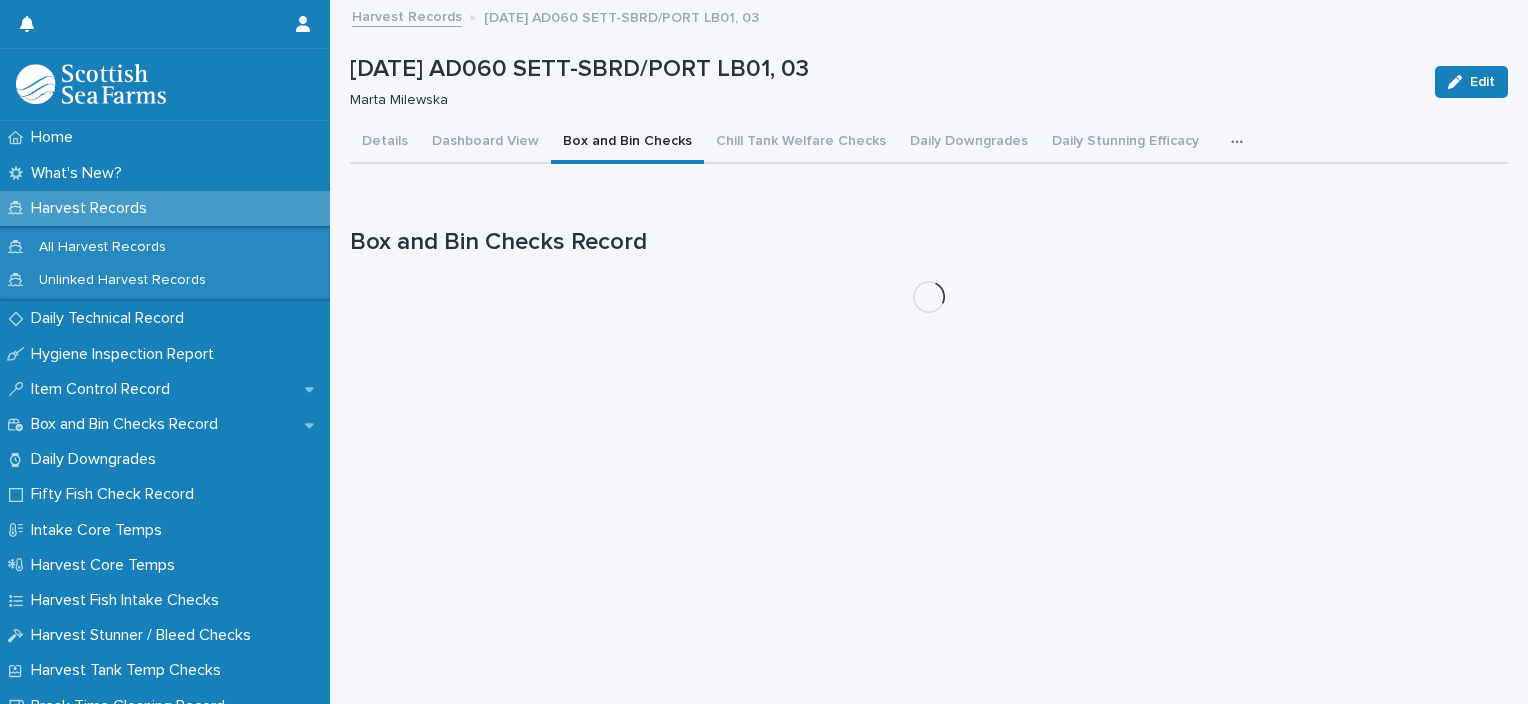 scroll, scrollTop: 15, scrollLeft: 0, axis: vertical 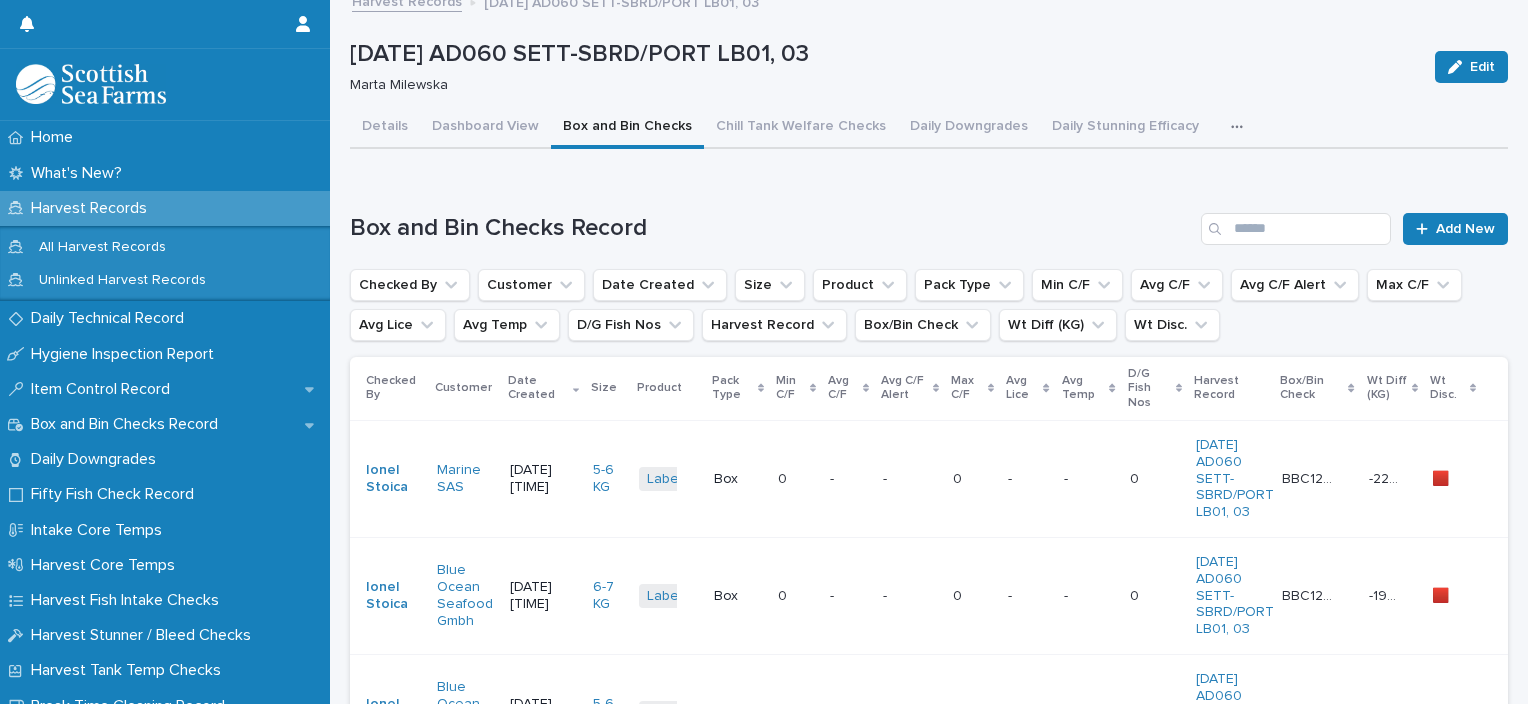 click 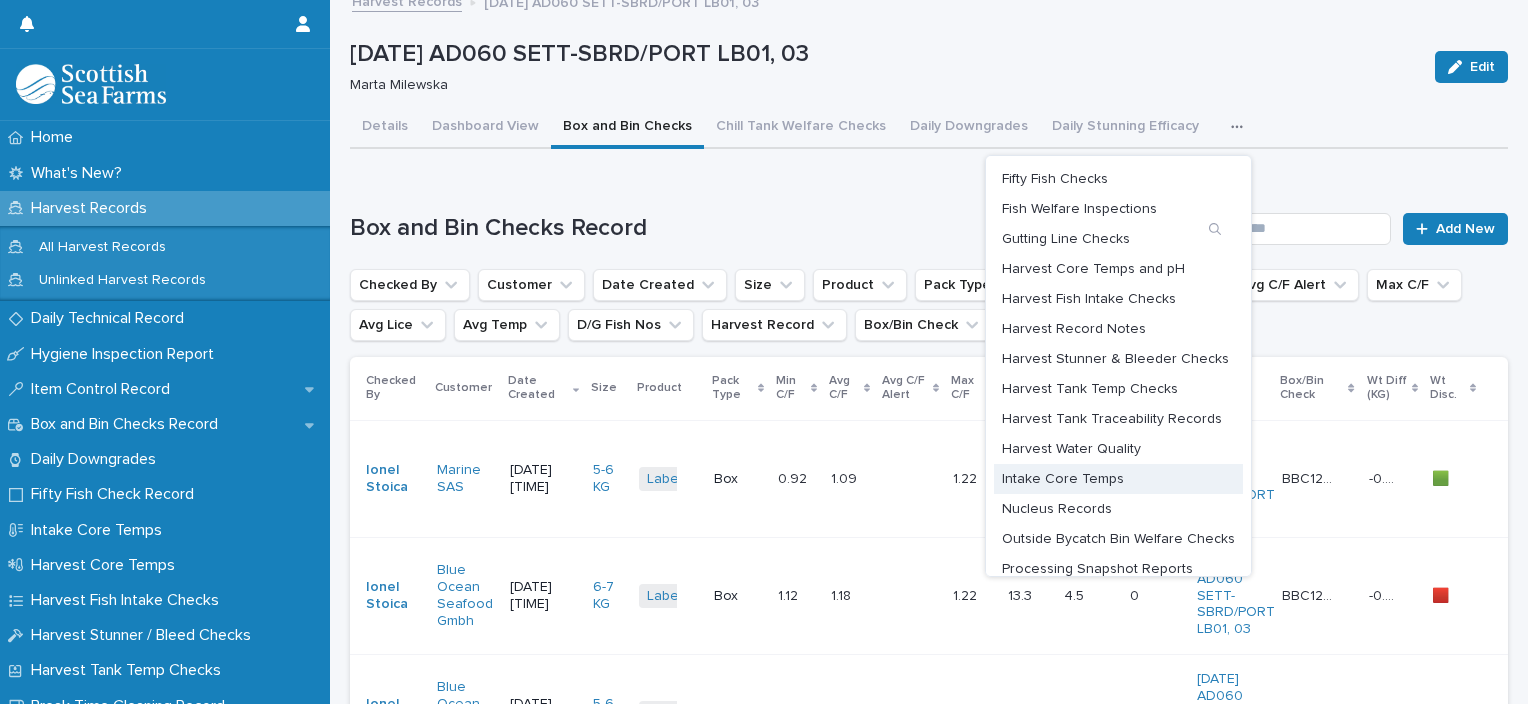 click on "Intake Core Temps" at bounding box center (1063, 479) 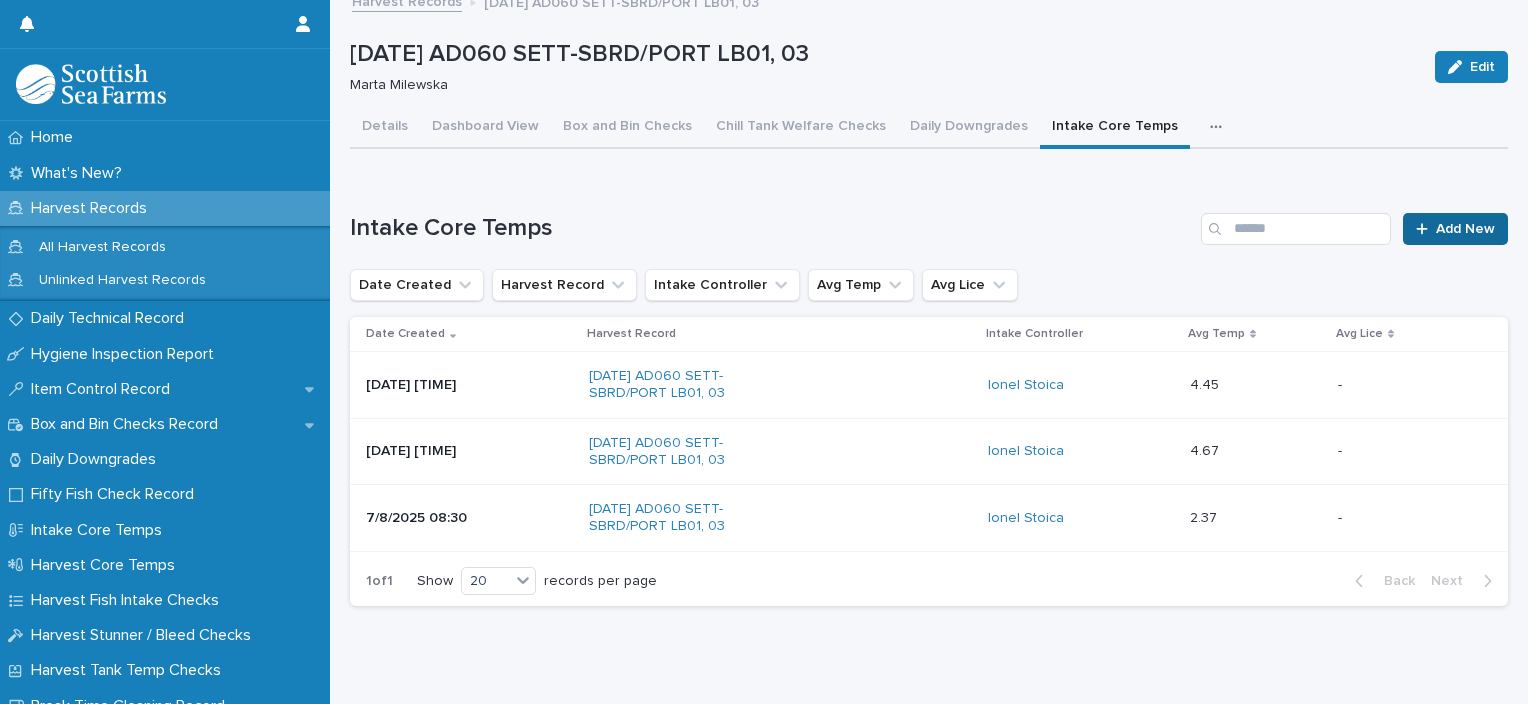 click at bounding box center [1426, 229] 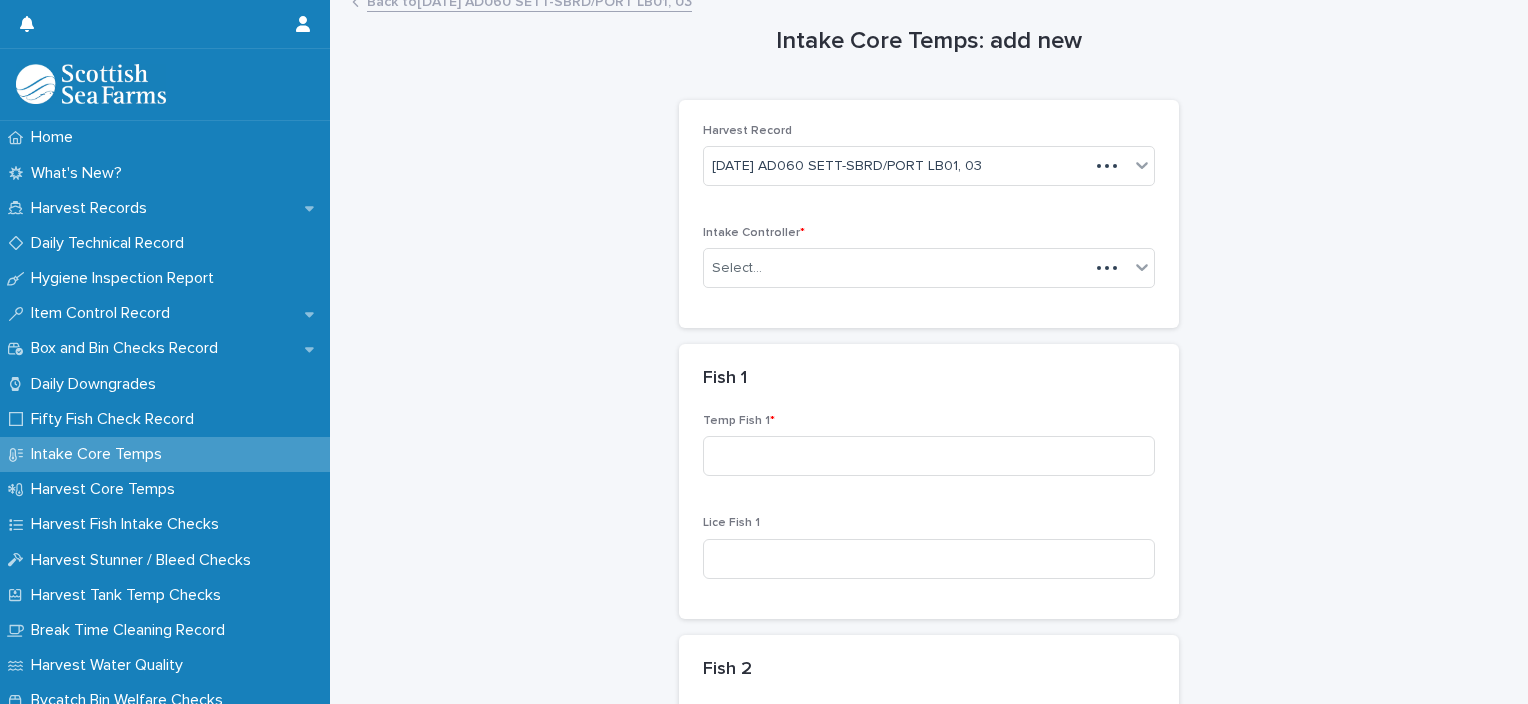scroll, scrollTop: 16, scrollLeft: 0, axis: vertical 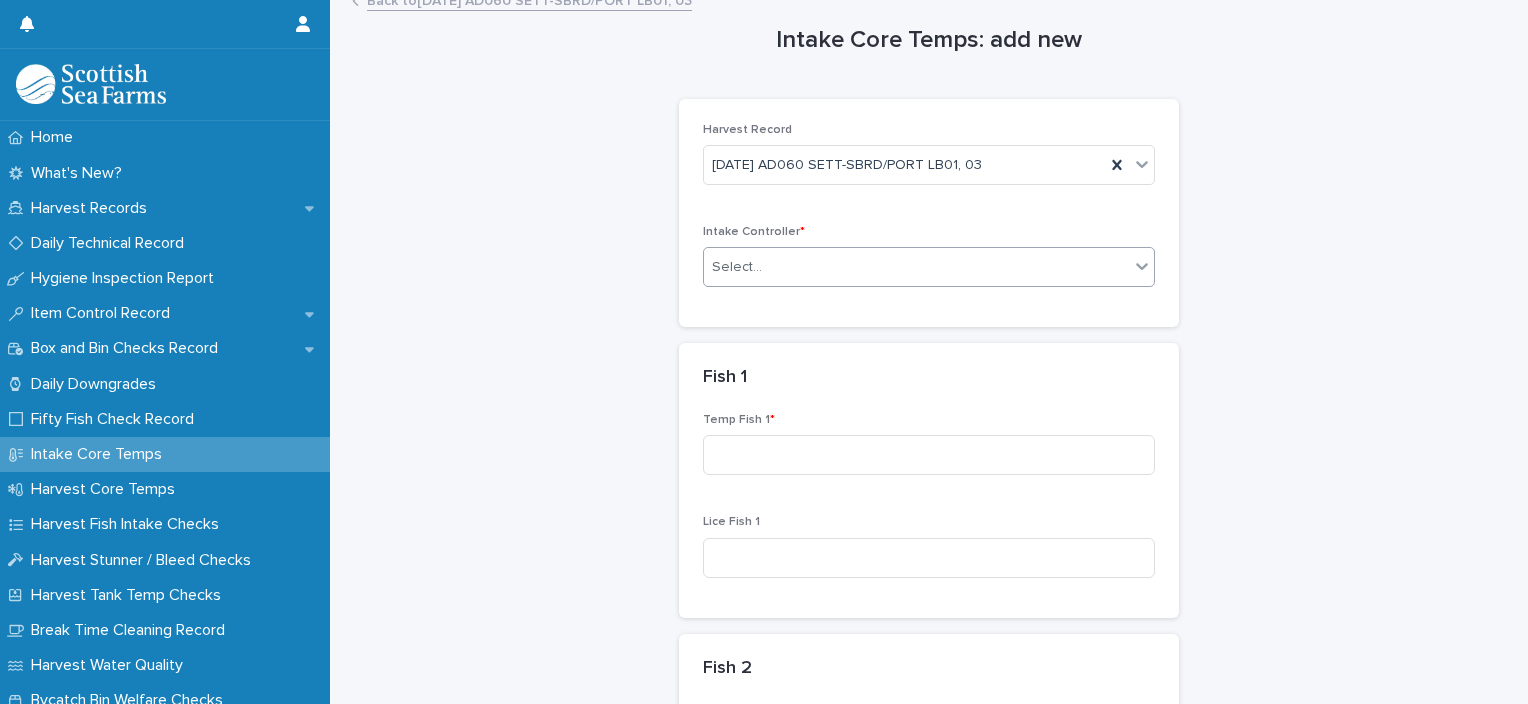 click on "Select..." at bounding box center [916, 267] 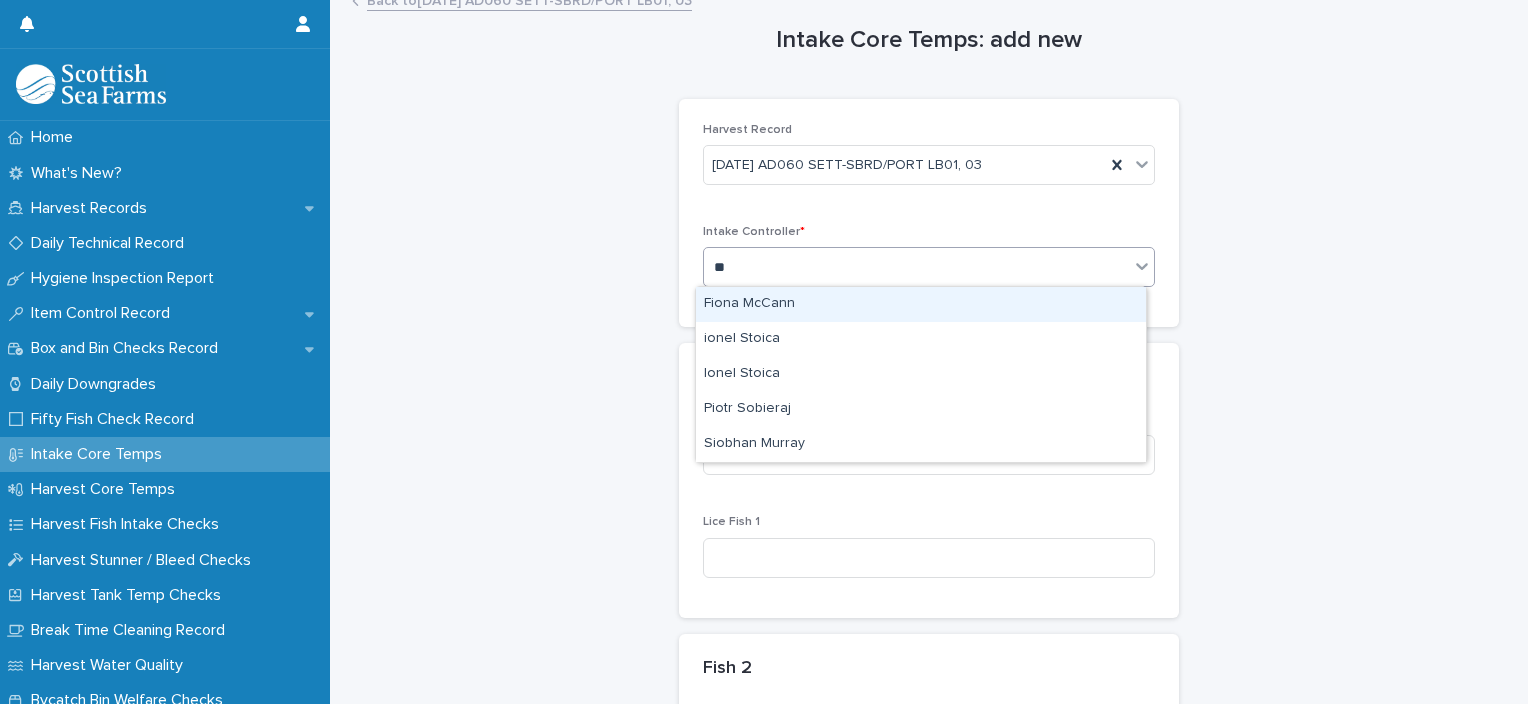 type on "***" 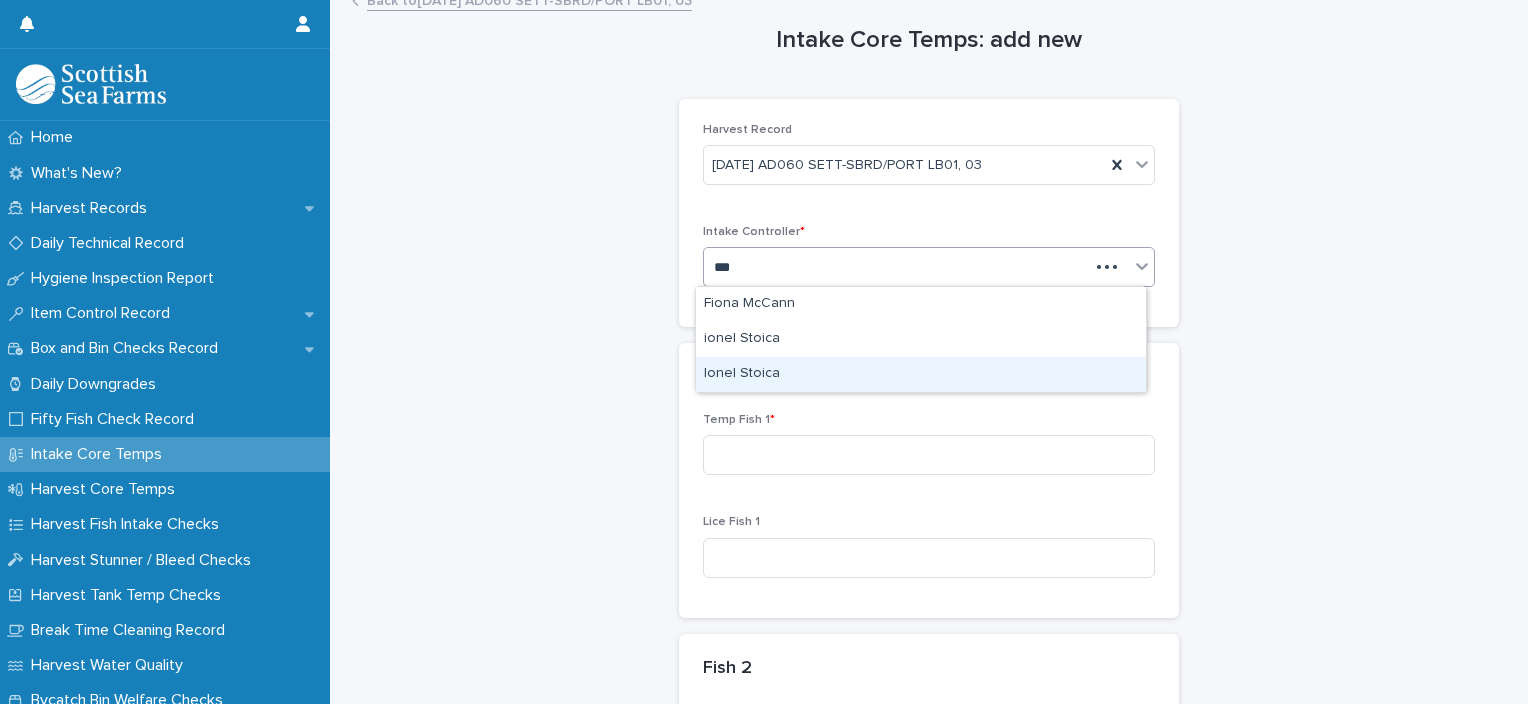 click on "Ionel Stoica" at bounding box center (921, 374) 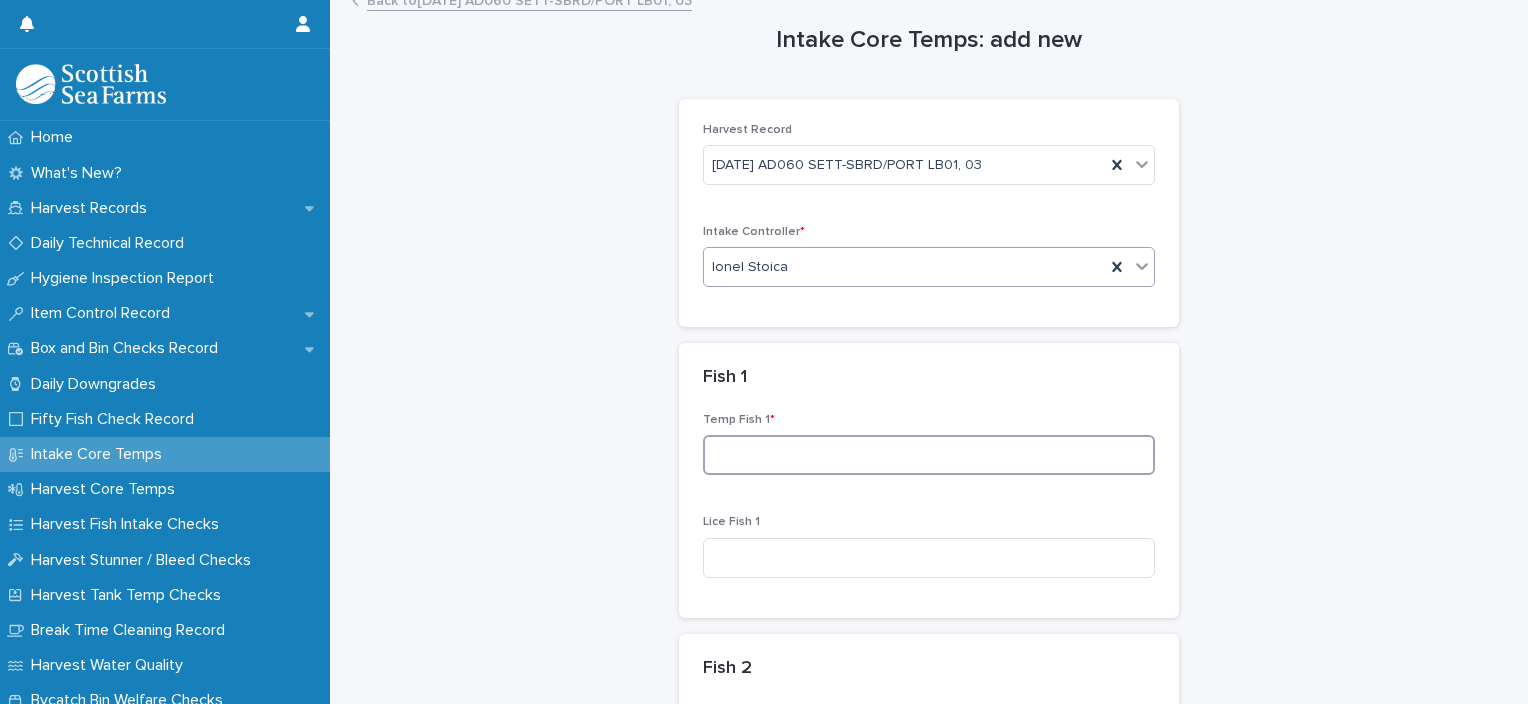 click at bounding box center (929, 455) 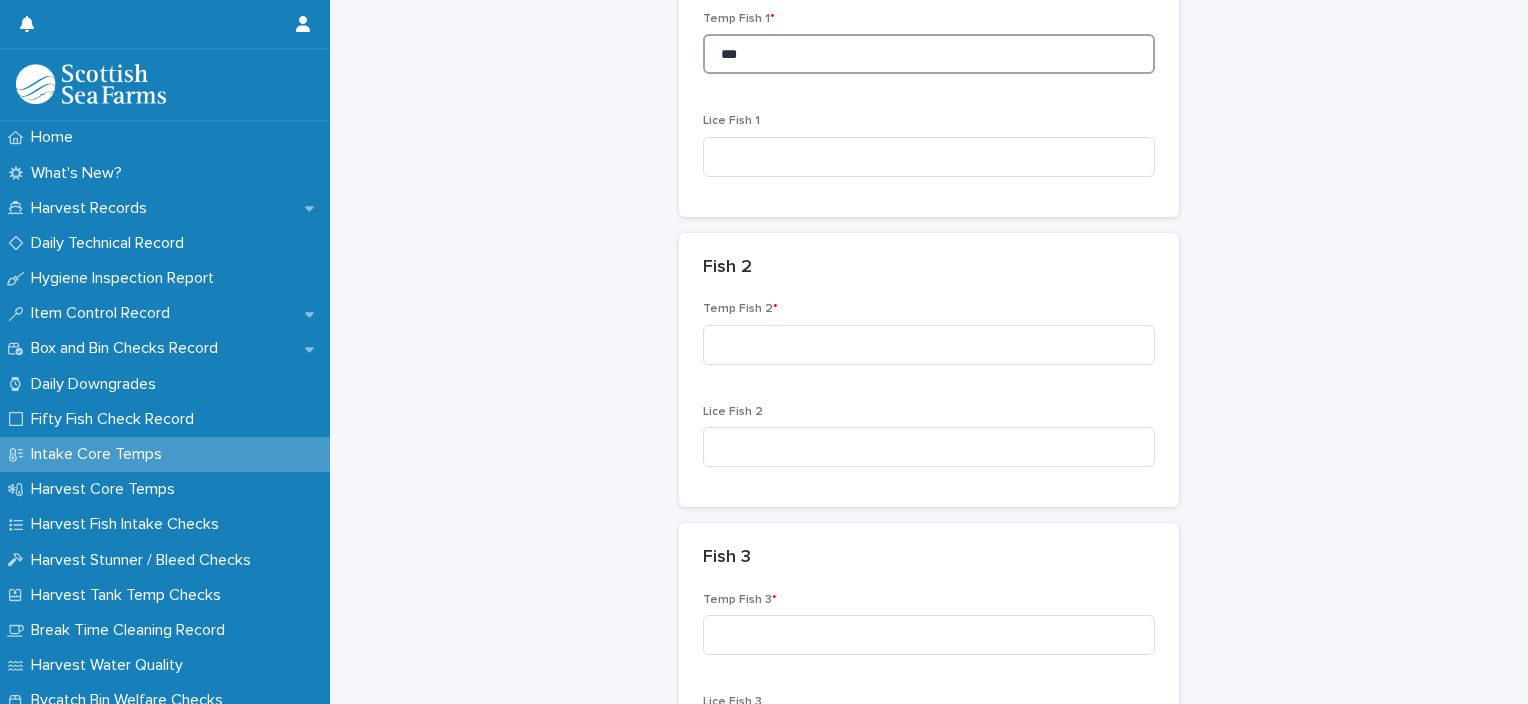 scroll, scrollTop: 516, scrollLeft: 0, axis: vertical 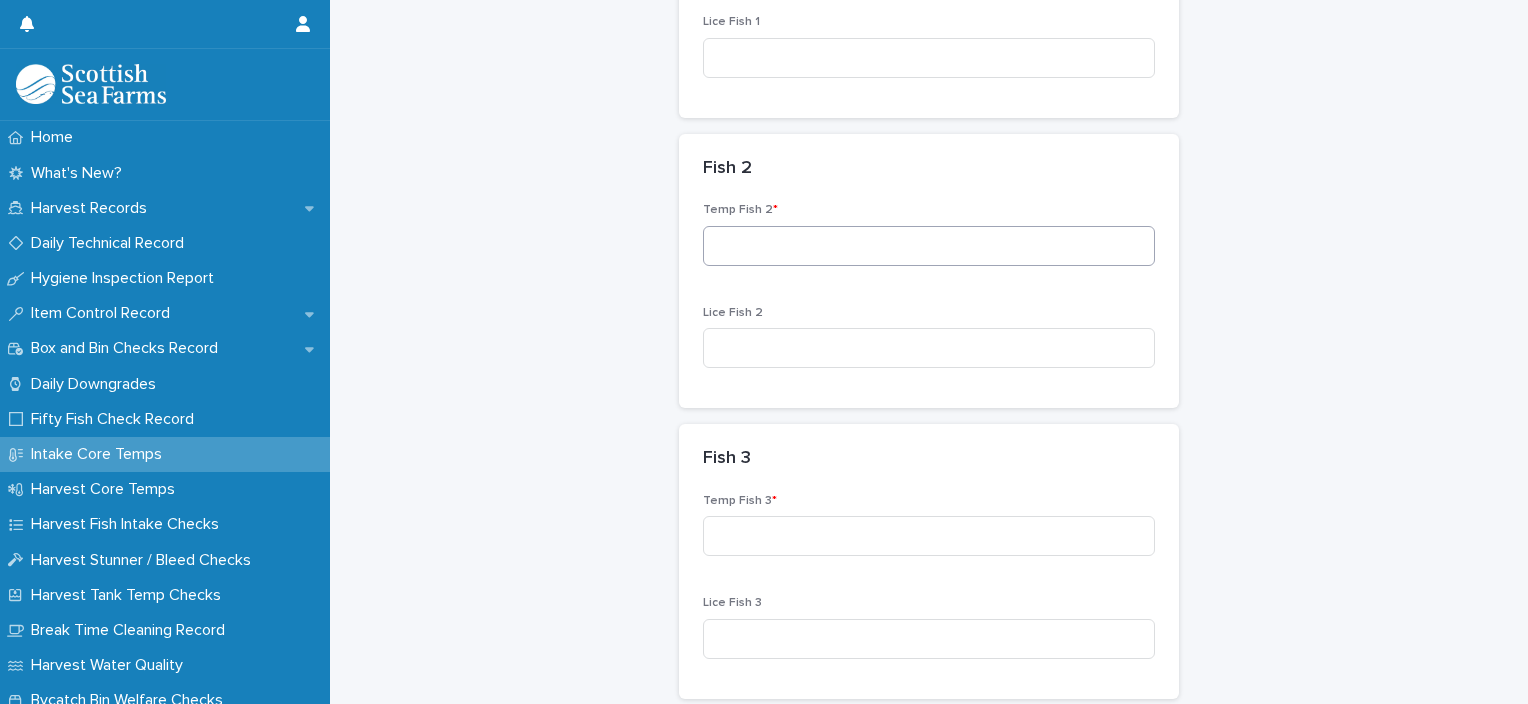 type on "***" 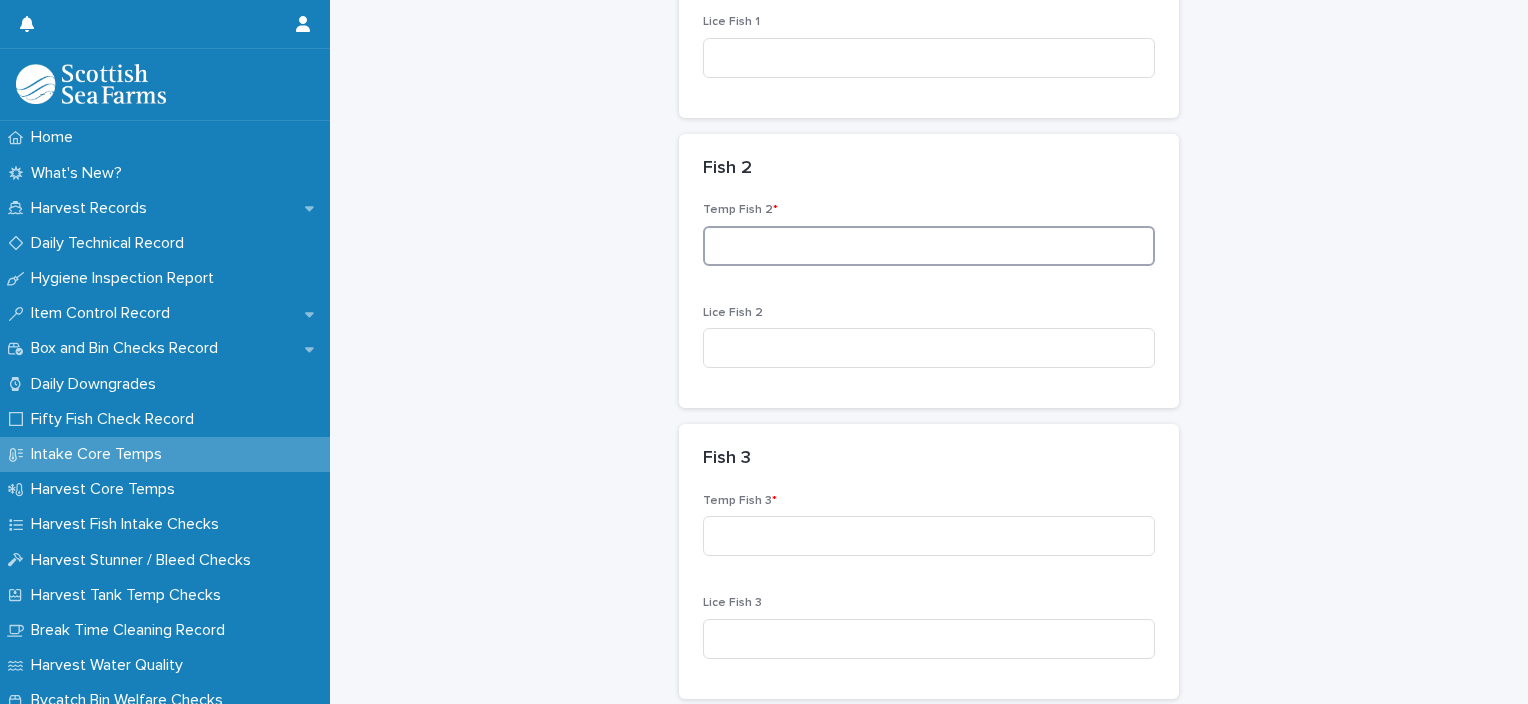 click at bounding box center (929, 246) 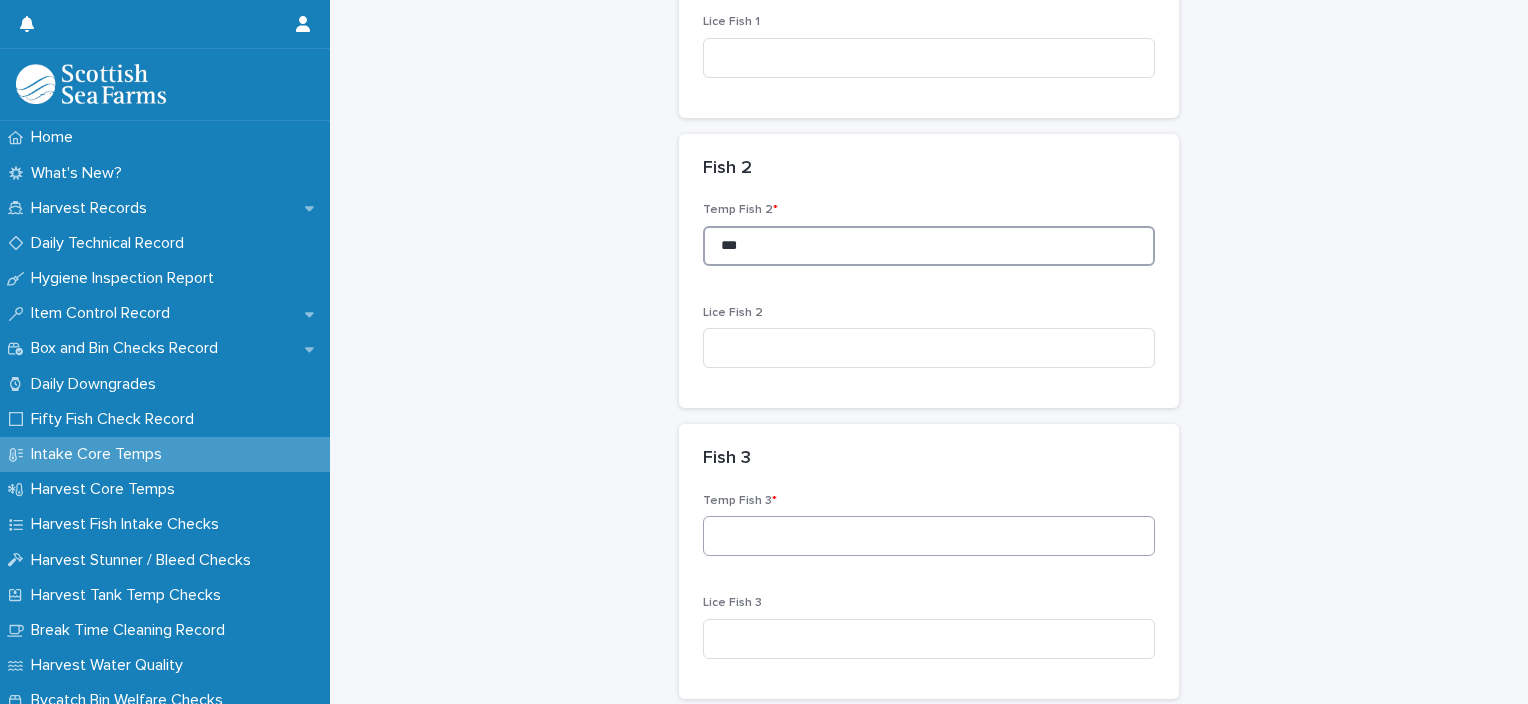 type on "***" 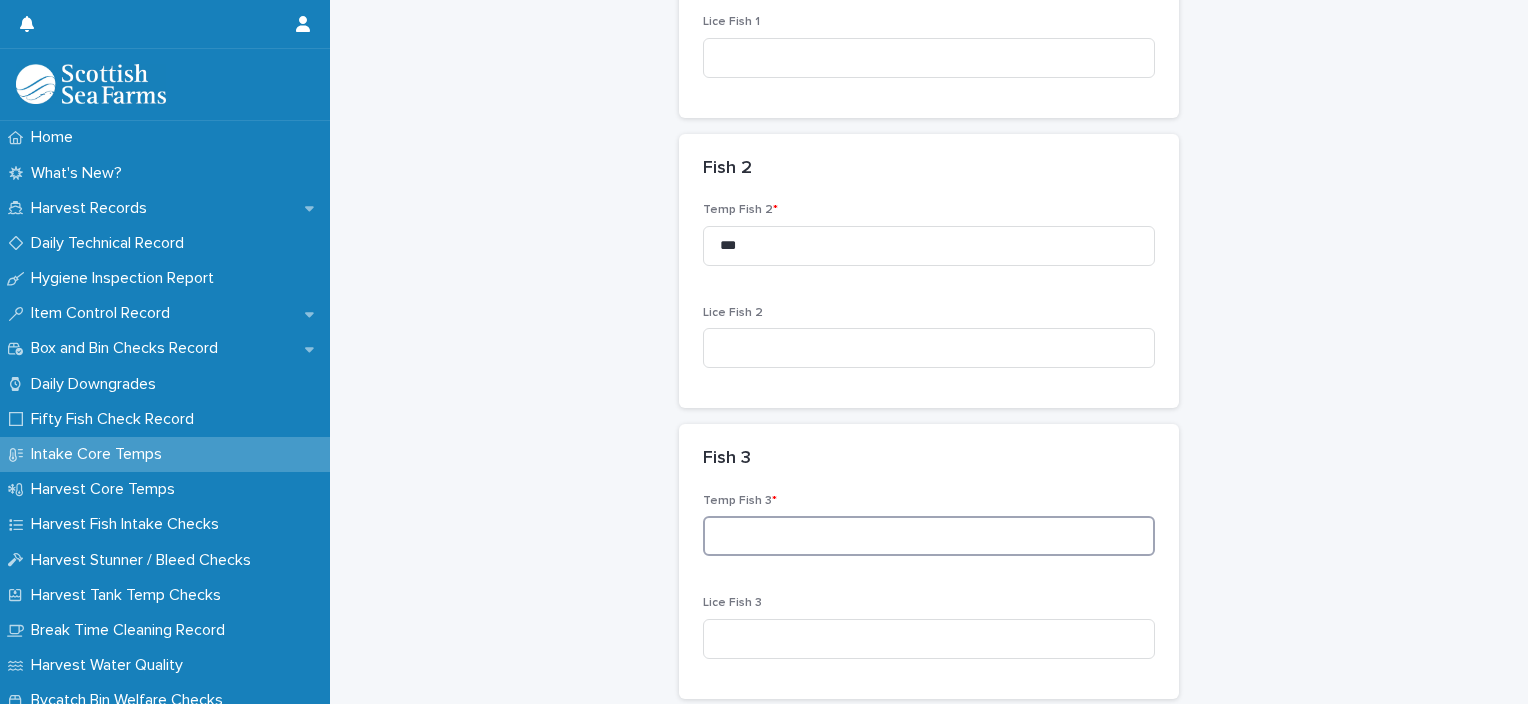 click at bounding box center (929, 536) 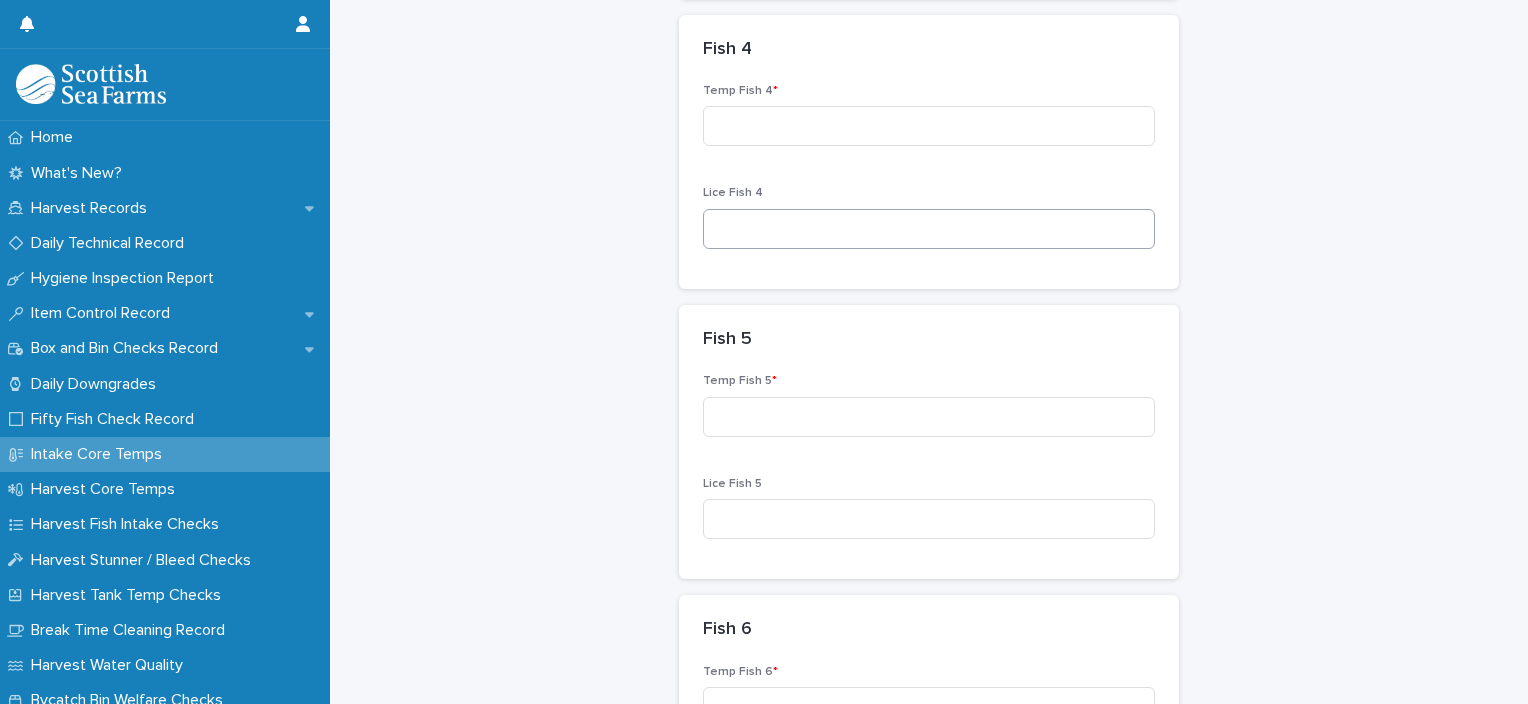 scroll, scrollTop: 1216, scrollLeft: 0, axis: vertical 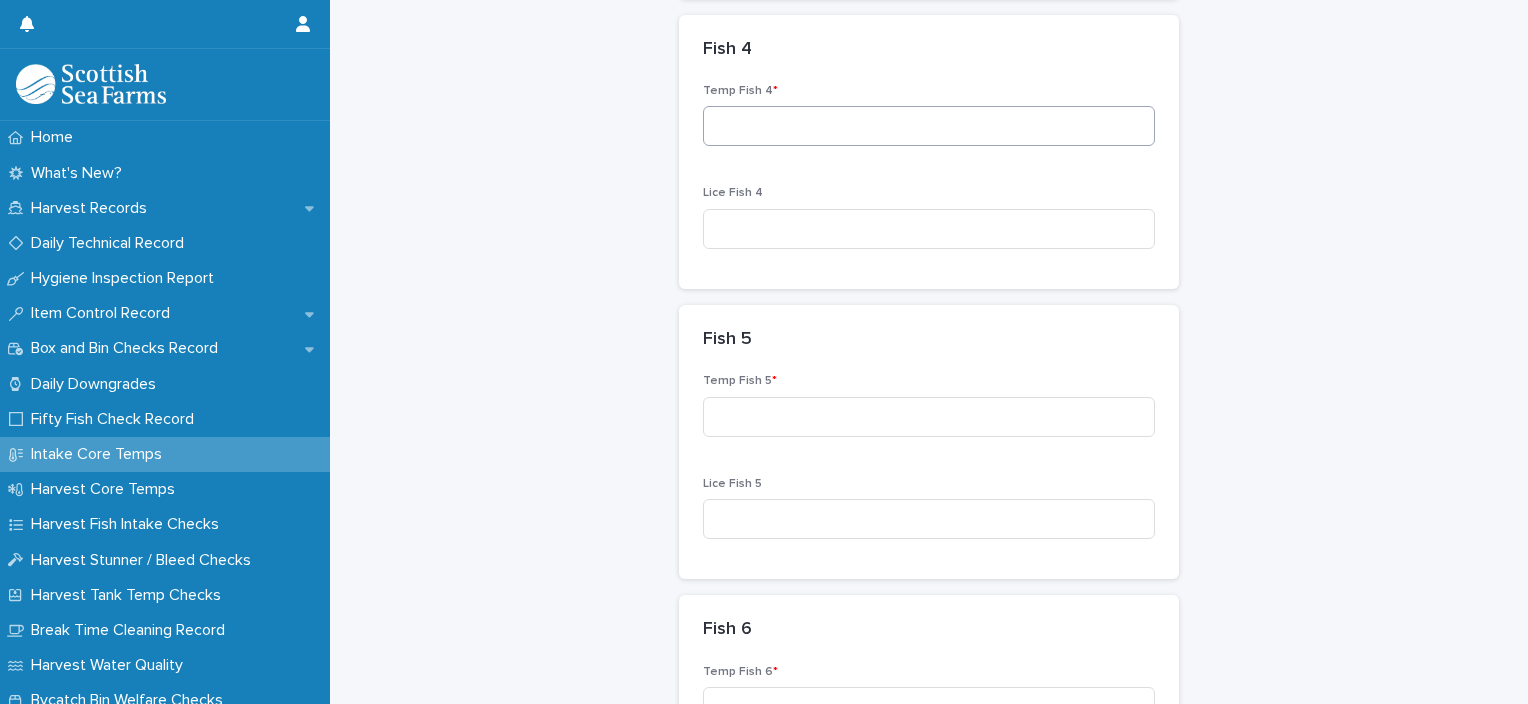 type on "***" 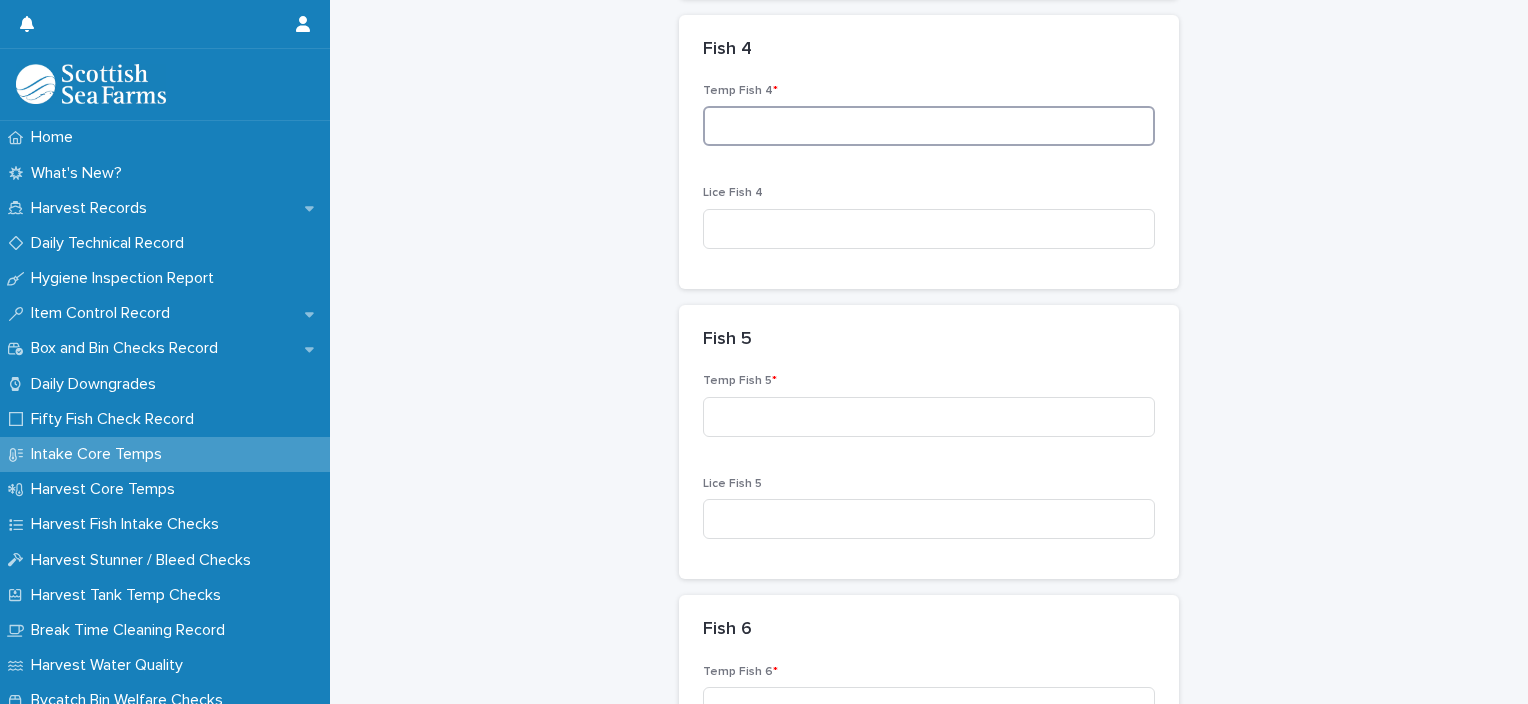 click at bounding box center (929, 126) 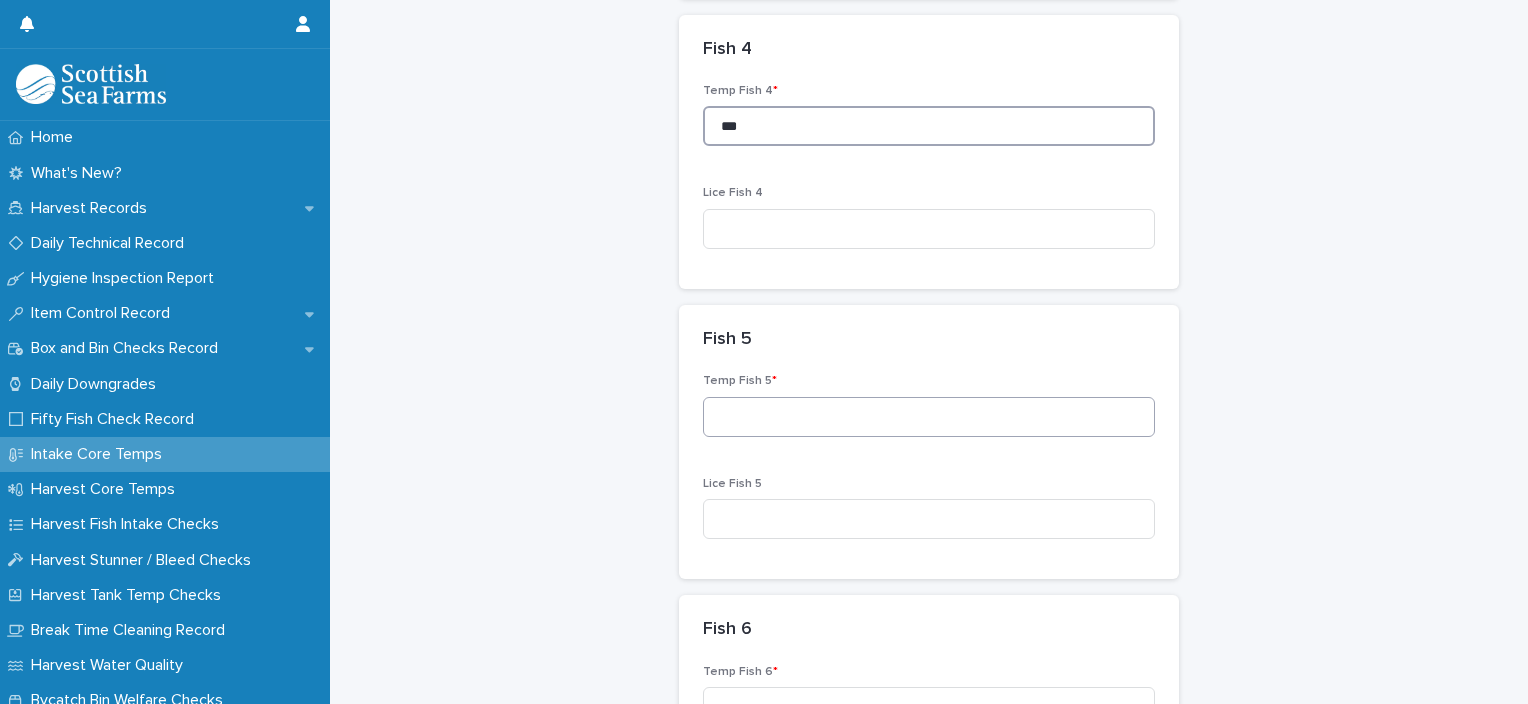 type on "***" 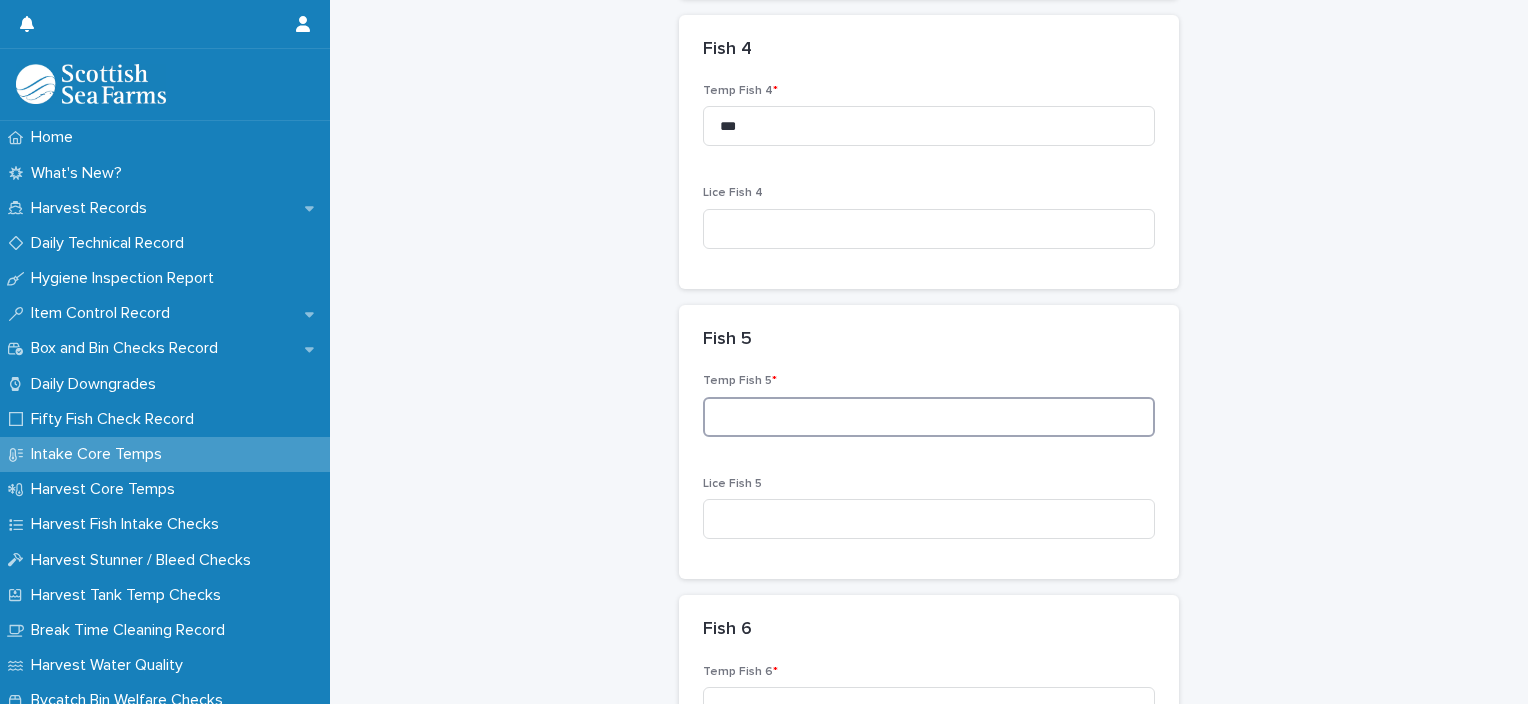 click at bounding box center (929, 417) 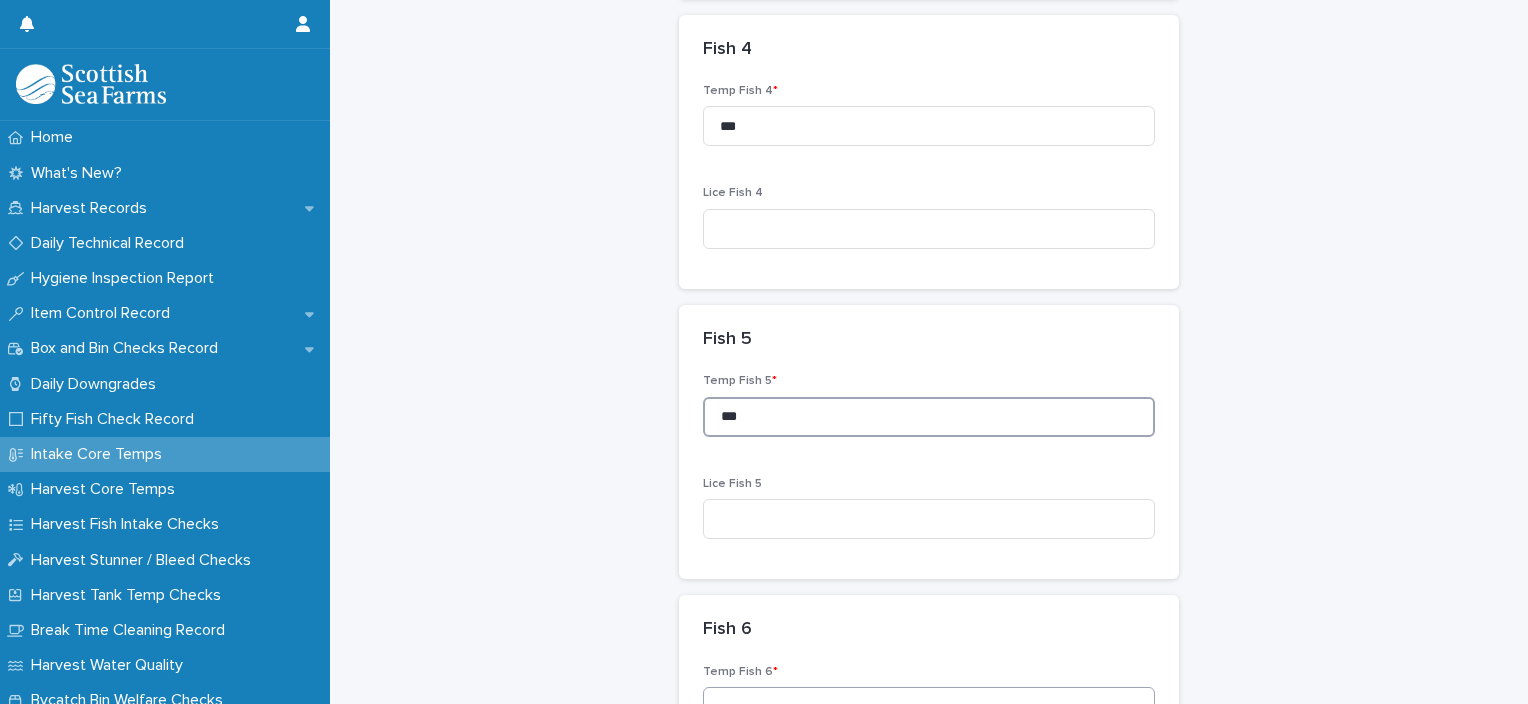 type on "***" 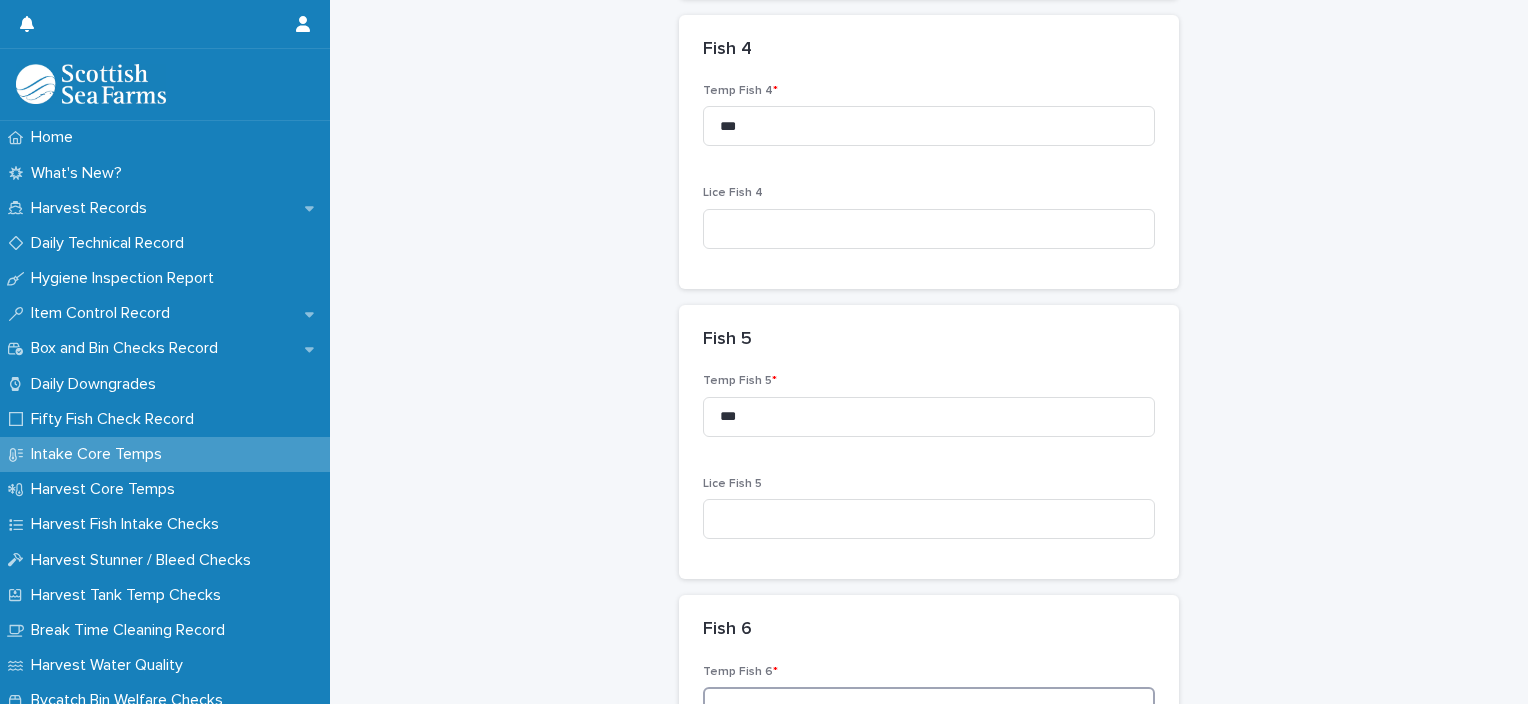 click at bounding box center (929, 707) 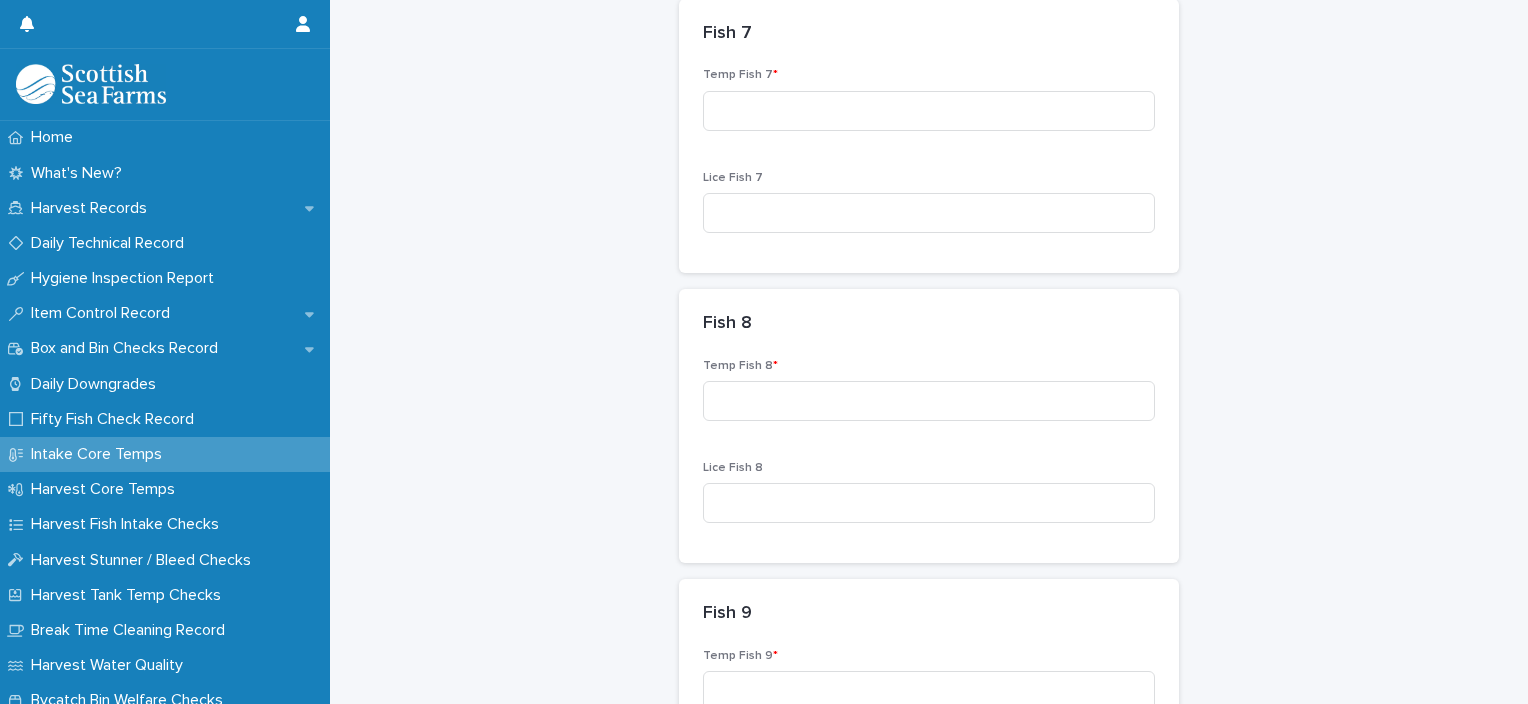 scroll, scrollTop: 2125, scrollLeft: 0, axis: vertical 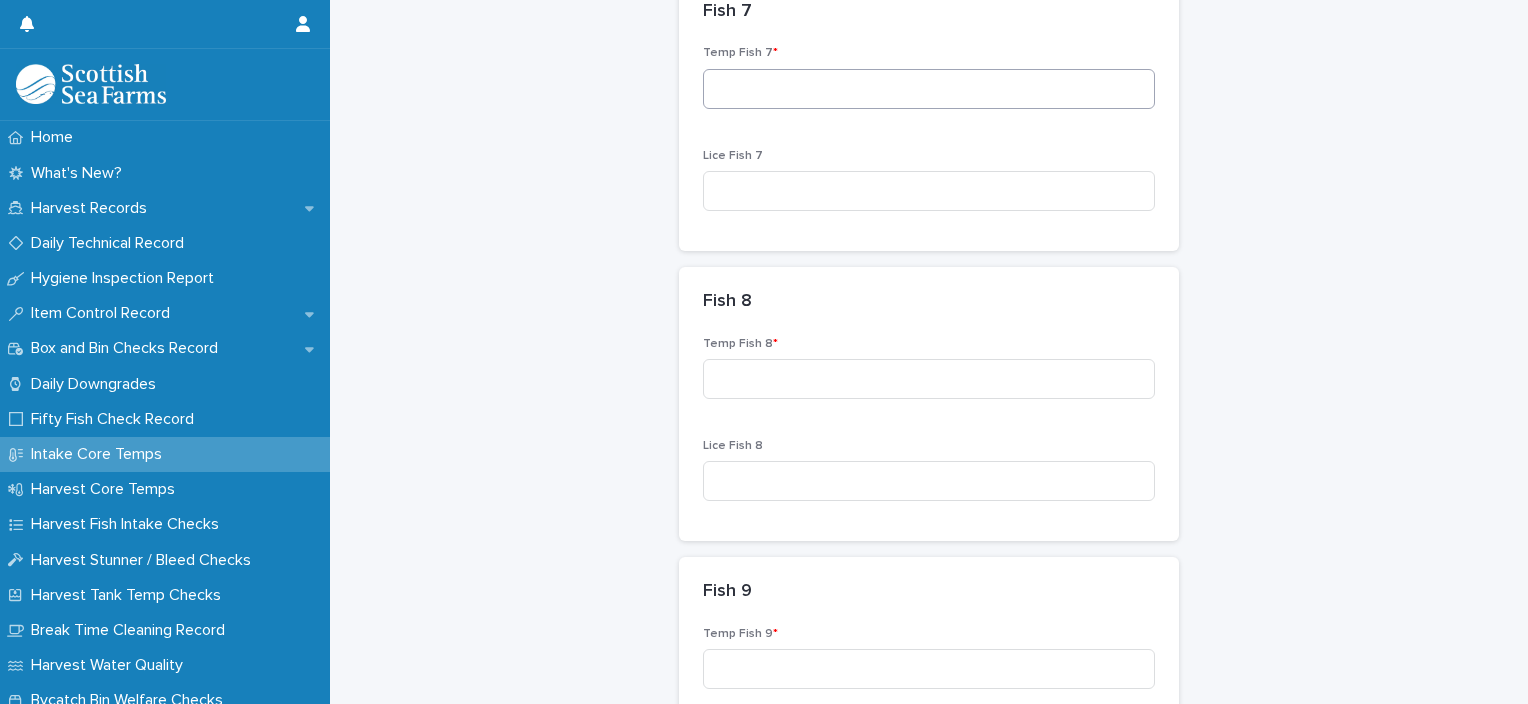 type on "***" 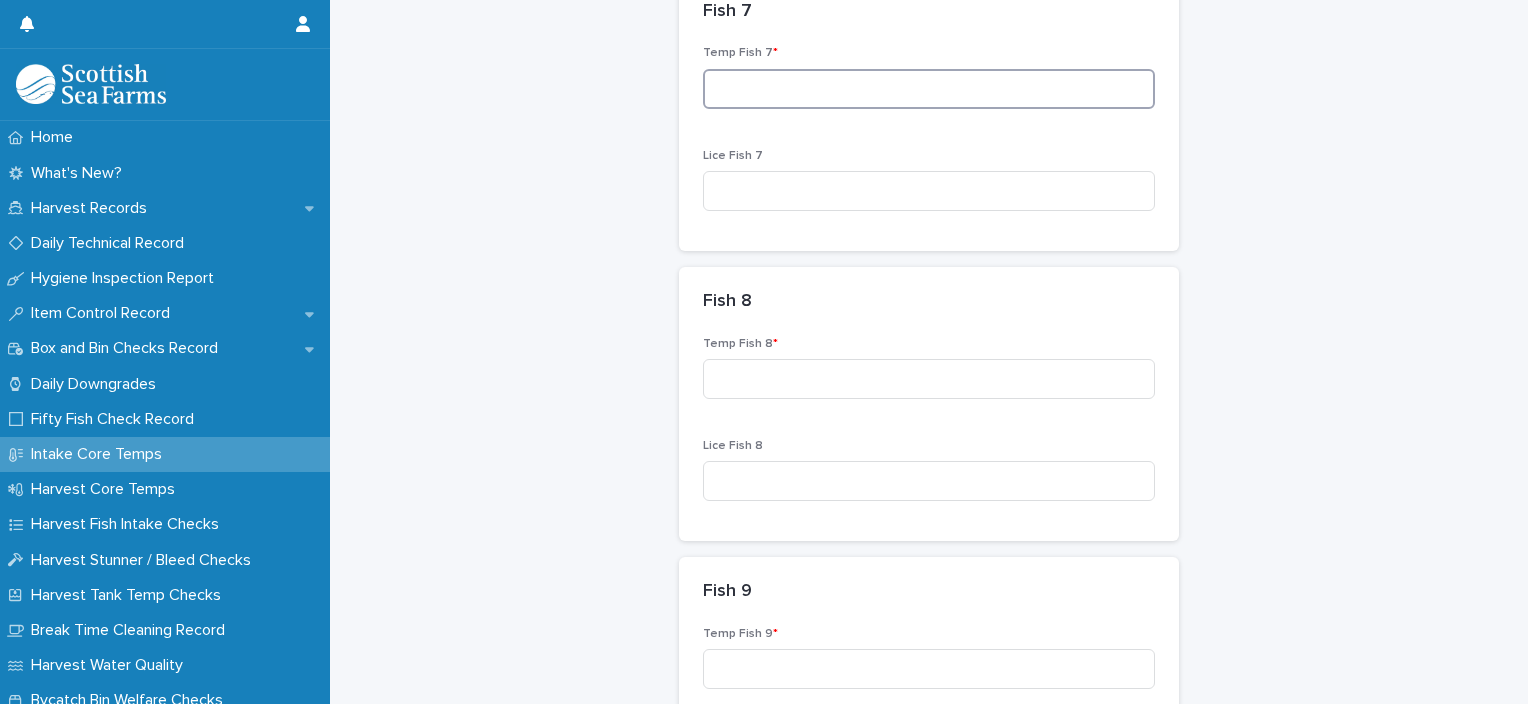 click at bounding box center (929, 89) 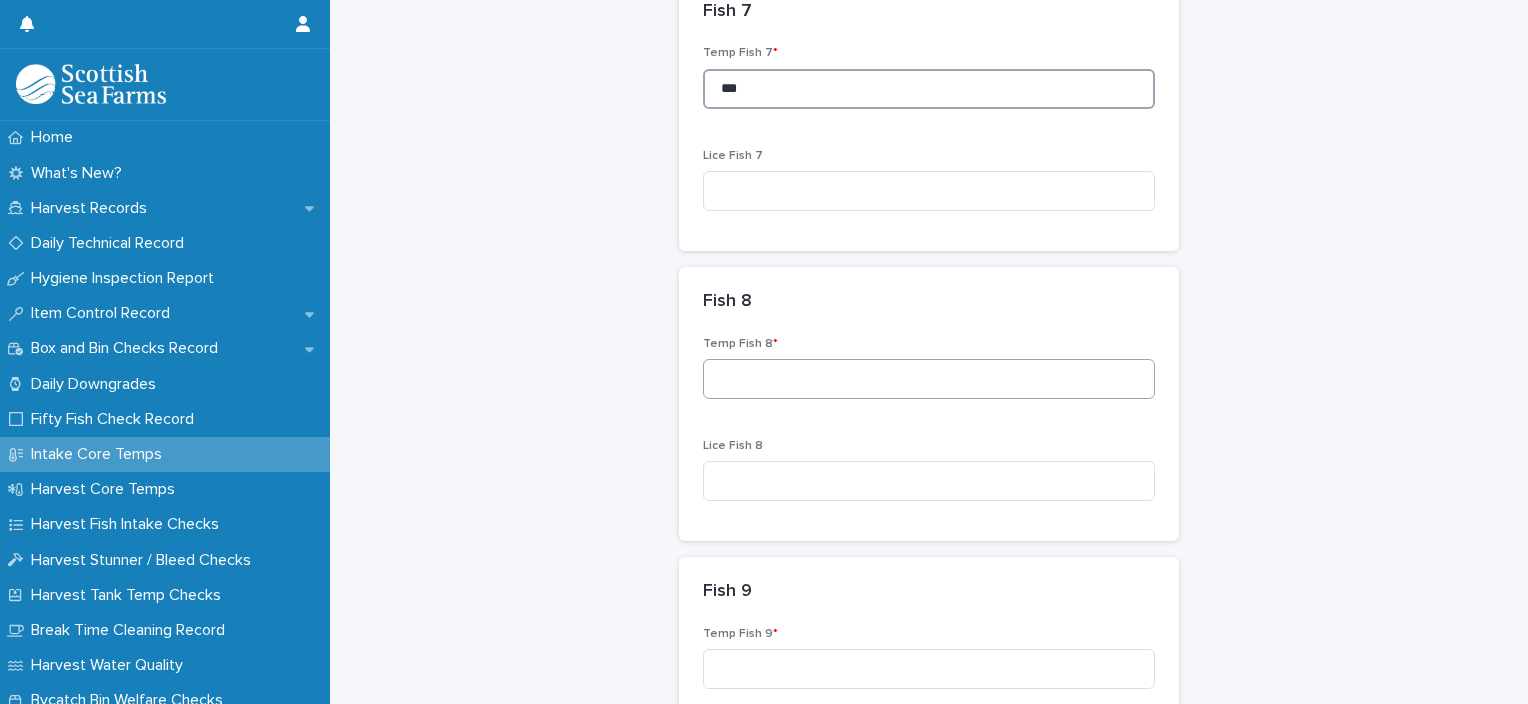 type on "***" 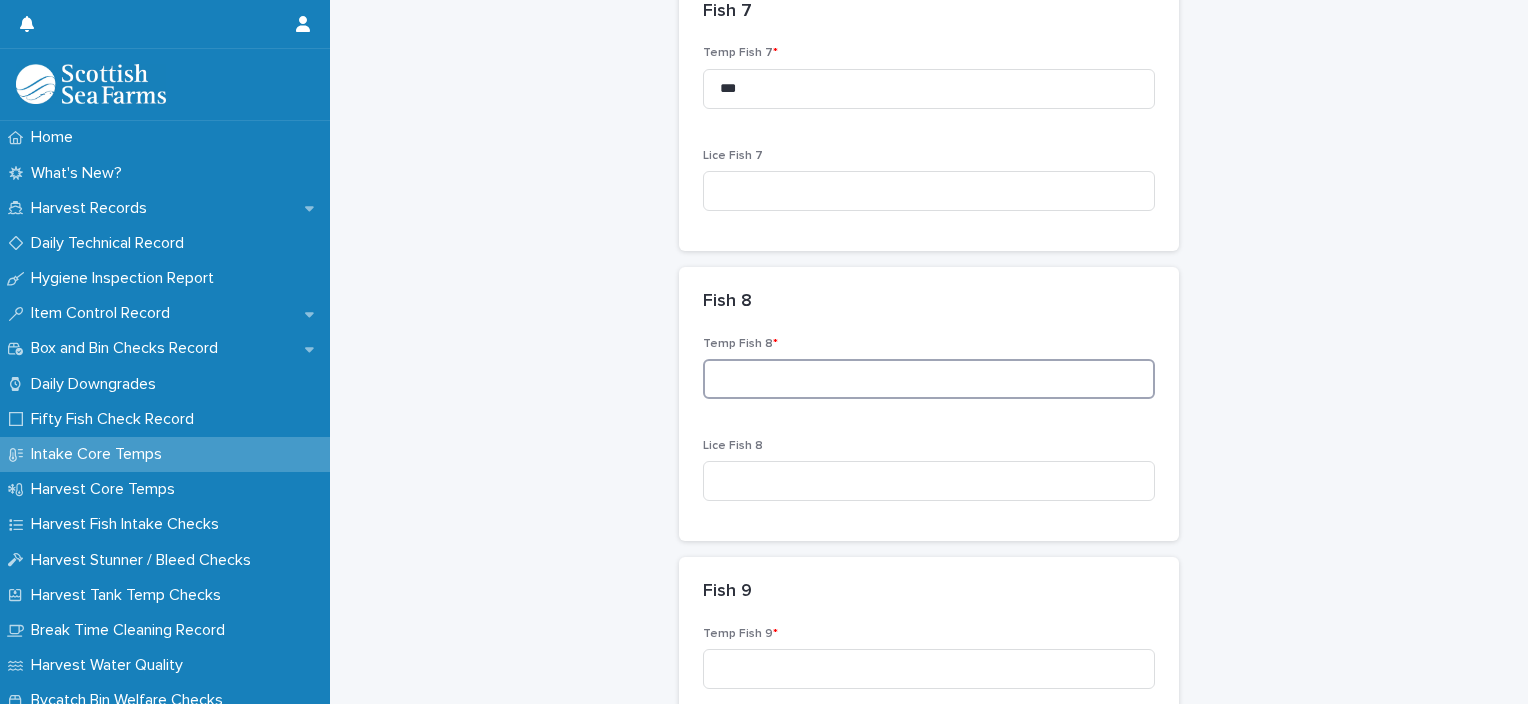 click at bounding box center (929, 379) 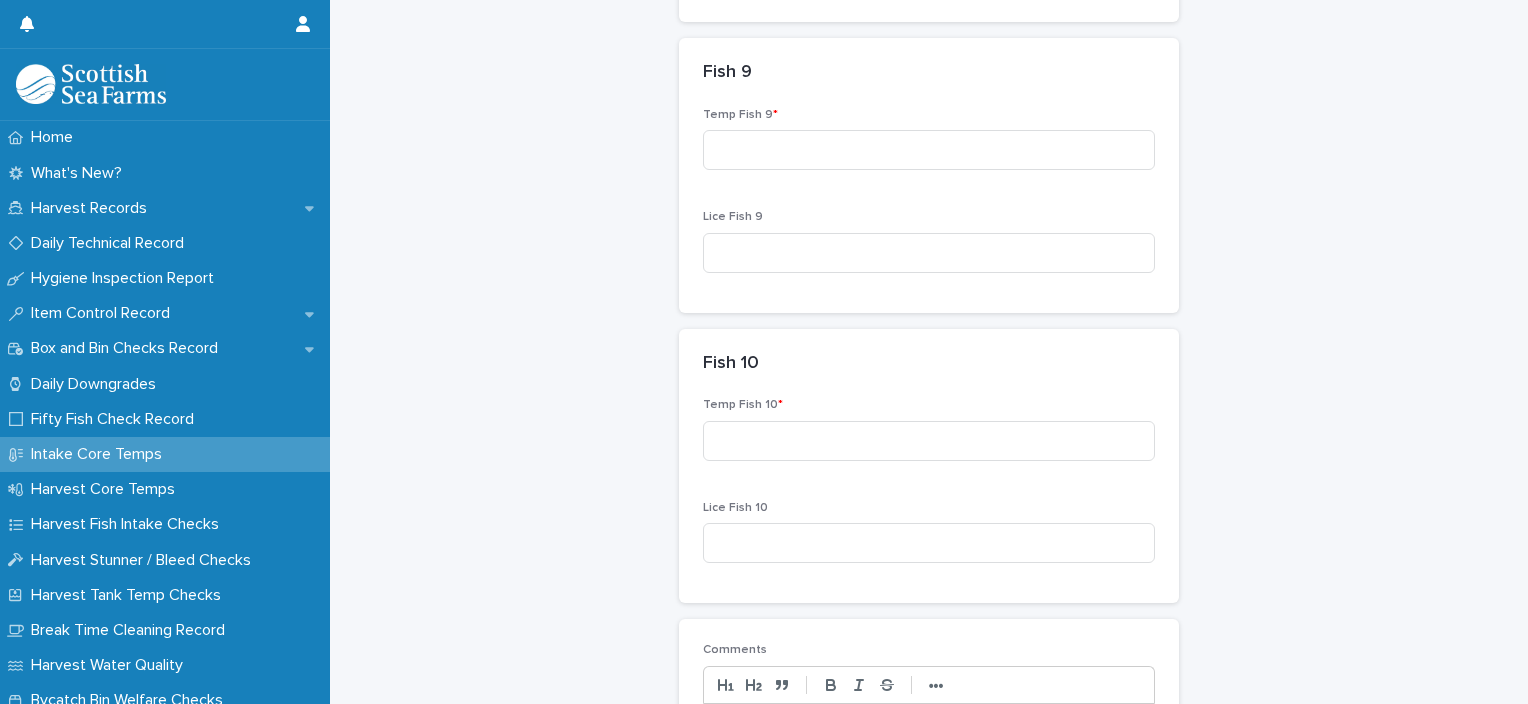 scroll, scrollTop: 2725, scrollLeft: 0, axis: vertical 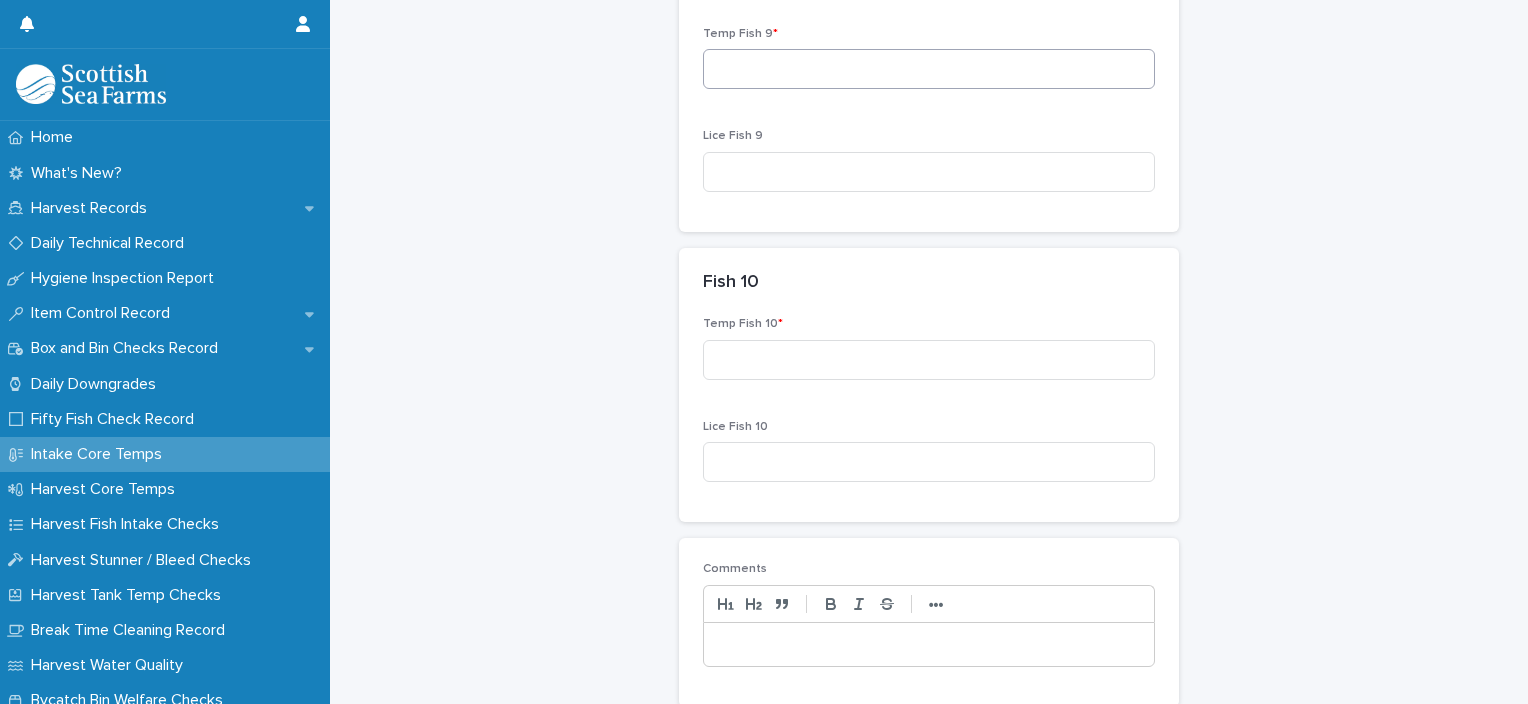 type on "***" 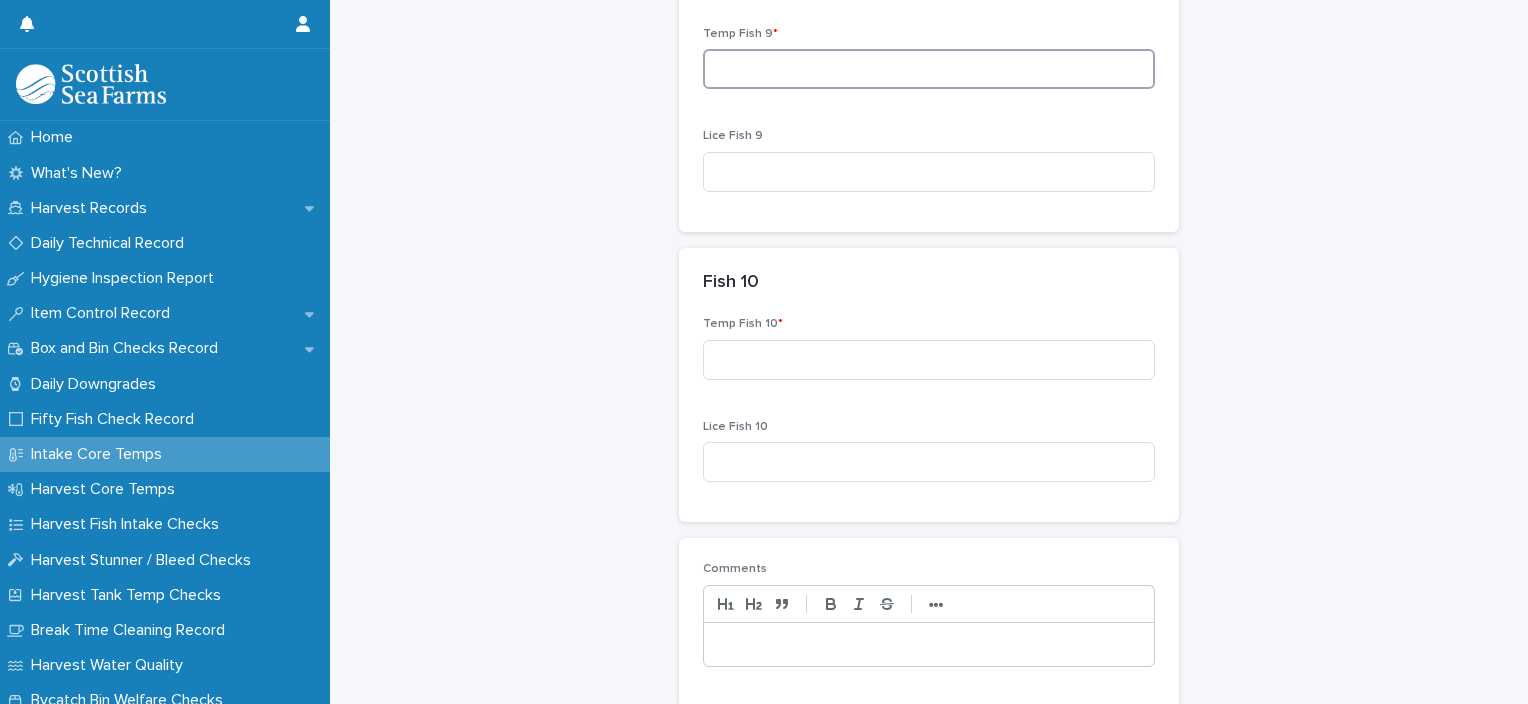 click at bounding box center [929, 69] 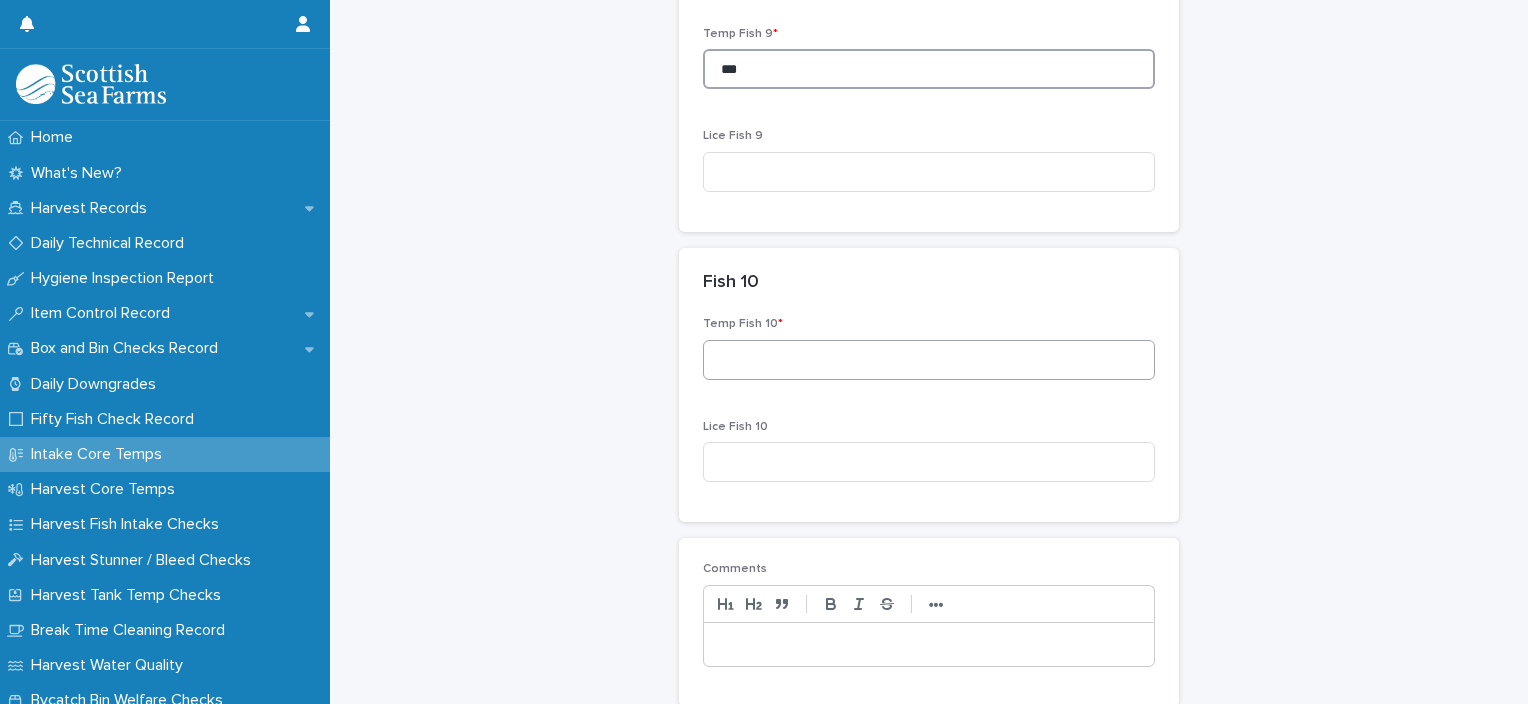type on "***" 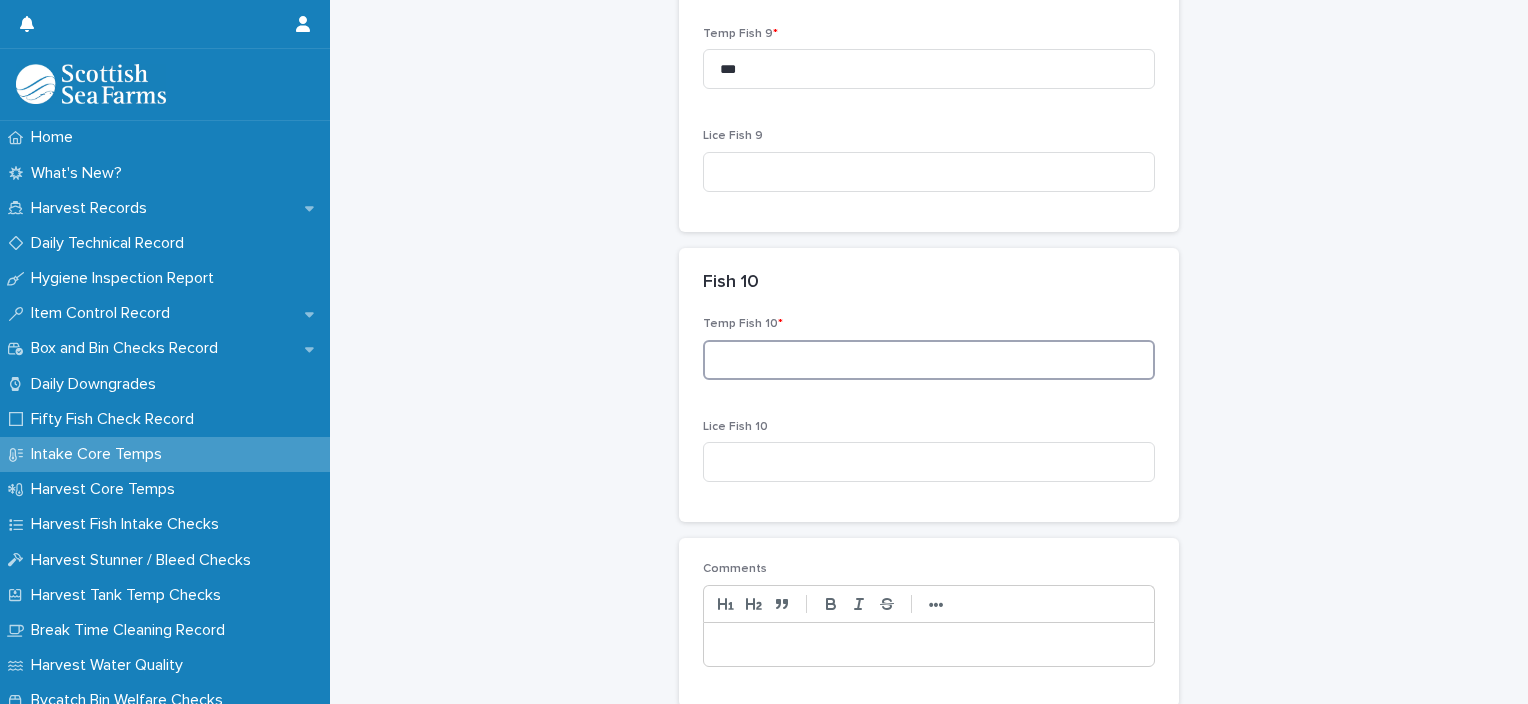 click at bounding box center (929, 360) 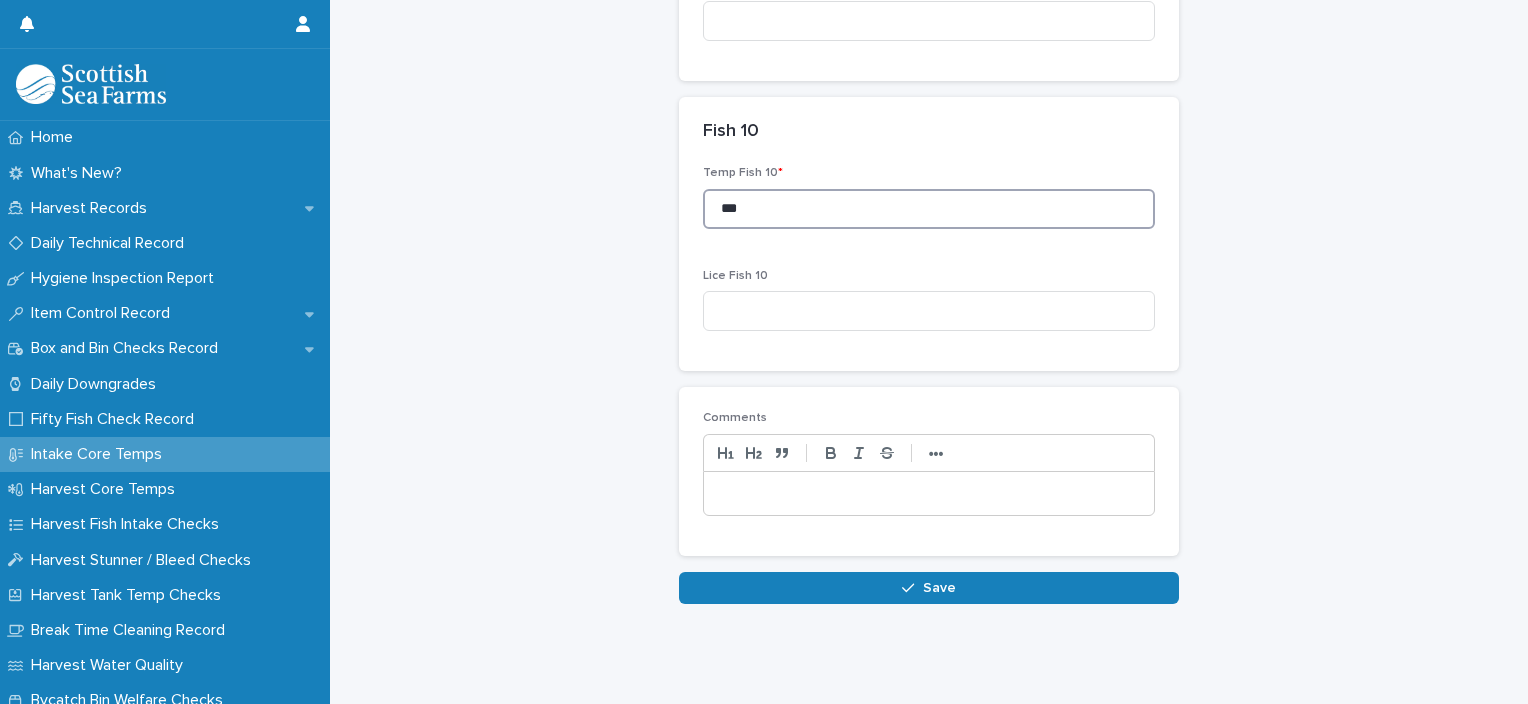 scroll, scrollTop: 2890, scrollLeft: 0, axis: vertical 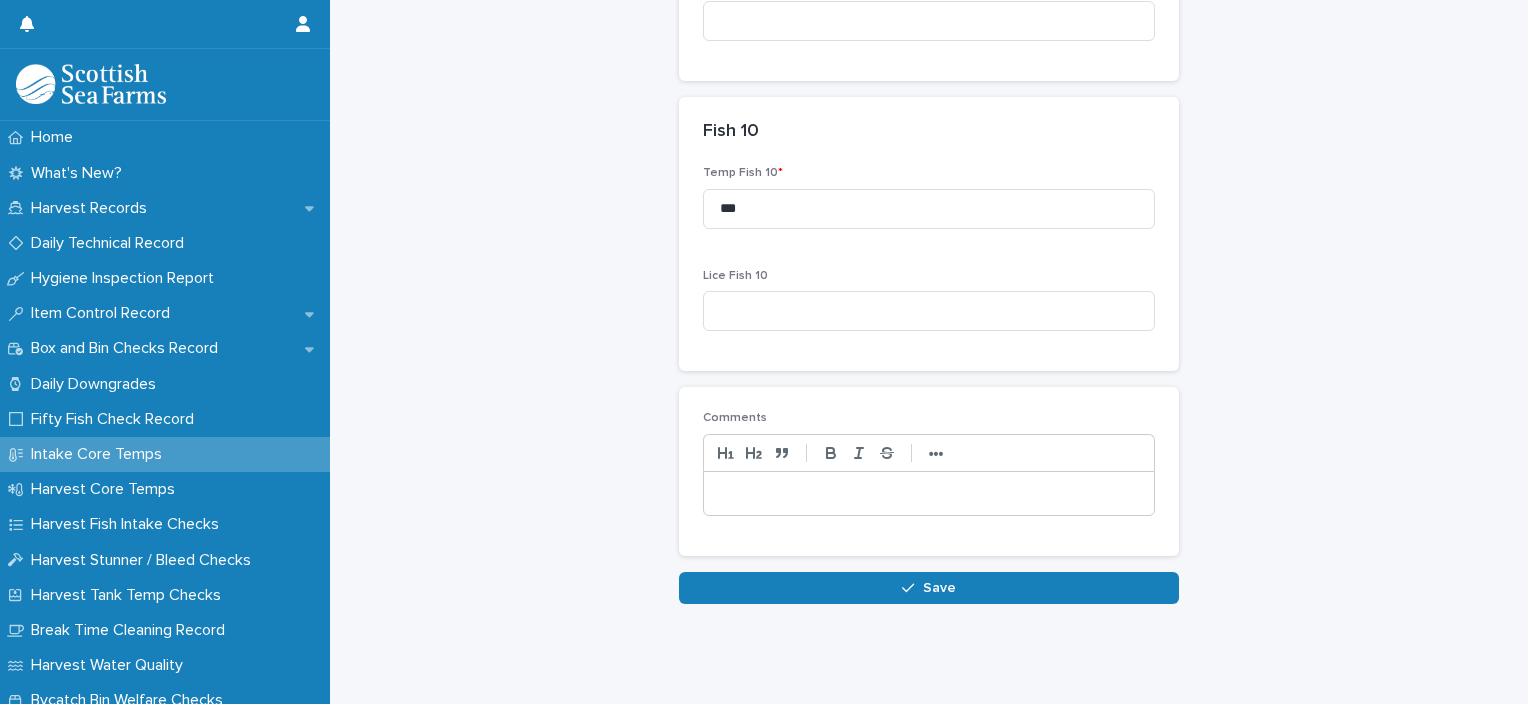 click at bounding box center [929, 494] 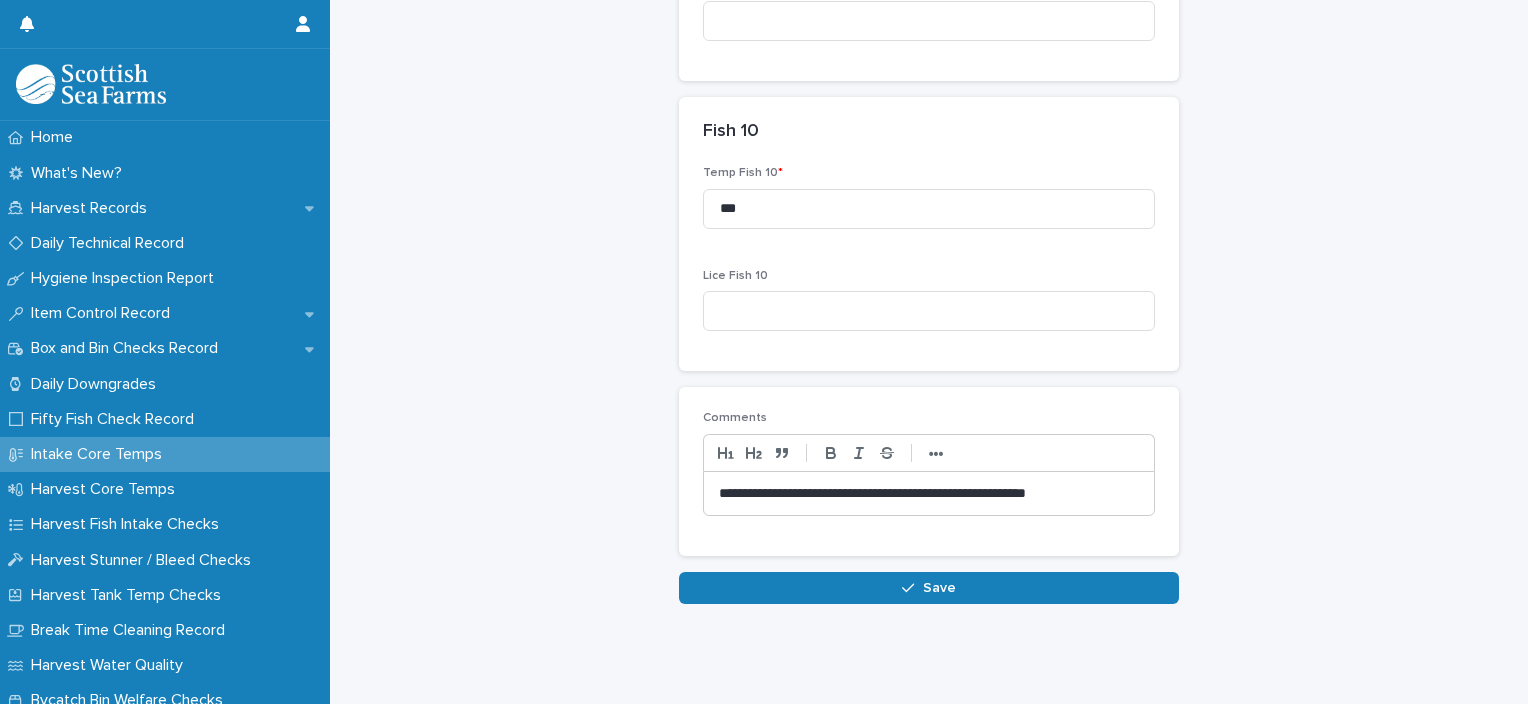 click on "Save" at bounding box center (939, 588) 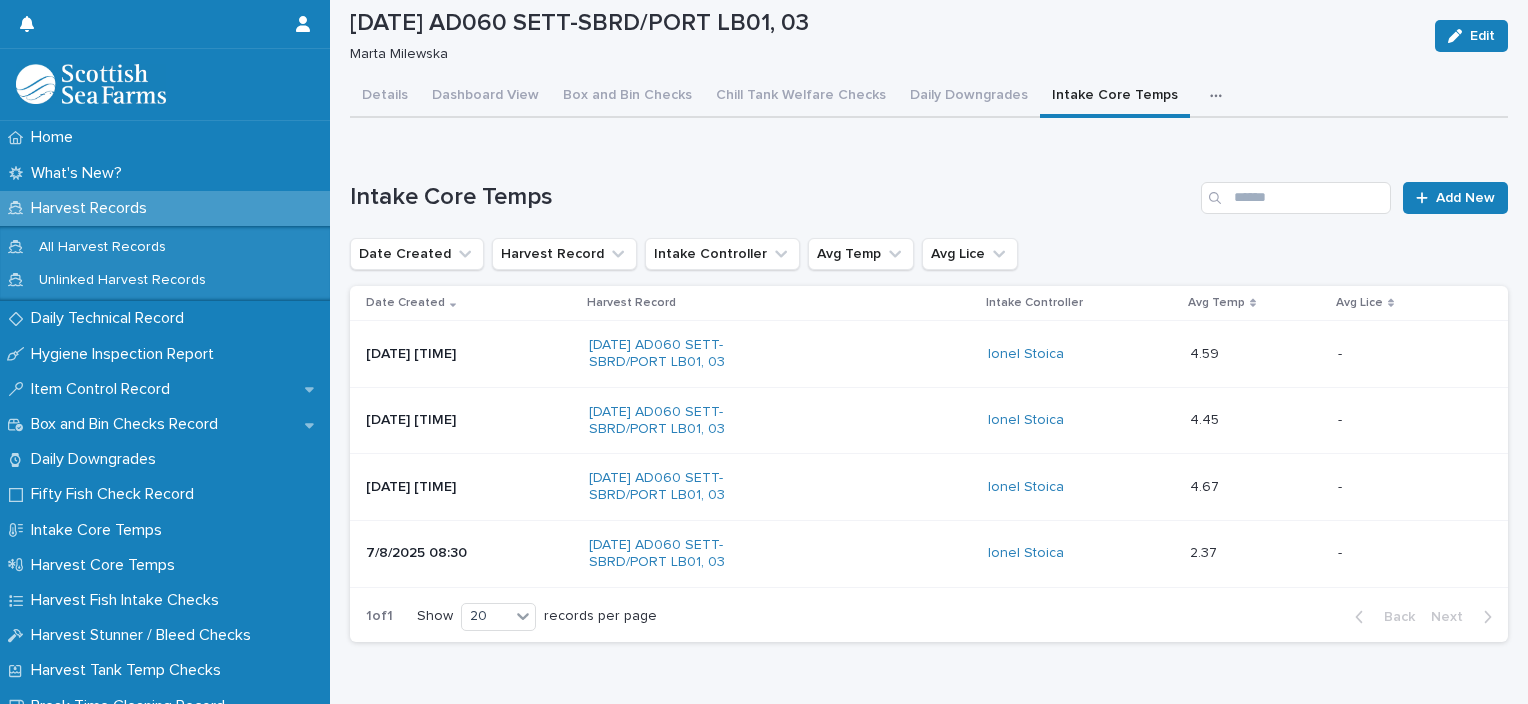 scroll, scrollTop: 112, scrollLeft: 0, axis: vertical 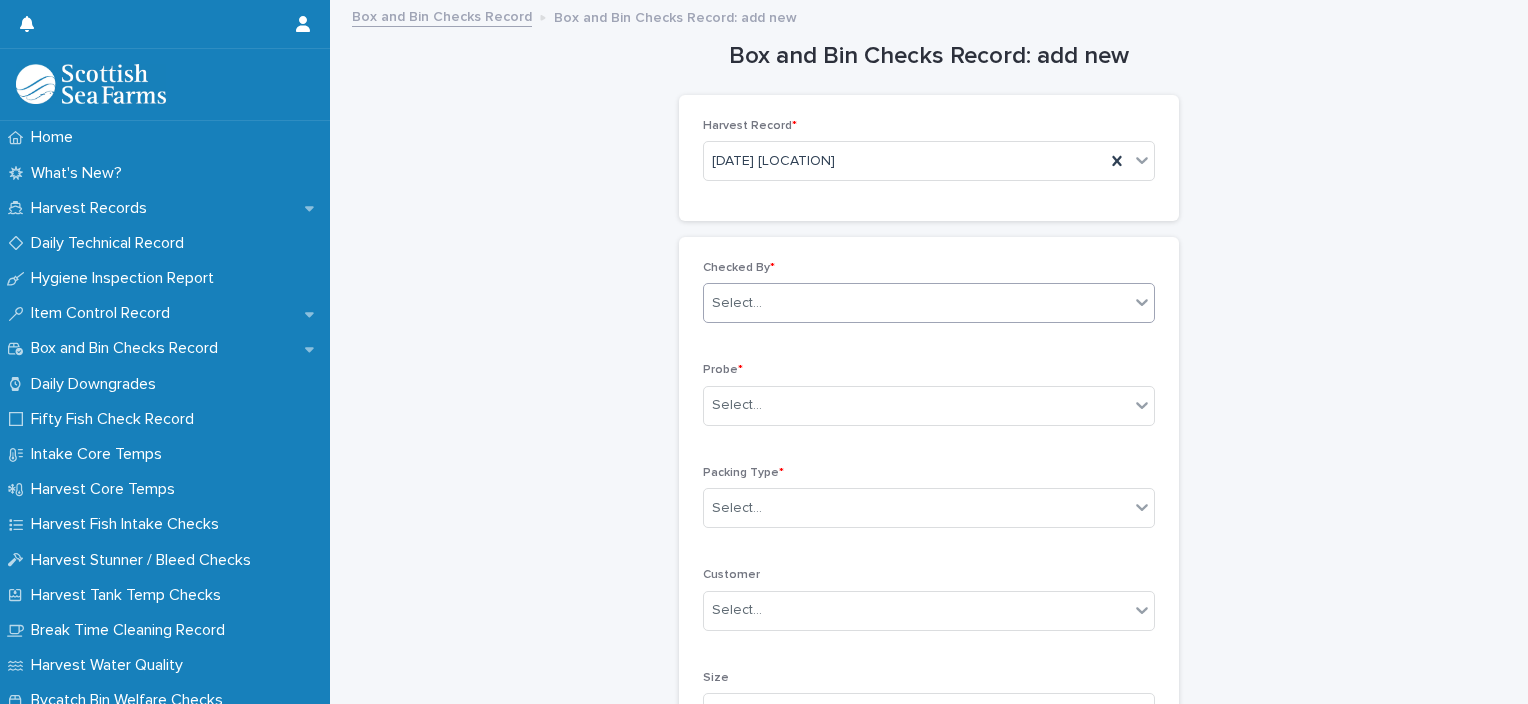 click on "Select..." at bounding box center [916, 303] 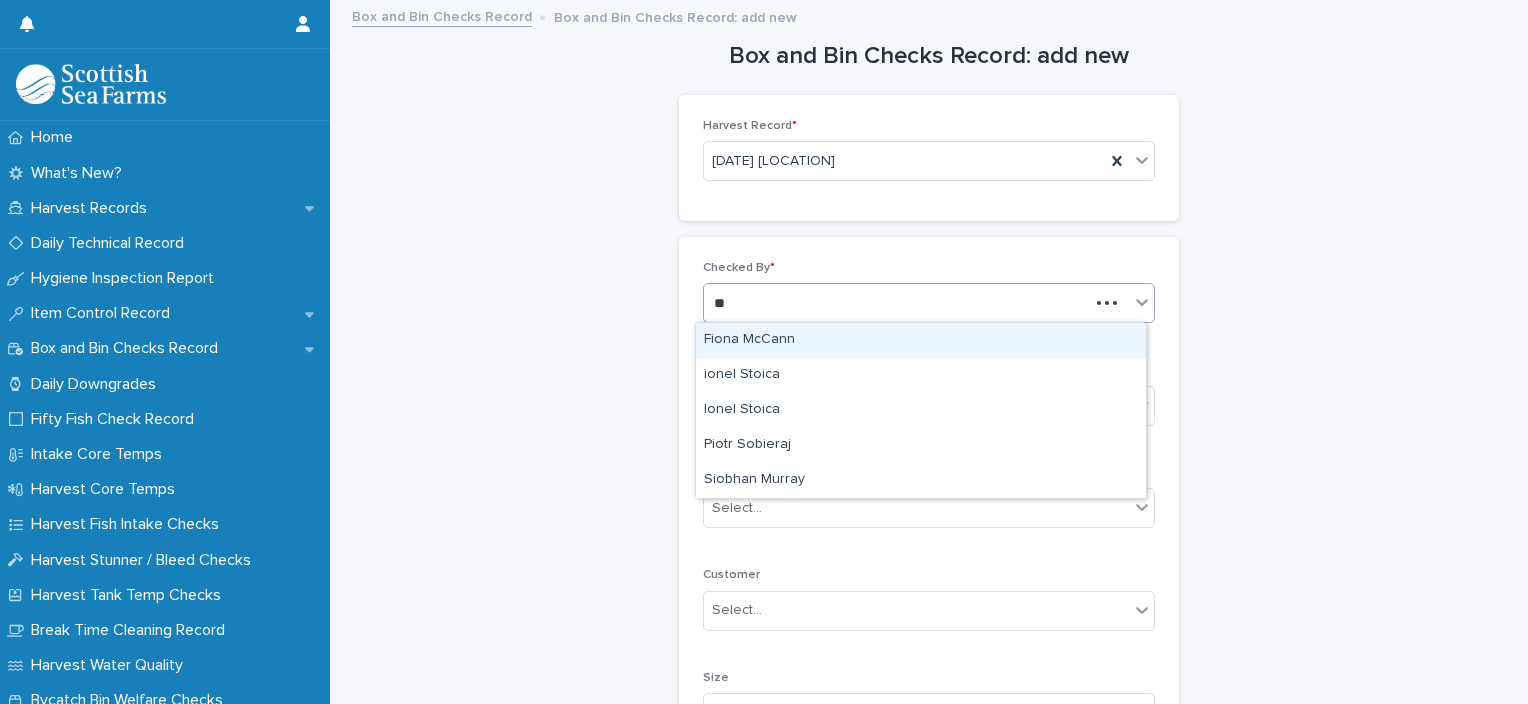 type on "***" 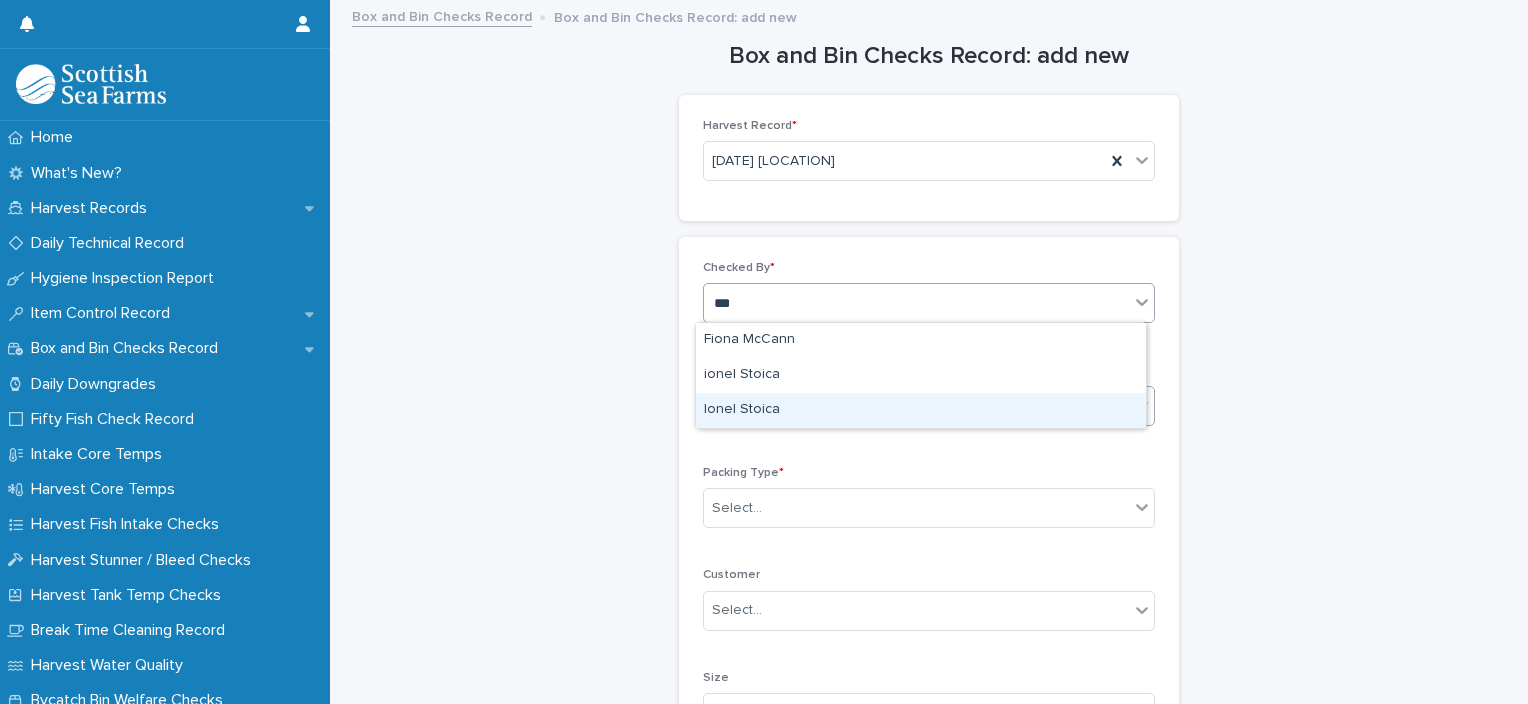 drag, startPoint x: 803, startPoint y: 387, endPoint x: 798, endPoint y: 408, distance: 21.587032 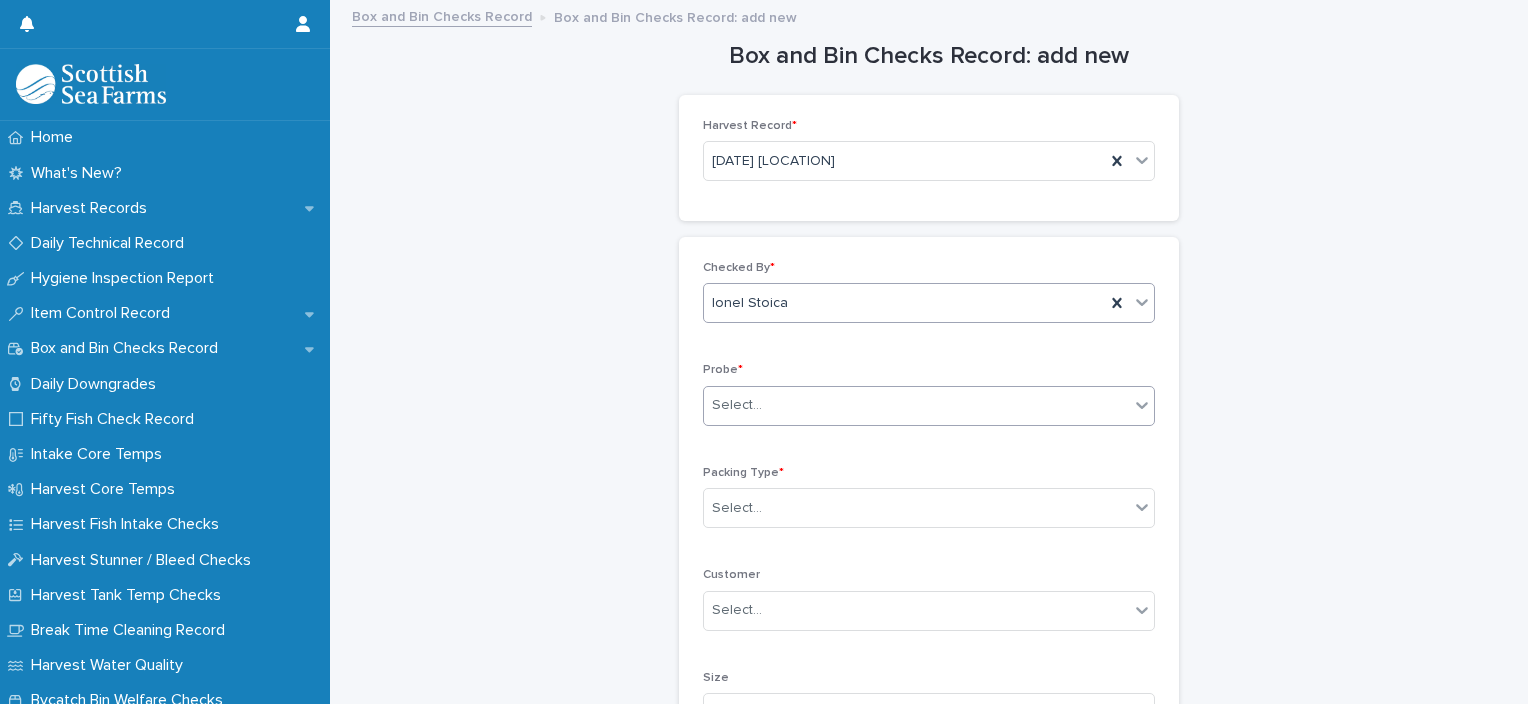 click on "Select..." at bounding box center [916, 405] 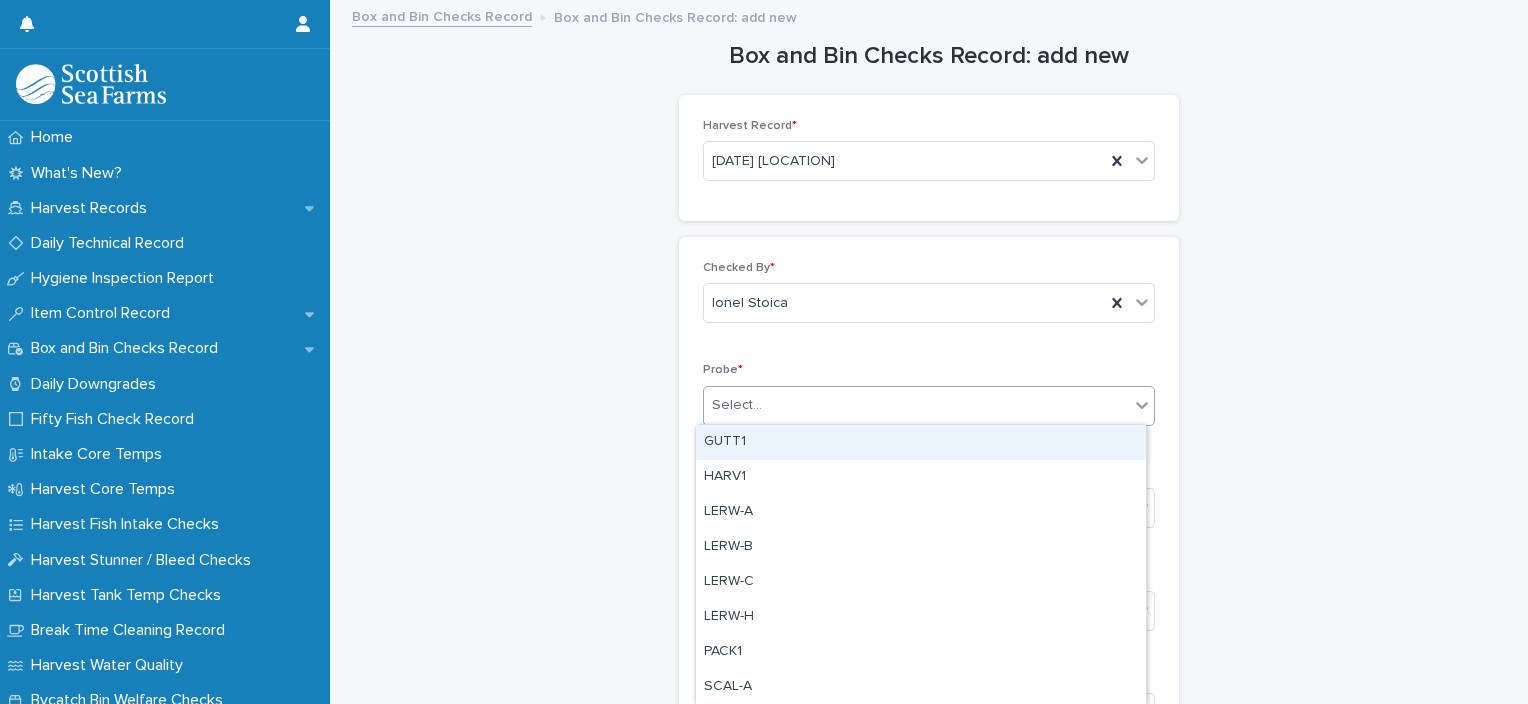 type on "*" 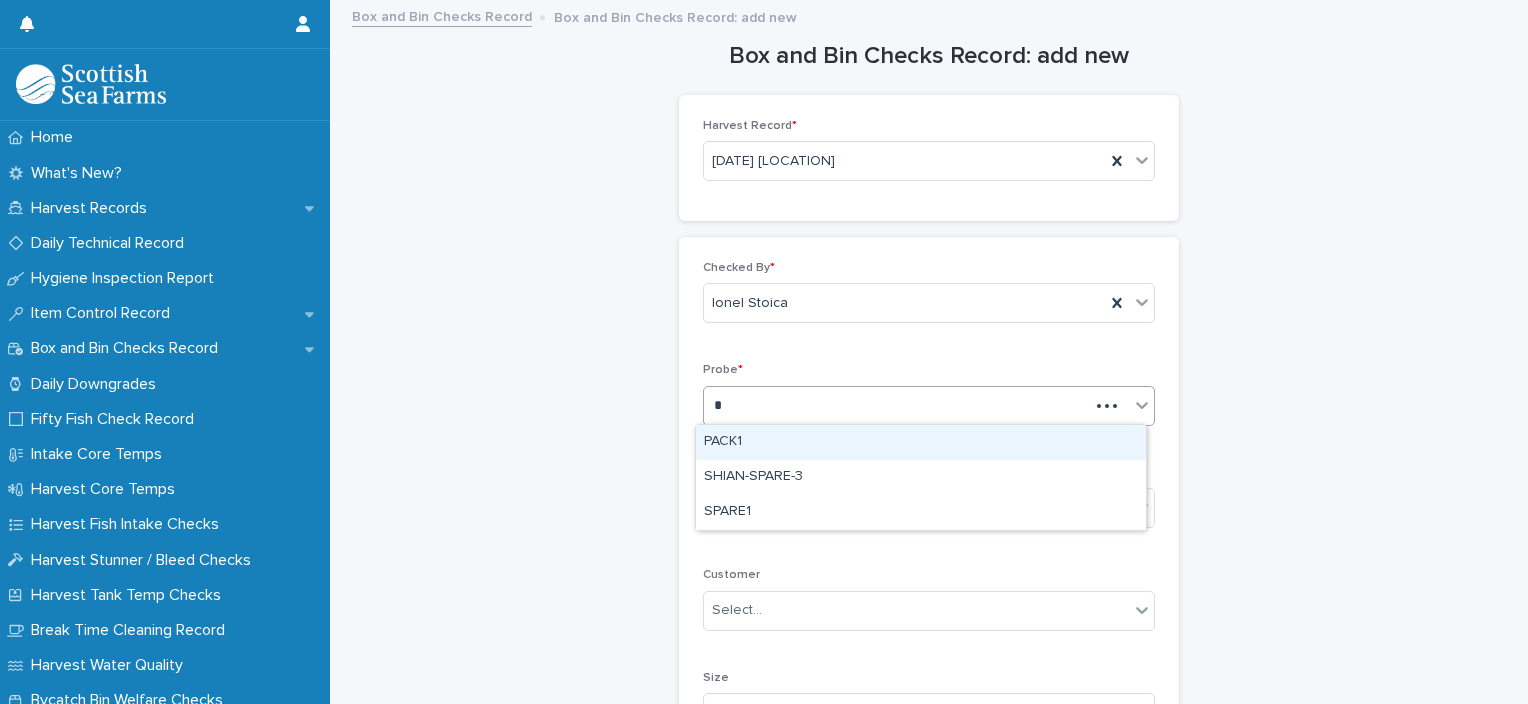 click on "PACK1" at bounding box center (921, 442) 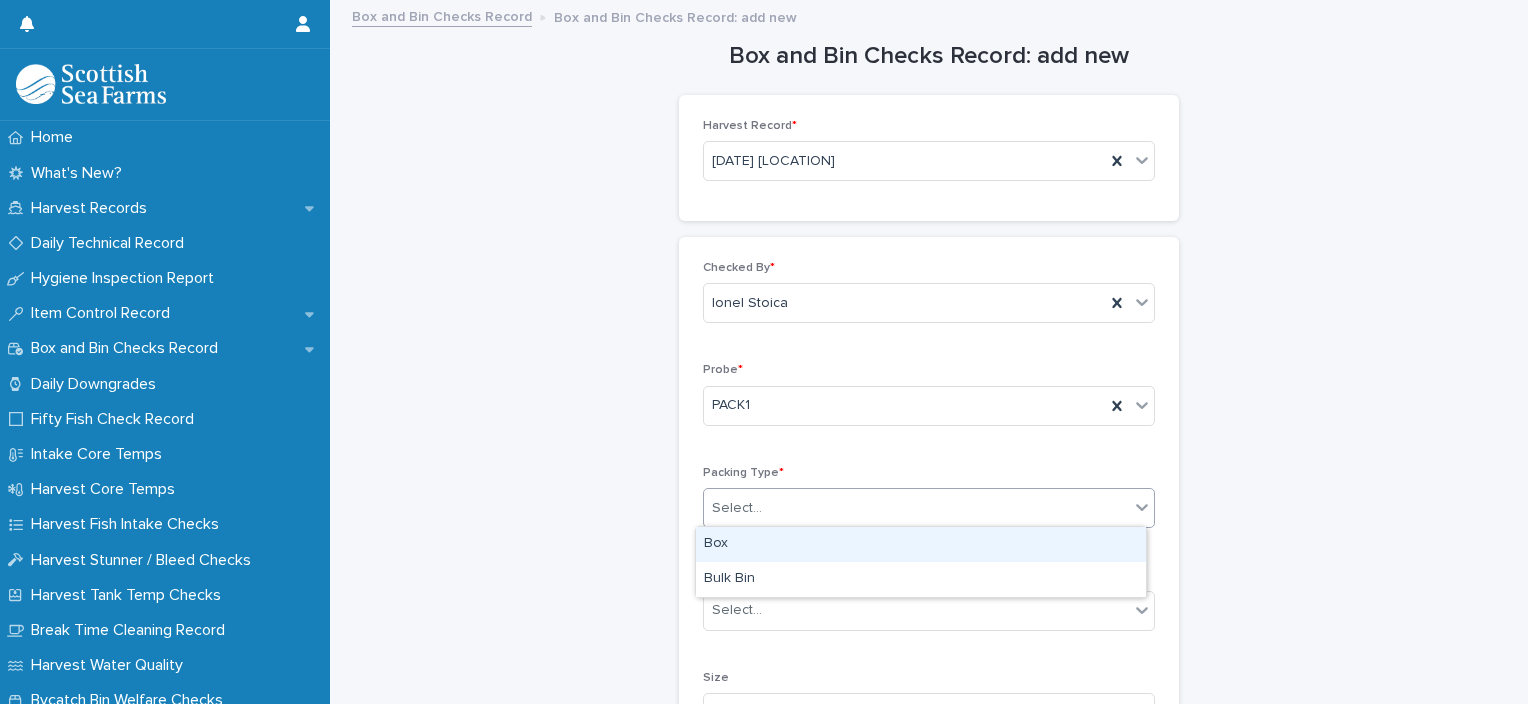 click on "Select..." at bounding box center (916, 508) 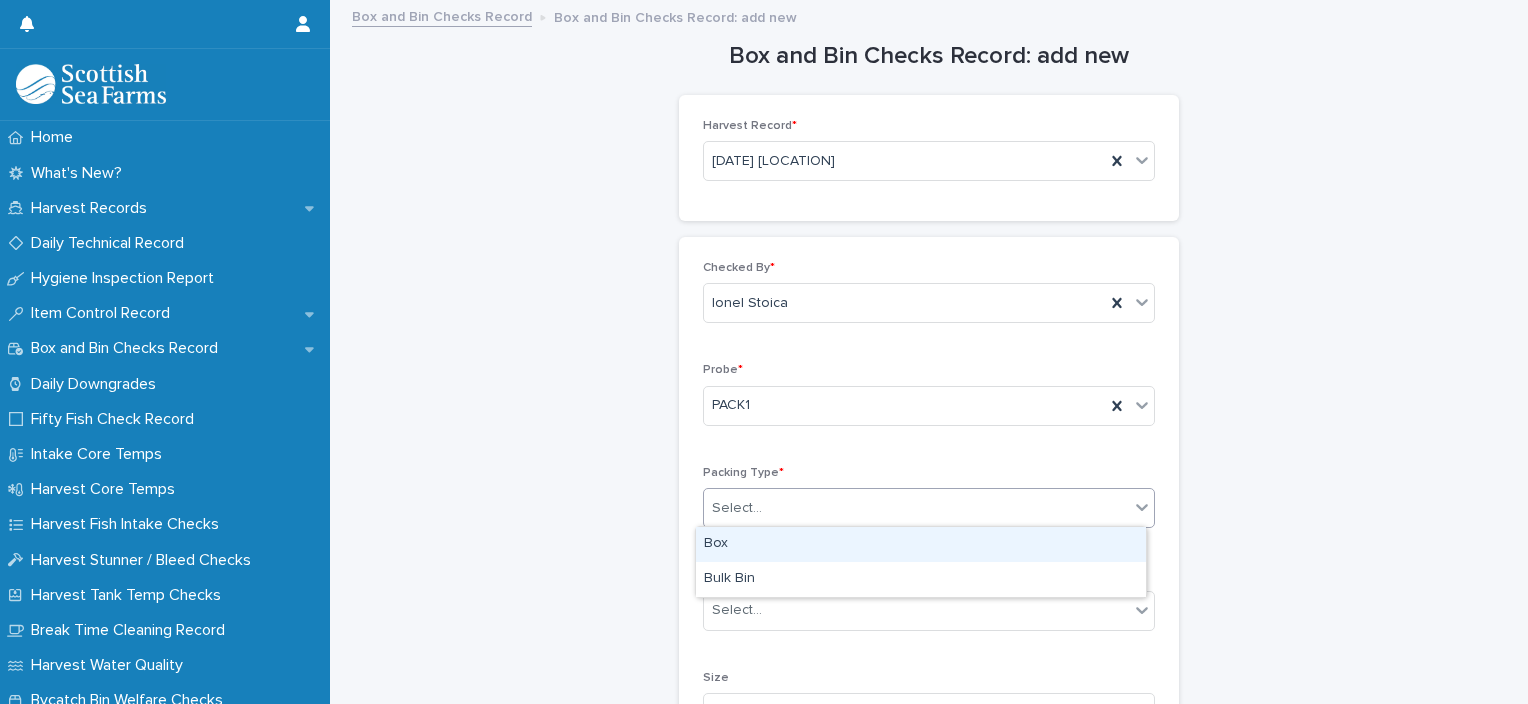 click on "Box" at bounding box center [921, 544] 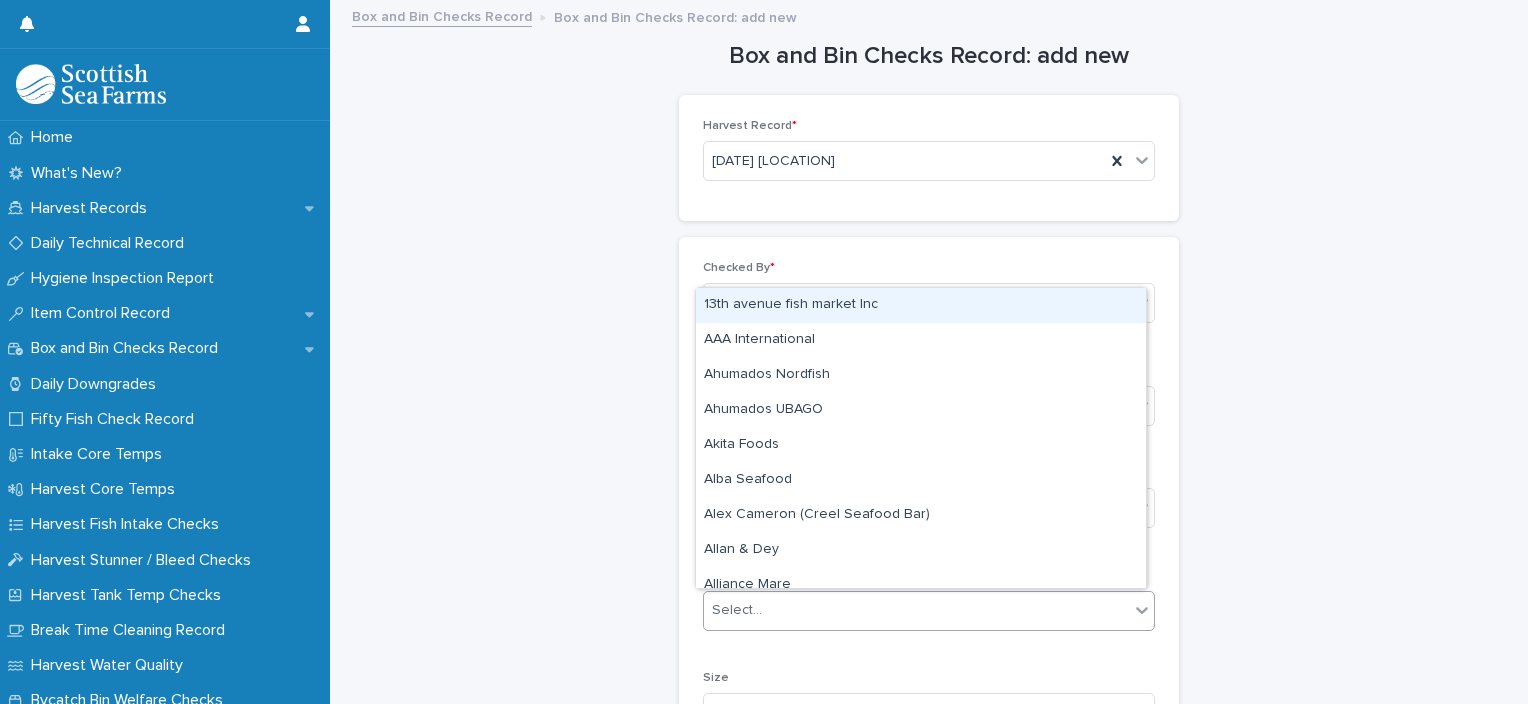 click on "Select..." at bounding box center [916, 610] 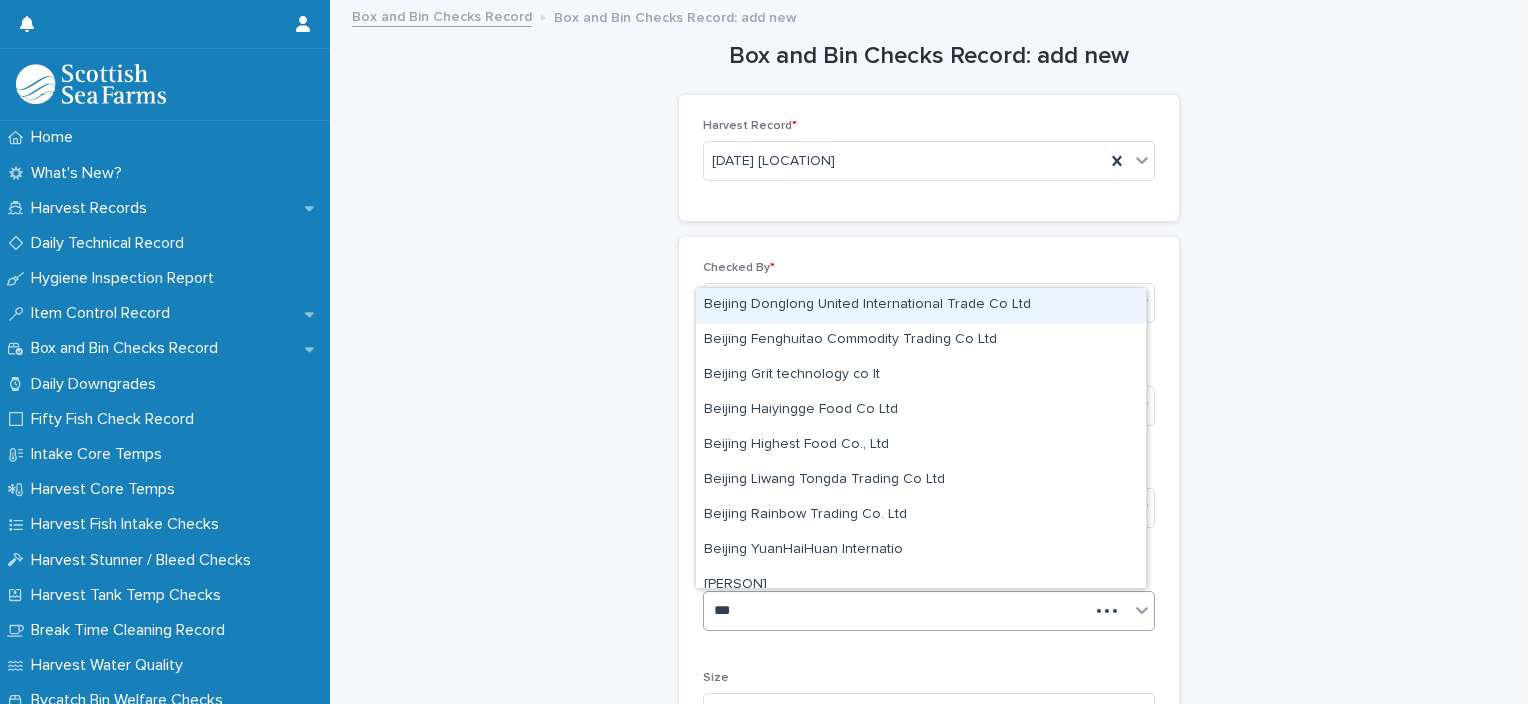 type on "****" 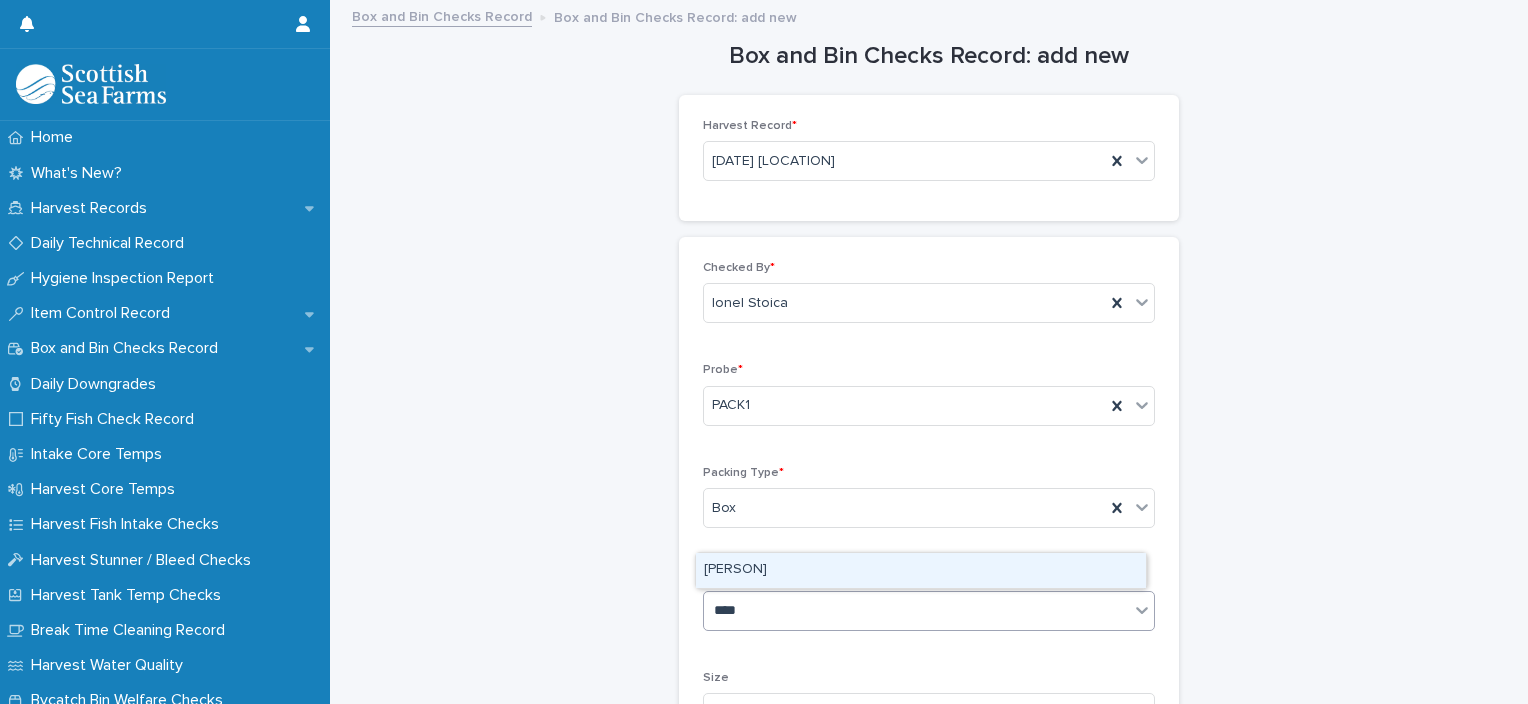 click on "[FIRST] [LAST]" at bounding box center (921, 570) 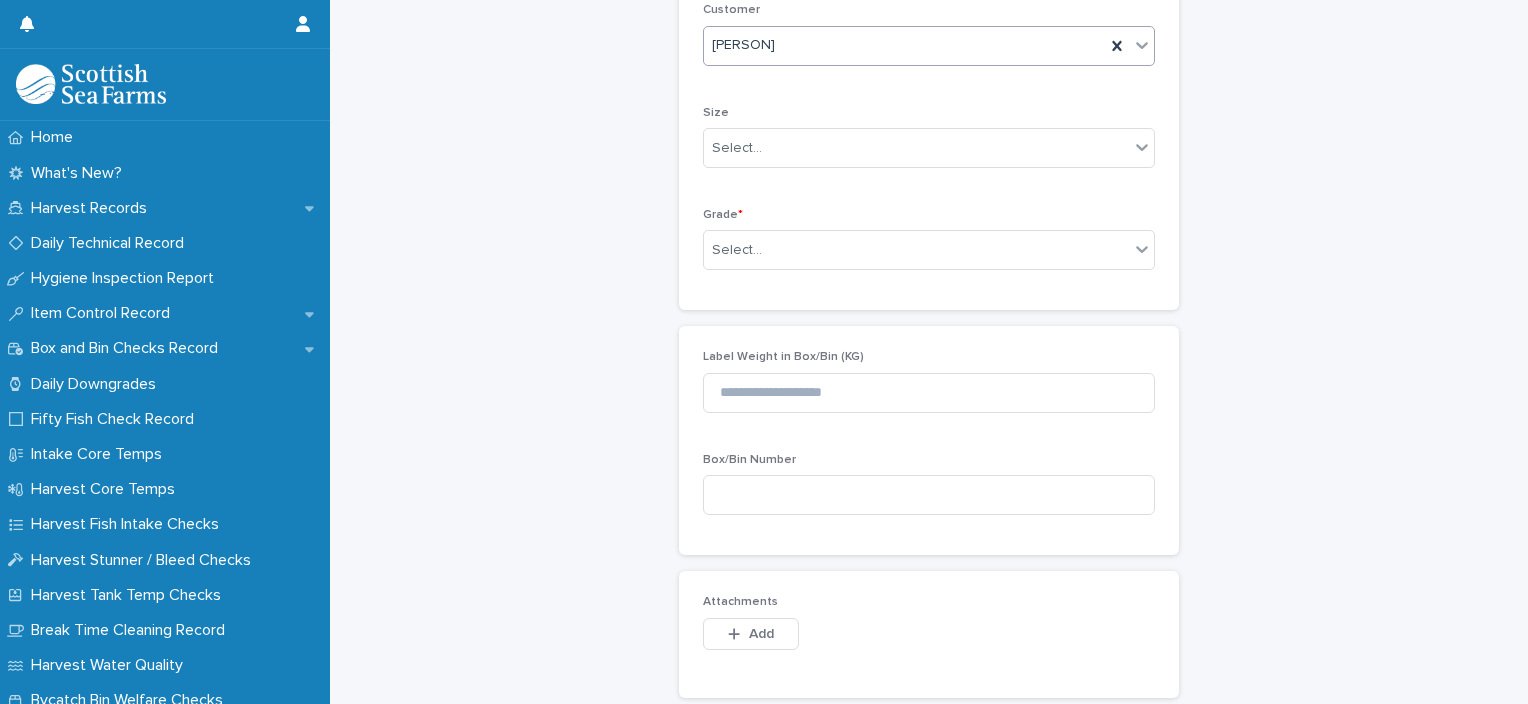 scroll, scrollTop: 600, scrollLeft: 0, axis: vertical 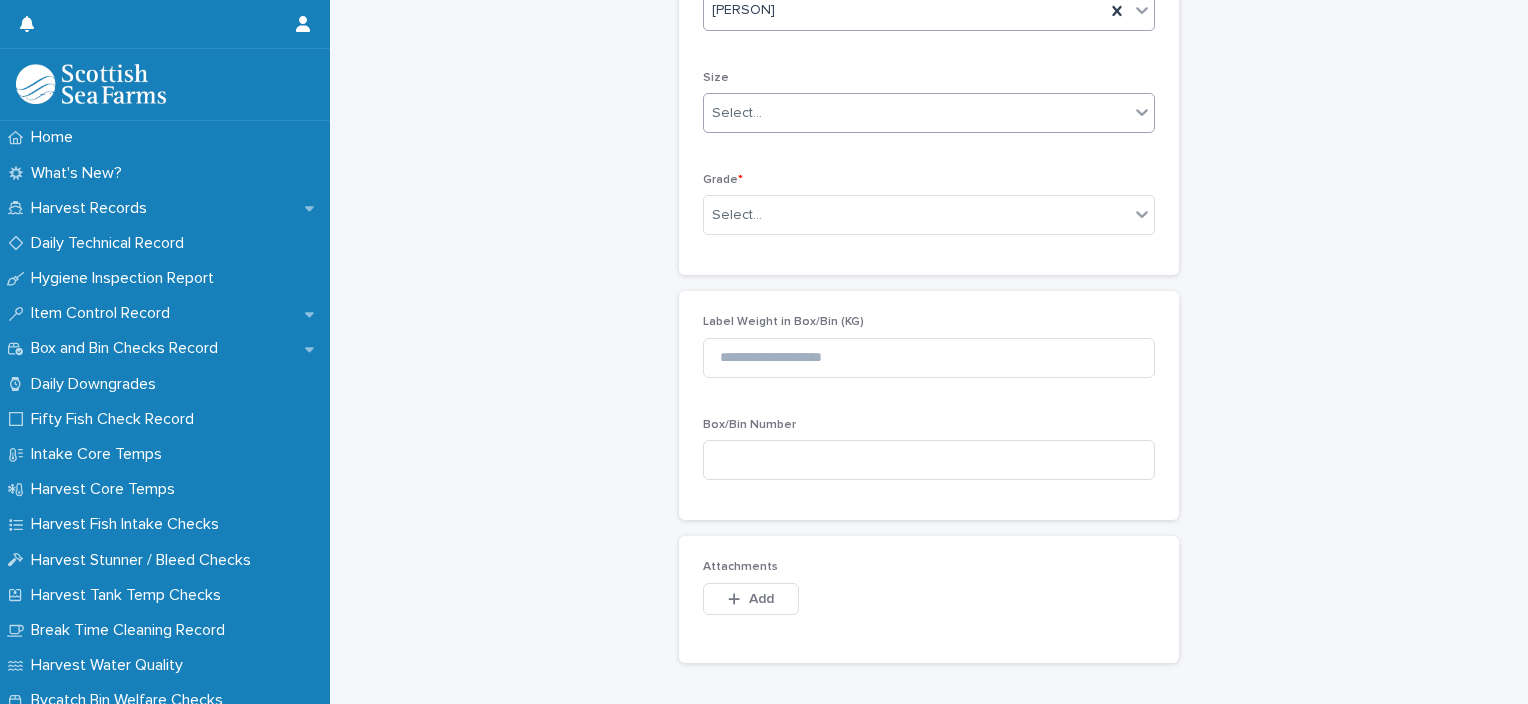 click on "Select..." at bounding box center (916, 113) 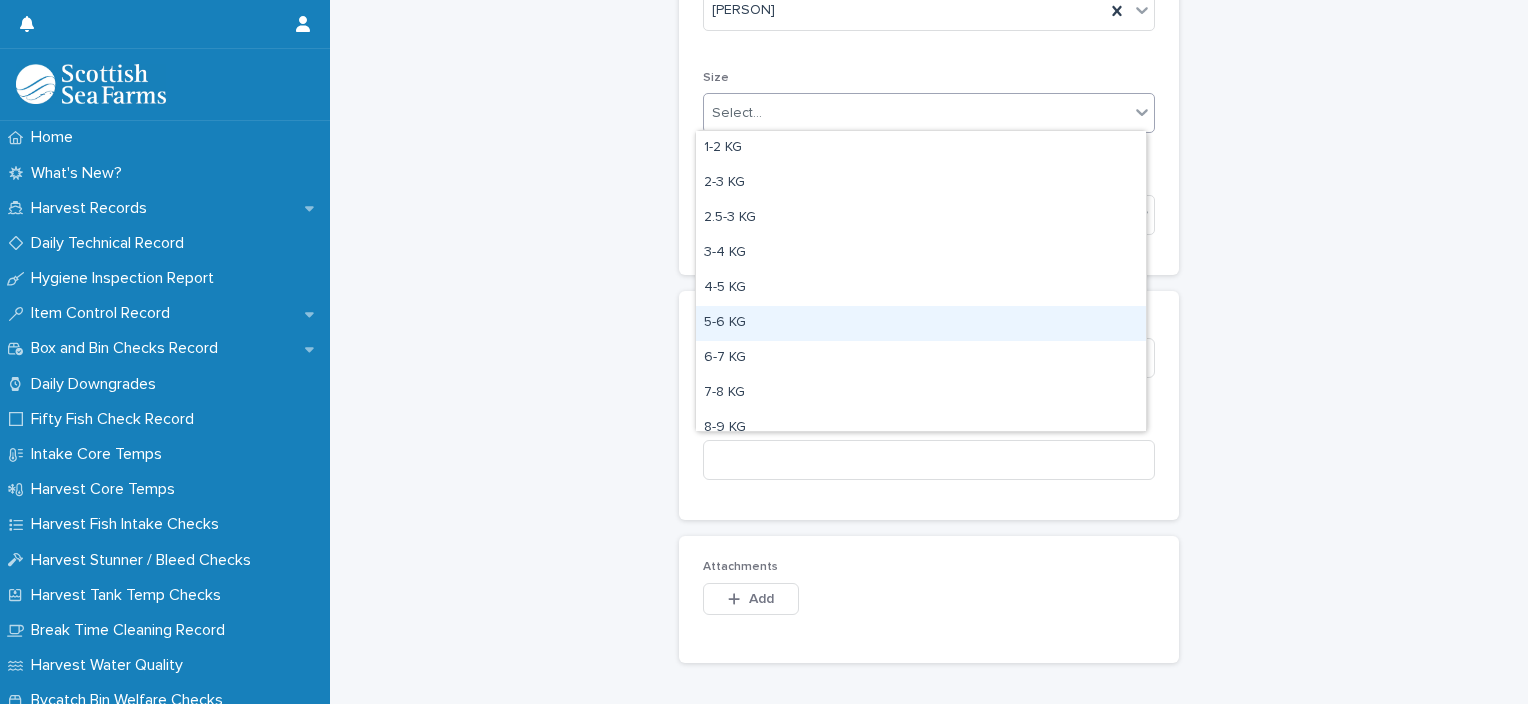 click on "5-6 KG" at bounding box center [921, 323] 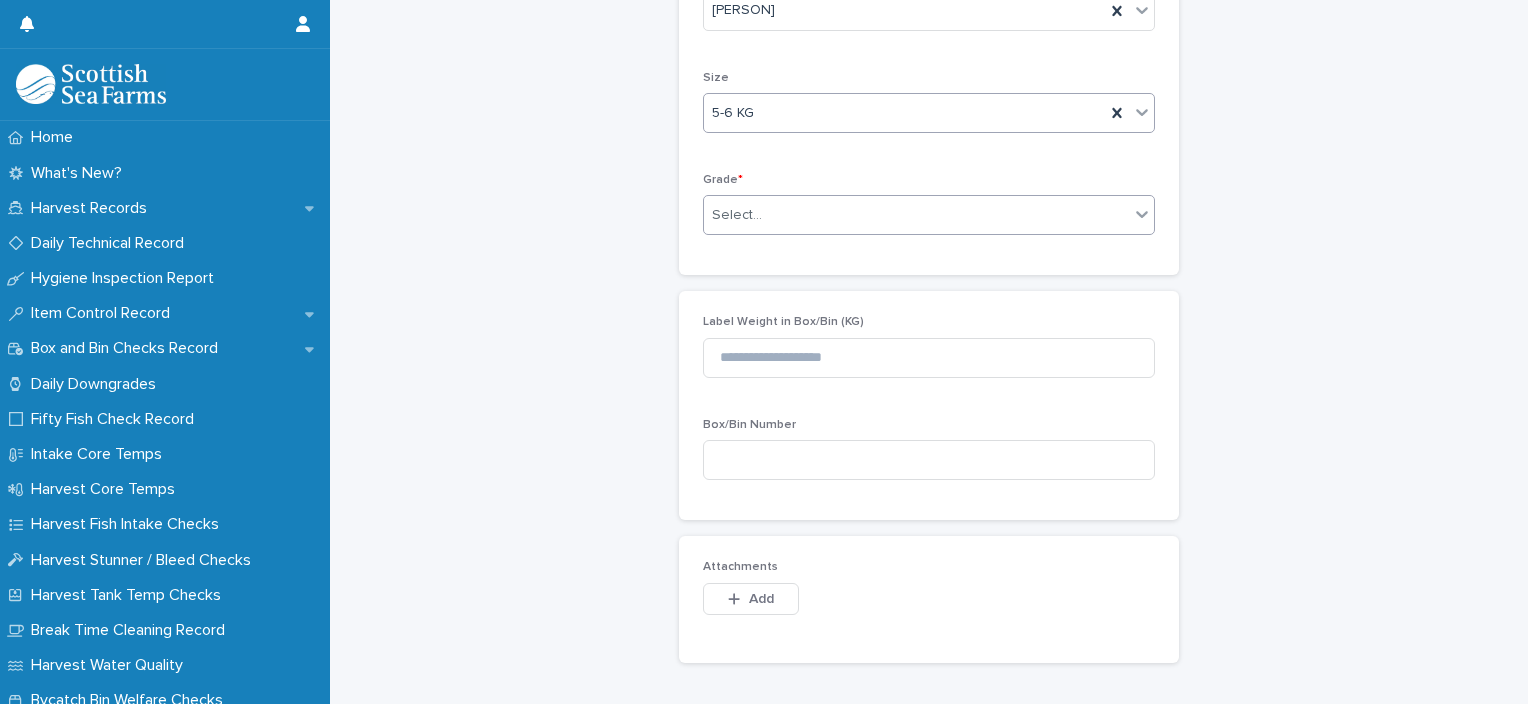 click on "Select..." at bounding box center (916, 215) 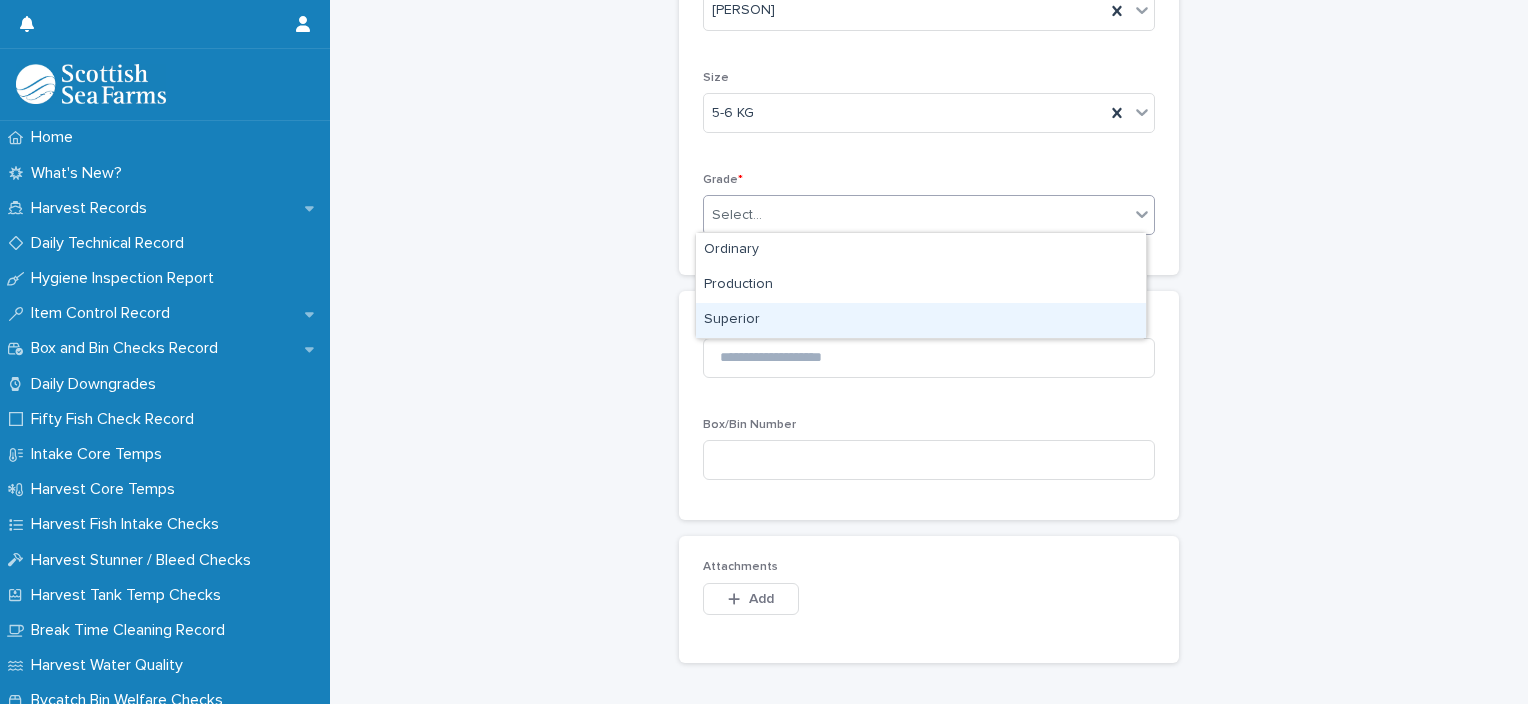 click on "Superior" at bounding box center (921, 320) 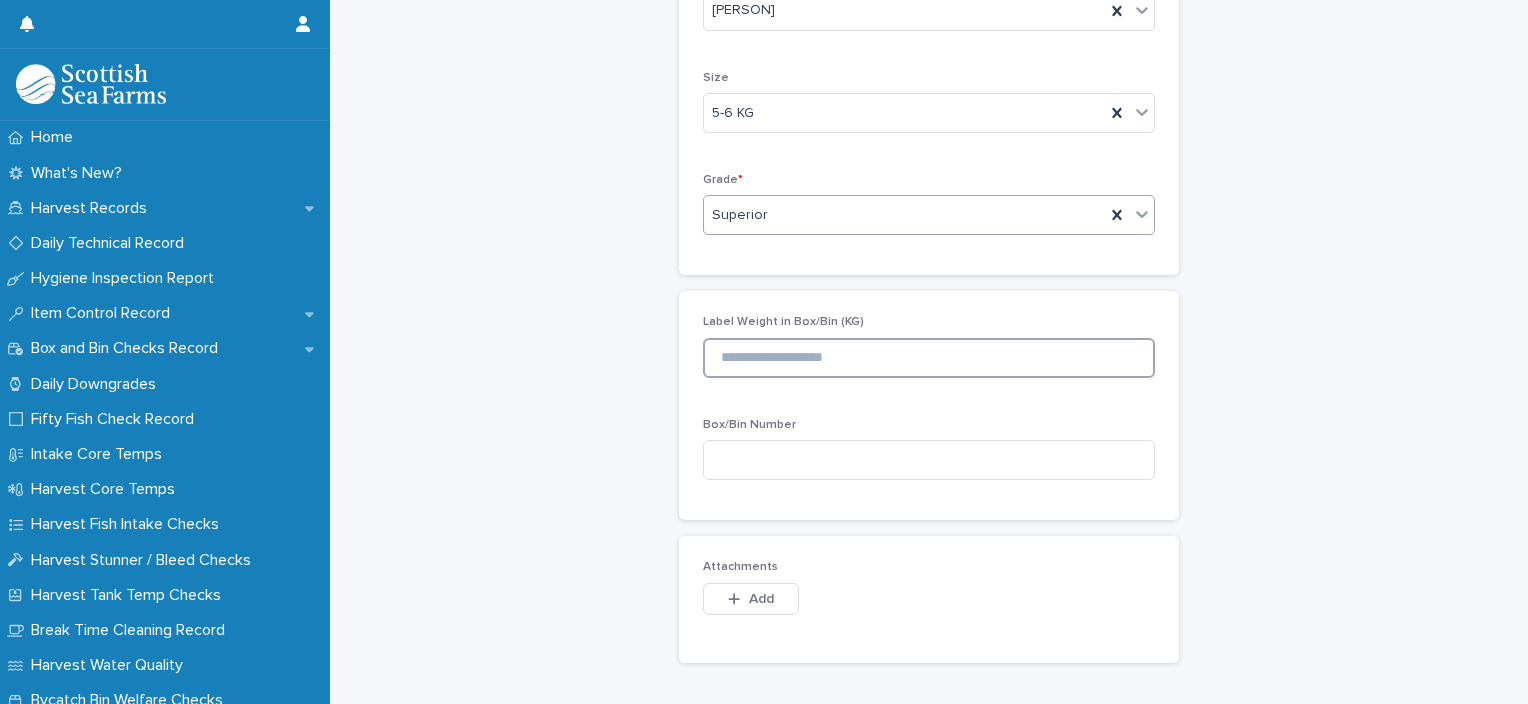 click at bounding box center (929, 358) 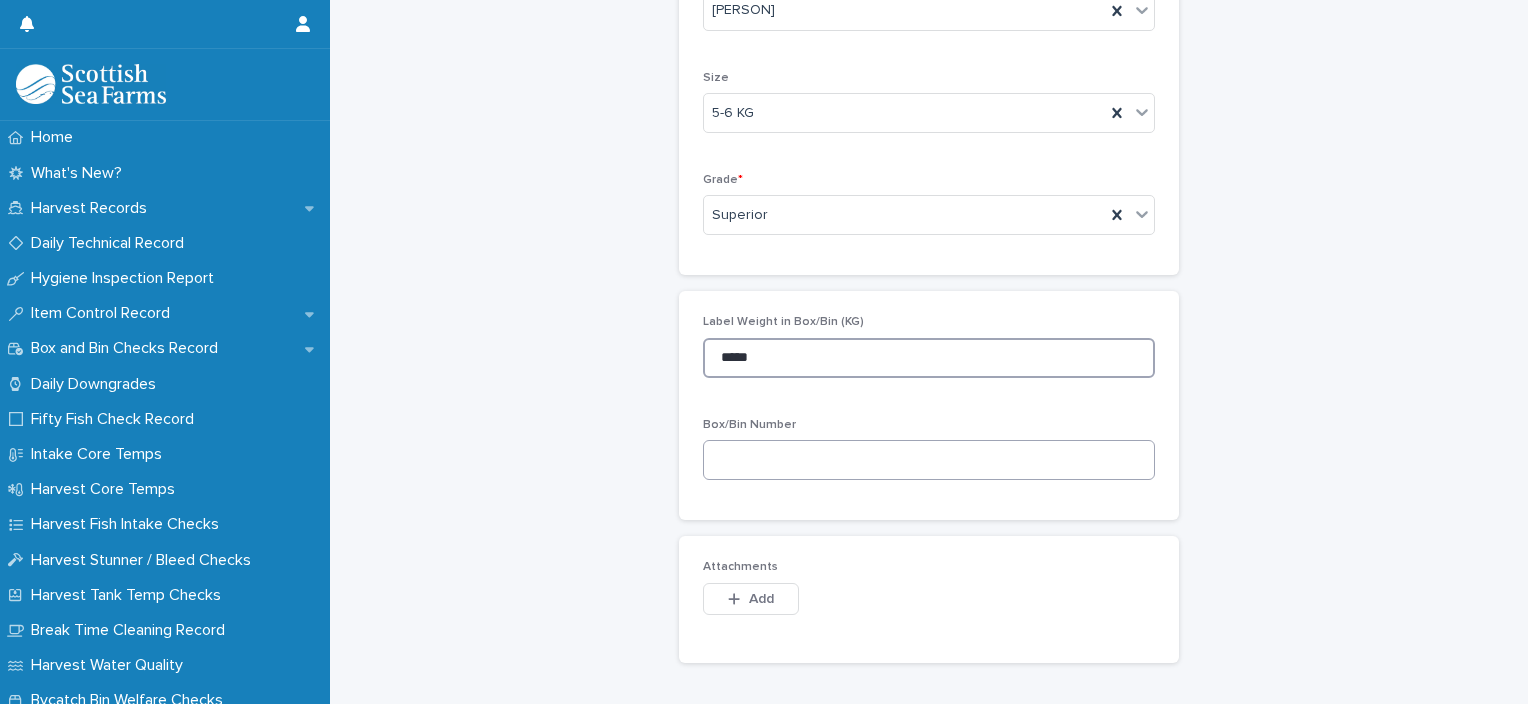 type on "*****" 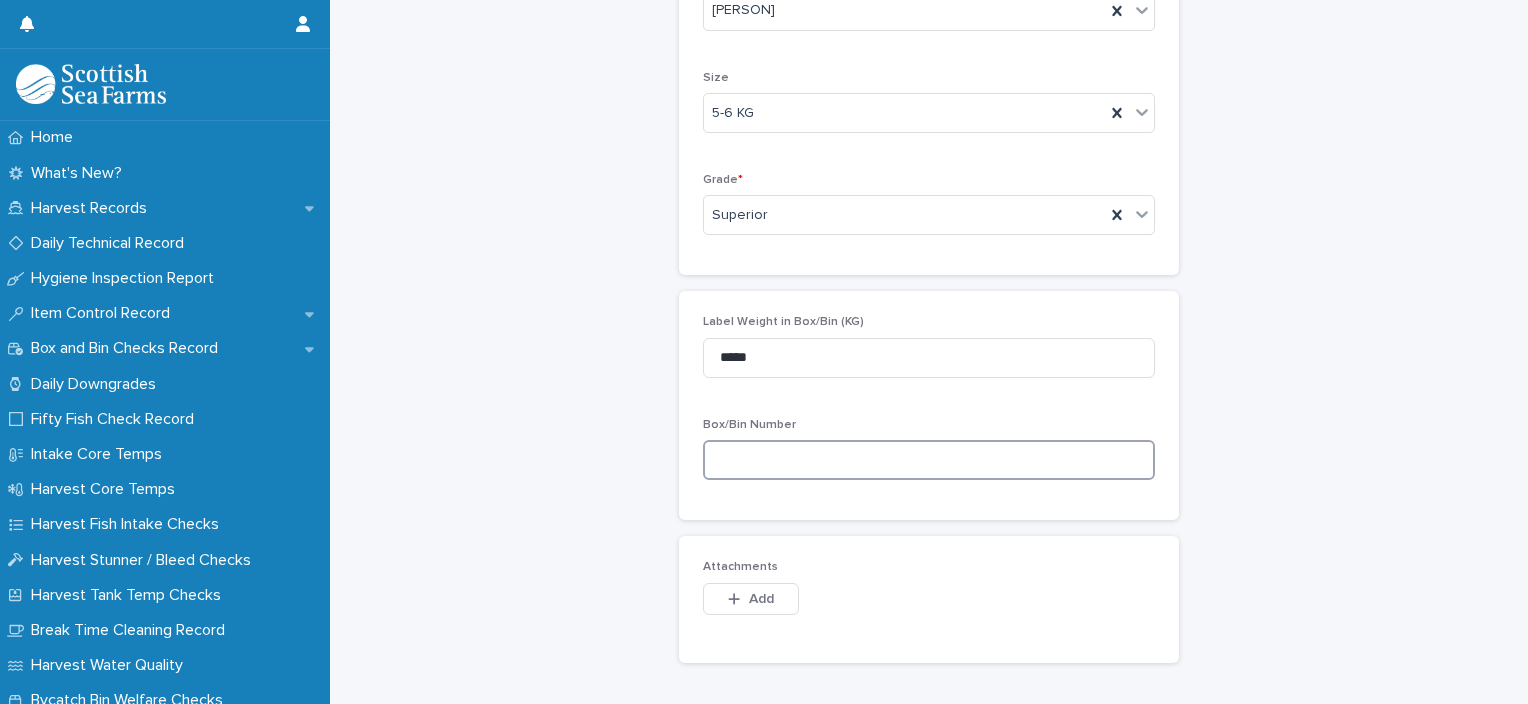 click at bounding box center (929, 460) 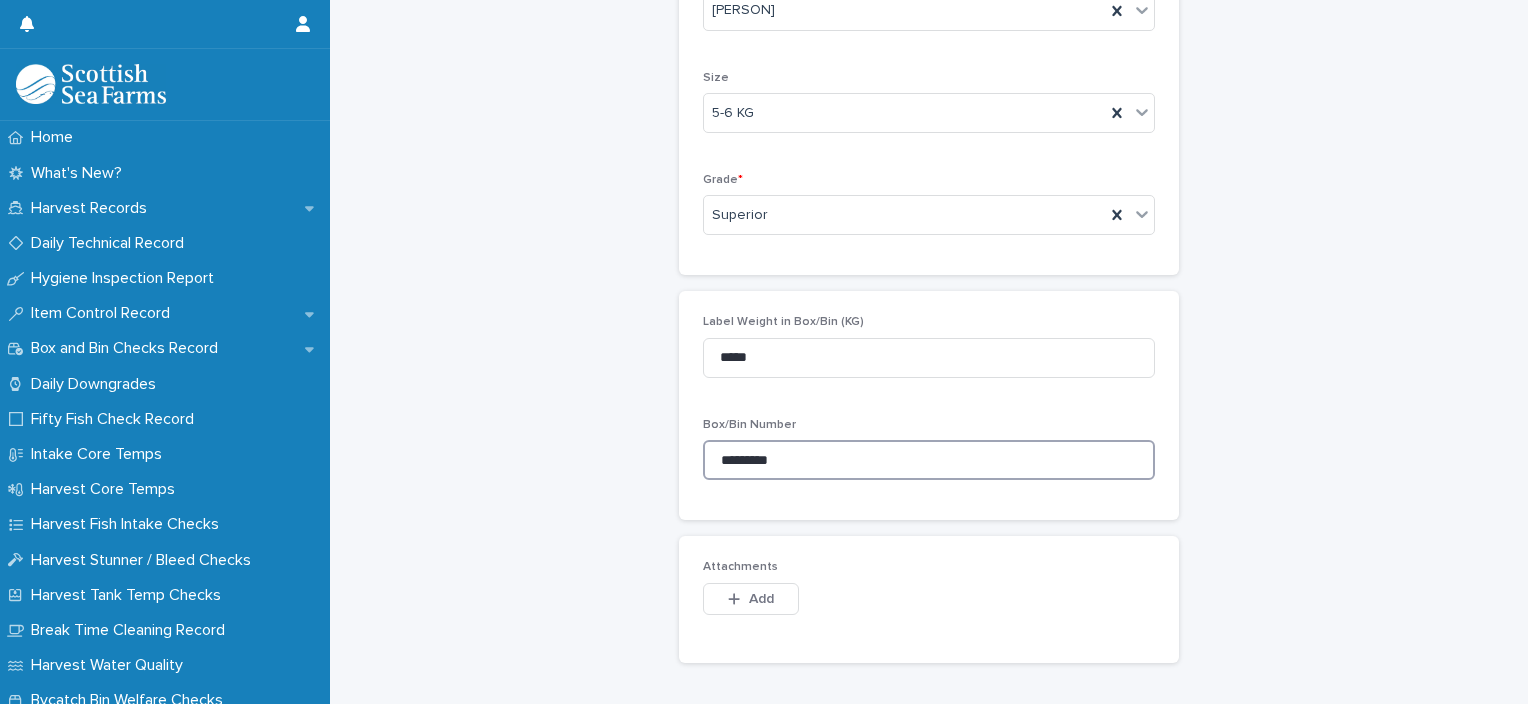 drag, startPoint x: 784, startPoint y: 454, endPoint x: 693, endPoint y: 464, distance: 91.5478 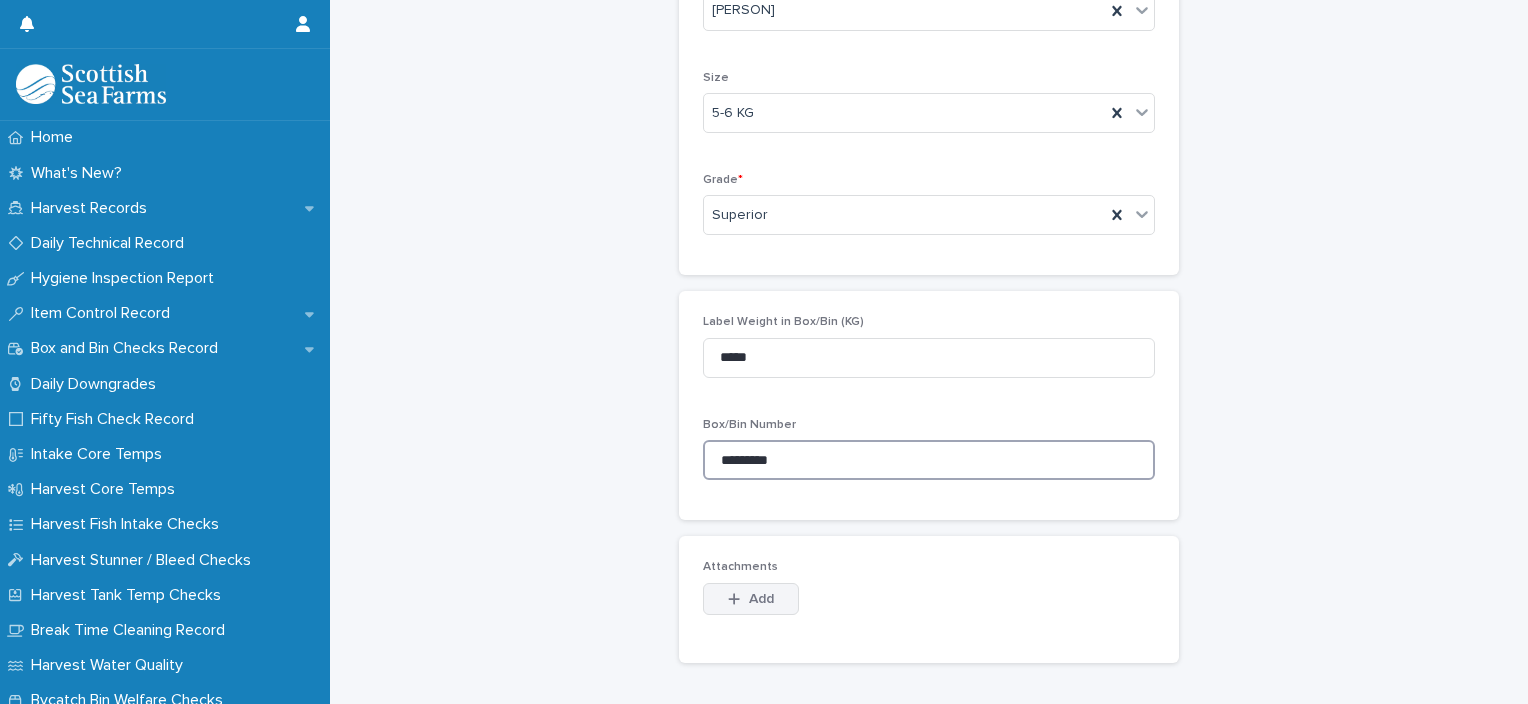 type on "*********" 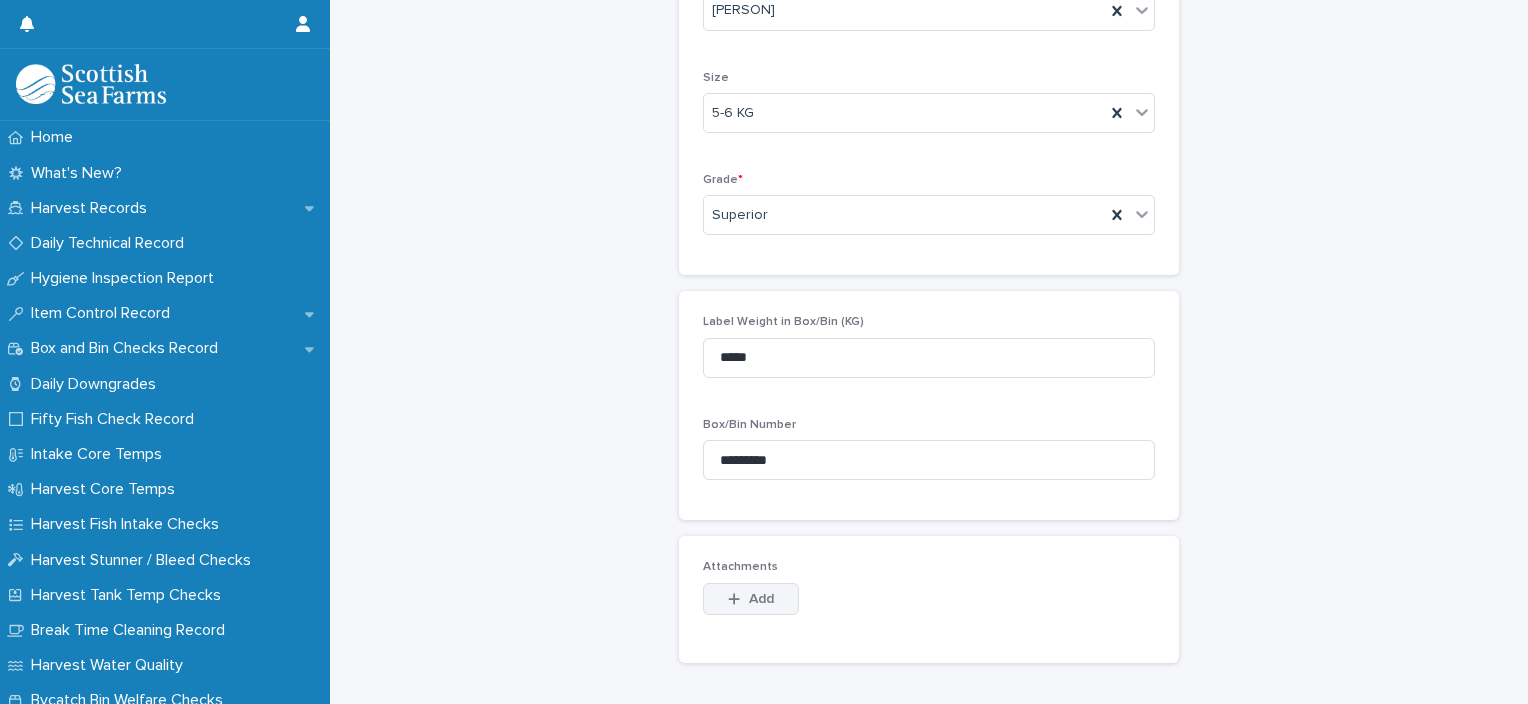 click on "Add" at bounding box center [751, 599] 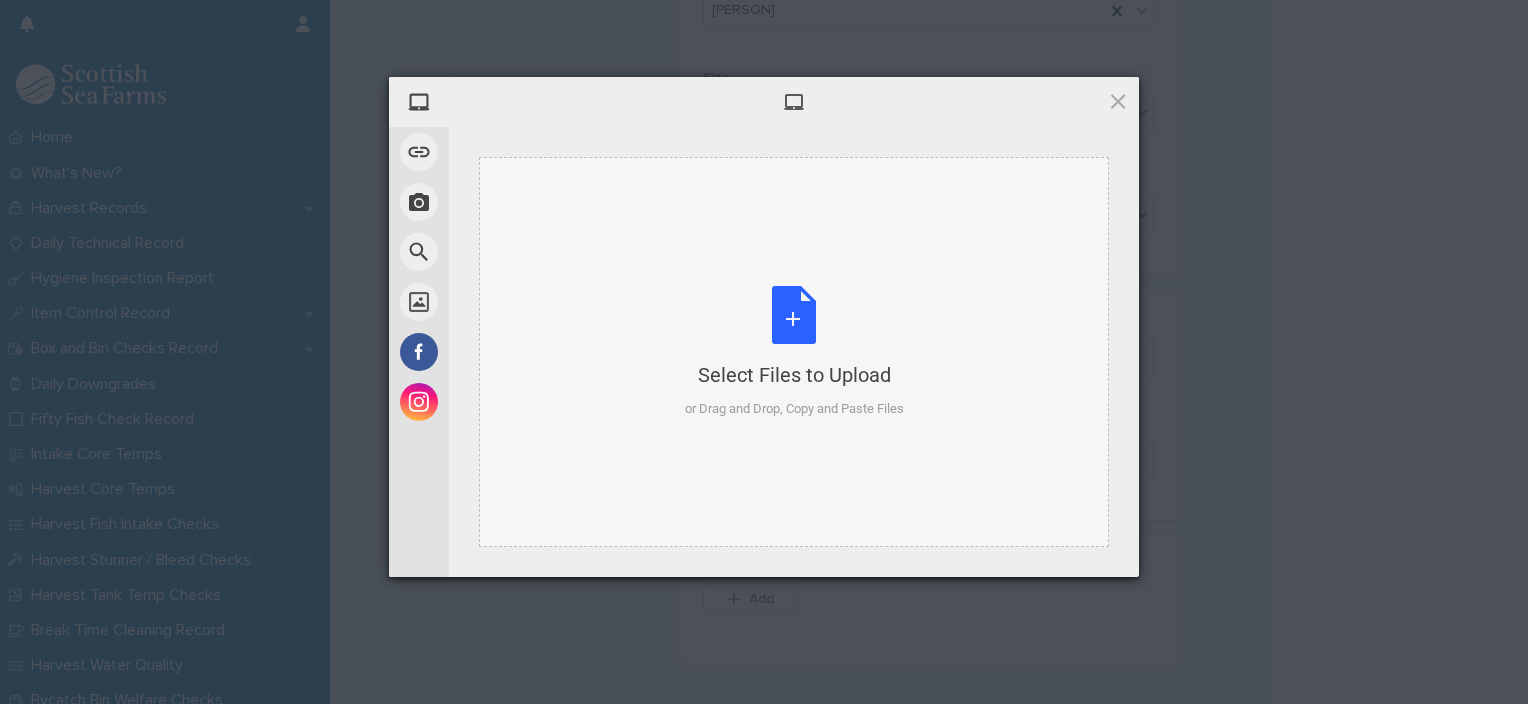 click on "Select Files to Upload
or Drag and Drop, Copy and Paste Files" at bounding box center [794, 352] 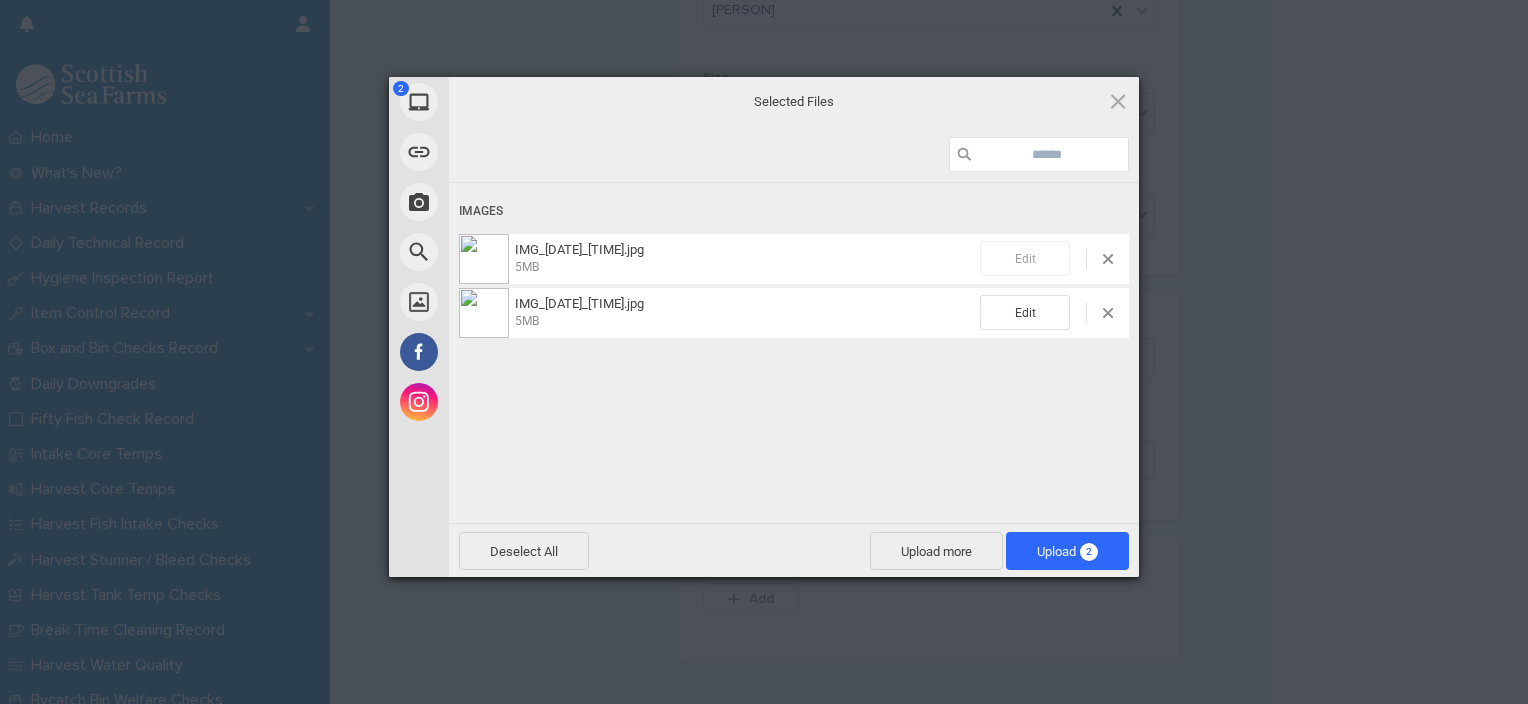 click on "Edit" at bounding box center (1025, 258) 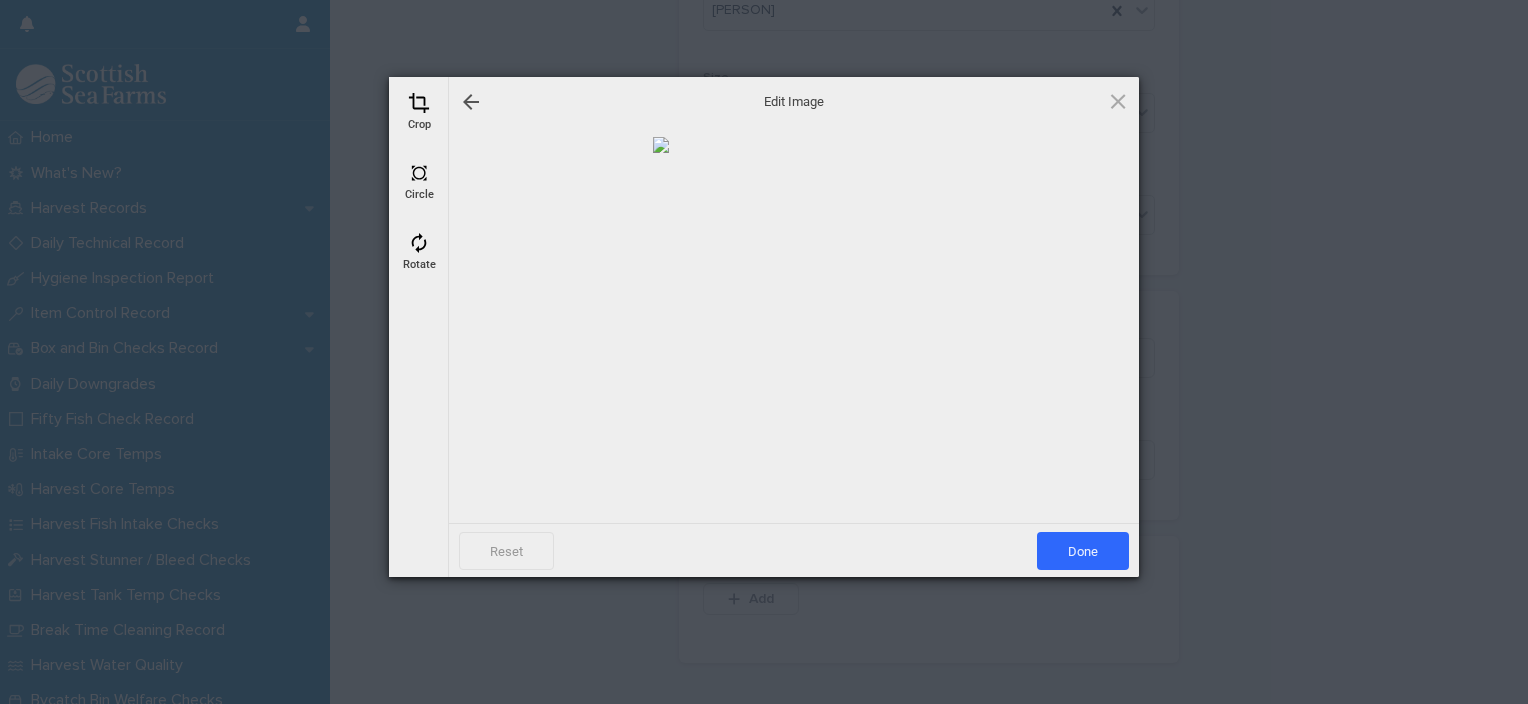 click on "Crop" at bounding box center [419, 112] 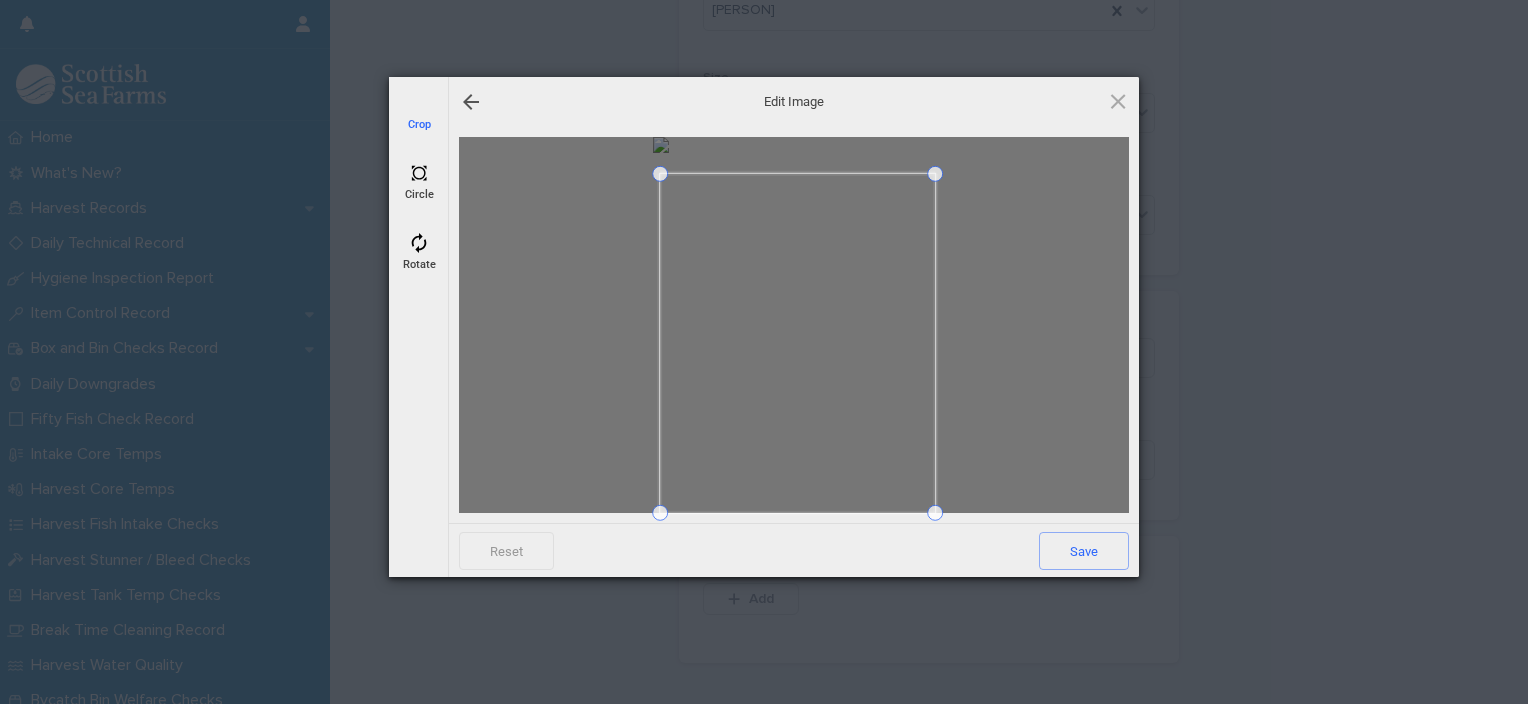 click at bounding box center [660, 174] 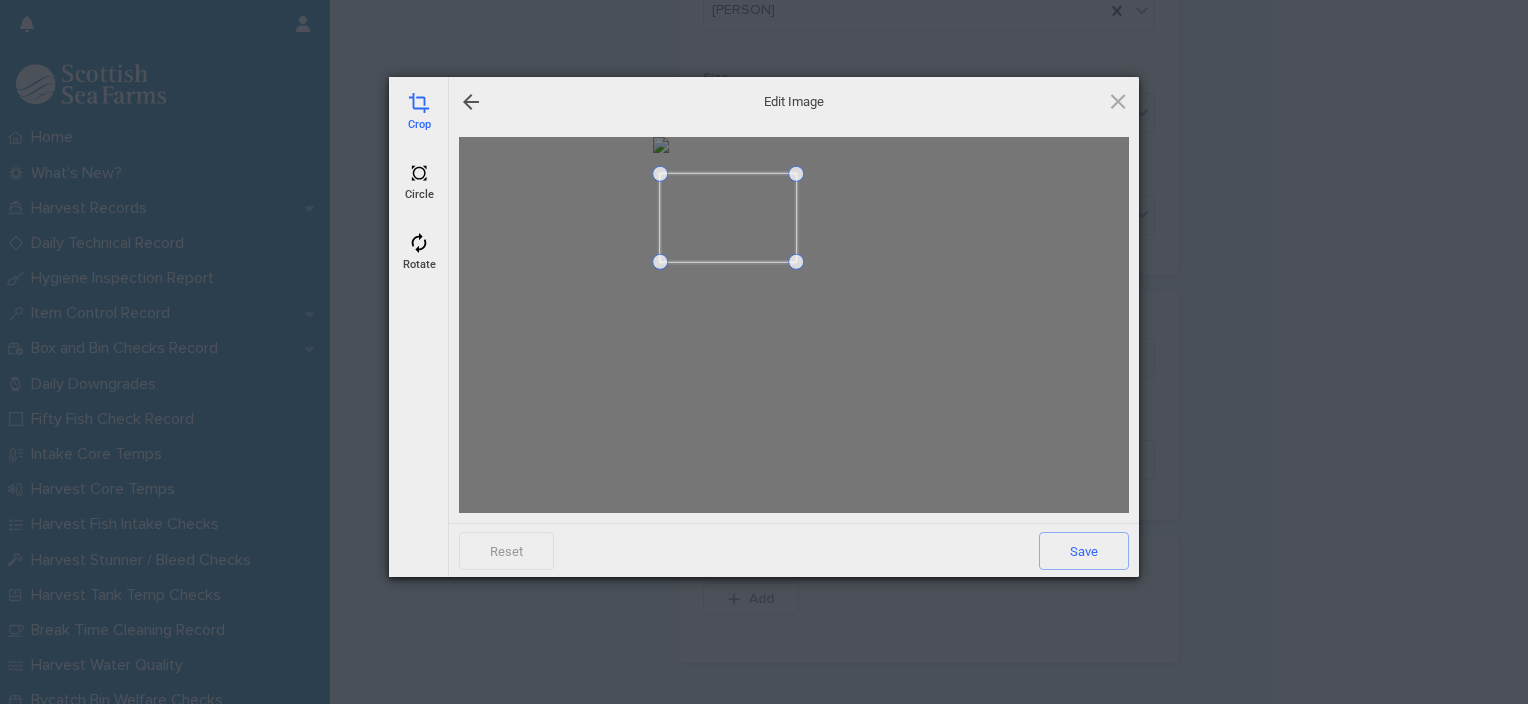 click at bounding box center [796, 262] 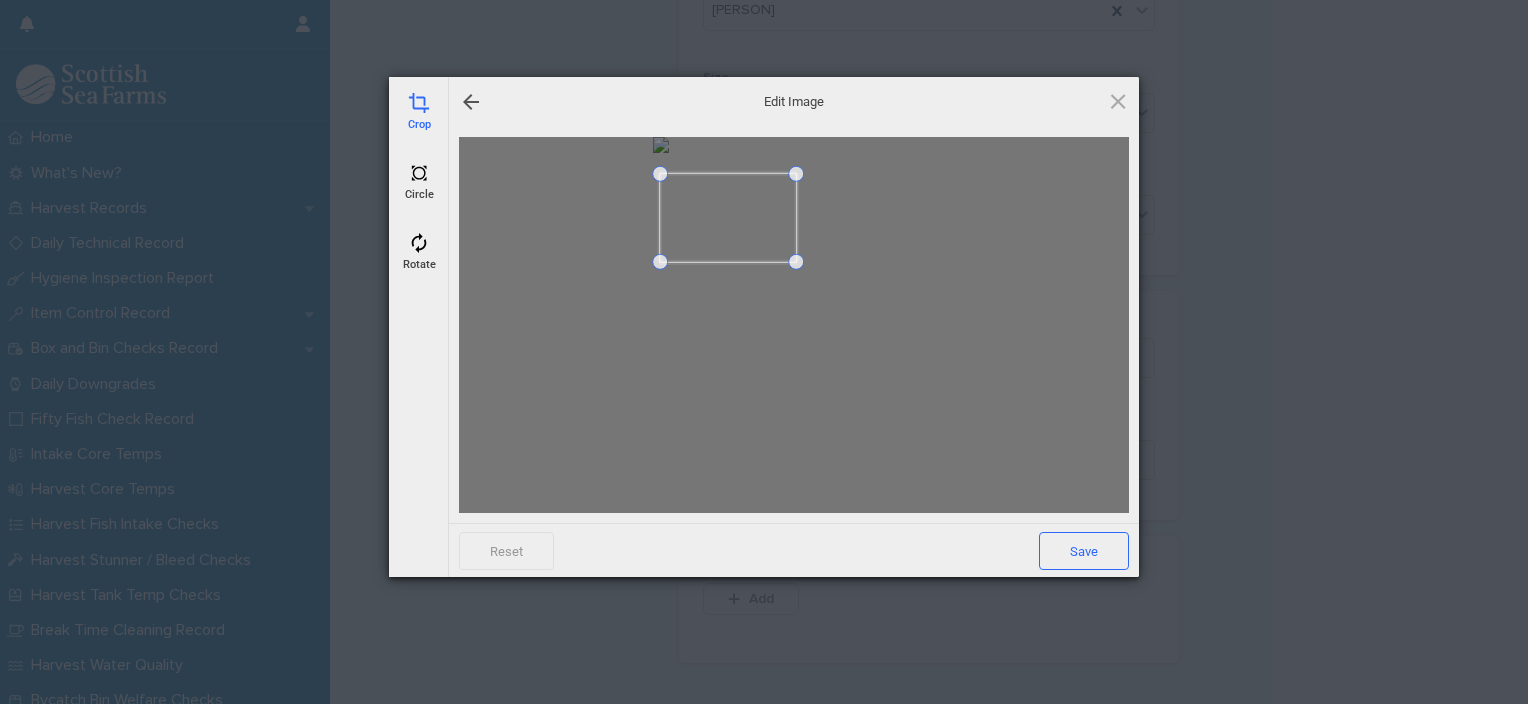 click on "Save" at bounding box center (1084, 551) 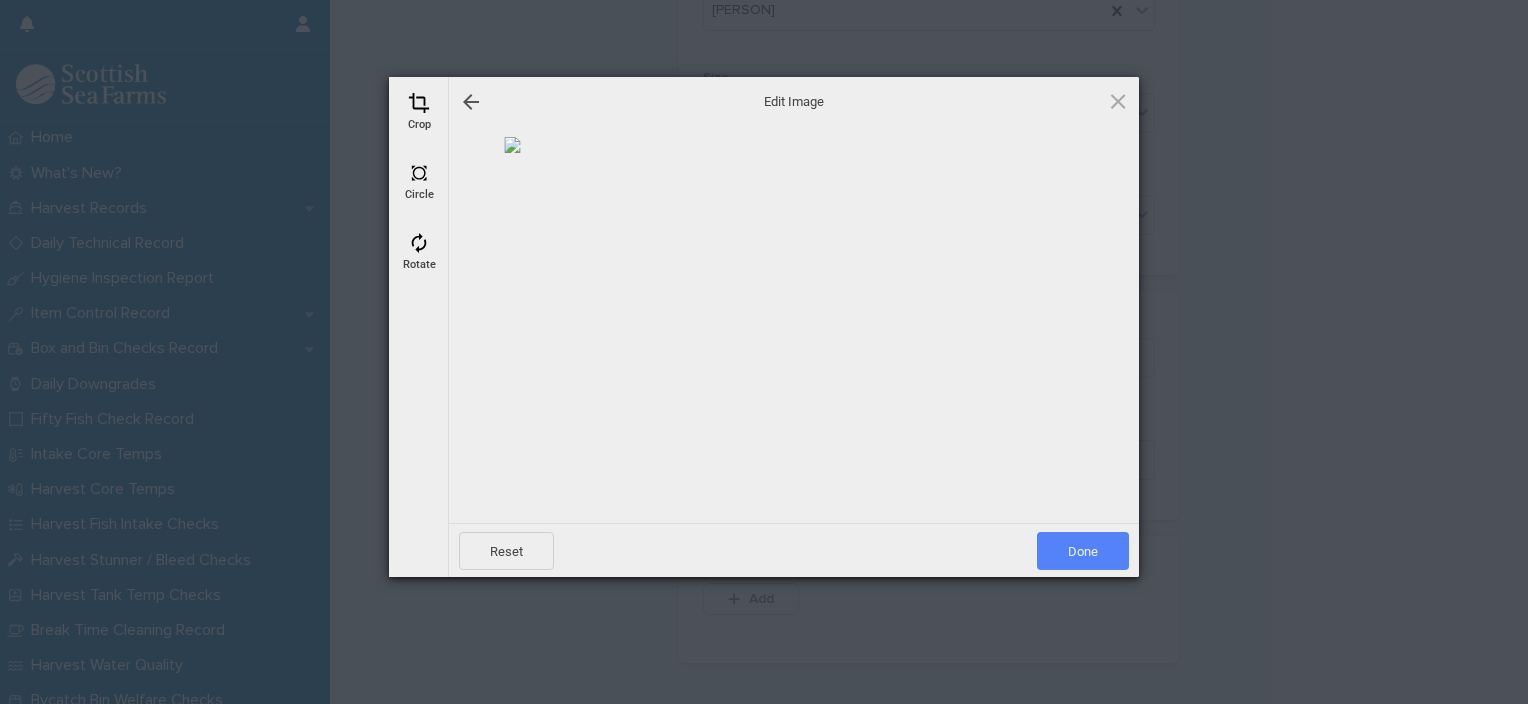 click on "Done" at bounding box center [1083, 551] 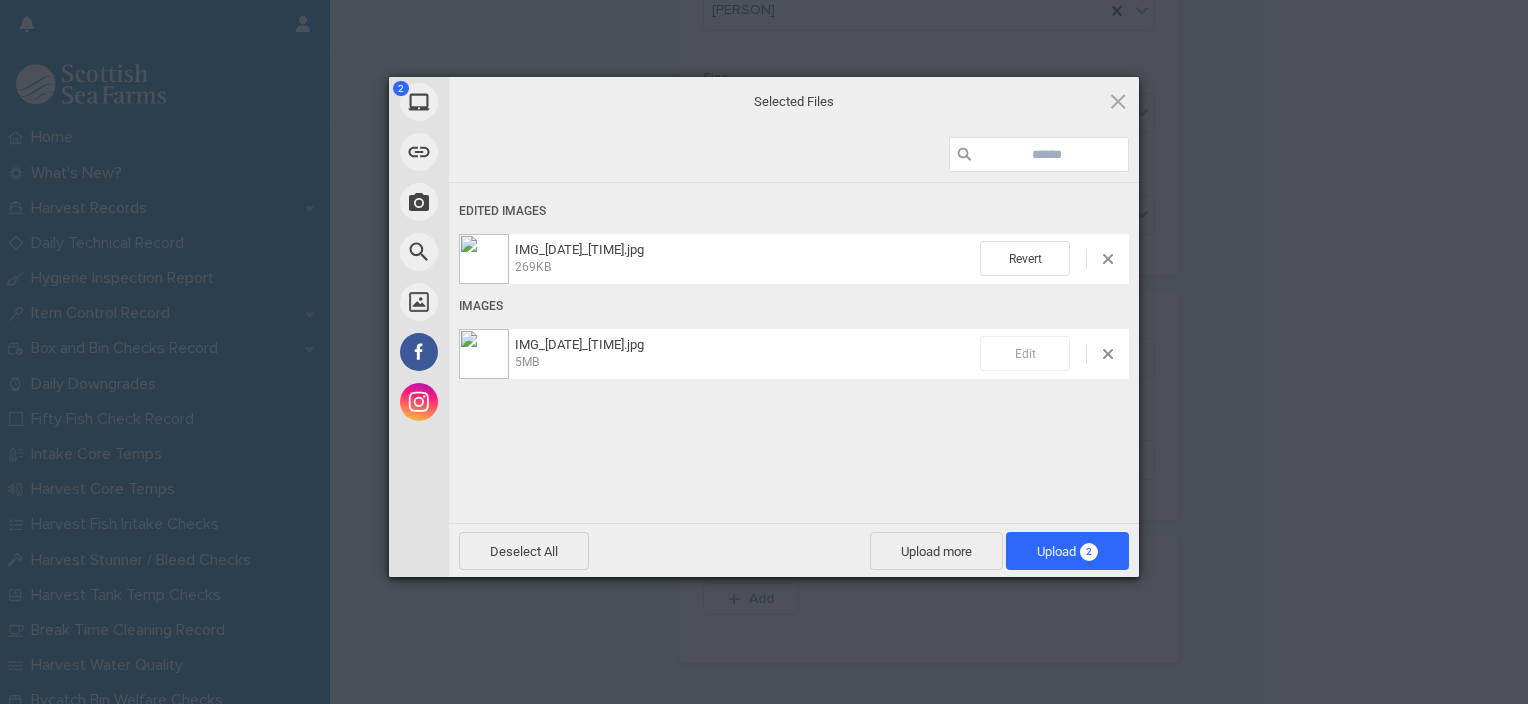 click on "Edit" at bounding box center (1025, 353) 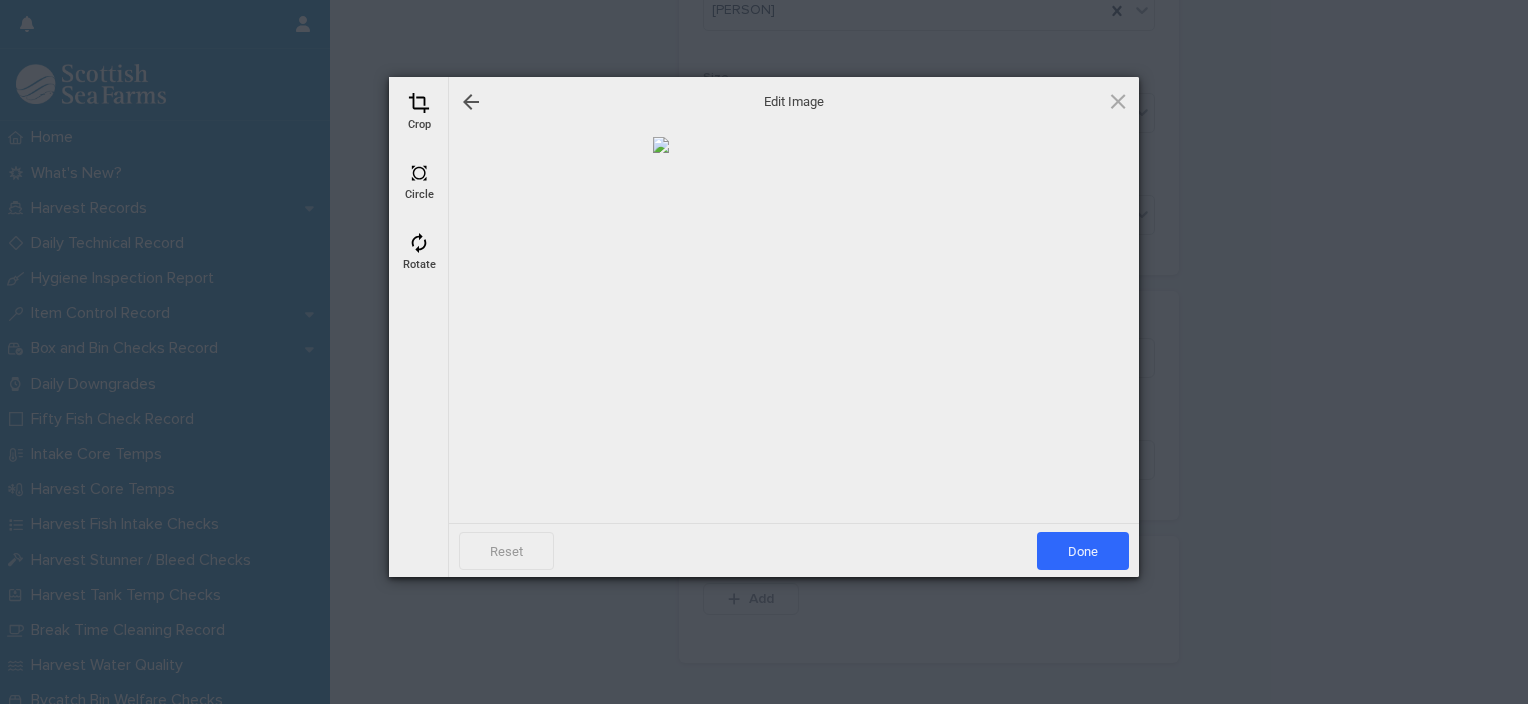 click at bounding box center (419, 103) 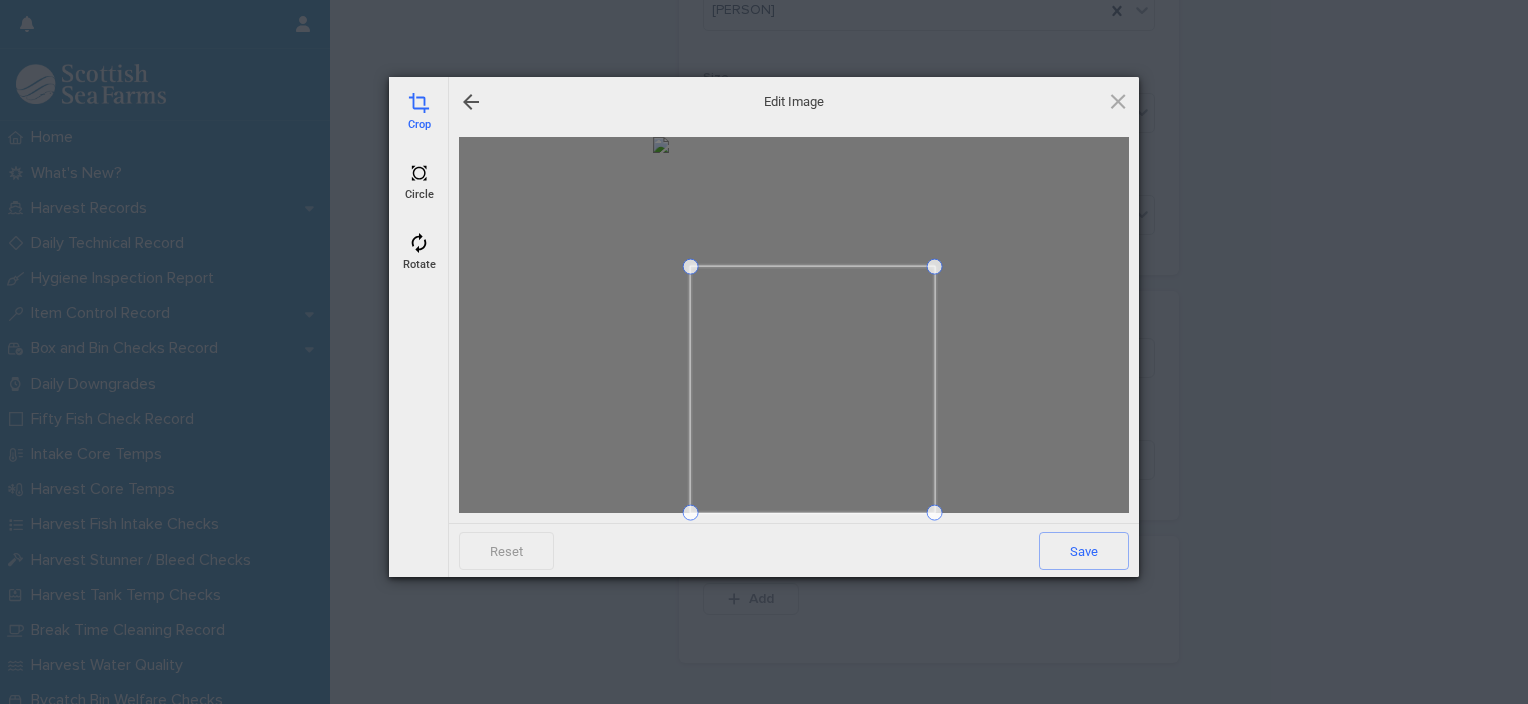 click at bounding box center (691, 267) 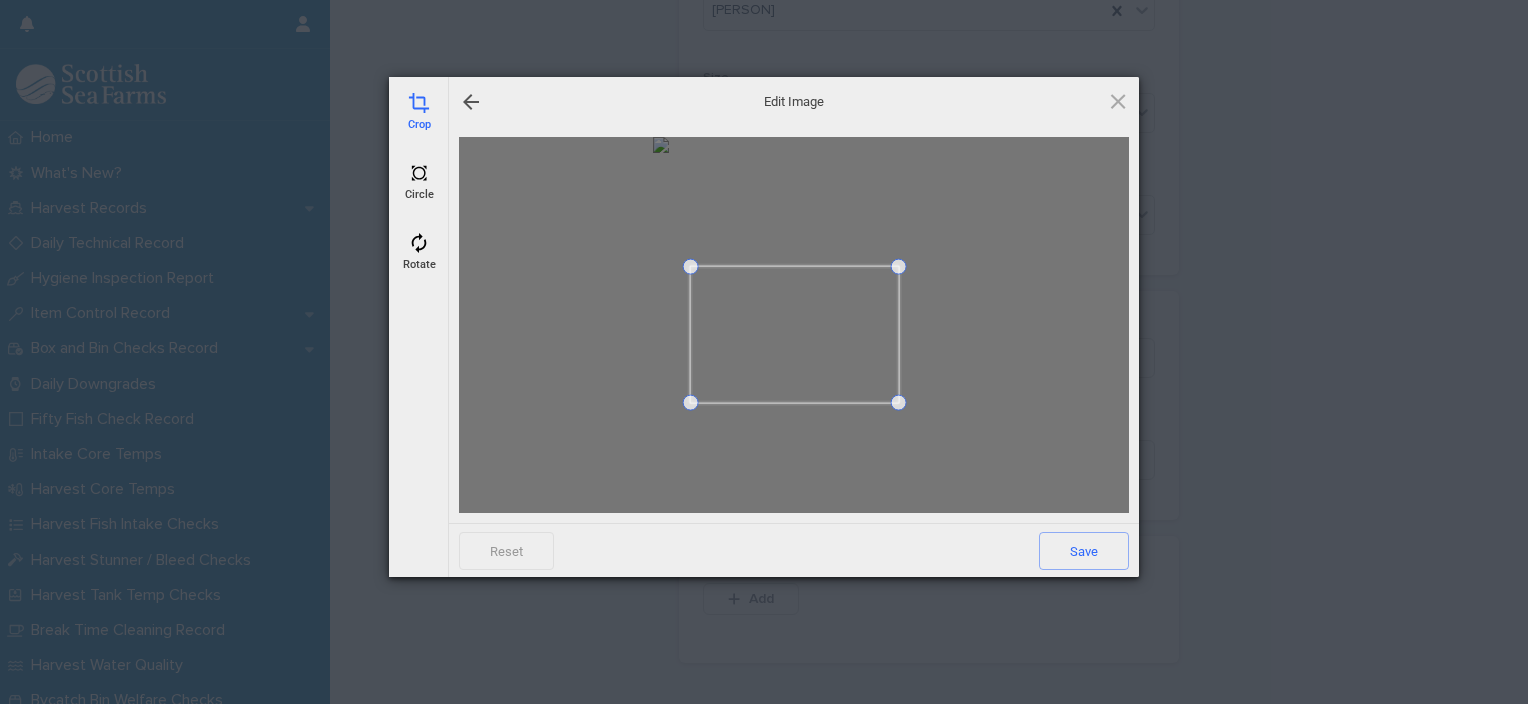 click at bounding box center [898, 403] 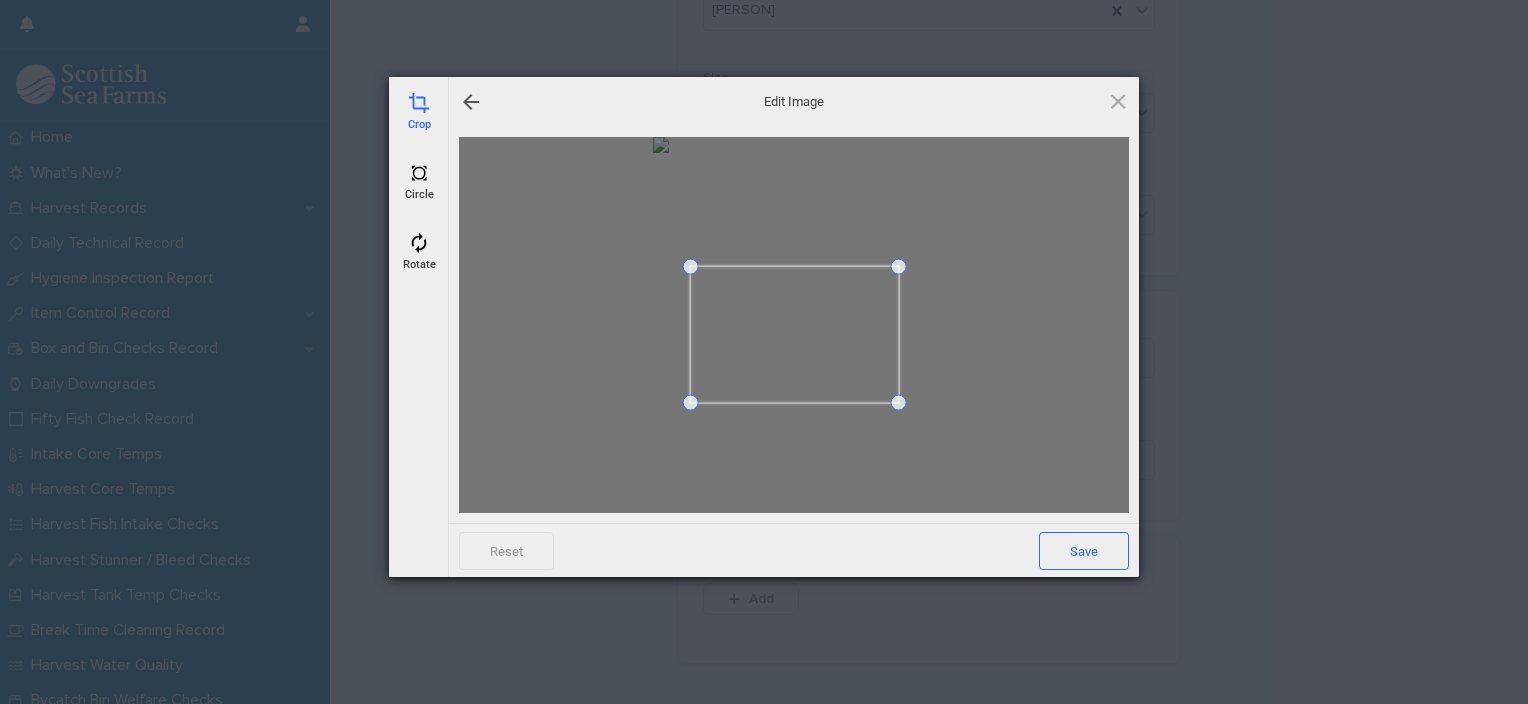 click on "Save" at bounding box center [1084, 551] 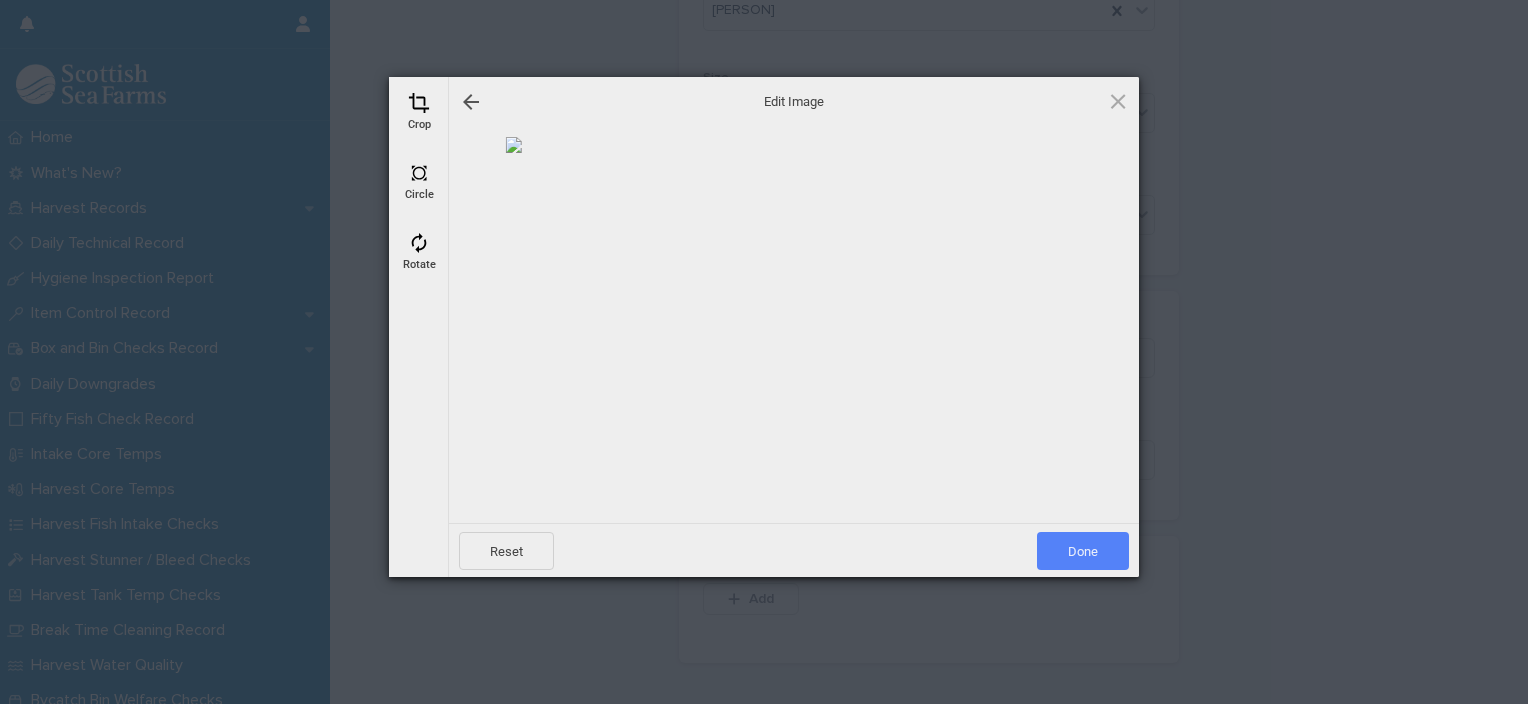 click on "Done" at bounding box center (1083, 551) 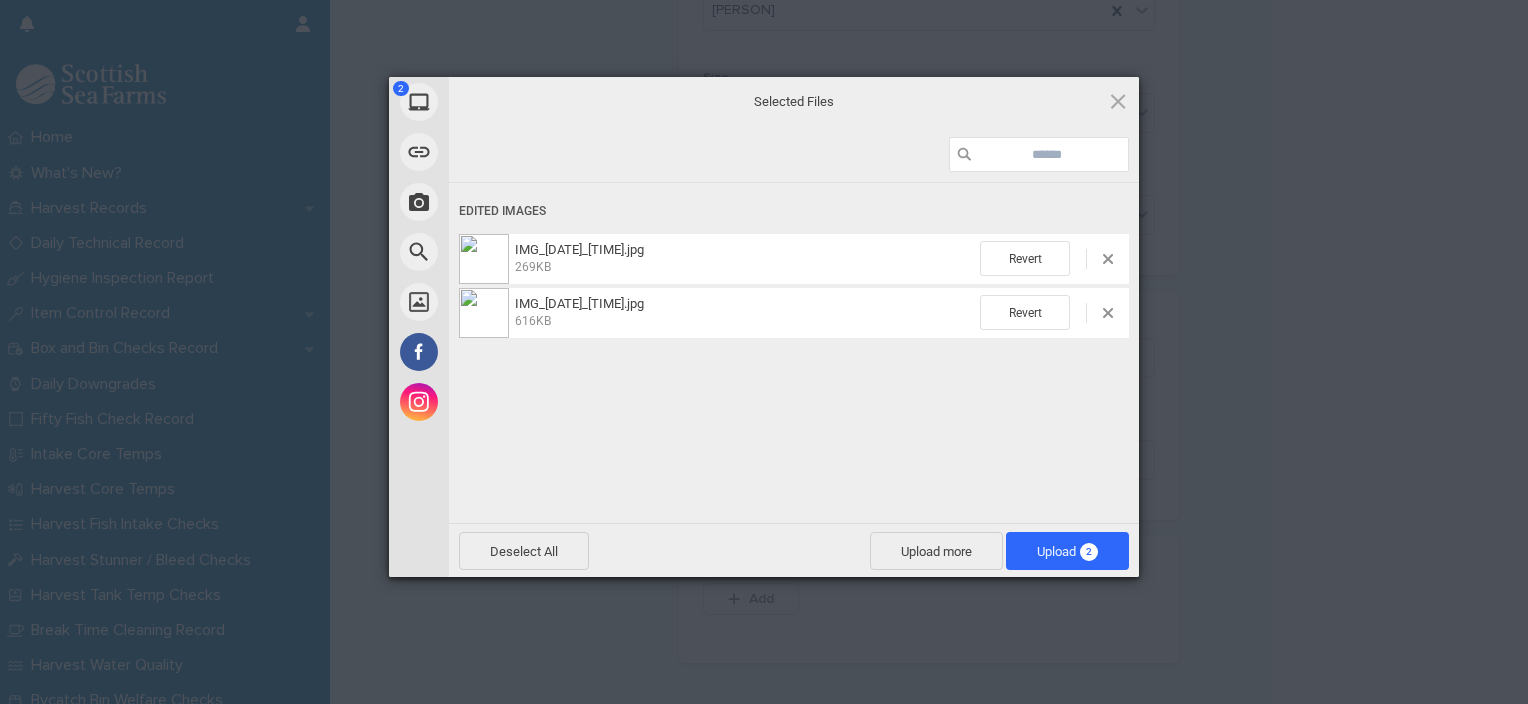 click on "Upload
2" at bounding box center (1067, 551) 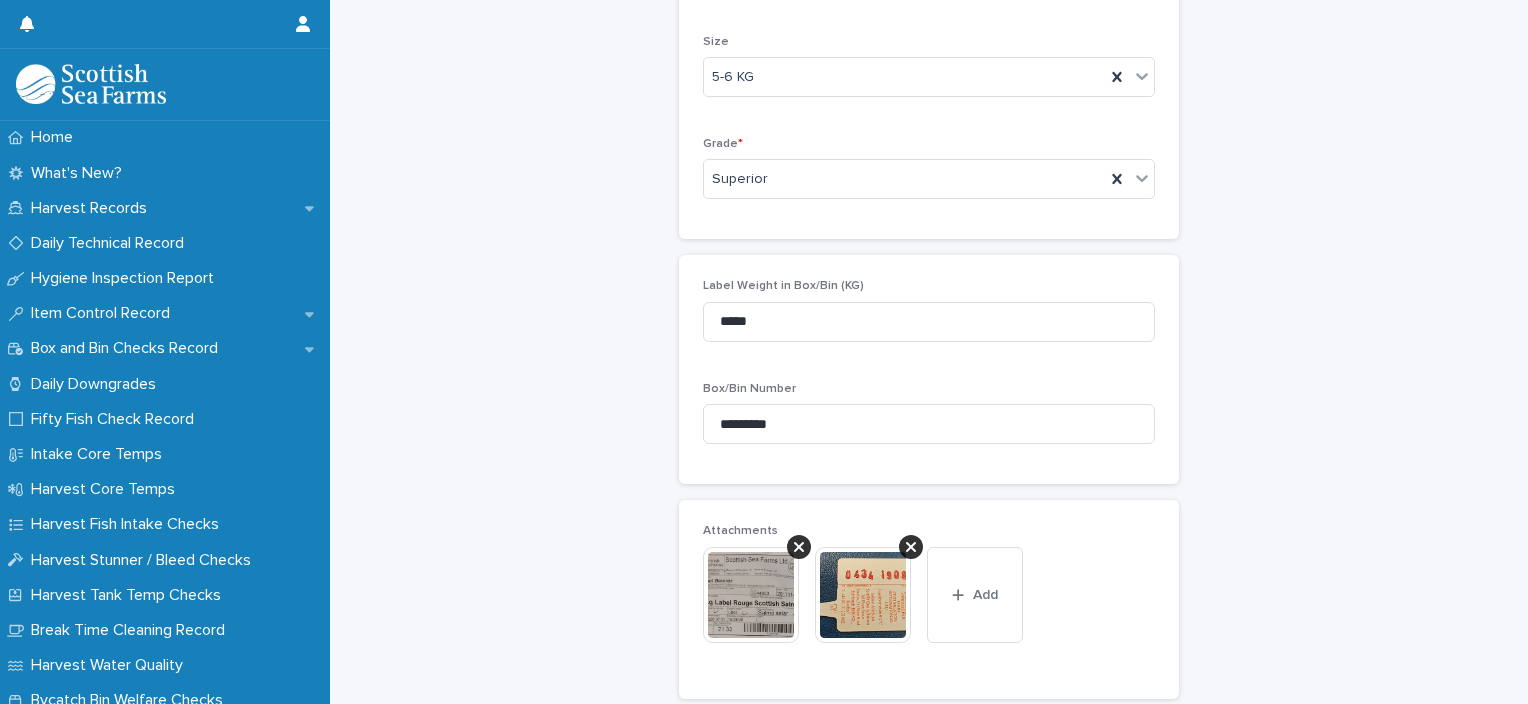 scroll, scrollTop: 836, scrollLeft: 0, axis: vertical 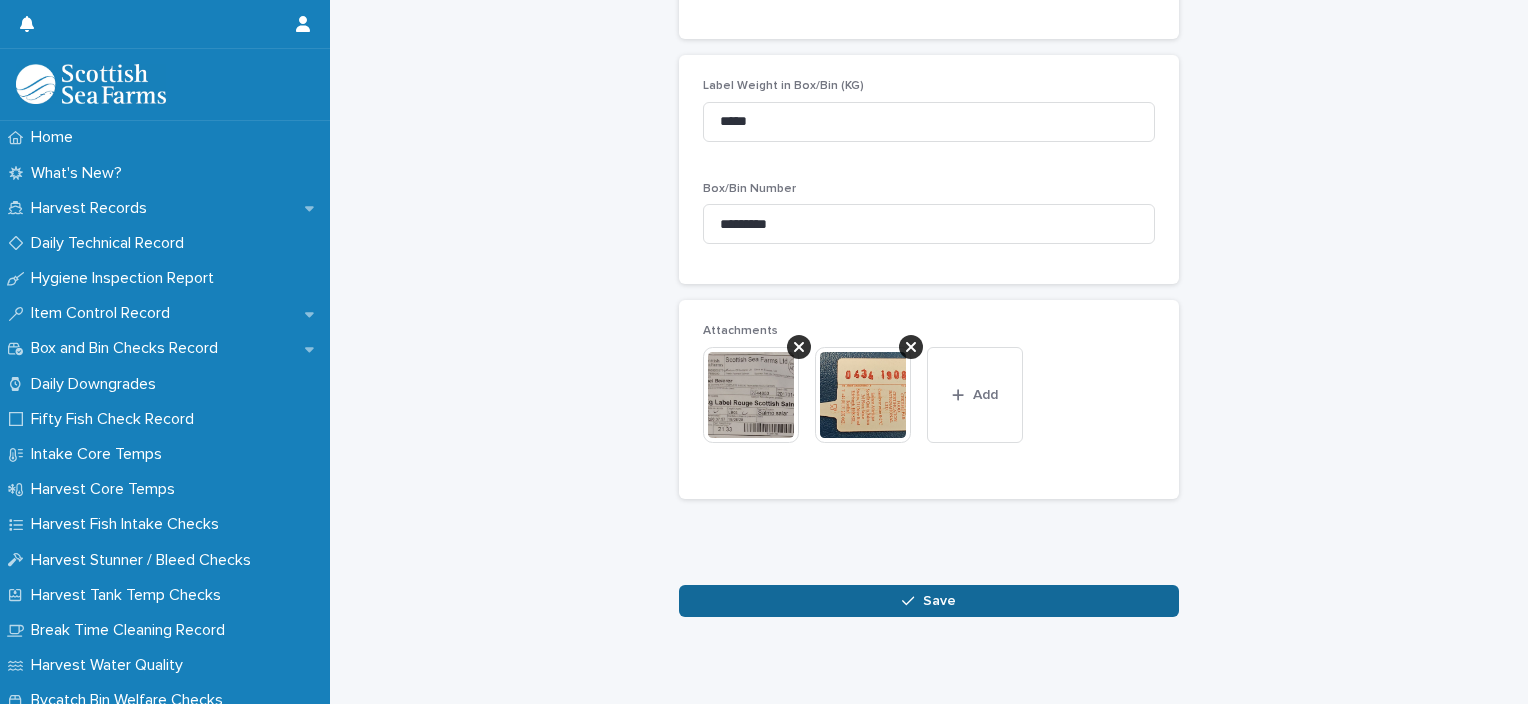 click on "Save" at bounding box center (929, 601) 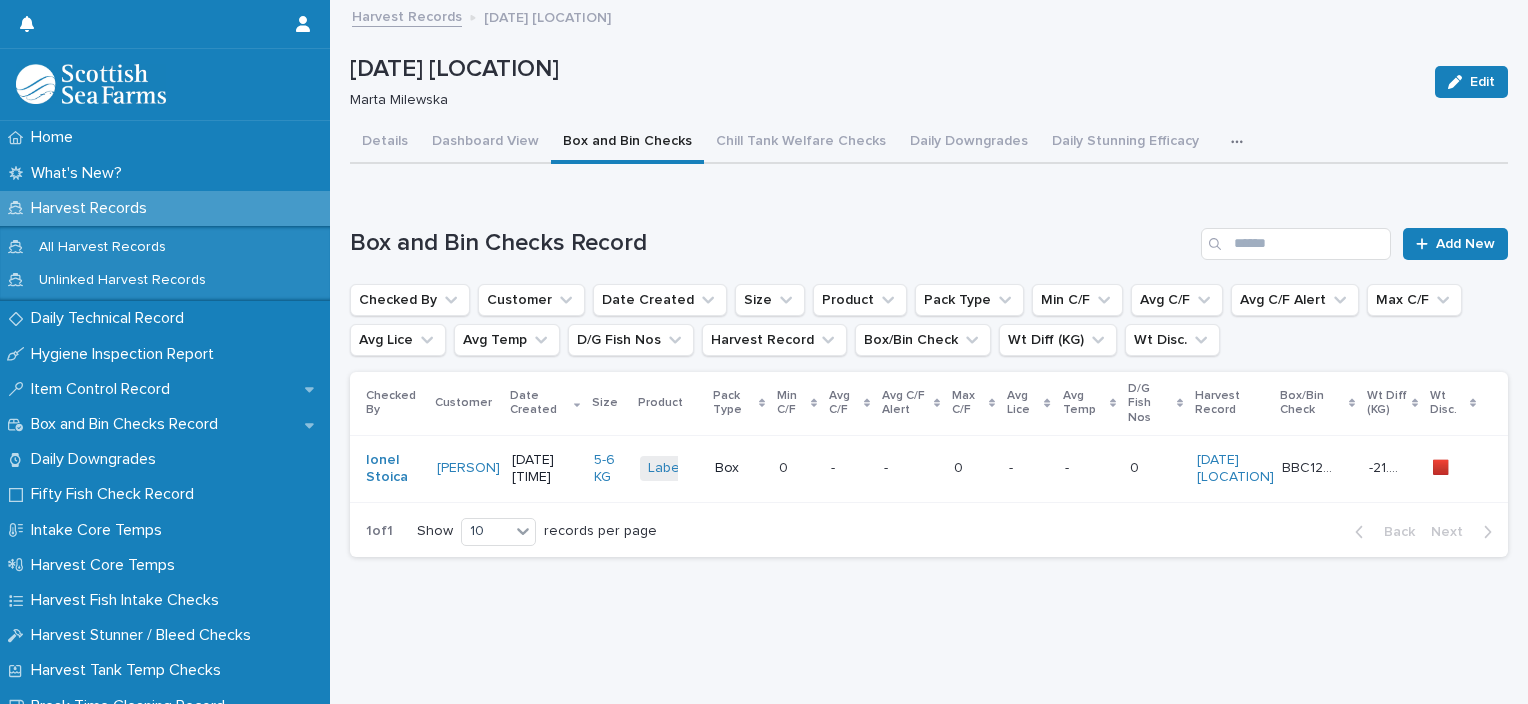 scroll, scrollTop: 0, scrollLeft: 0, axis: both 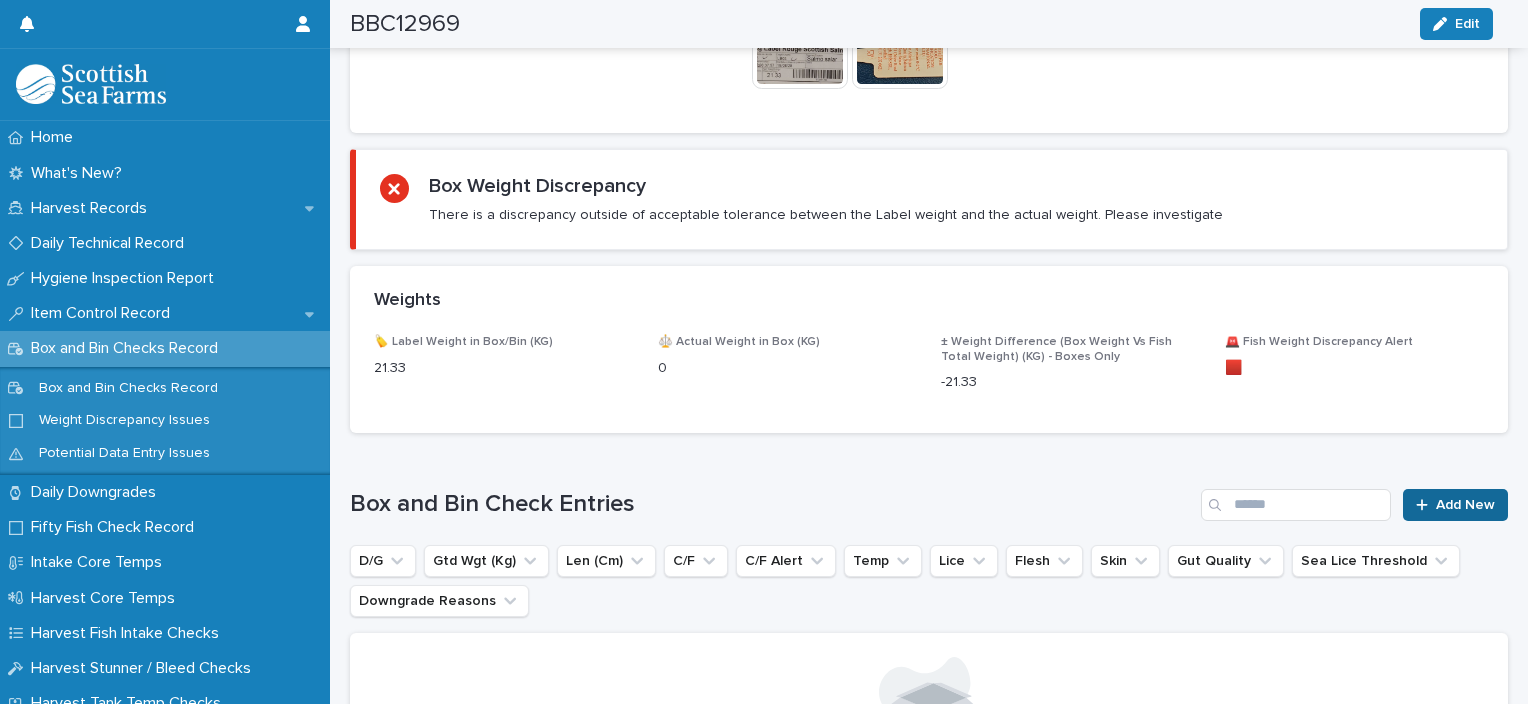 click on "Add New" at bounding box center (1465, 505) 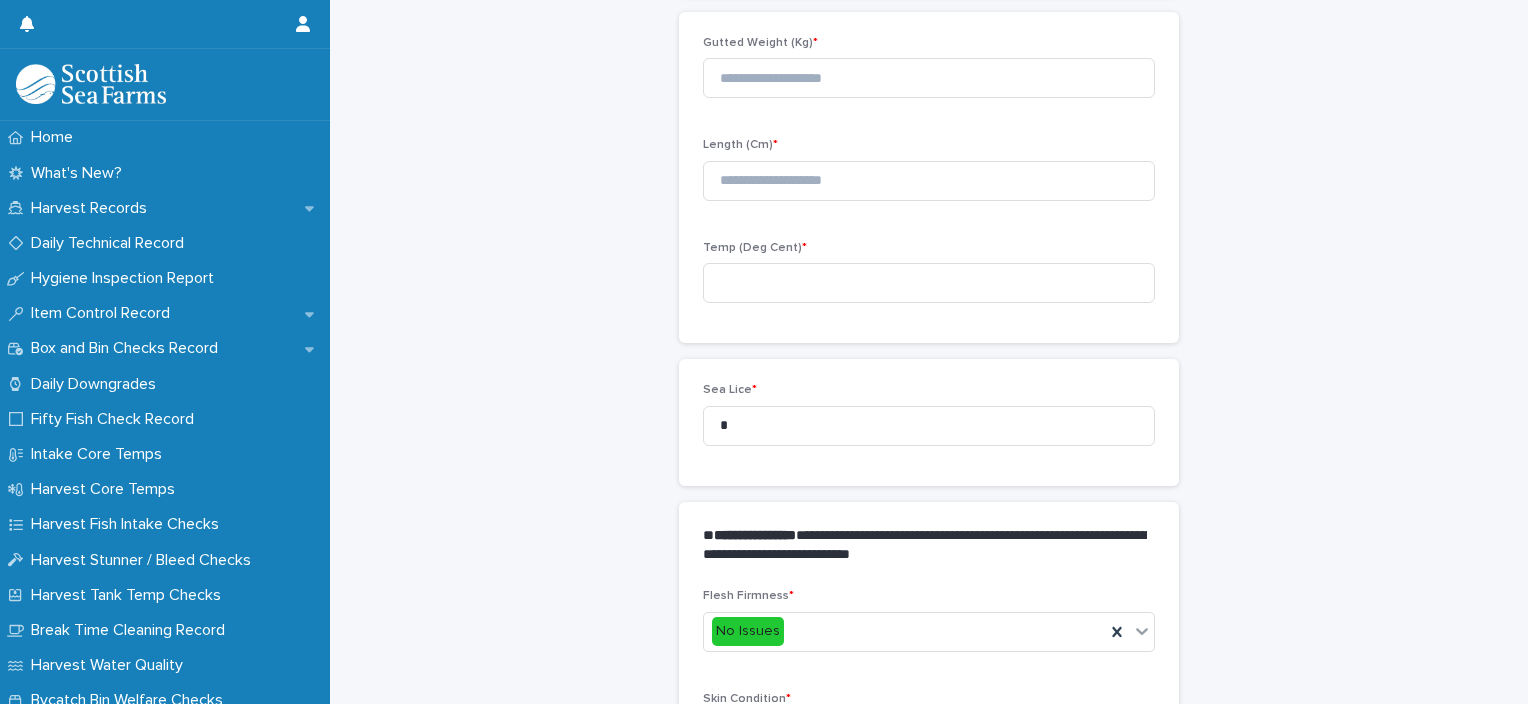 scroll, scrollTop: 211, scrollLeft: 0, axis: vertical 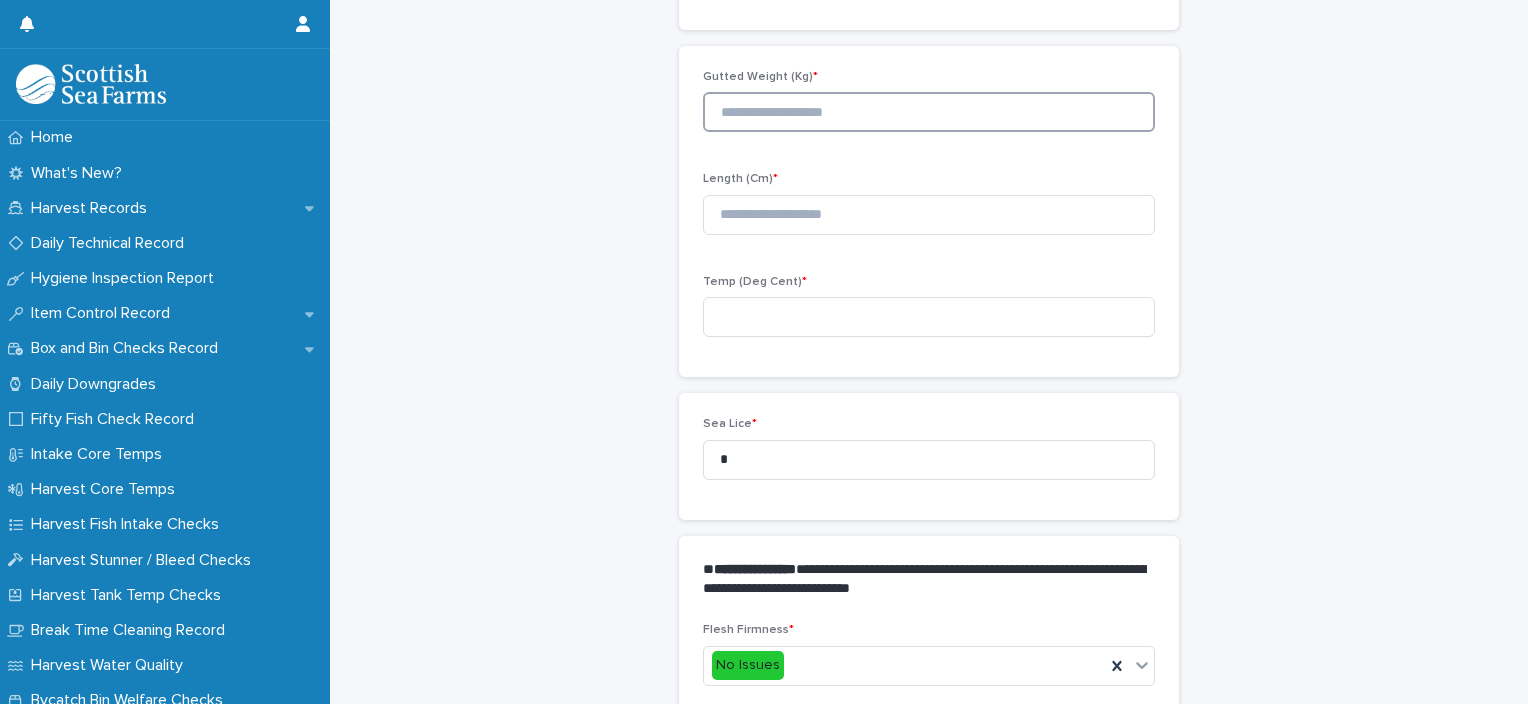 click at bounding box center (929, 112) 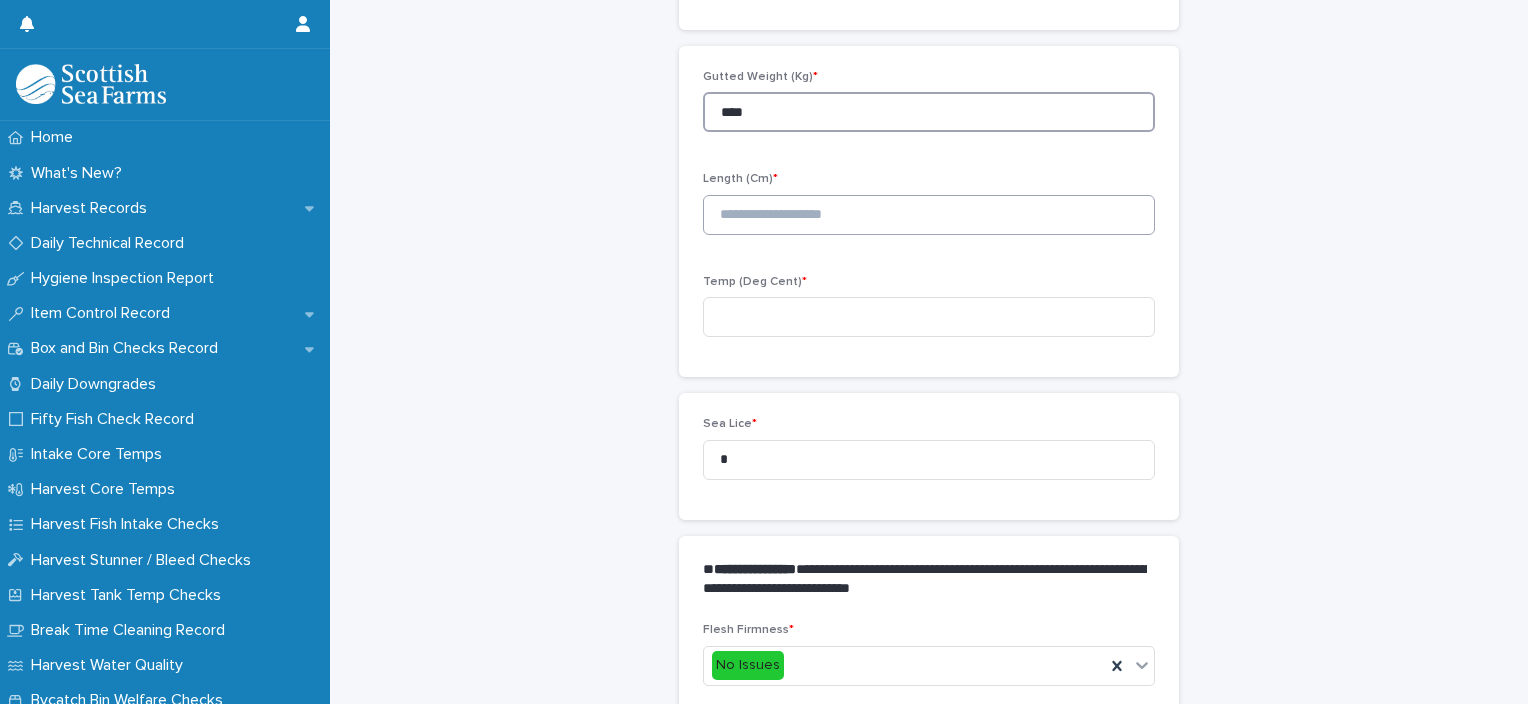 type on "****" 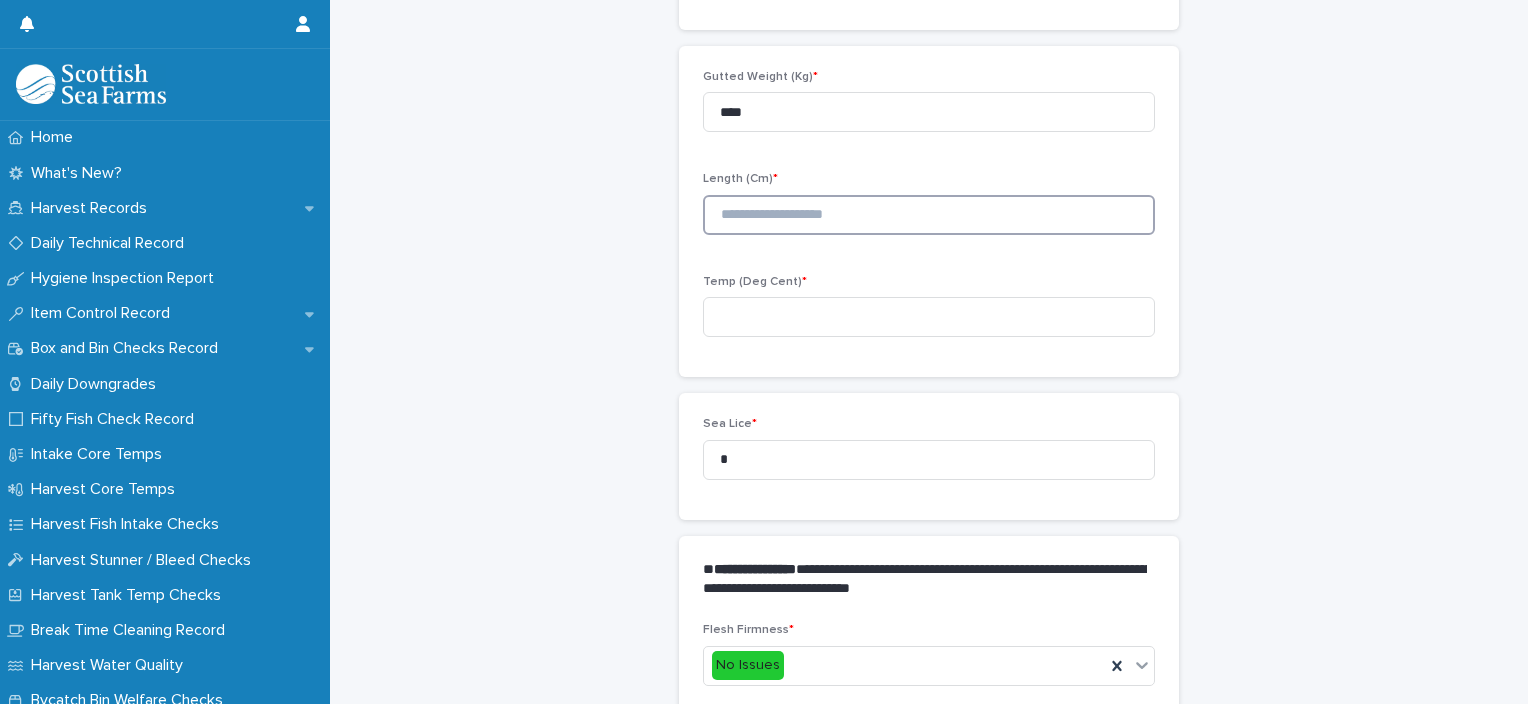 click at bounding box center (929, 215) 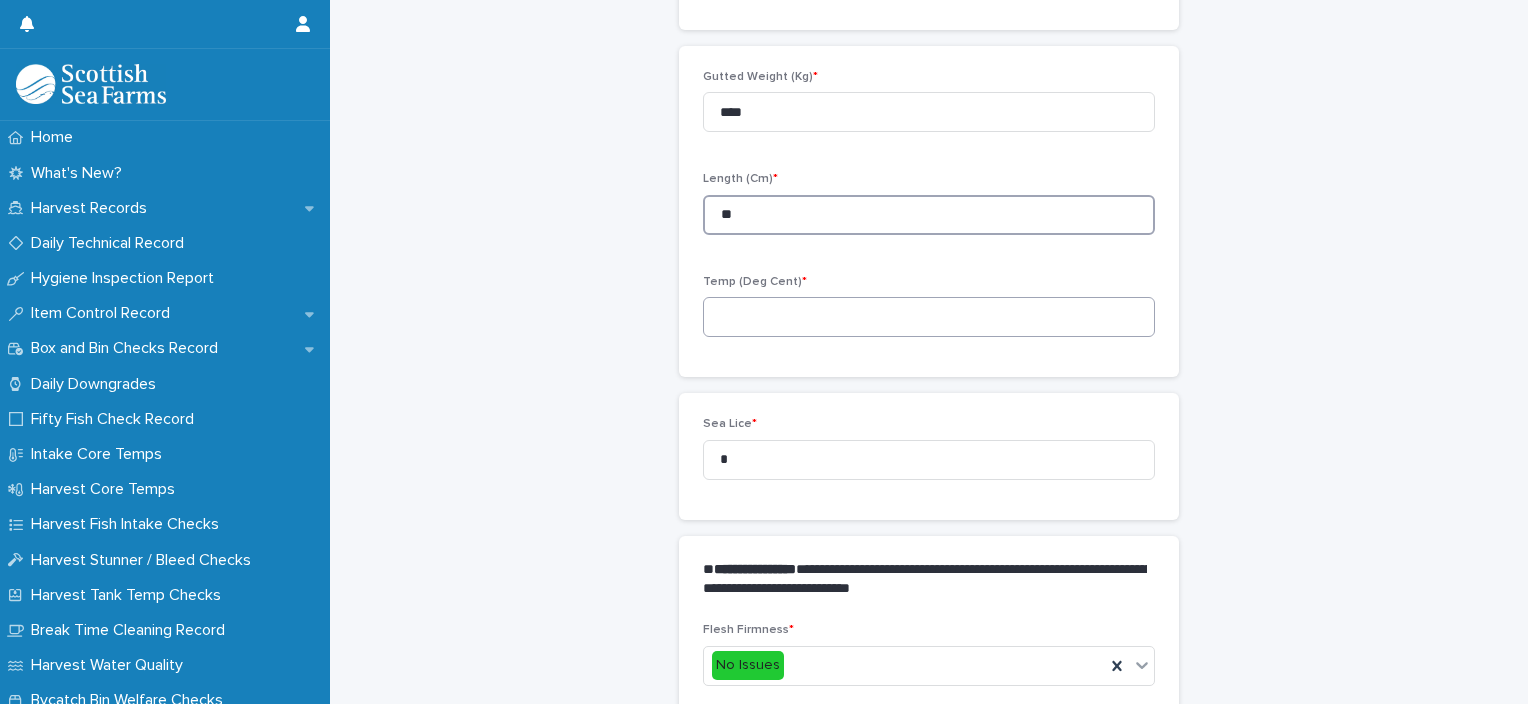type on "**" 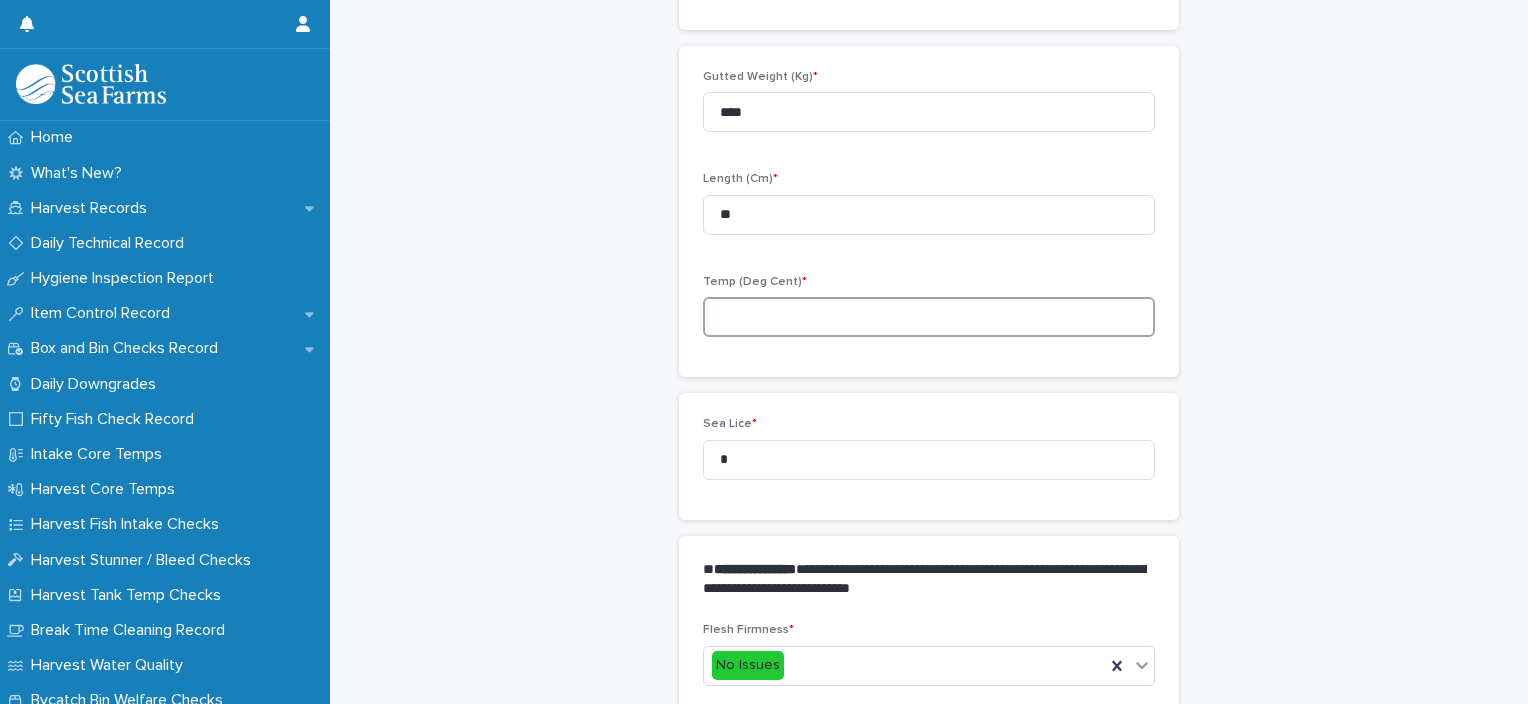 click at bounding box center (929, 317) 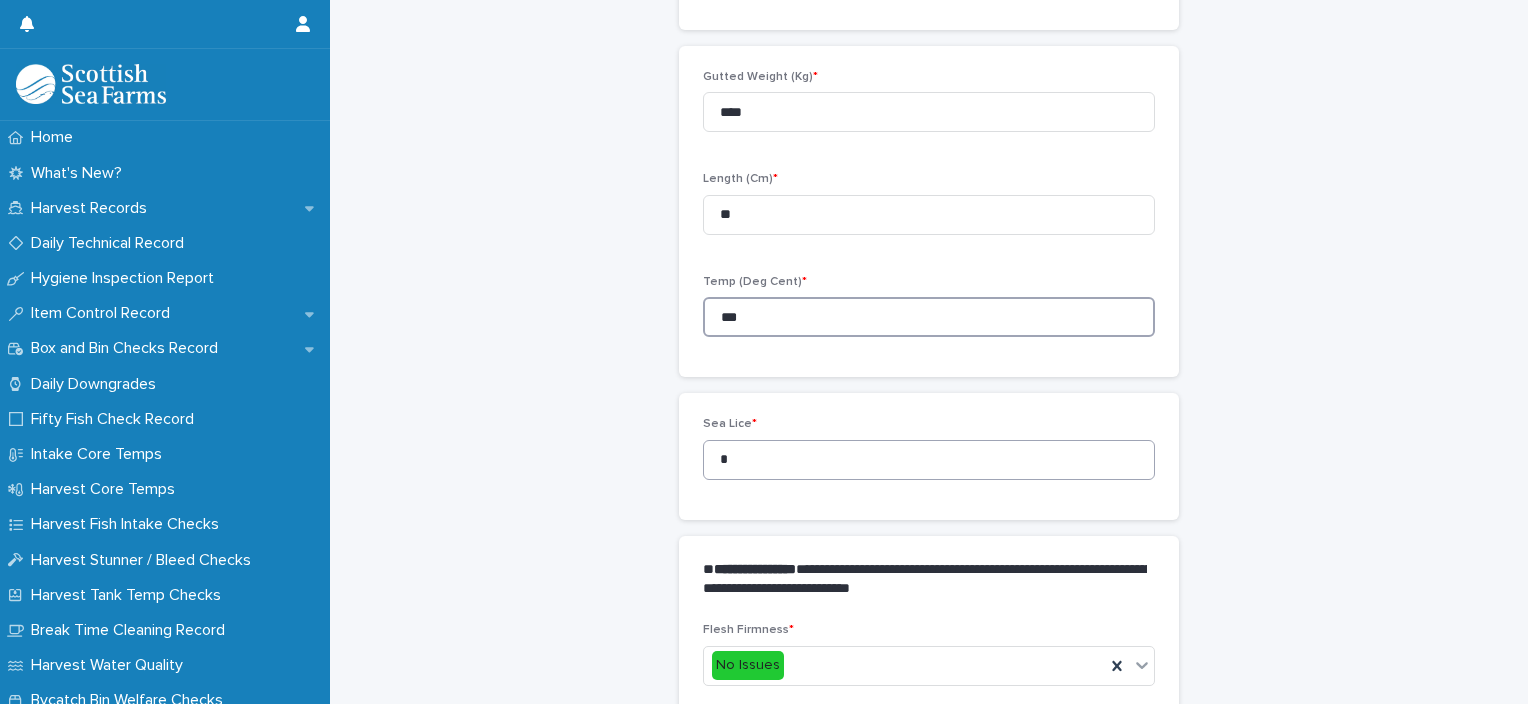 type on "***" 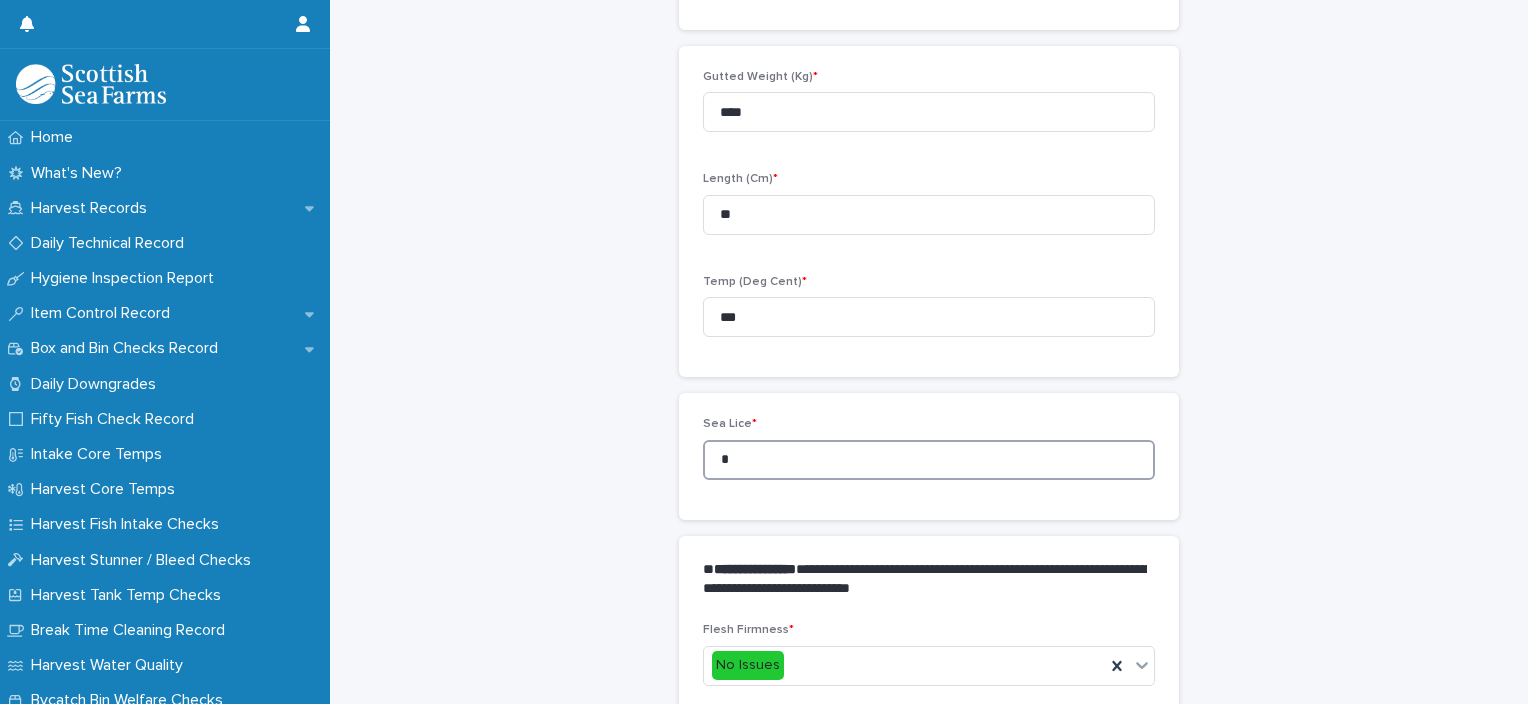 drag, startPoint x: 707, startPoint y: 460, endPoint x: 679, endPoint y: 463, distance: 28.160255 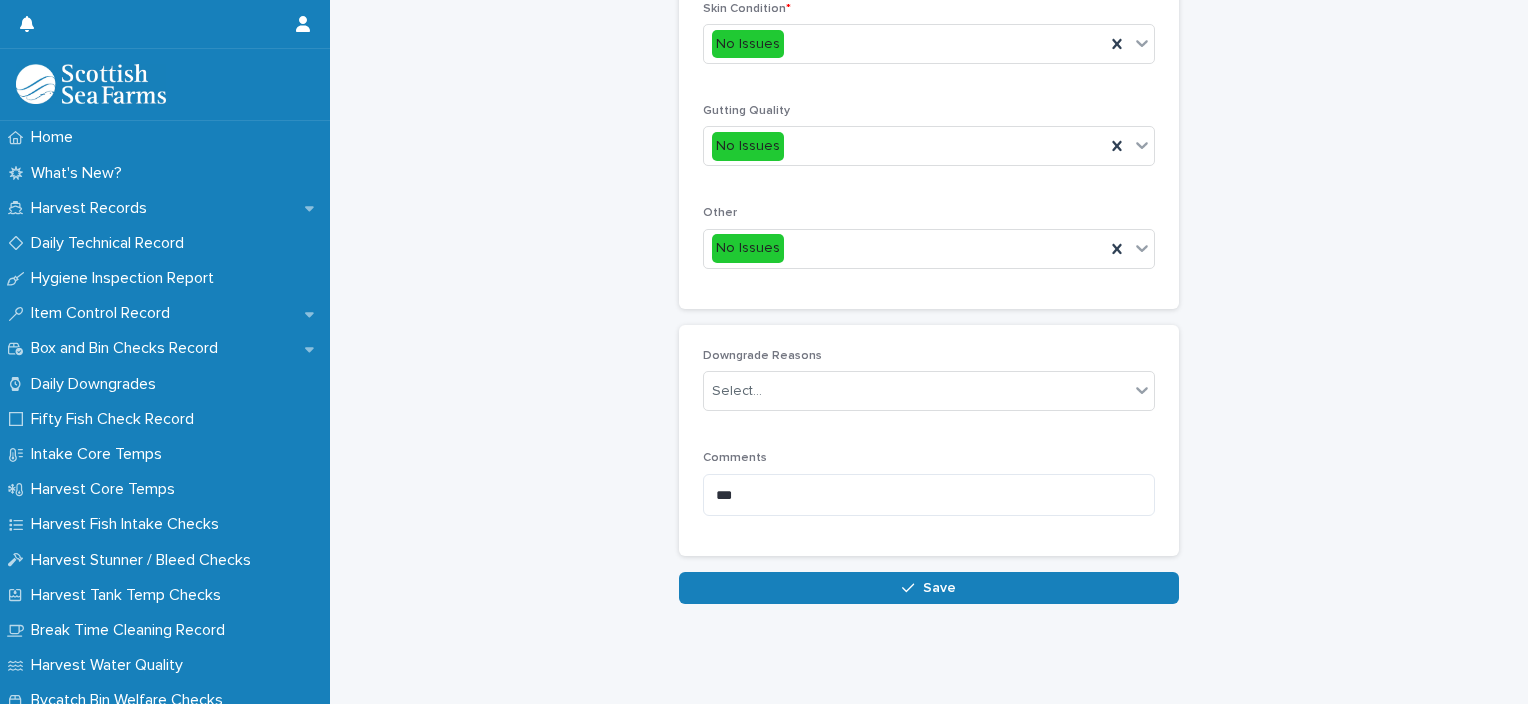 scroll, scrollTop: 948, scrollLeft: 0, axis: vertical 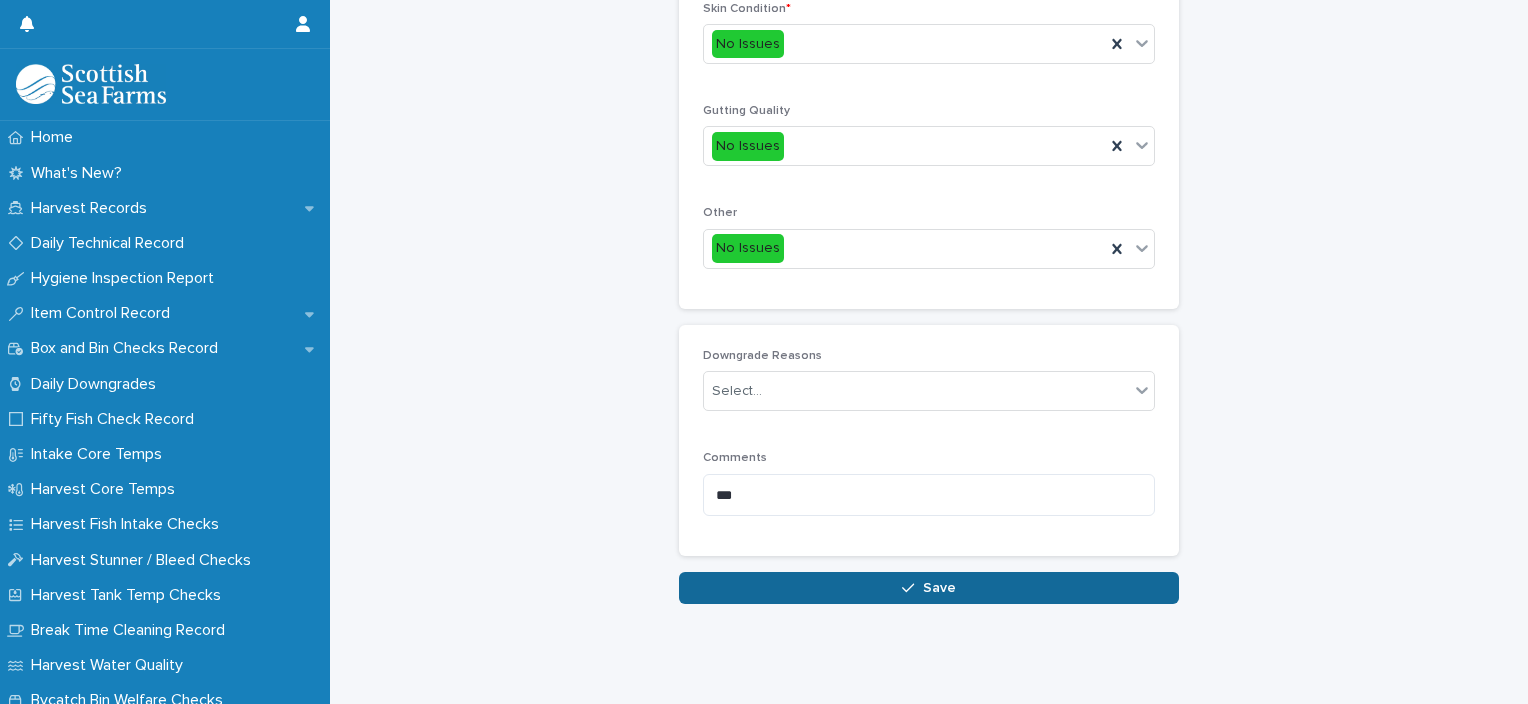 type on "*" 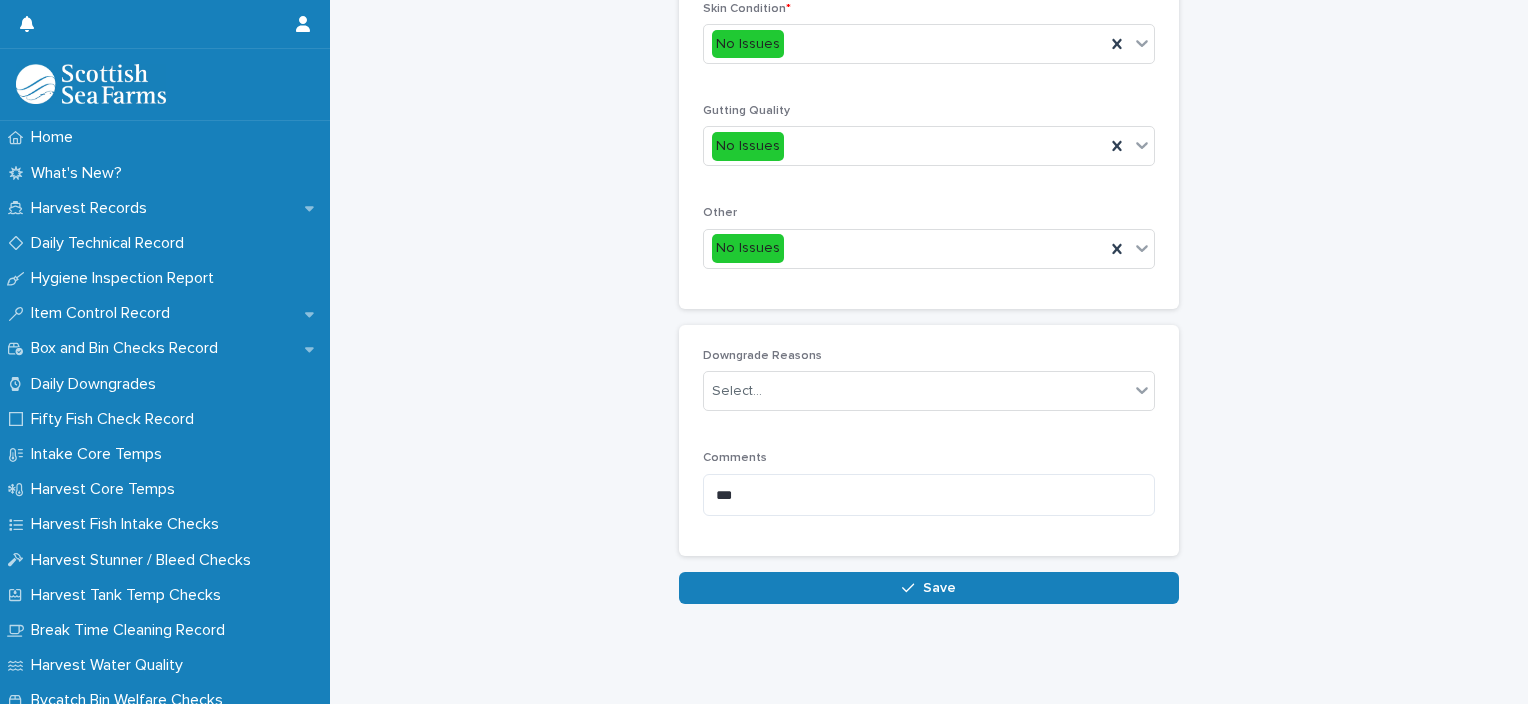 click on "Save" at bounding box center (929, 588) 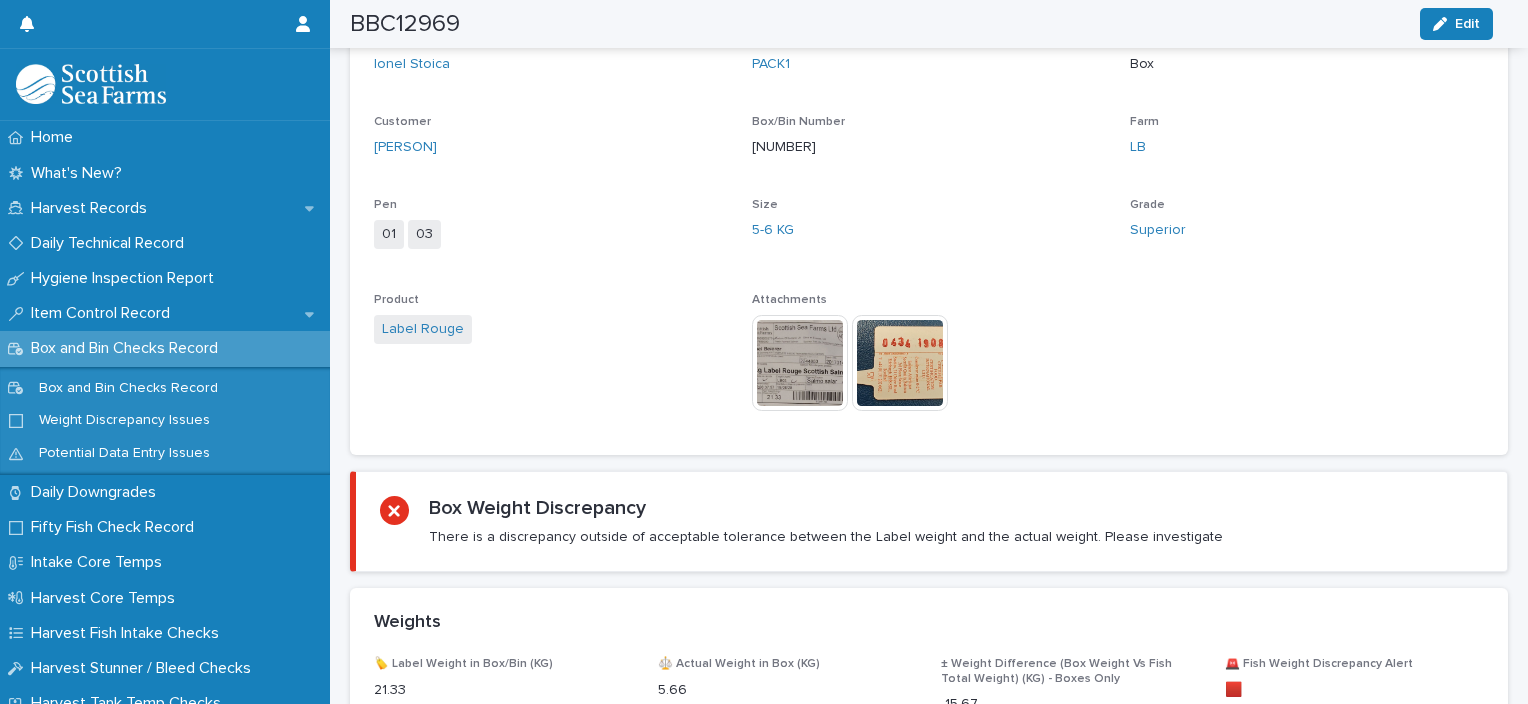 scroll, scrollTop: 1203, scrollLeft: 0, axis: vertical 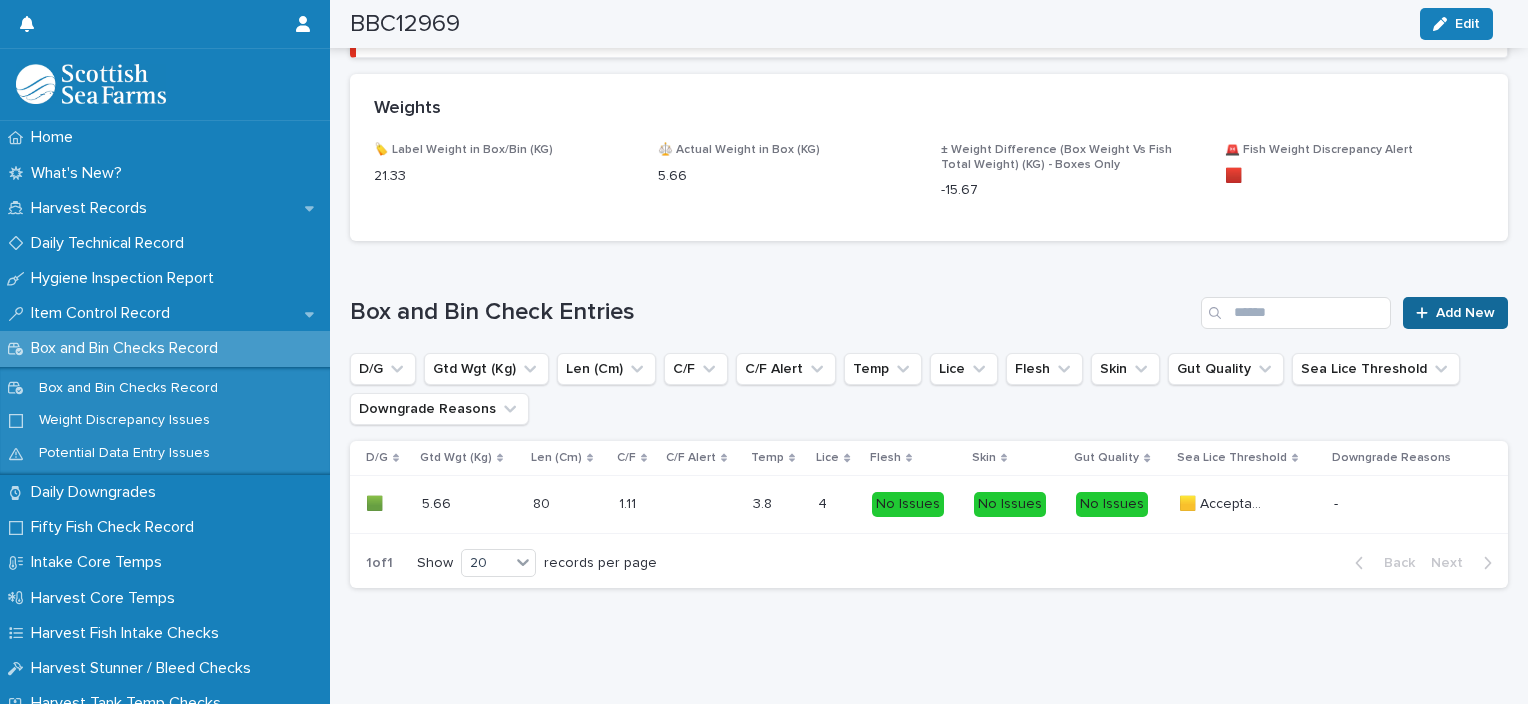 click on "Add New" at bounding box center [1465, 313] 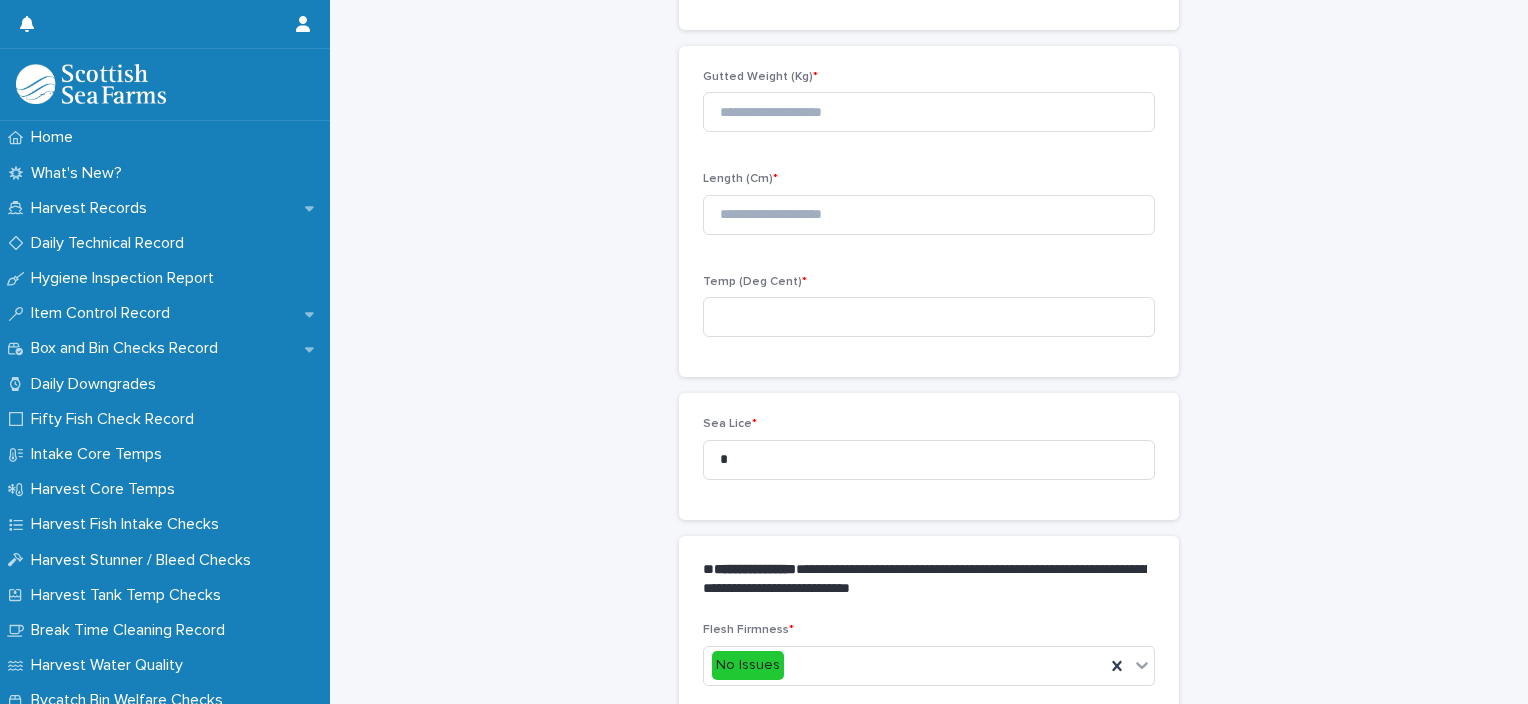 scroll, scrollTop: 111, scrollLeft: 0, axis: vertical 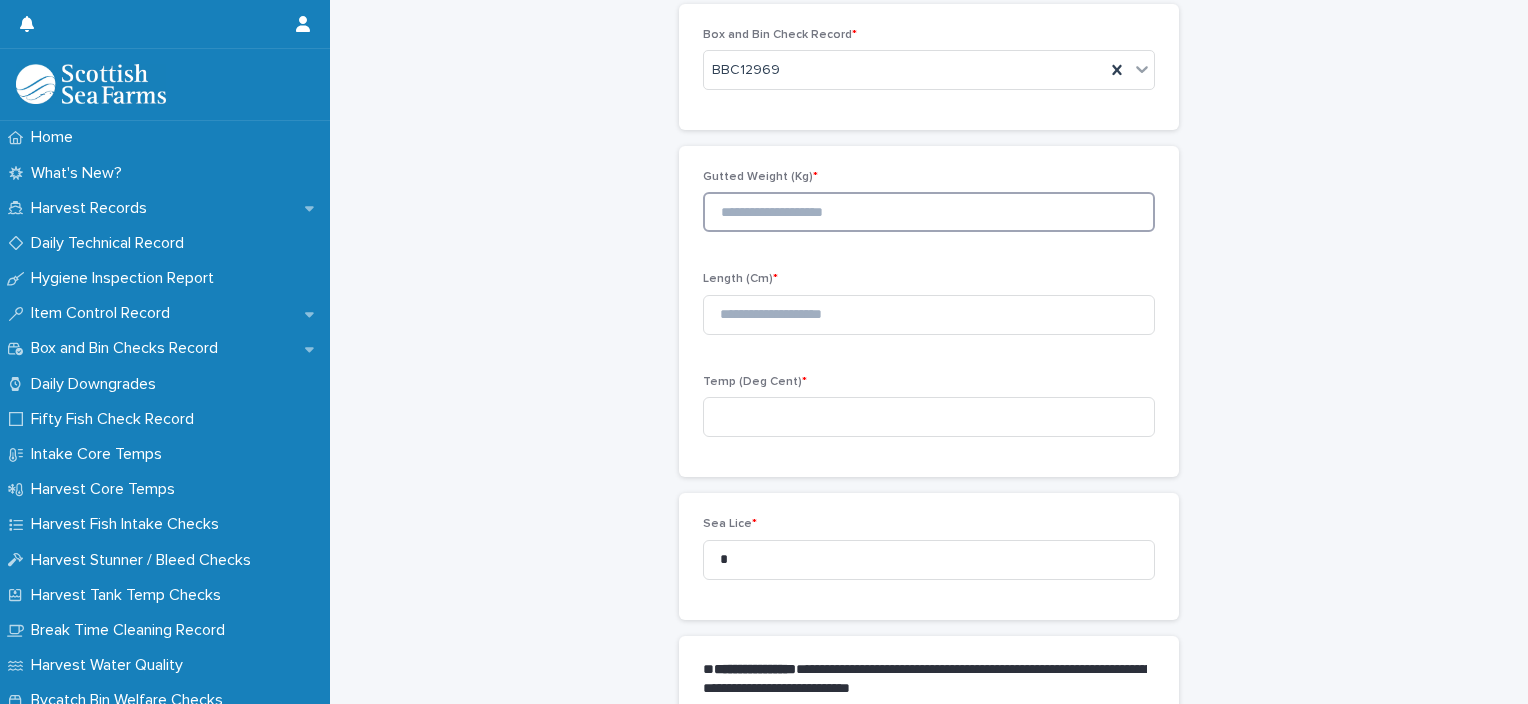 click at bounding box center [929, 212] 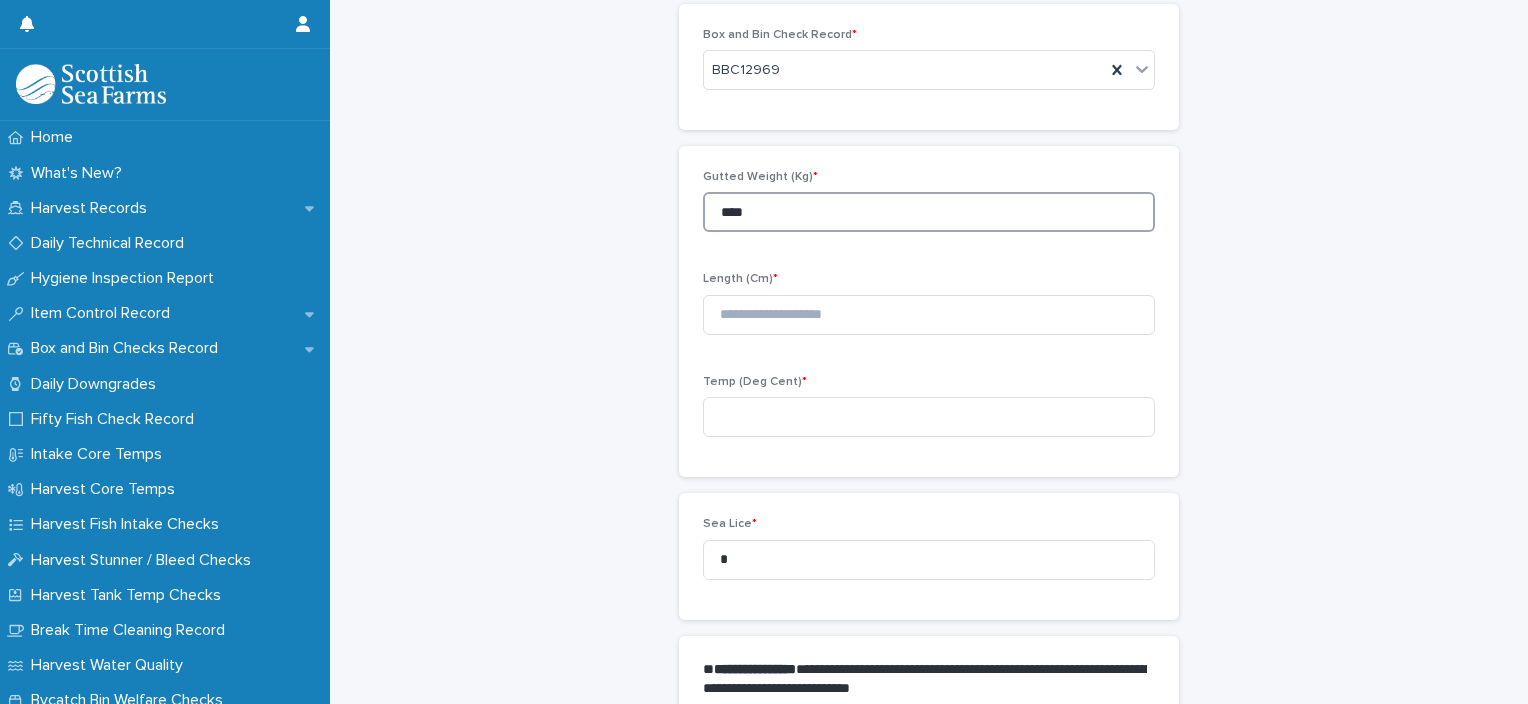 type on "****" 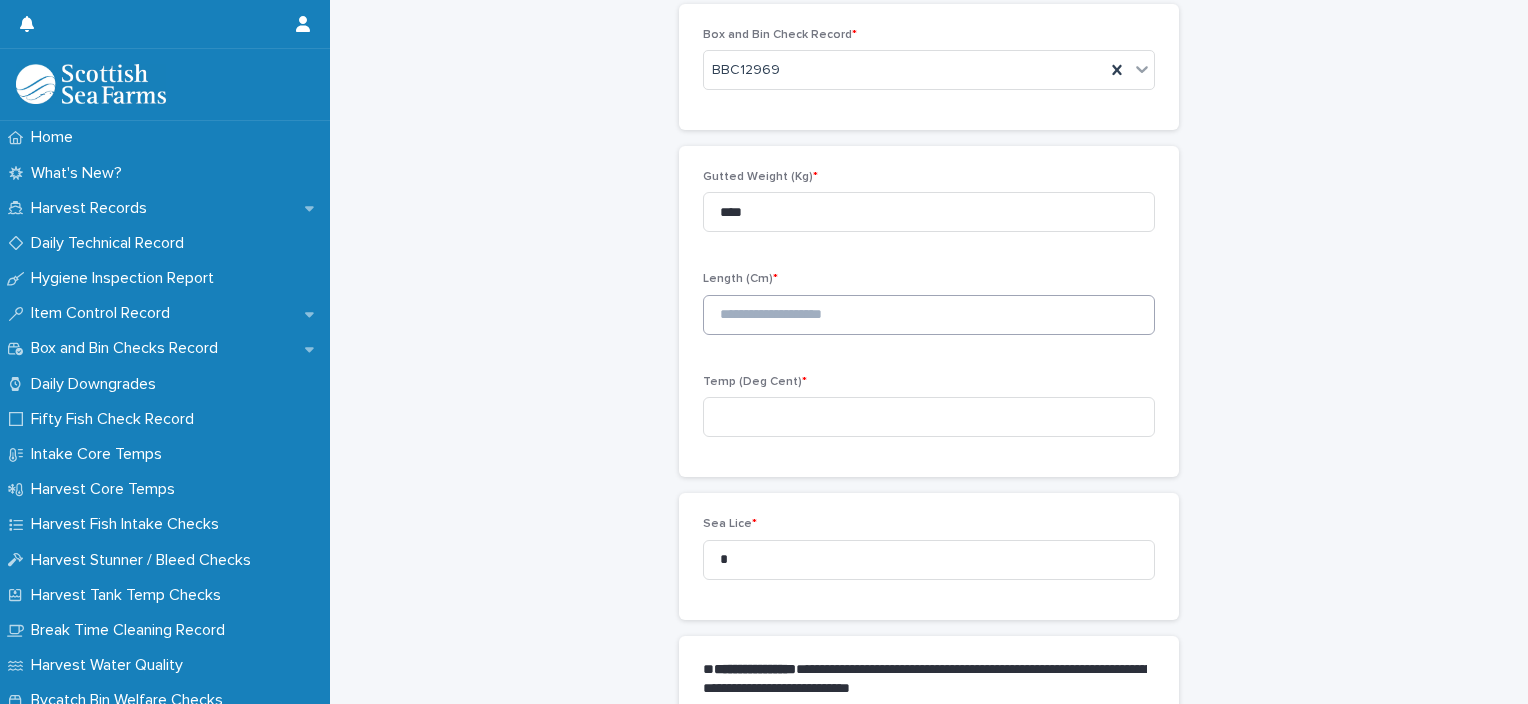 click on "Length (Cm) *" at bounding box center [929, 311] 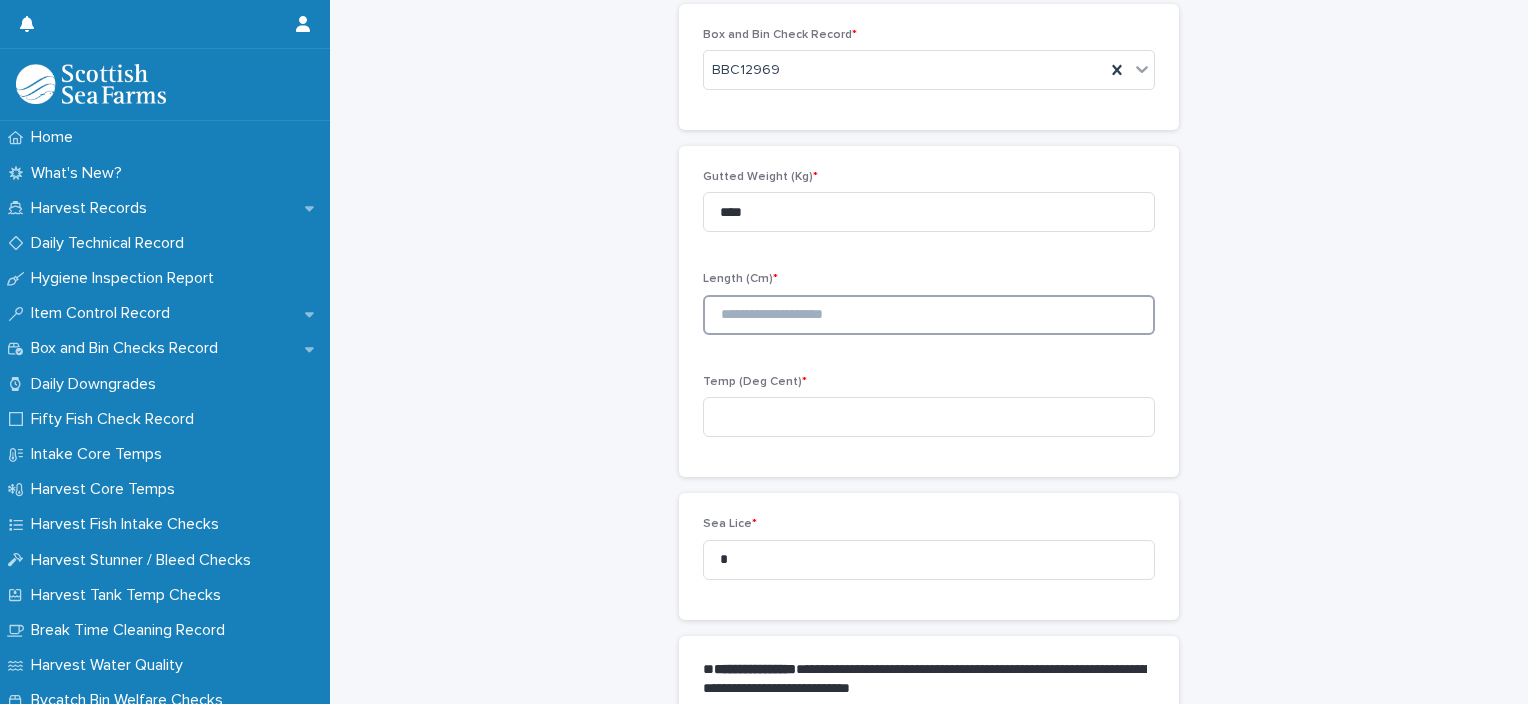 click at bounding box center [929, 315] 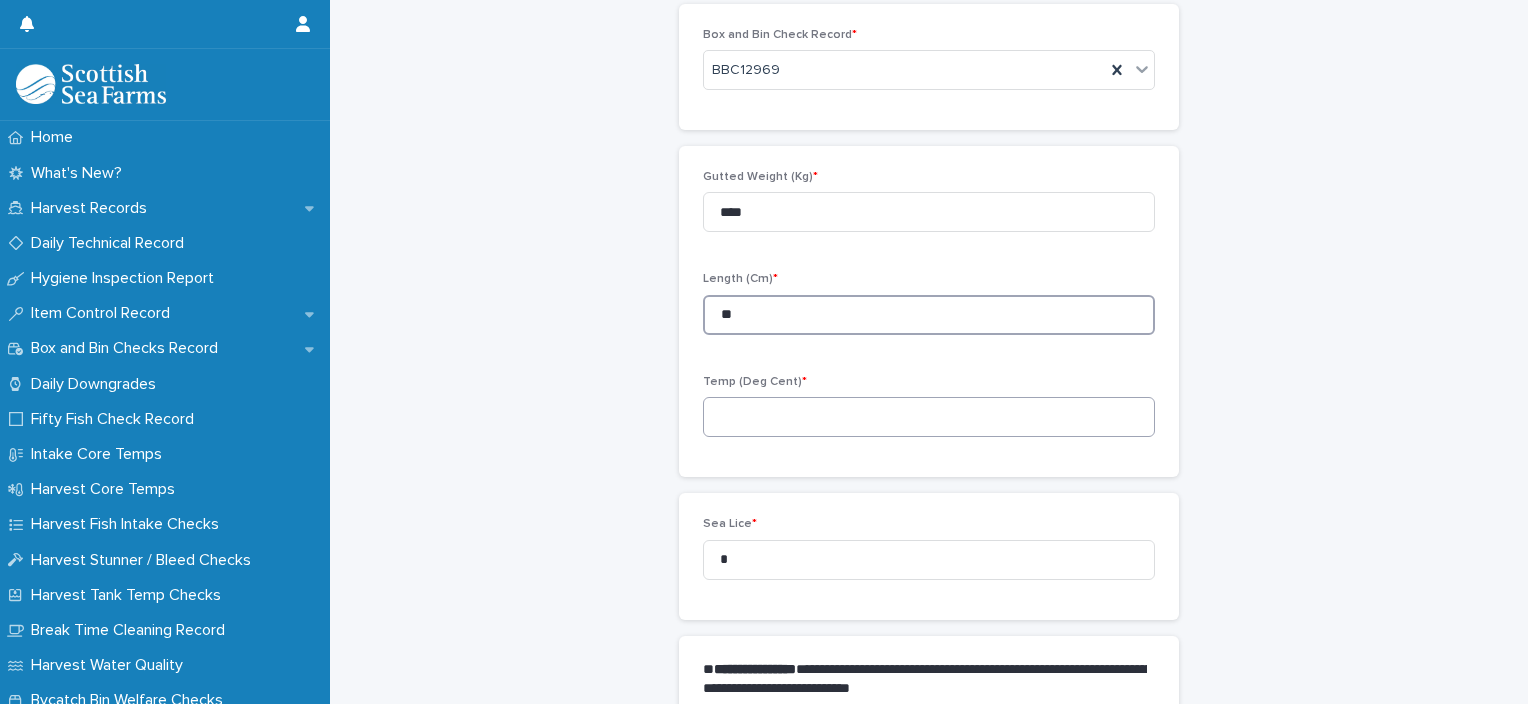 type on "**" 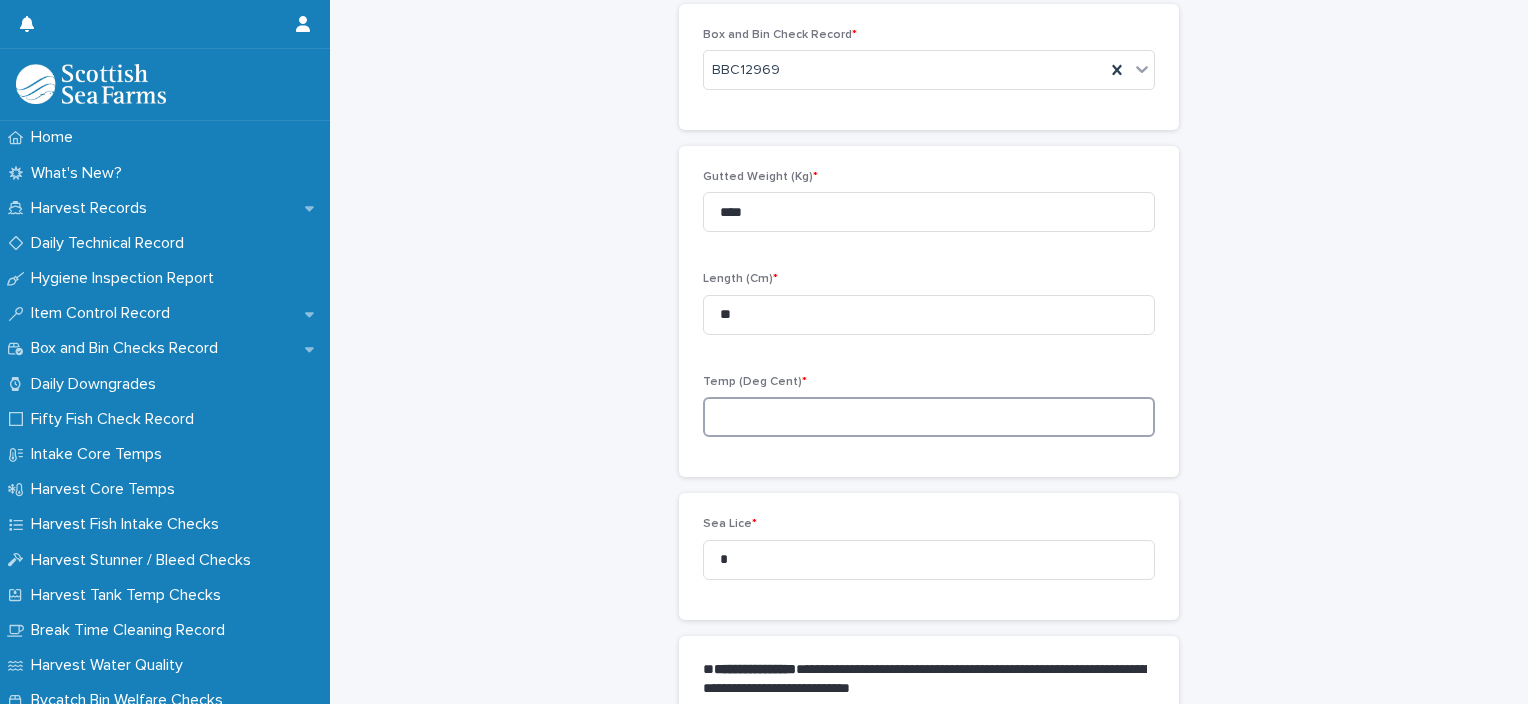 click at bounding box center [929, 417] 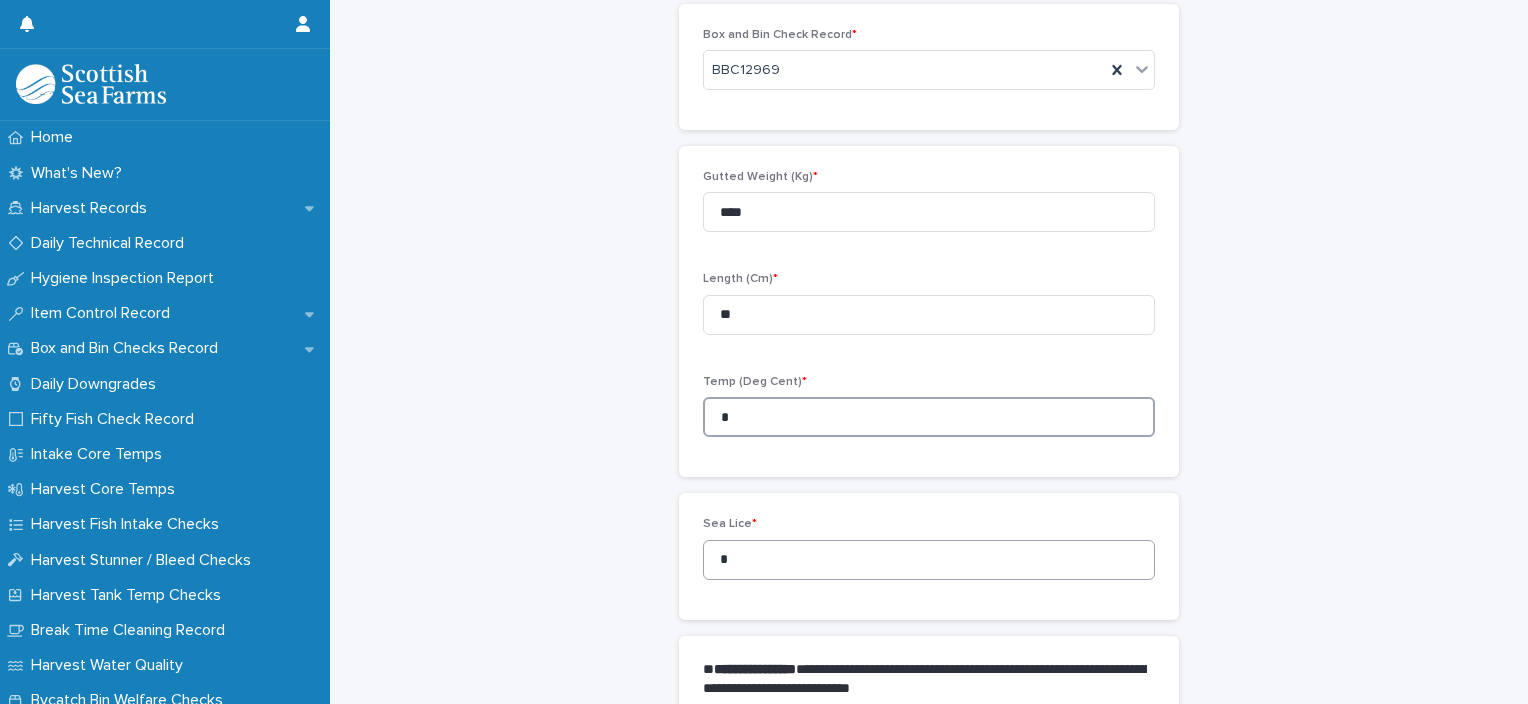 type on "*" 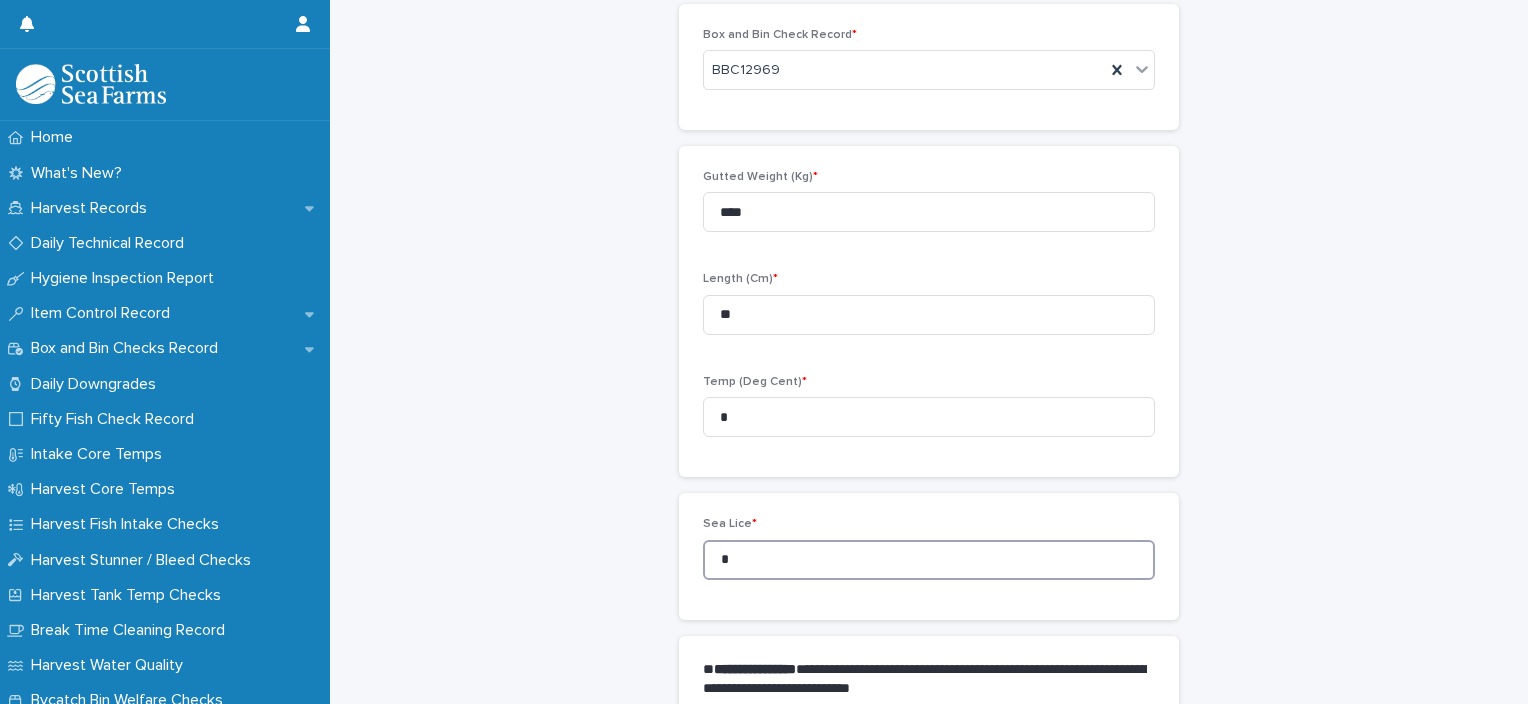 drag, startPoint x: 726, startPoint y: 569, endPoint x: 674, endPoint y: 574, distance: 52.23983 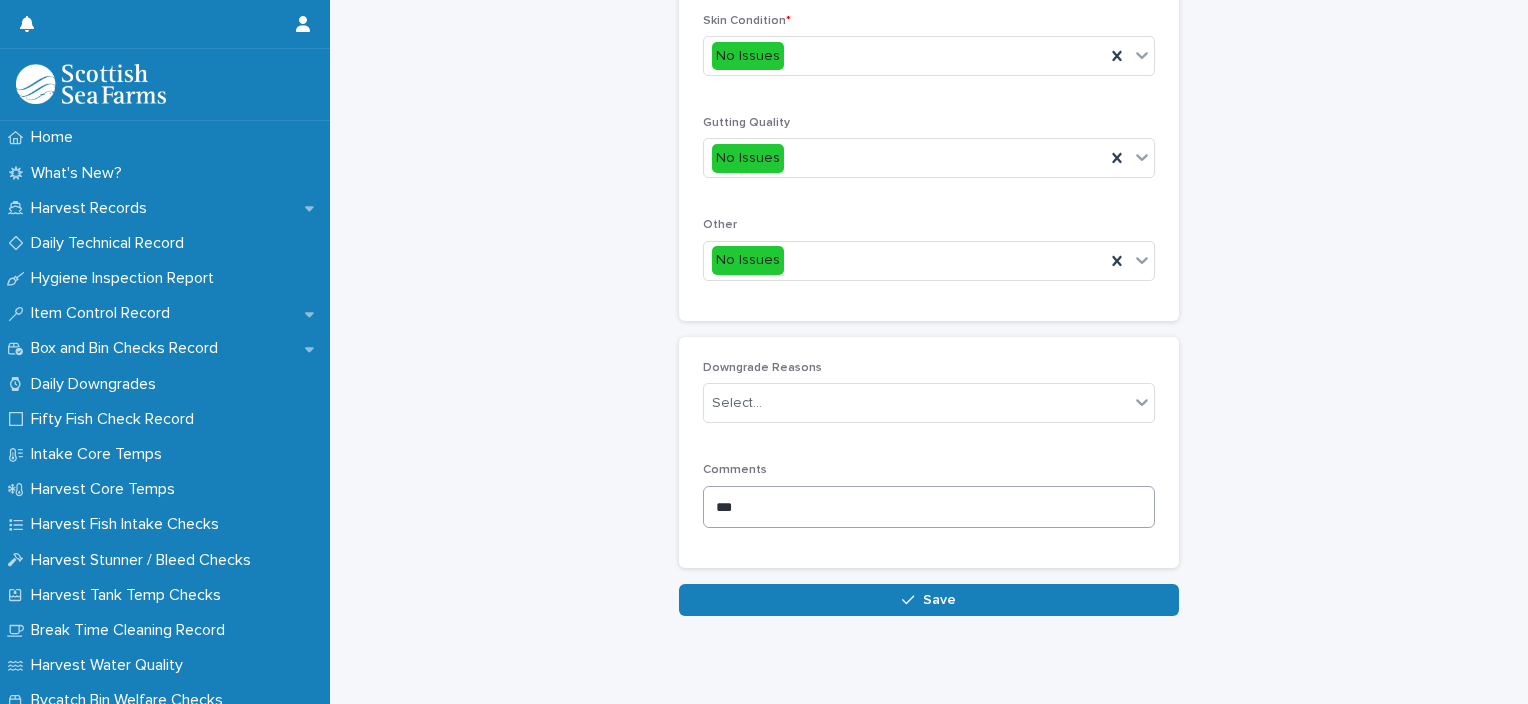 scroll, scrollTop: 948, scrollLeft: 0, axis: vertical 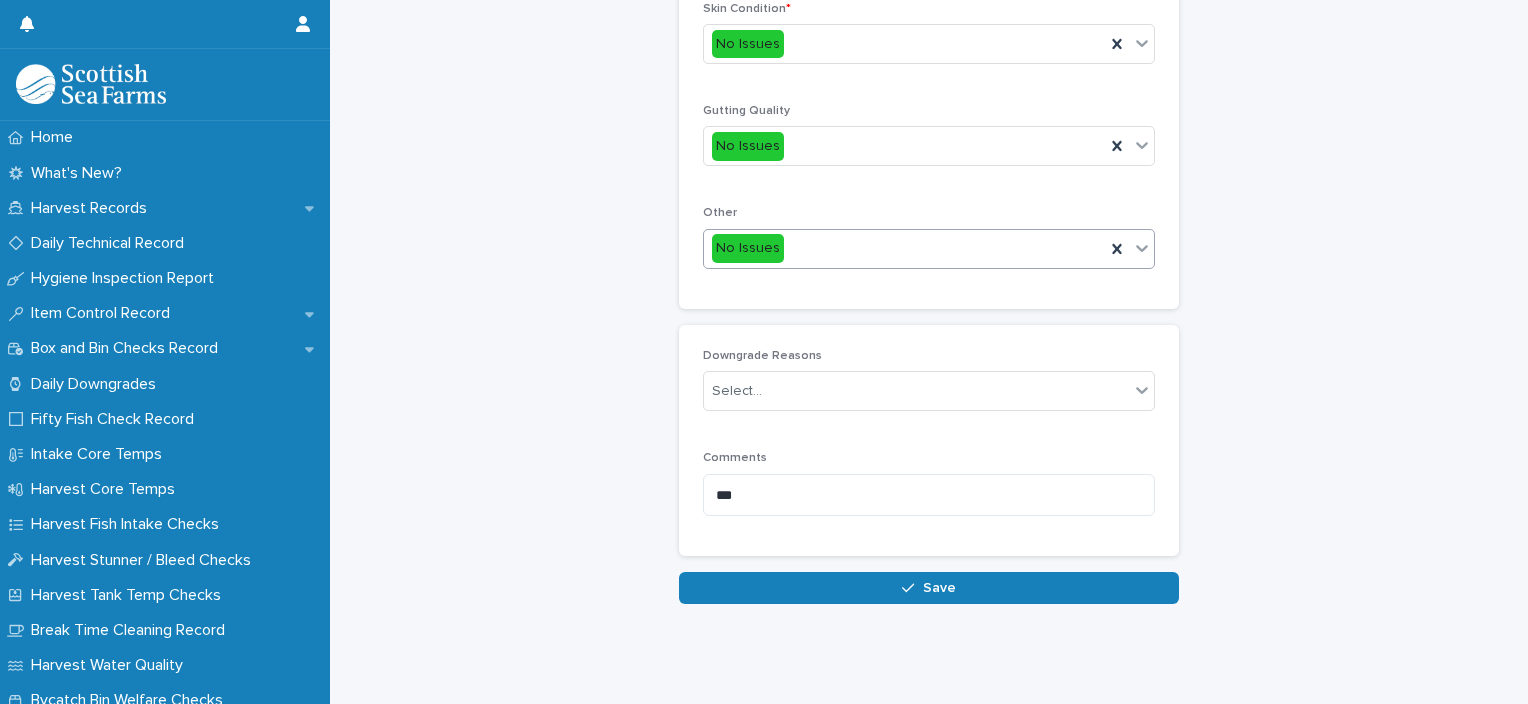 type on "*" 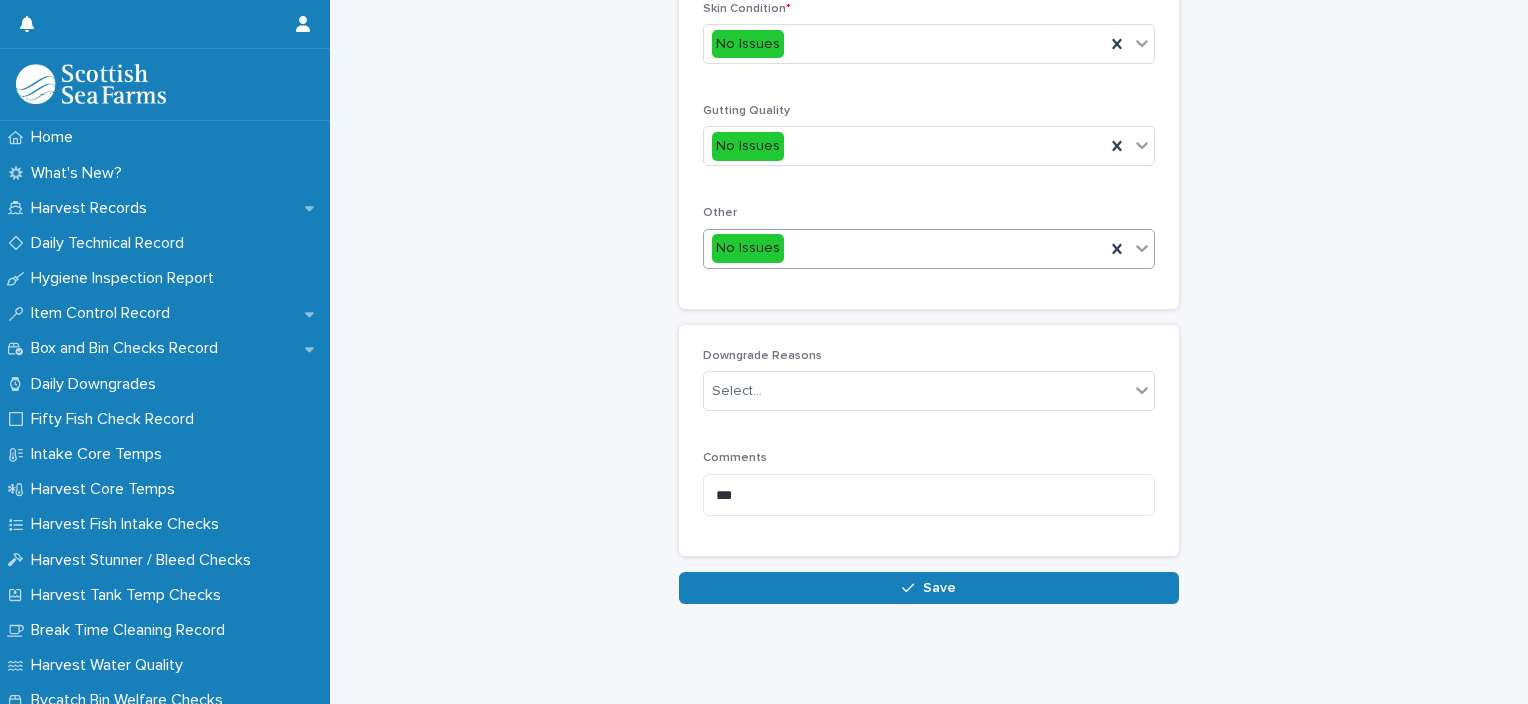 click on "No Issues" at bounding box center (904, 248) 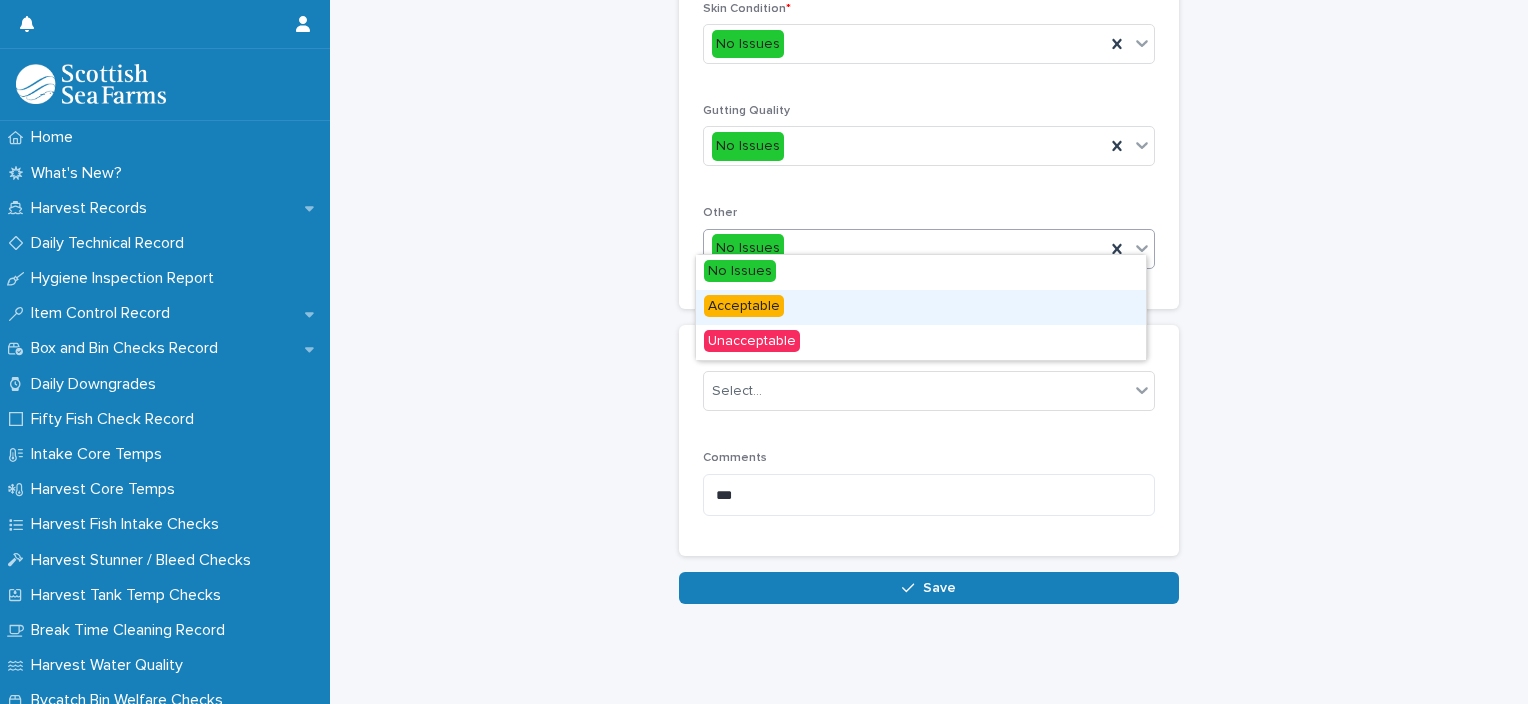 click on "Acceptable" at bounding box center (921, 307) 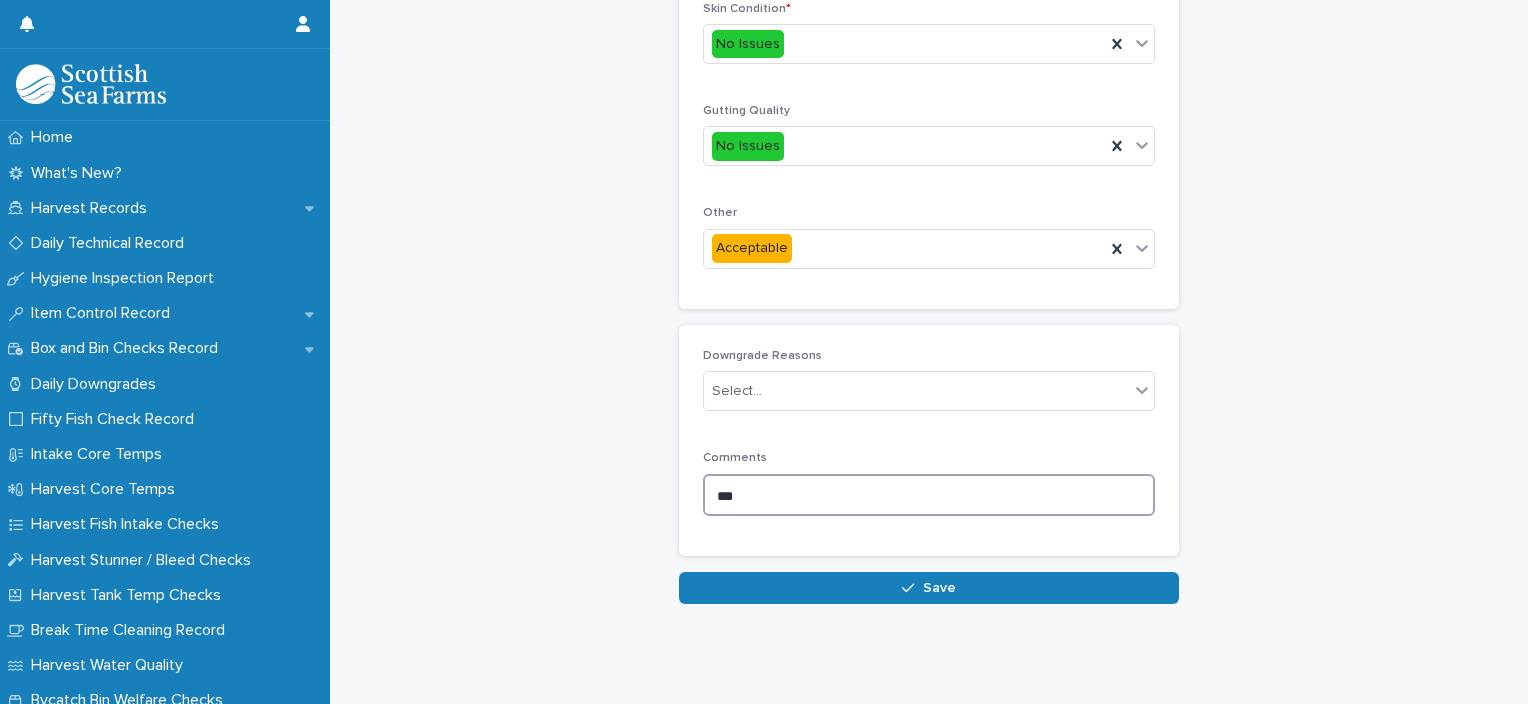 drag, startPoint x: 749, startPoint y: 479, endPoint x: 691, endPoint y: 495, distance: 60.166435 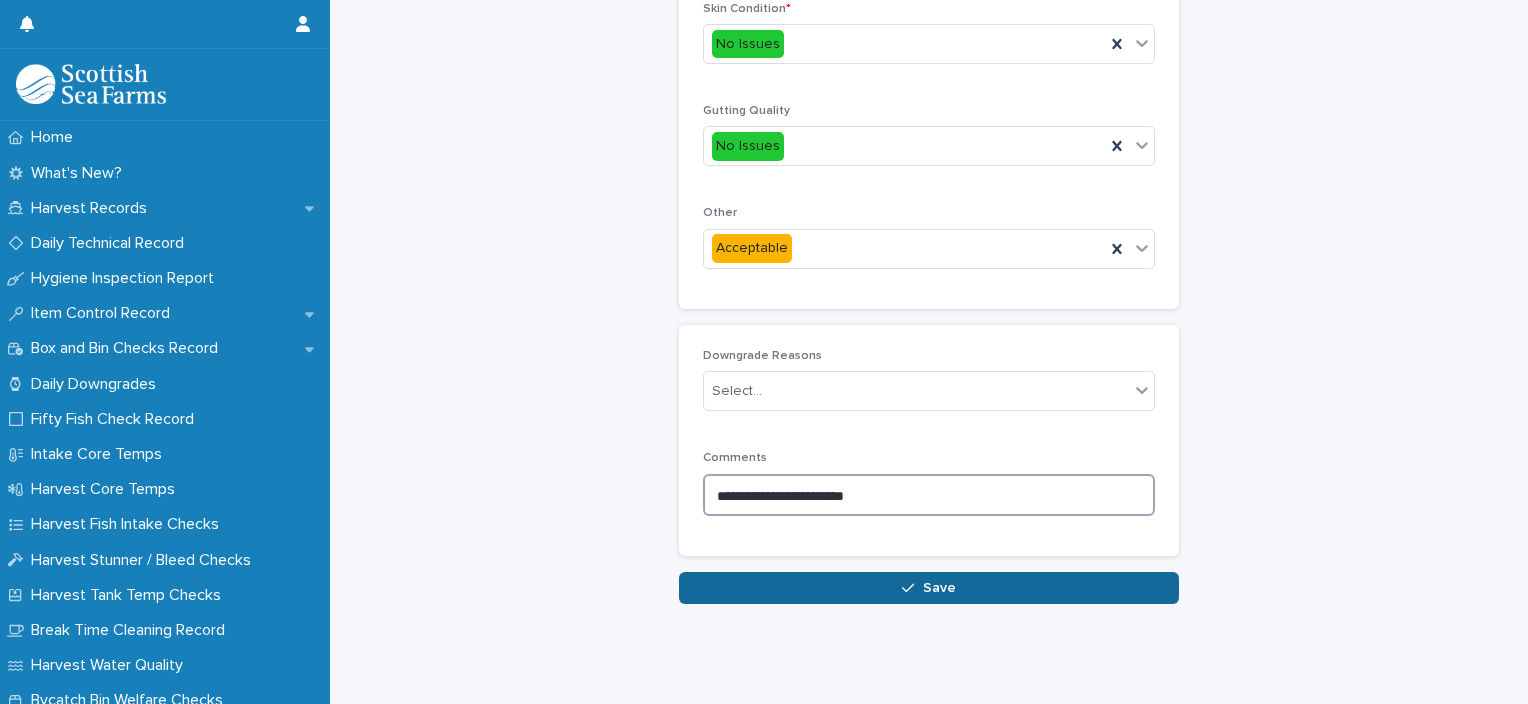 type on "**********" 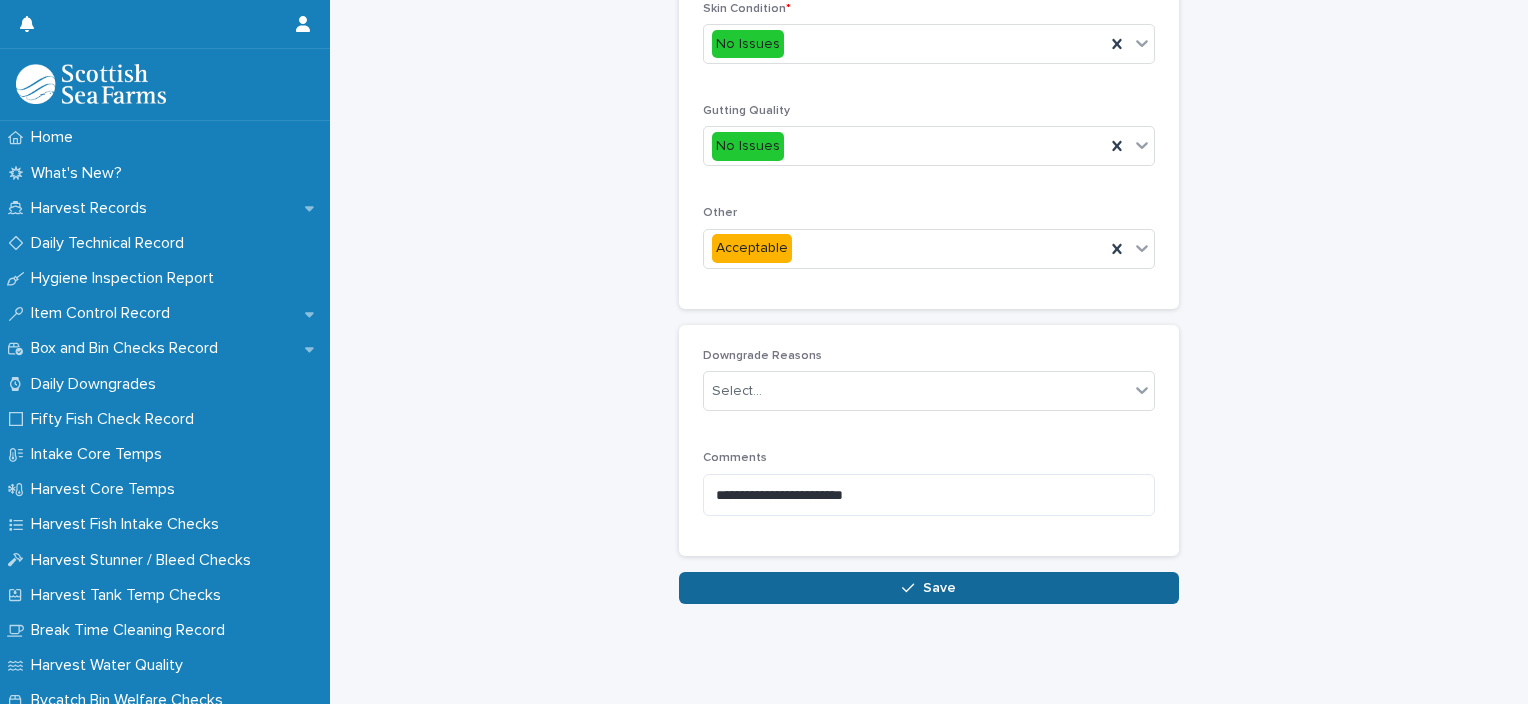 click on "Save" at bounding box center (929, 588) 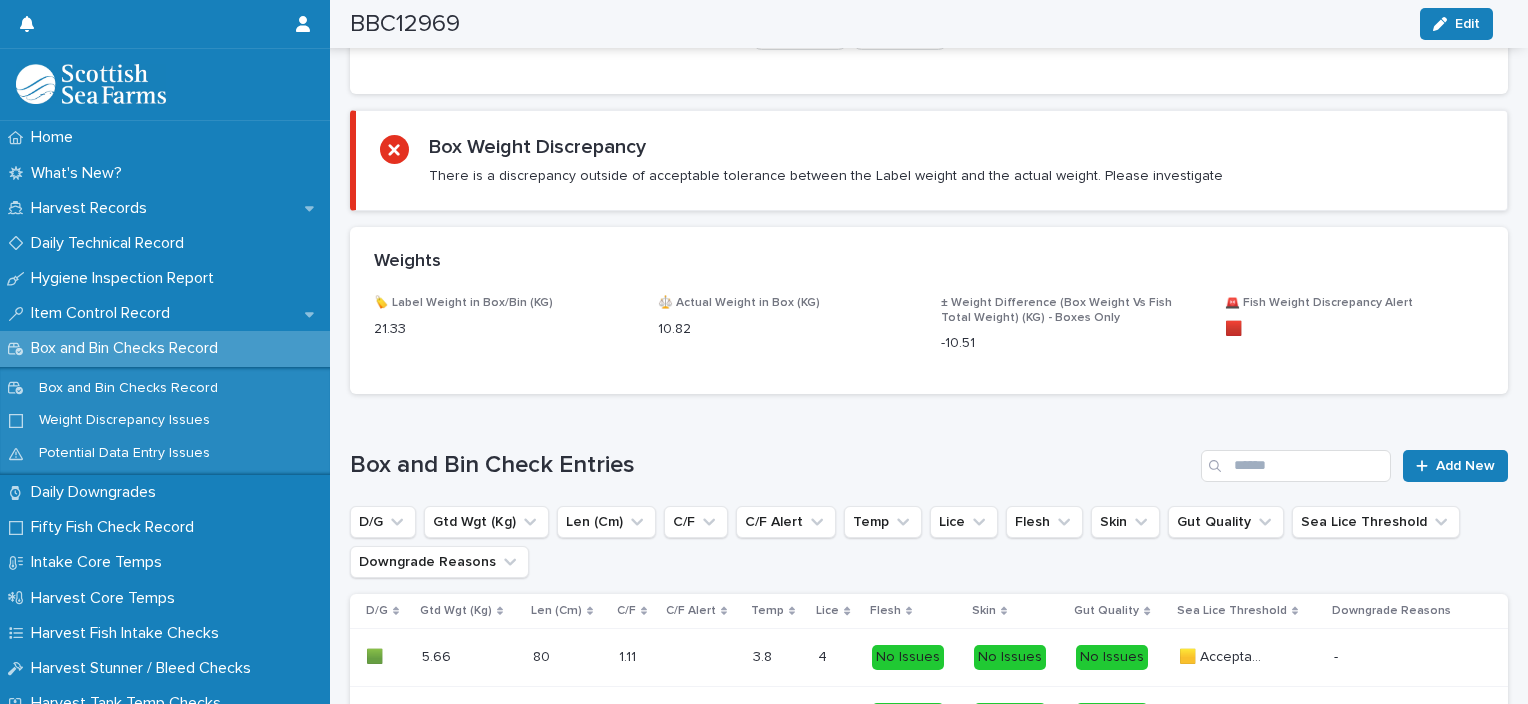 scroll, scrollTop: 1260, scrollLeft: 0, axis: vertical 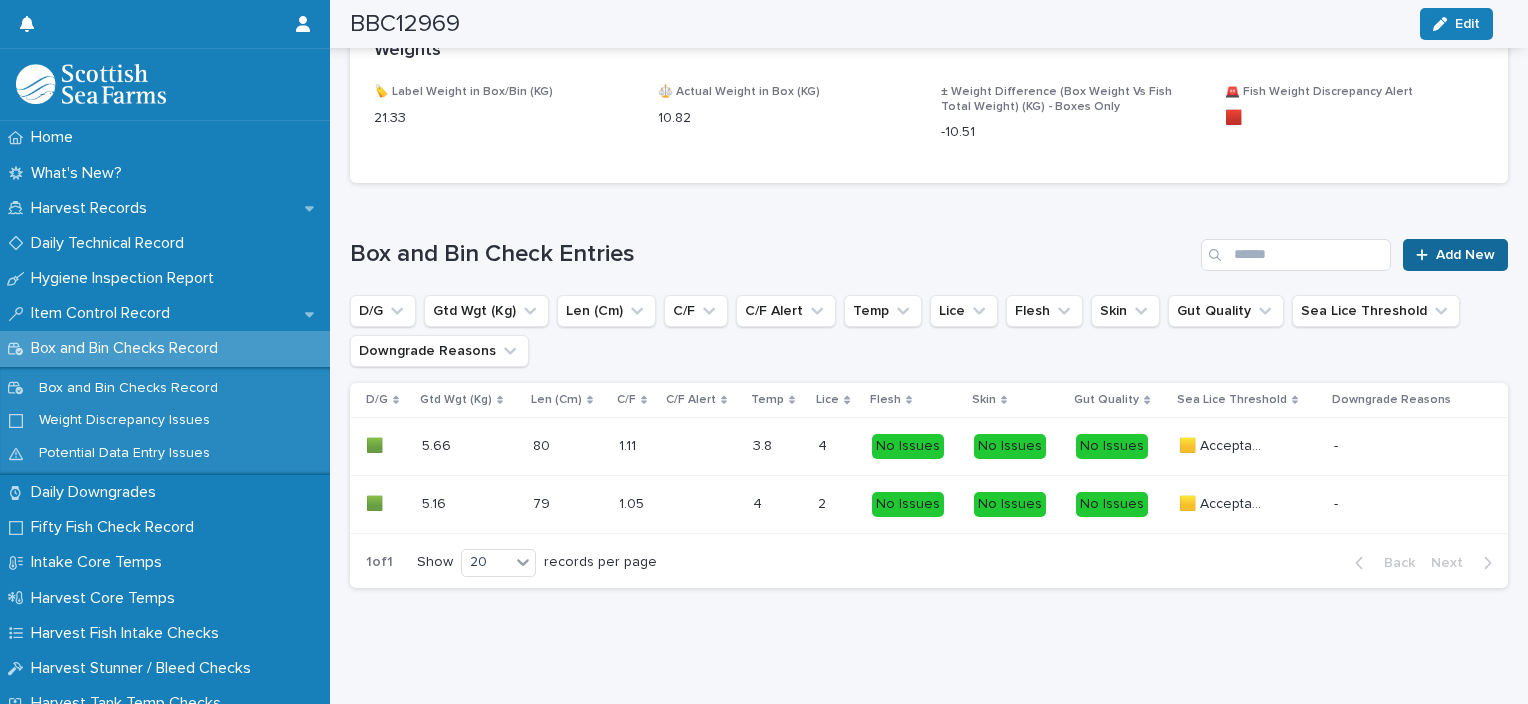 click on "Add New" at bounding box center (1455, 255) 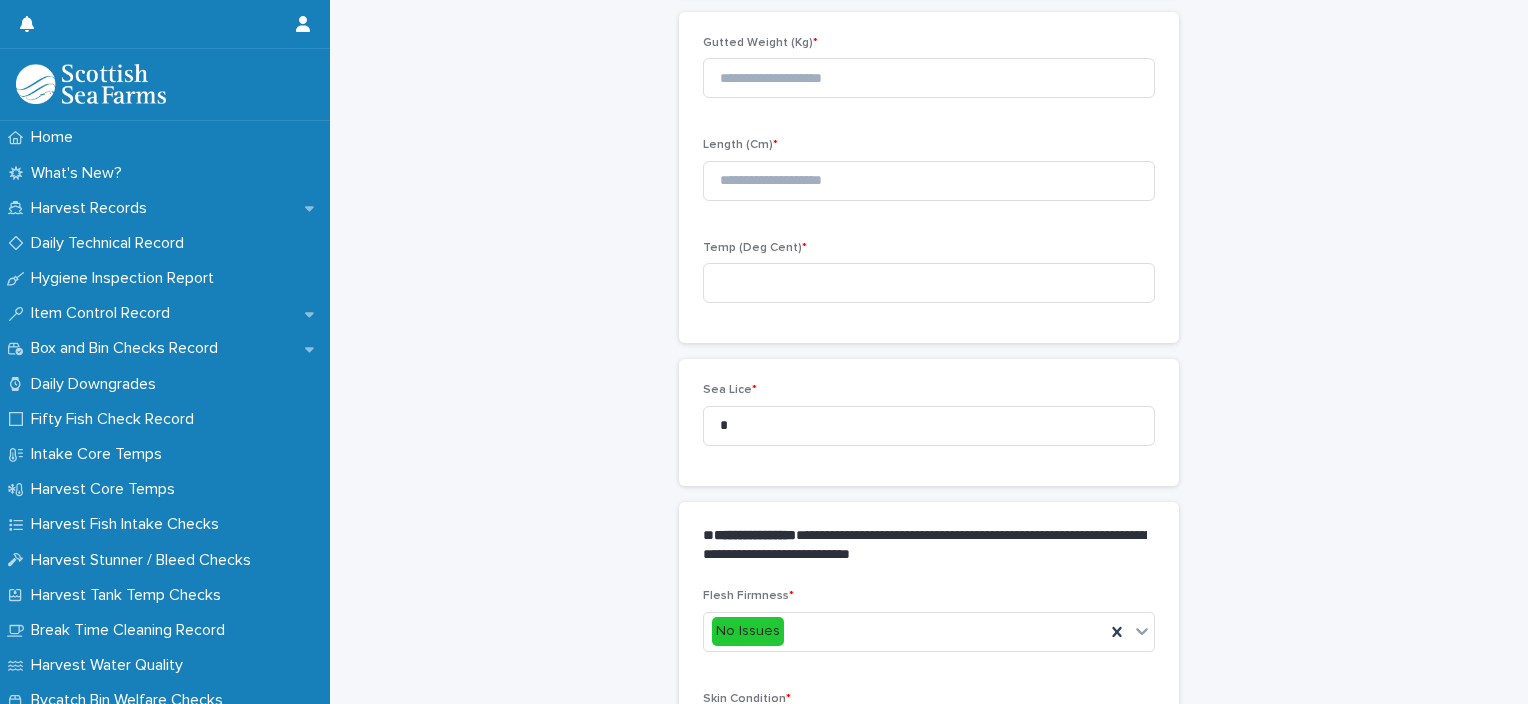 scroll, scrollTop: 111, scrollLeft: 0, axis: vertical 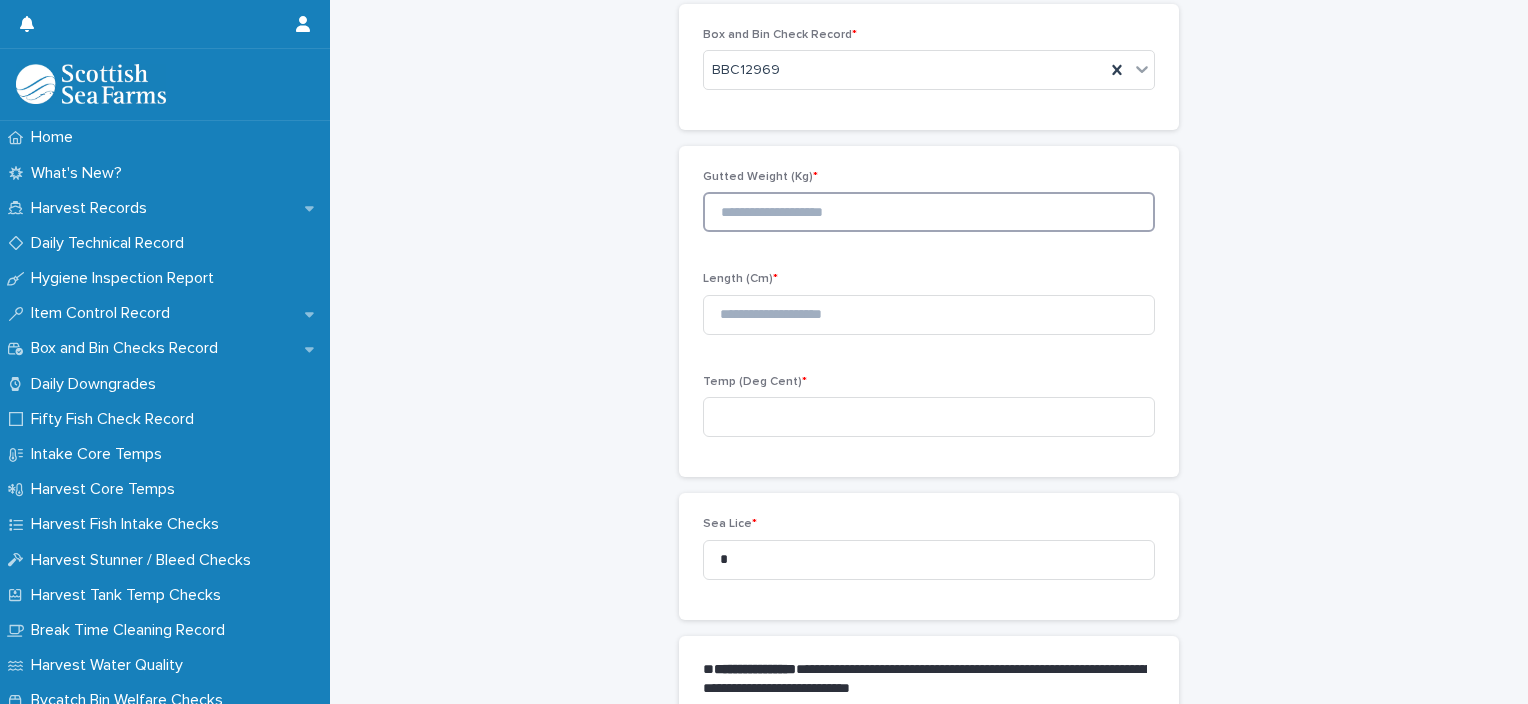 click at bounding box center [929, 212] 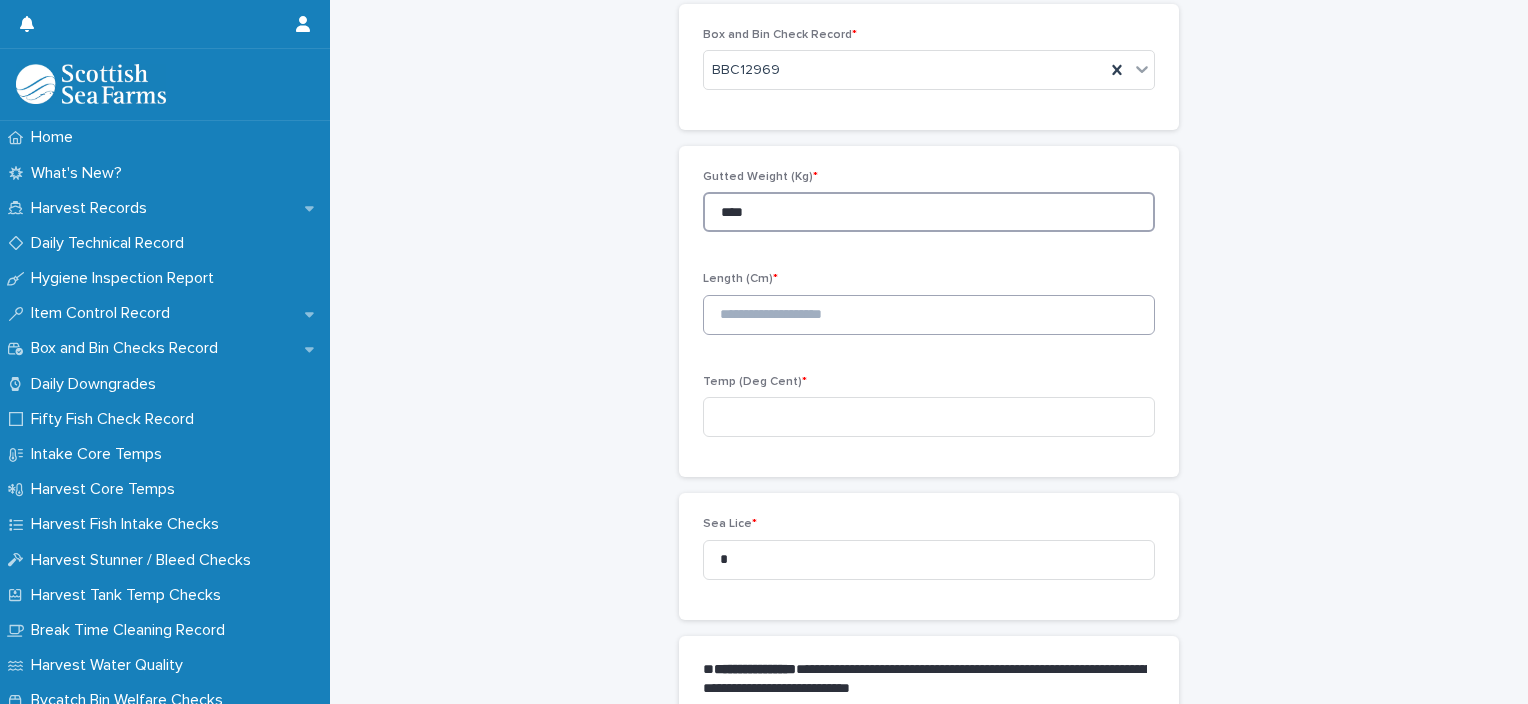 type on "****" 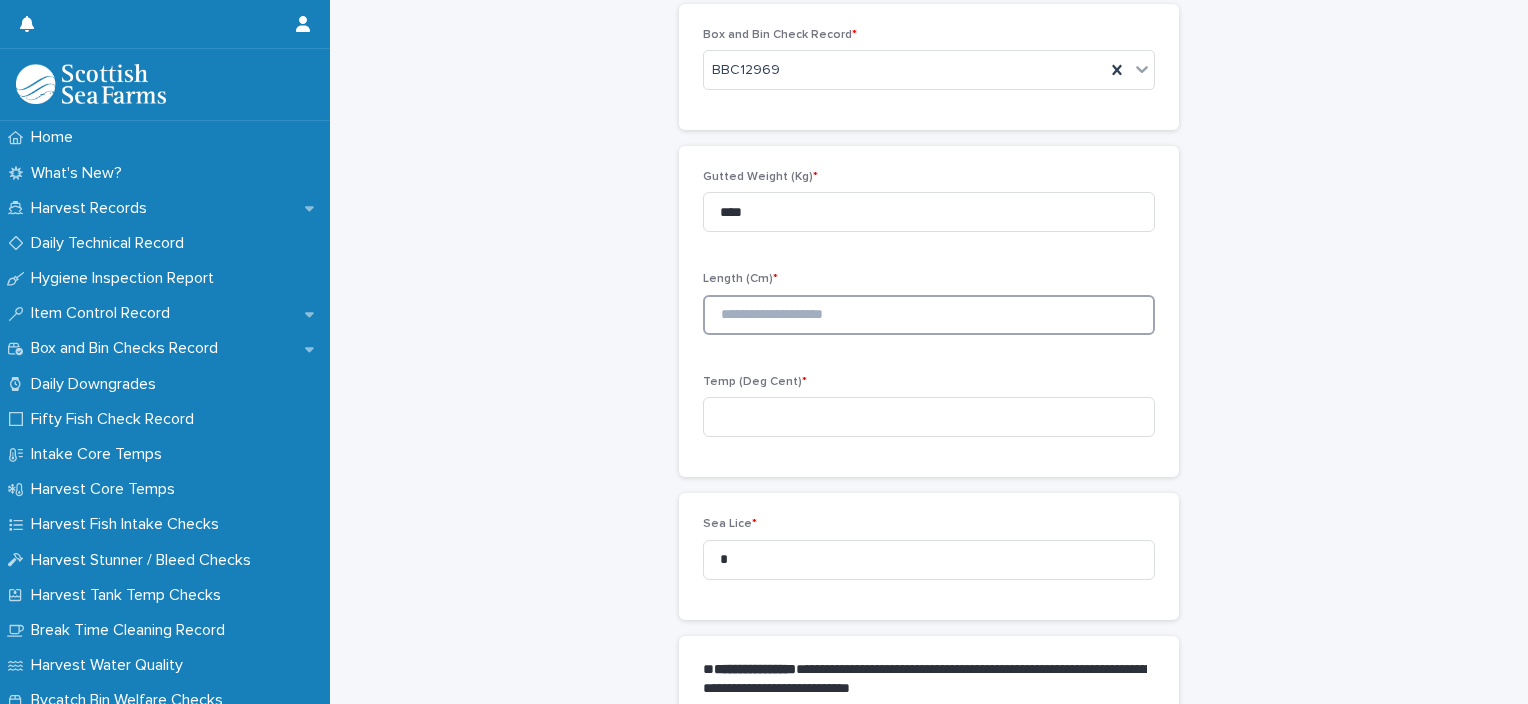 click at bounding box center (929, 315) 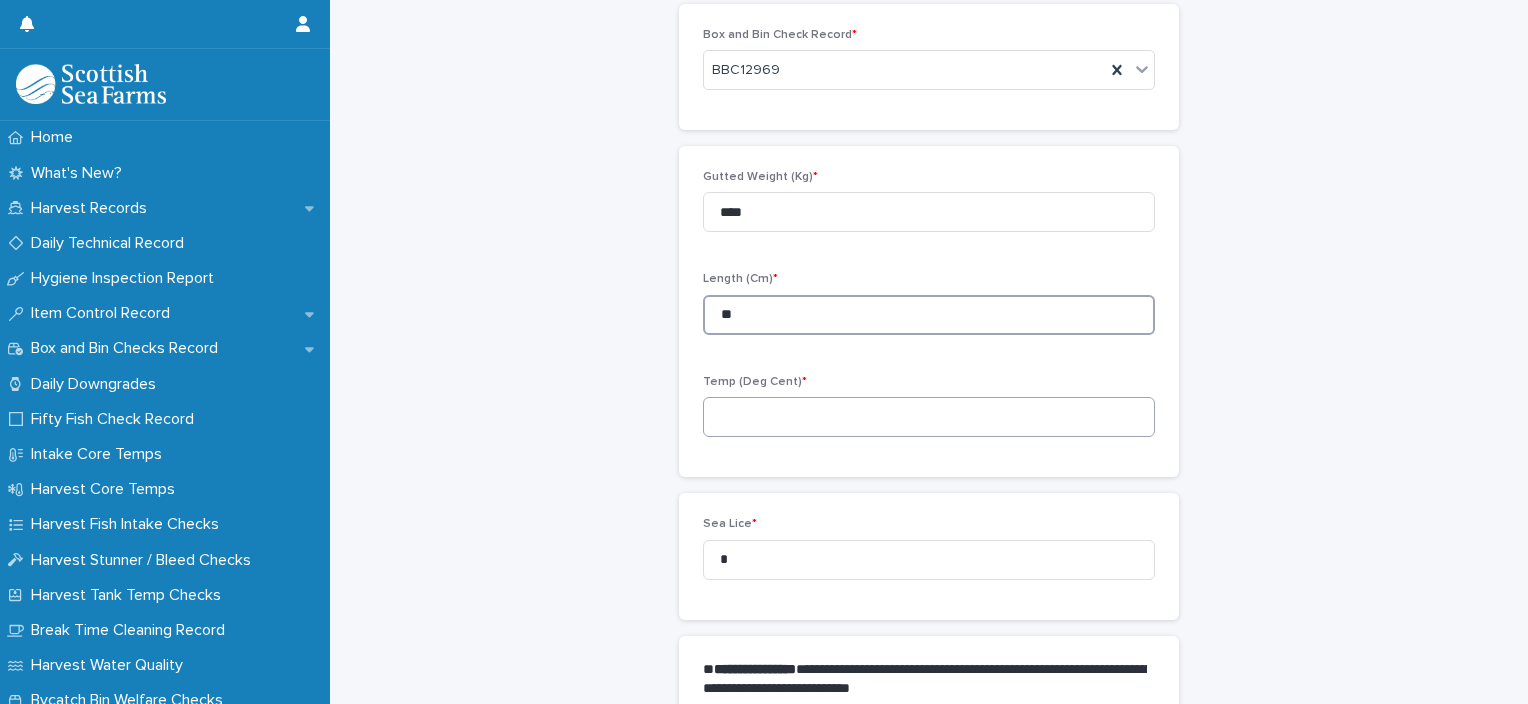 type on "**" 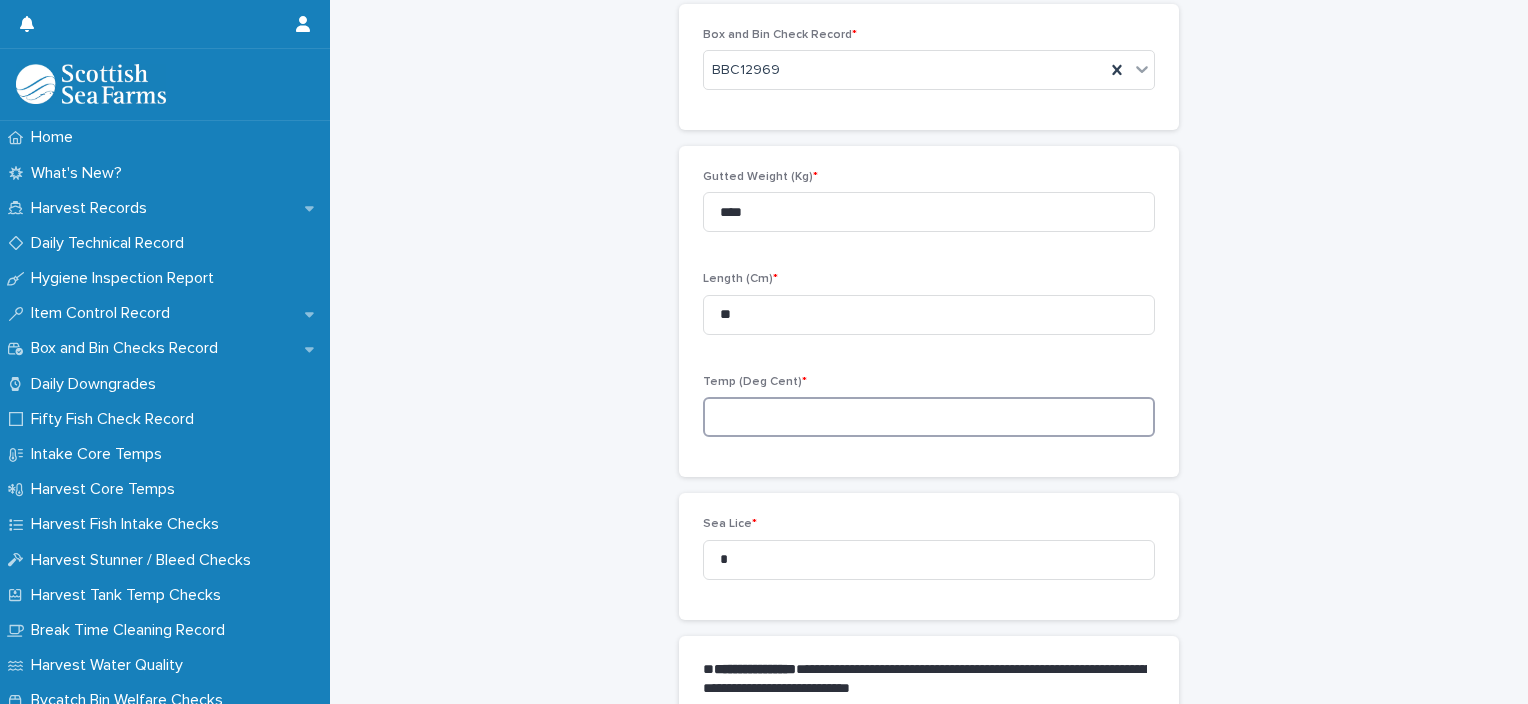 click at bounding box center (929, 417) 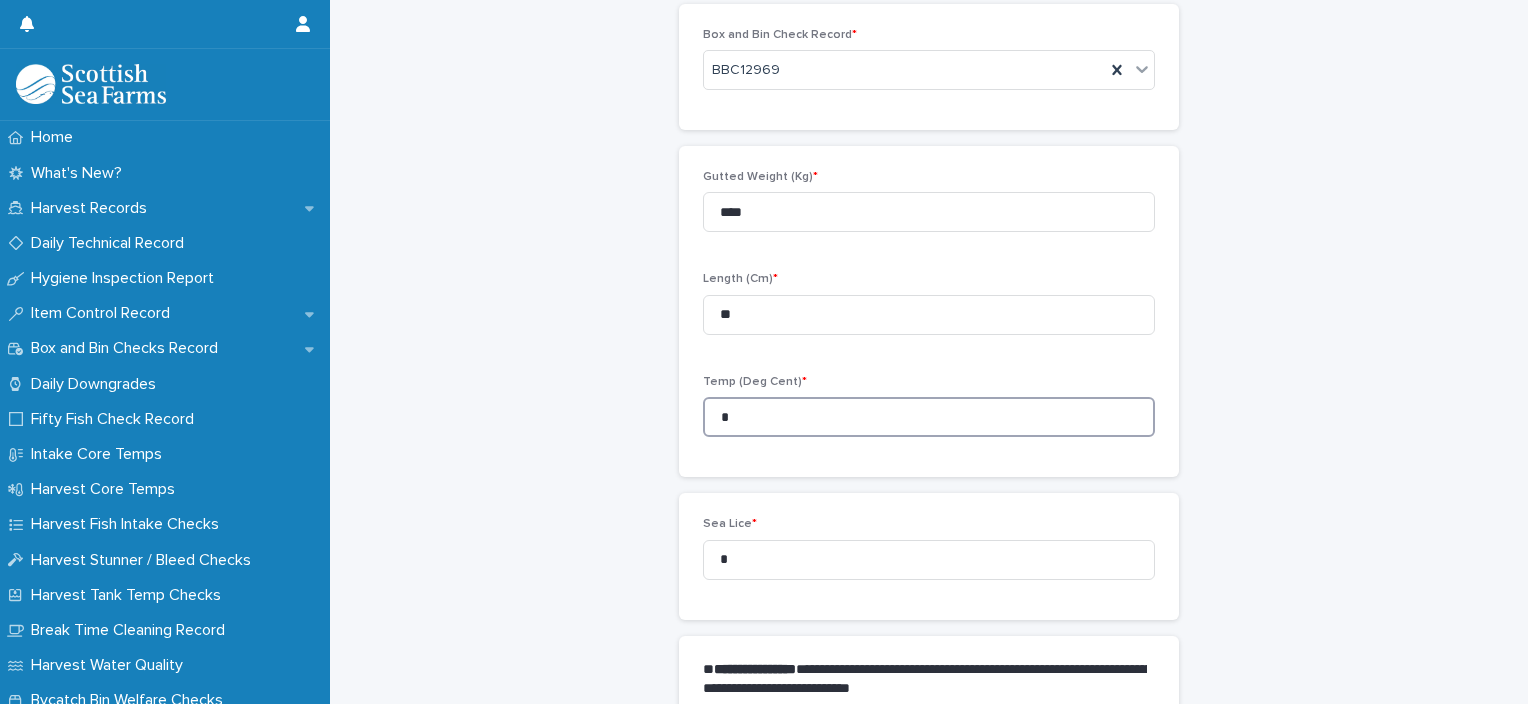 type on "*" 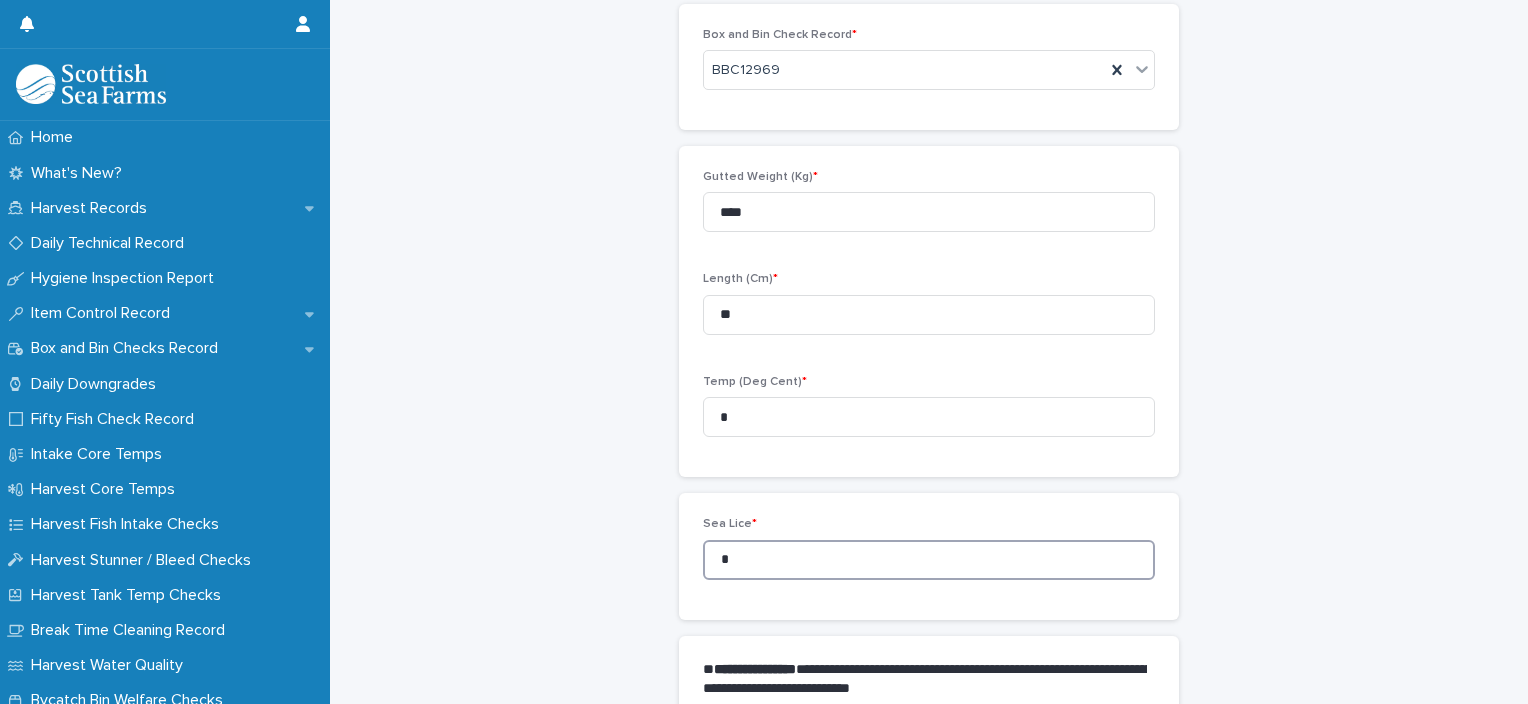 drag, startPoint x: 734, startPoint y: 588, endPoint x: 648, endPoint y: 581, distance: 86.28442 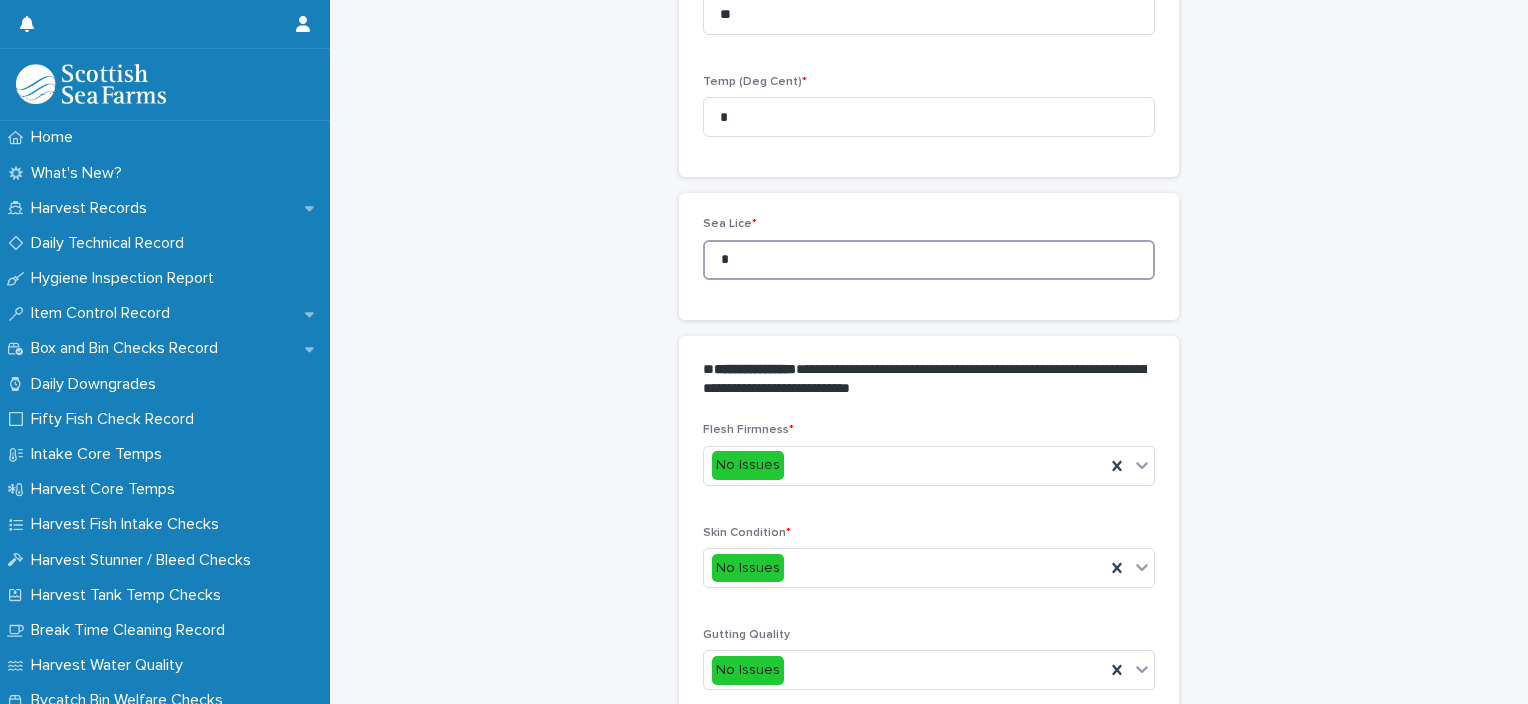 scroll, scrollTop: 948, scrollLeft: 0, axis: vertical 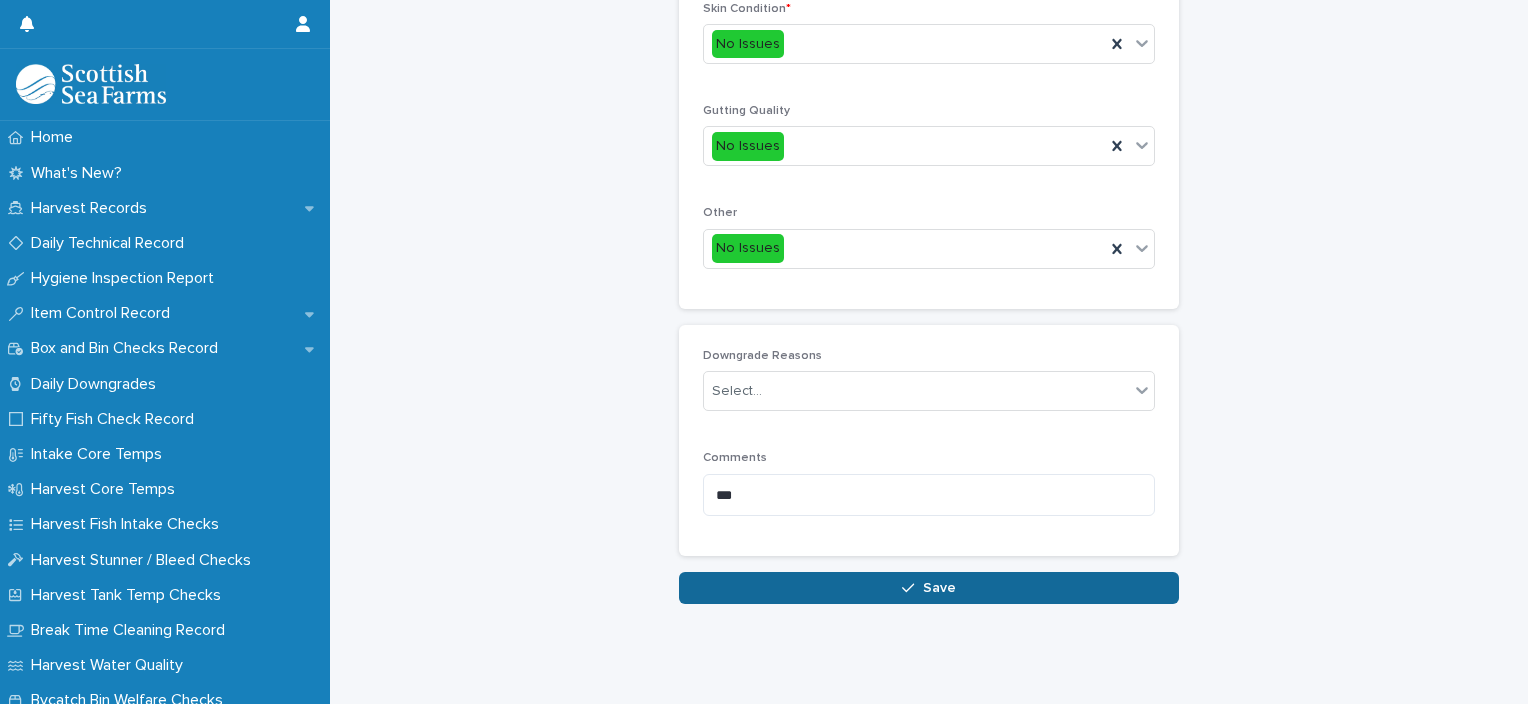 type on "*" 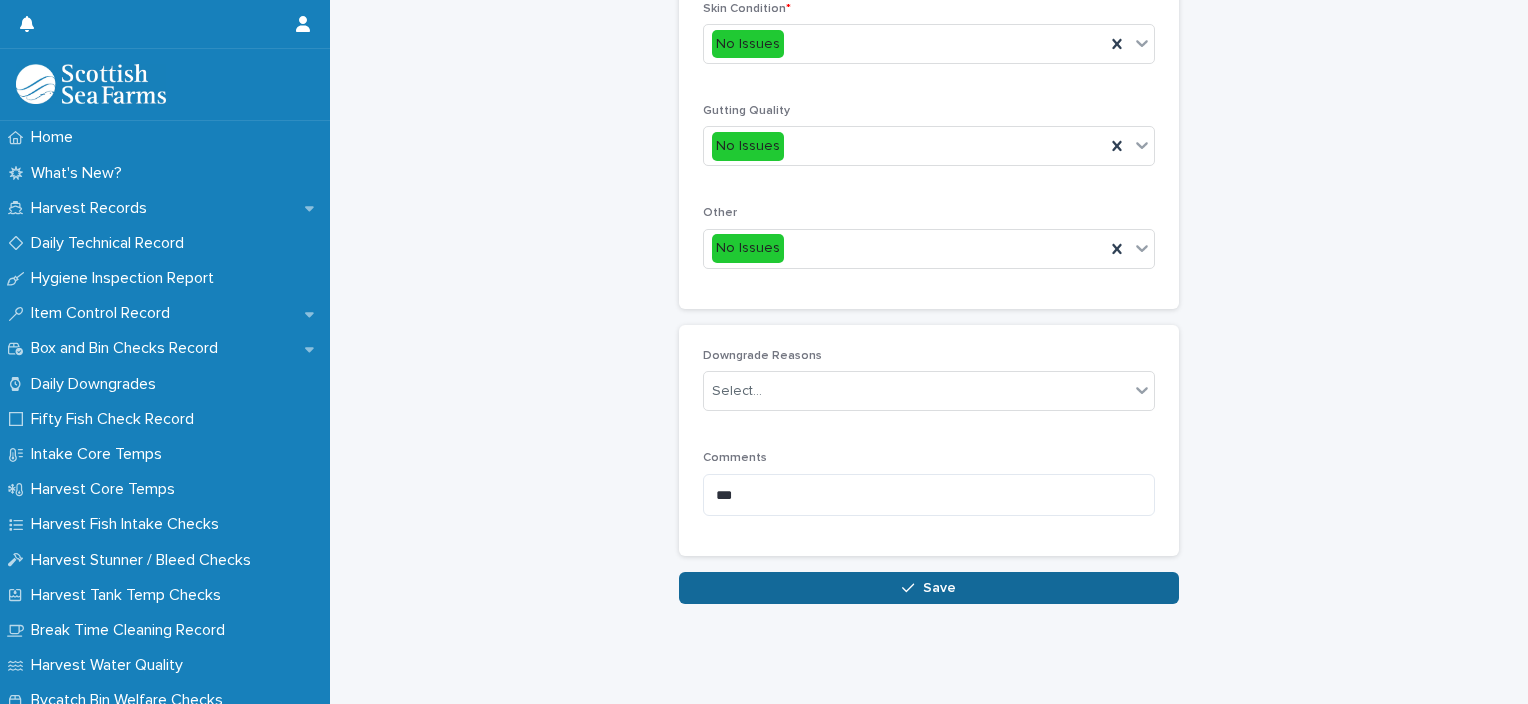 click on "Save" at bounding box center [939, 588] 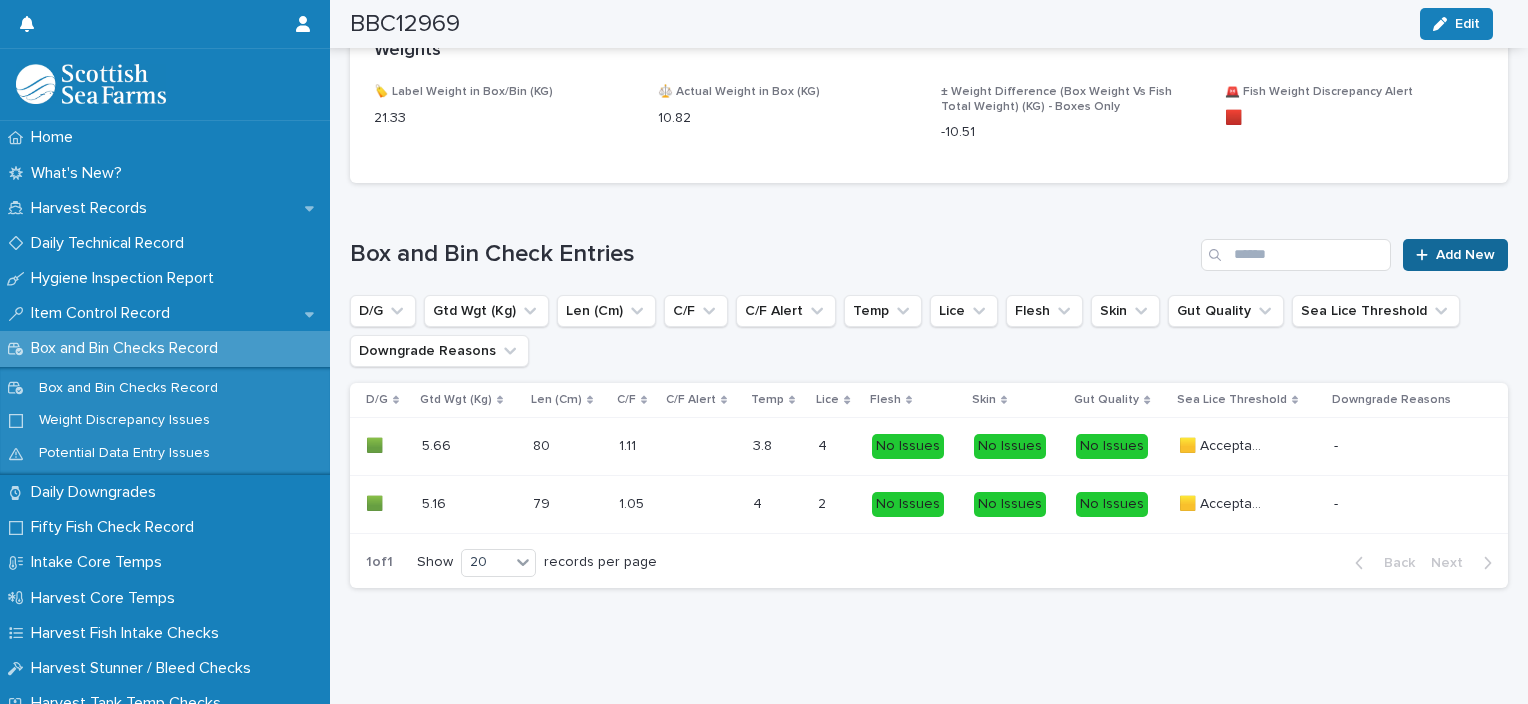 click 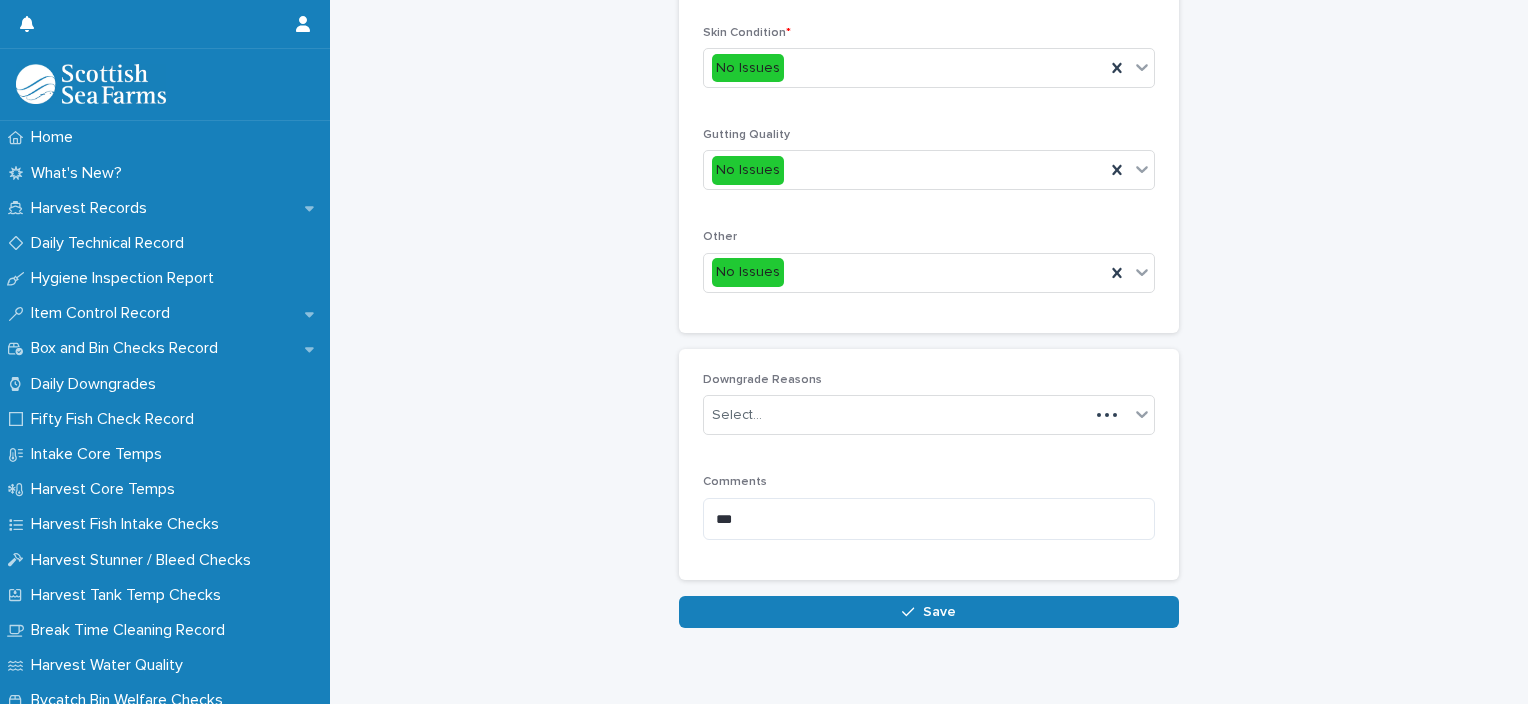 scroll, scrollTop: 111, scrollLeft: 0, axis: vertical 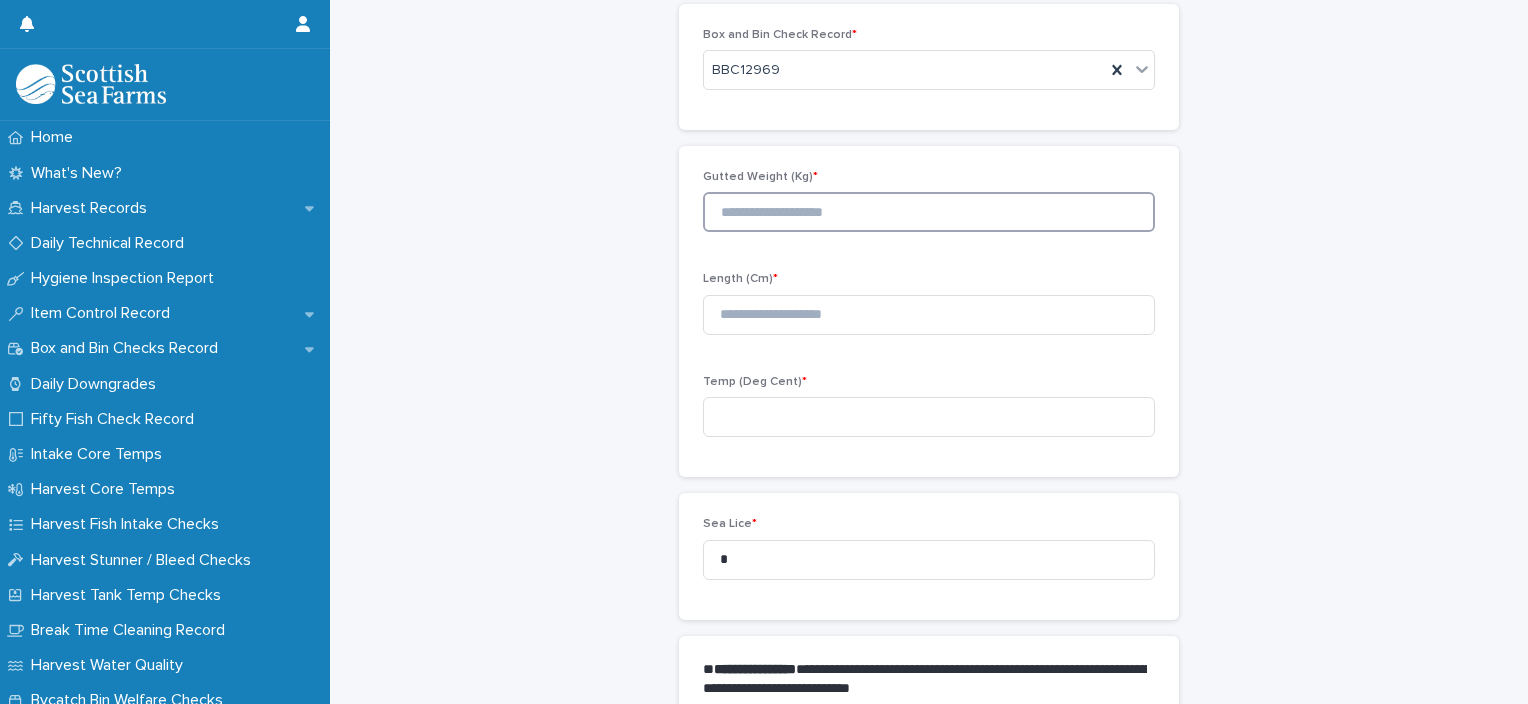 click at bounding box center [929, 212] 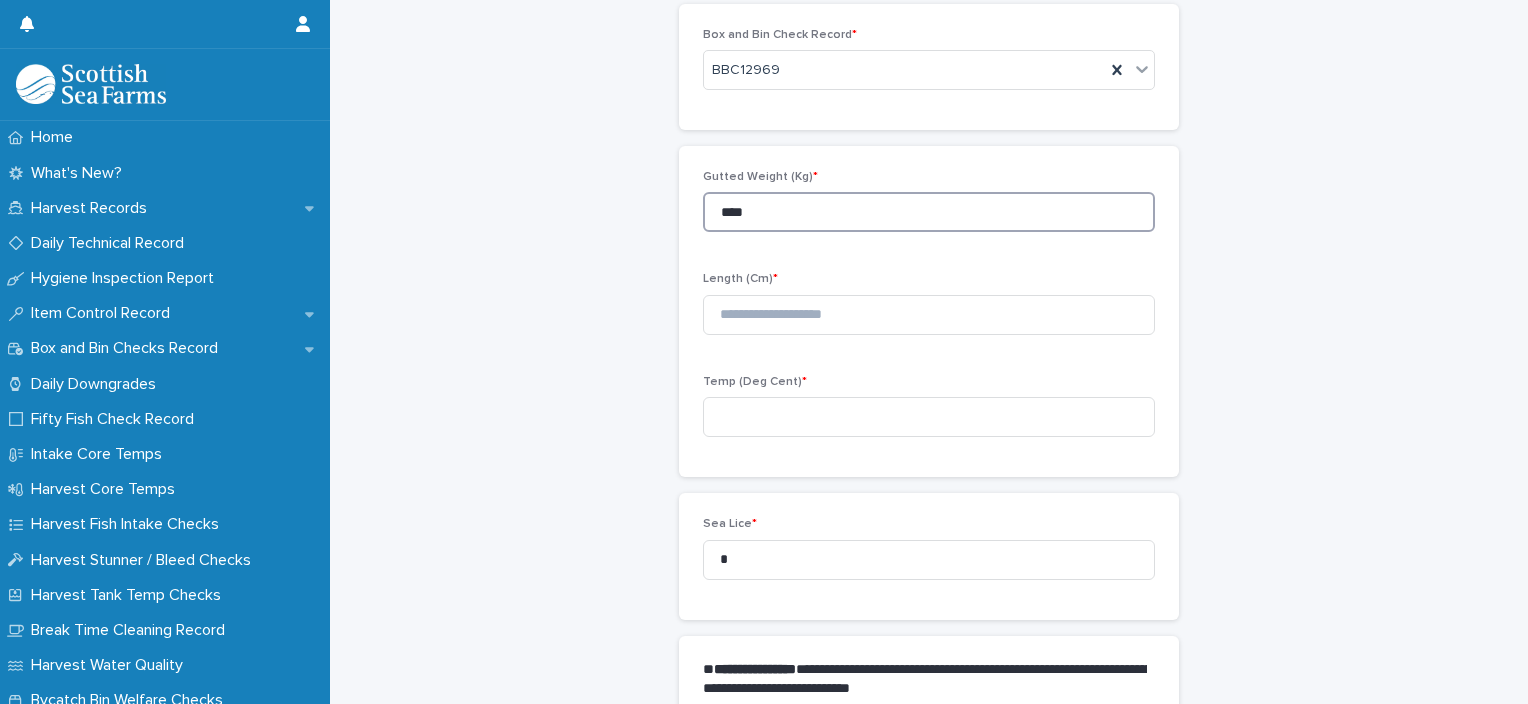 type on "****" 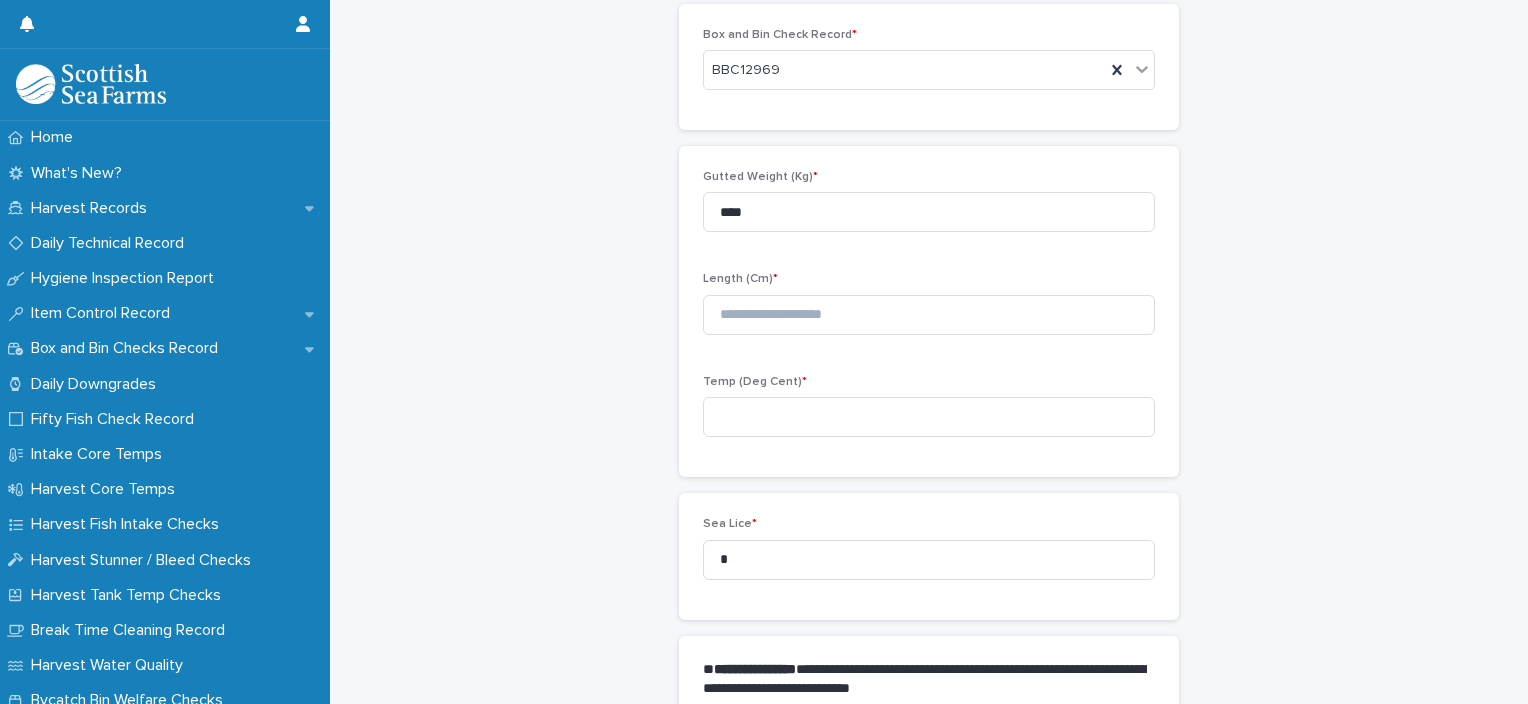 click on "Length (Cm) *" at bounding box center [929, 311] 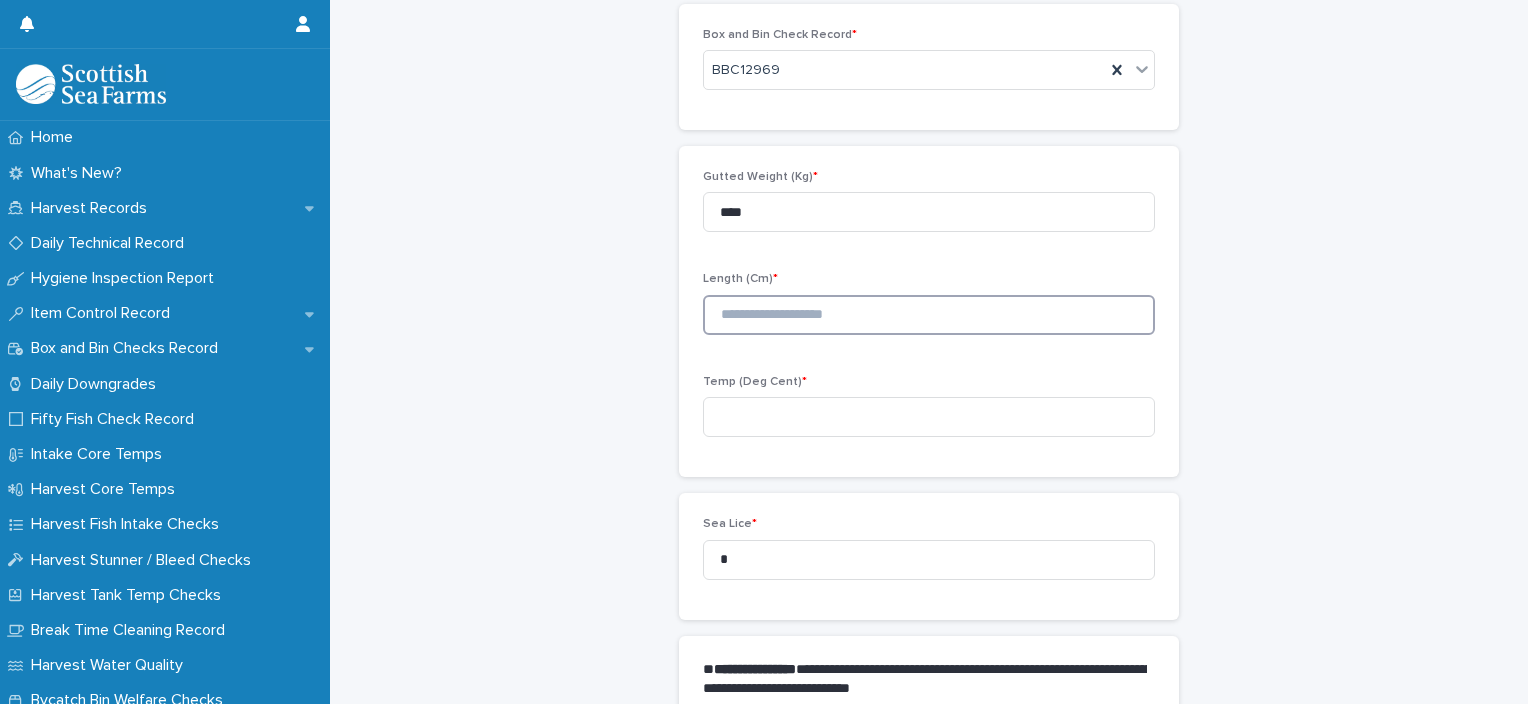 click at bounding box center [929, 315] 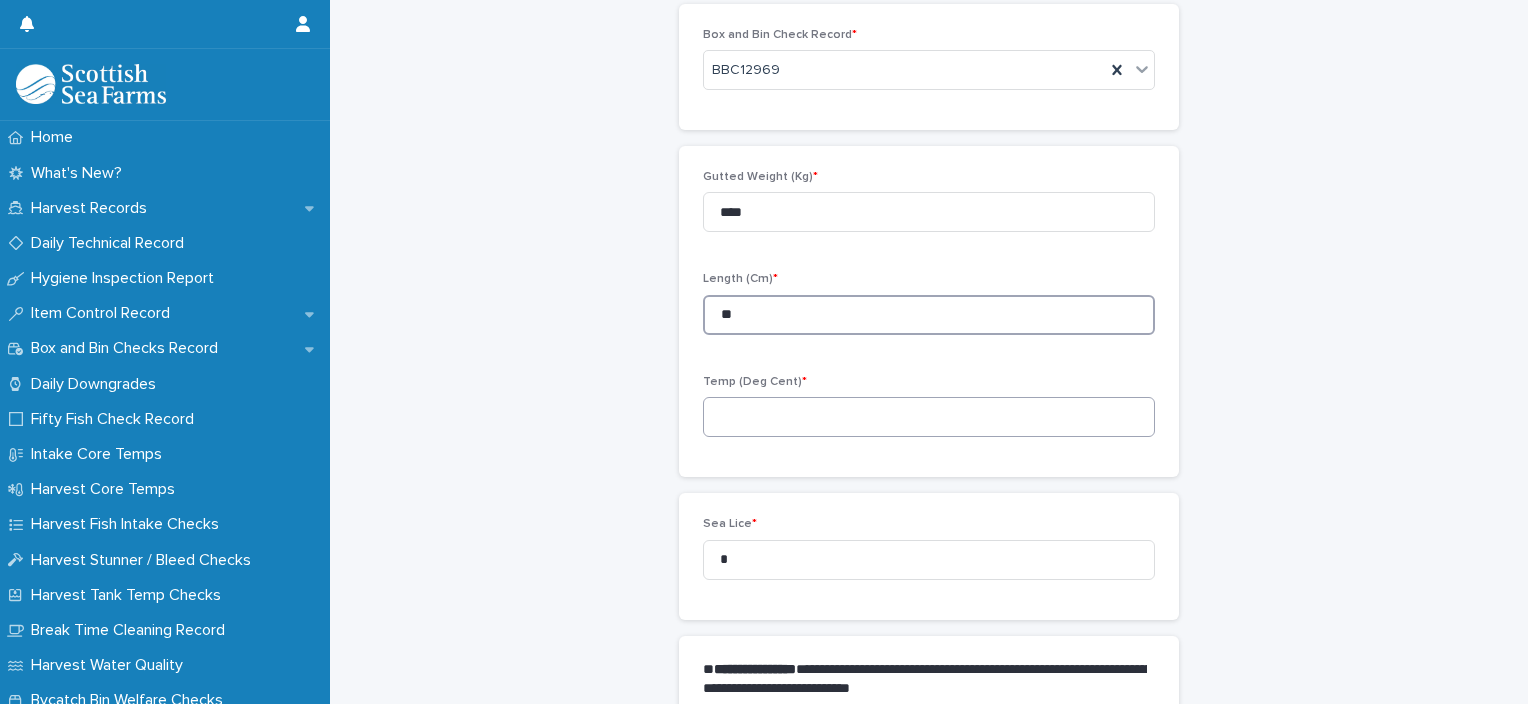 type on "**" 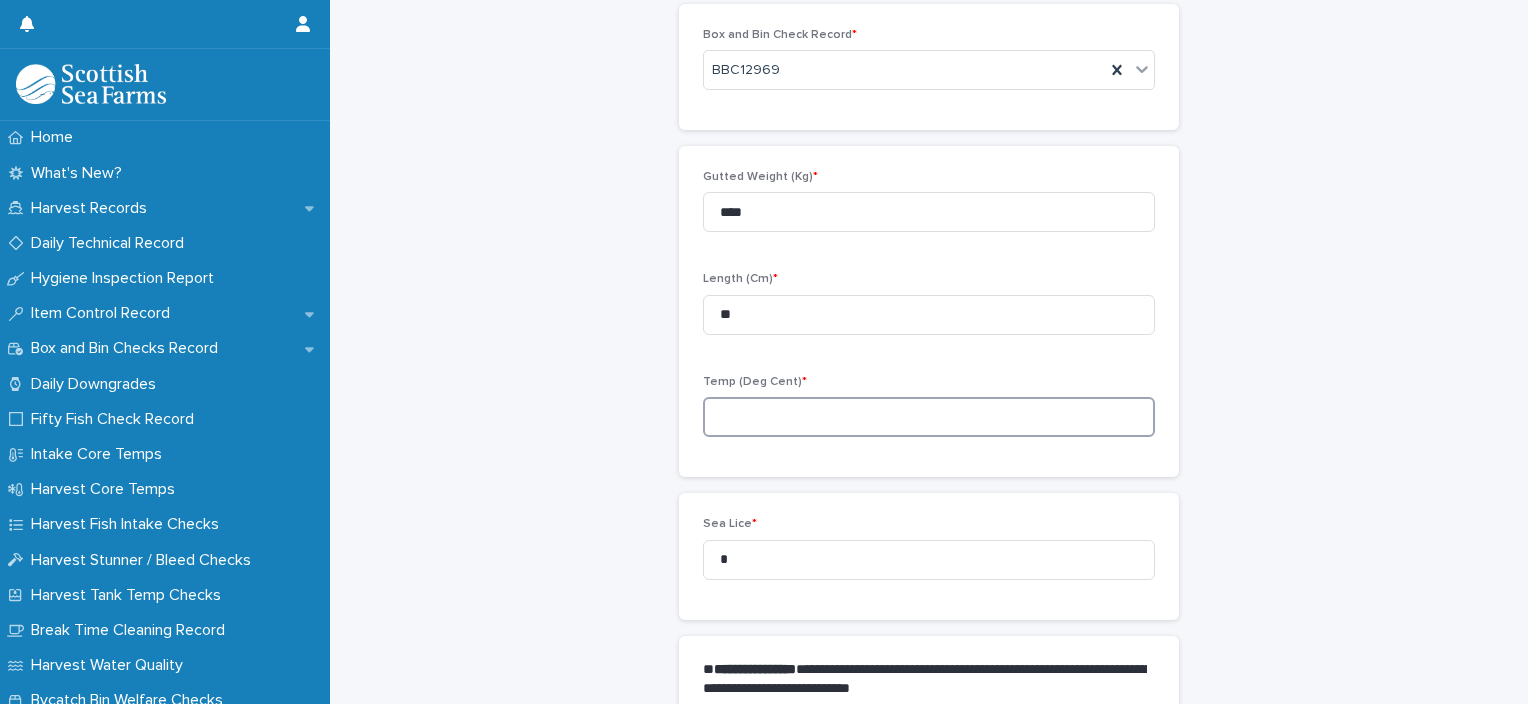 click at bounding box center [929, 417] 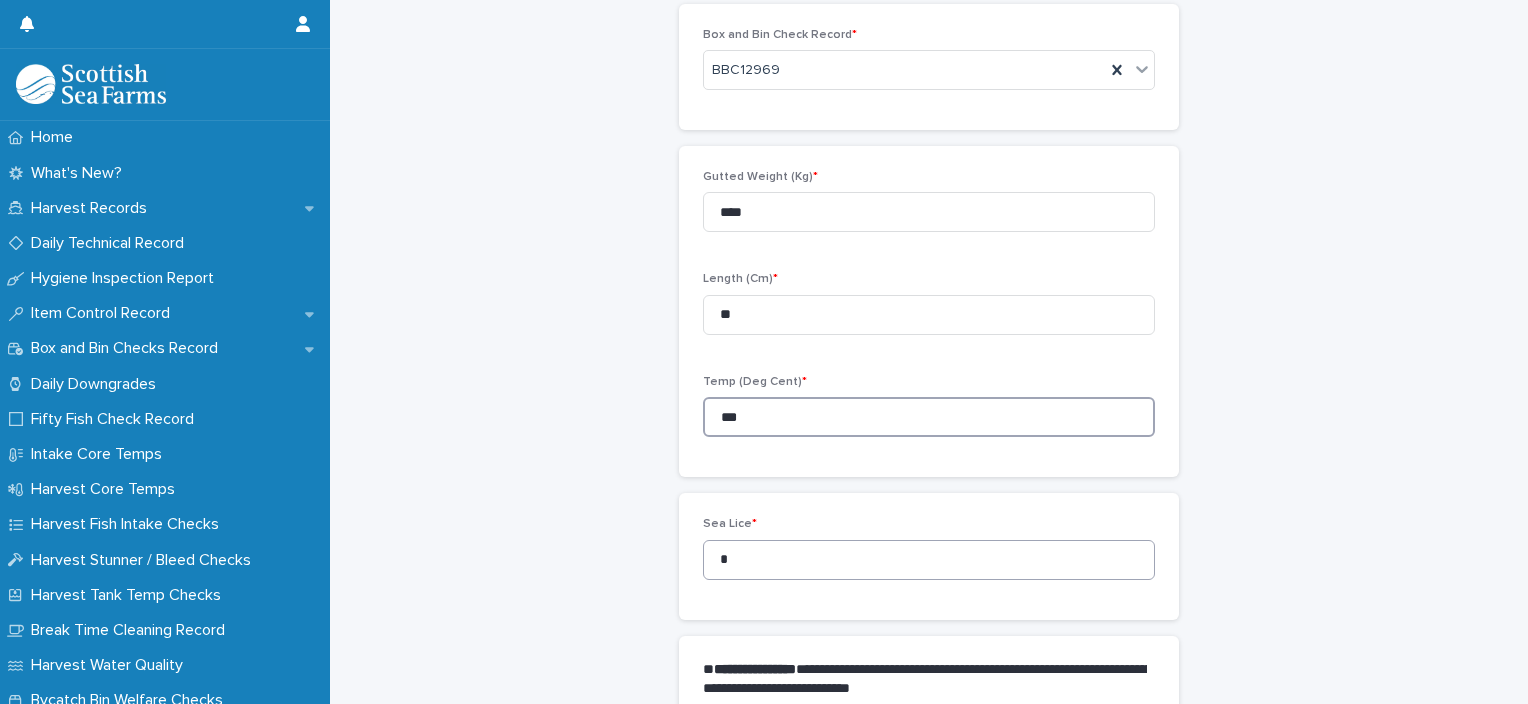 type on "***" 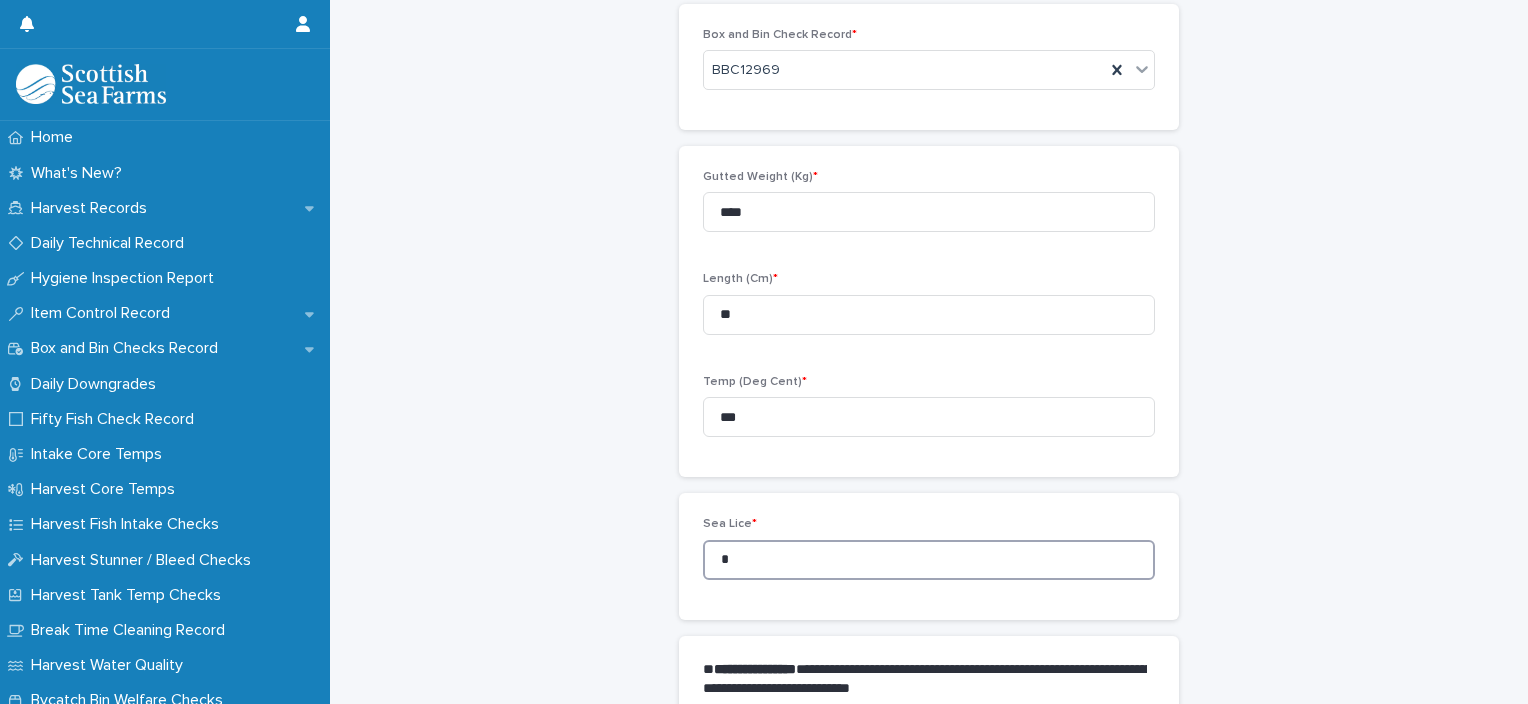 drag, startPoint x: 785, startPoint y: 547, endPoint x: 682, endPoint y: 564, distance: 104.393486 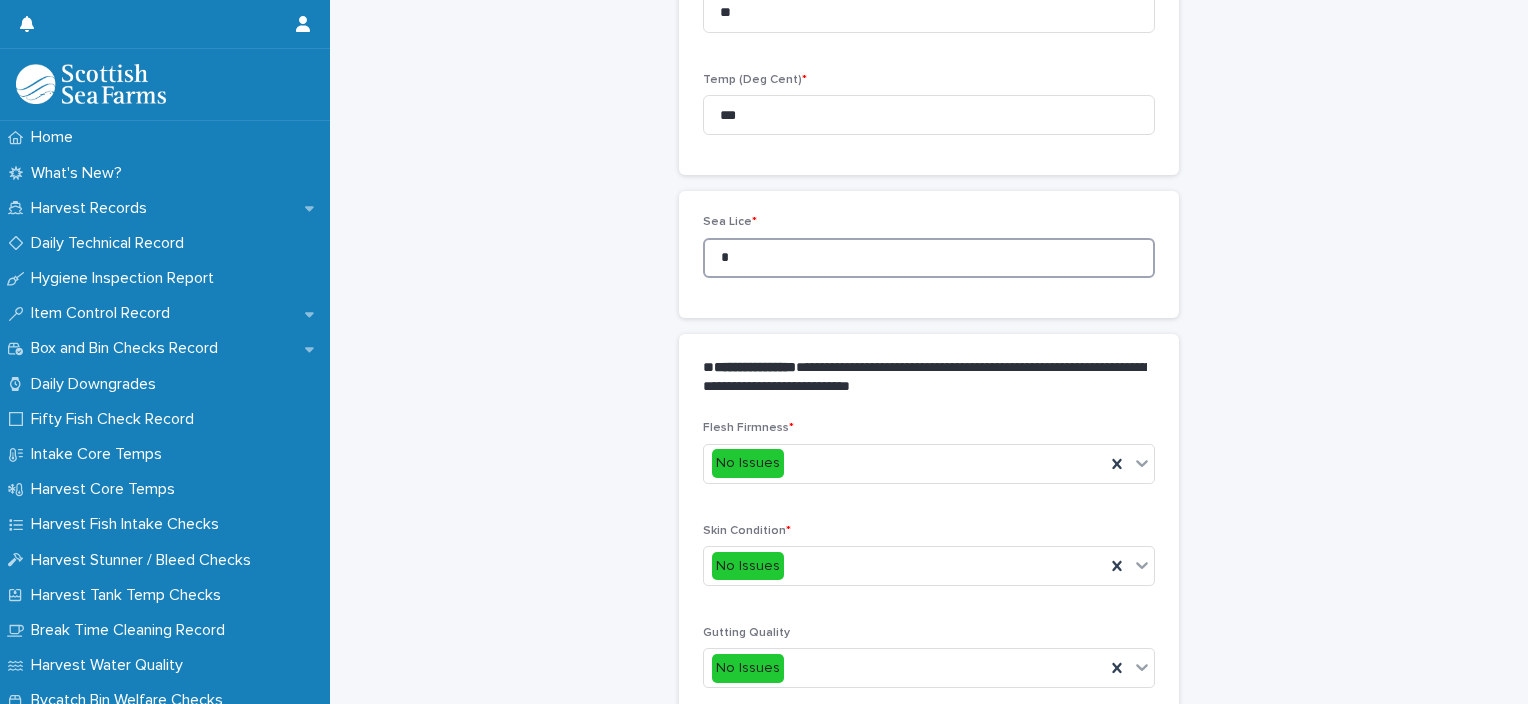 scroll, scrollTop: 911, scrollLeft: 0, axis: vertical 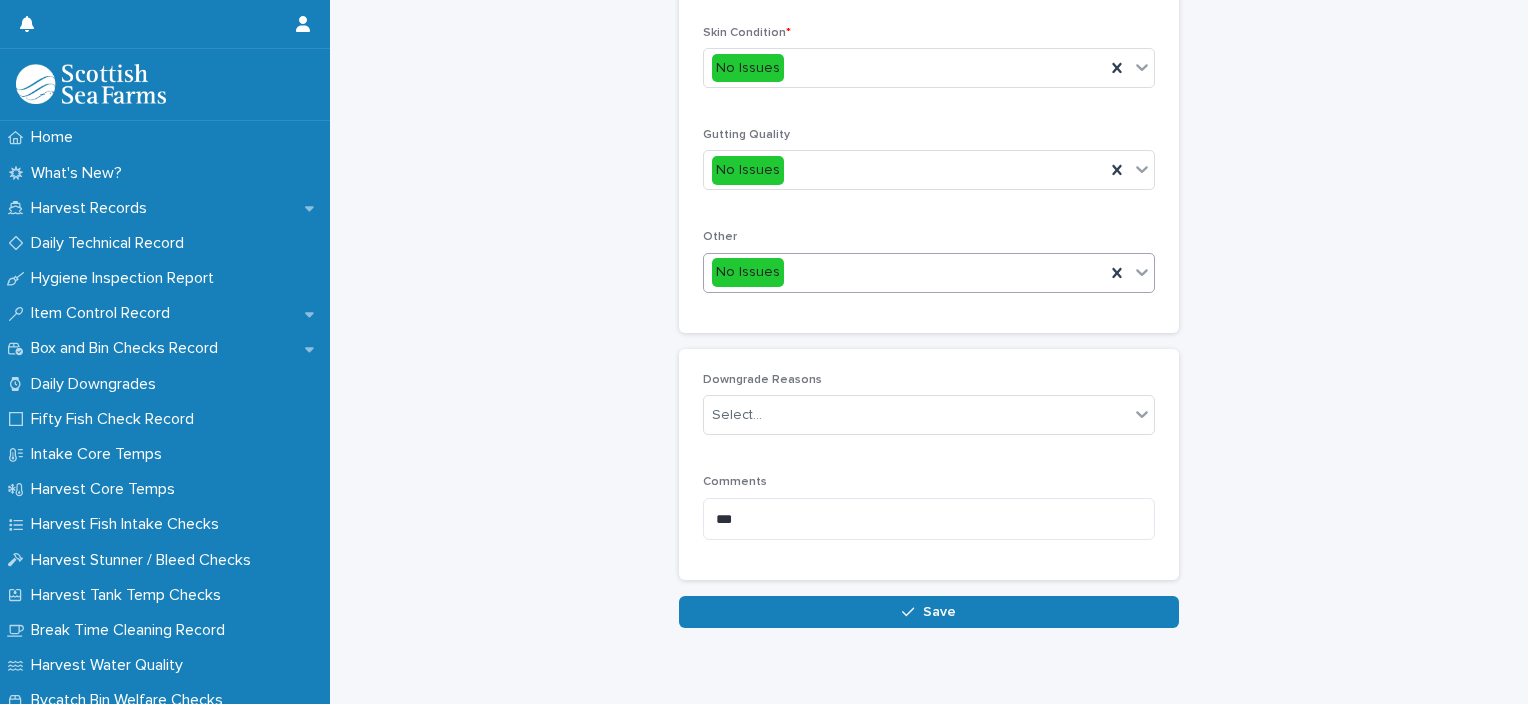 type on "*" 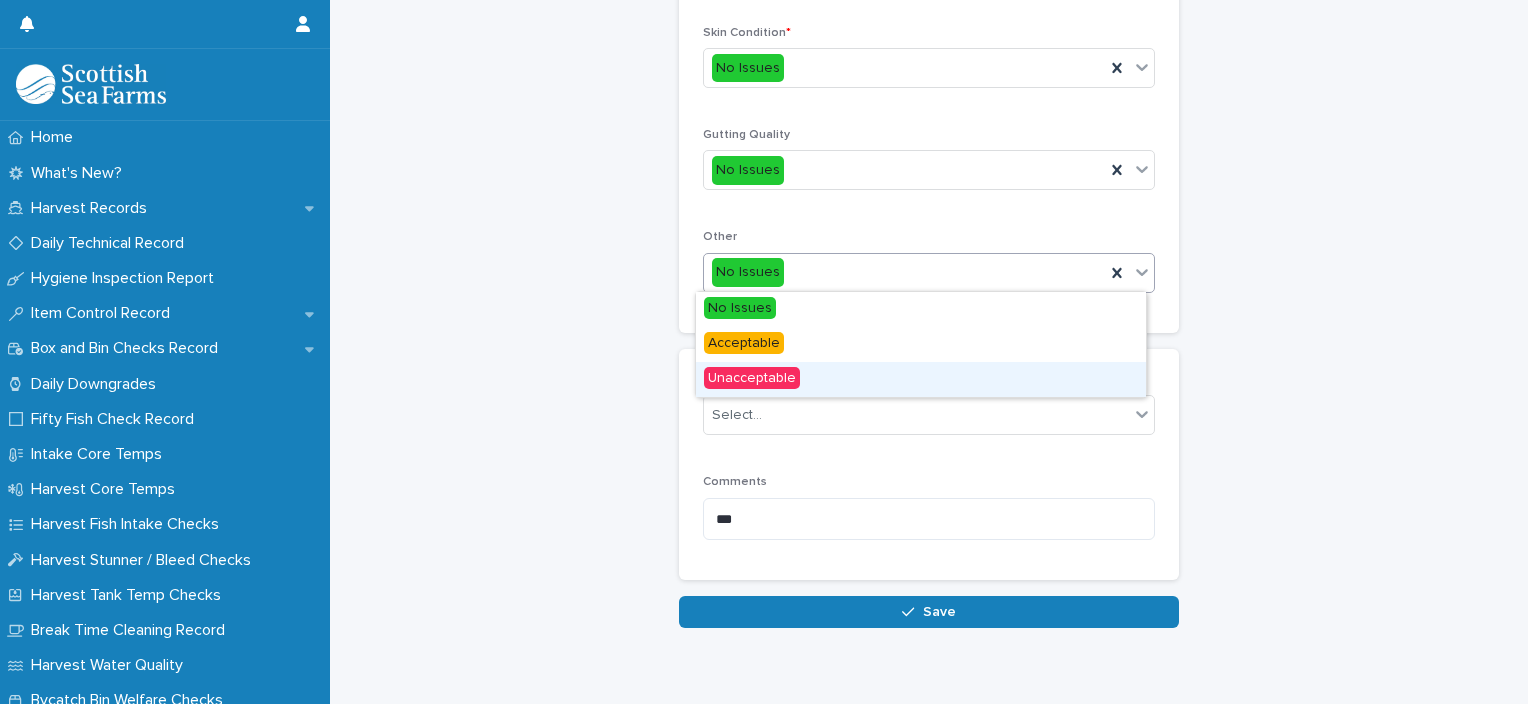 click on "Unacceptable" at bounding box center [921, 379] 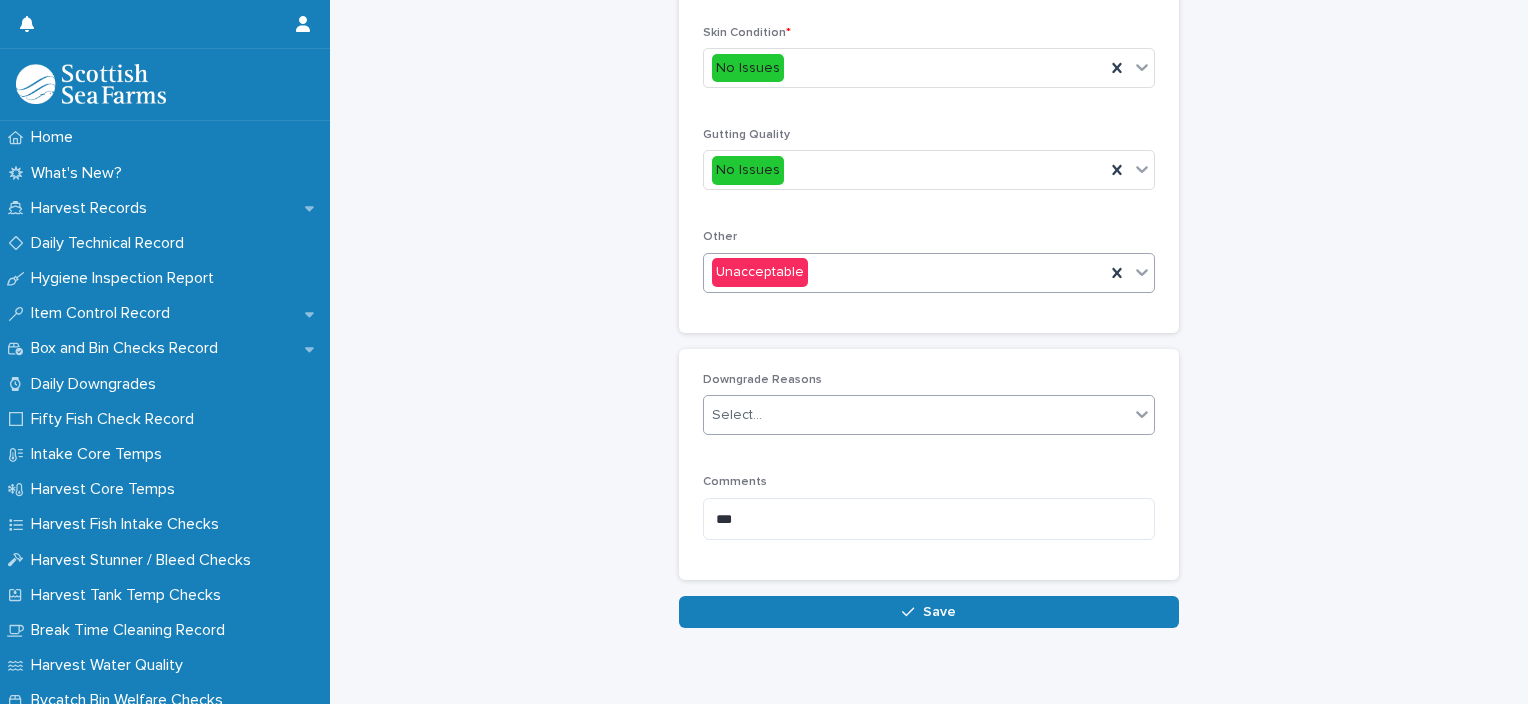 click on "Select..." at bounding box center (916, 415) 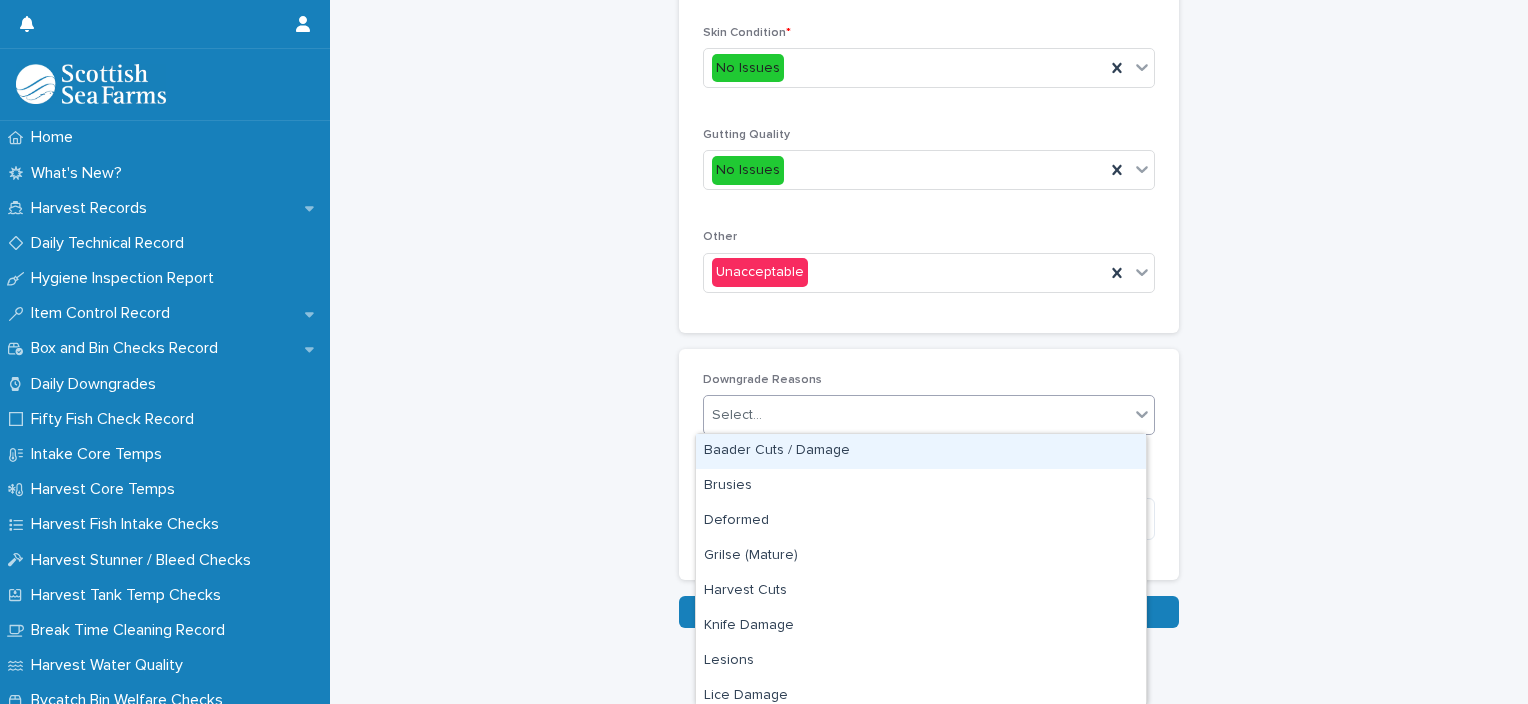 type on "*" 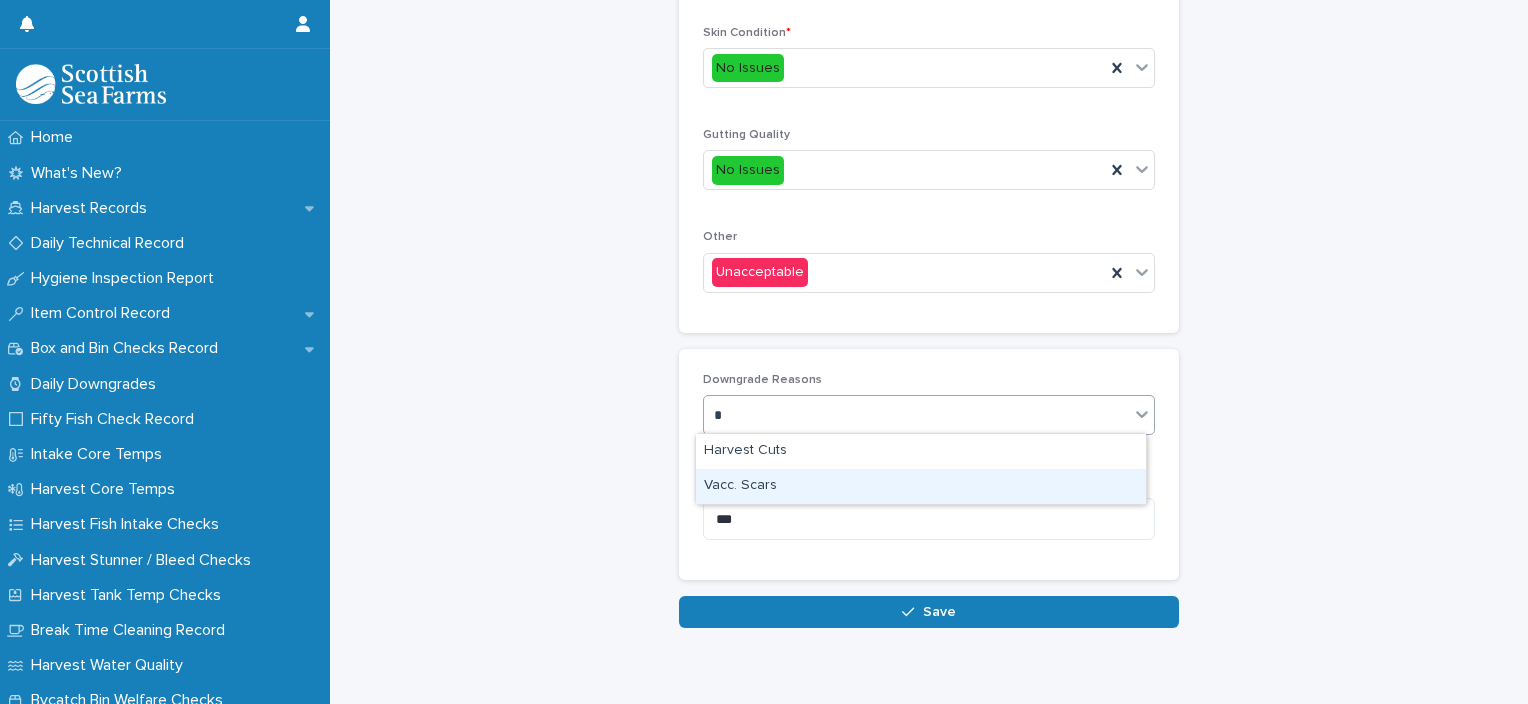 click on "Vacc. Scars" at bounding box center (921, 486) 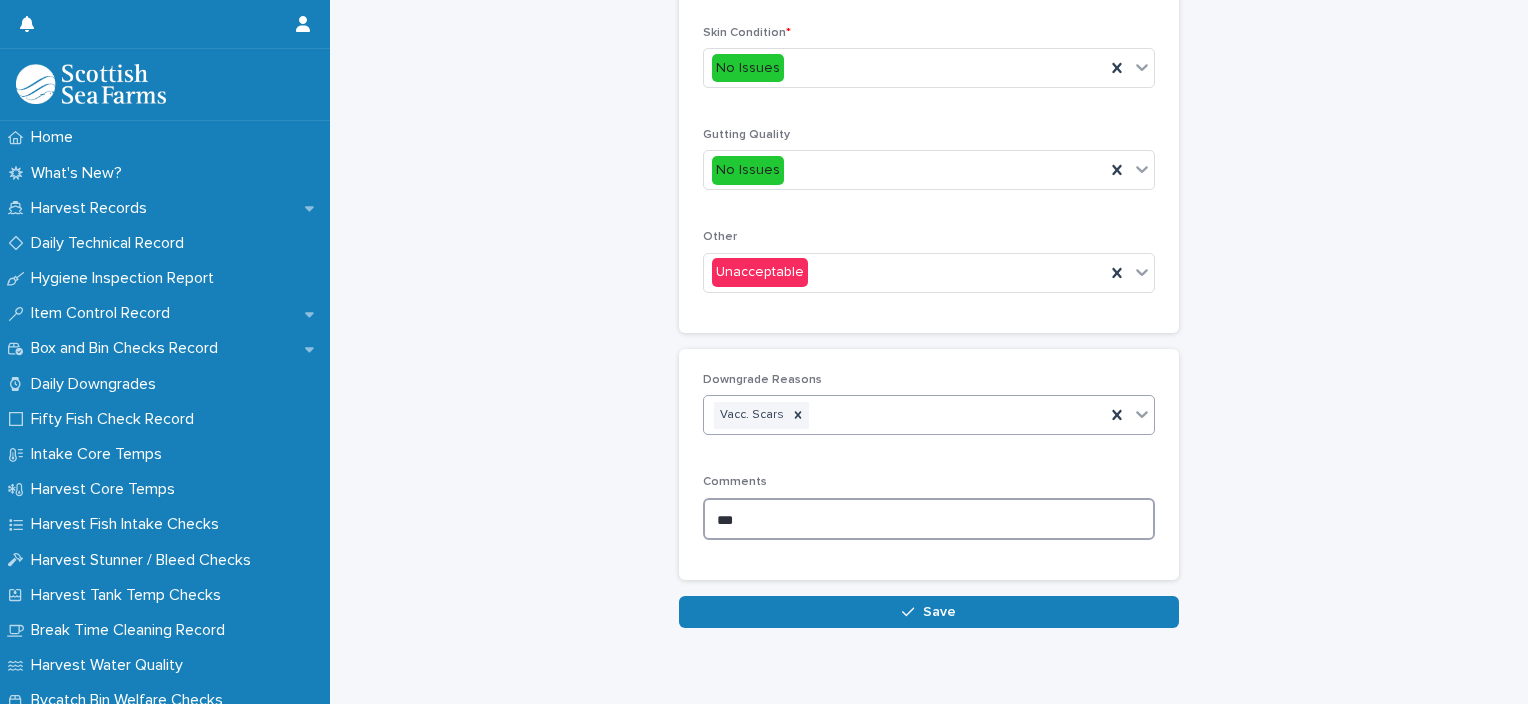drag, startPoint x: 761, startPoint y: 511, endPoint x: 615, endPoint y: 530, distance: 147.23111 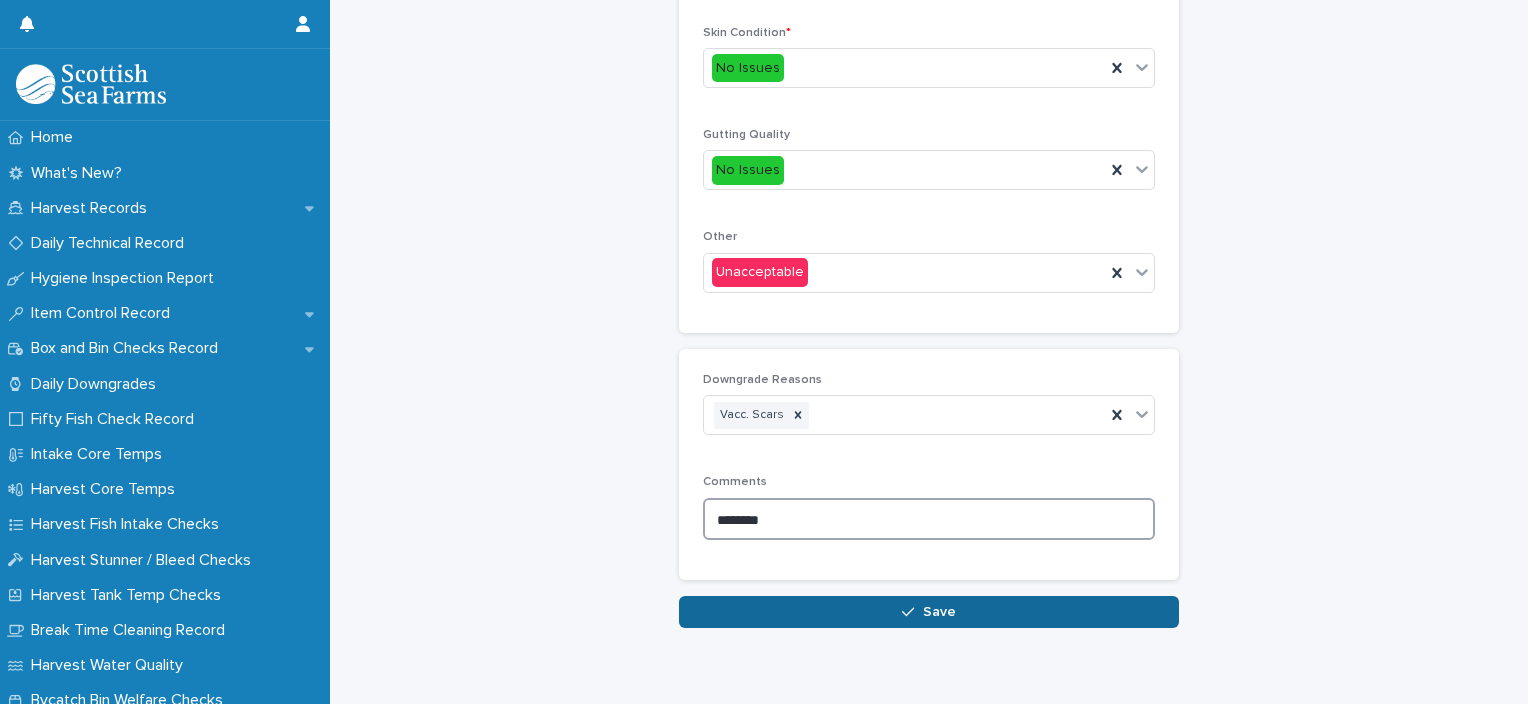 type on "********" 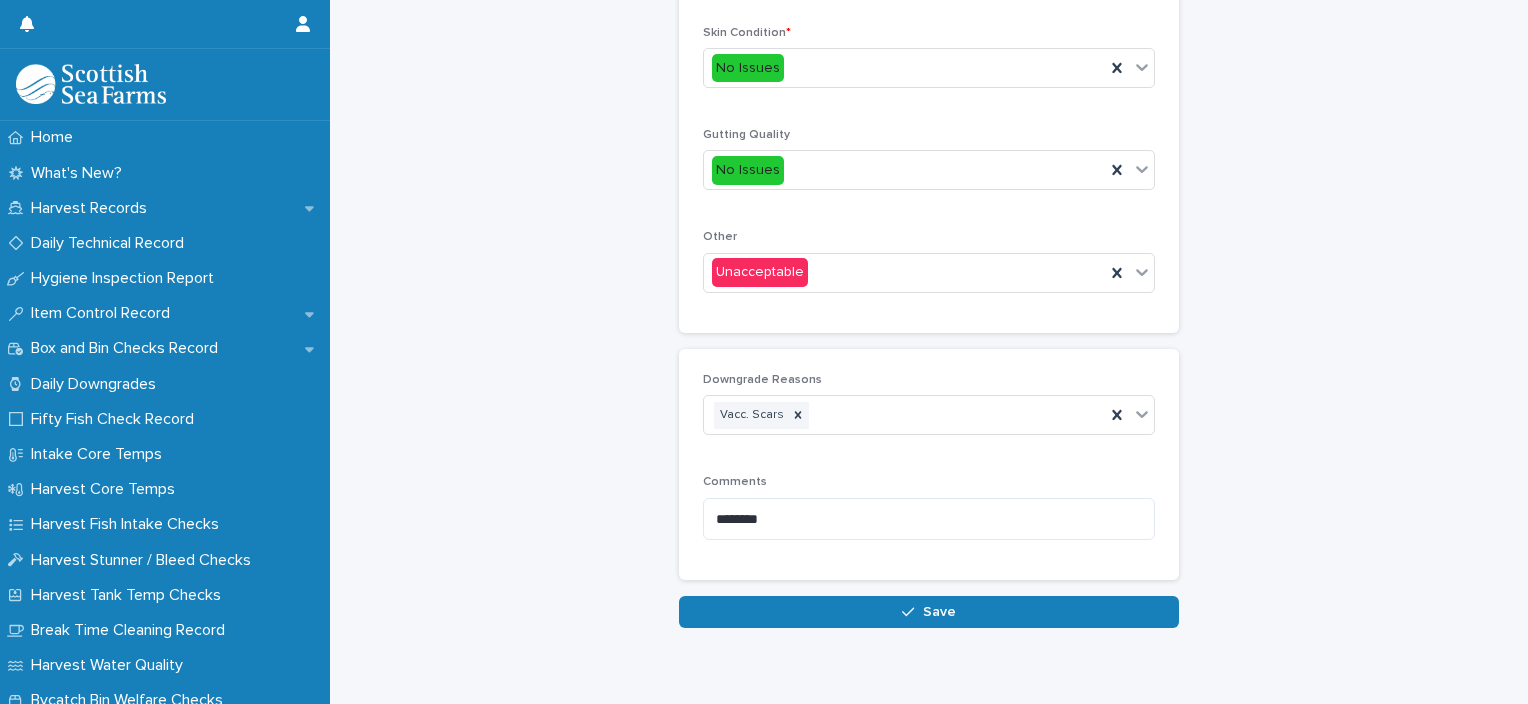 click on "Save" at bounding box center [929, 612] 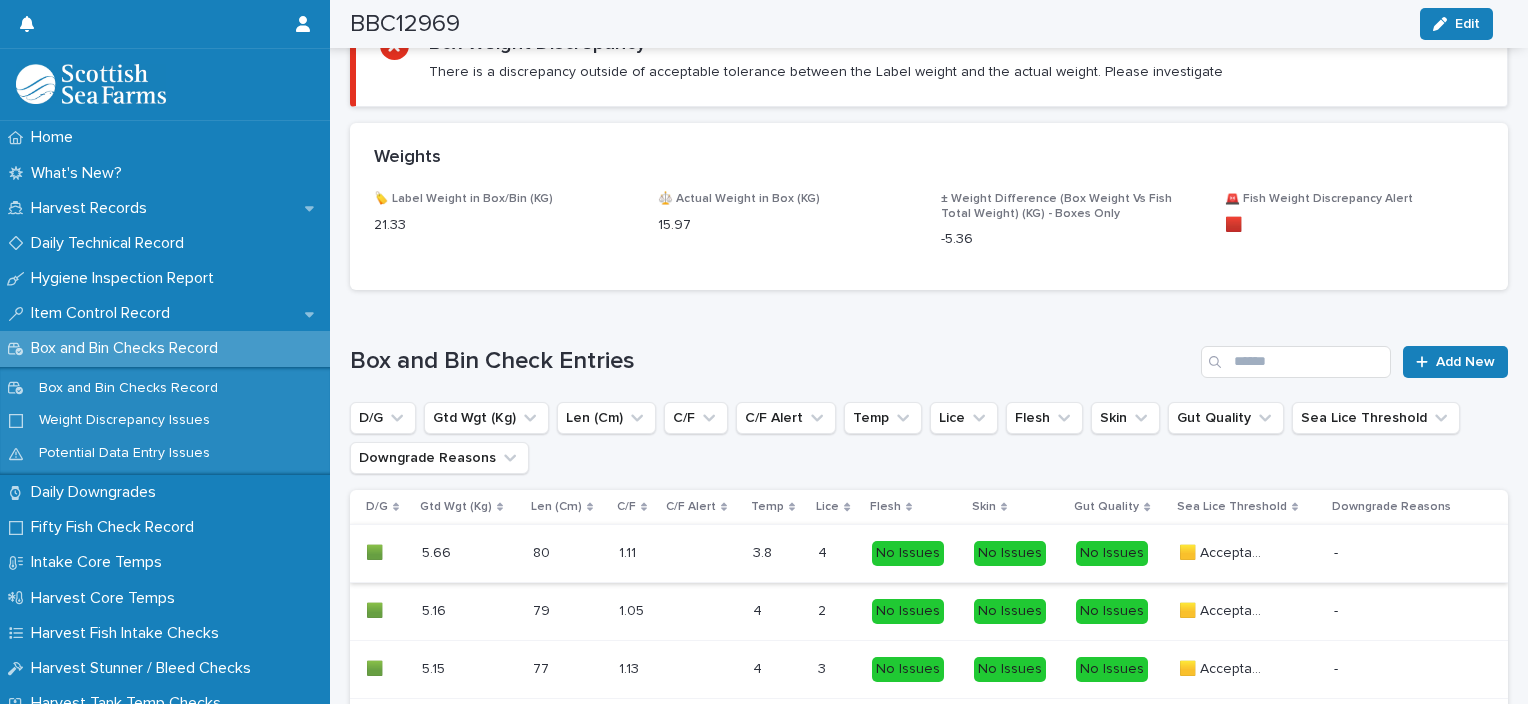 scroll, scrollTop: 1376, scrollLeft: 0, axis: vertical 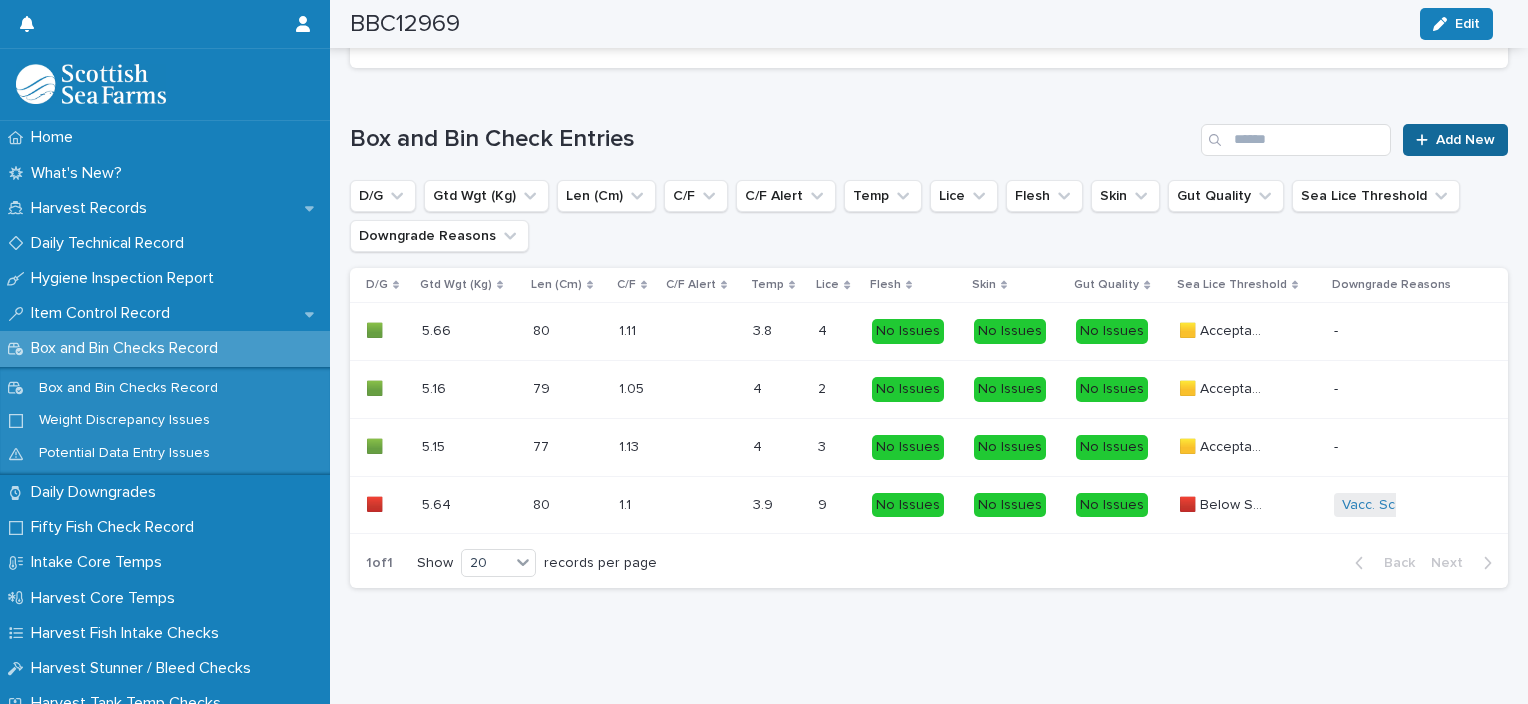click on "Add New" at bounding box center (1455, 140) 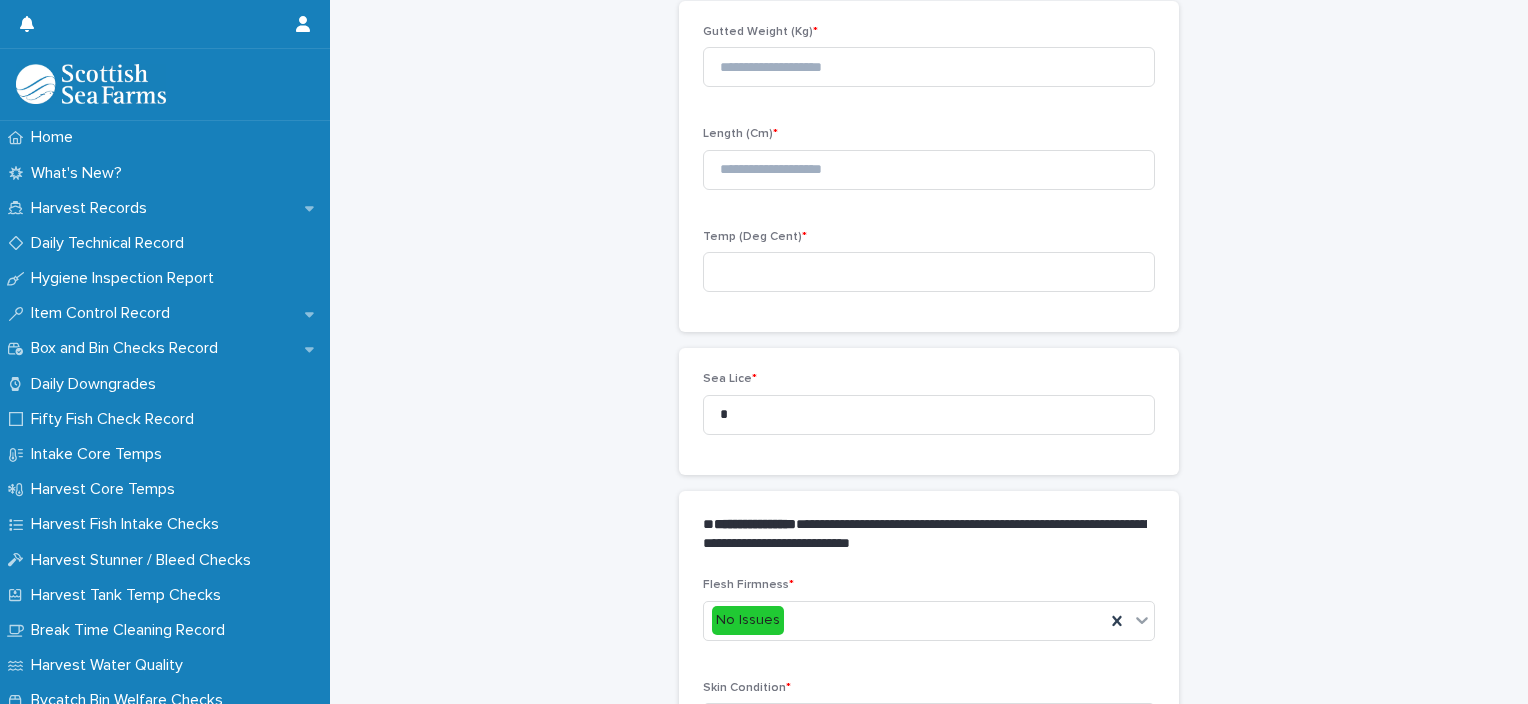 scroll, scrollTop: 211, scrollLeft: 0, axis: vertical 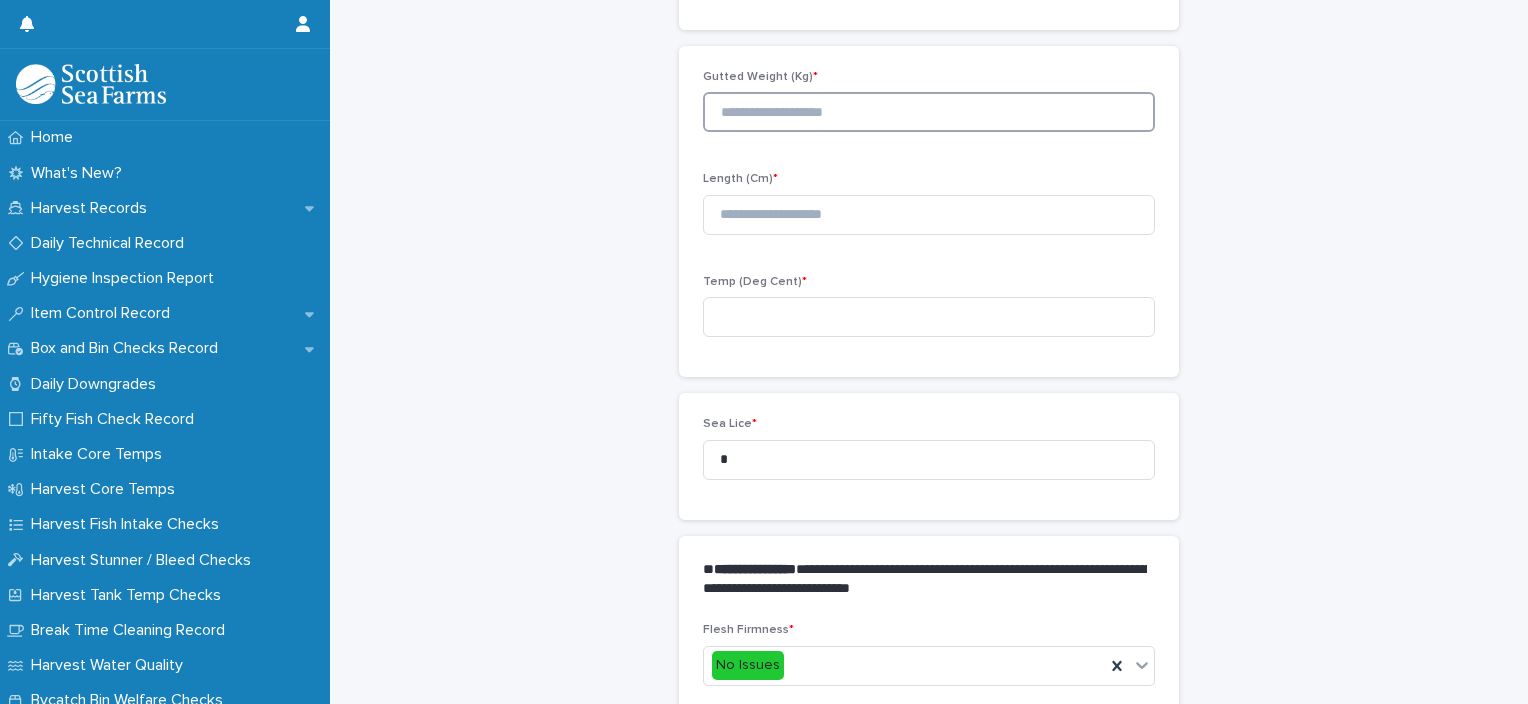 click at bounding box center (929, 112) 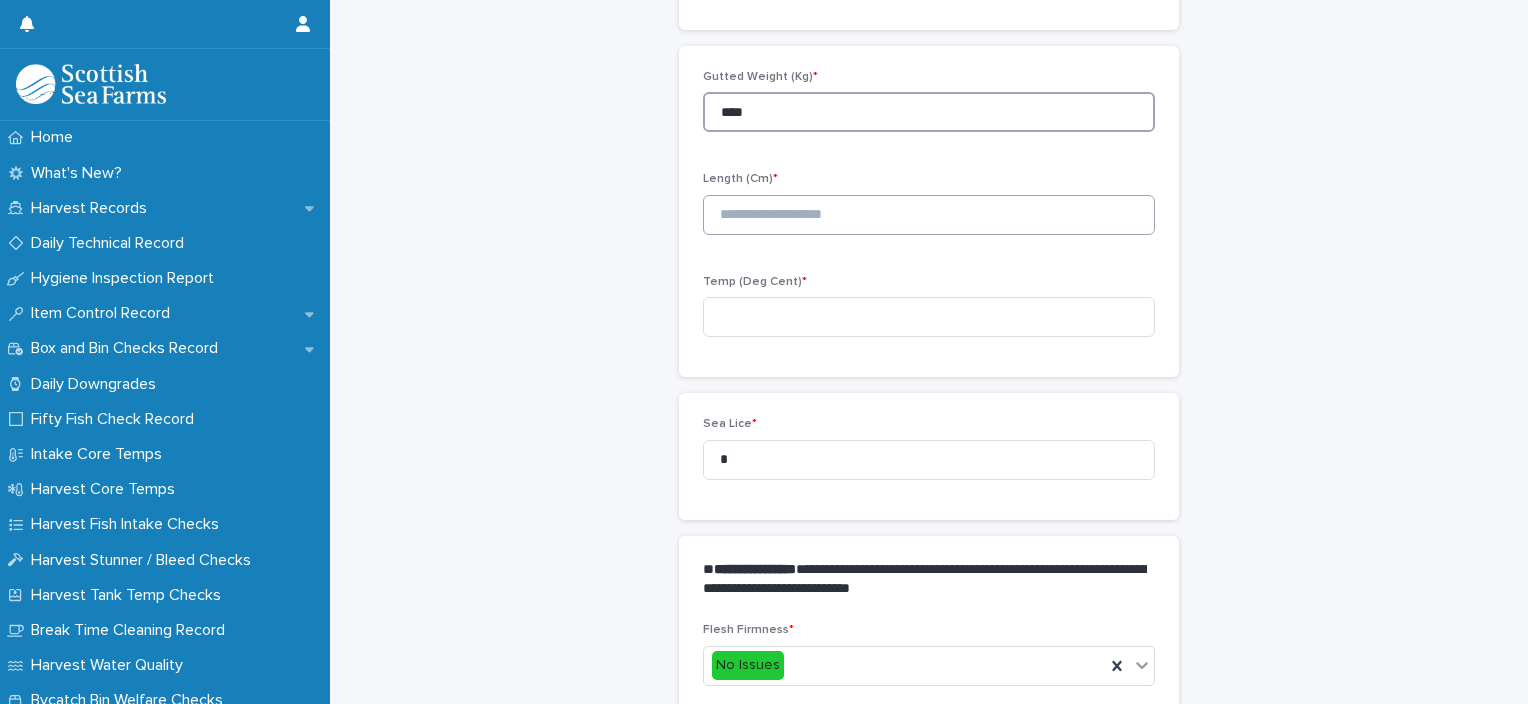 type on "****" 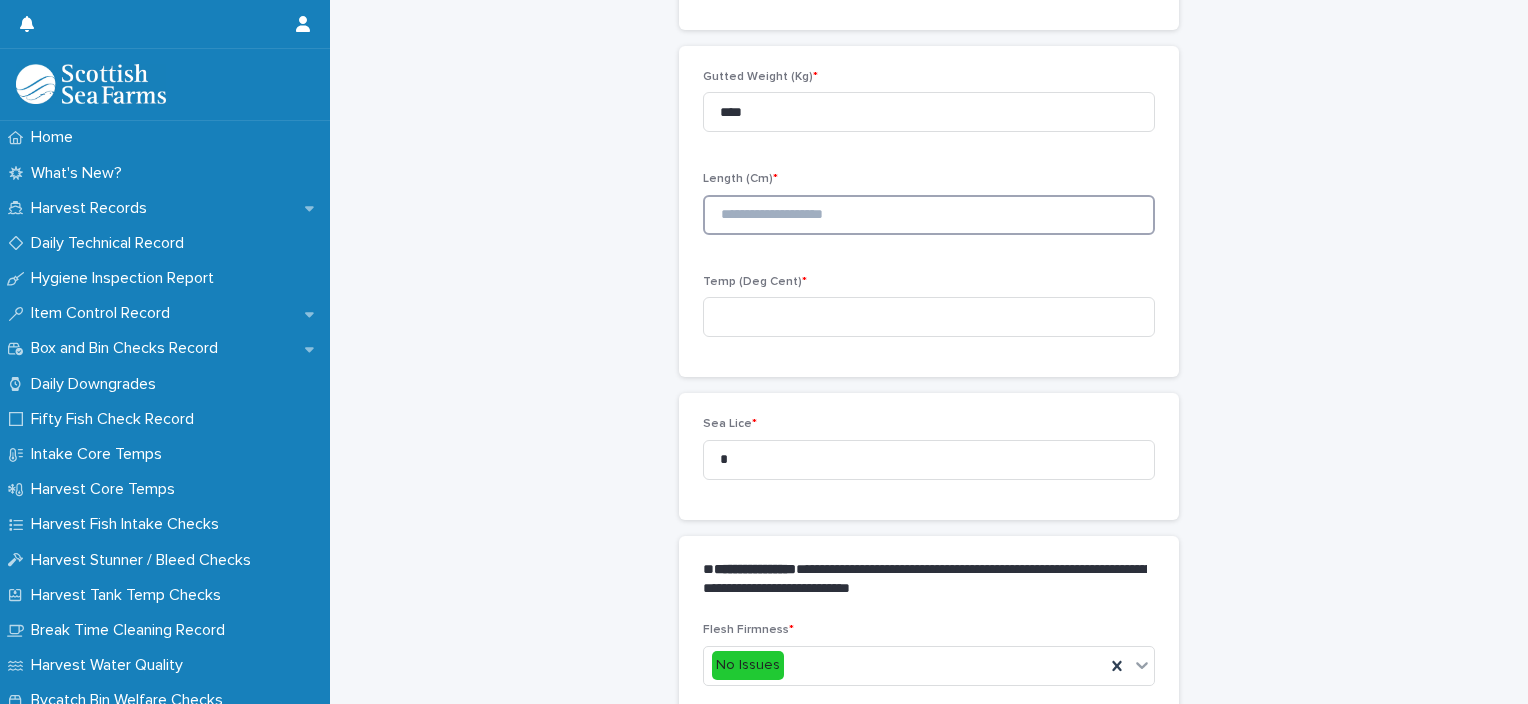click at bounding box center [929, 215] 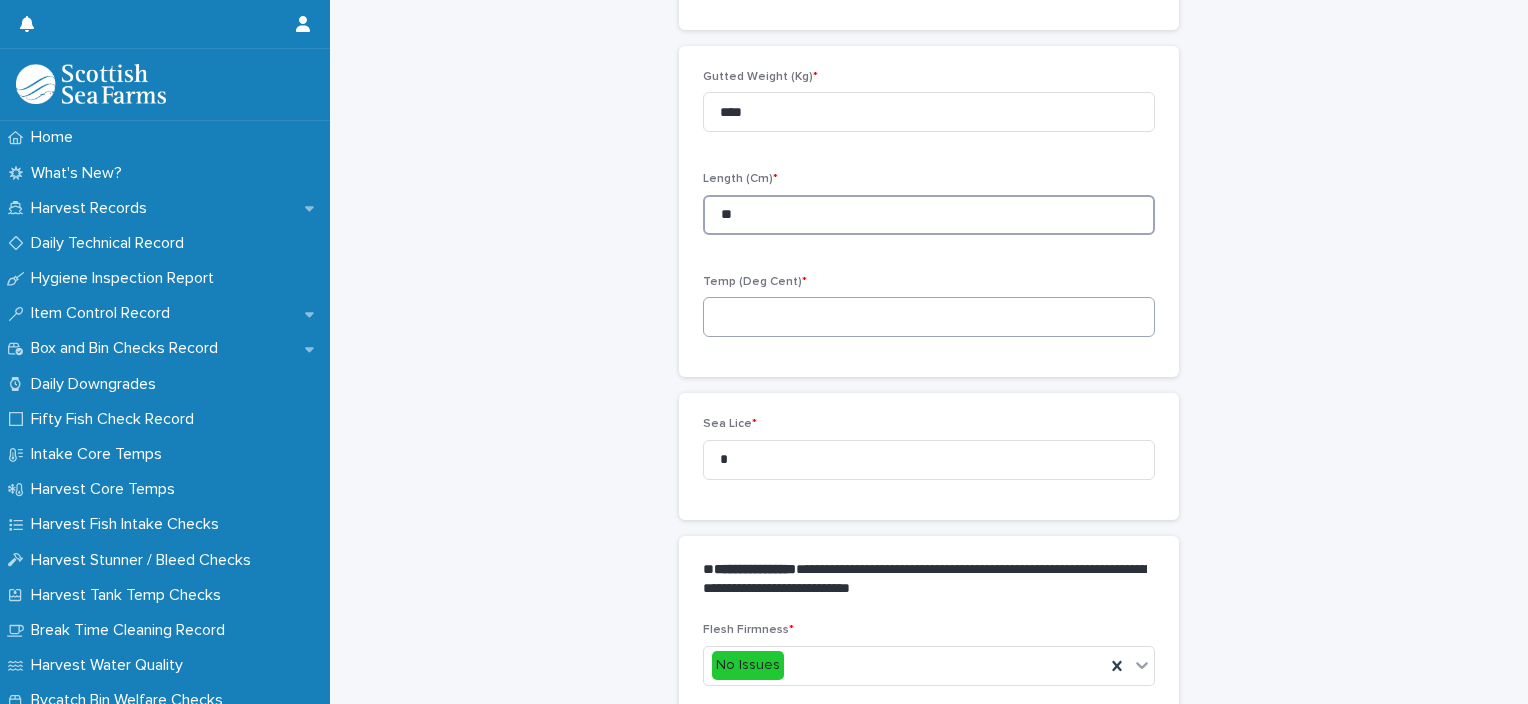type on "**" 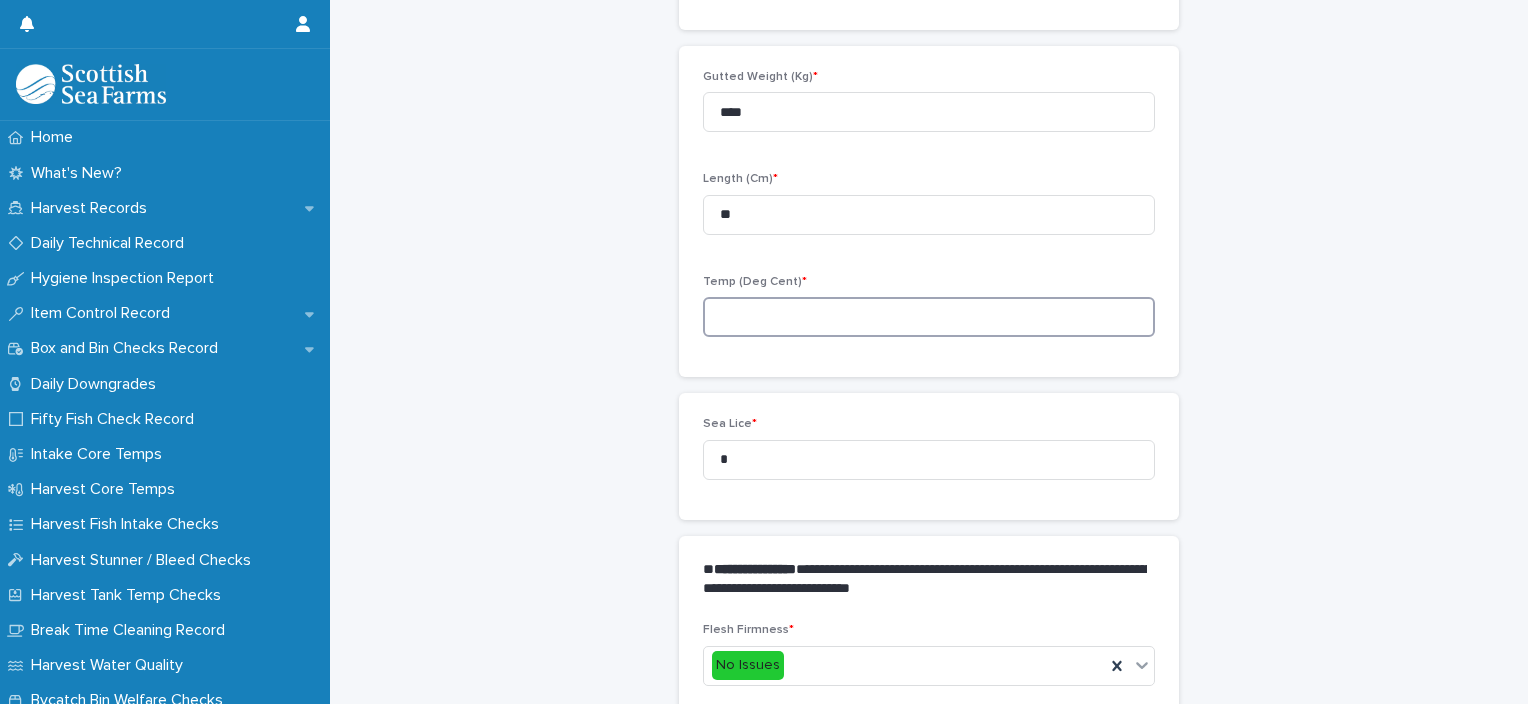 click at bounding box center (929, 317) 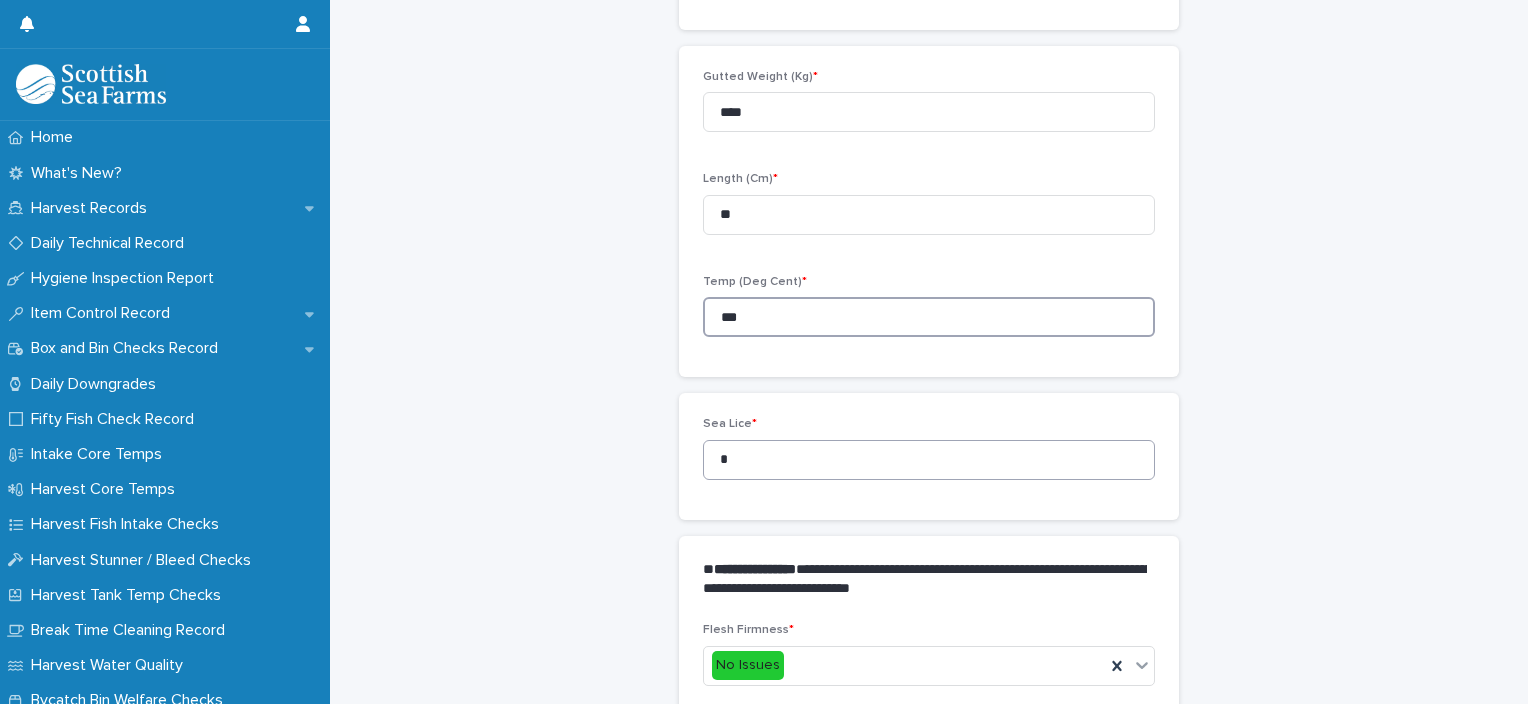 type on "***" 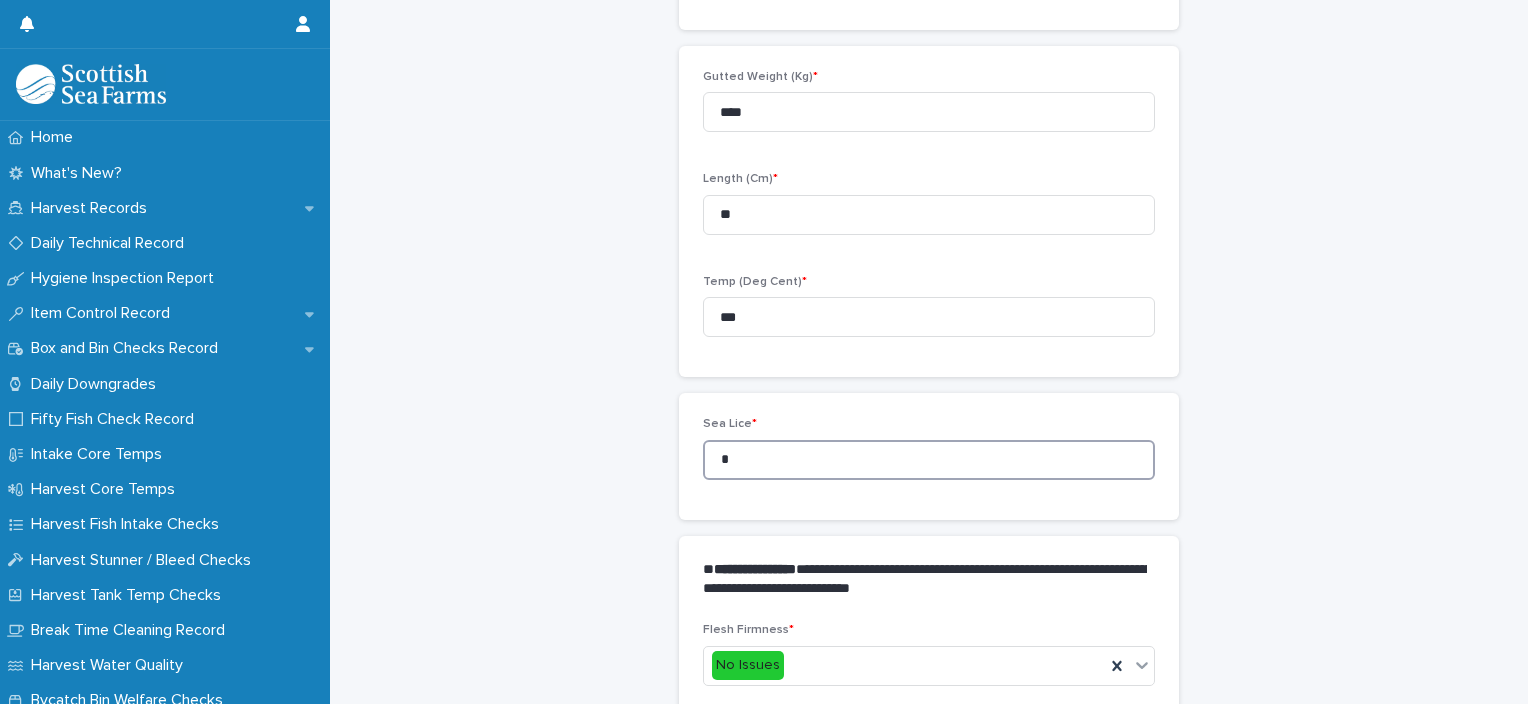 drag, startPoint x: 776, startPoint y: 474, endPoint x: 661, endPoint y: 480, distance: 115.15642 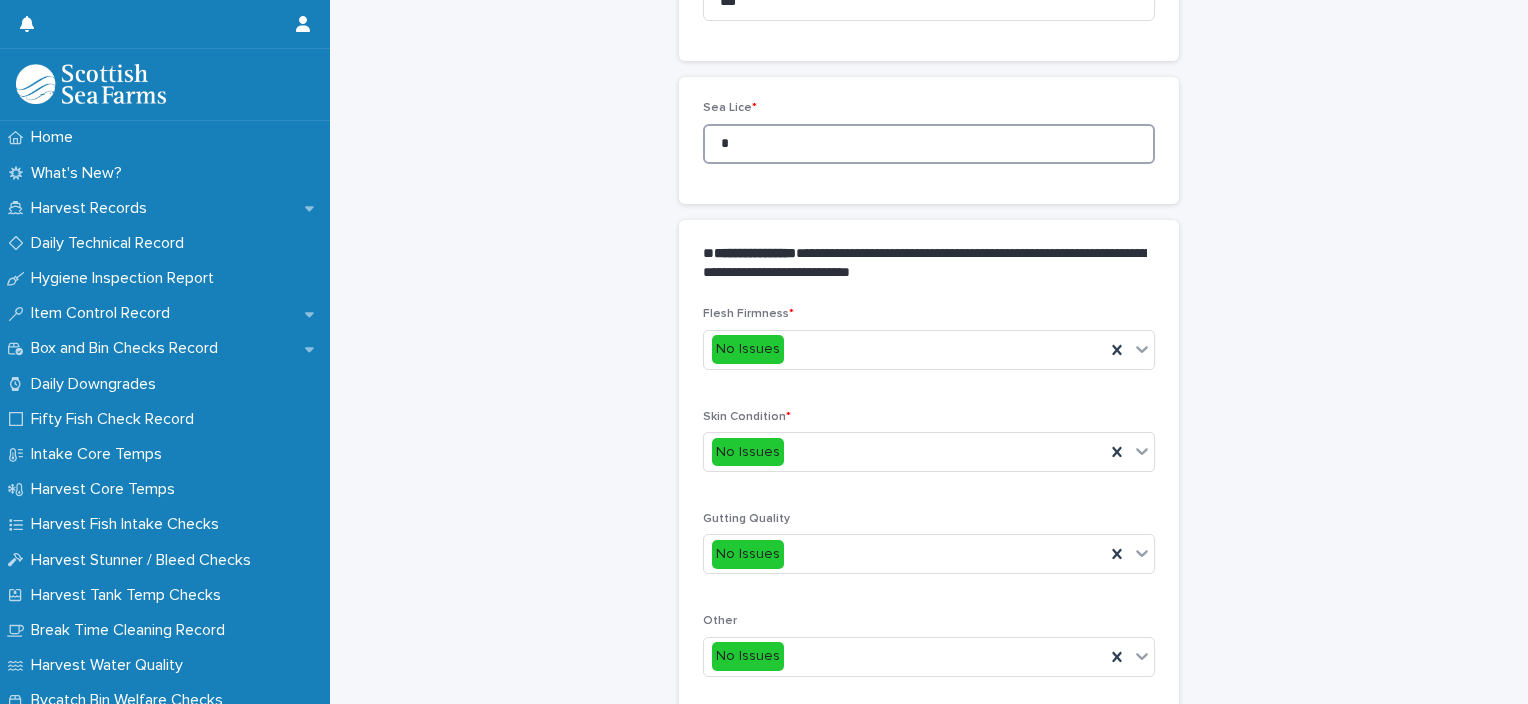 scroll, scrollTop: 948, scrollLeft: 0, axis: vertical 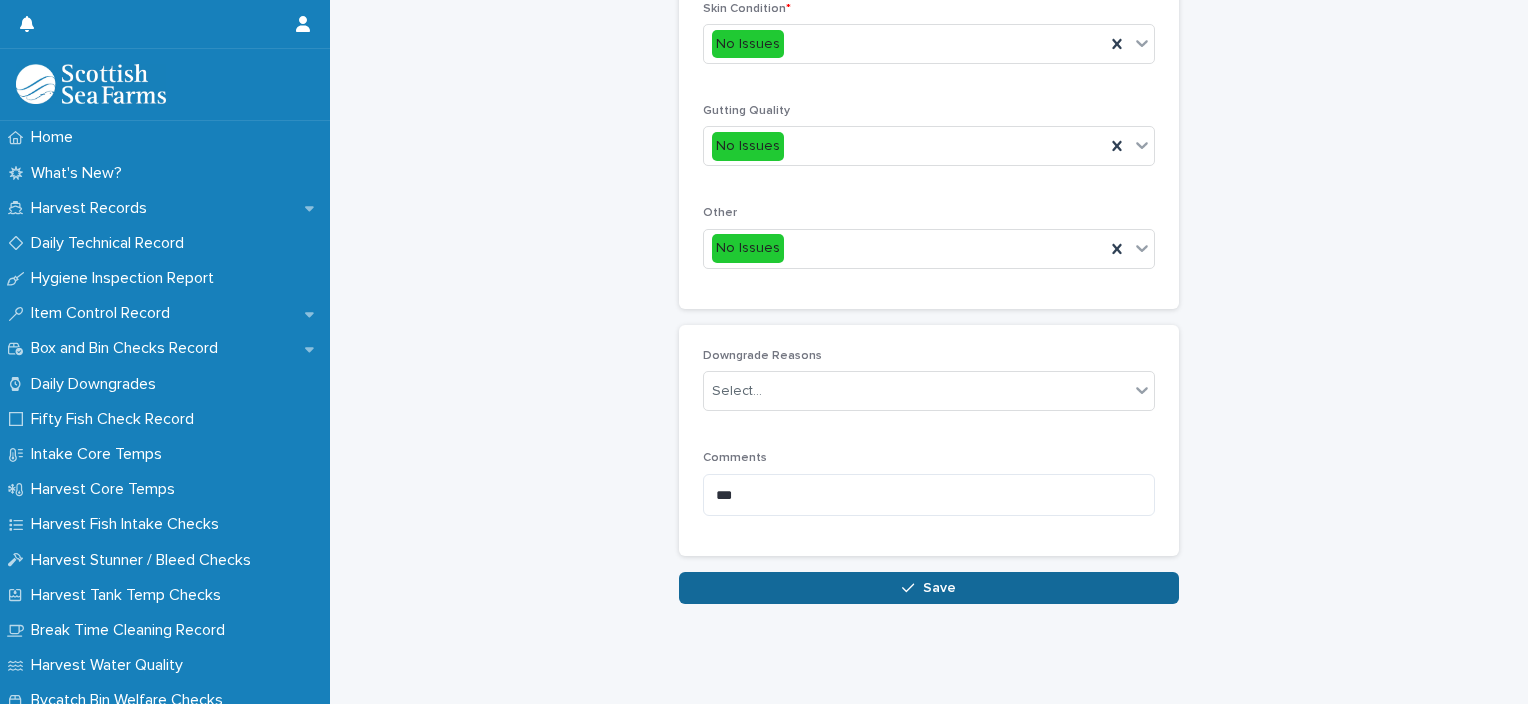type on "*" 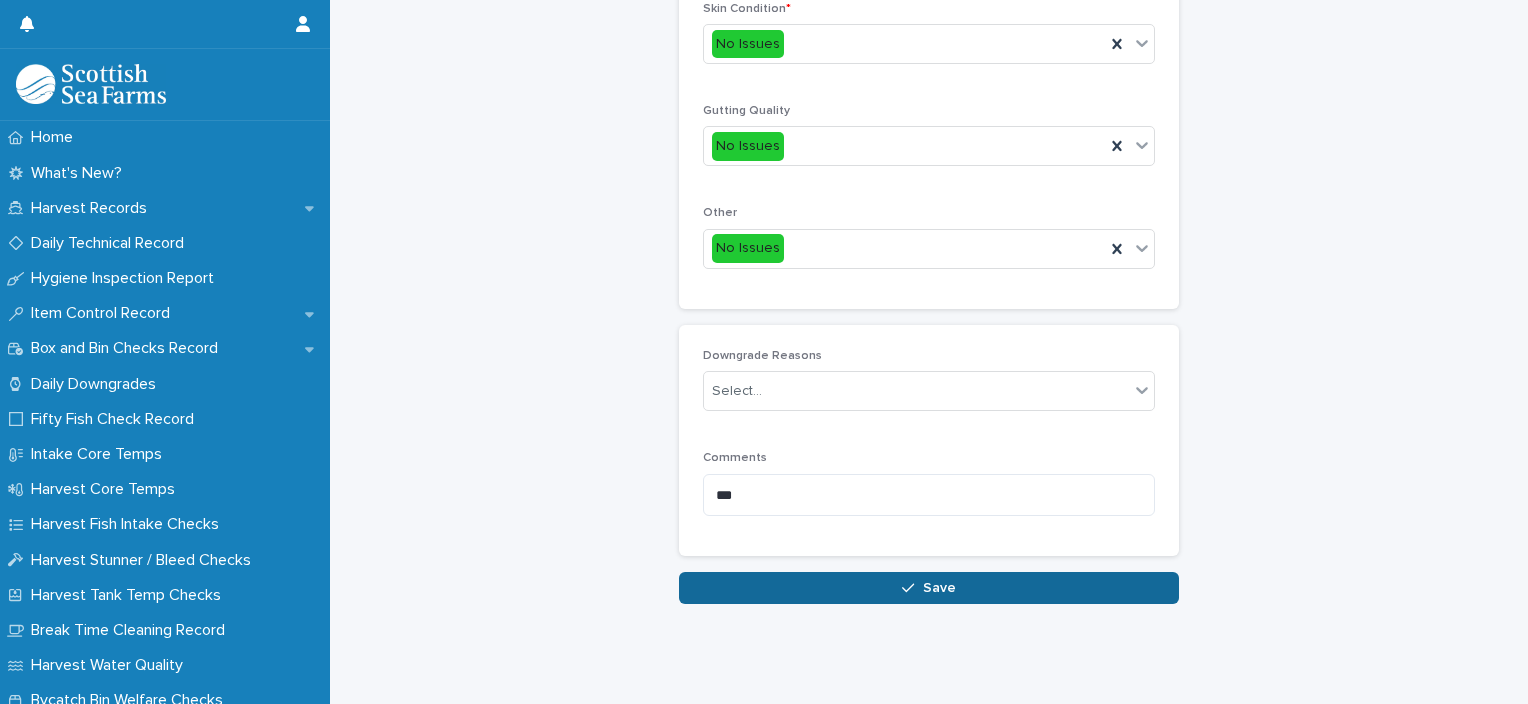 click on "Save" at bounding box center (929, 588) 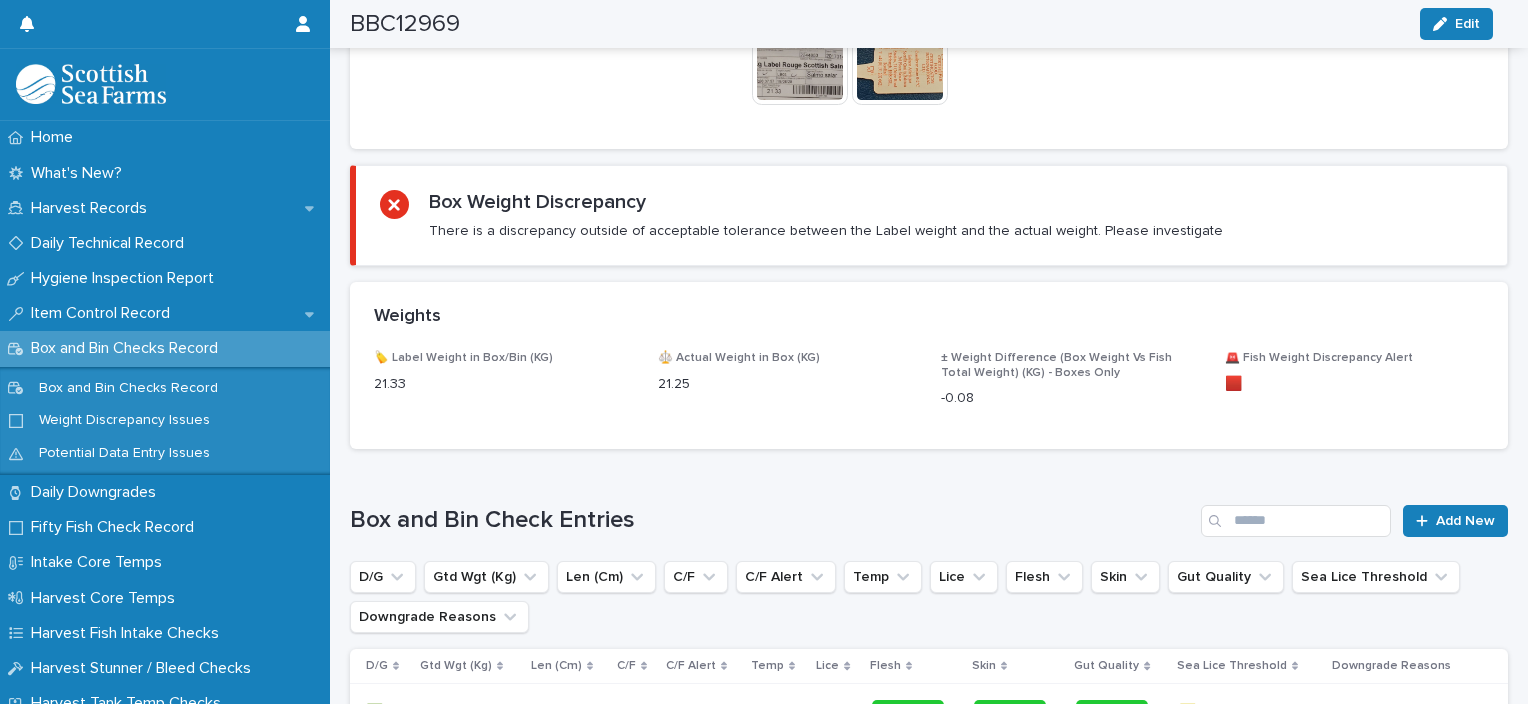 scroll, scrollTop: 1433, scrollLeft: 0, axis: vertical 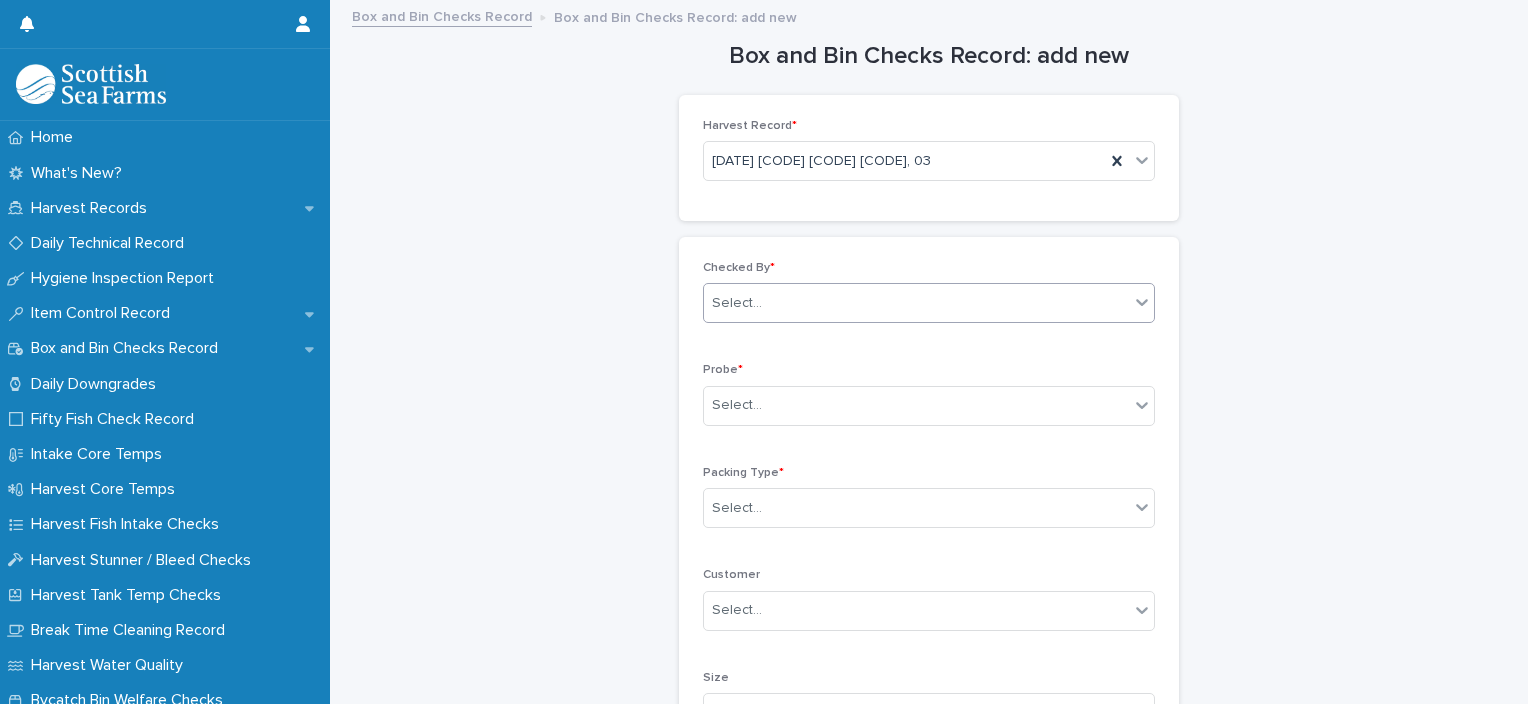 click on "Select..." at bounding box center (916, 303) 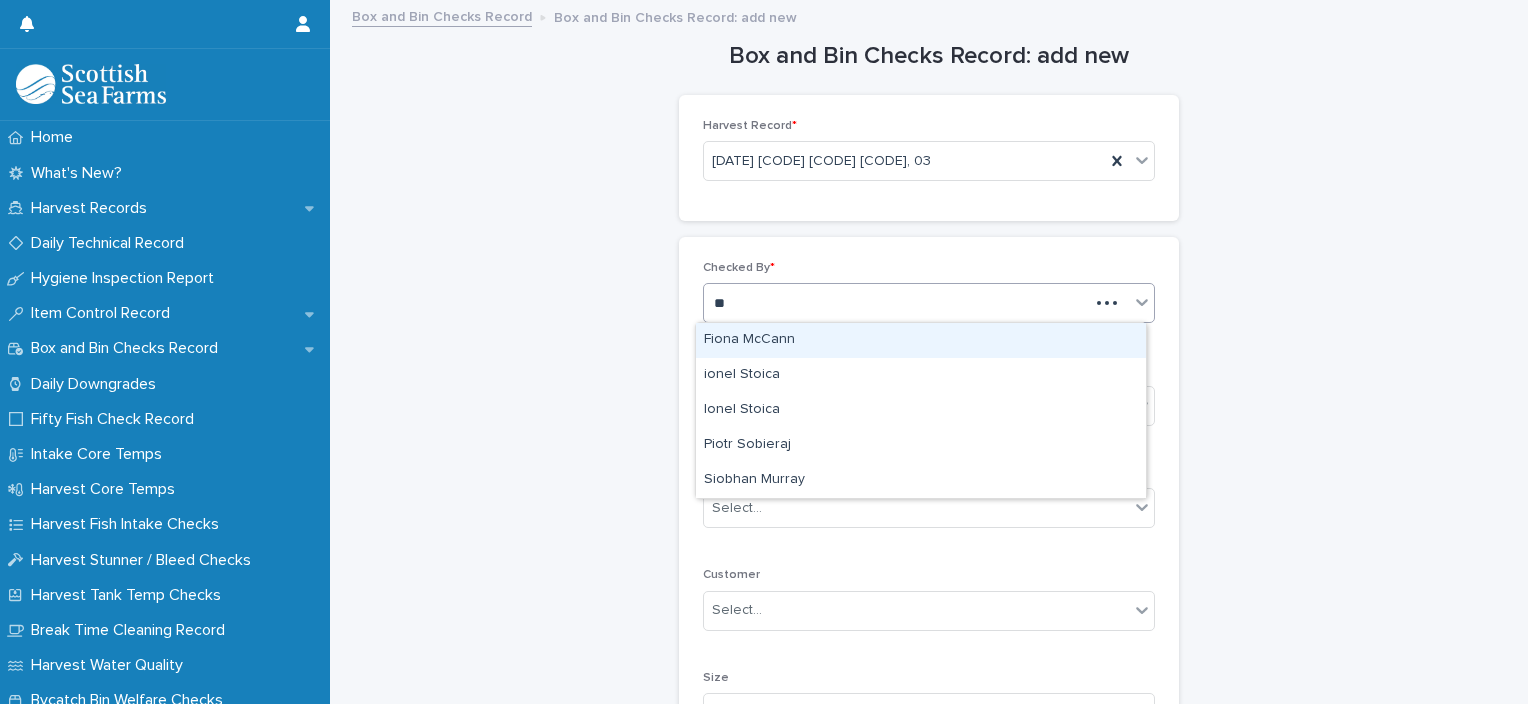 type on "***" 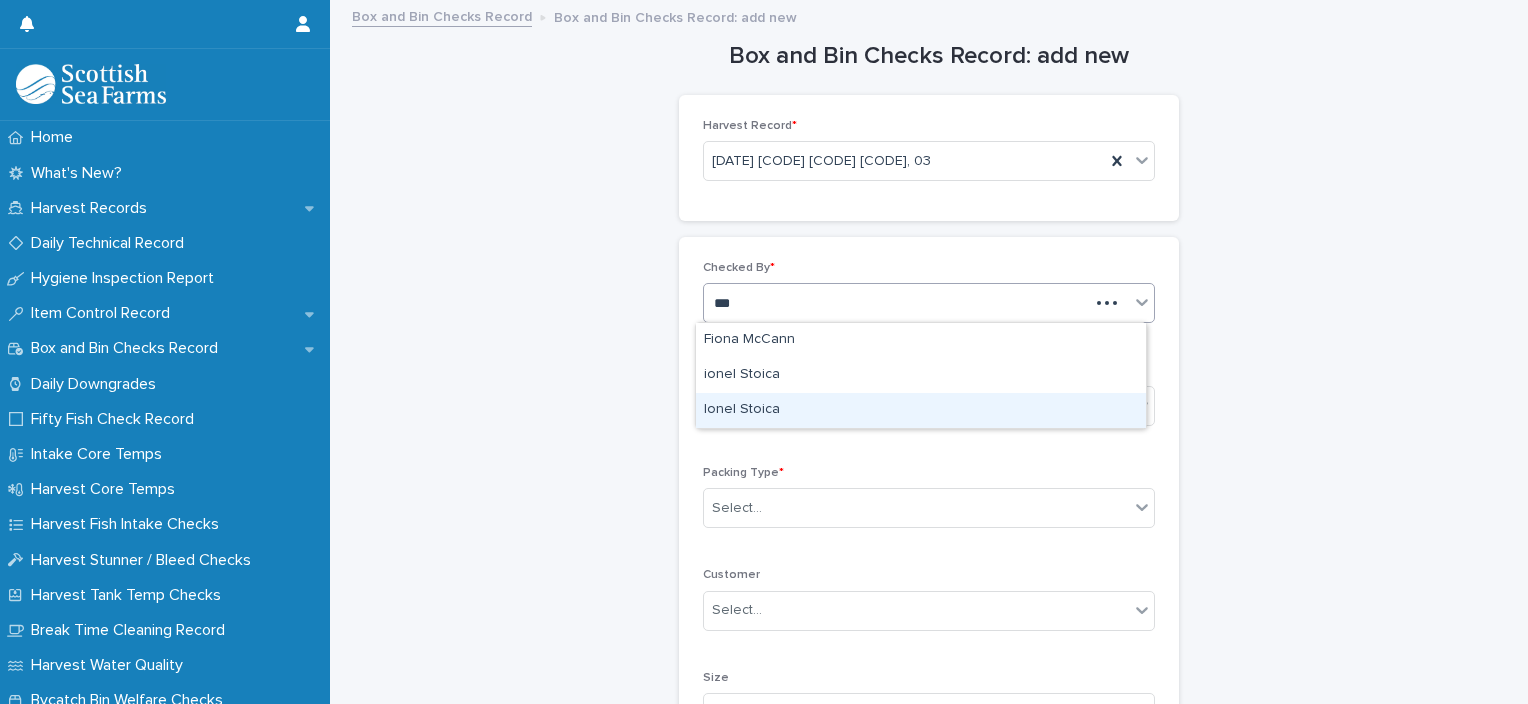 click on "Ionel Stoica" at bounding box center [921, 410] 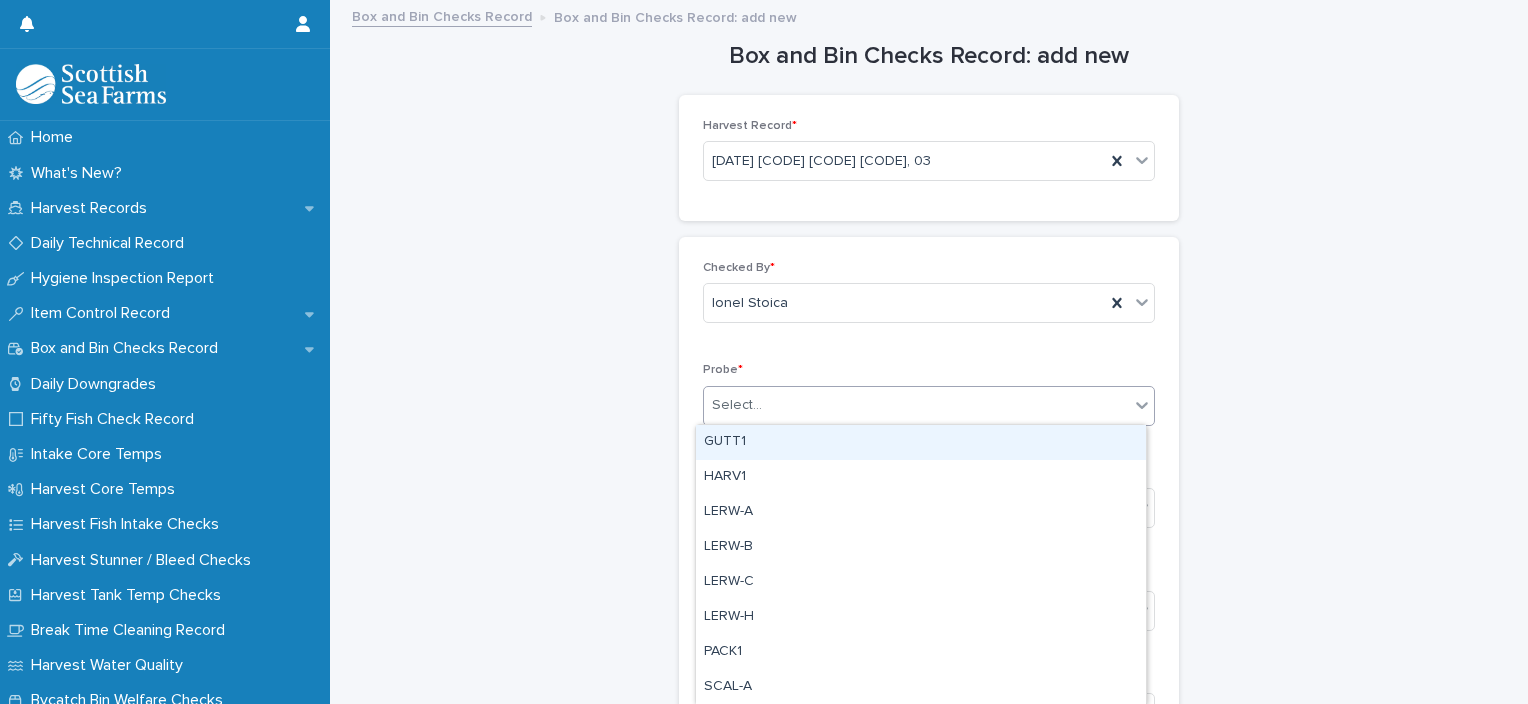 click on "Select..." at bounding box center (916, 405) 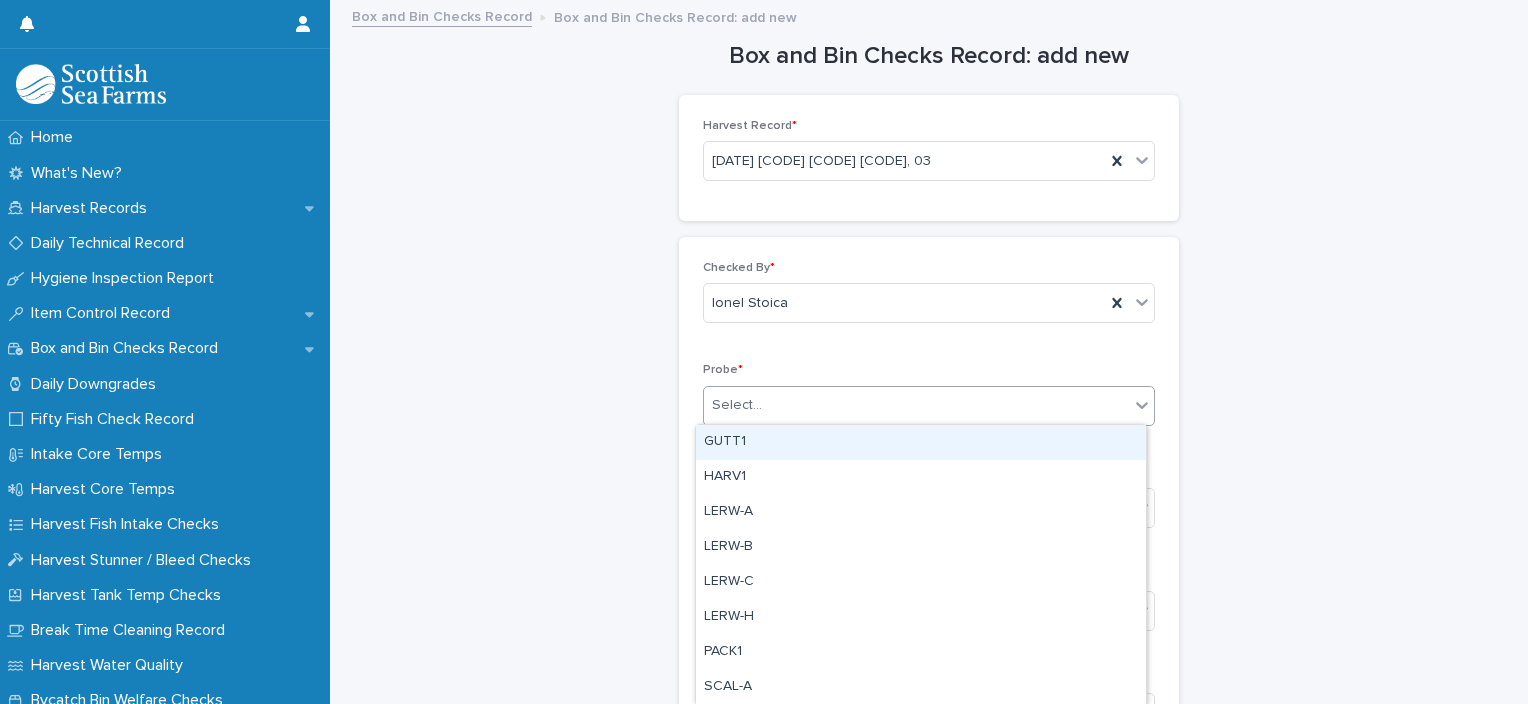 type on "*" 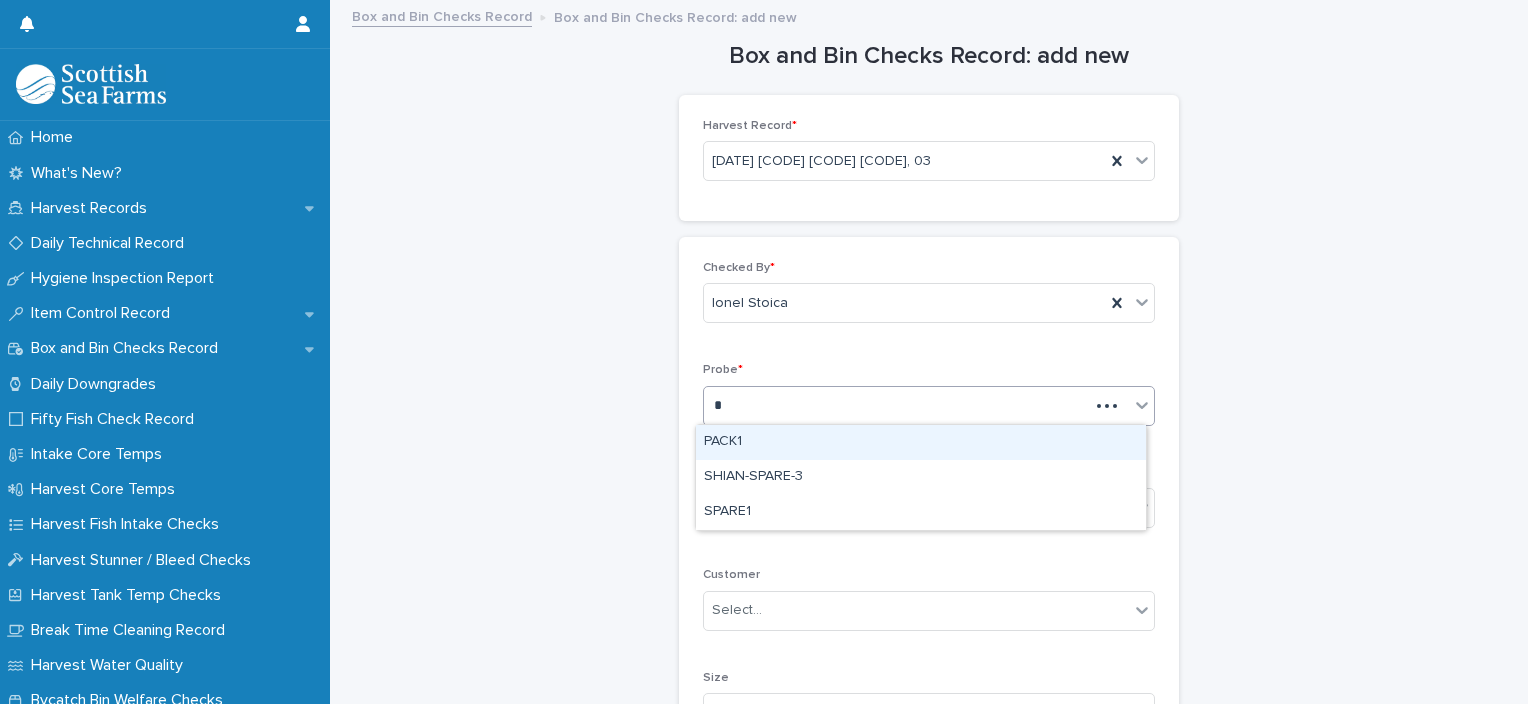 click on "PACK1" at bounding box center (921, 442) 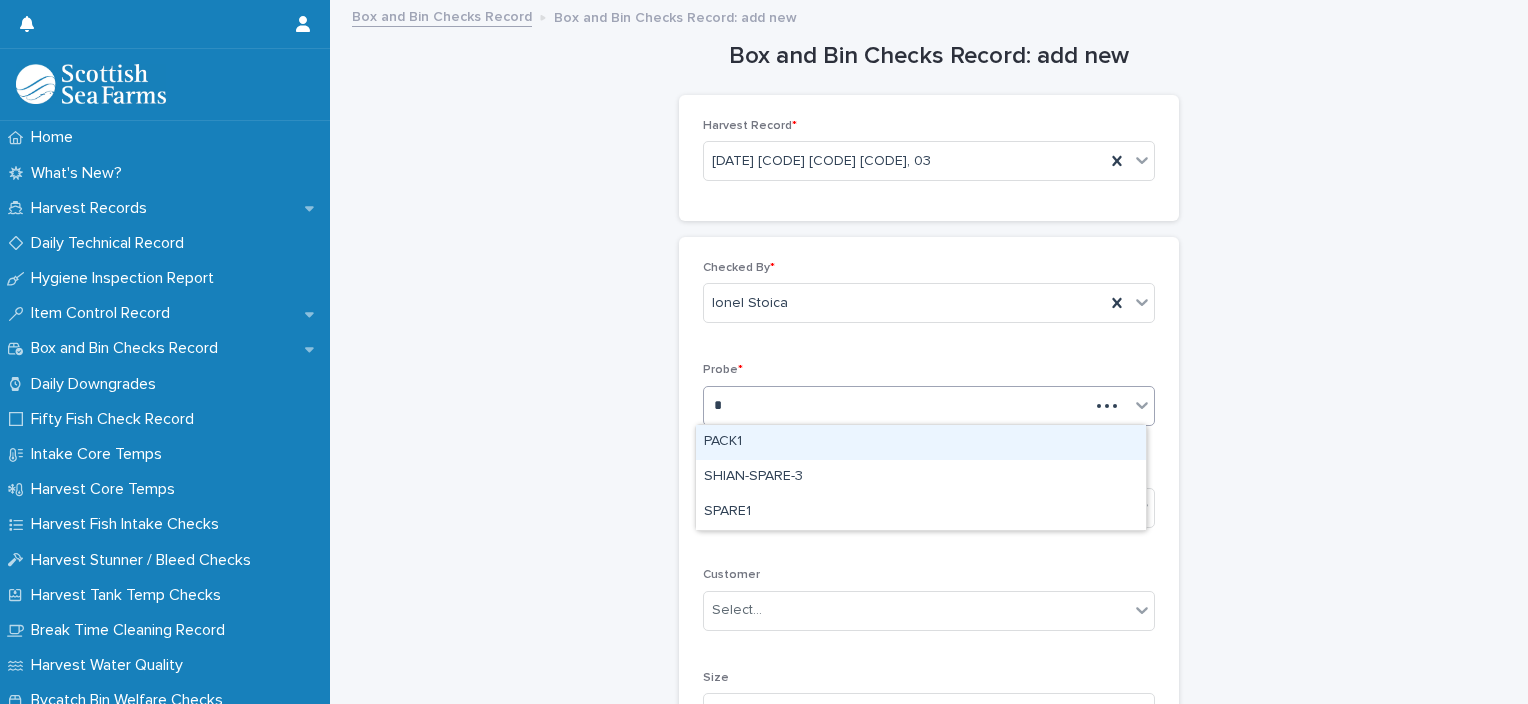 type 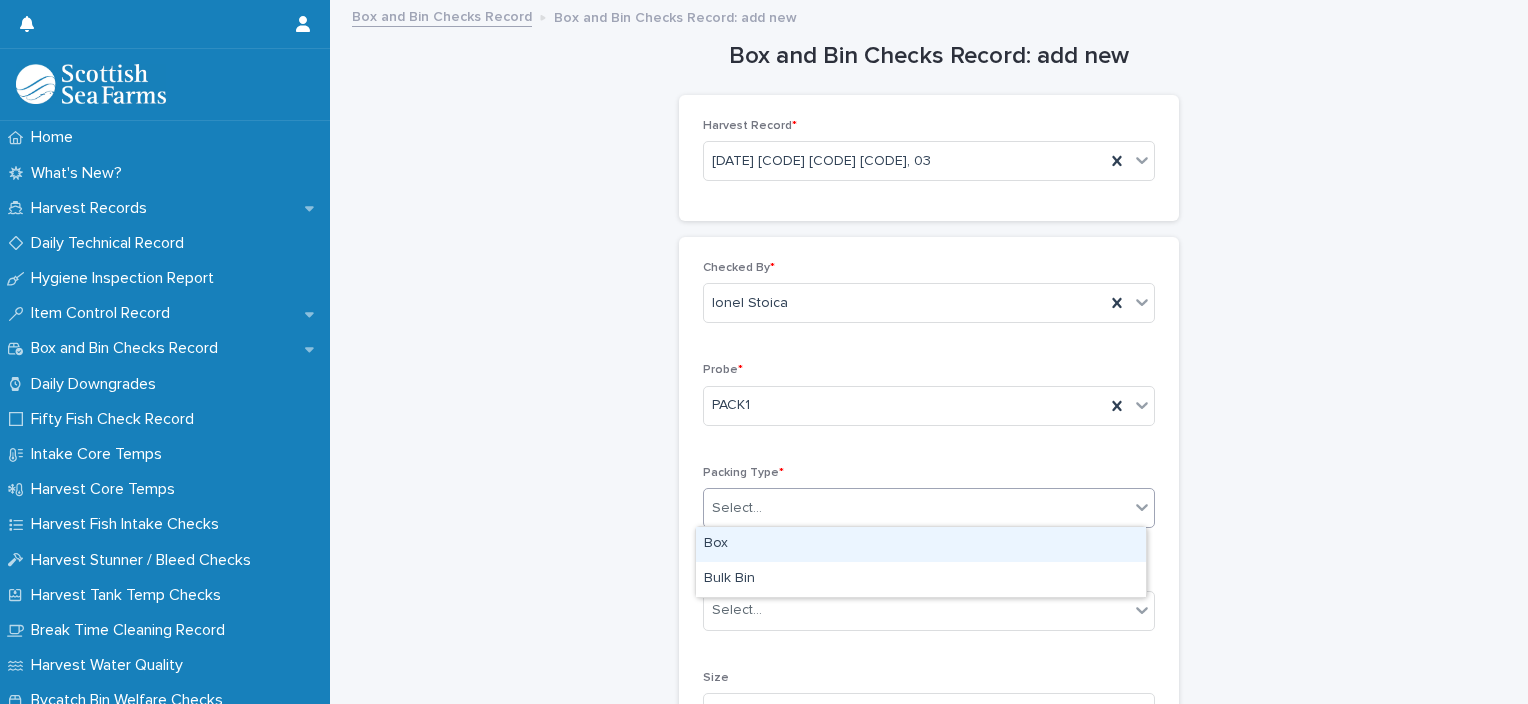 click on "Select..." at bounding box center [916, 508] 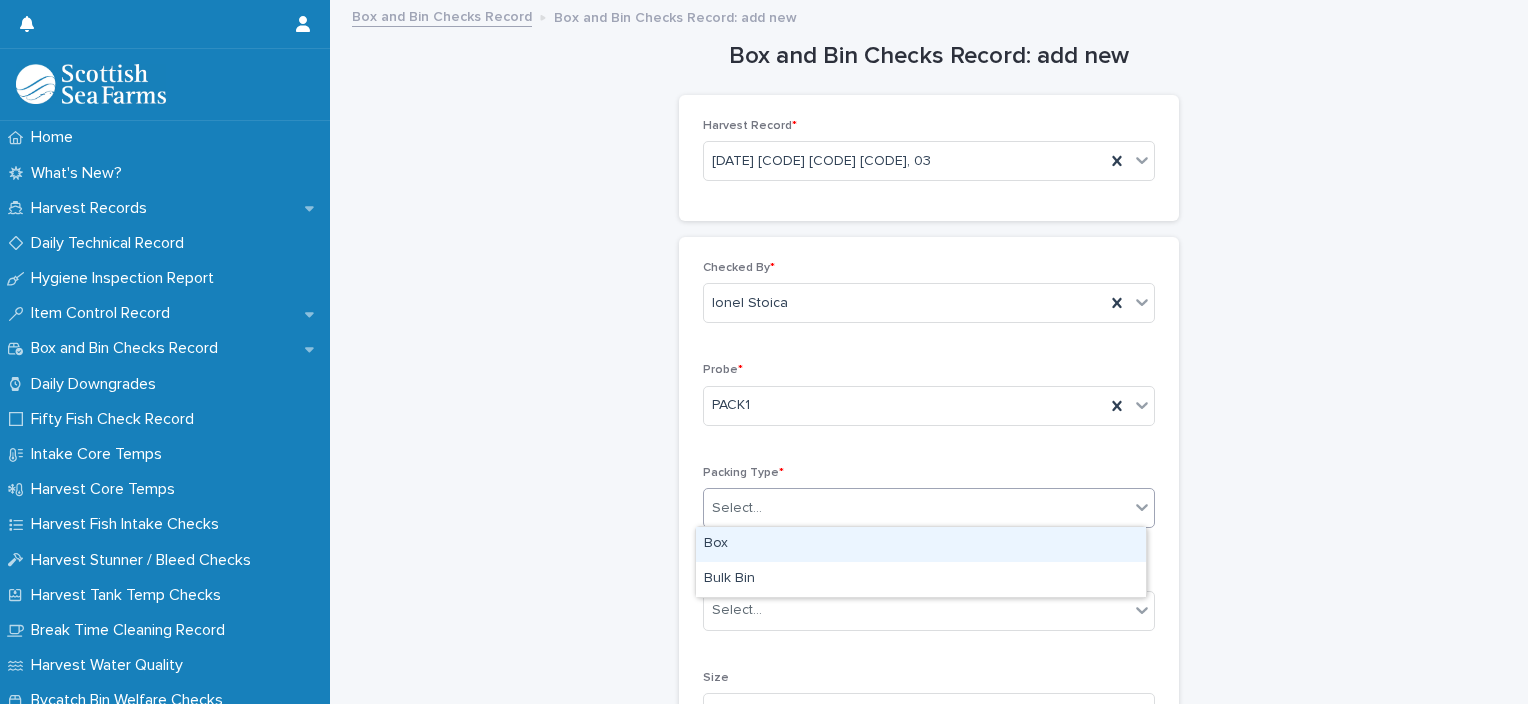 click on "Box" at bounding box center (921, 544) 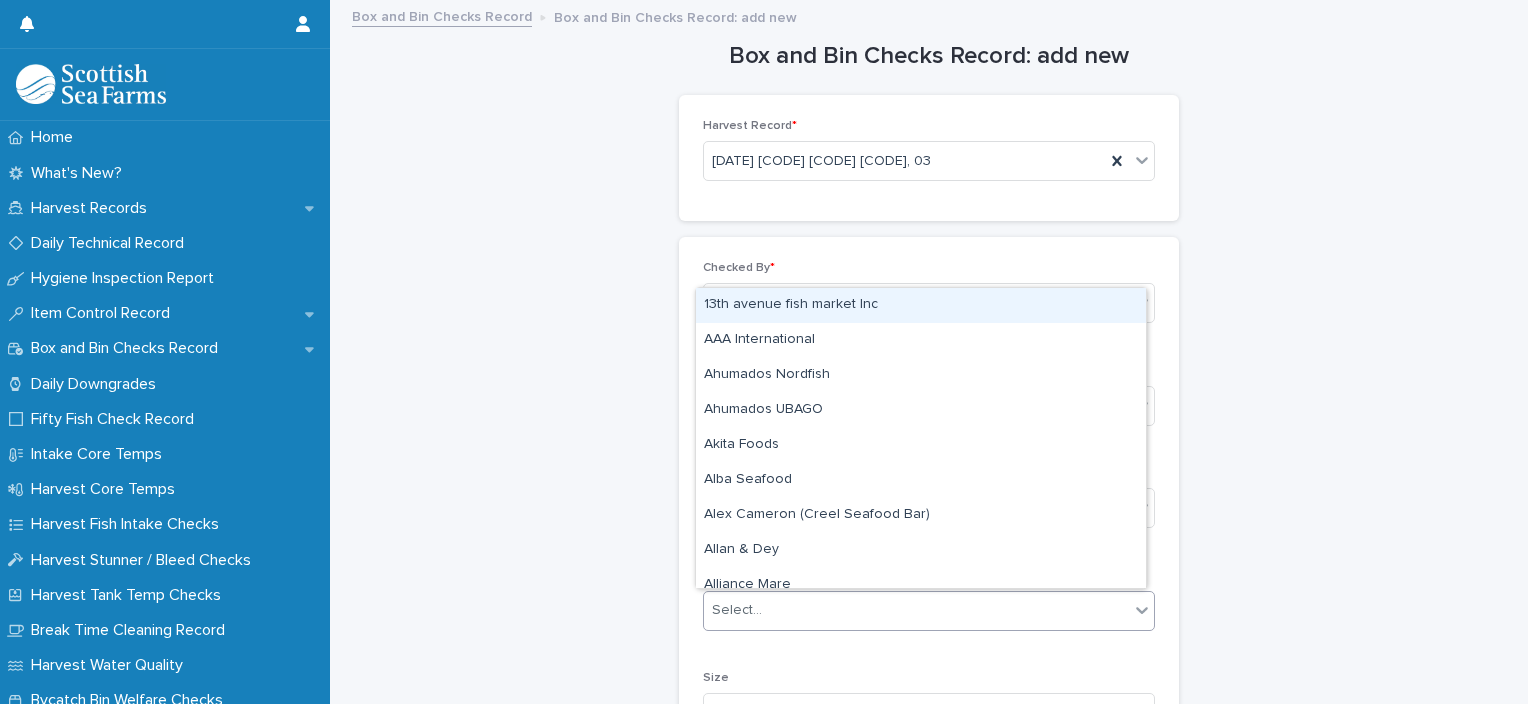 click on "Select..." at bounding box center (916, 610) 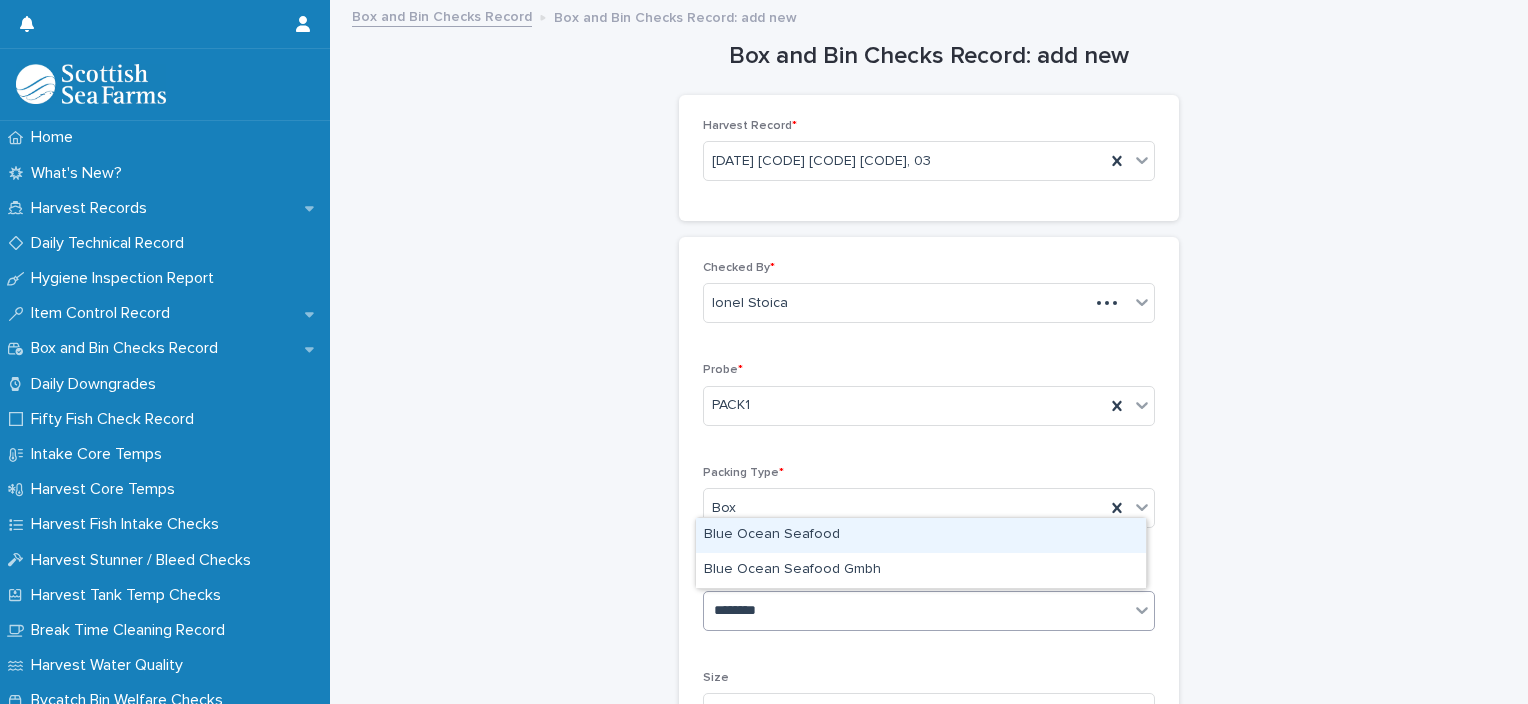 type on "*********" 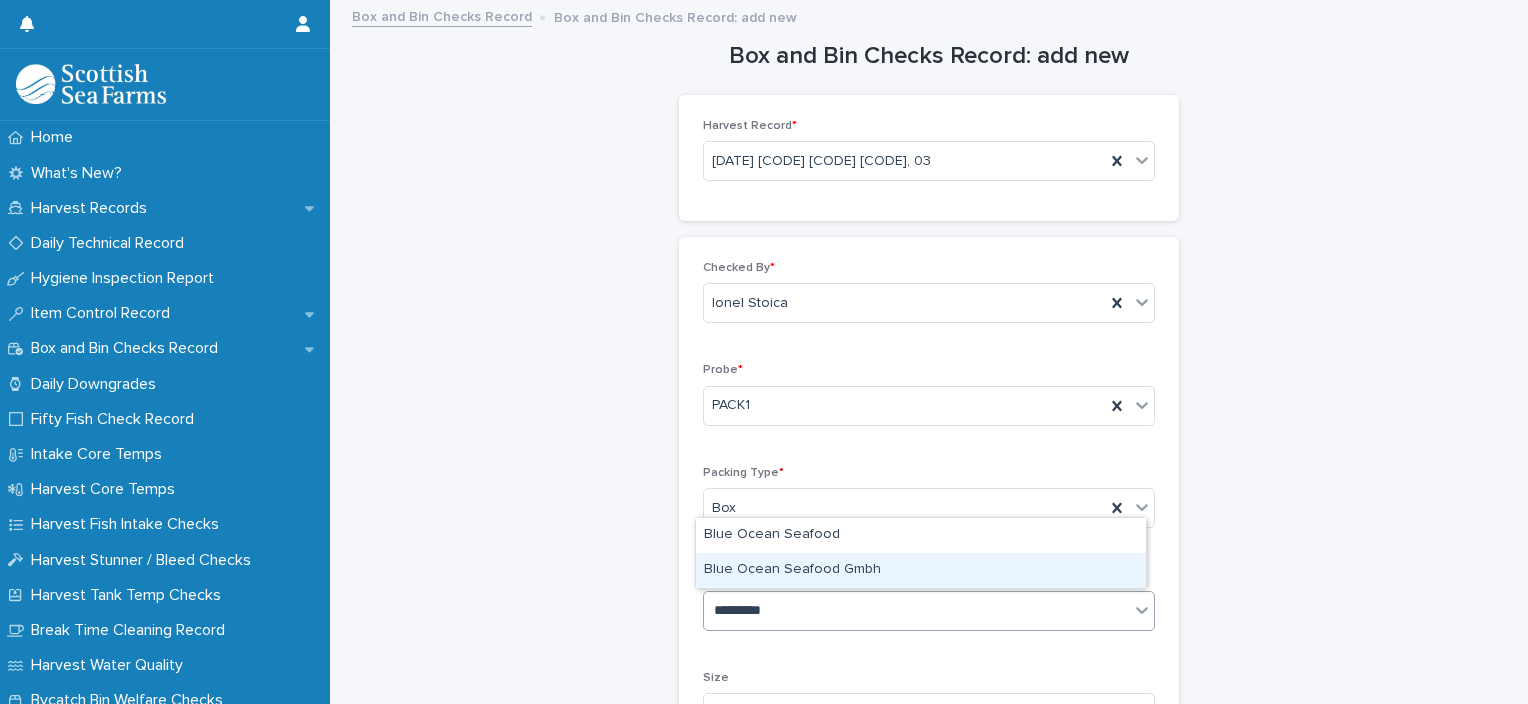 drag, startPoint x: 790, startPoint y: 585, endPoint x: 791, endPoint y: 574, distance: 11.045361 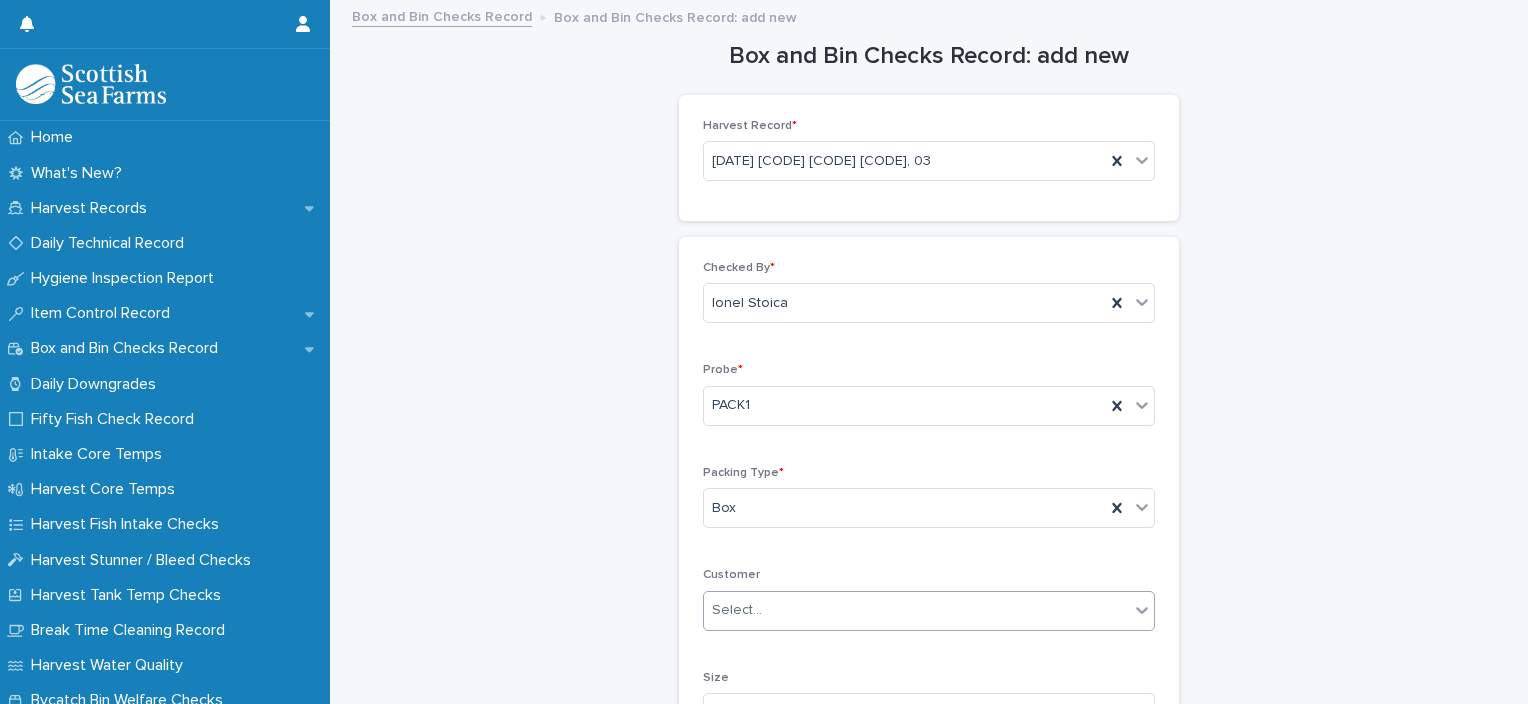 type 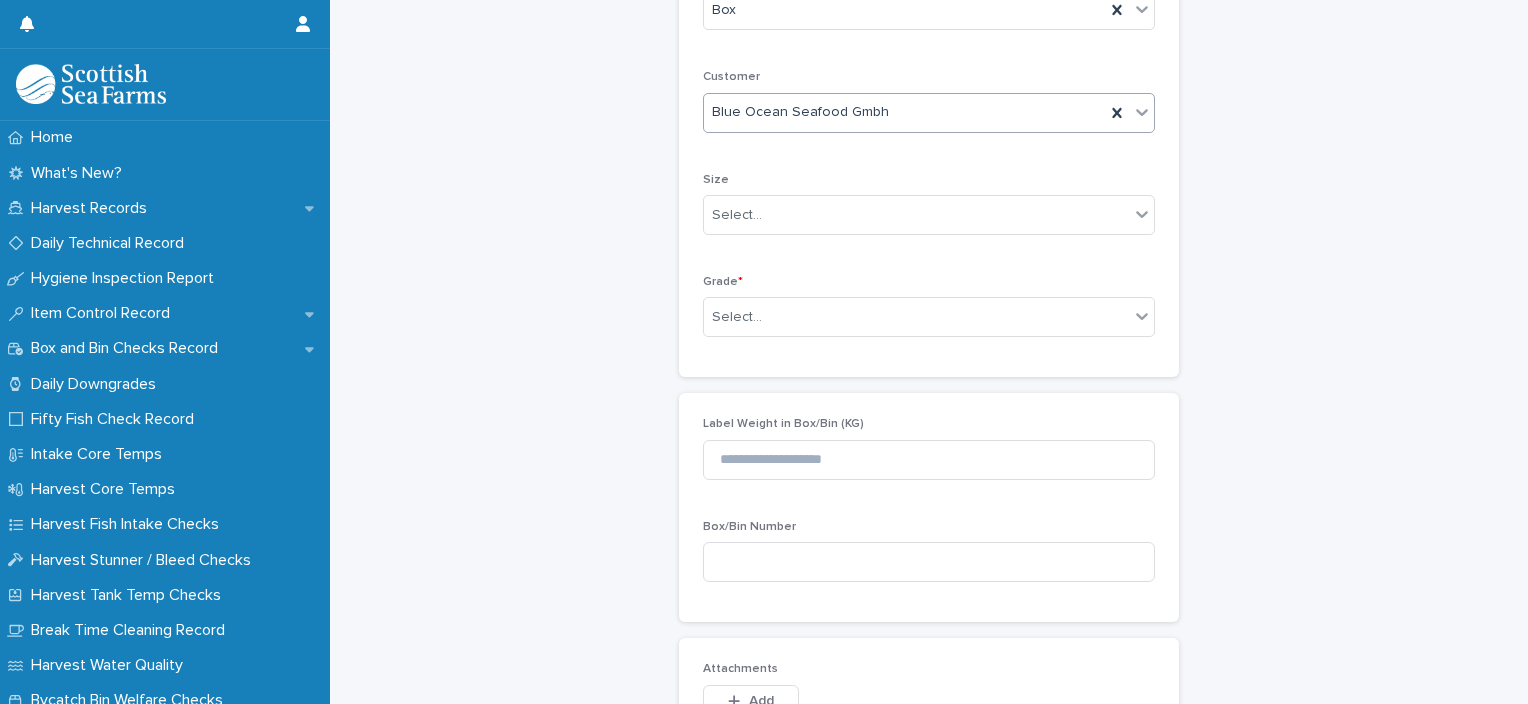 scroll, scrollTop: 500, scrollLeft: 0, axis: vertical 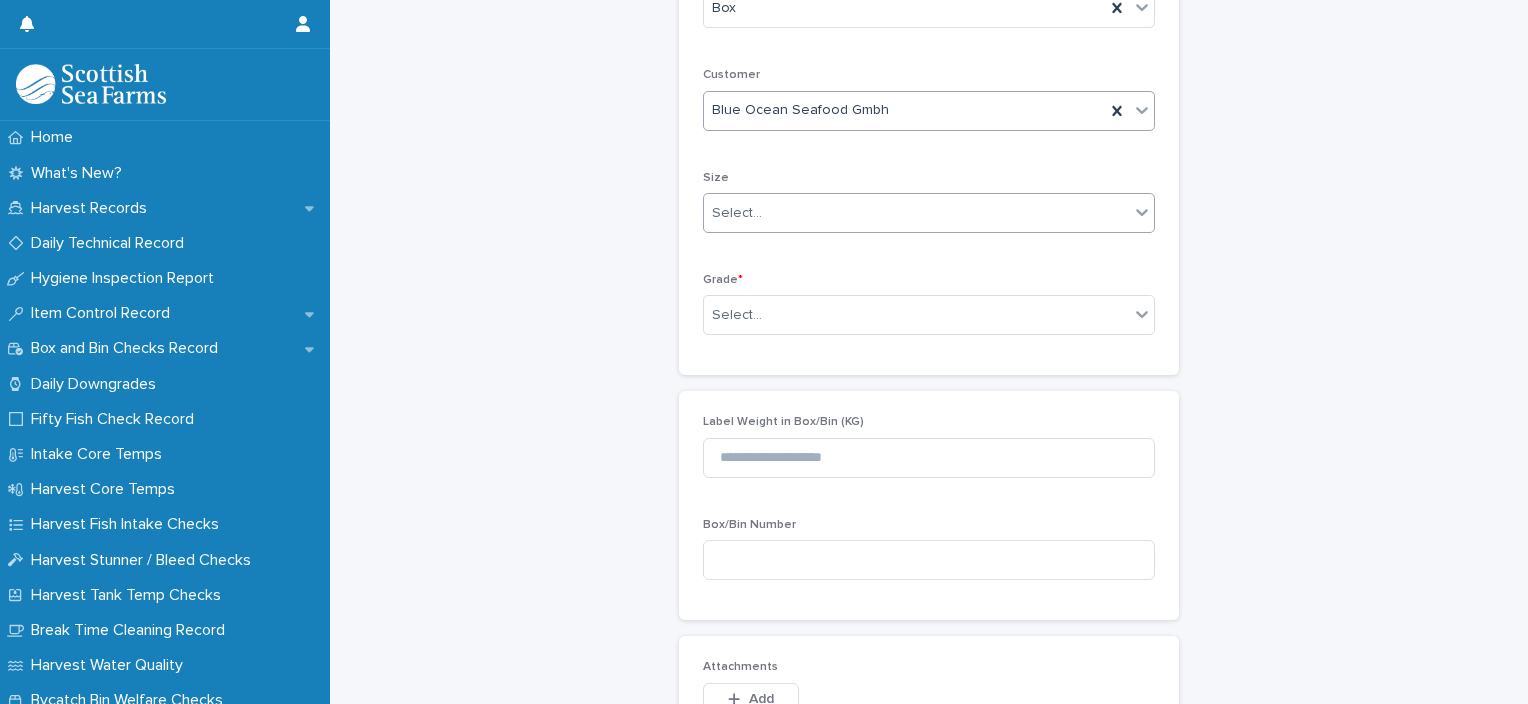click on "Select..." at bounding box center [737, 213] 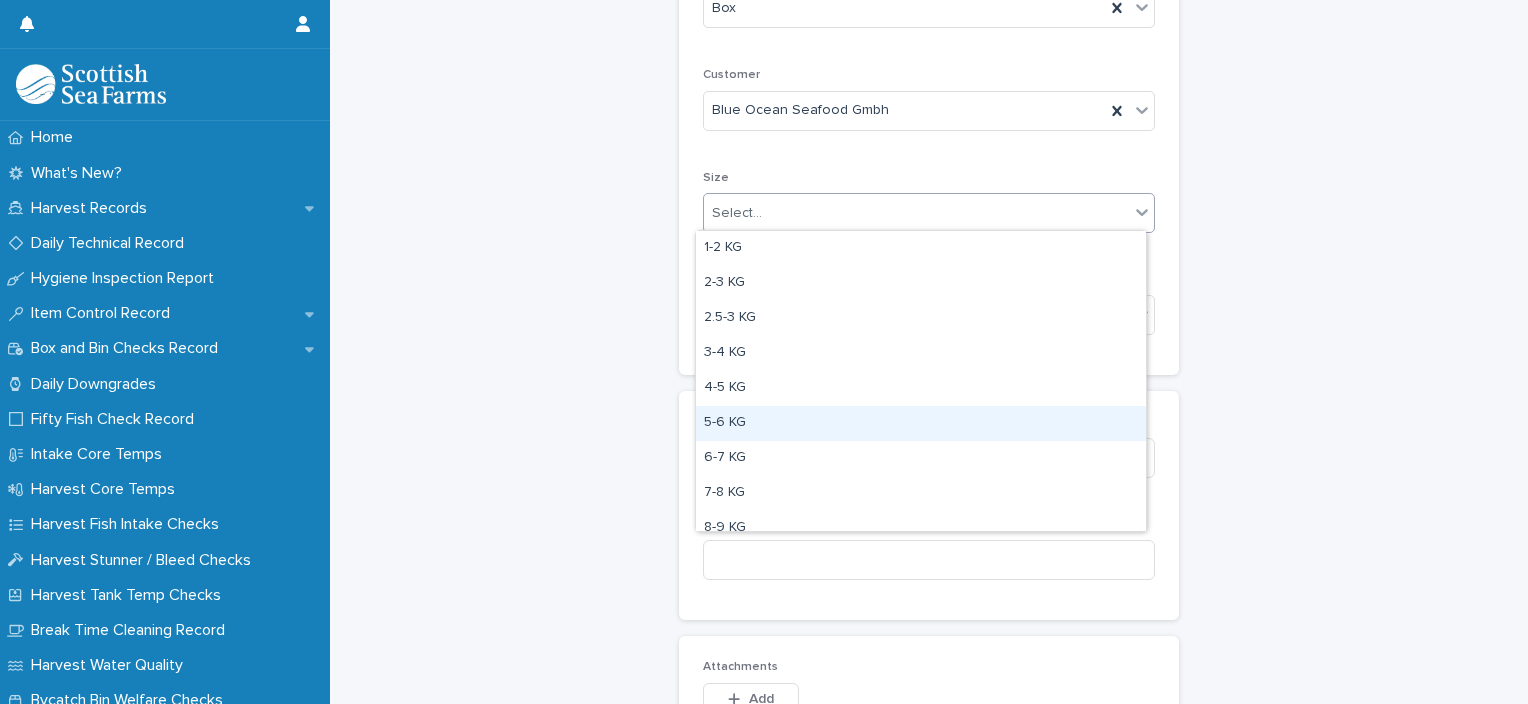drag, startPoint x: 744, startPoint y: 404, endPoint x: 754, endPoint y: 417, distance: 16.40122 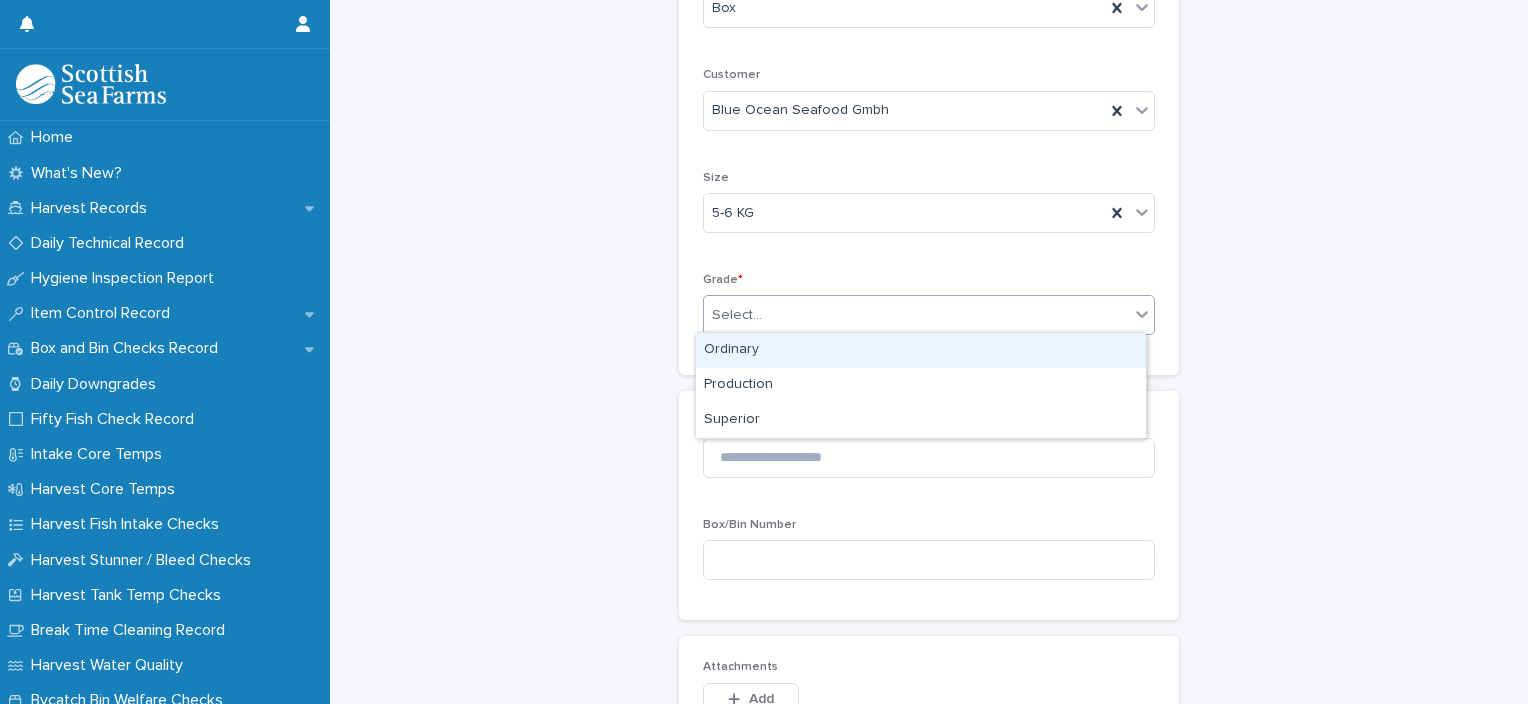 click on "Select..." at bounding box center (916, 315) 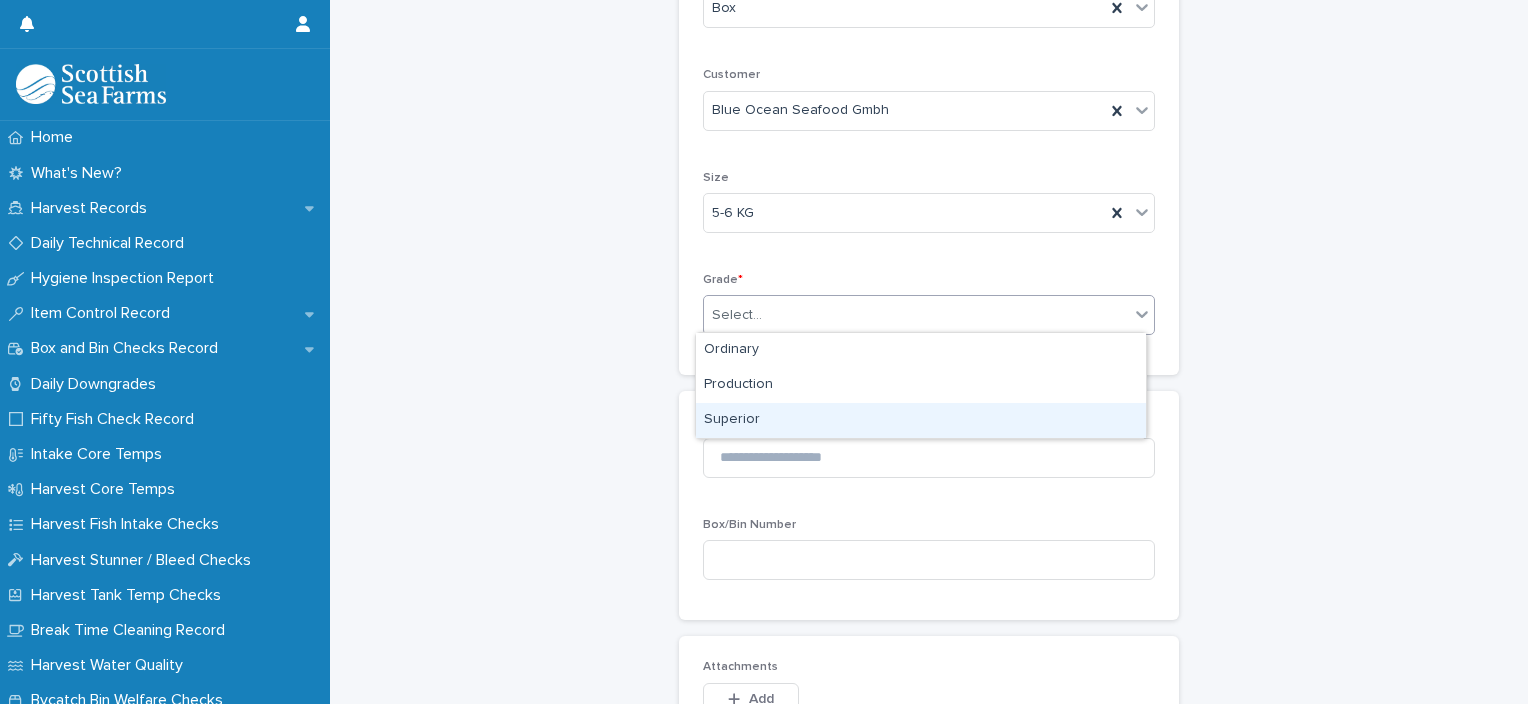 click on "Superior" at bounding box center (921, 420) 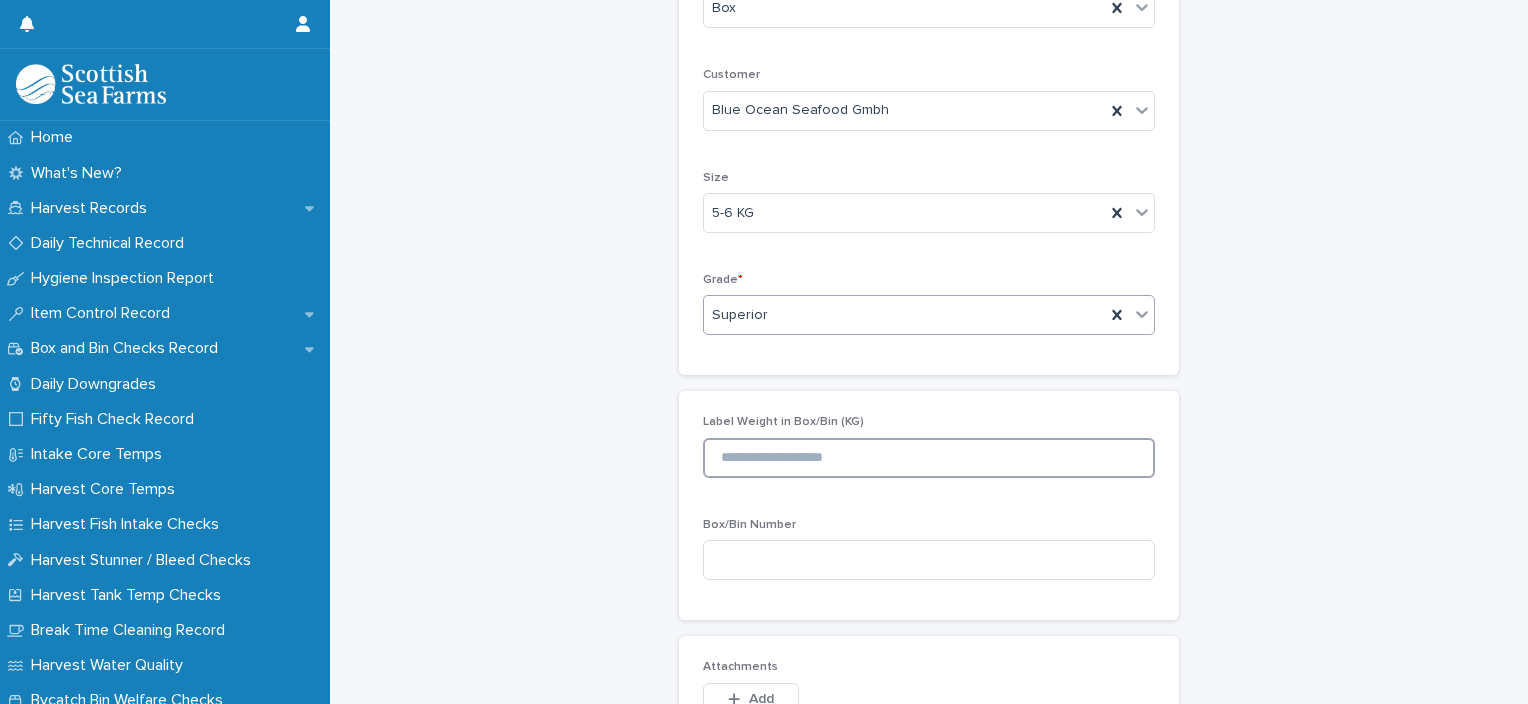 click at bounding box center [929, 458] 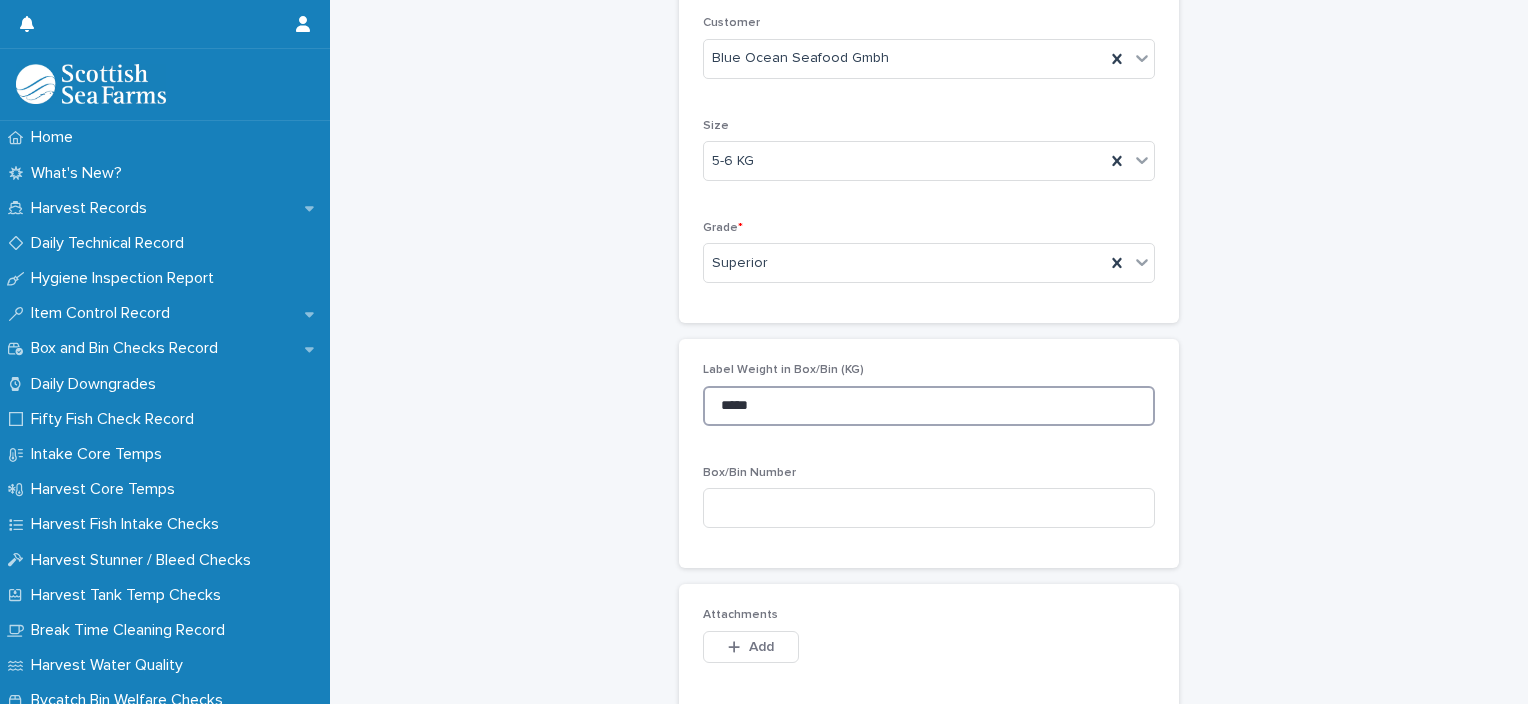 scroll, scrollTop: 600, scrollLeft: 0, axis: vertical 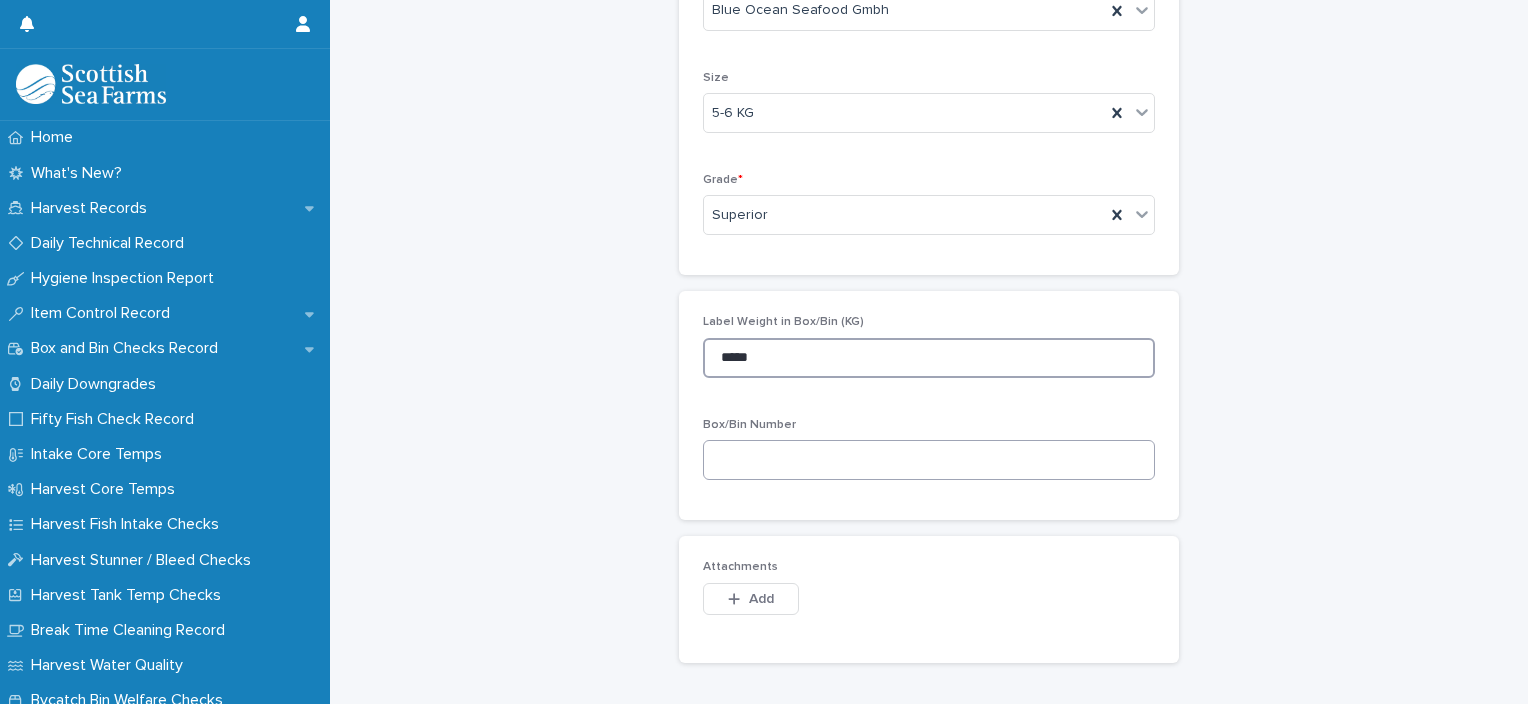 type on "*****" 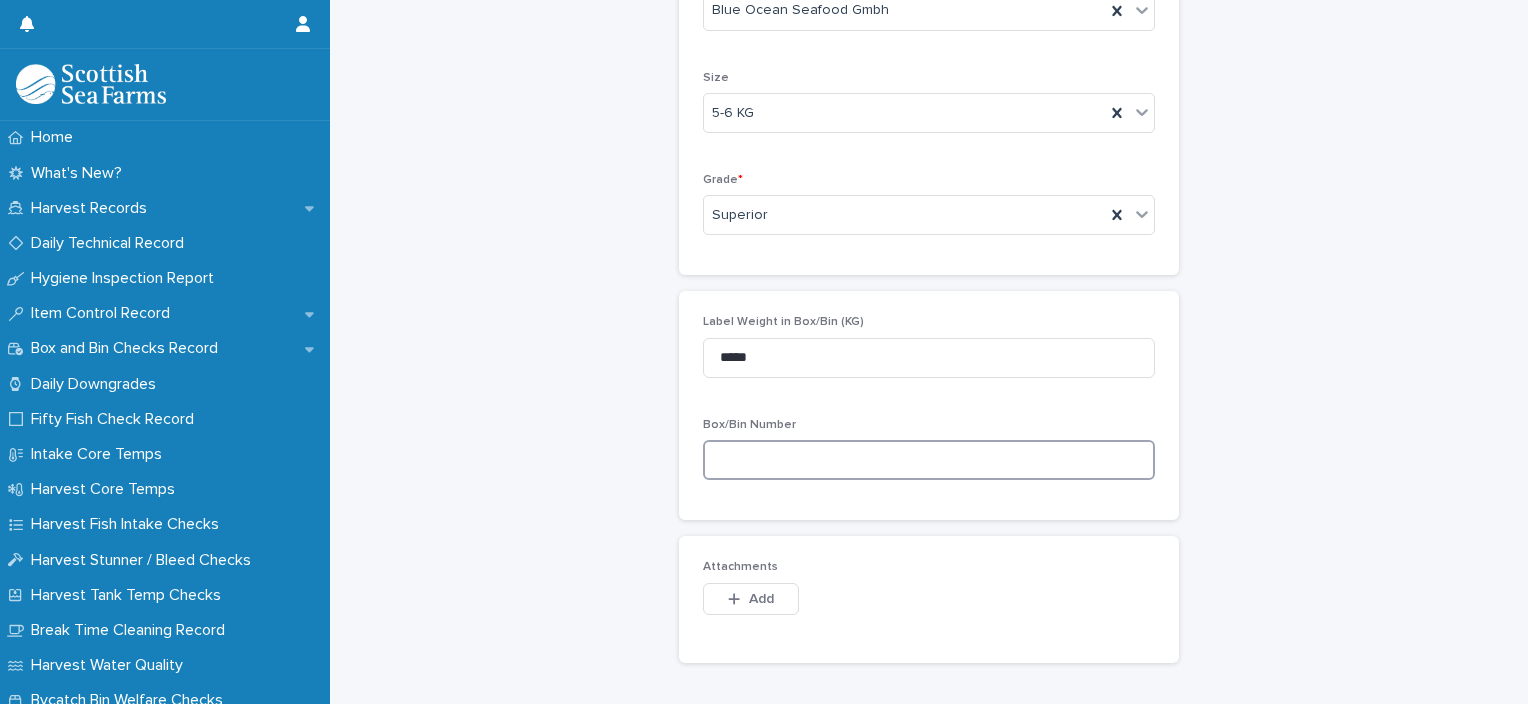 click at bounding box center [929, 460] 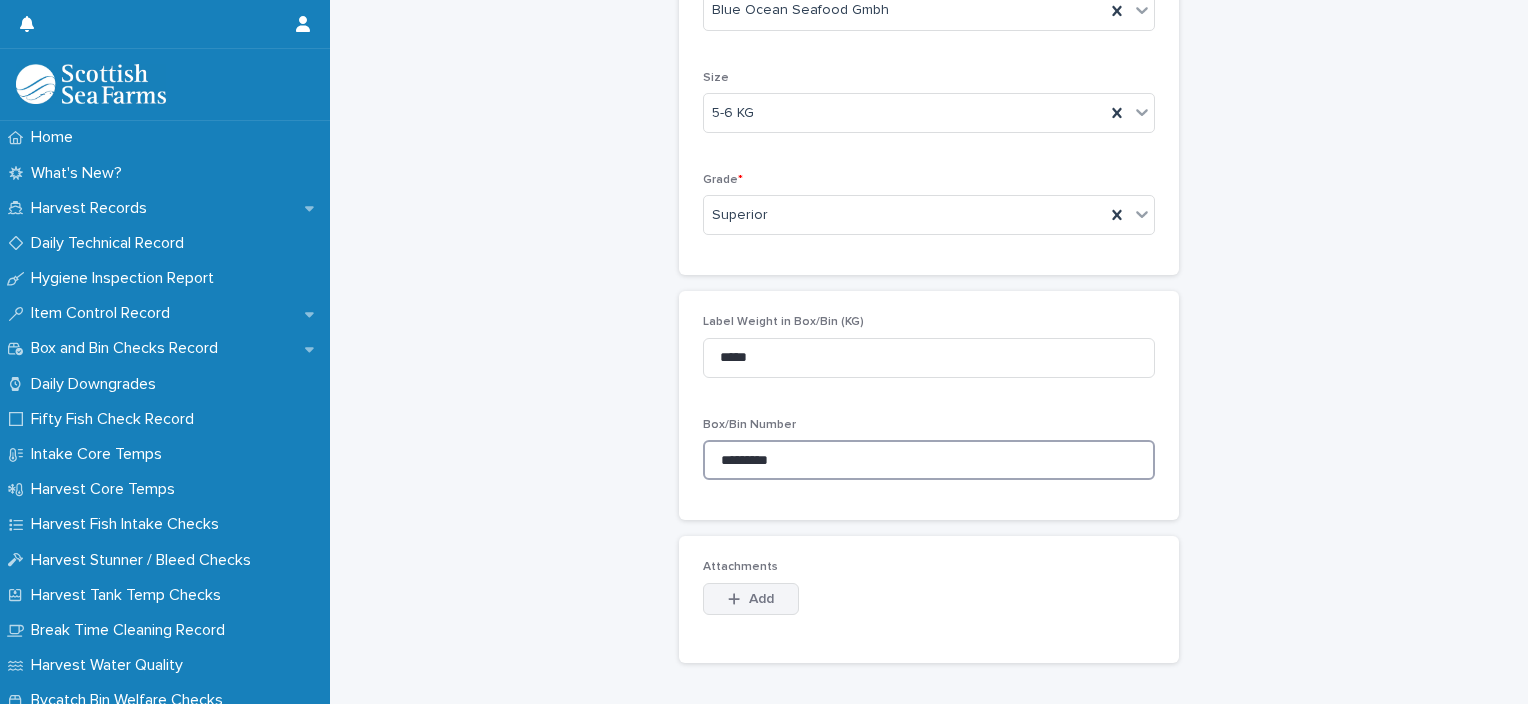 type on "*********" 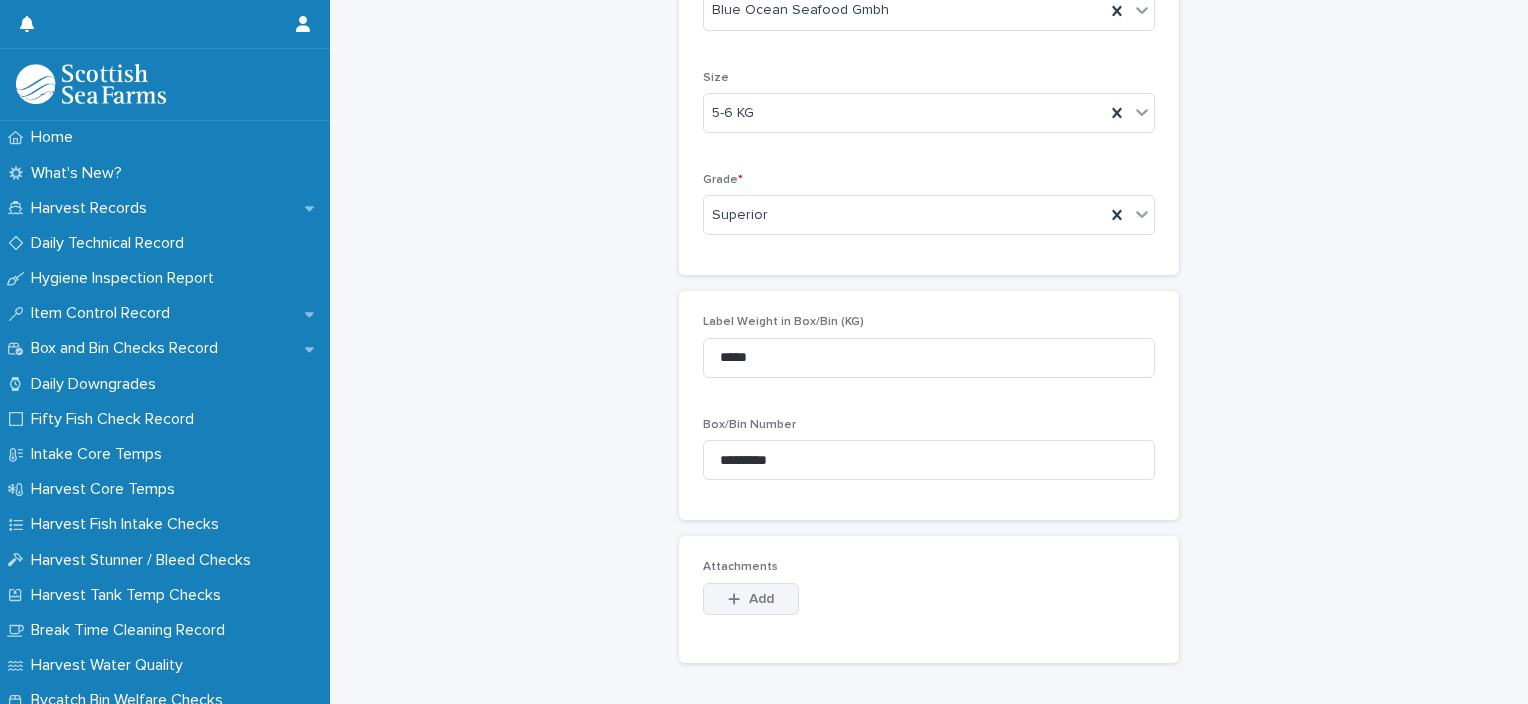 click on "Add" at bounding box center [751, 599] 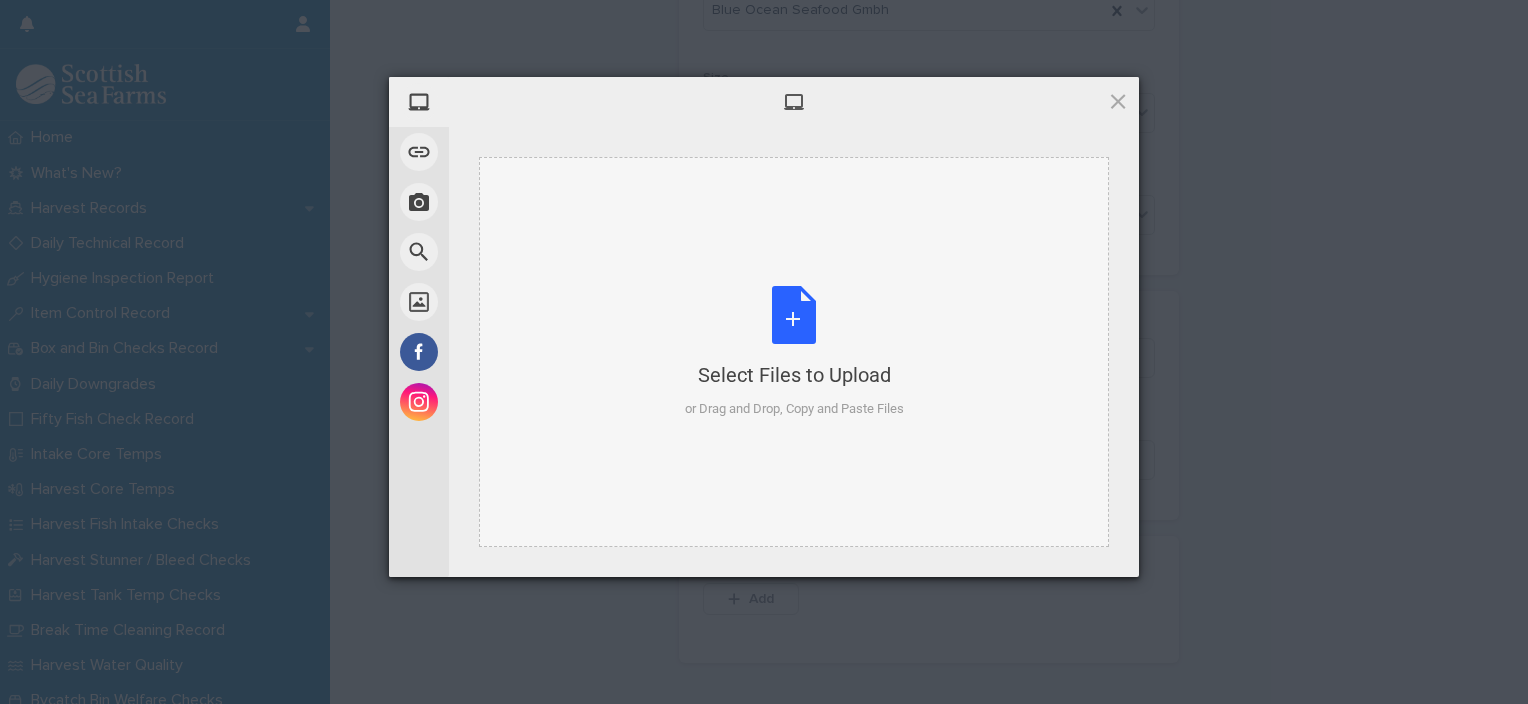 click on "Select Files to Upload
or Drag and Drop, Copy and Paste Files" at bounding box center [794, 352] 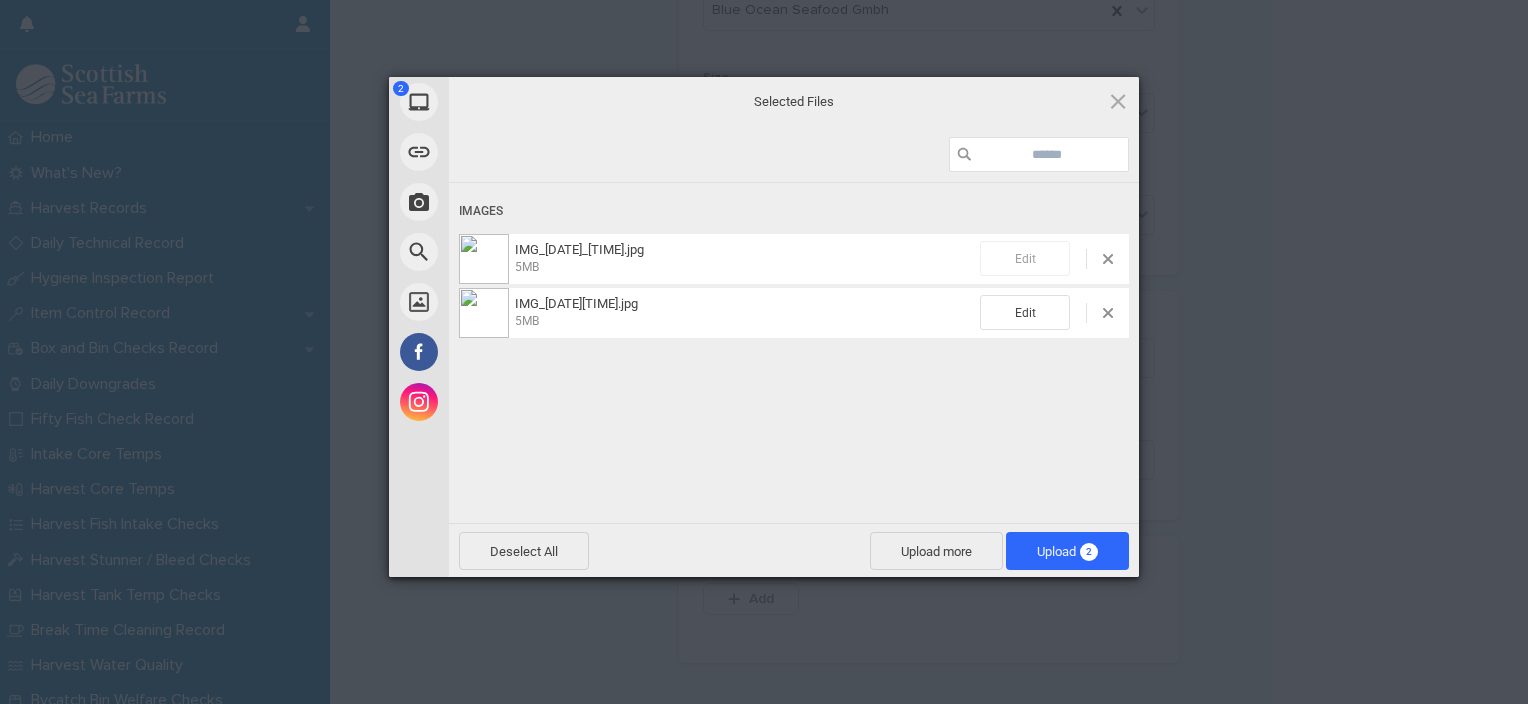 click on "Edit" at bounding box center (1025, 258) 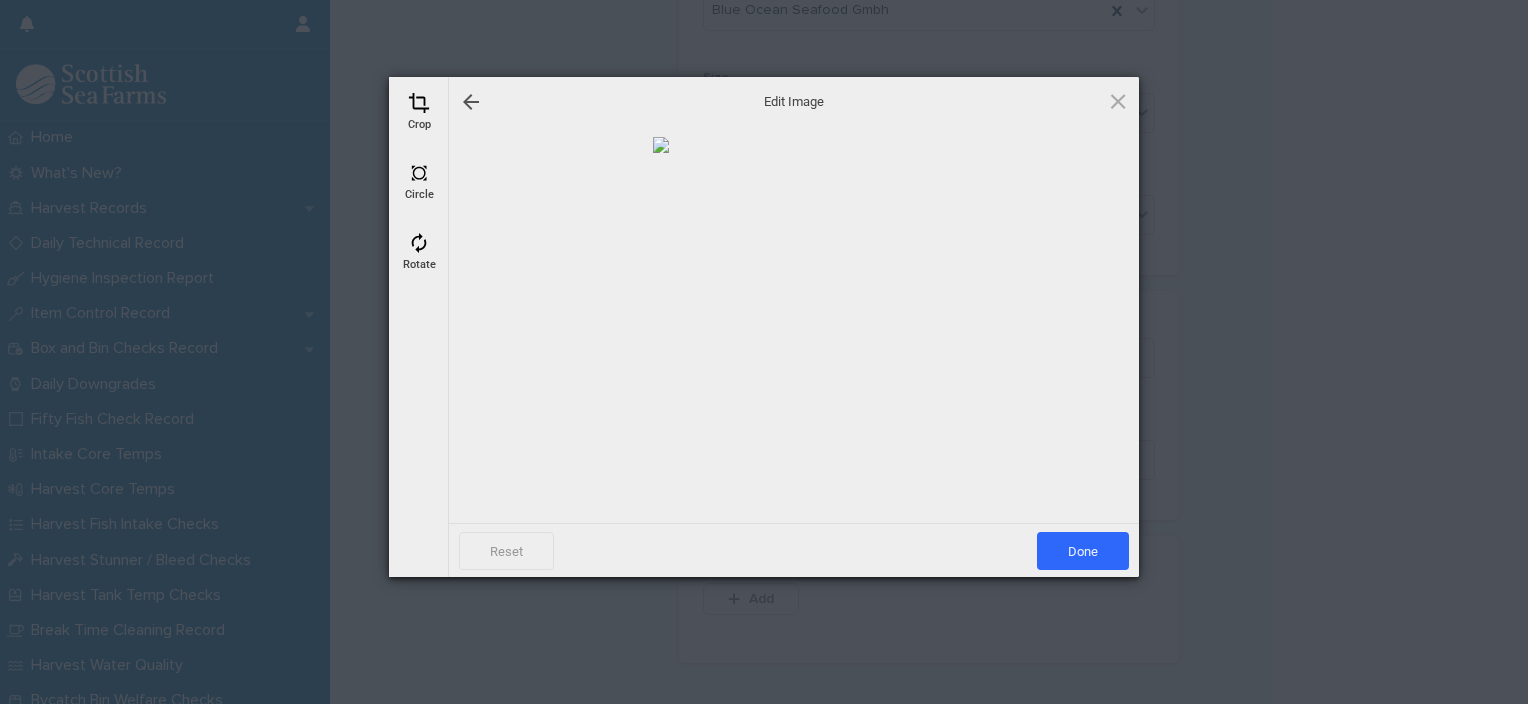 click at bounding box center [419, 103] 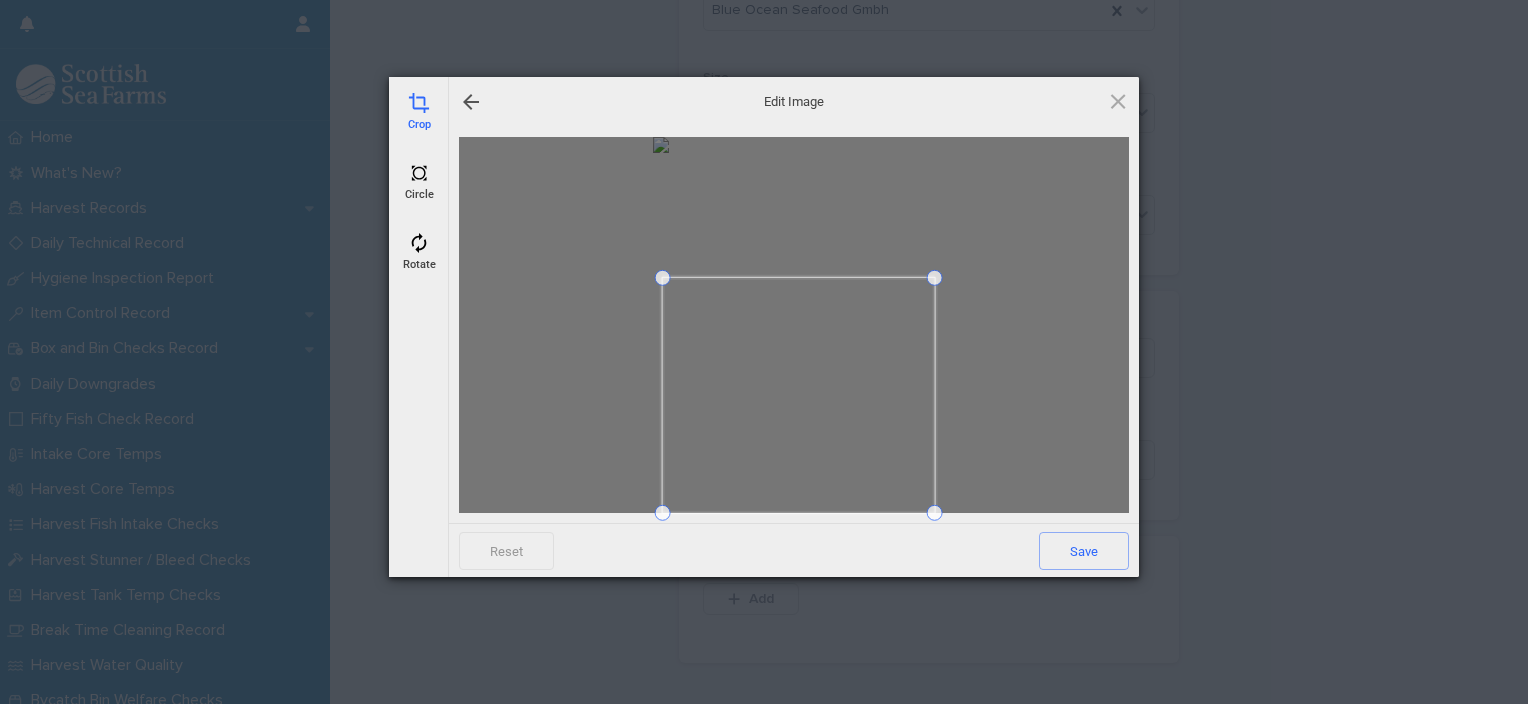 click at bounding box center [663, 278] 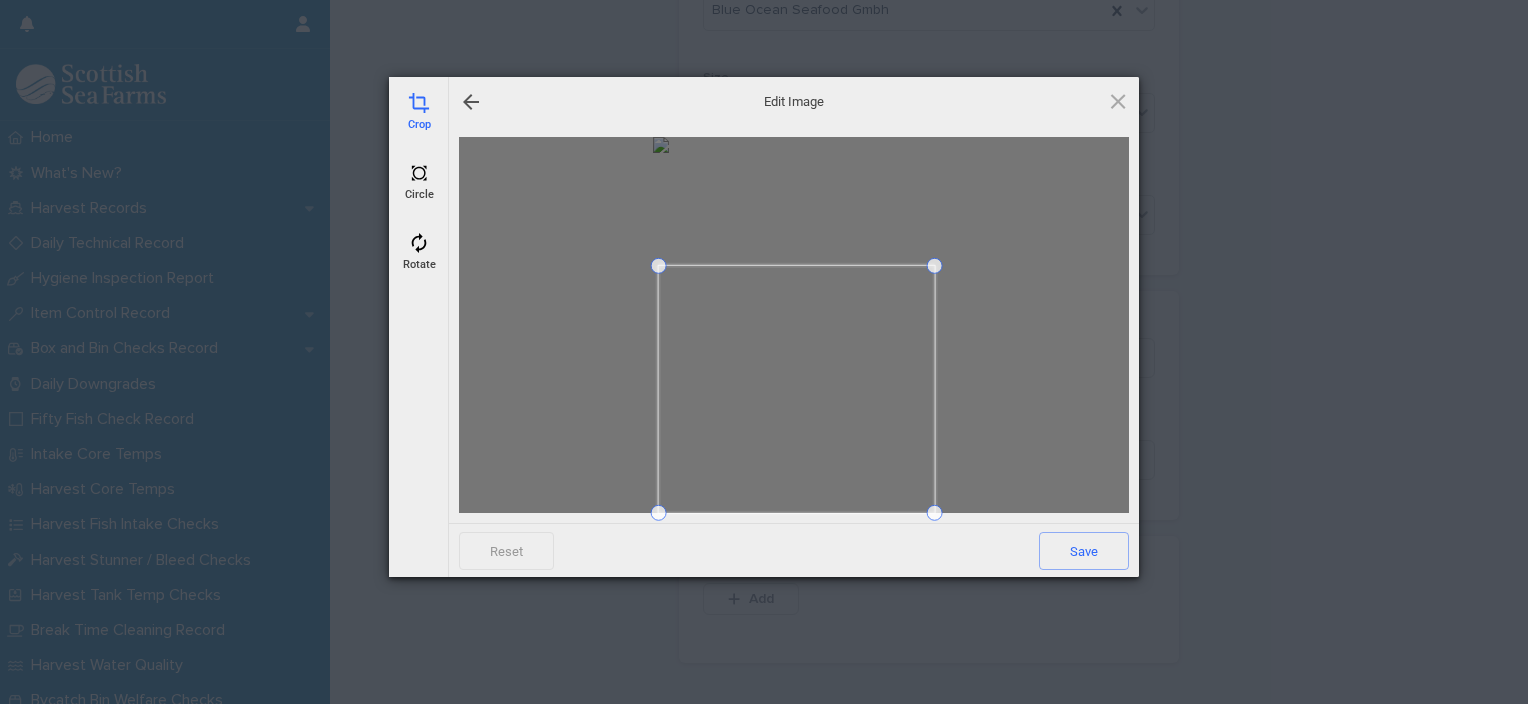 click at bounding box center (659, 266) 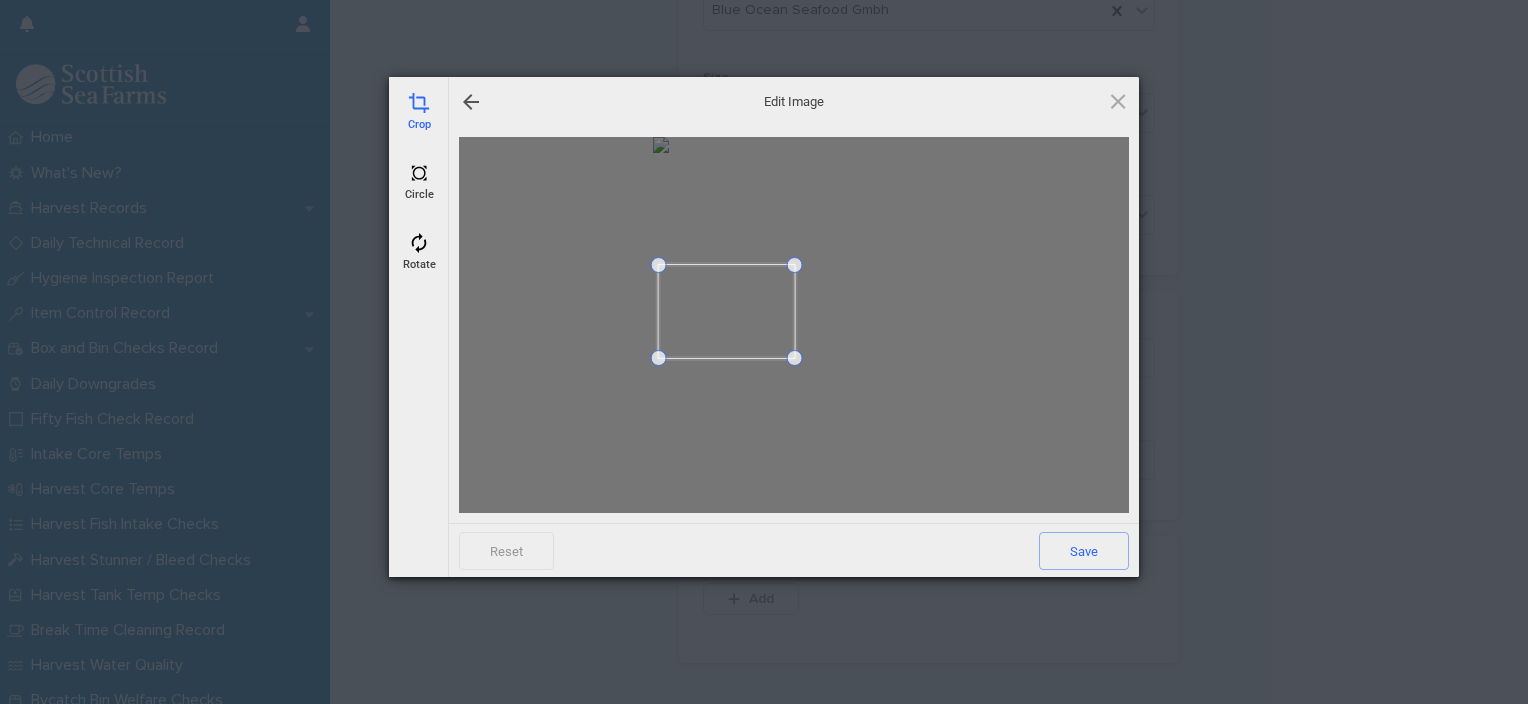 click at bounding box center (794, 358) 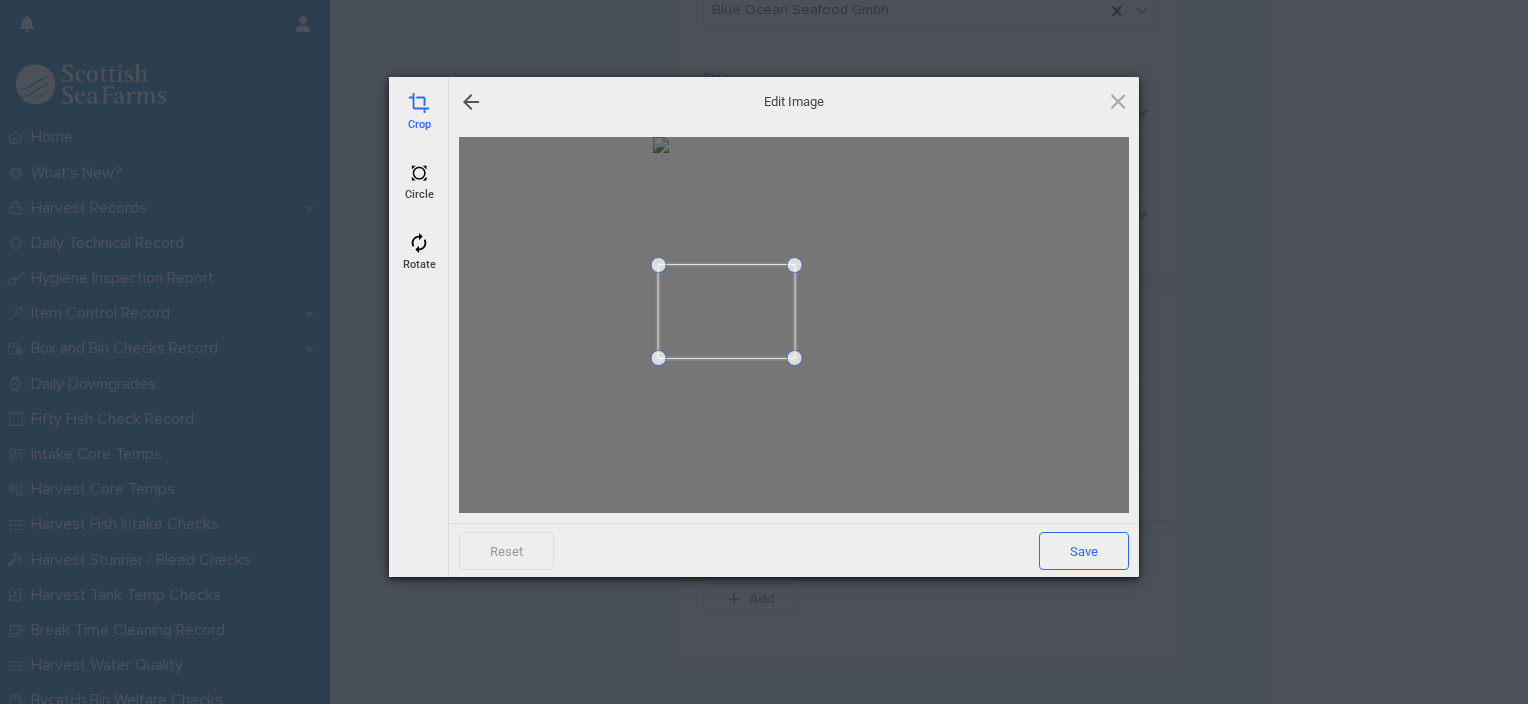 click on "Save" at bounding box center (1084, 551) 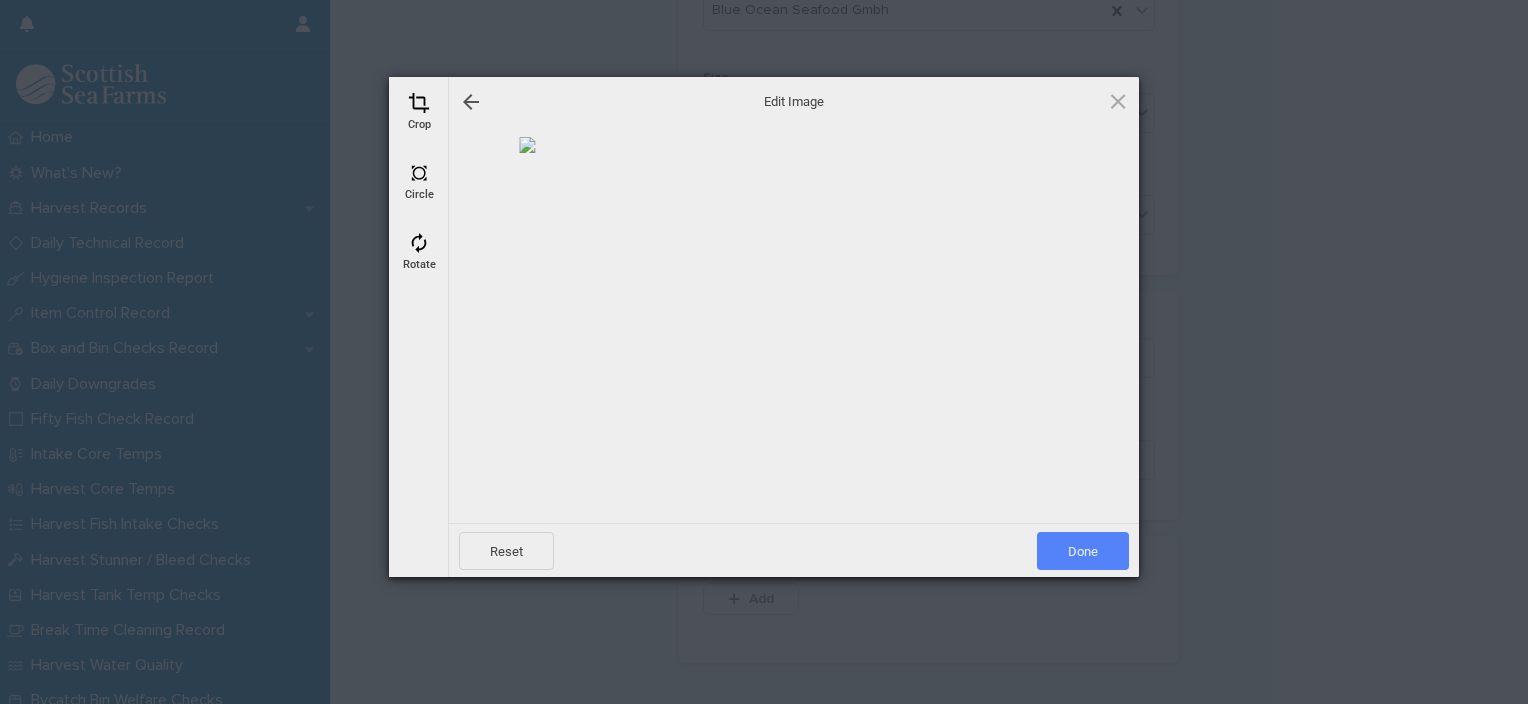click on "Done" at bounding box center (1083, 551) 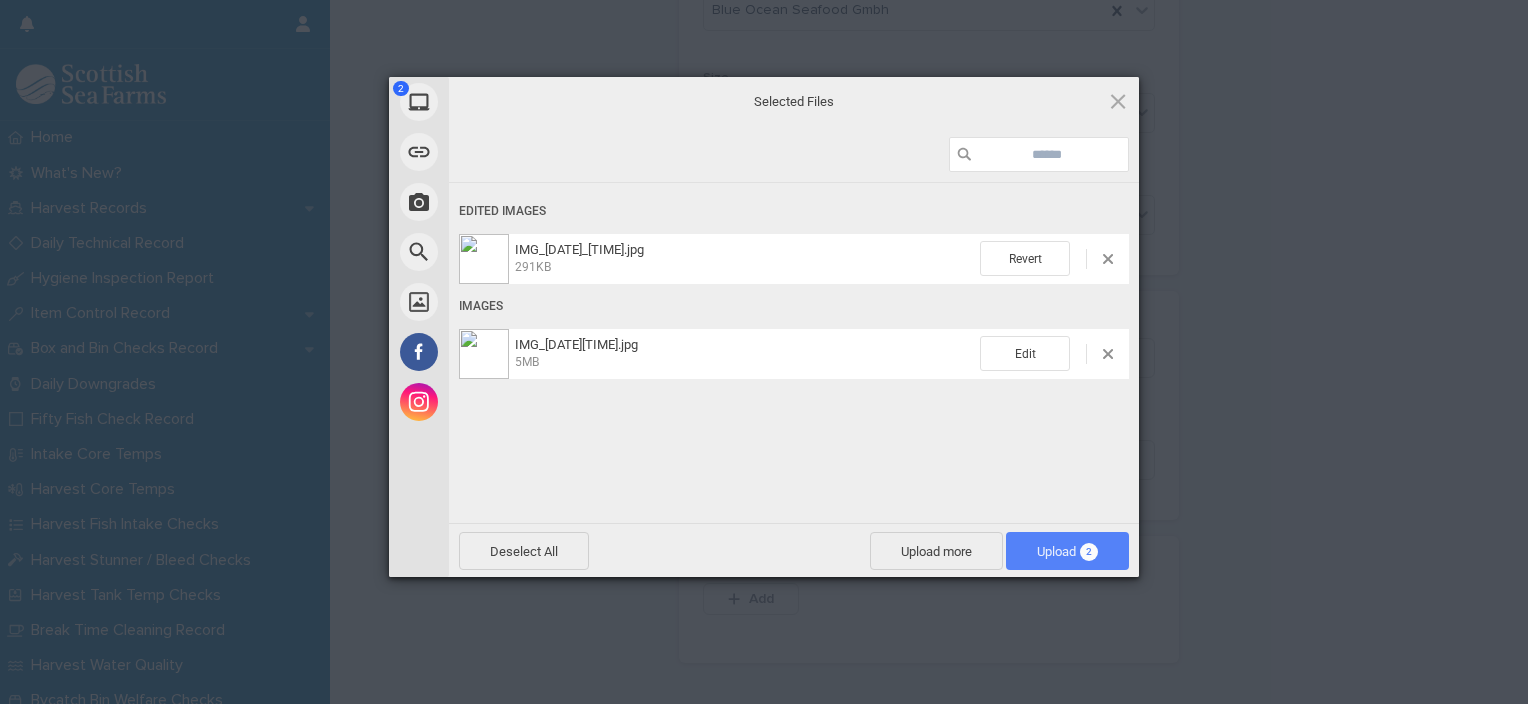 click on "Upload
2" at bounding box center (1067, 551) 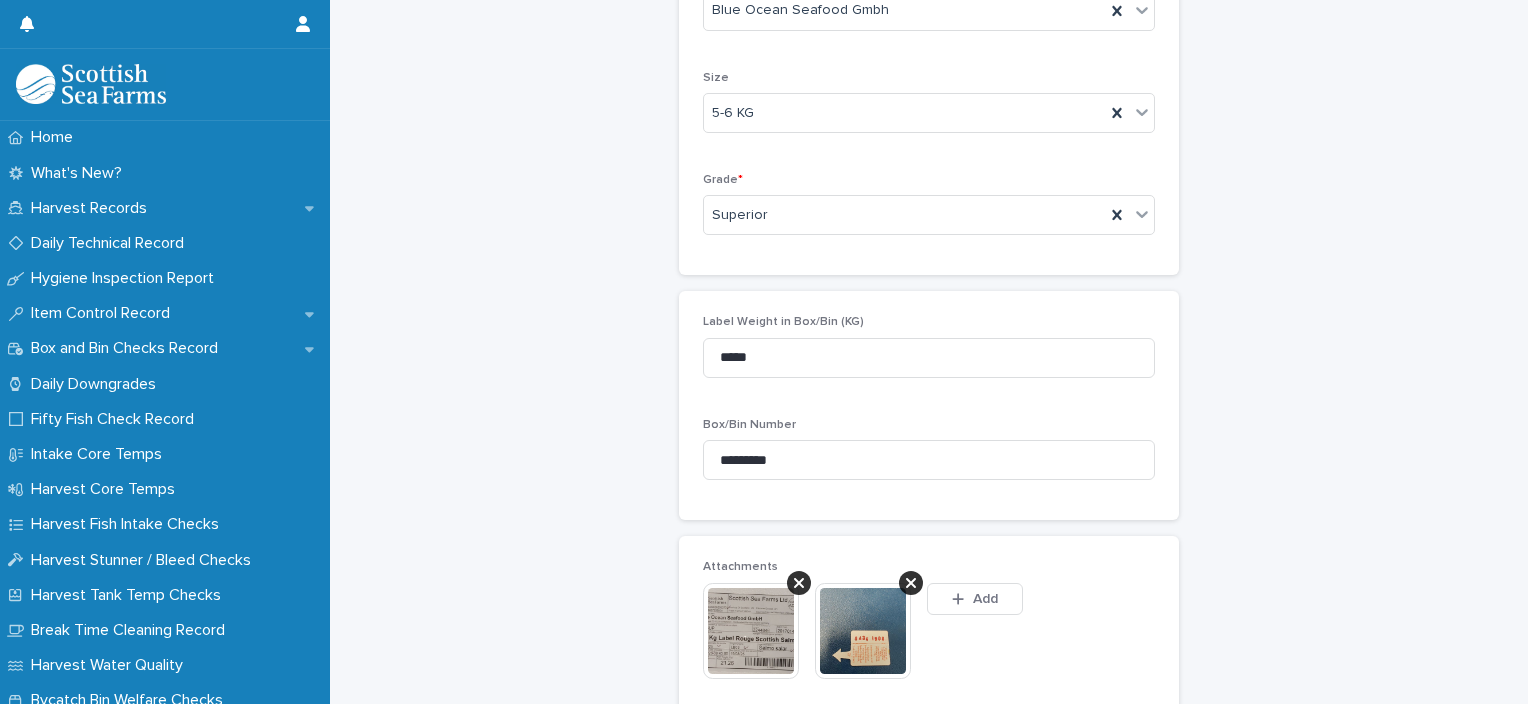 scroll, scrollTop: 636, scrollLeft: 0, axis: vertical 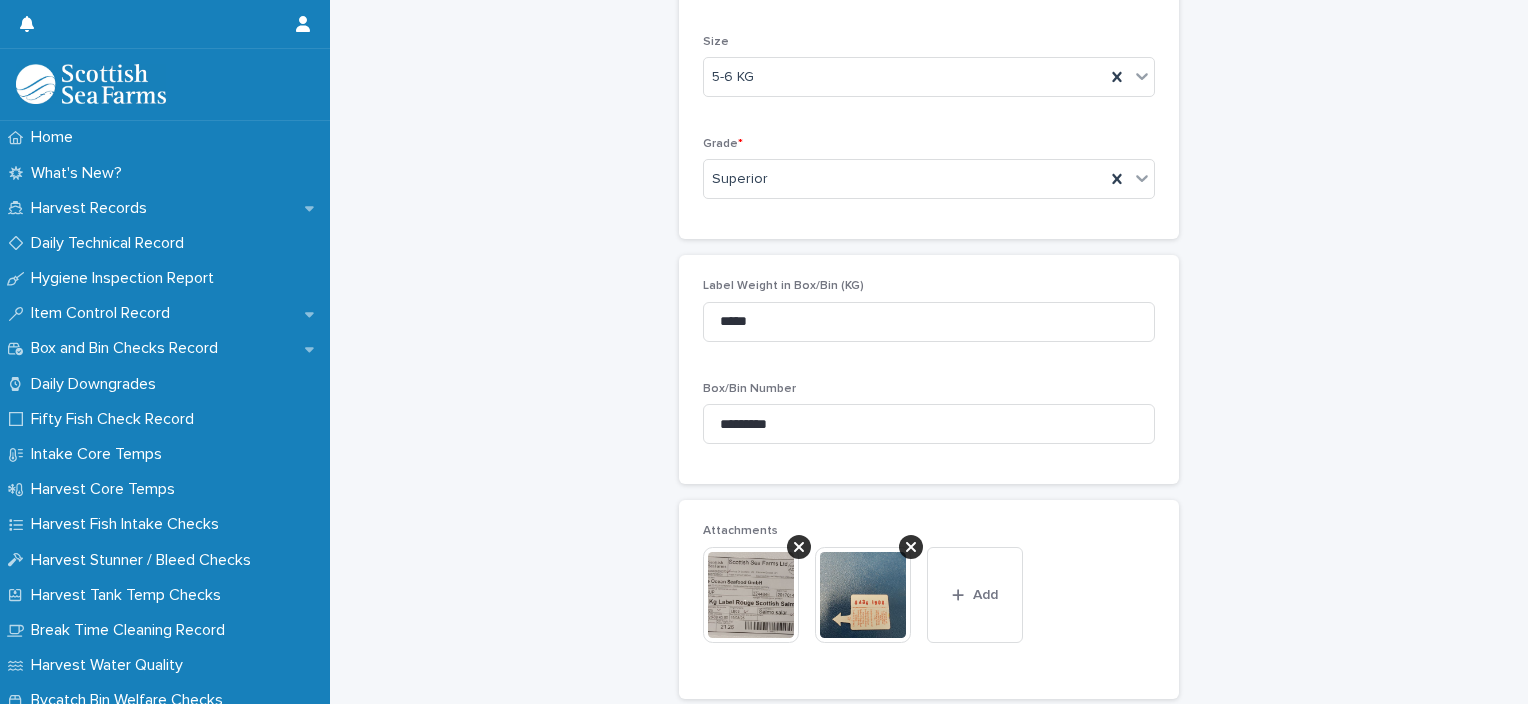 click at bounding box center [863, 595] 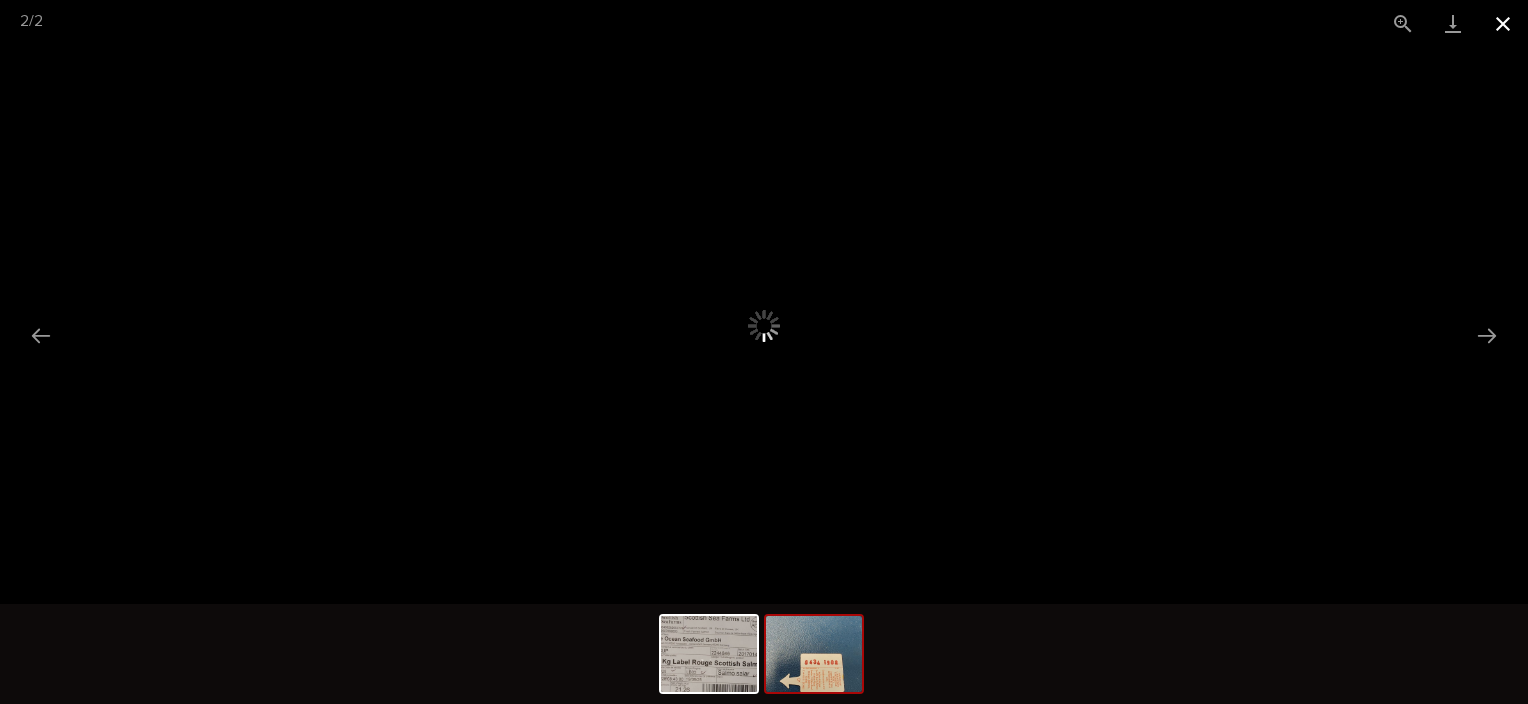 click at bounding box center (1503, 23) 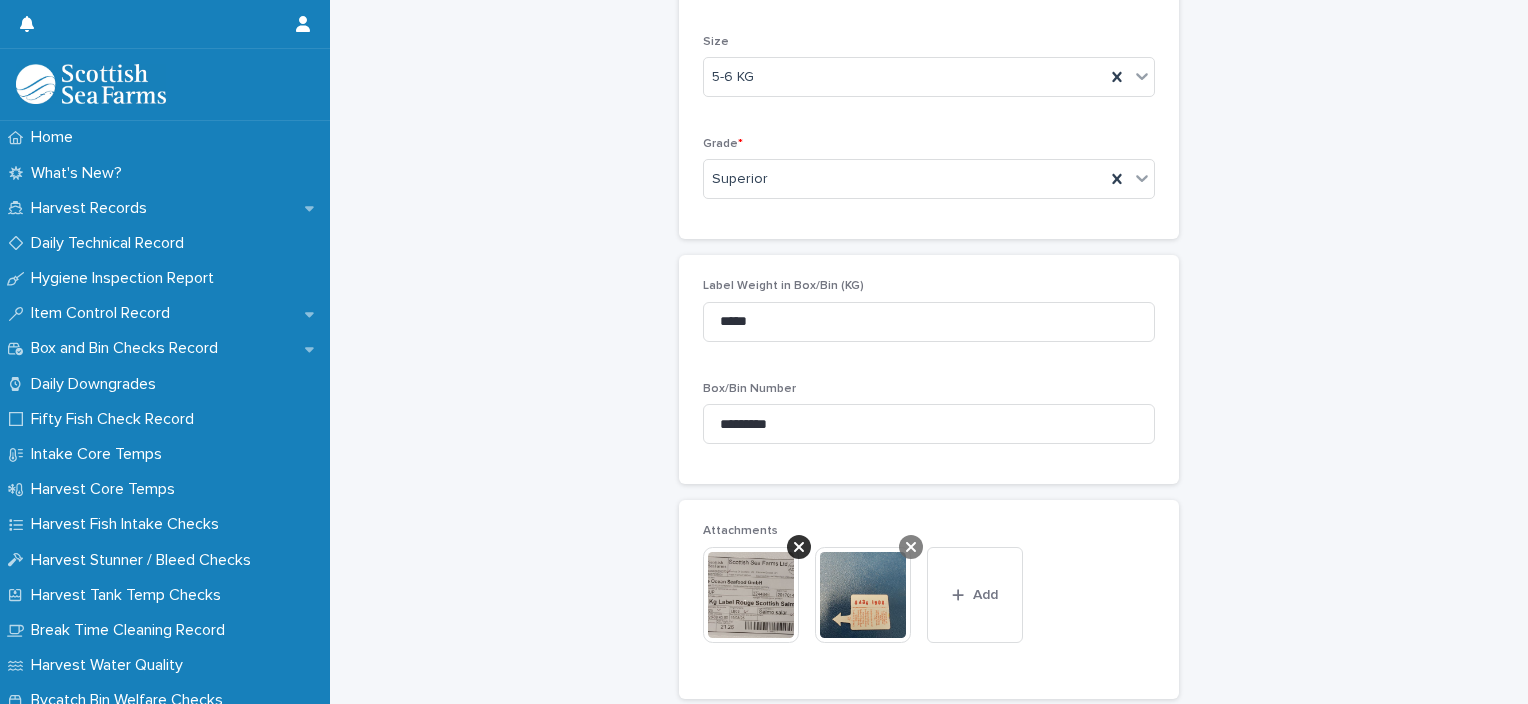 click 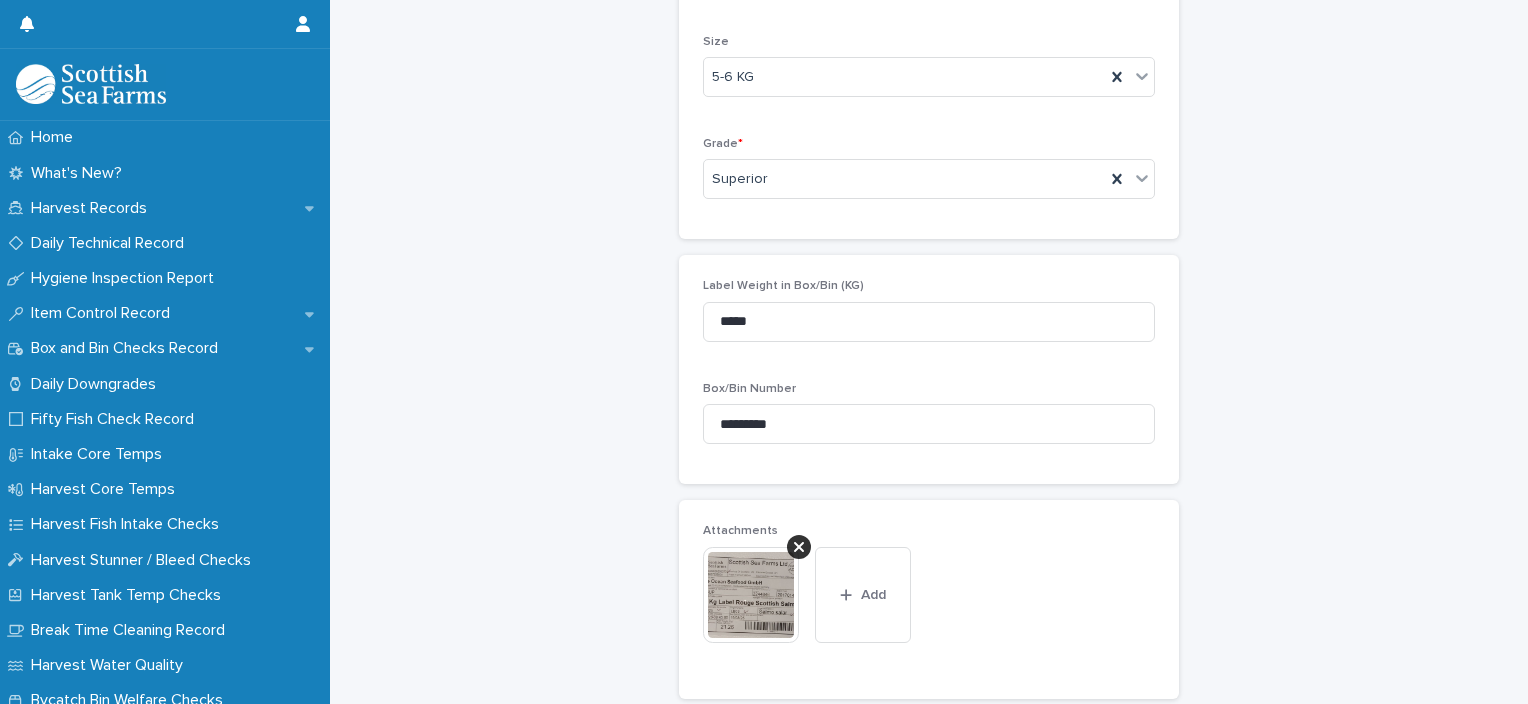 click on "Add" at bounding box center (873, 595) 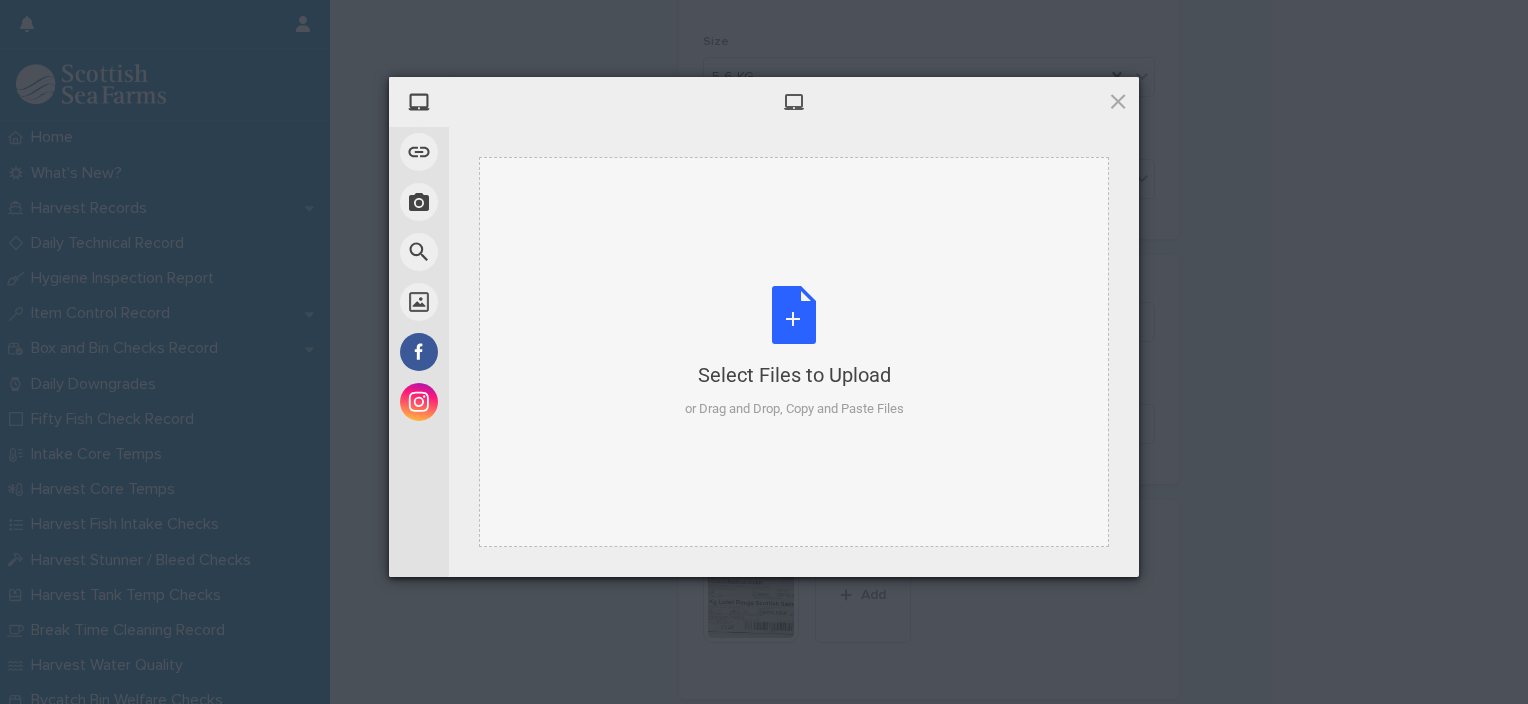 click on "Select Files to Upload
or Drag and Drop, Copy and Paste Files" at bounding box center [794, 352] 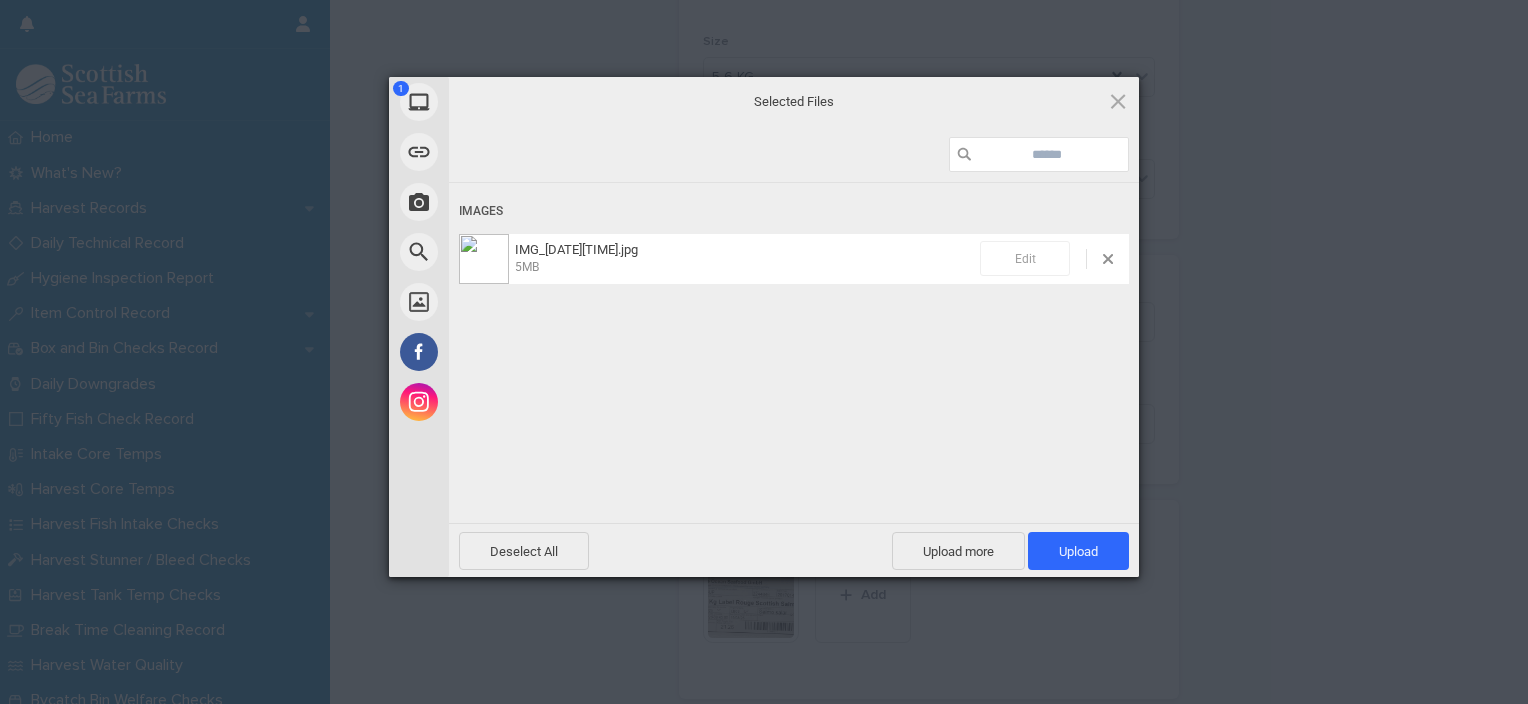 click on "Edit" at bounding box center [1025, 258] 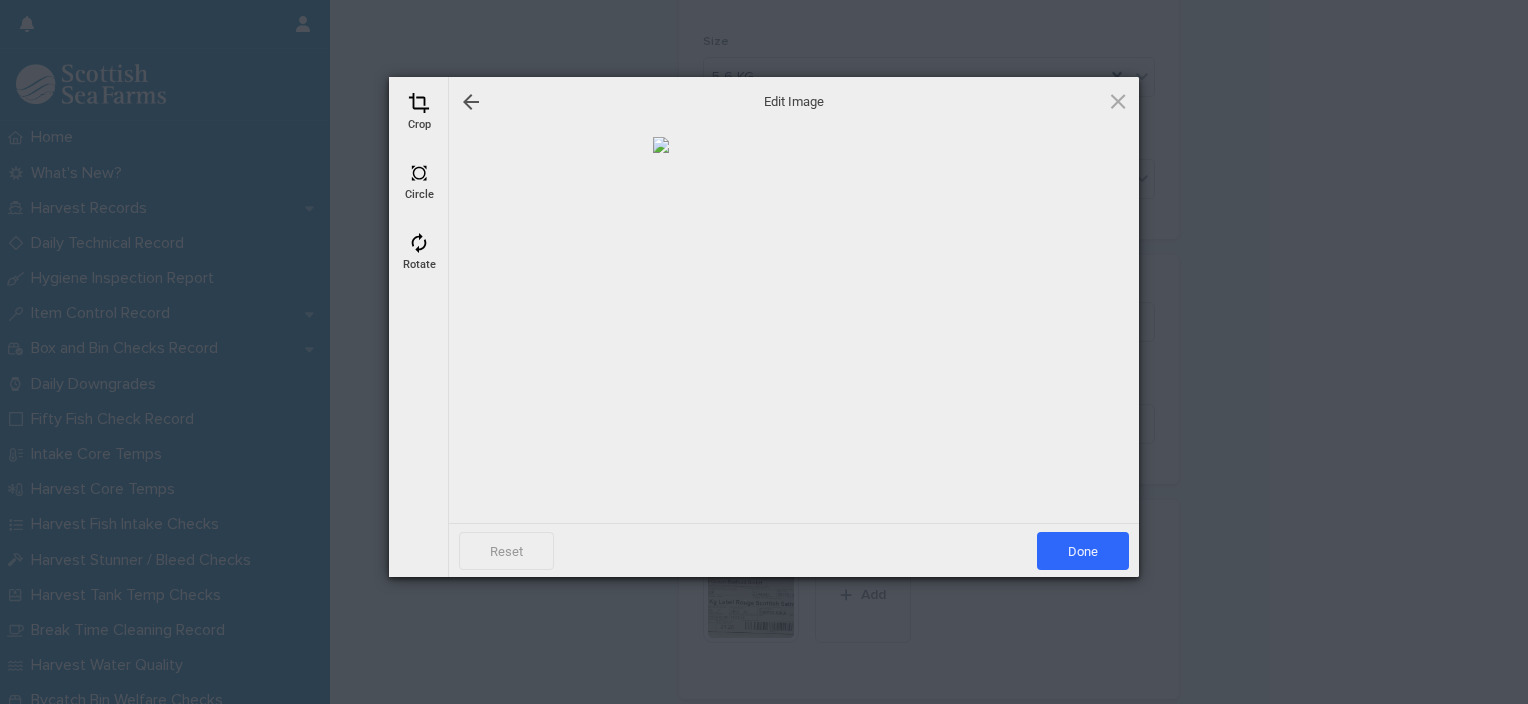 click at bounding box center [419, 103] 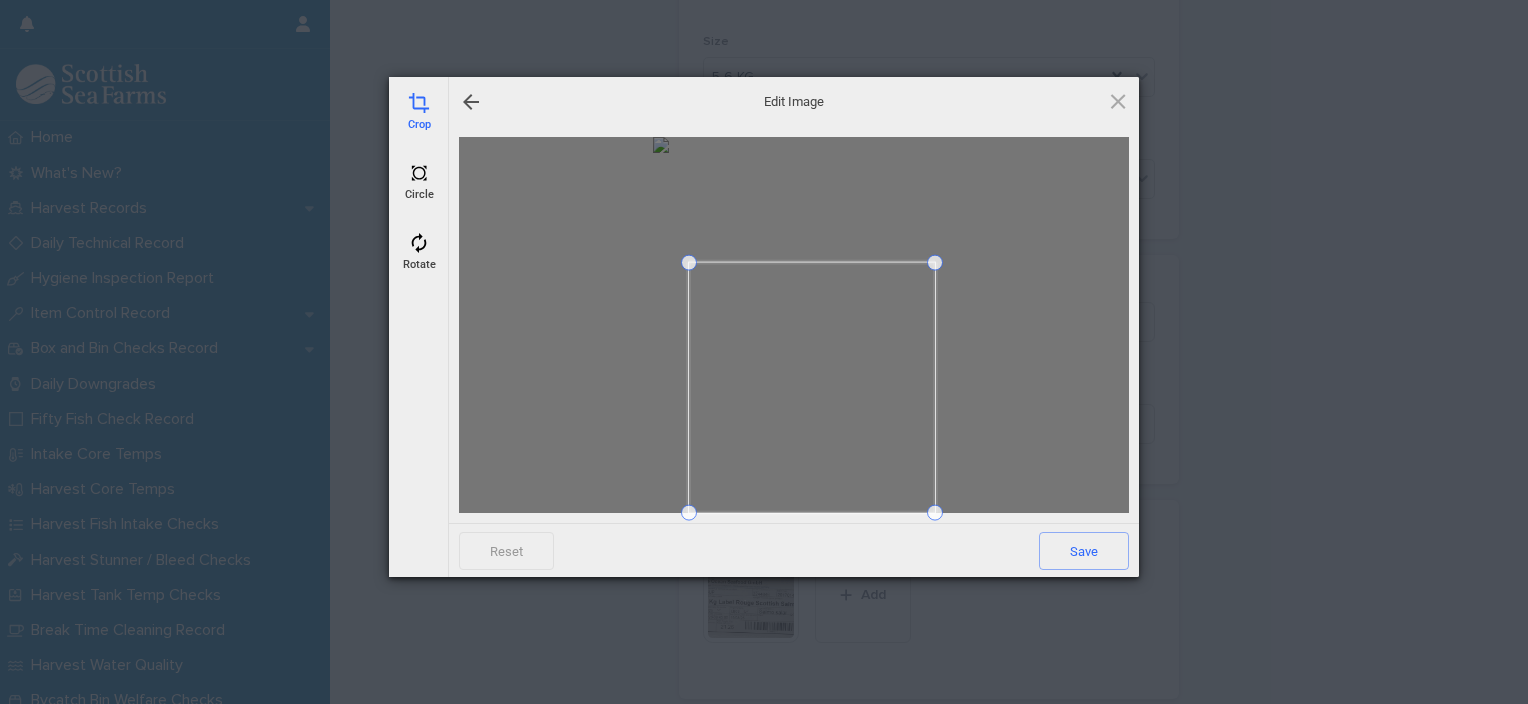 click at bounding box center [689, 263] 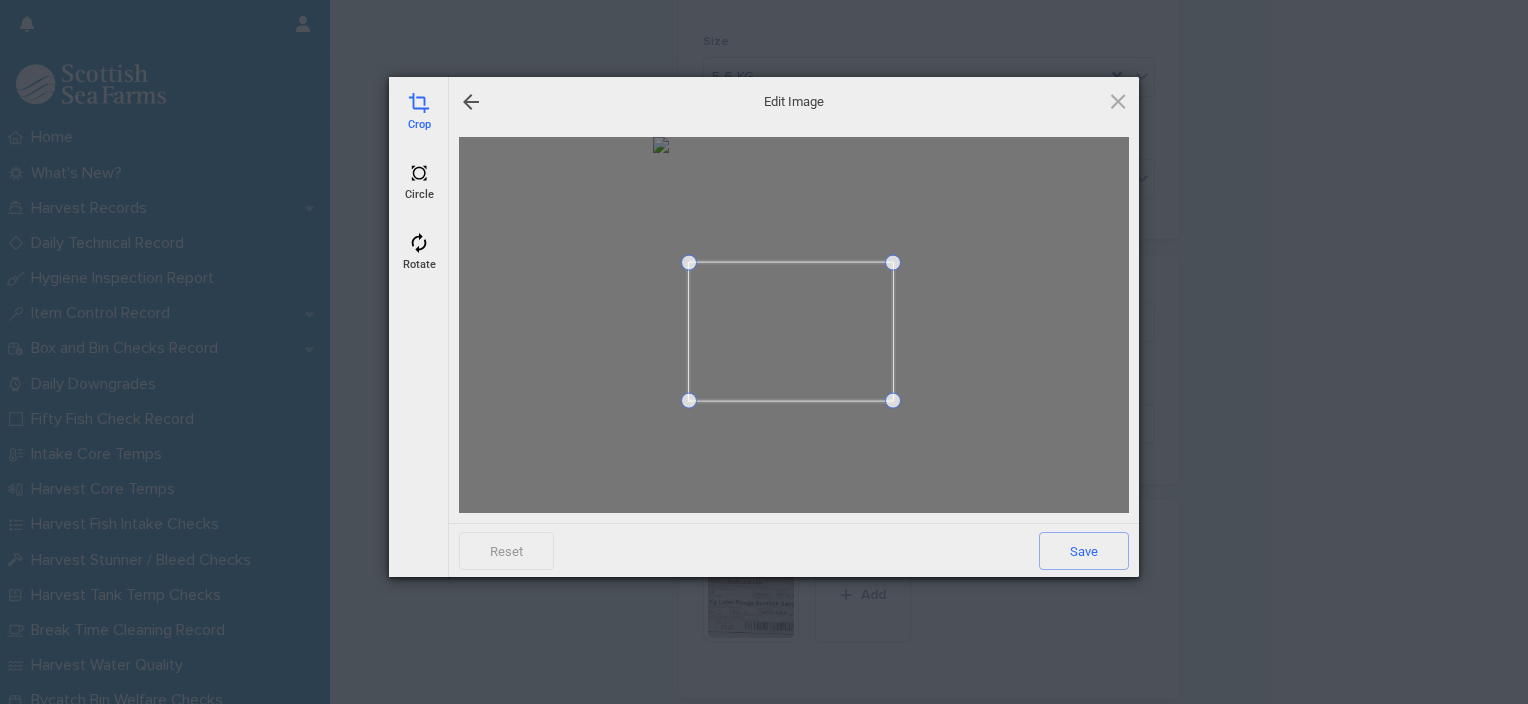 click at bounding box center [893, 401] 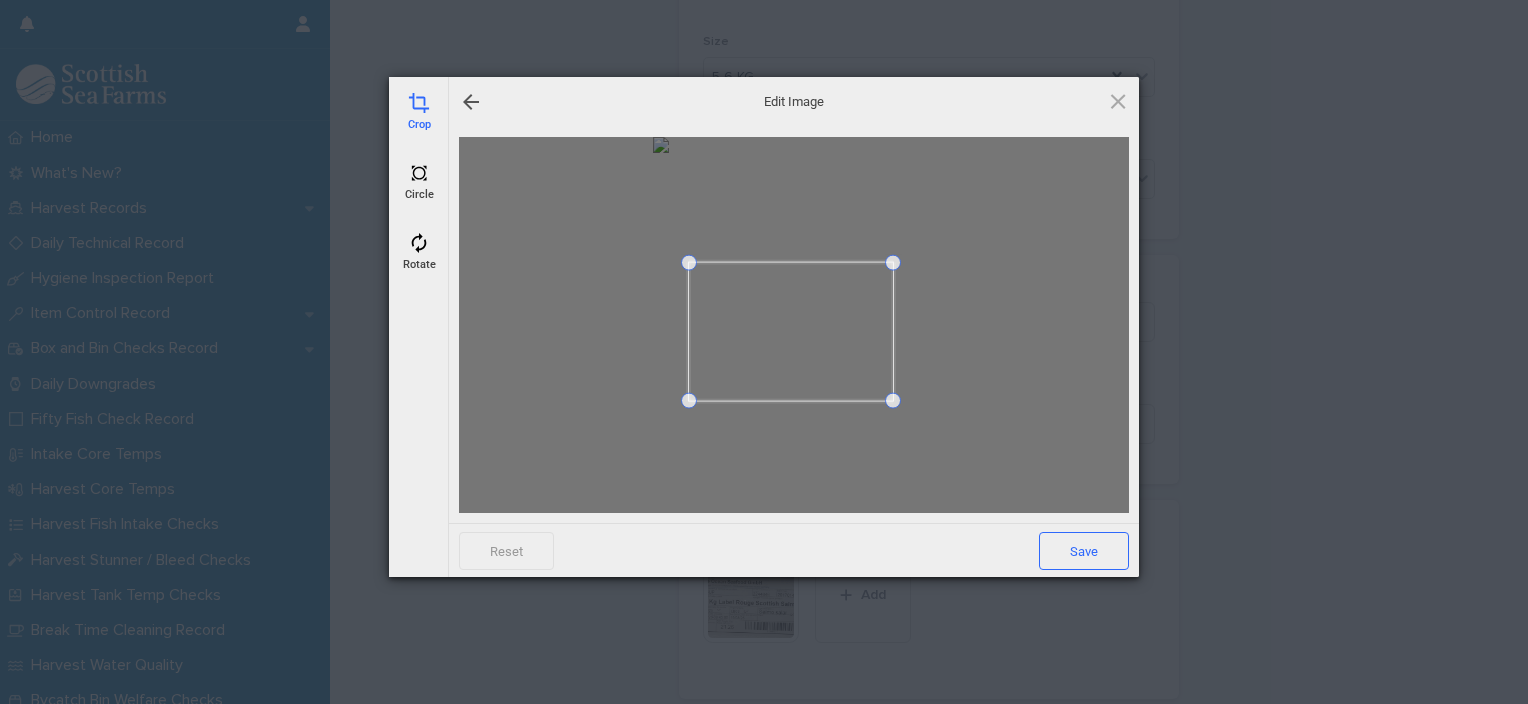 click on "Save" at bounding box center [1084, 551] 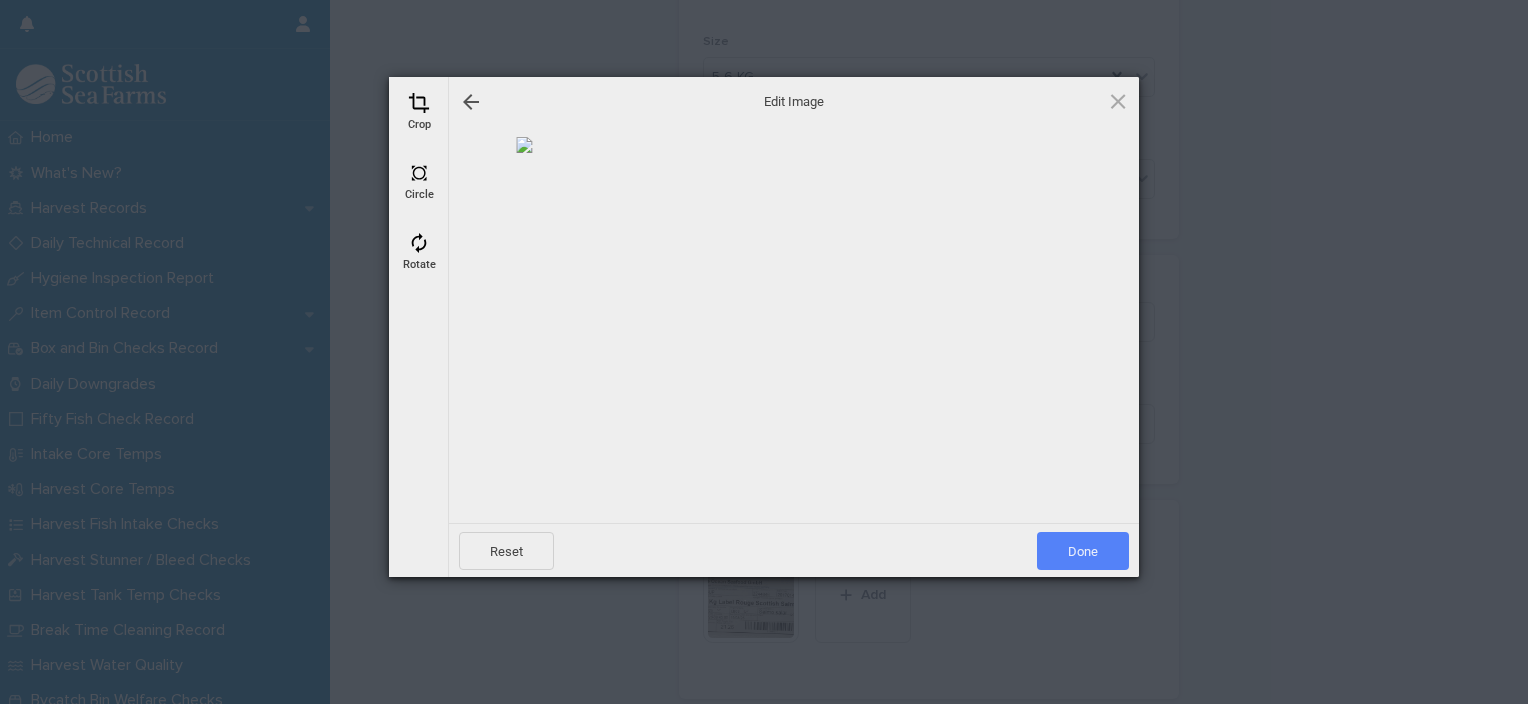 click on "Done" at bounding box center [1083, 551] 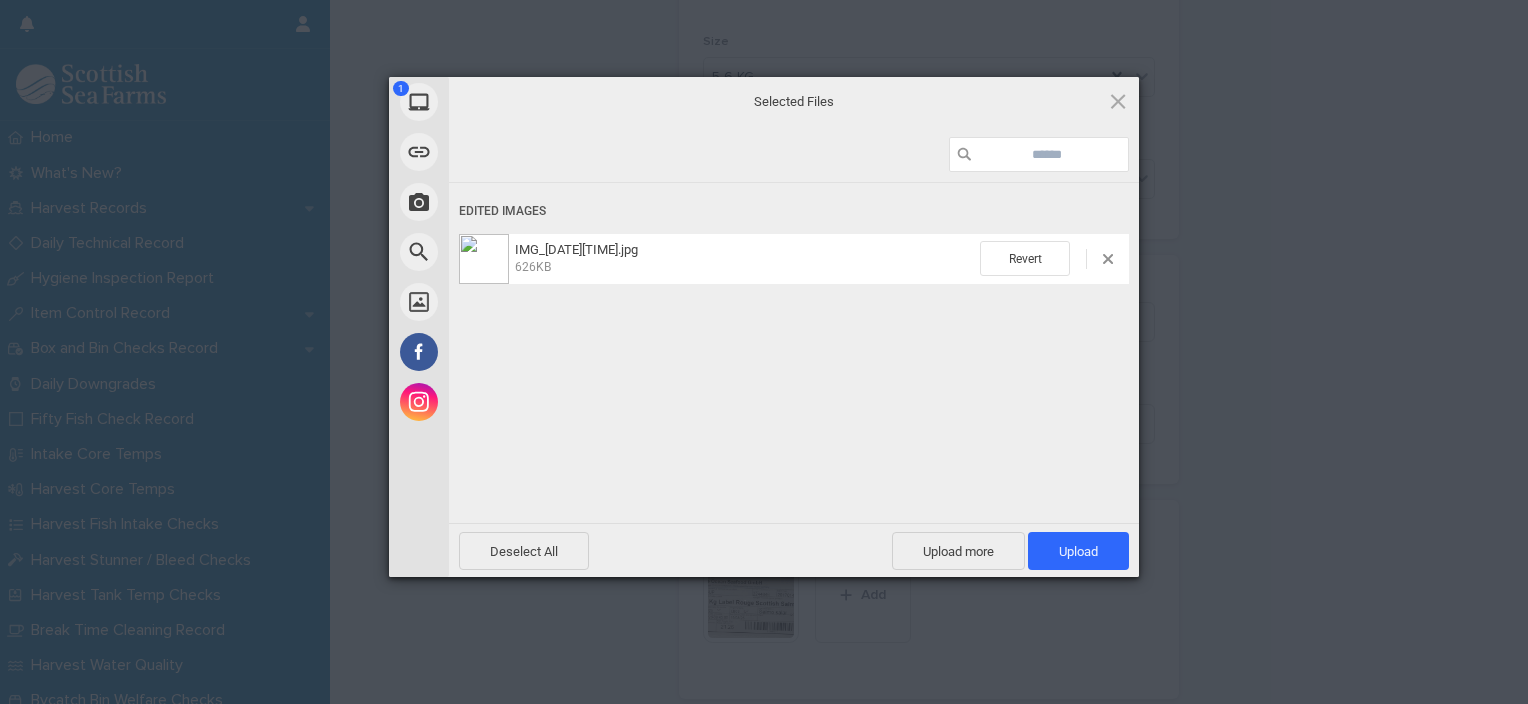 click on "Upload
1" at bounding box center (1078, 551) 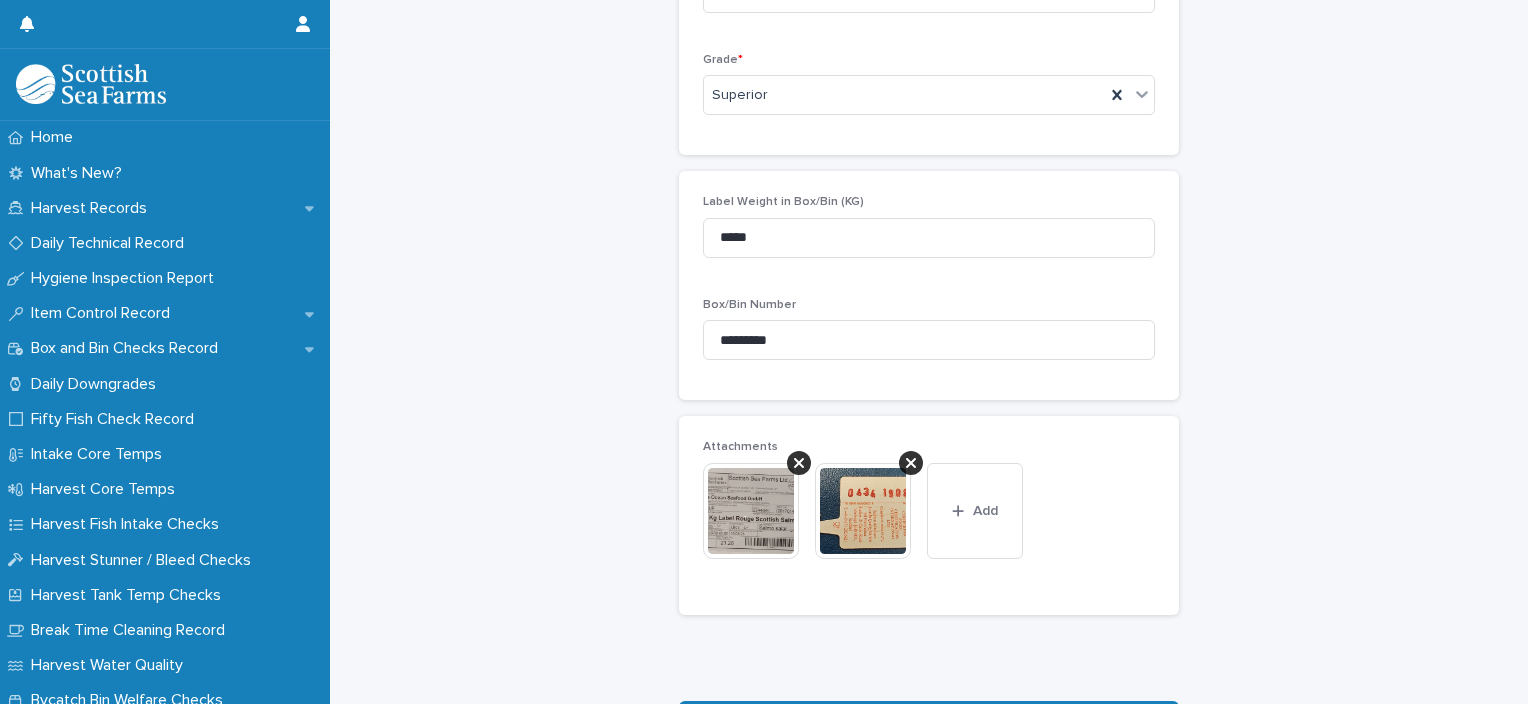 scroll, scrollTop: 836, scrollLeft: 0, axis: vertical 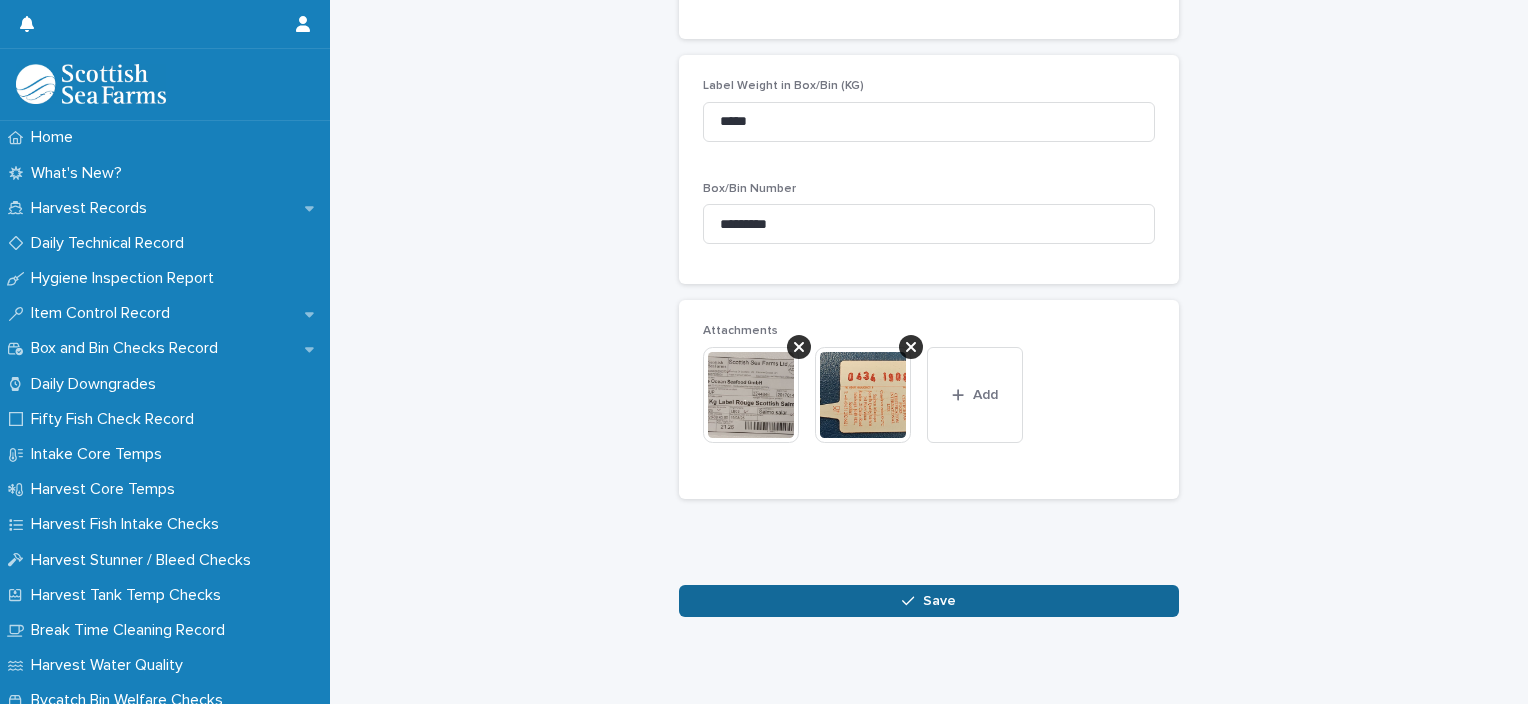 click on "Save" at bounding box center [929, 601] 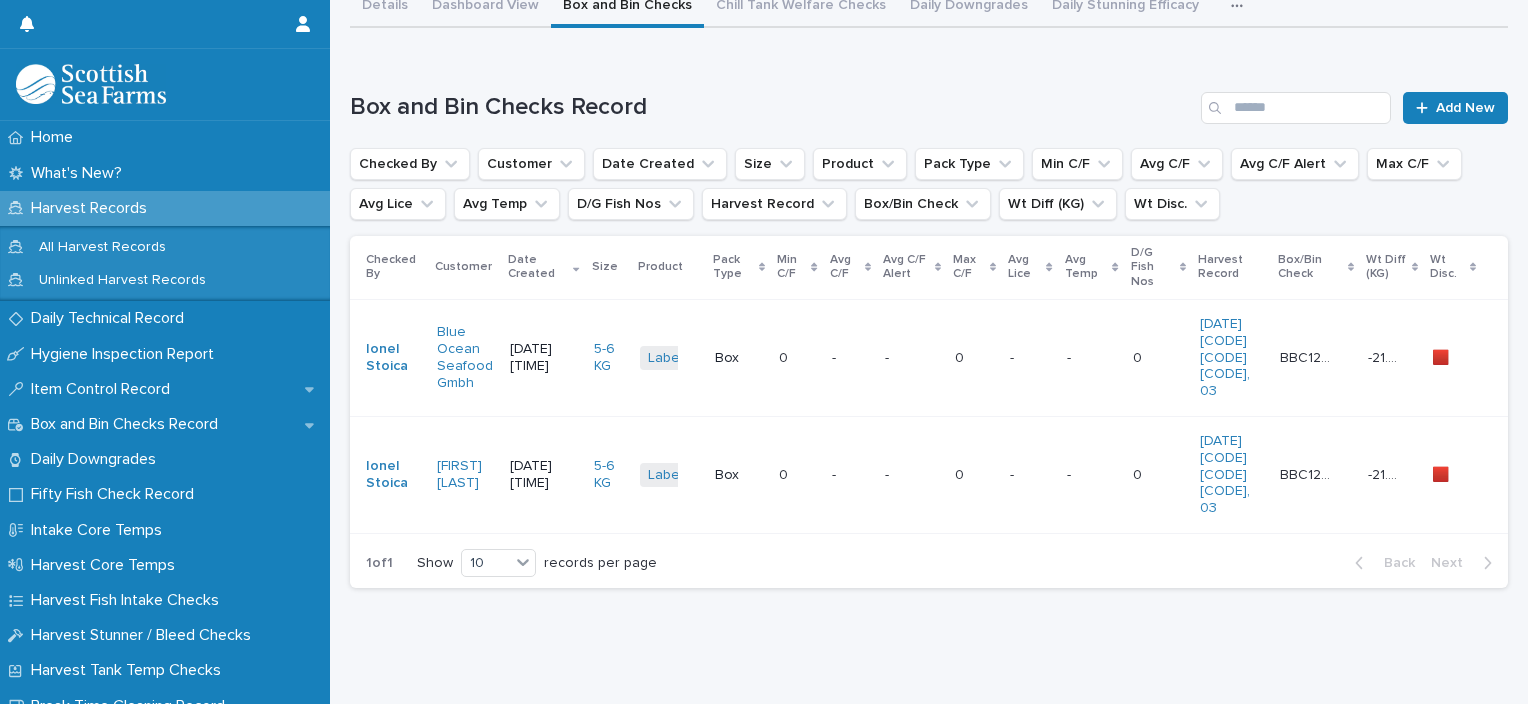 scroll, scrollTop: 0, scrollLeft: 0, axis: both 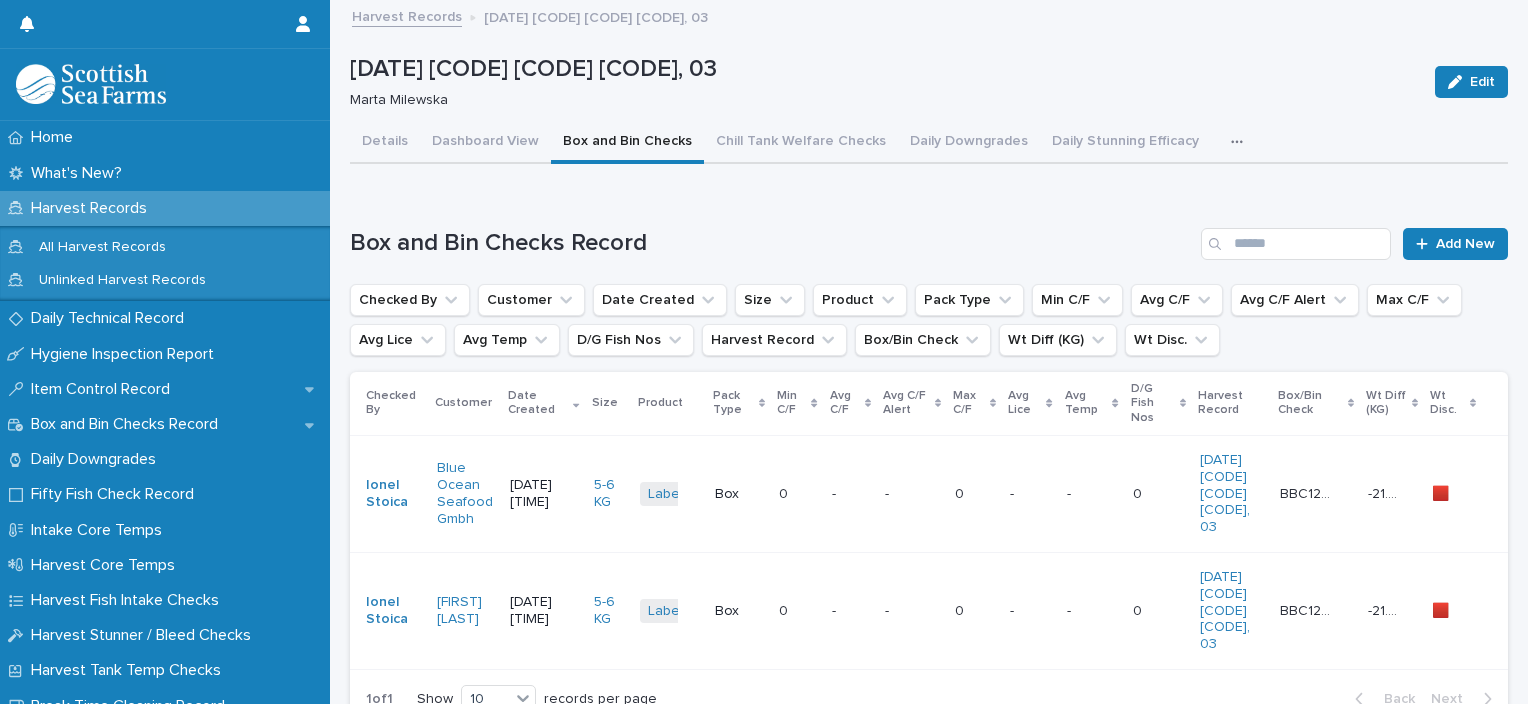 click on "- -" at bounding box center [912, 493] 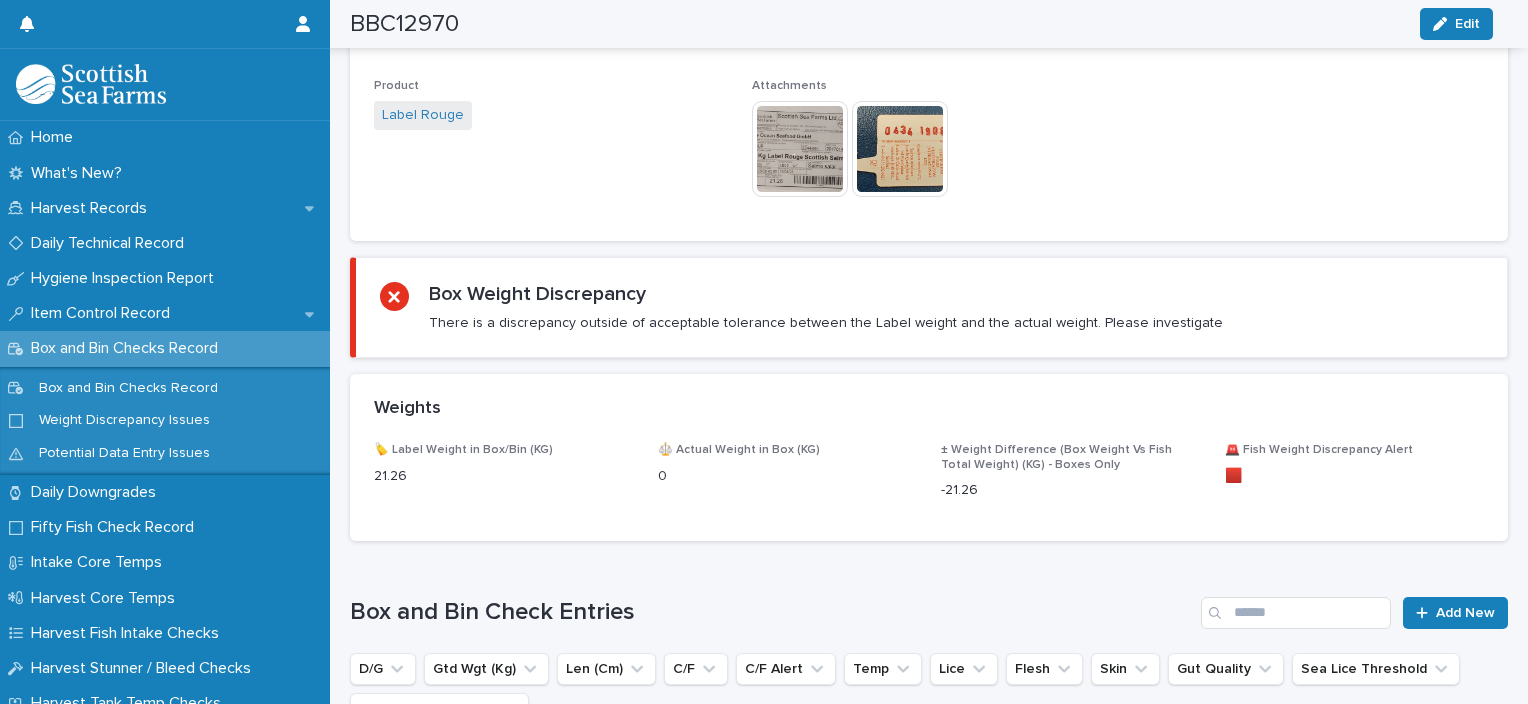 scroll, scrollTop: 1000, scrollLeft: 0, axis: vertical 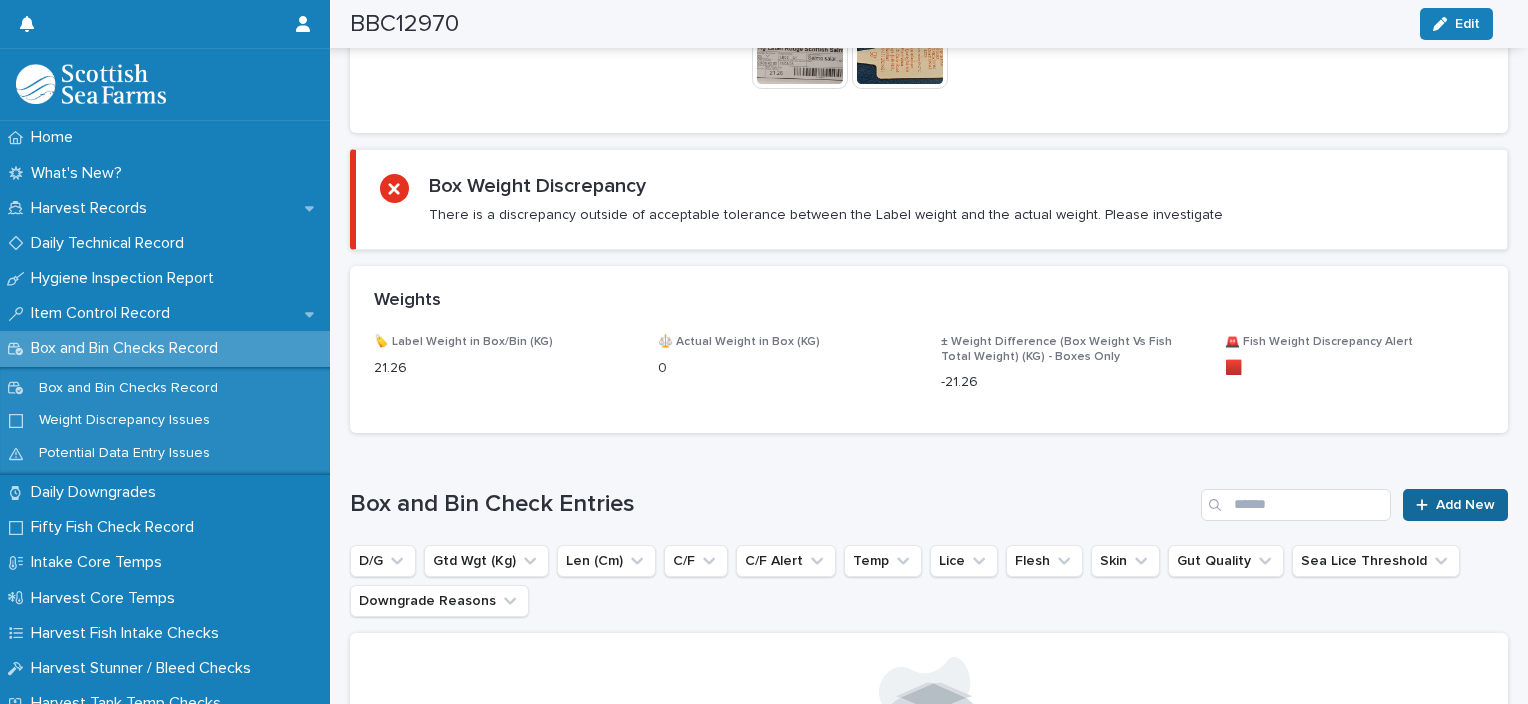 click on "Add New" at bounding box center [1465, 505] 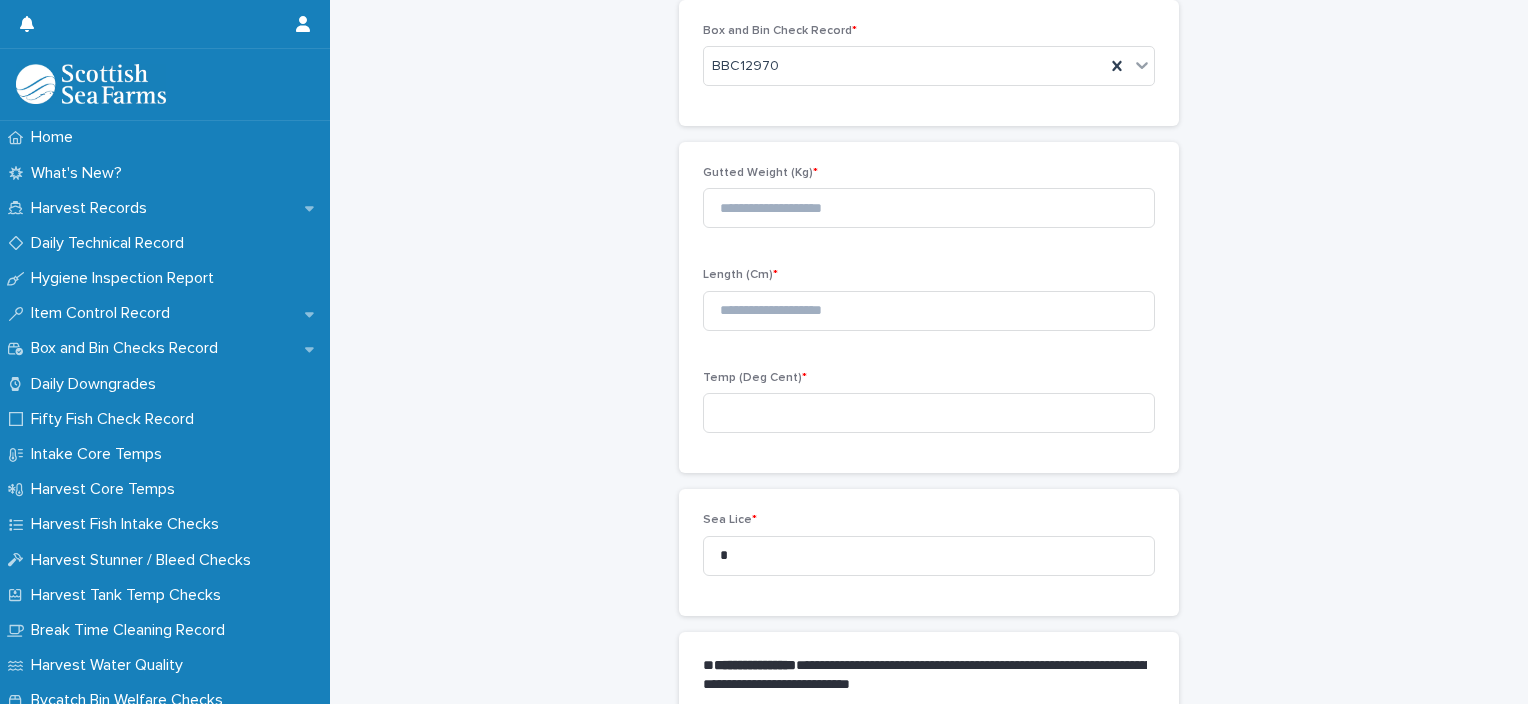 scroll, scrollTop: 111, scrollLeft: 0, axis: vertical 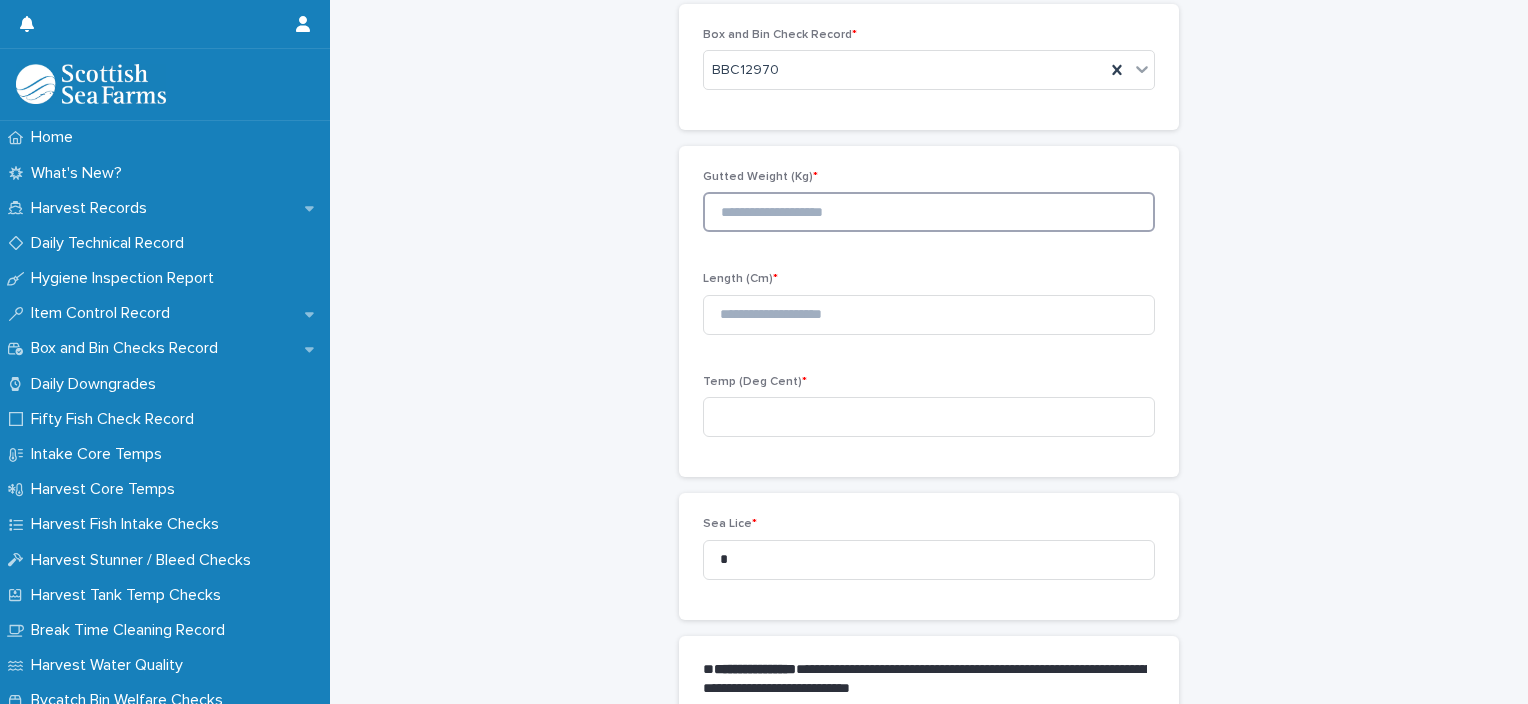 click at bounding box center (929, 212) 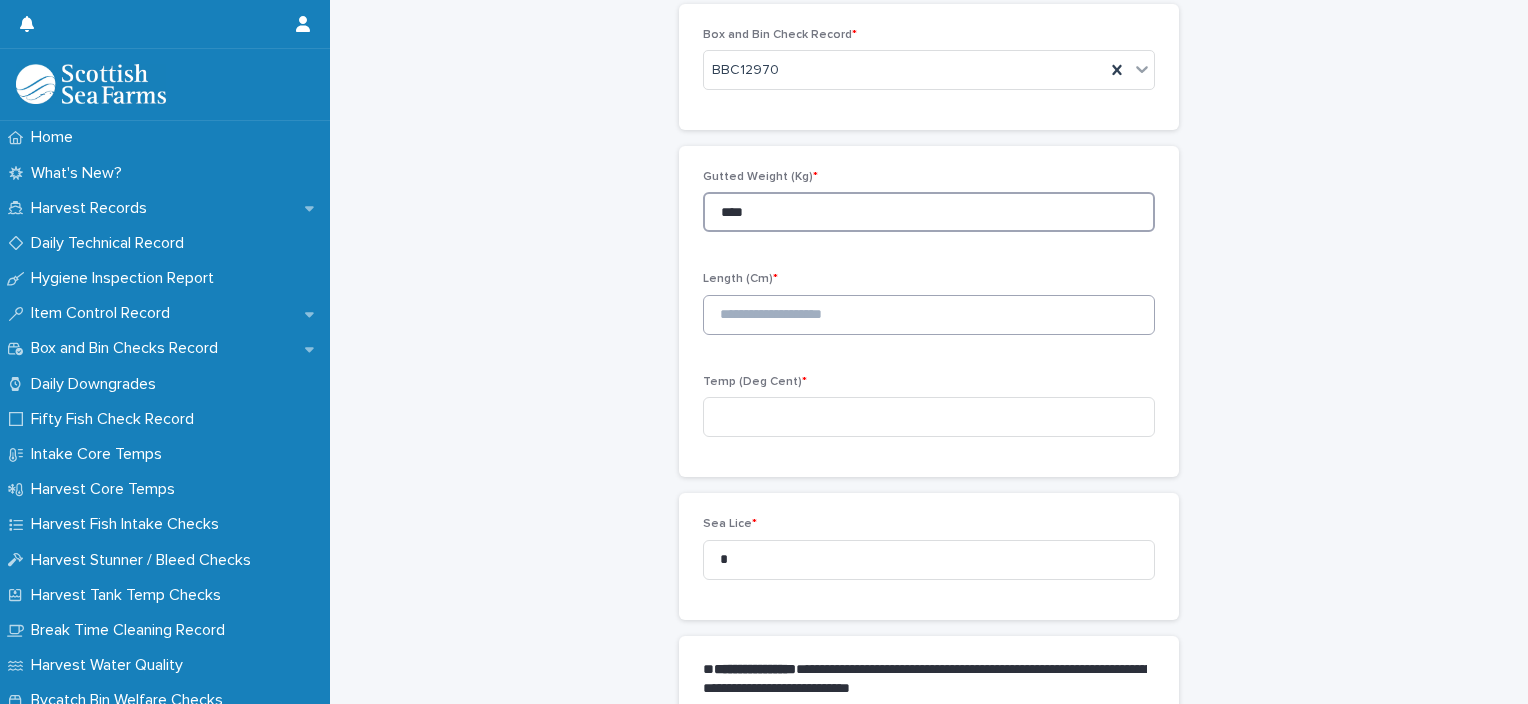 type on "****" 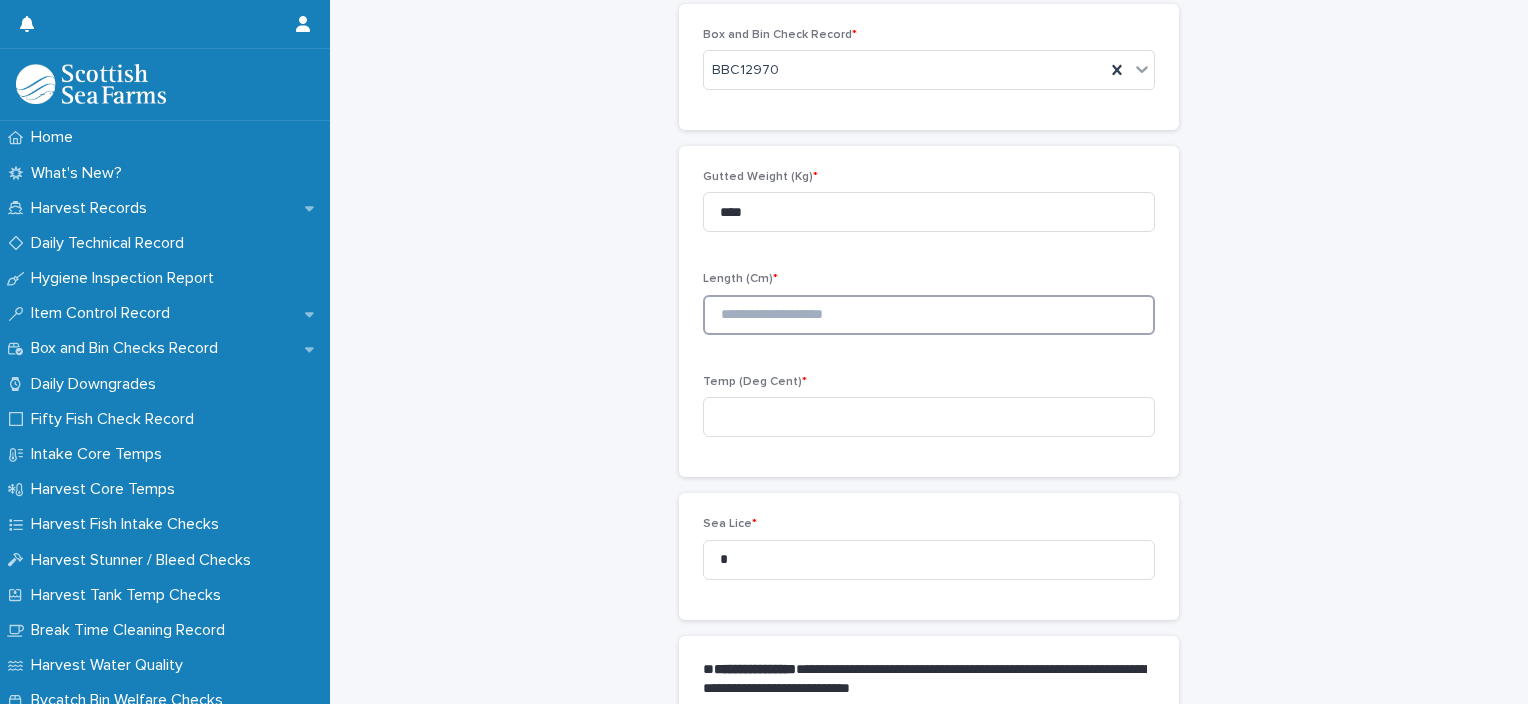 click at bounding box center (929, 315) 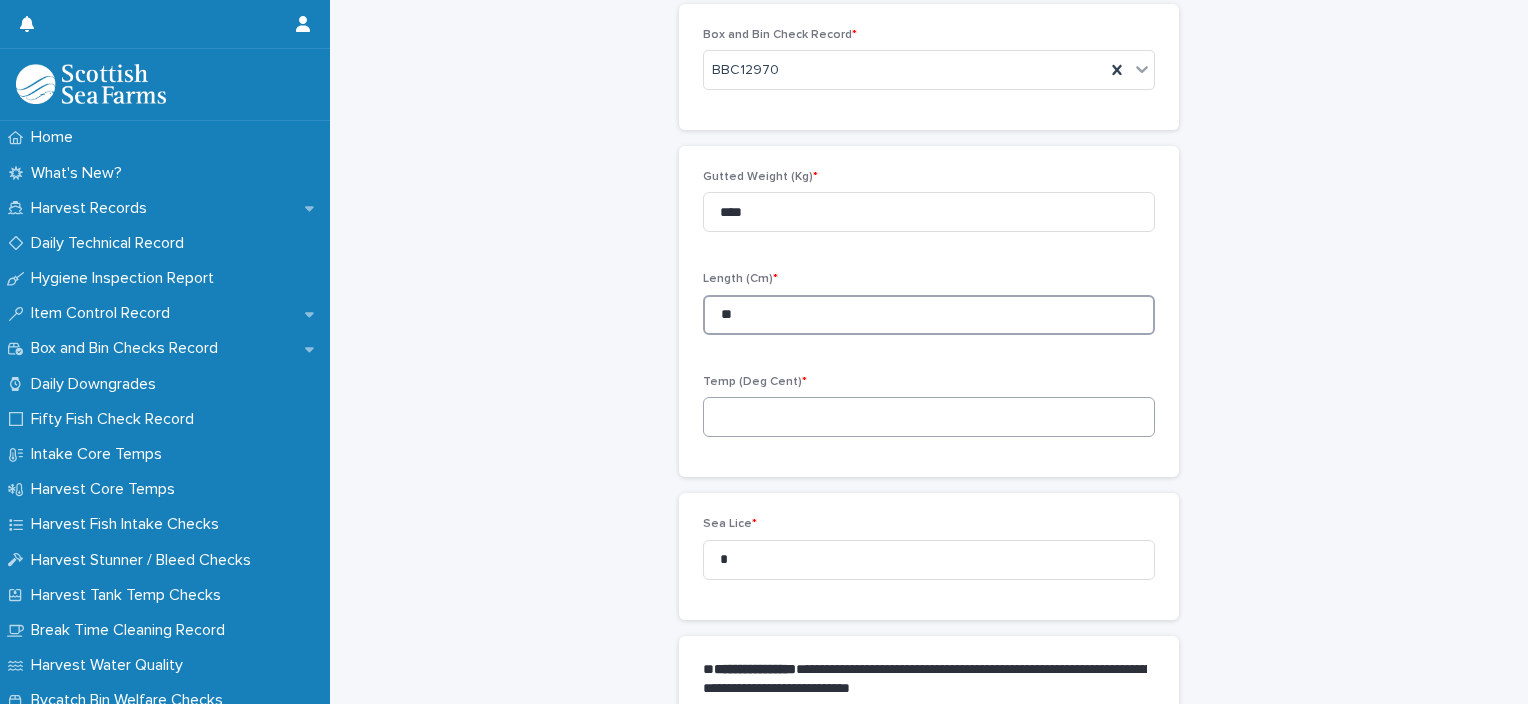 type on "**" 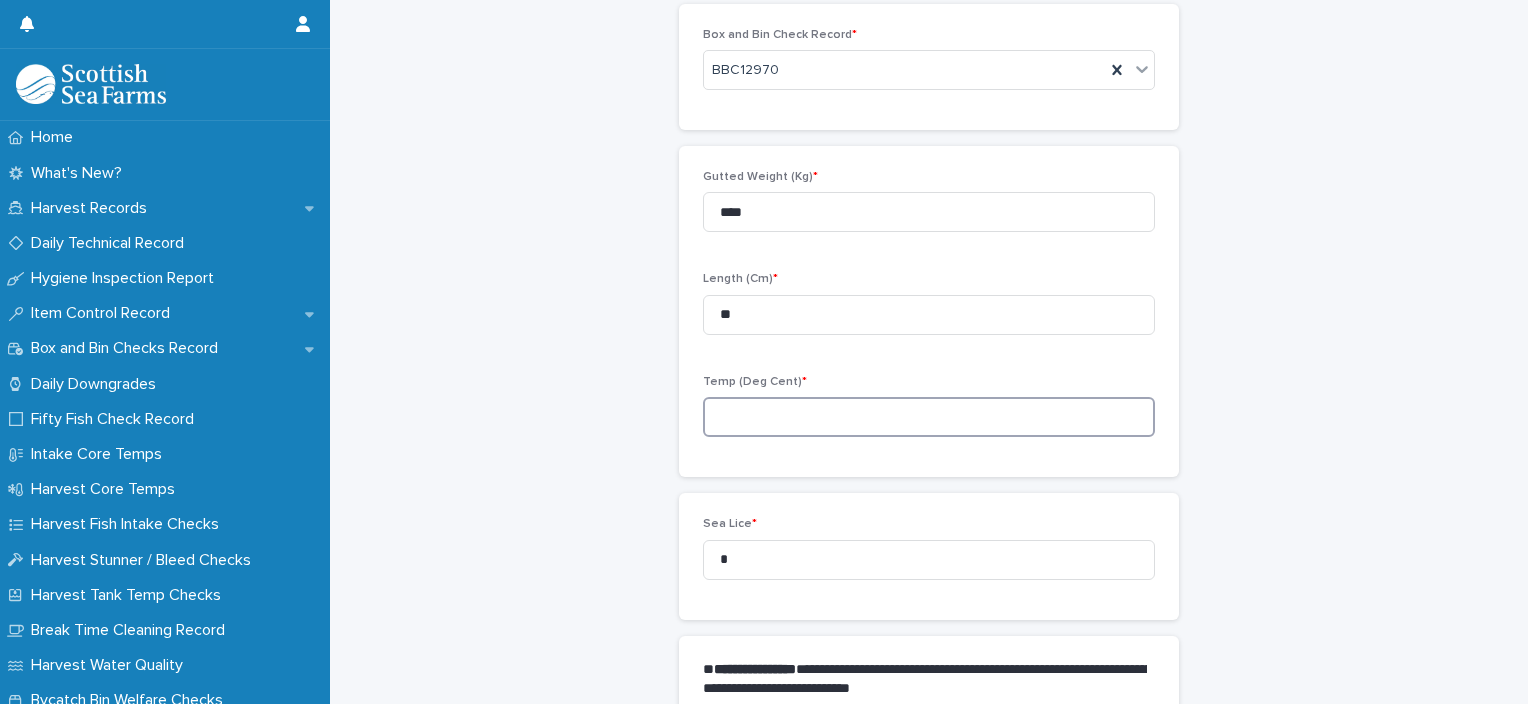 click at bounding box center (929, 417) 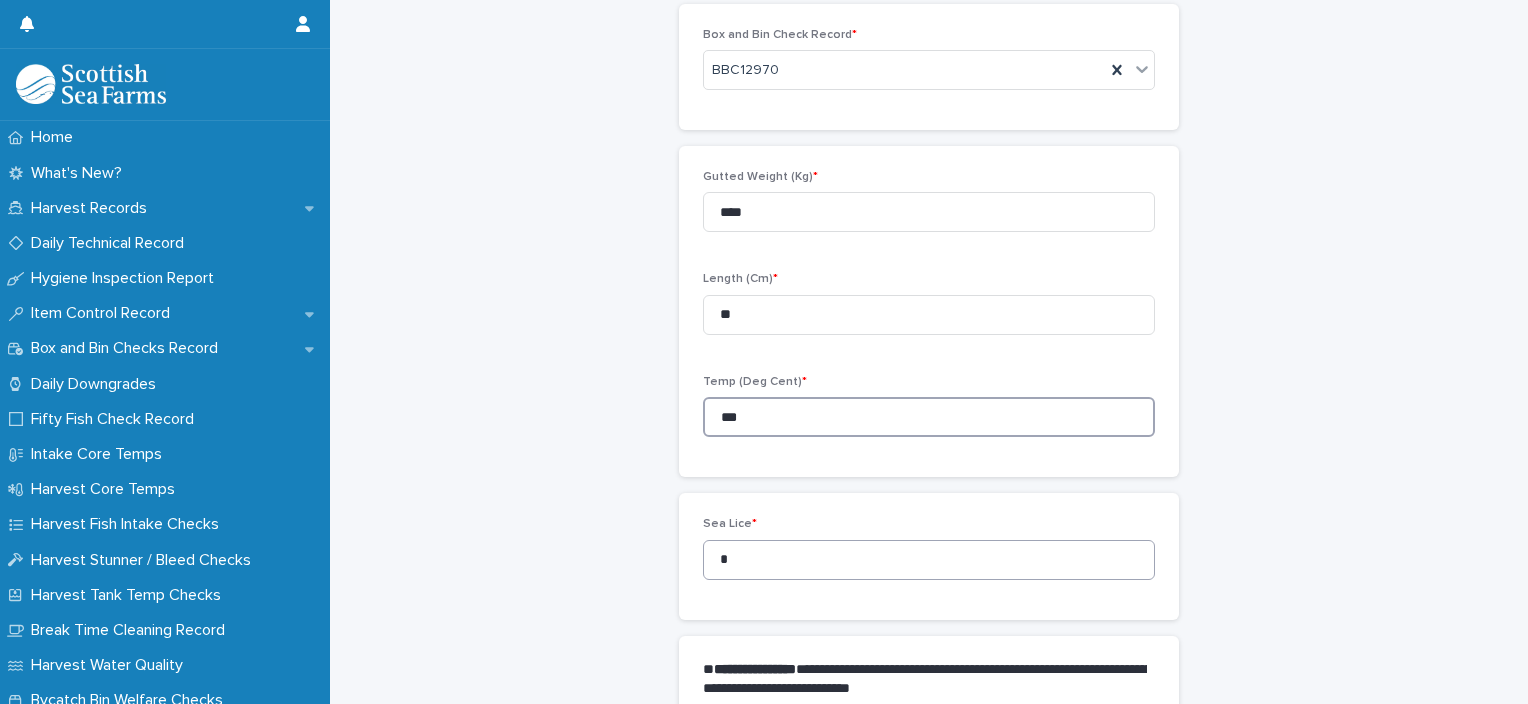type on "***" 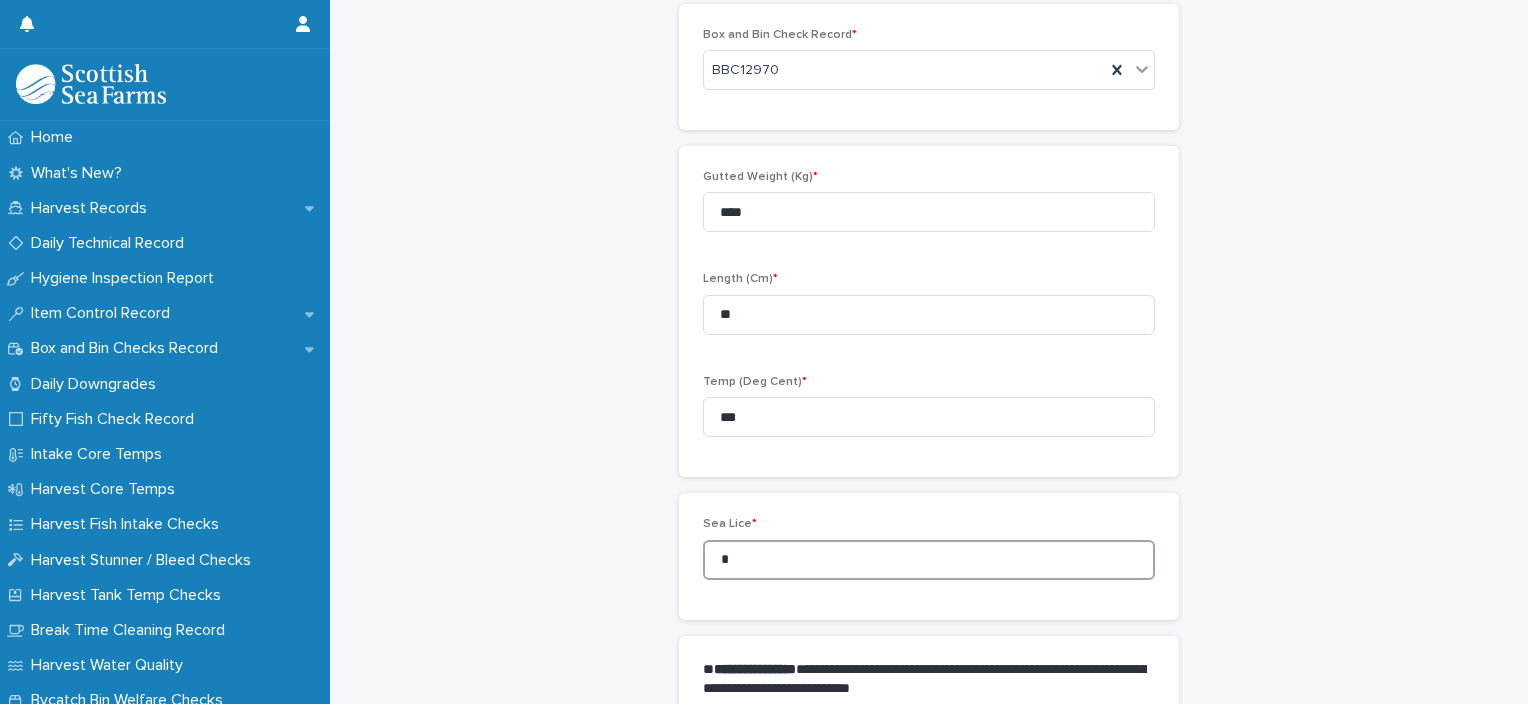 drag, startPoint x: 736, startPoint y: 561, endPoint x: 692, endPoint y: 570, distance: 44.911022 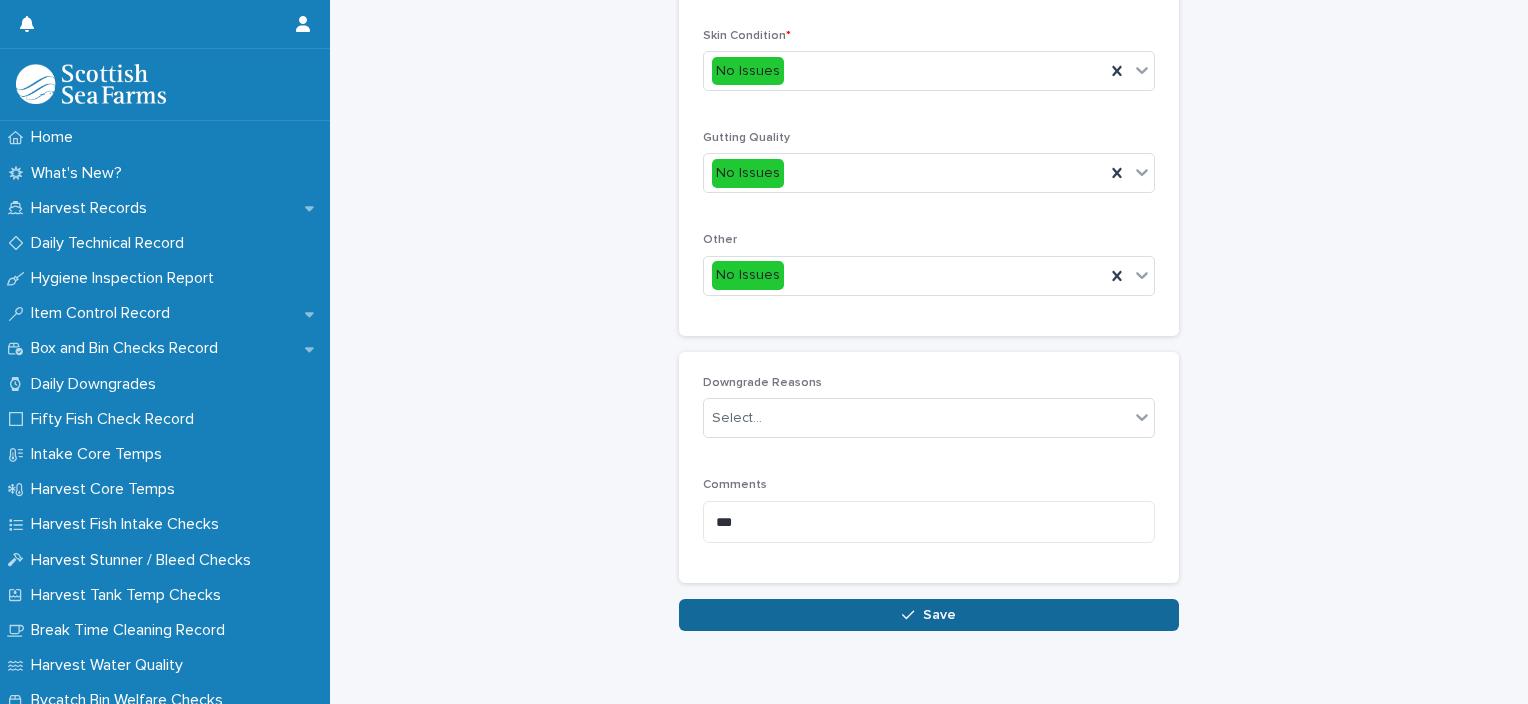 scroll, scrollTop: 948, scrollLeft: 0, axis: vertical 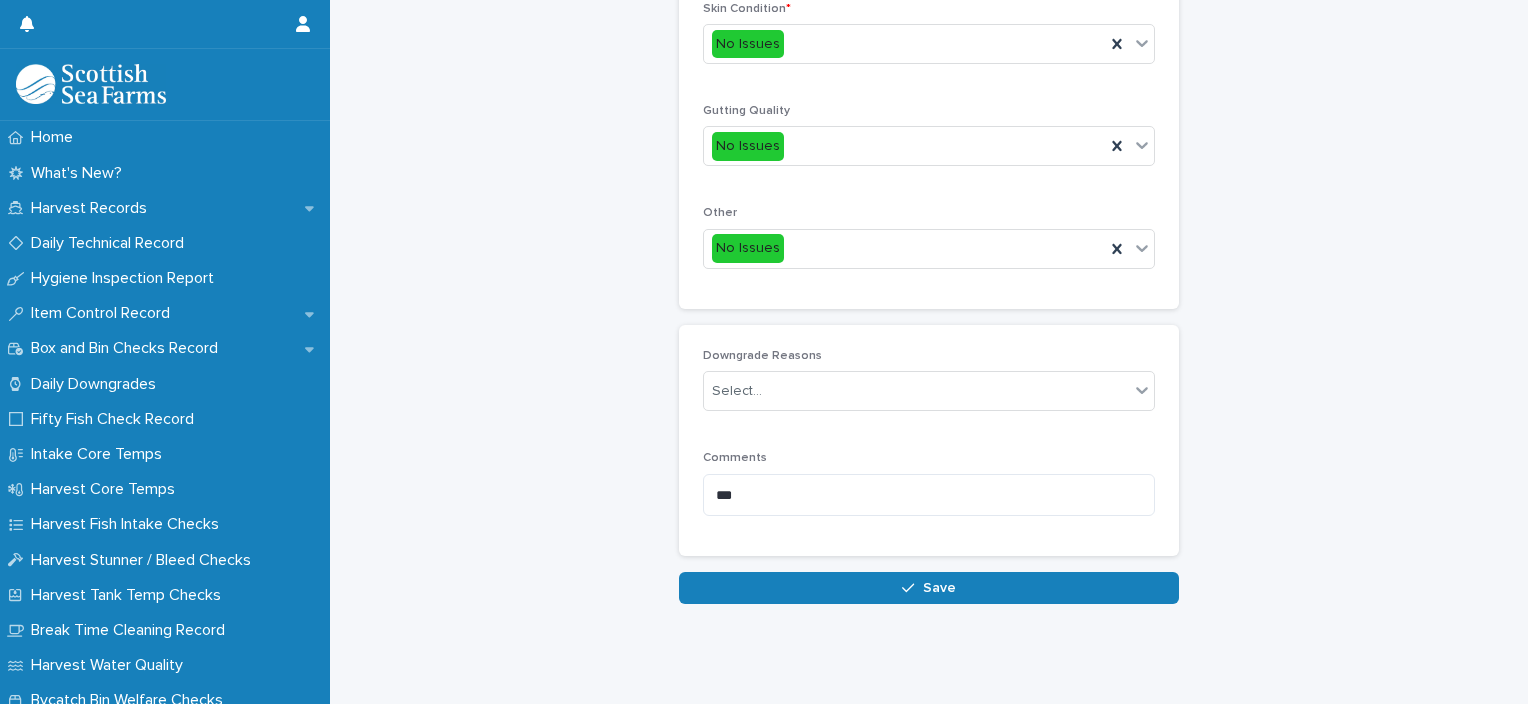 type on "*" 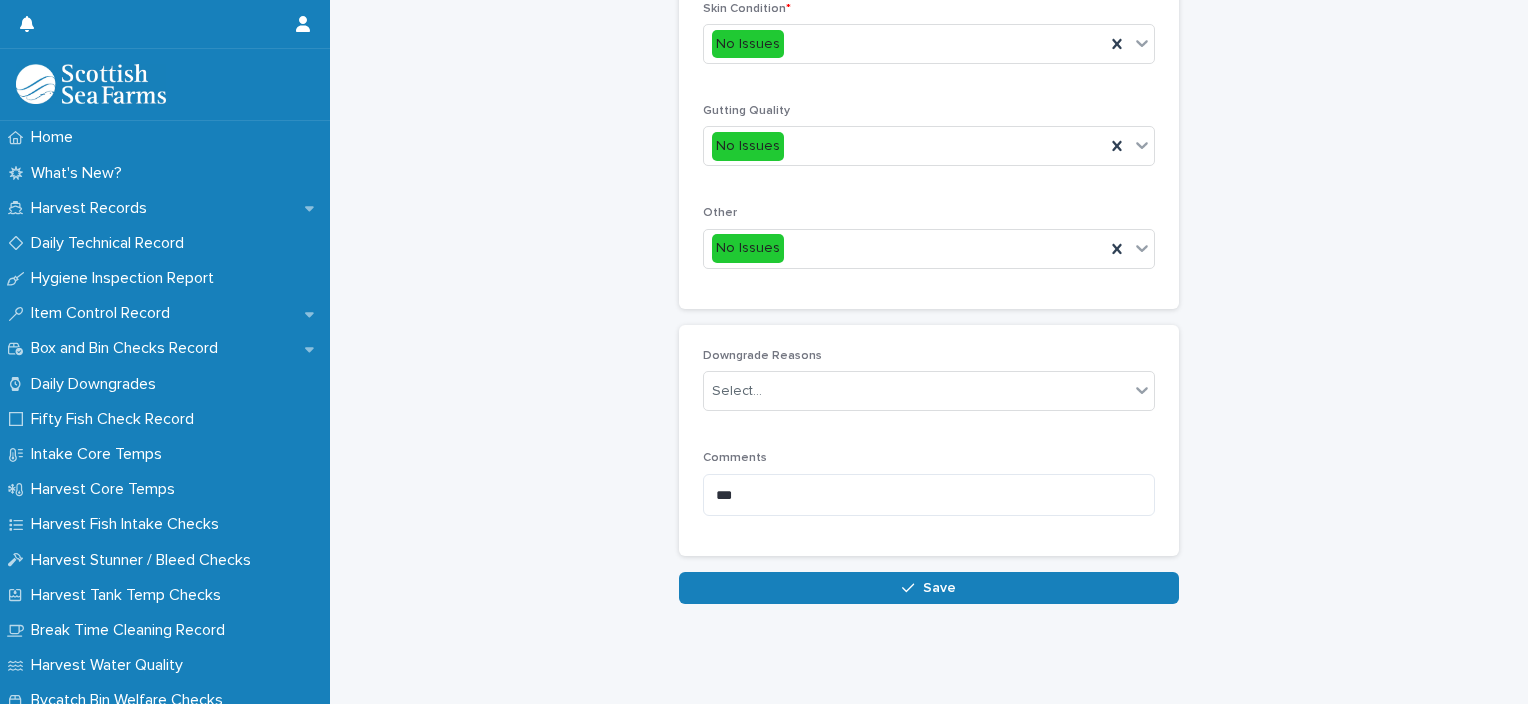 click on "Save" at bounding box center [929, 588] 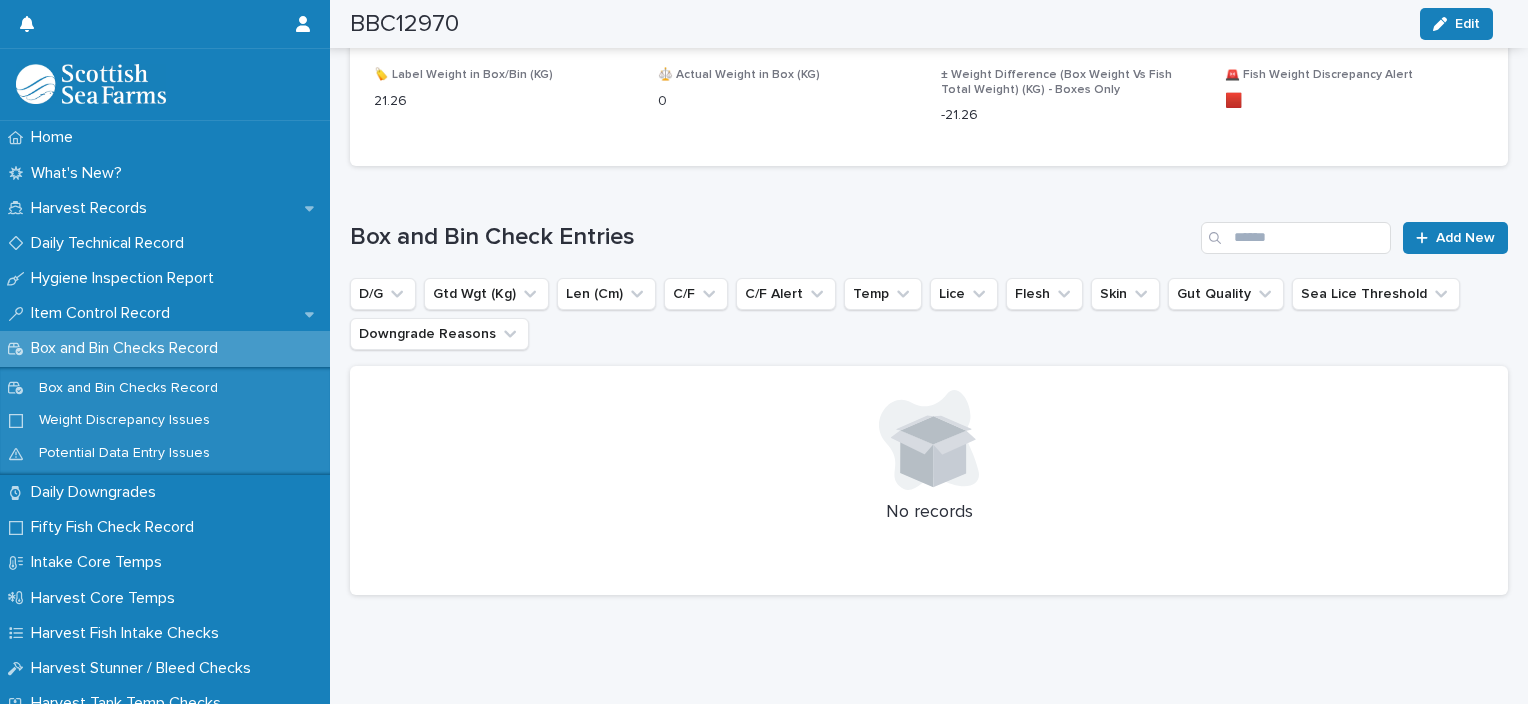 scroll, scrollTop: 1278, scrollLeft: 0, axis: vertical 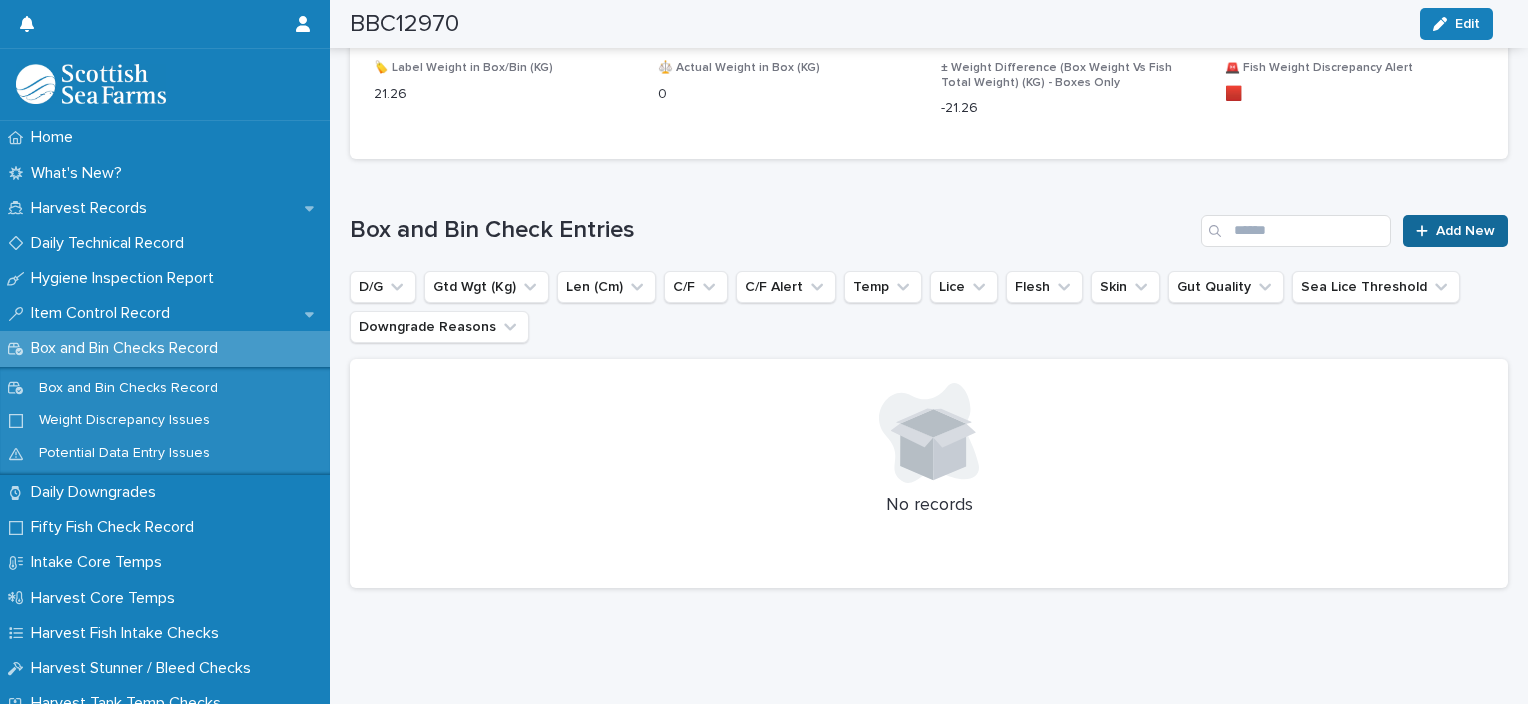 click 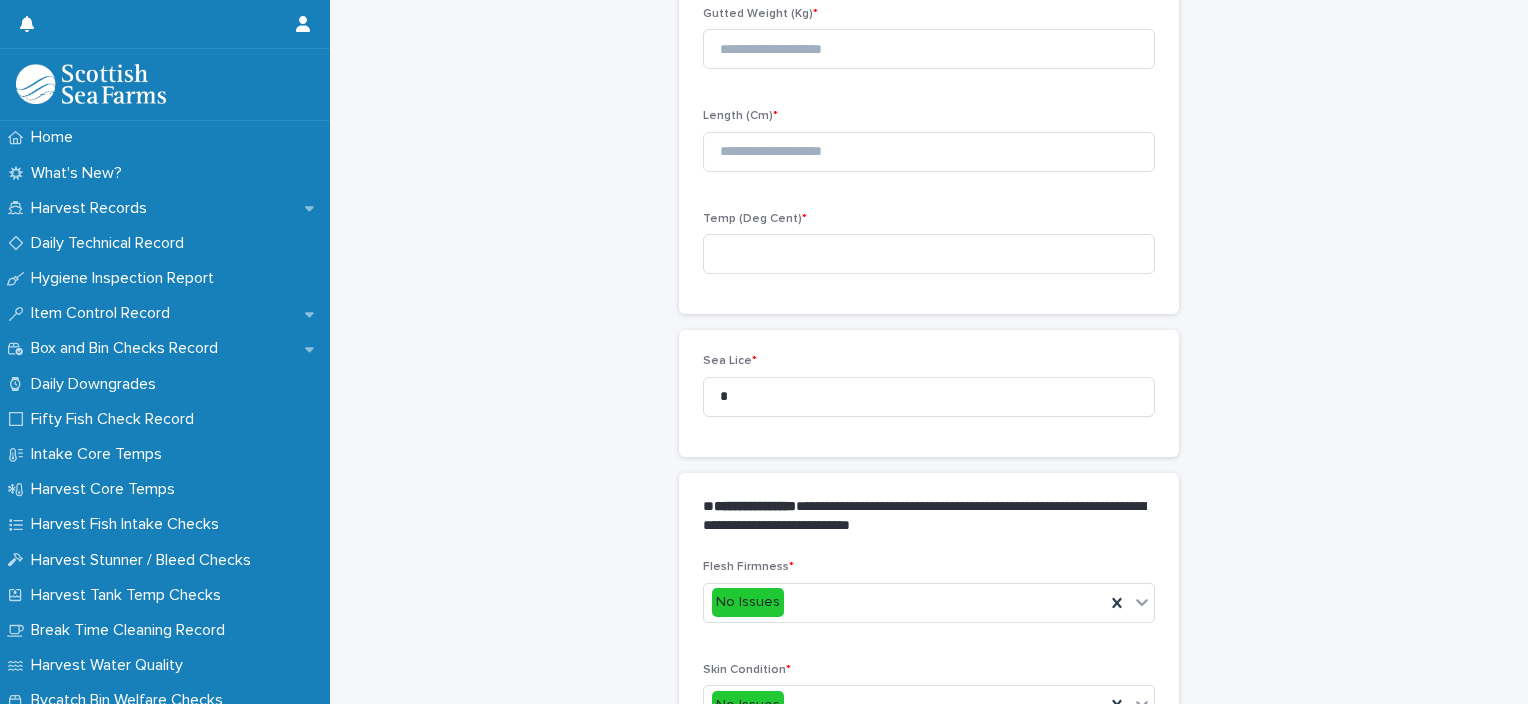 scroll, scrollTop: 211, scrollLeft: 0, axis: vertical 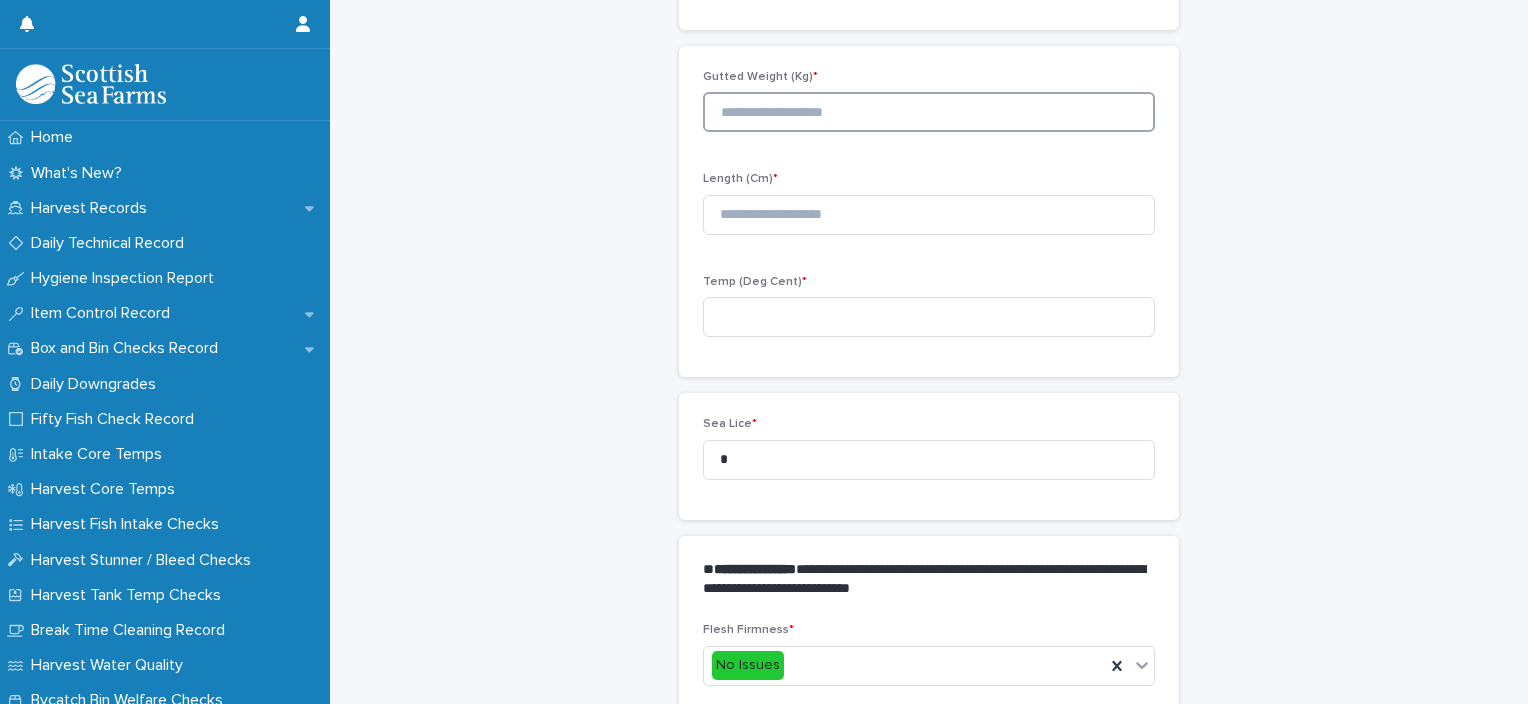 click at bounding box center (929, 112) 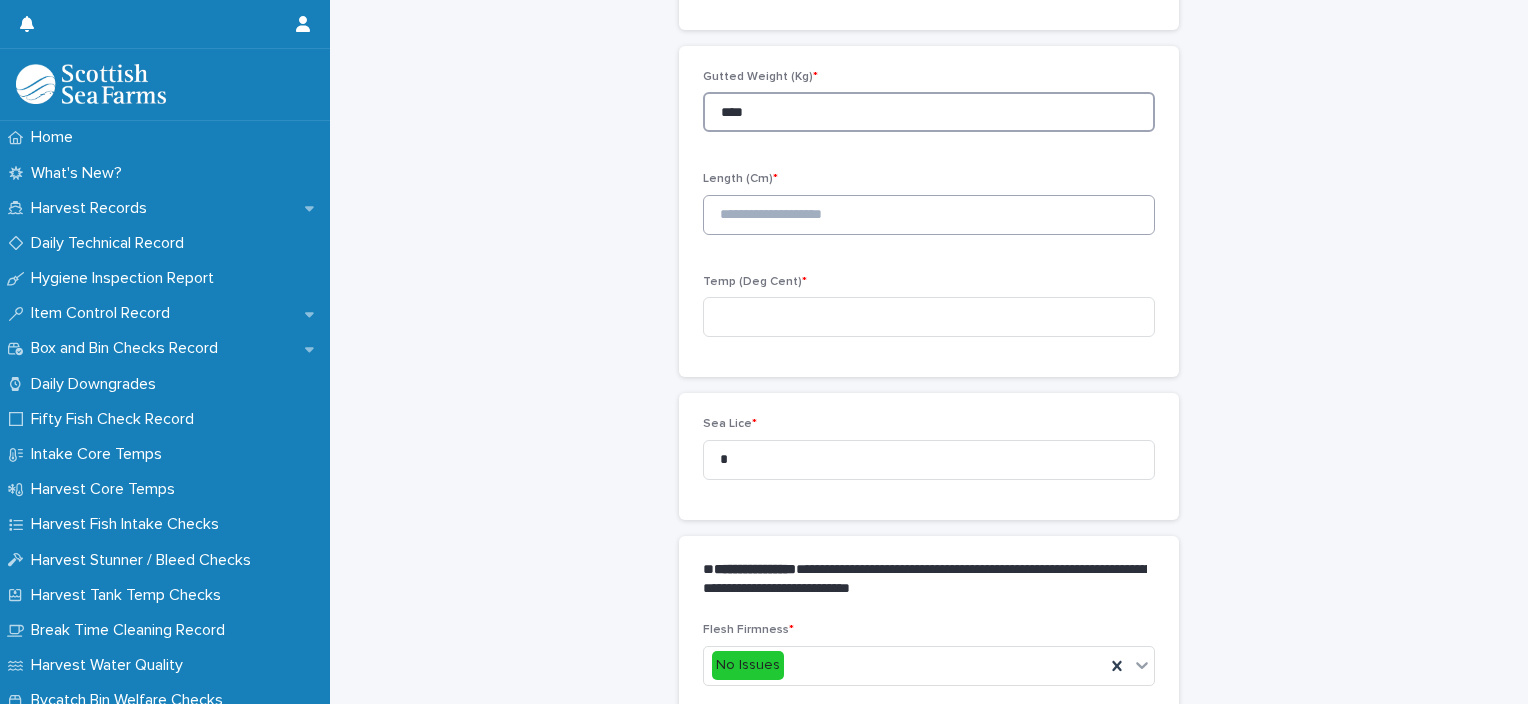 type on "****" 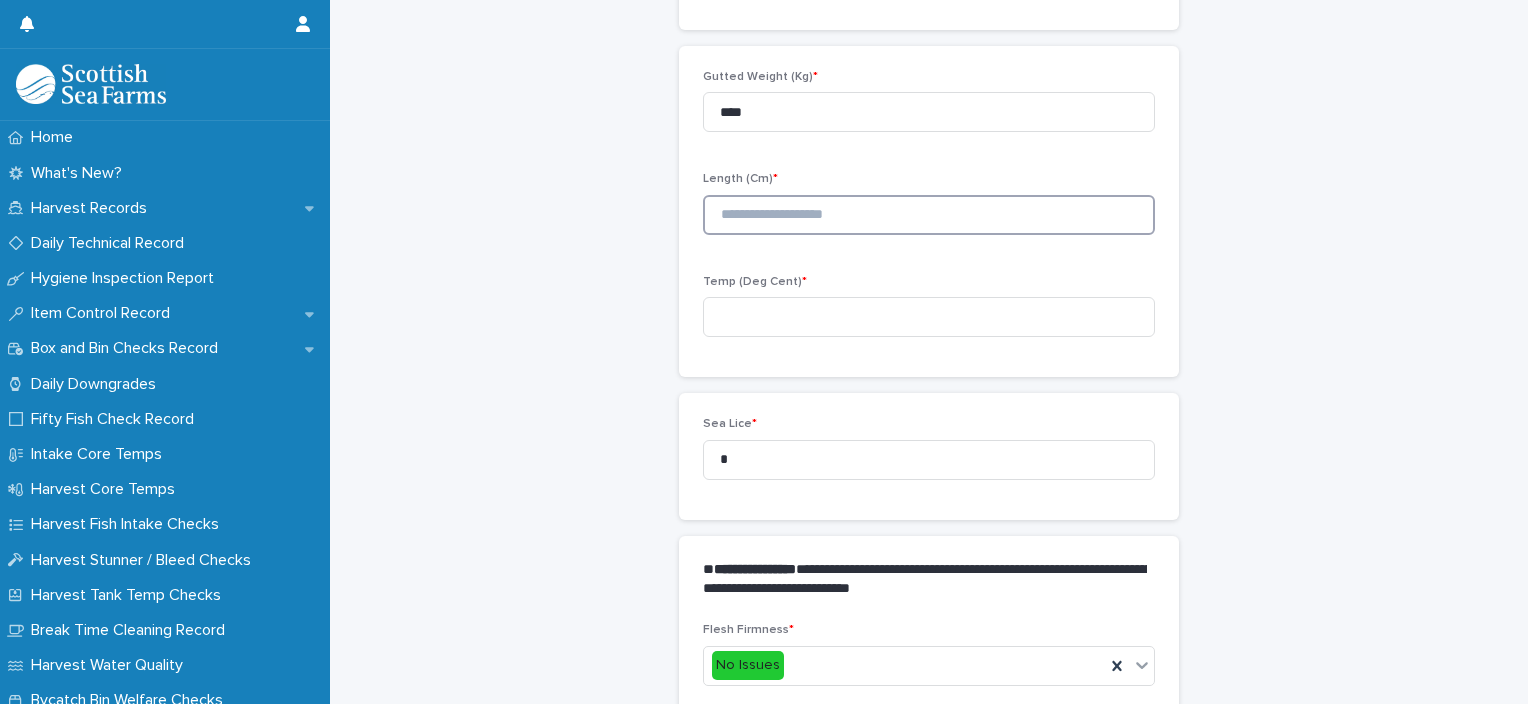 click at bounding box center (929, 215) 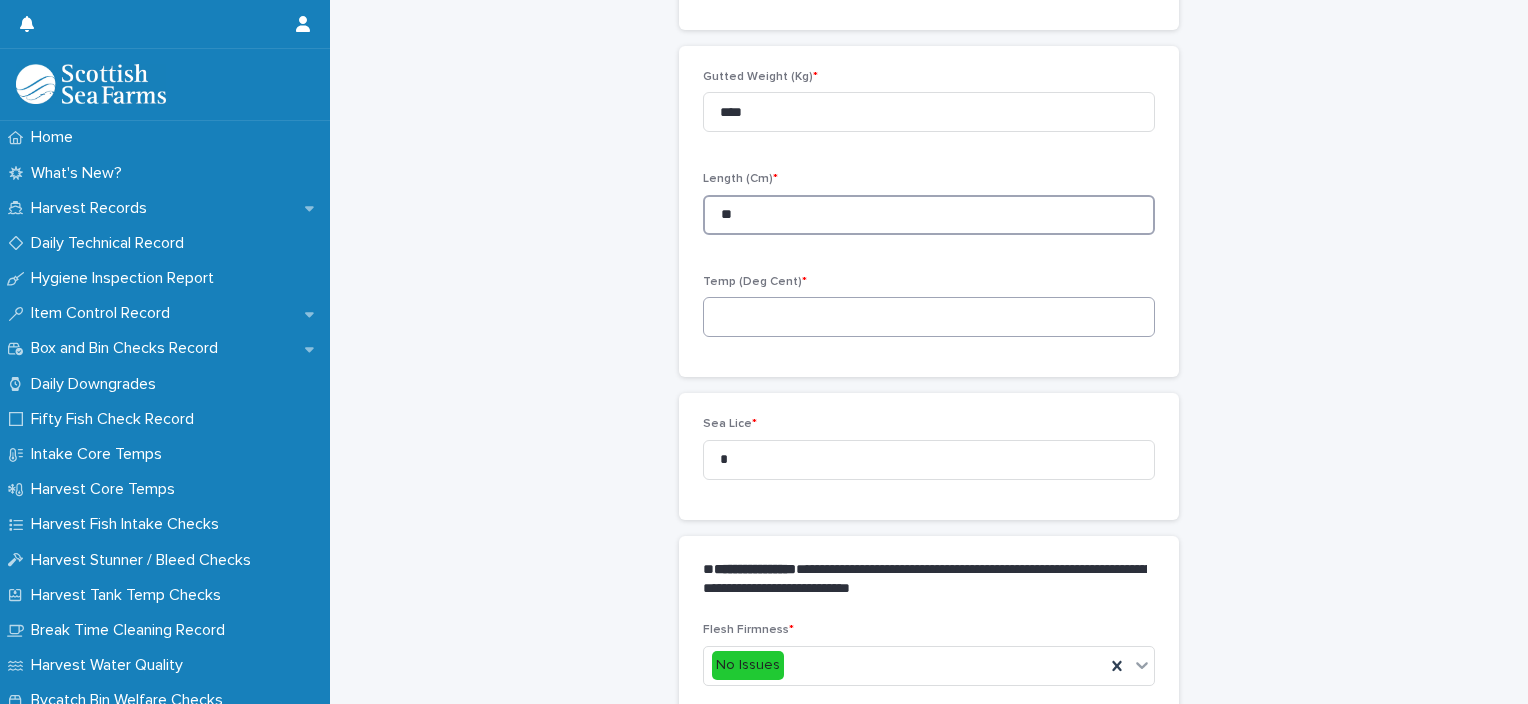 type on "**" 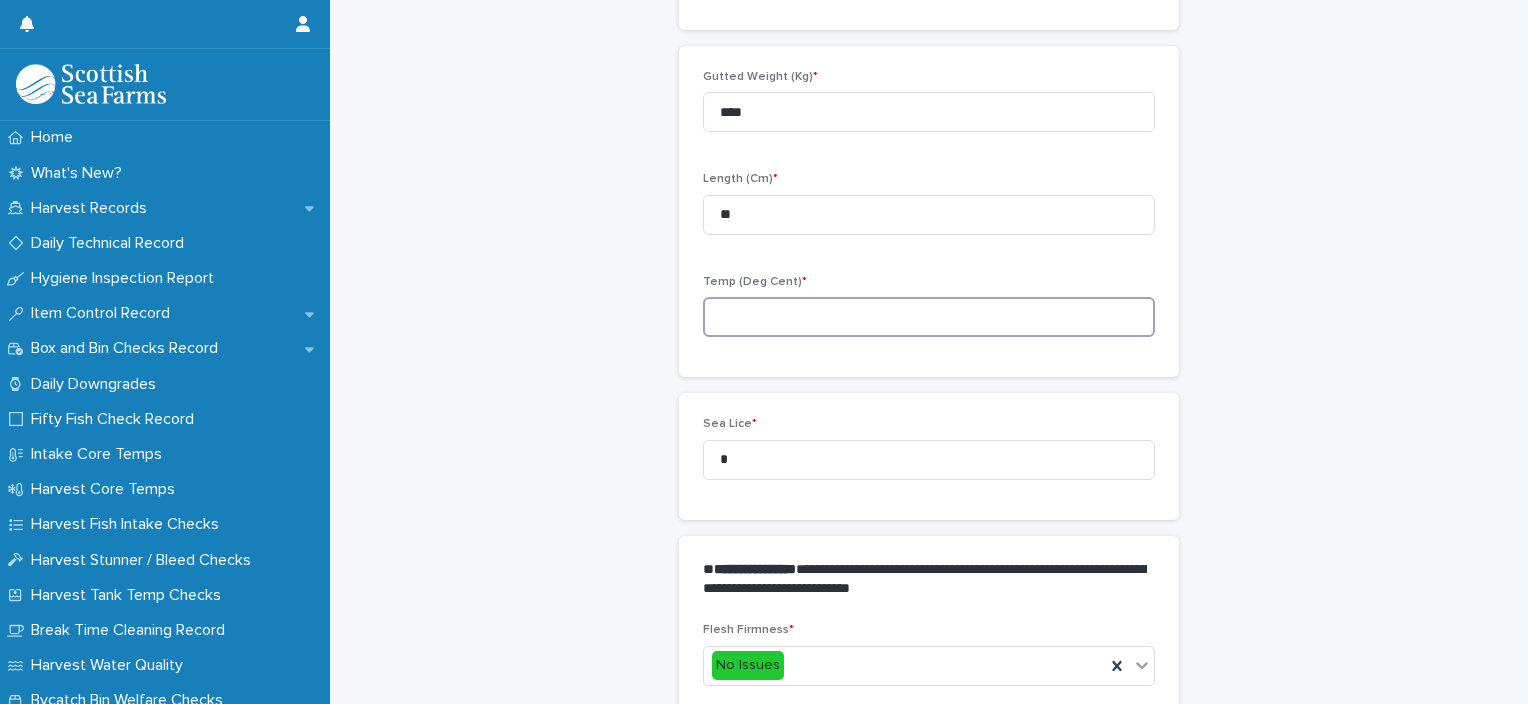 click at bounding box center (929, 317) 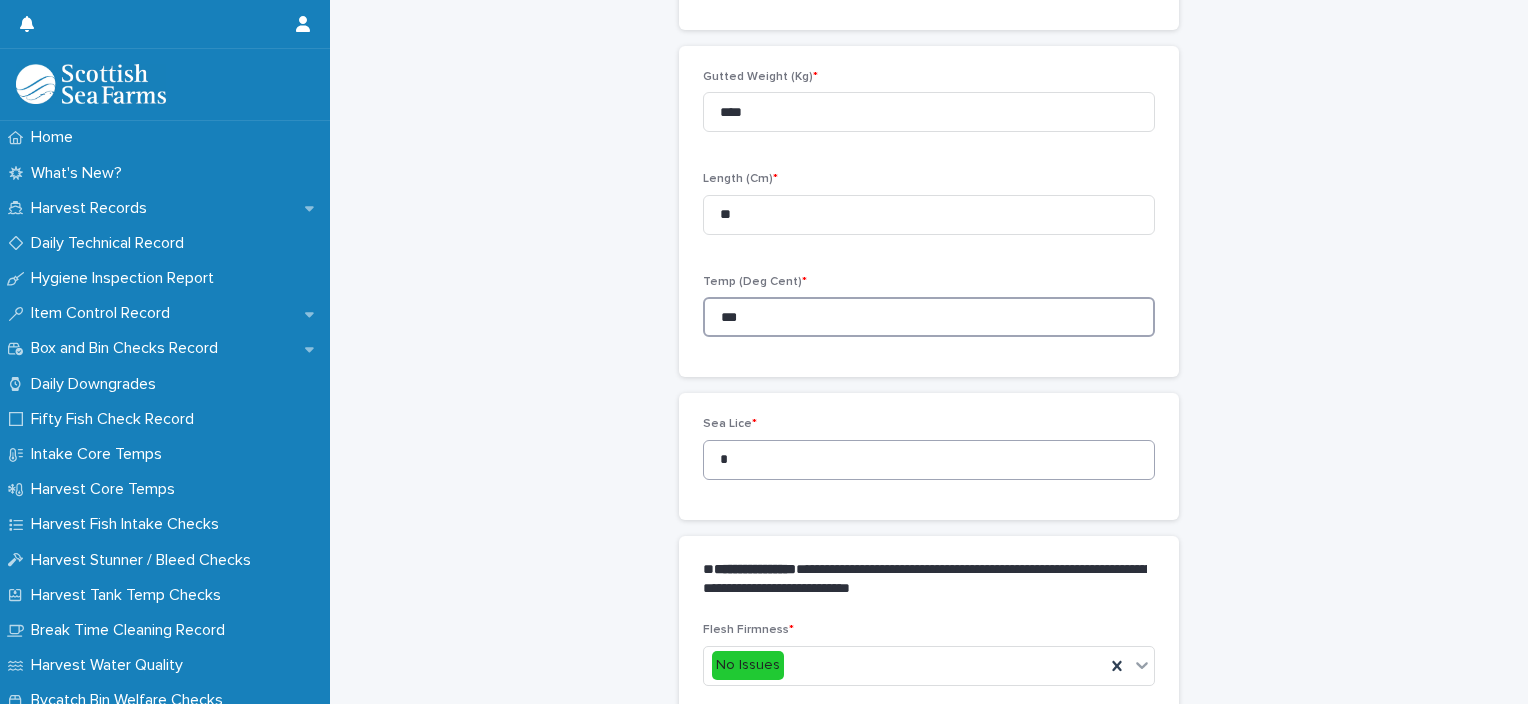 type on "***" 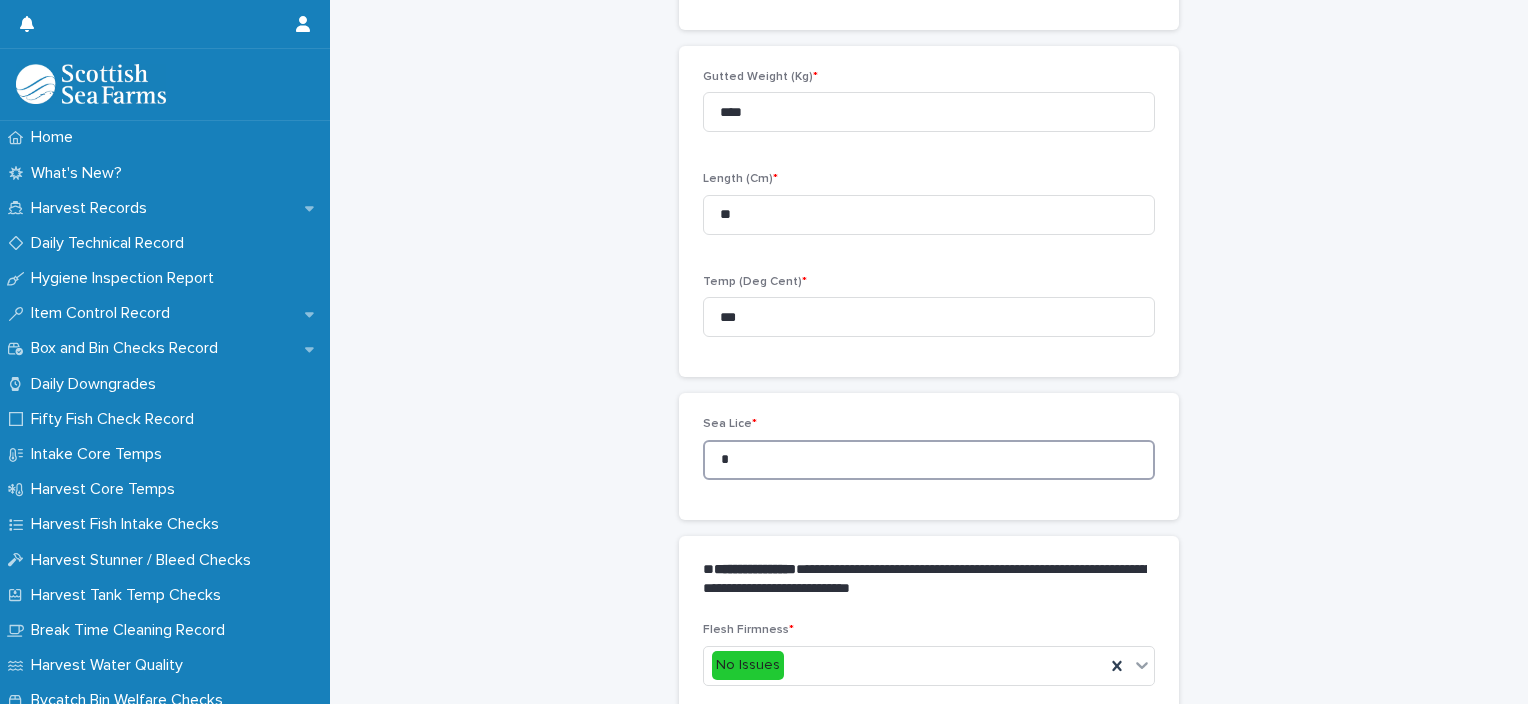 drag, startPoint x: 732, startPoint y: 451, endPoint x: 686, endPoint y: 476, distance: 52.35456 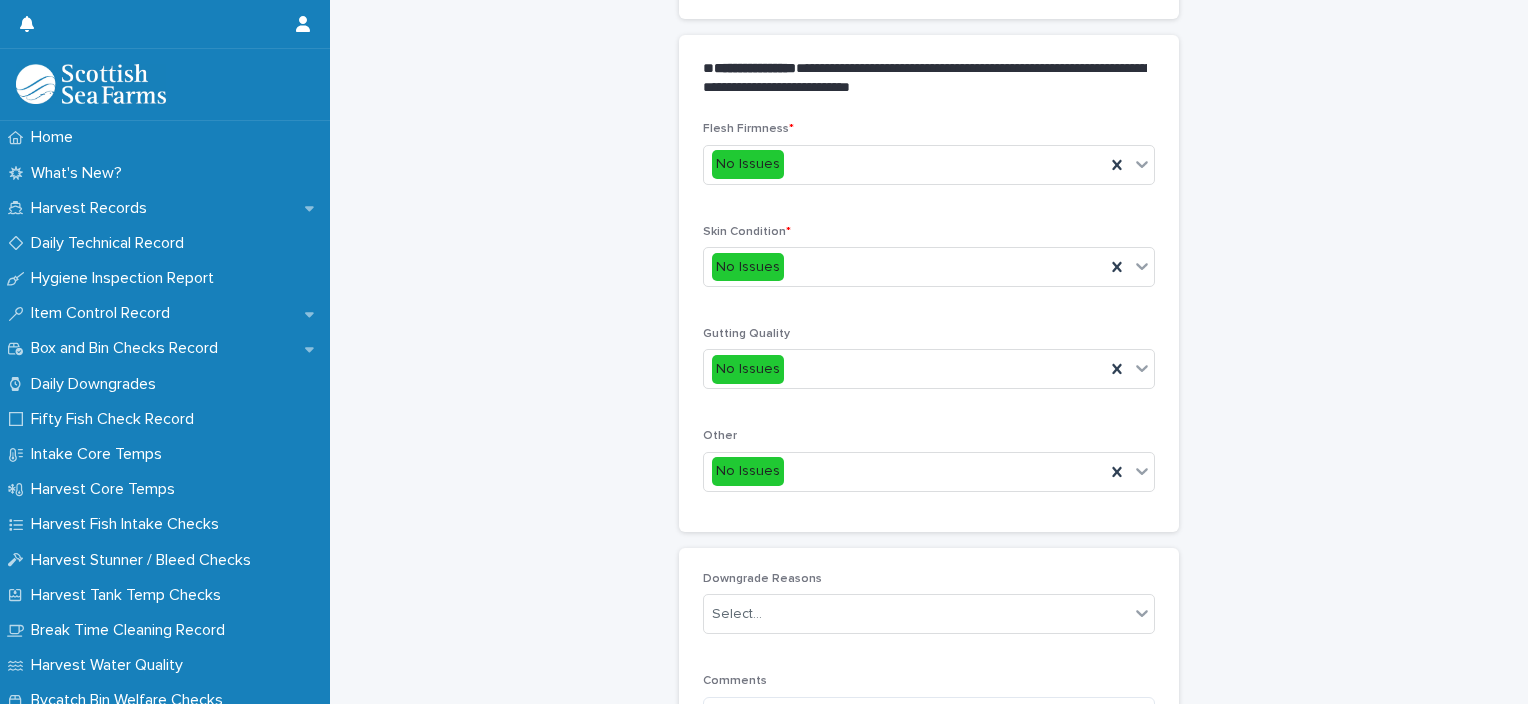 scroll, scrollTop: 811, scrollLeft: 0, axis: vertical 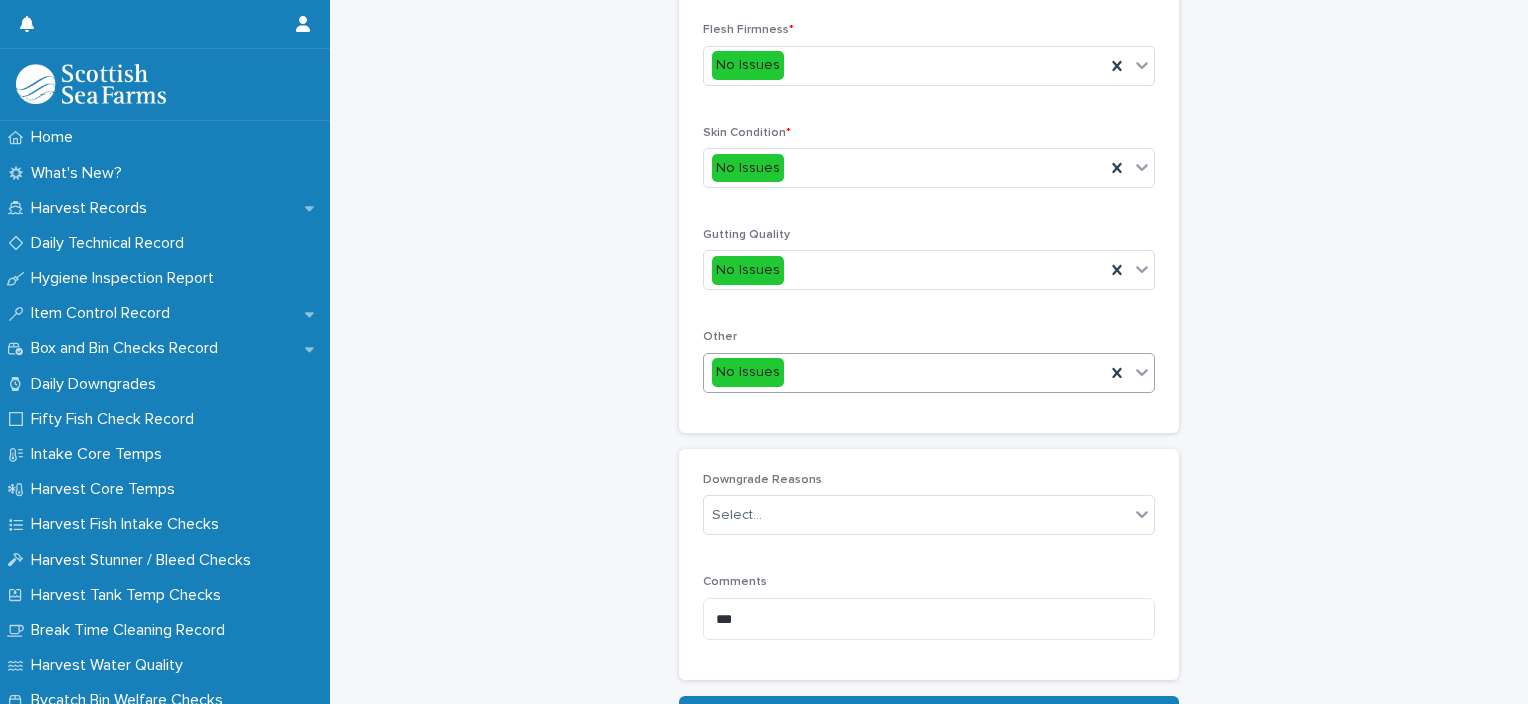 type on "*" 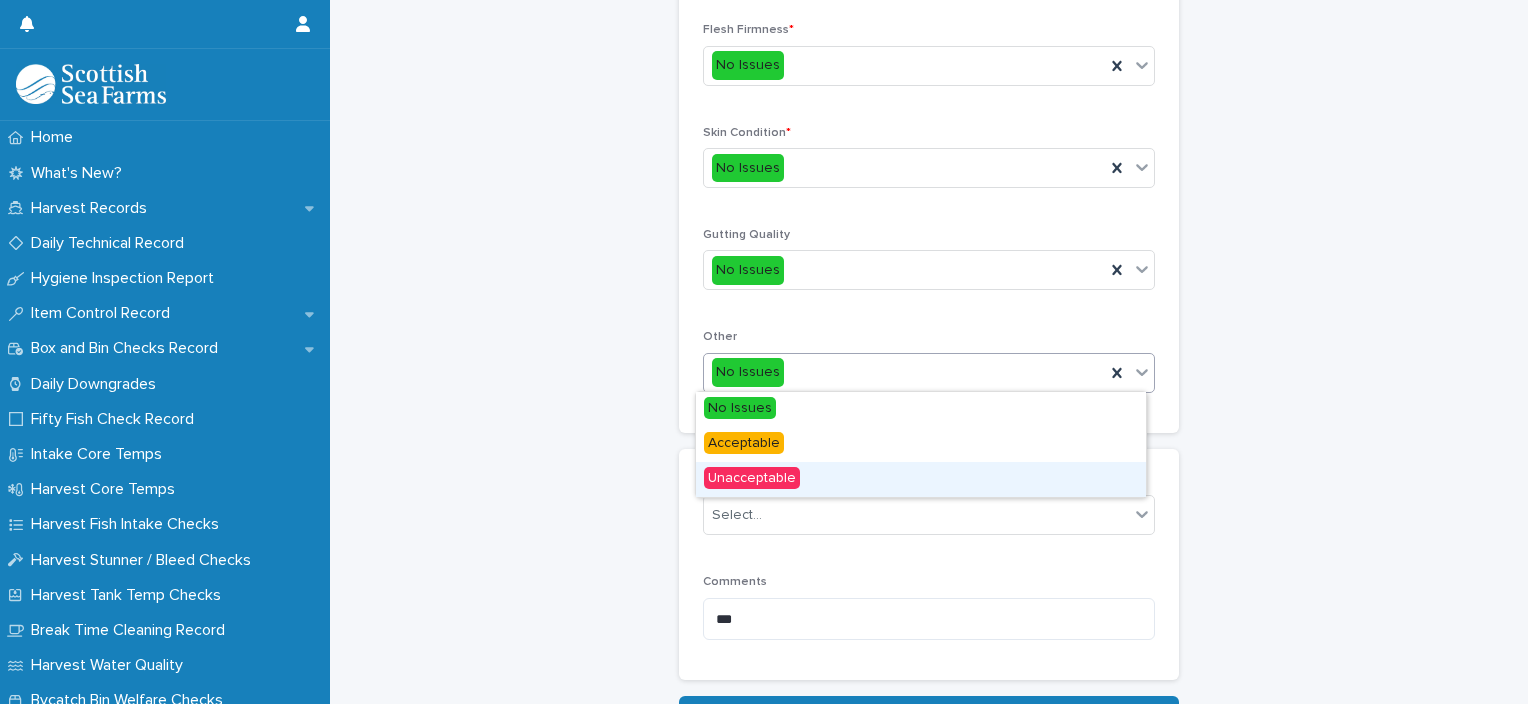 click on "Unacceptable" at bounding box center [921, 479] 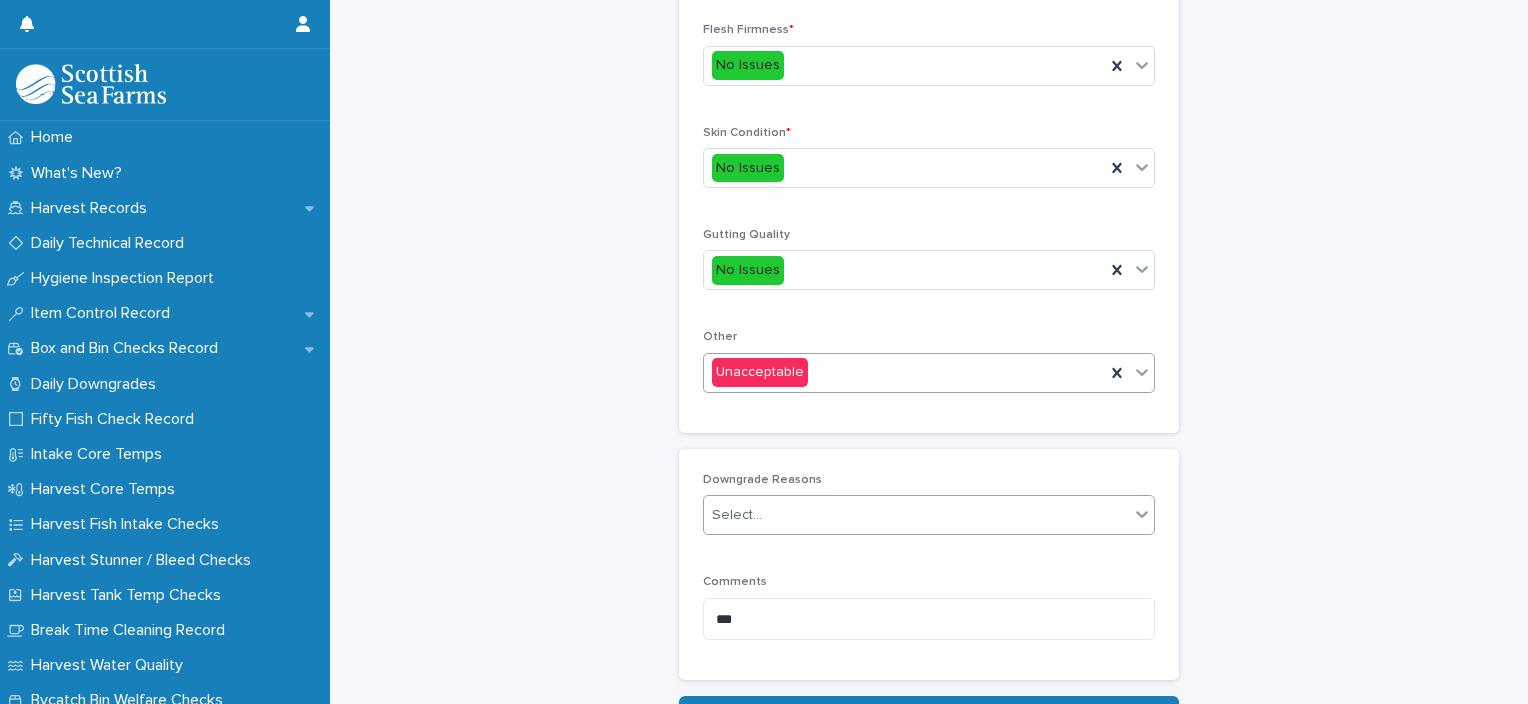 click on "Select..." at bounding box center (916, 515) 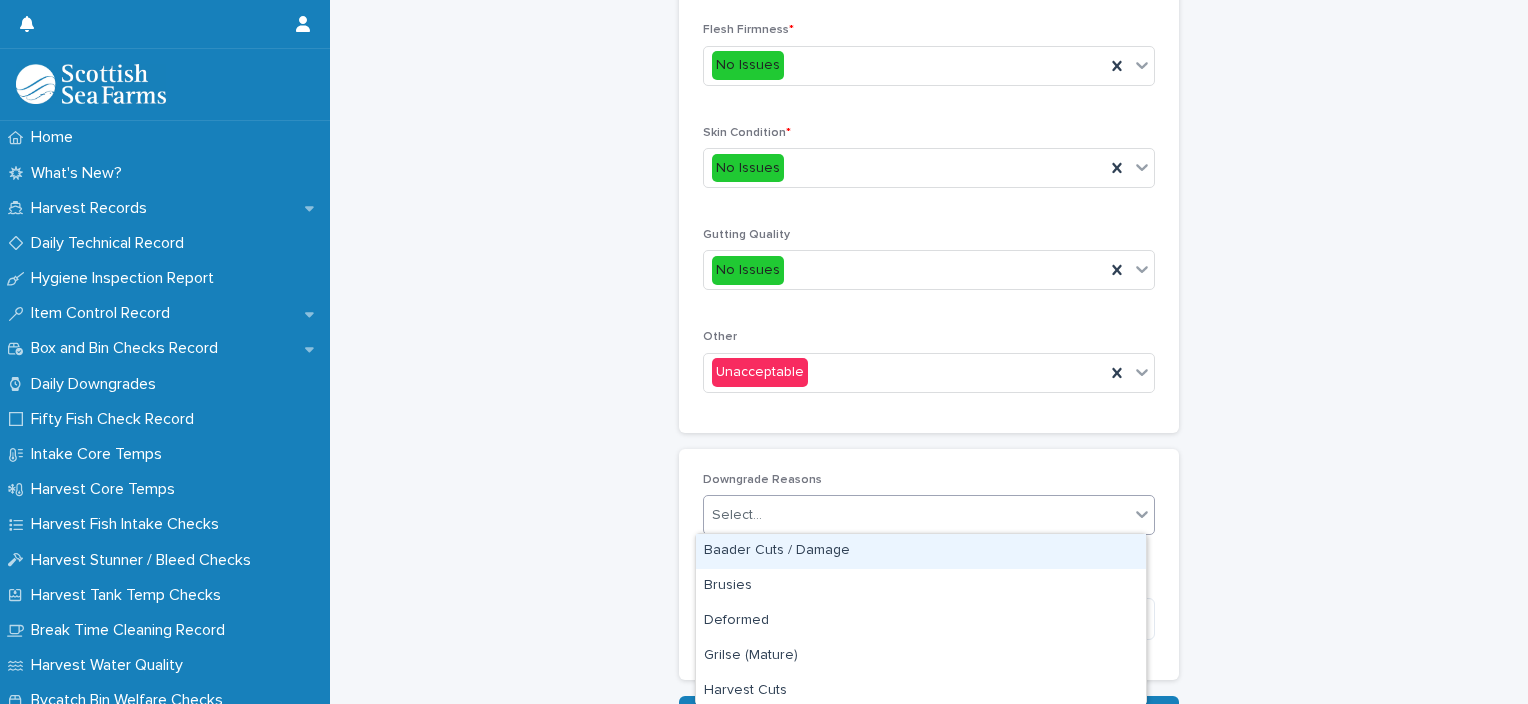 type on "*" 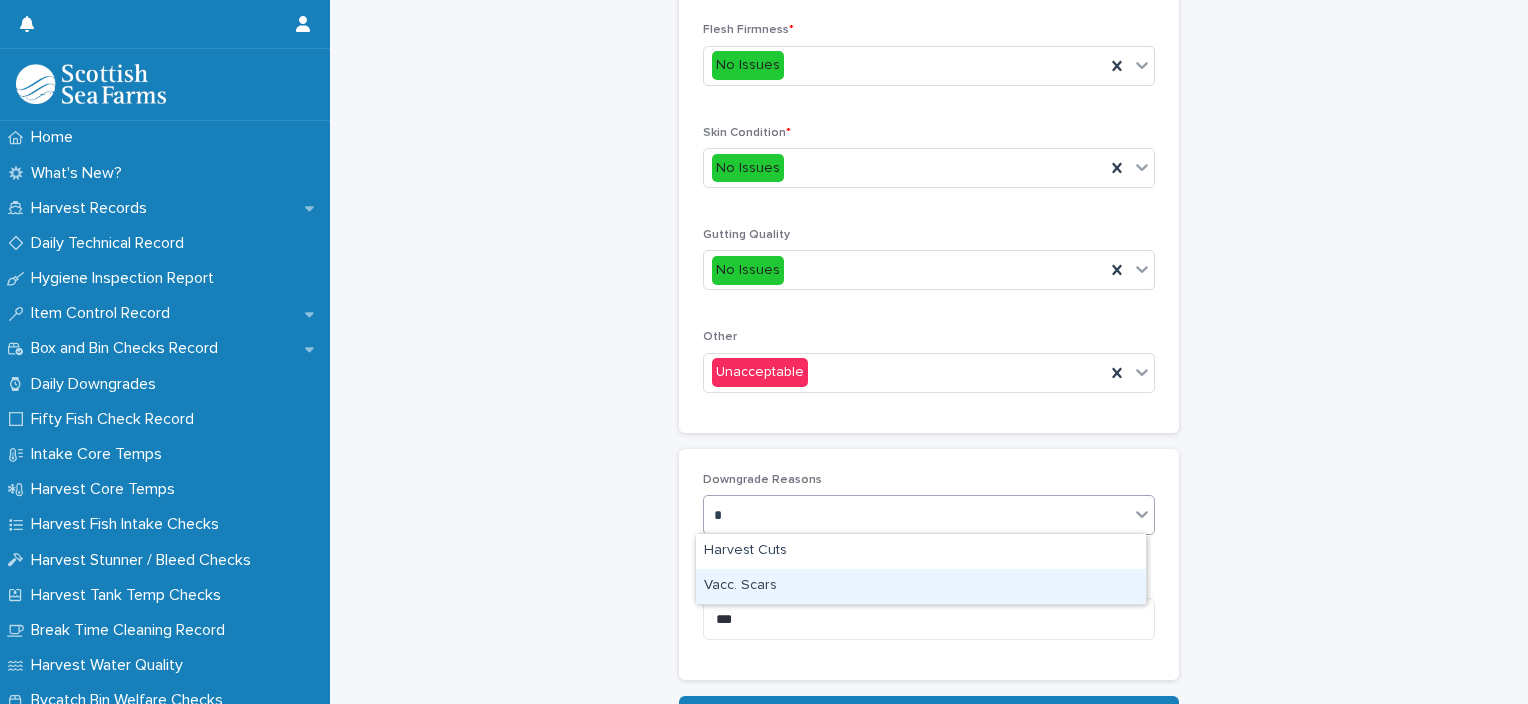 click on "Vacc. Scars" at bounding box center (921, 586) 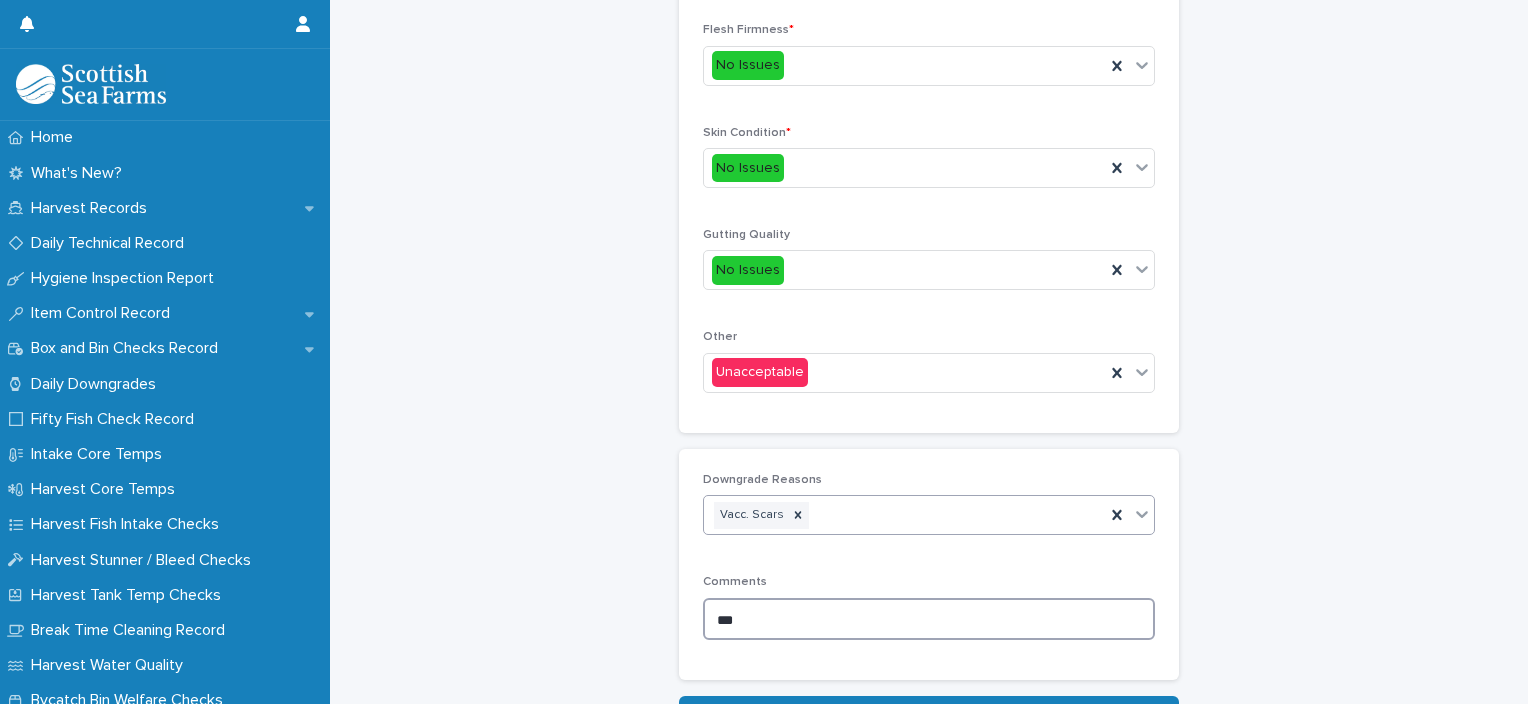 drag, startPoint x: 758, startPoint y: 605, endPoint x: 656, endPoint y: 621, distance: 103.24728 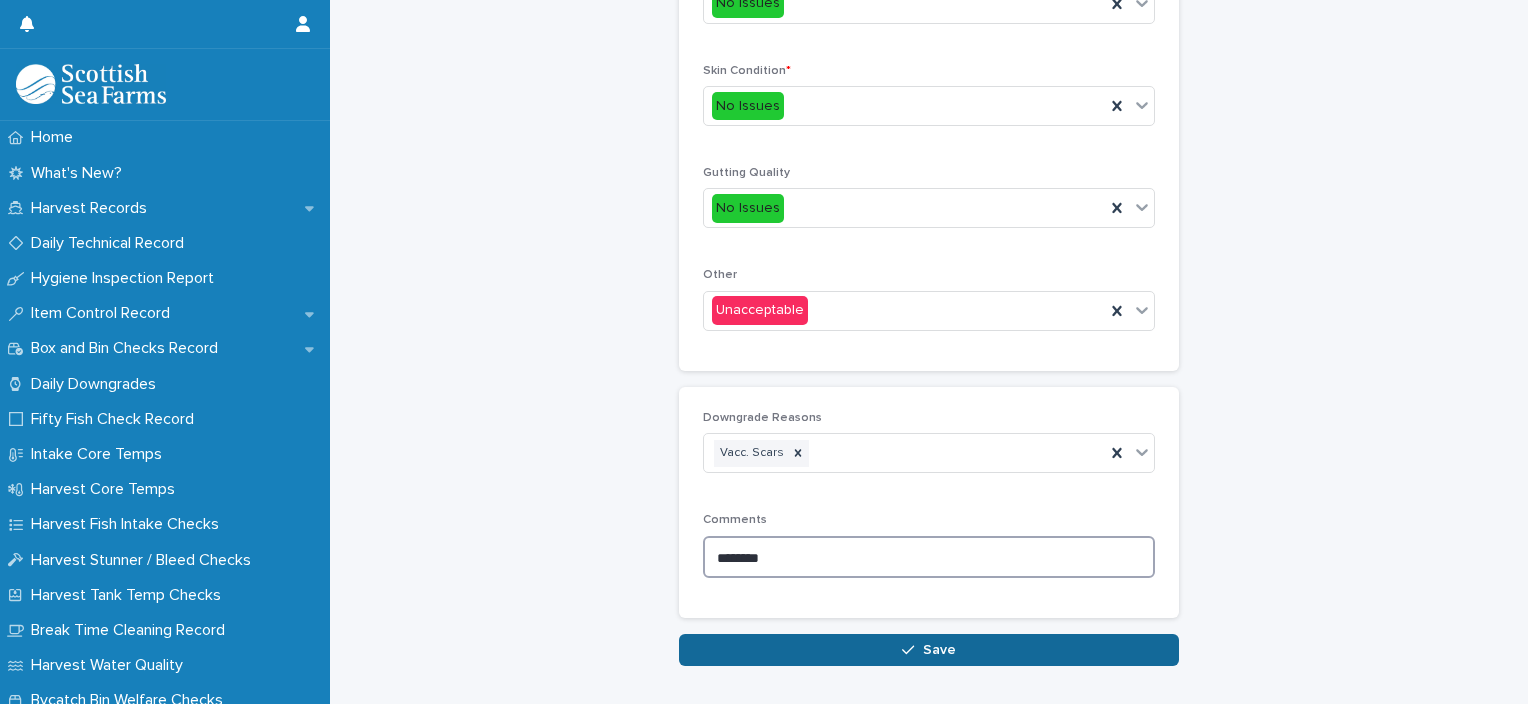 scroll, scrollTop: 948, scrollLeft: 0, axis: vertical 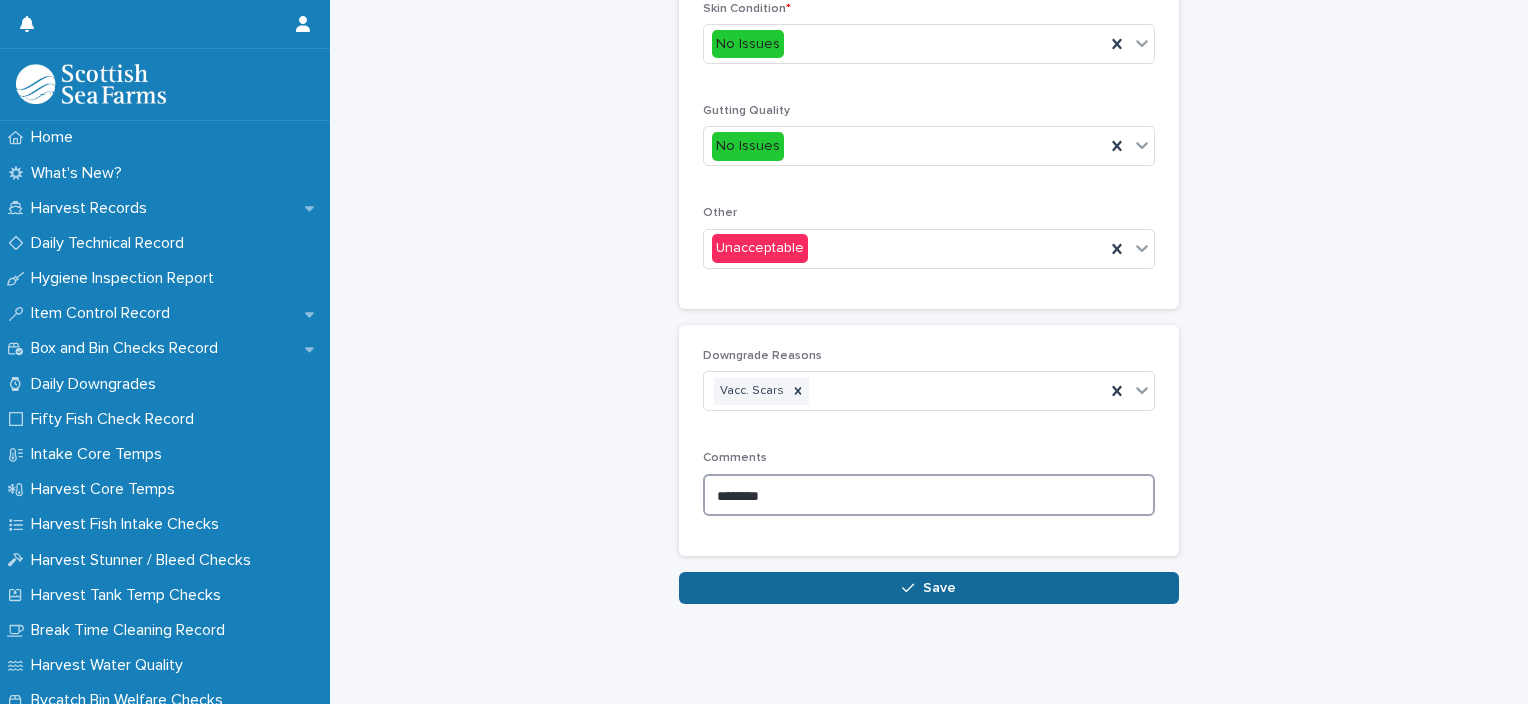 type on "********" 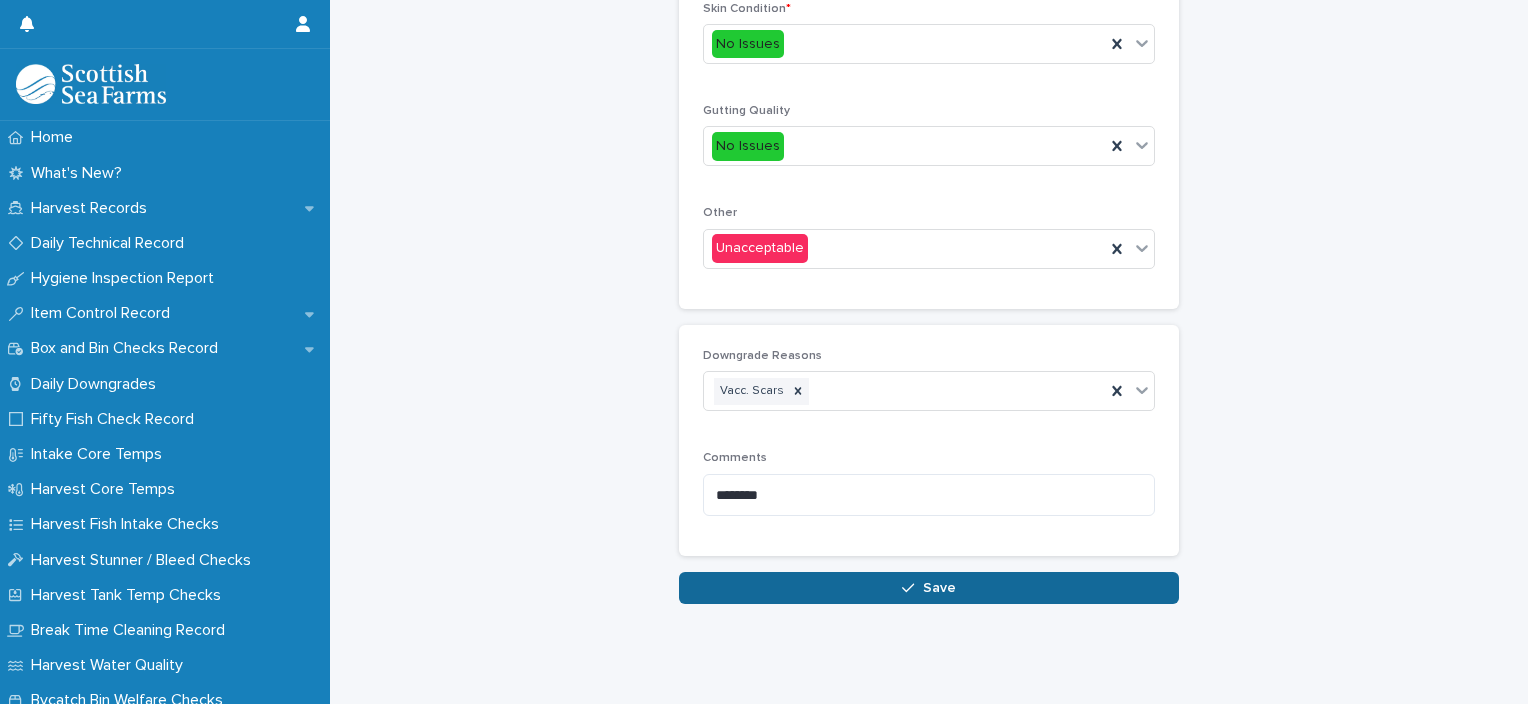 click on "Save" at bounding box center [929, 588] 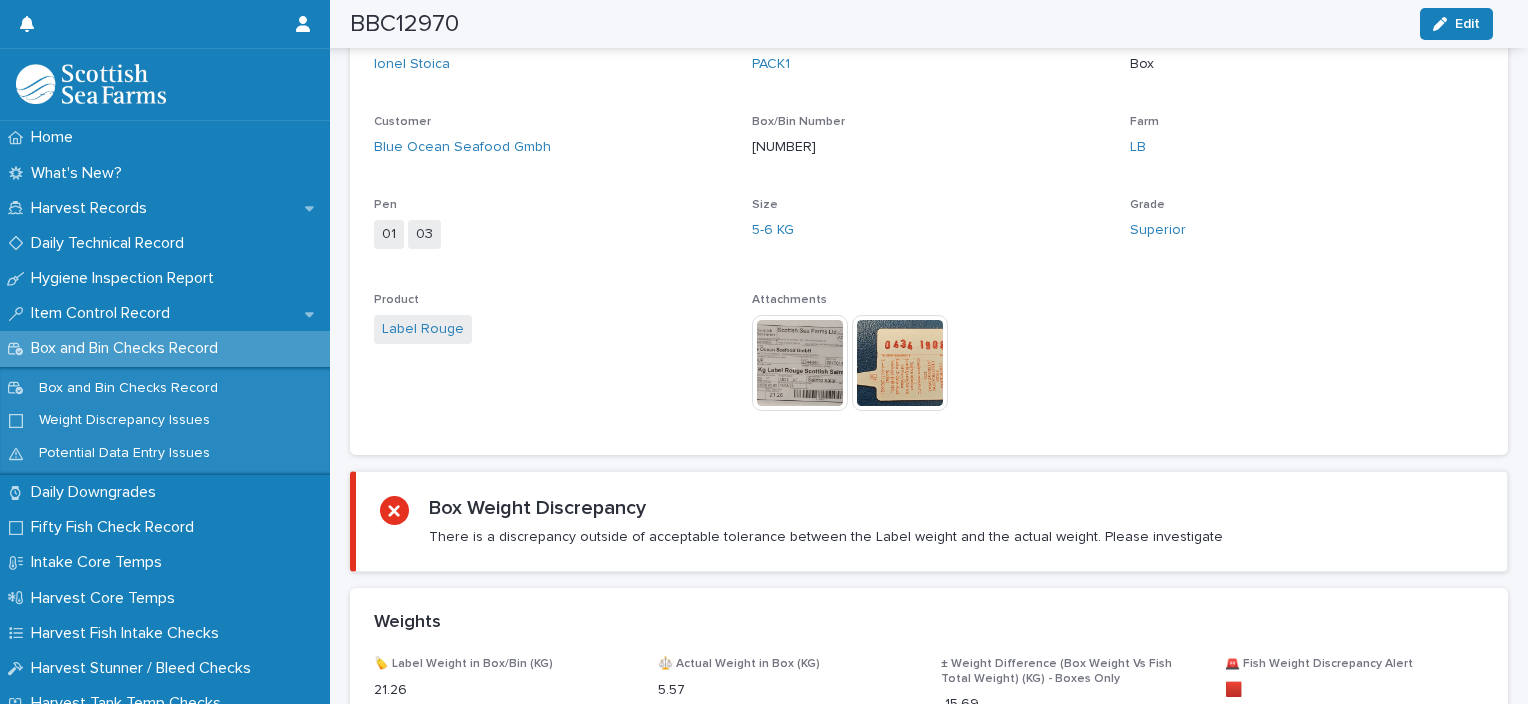 scroll, scrollTop: 1260, scrollLeft: 0, axis: vertical 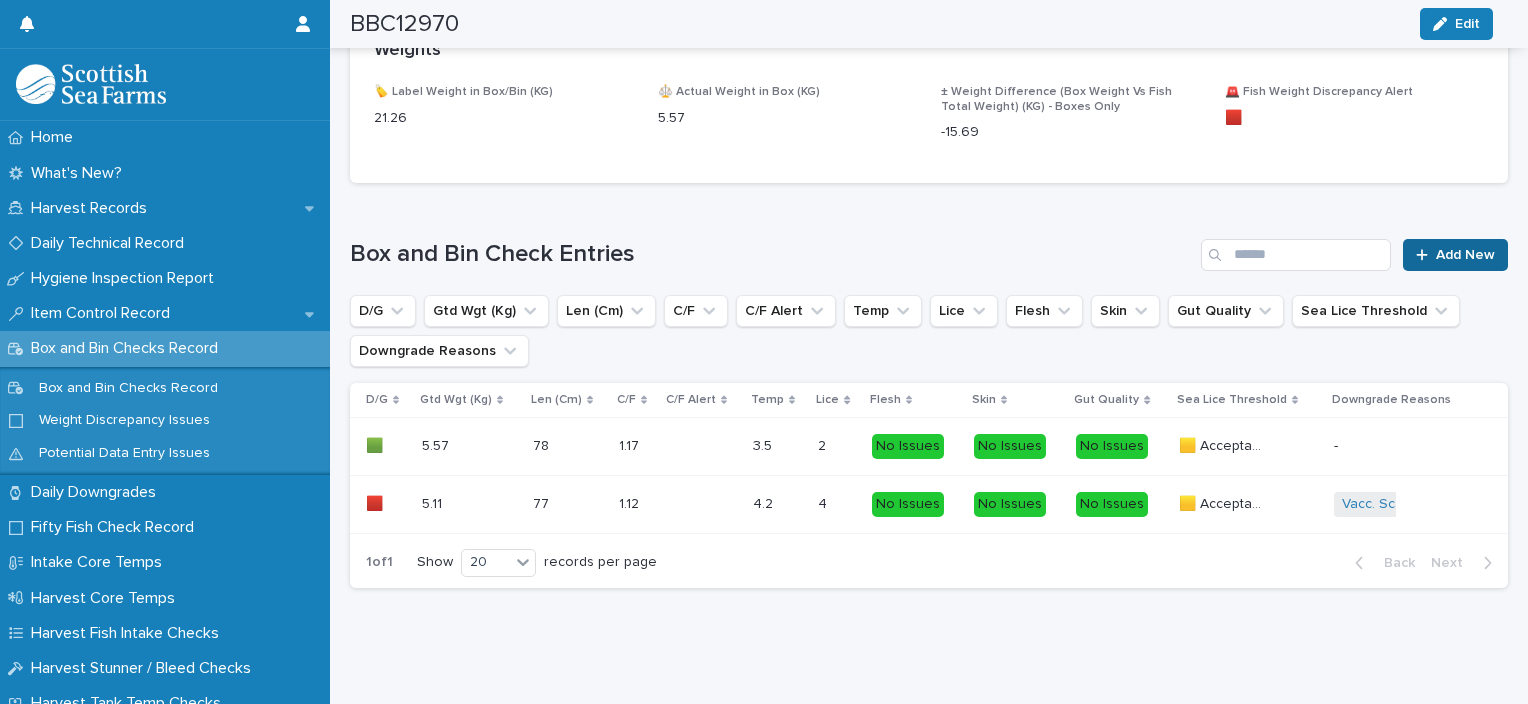click on "Add New" at bounding box center (1465, 255) 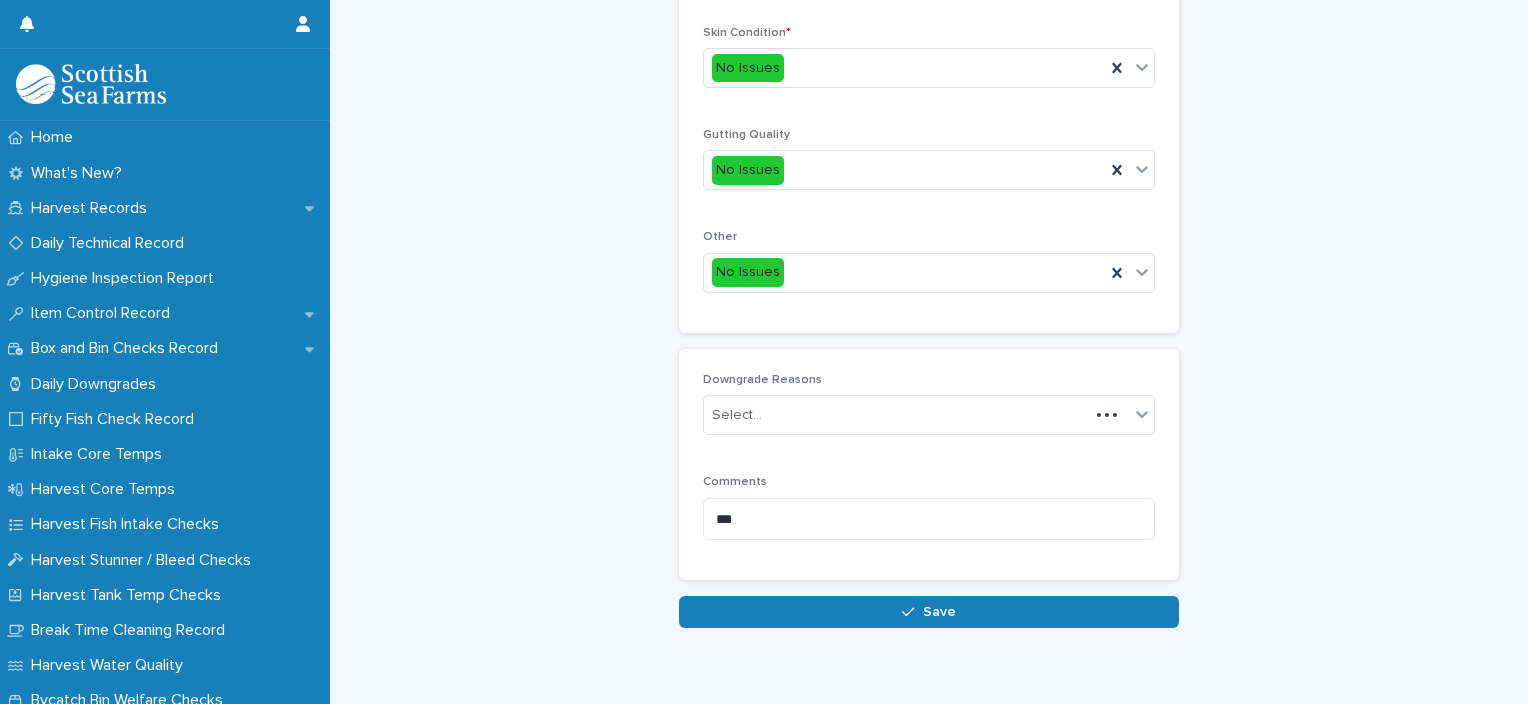 scroll, scrollTop: 111, scrollLeft: 0, axis: vertical 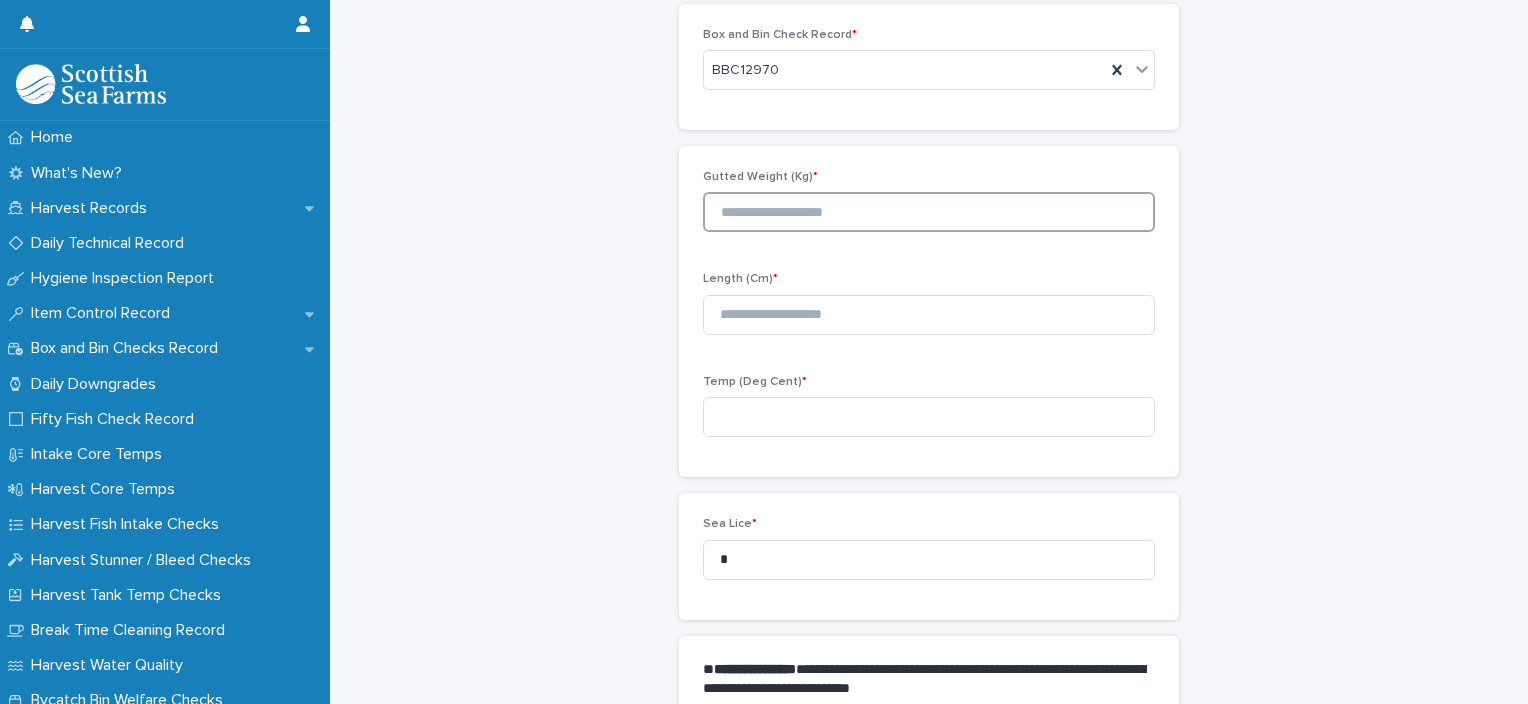 click at bounding box center (929, 212) 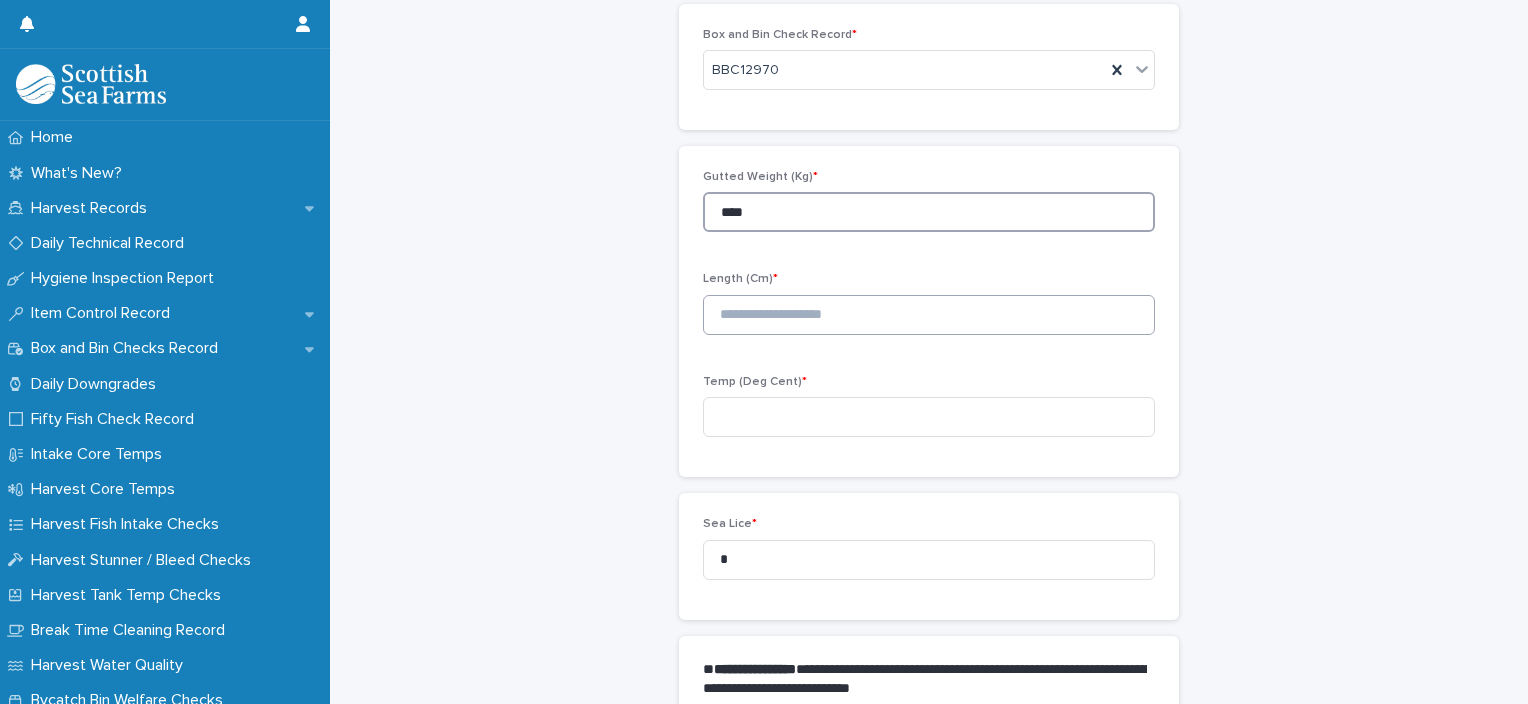 type on "****" 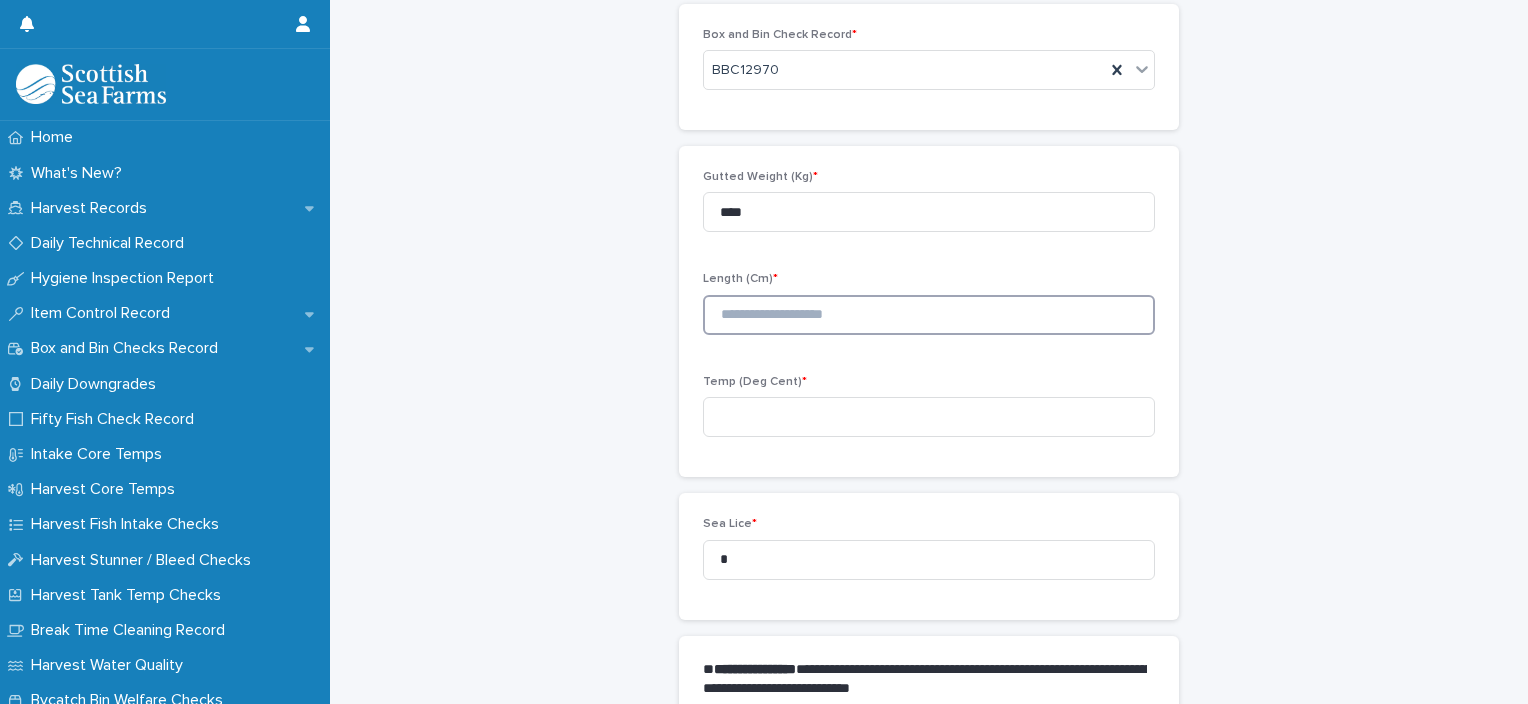 click at bounding box center [929, 315] 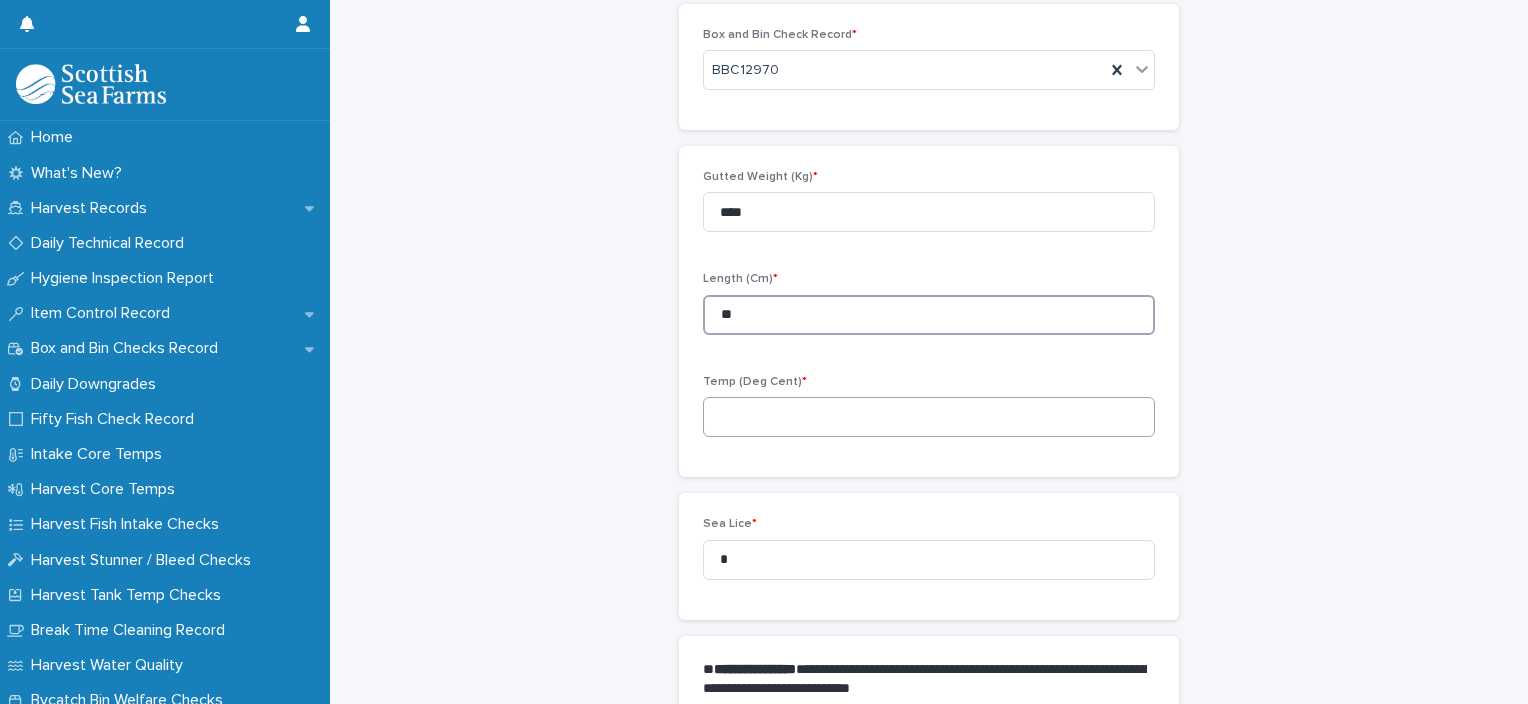 type on "**" 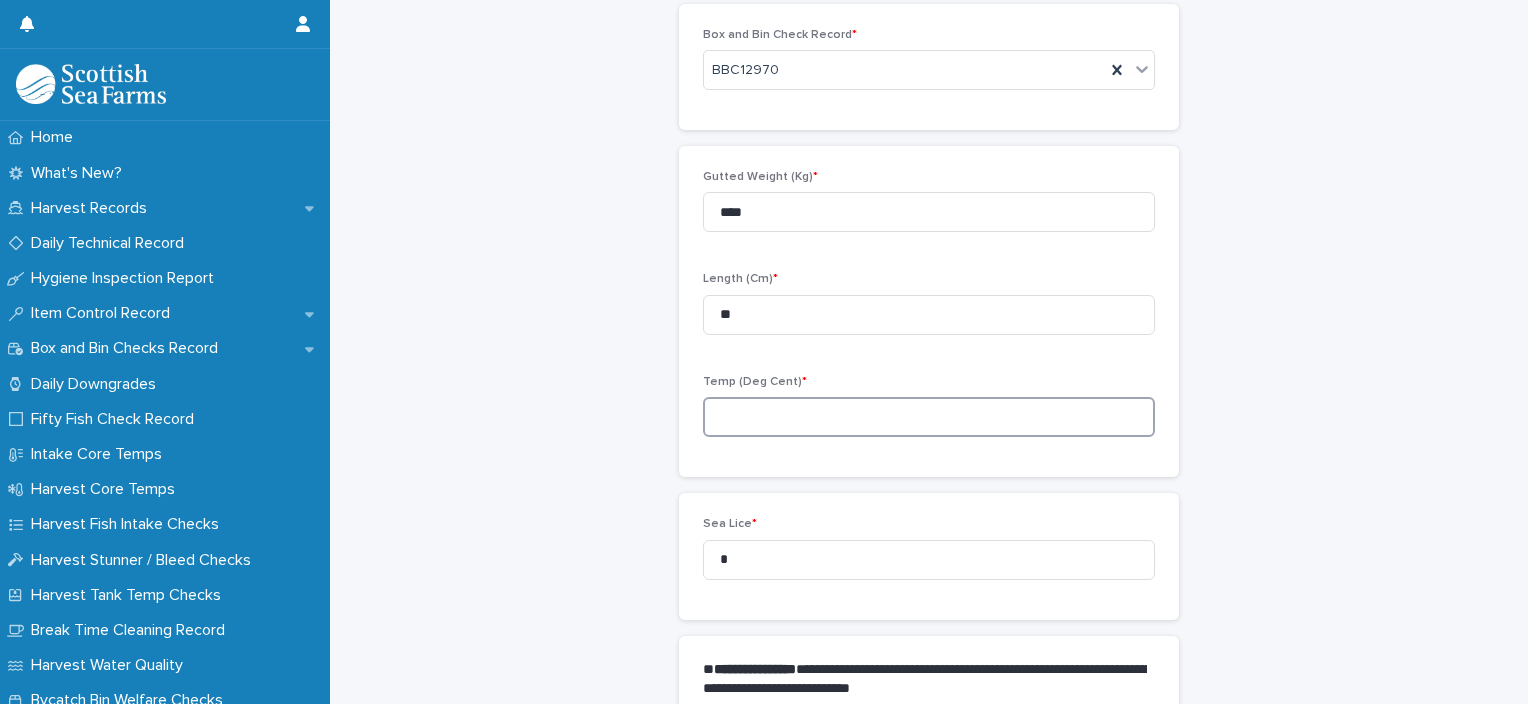 click at bounding box center [929, 417] 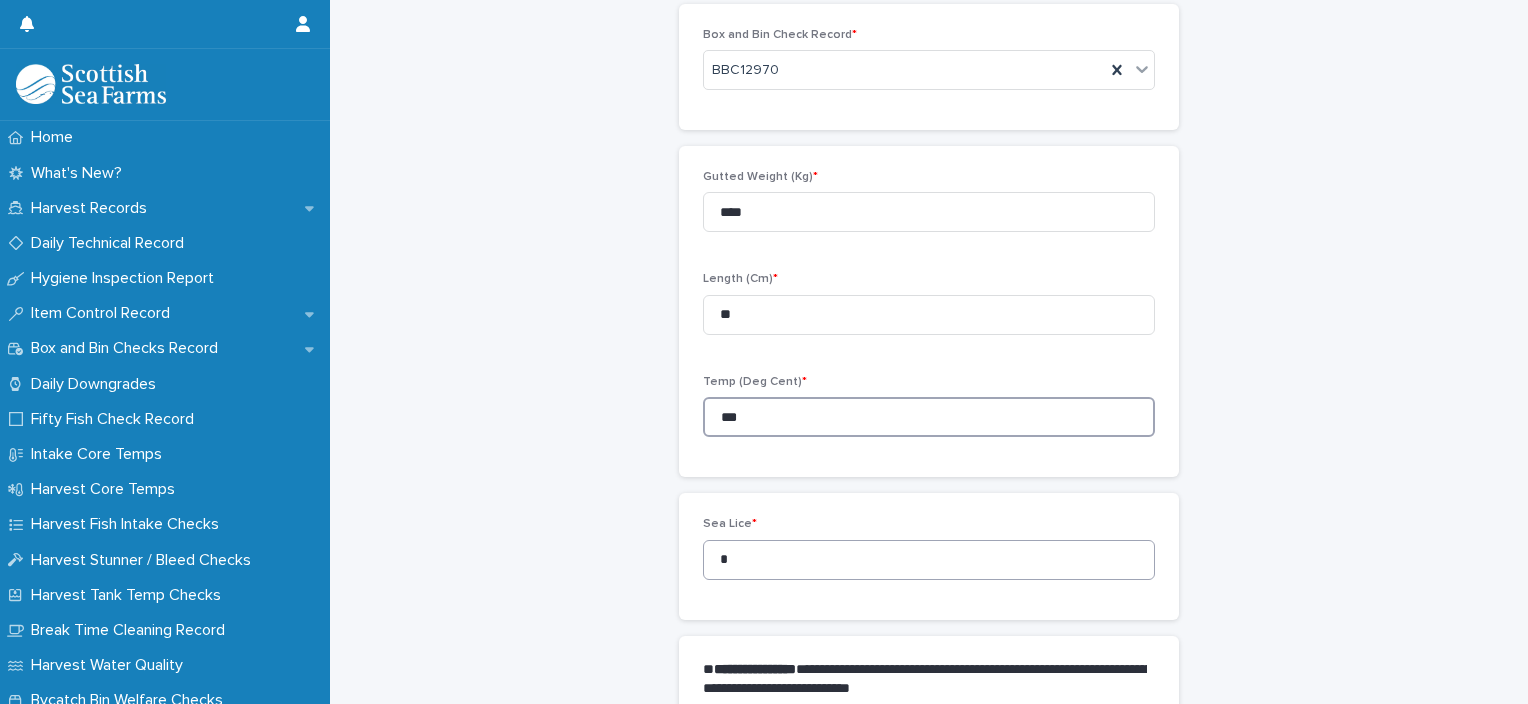 type on "***" 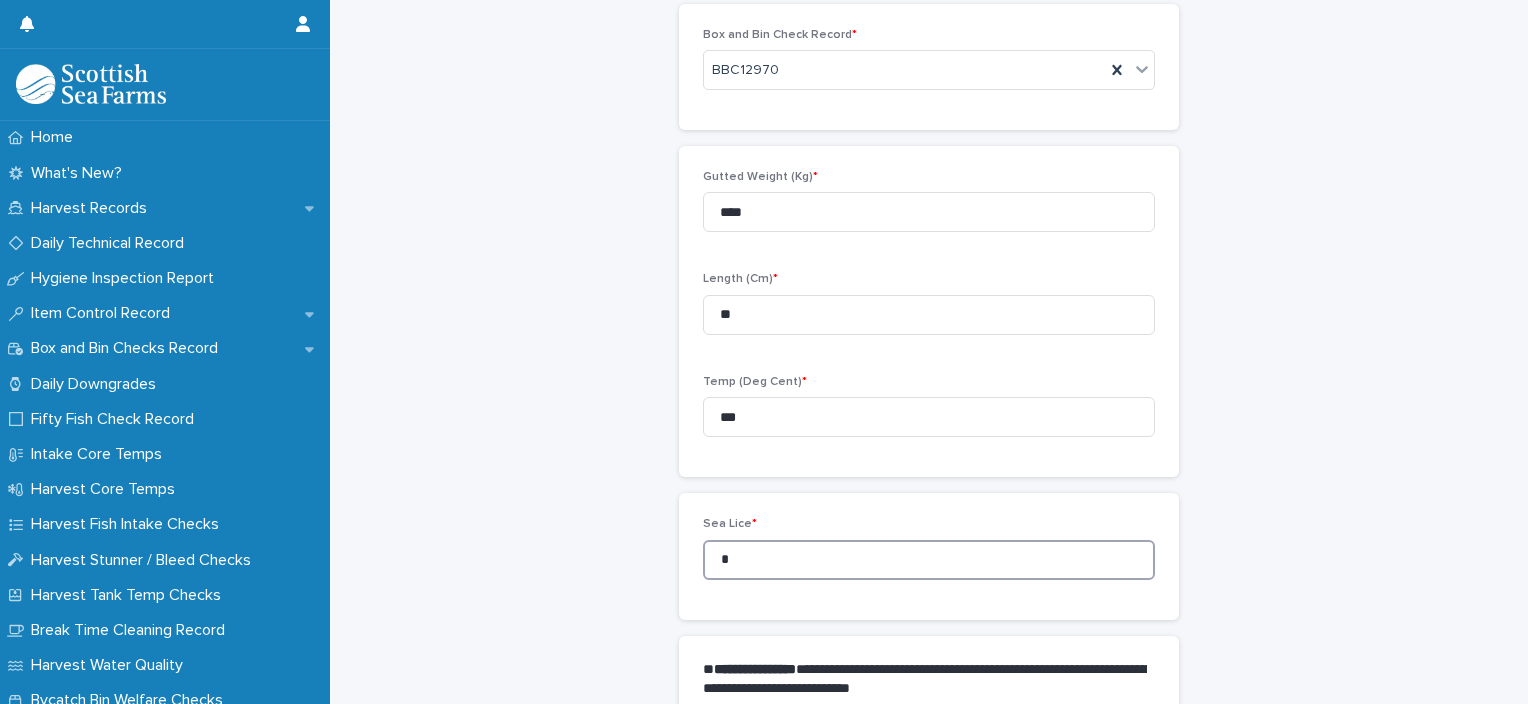 drag, startPoint x: 796, startPoint y: 563, endPoint x: 664, endPoint y: 572, distance: 132.30646 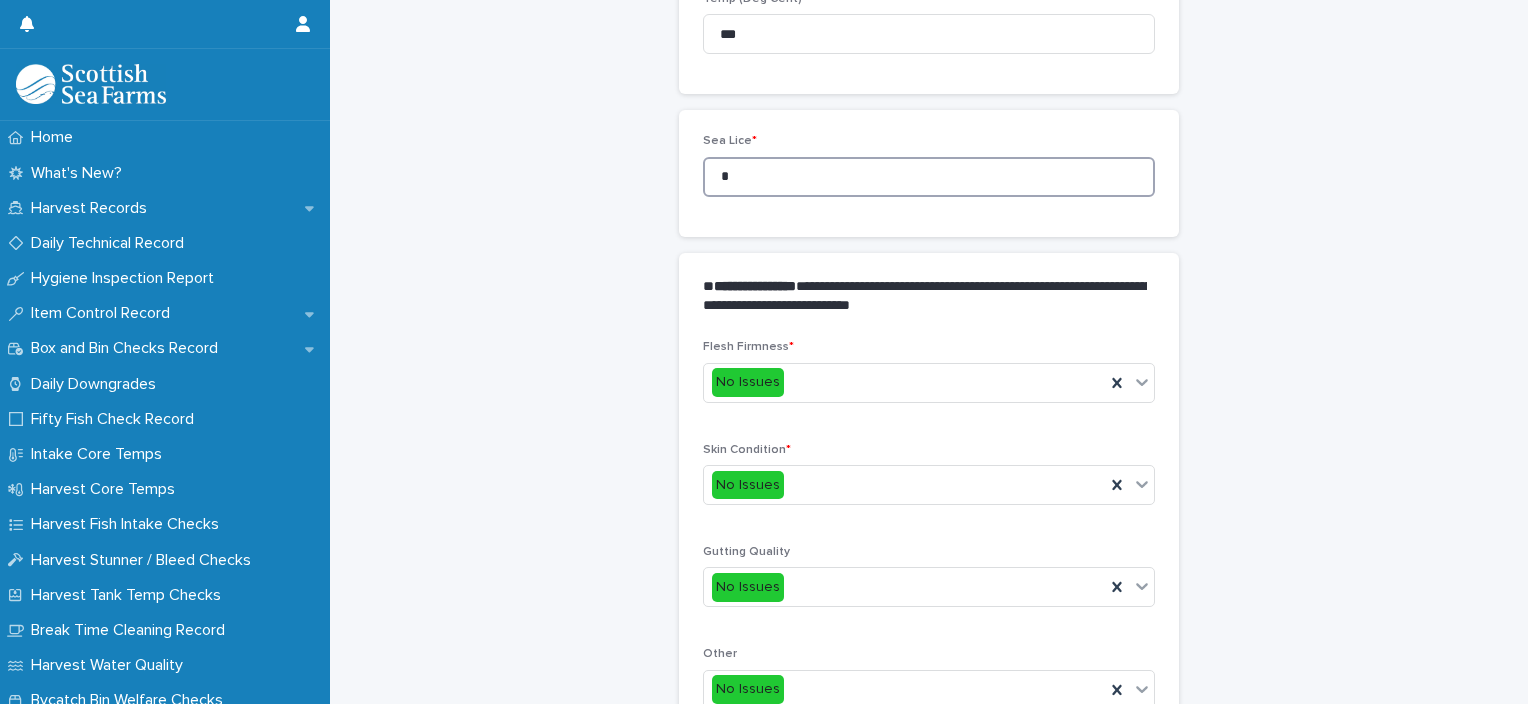 scroll, scrollTop: 948, scrollLeft: 0, axis: vertical 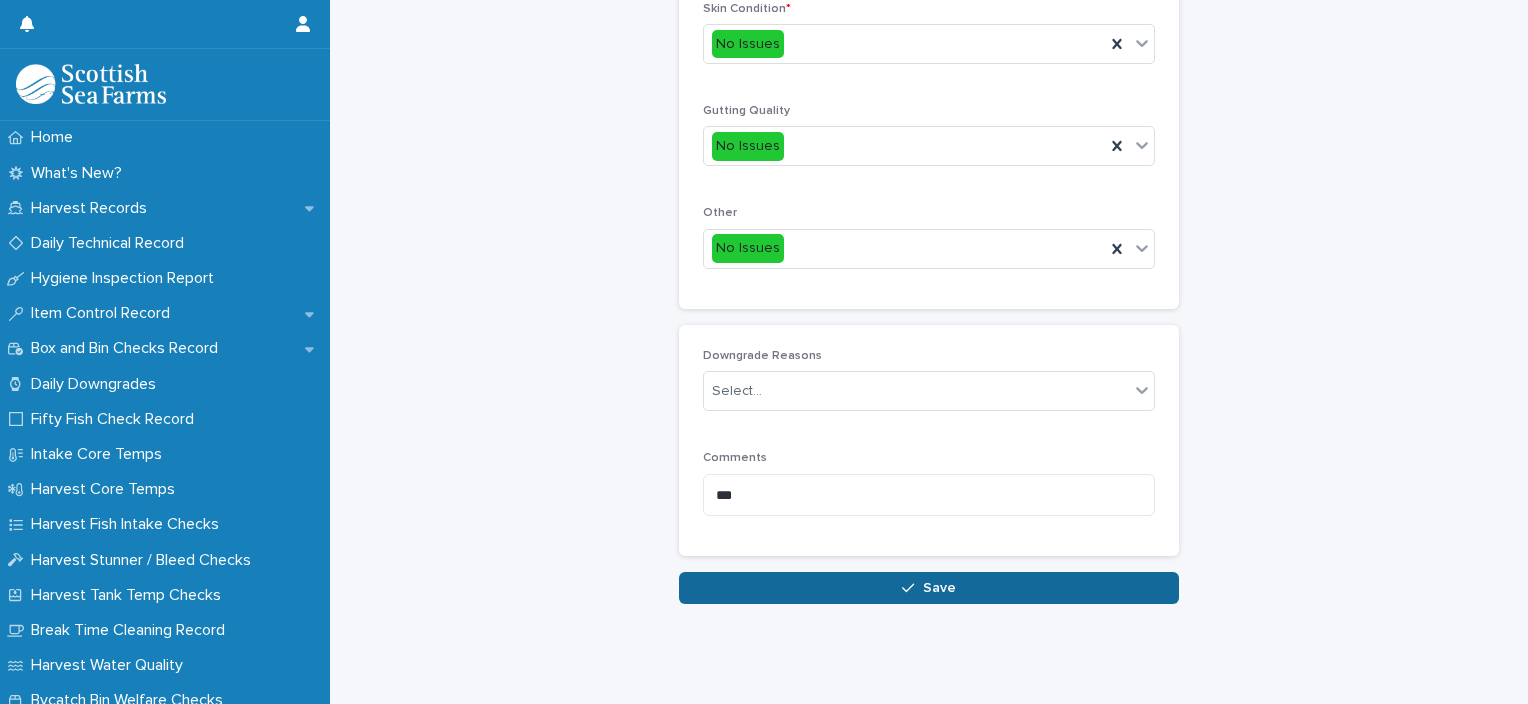 type on "*" 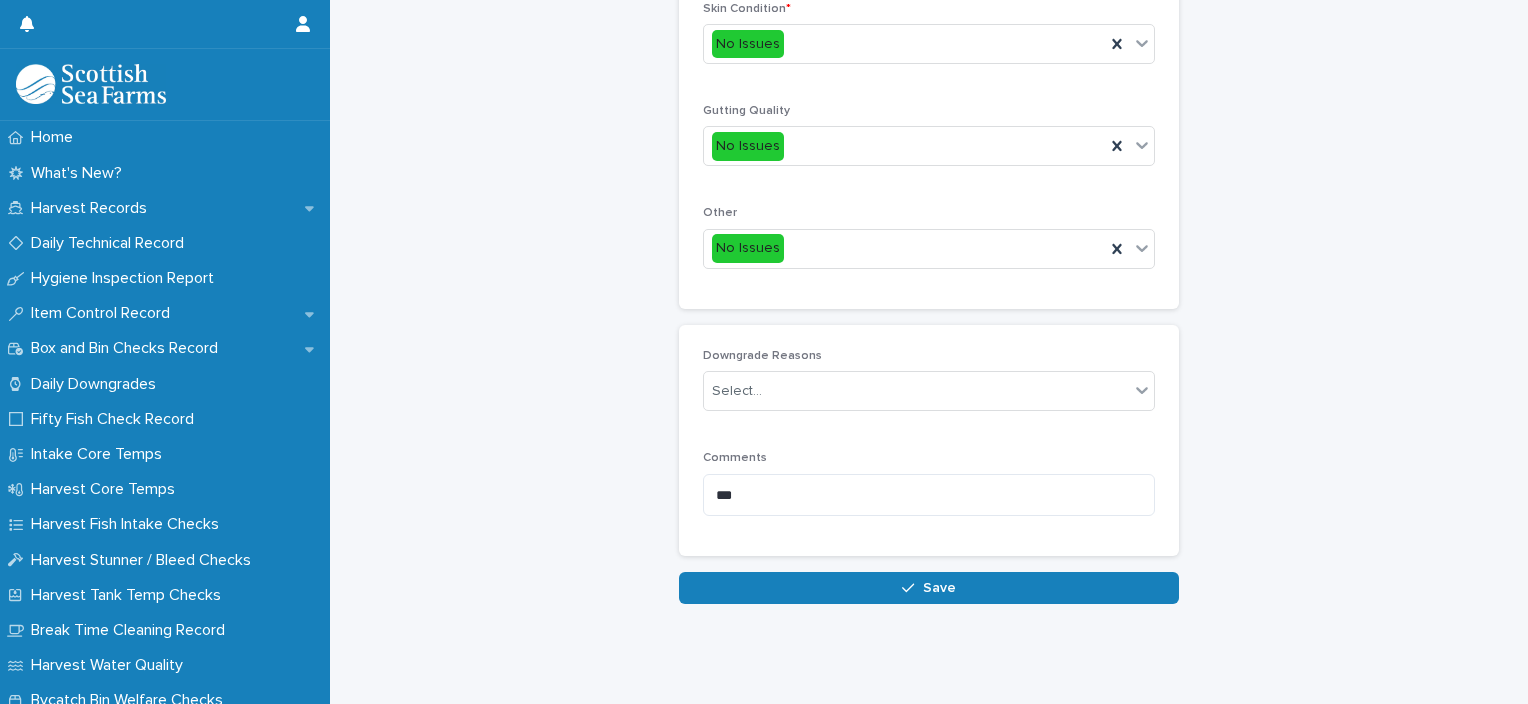click on "Save" at bounding box center (939, 588) 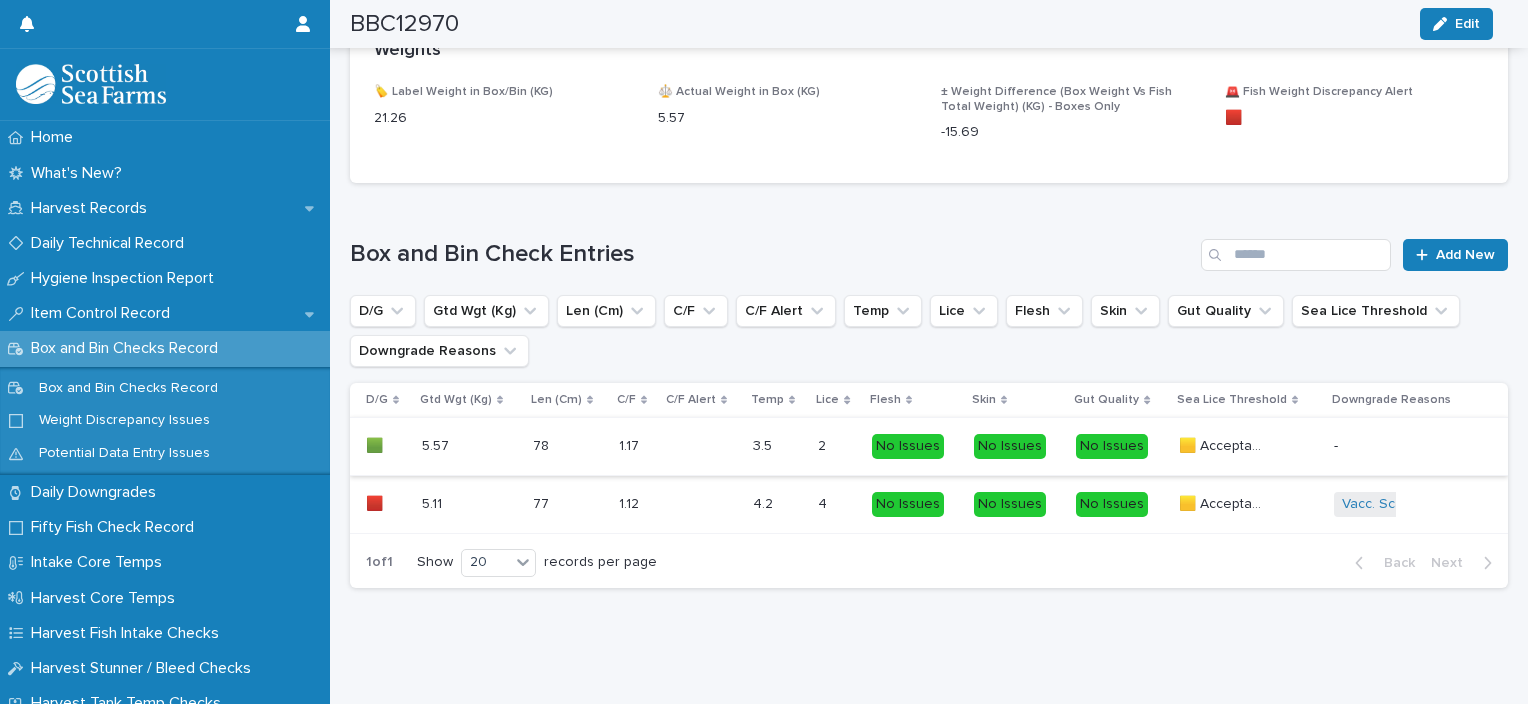 scroll, scrollTop: 1260, scrollLeft: 0, axis: vertical 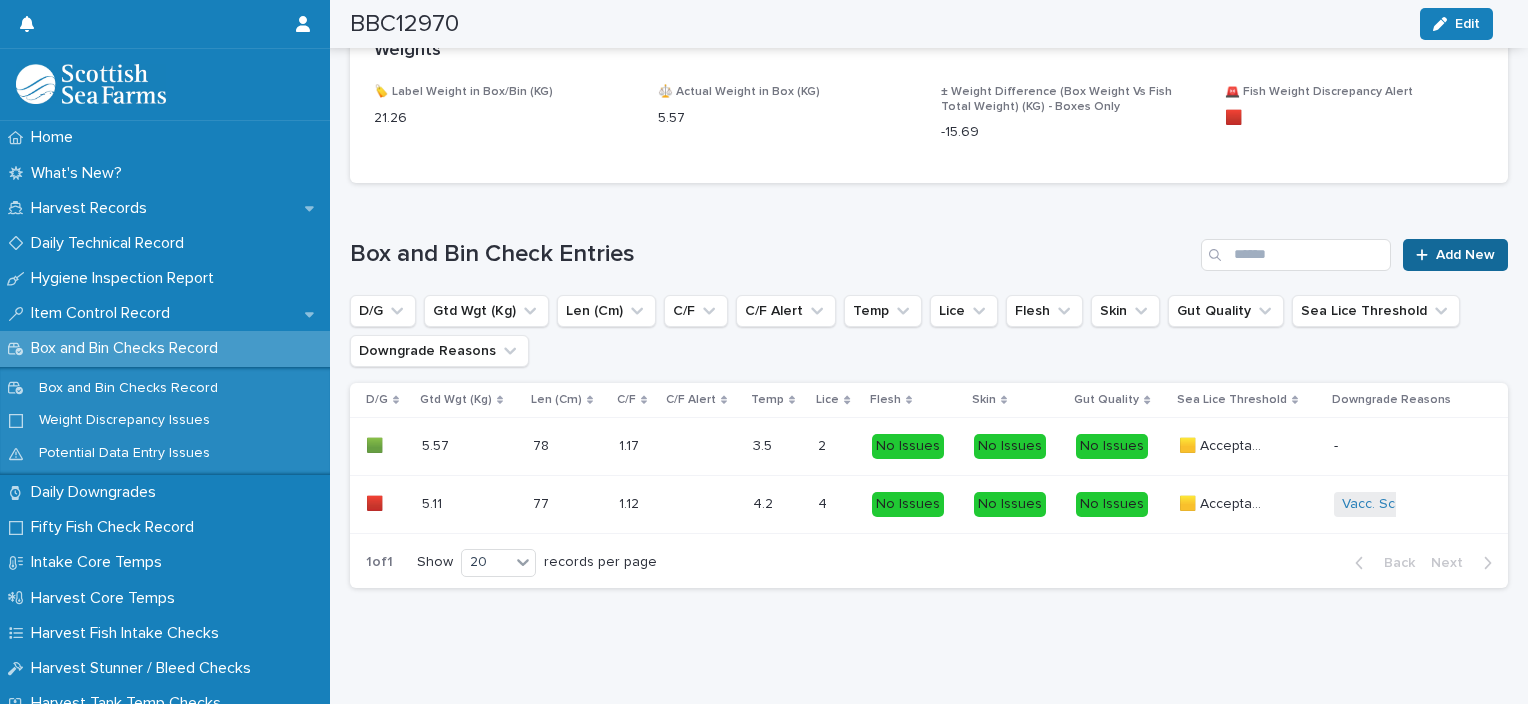 click on "Add New" at bounding box center [1465, 255] 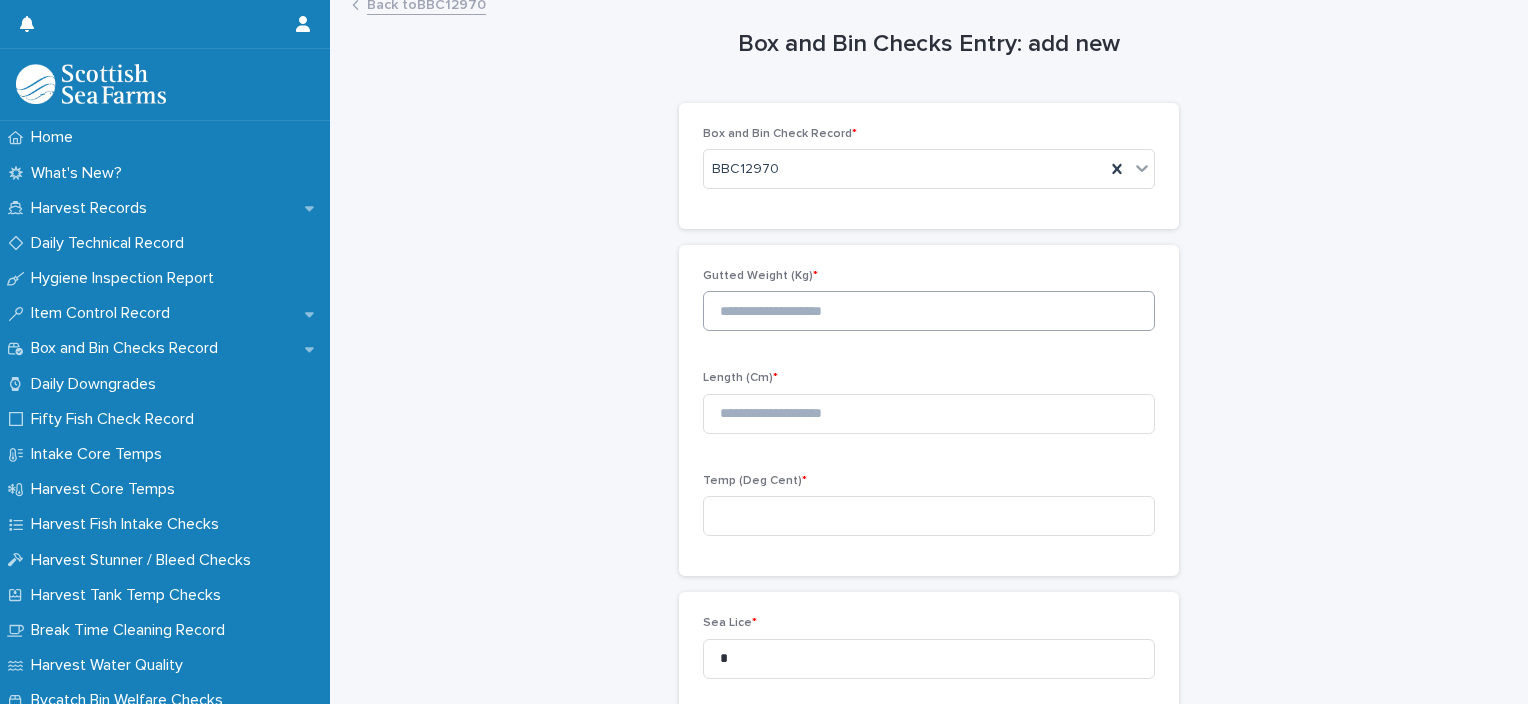 scroll, scrollTop: 11, scrollLeft: 0, axis: vertical 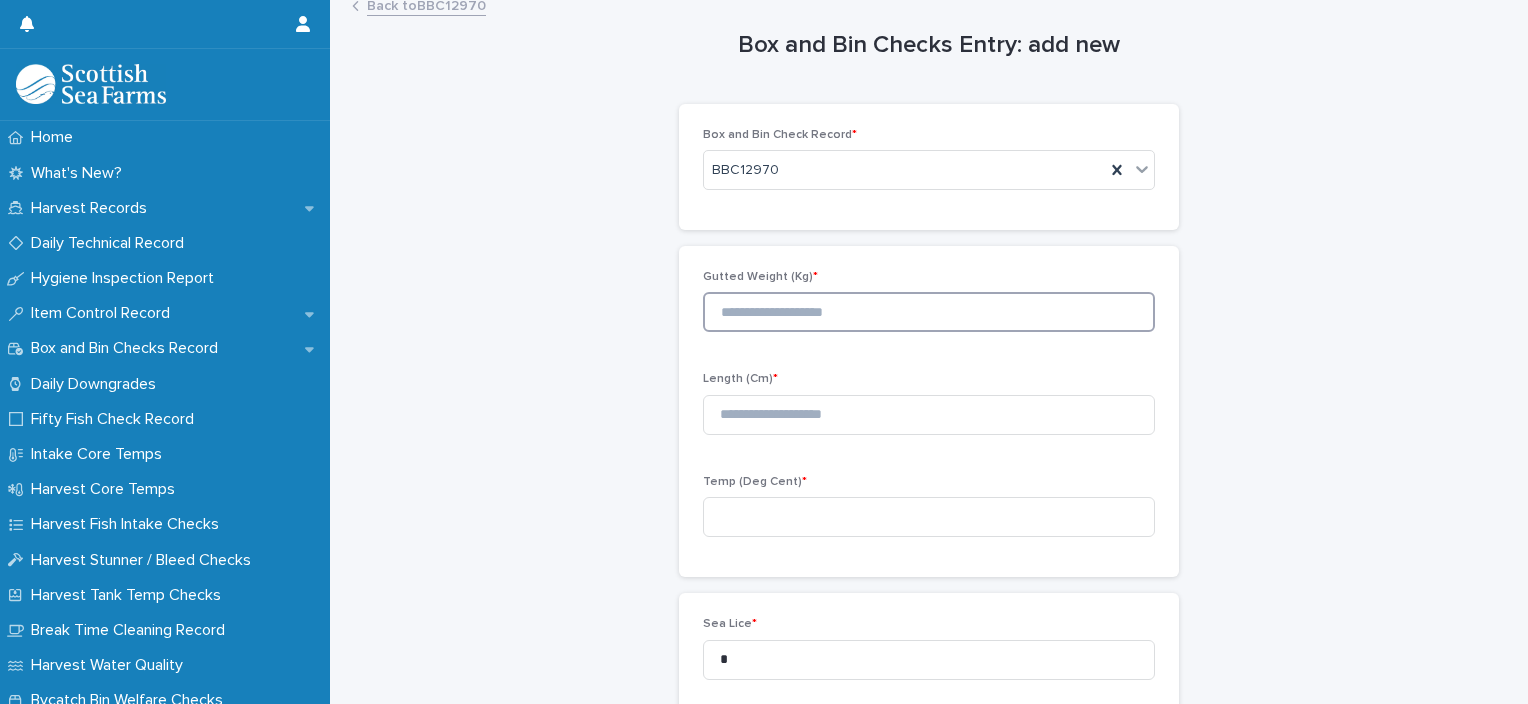 click at bounding box center [929, 312] 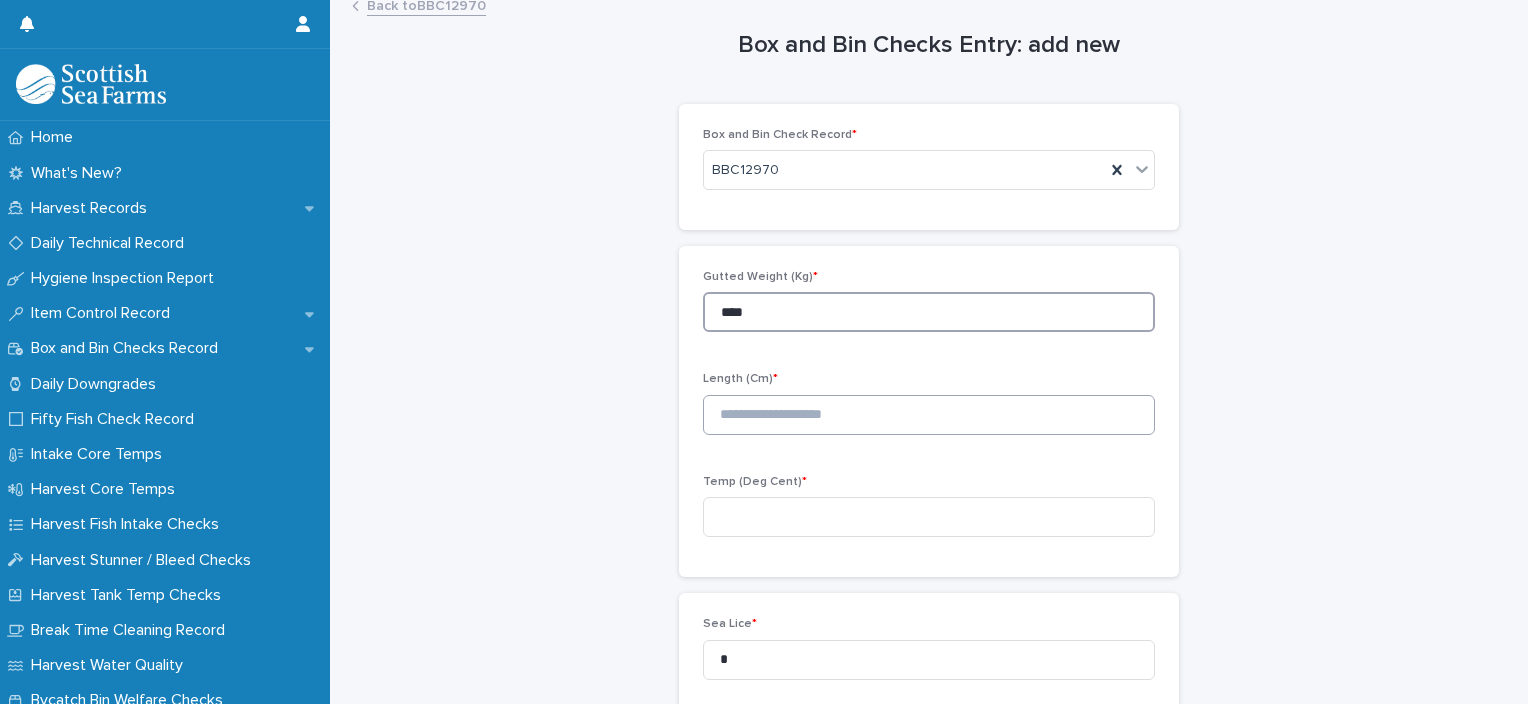 type on "****" 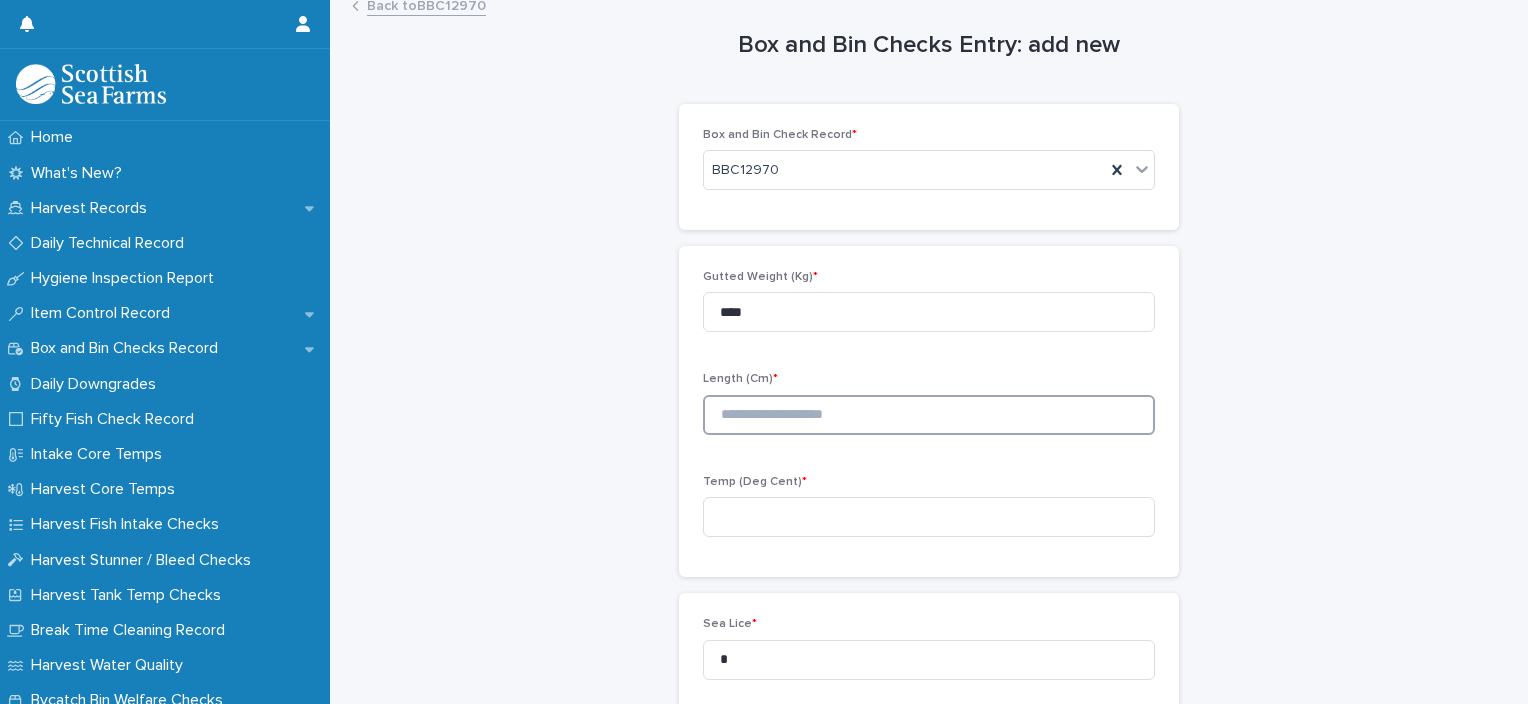 click at bounding box center (929, 415) 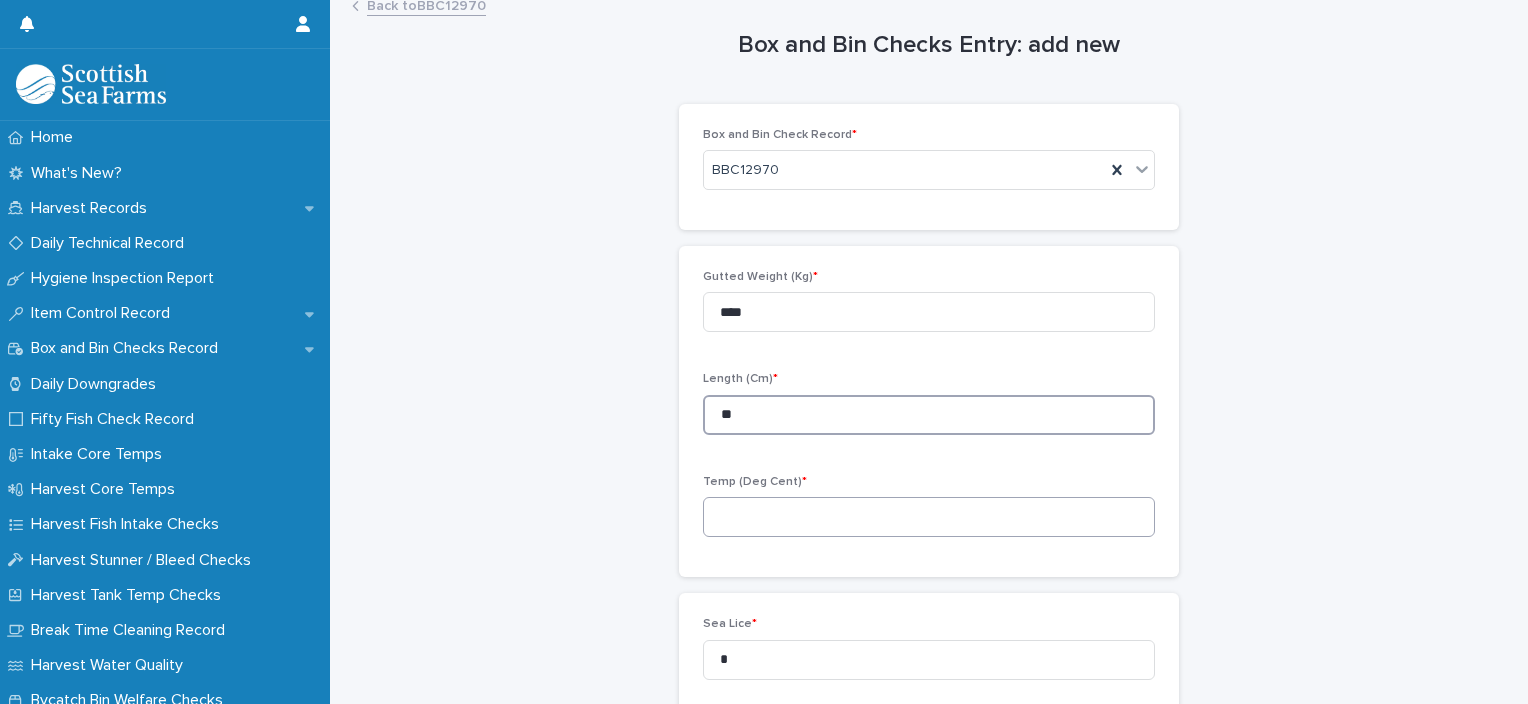type on "**" 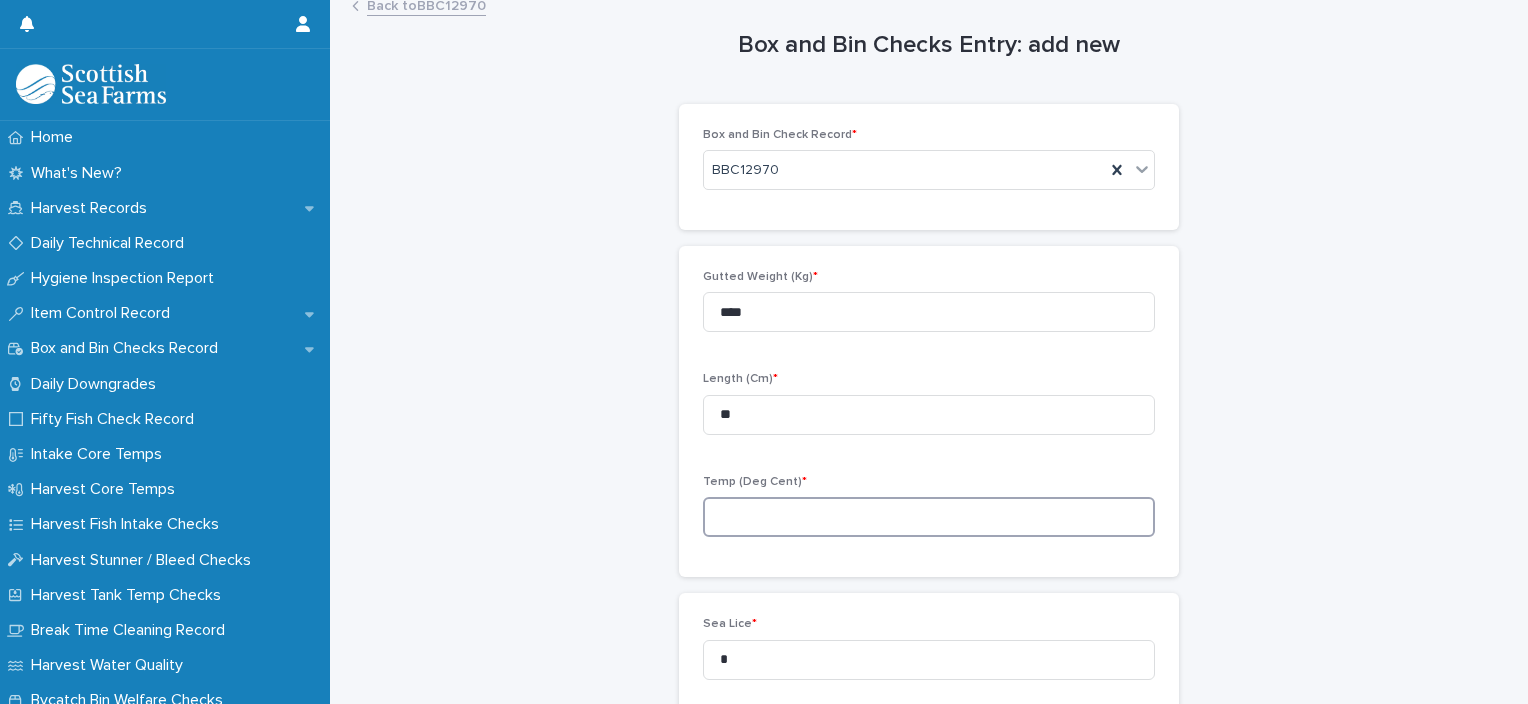 click at bounding box center [929, 517] 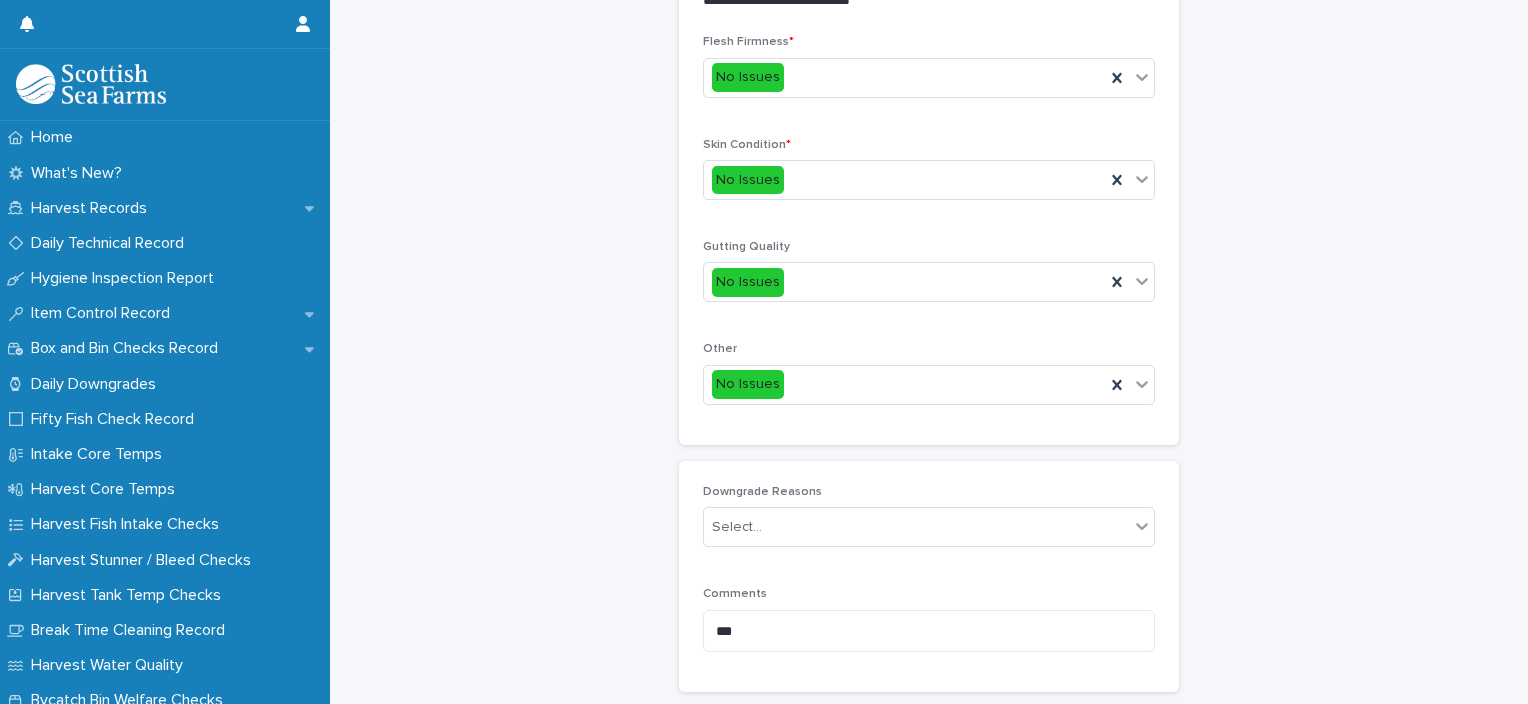 scroll, scrollTop: 948, scrollLeft: 0, axis: vertical 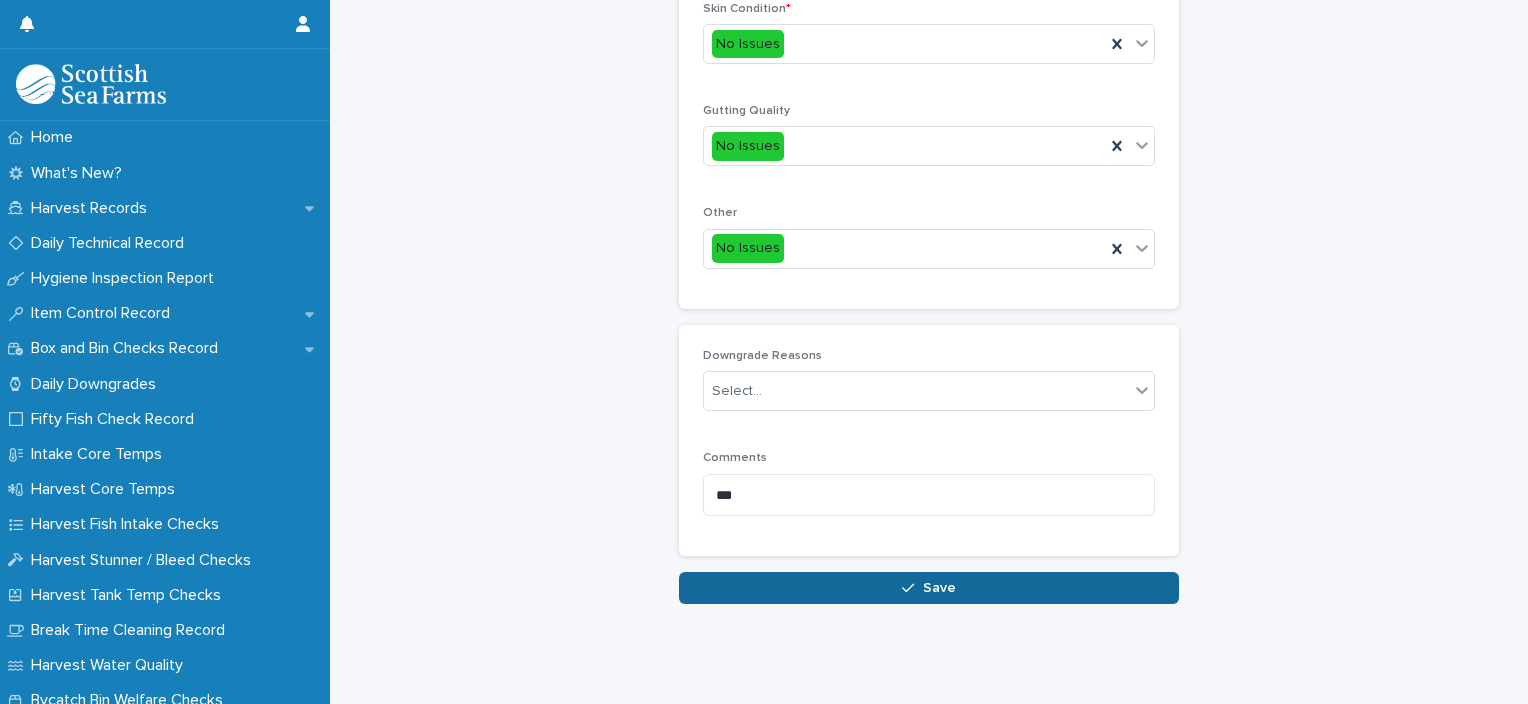 type on "***" 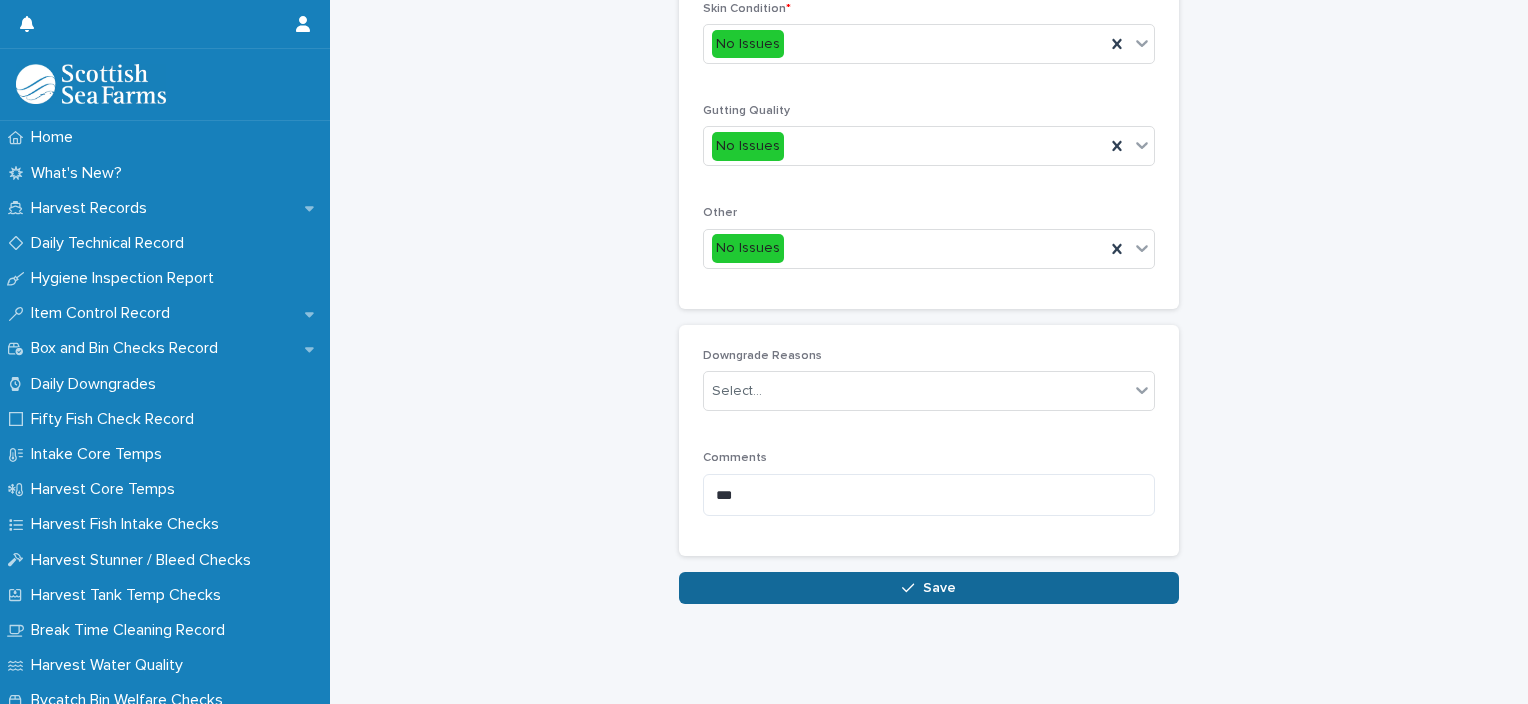 click on "Save" at bounding box center [929, 588] 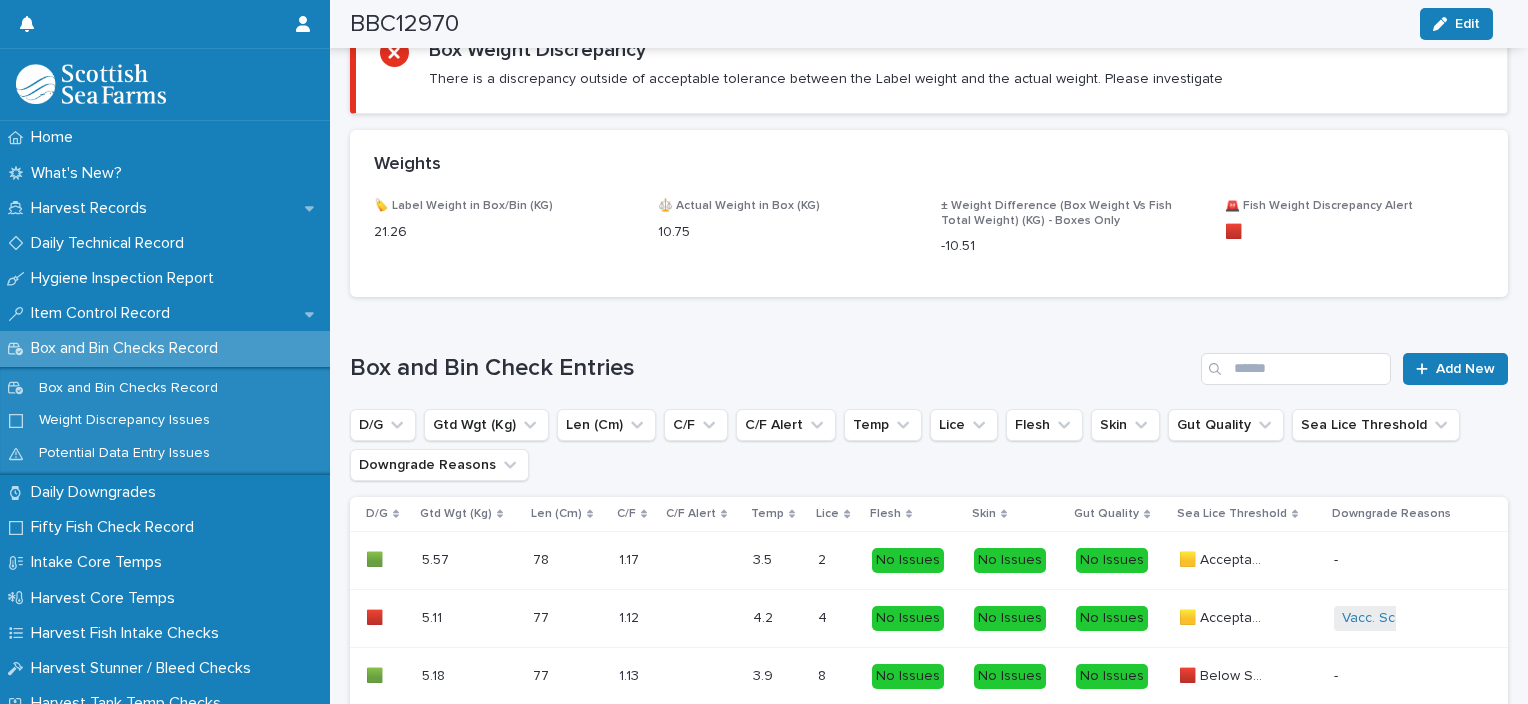 scroll, scrollTop: 1195, scrollLeft: 0, axis: vertical 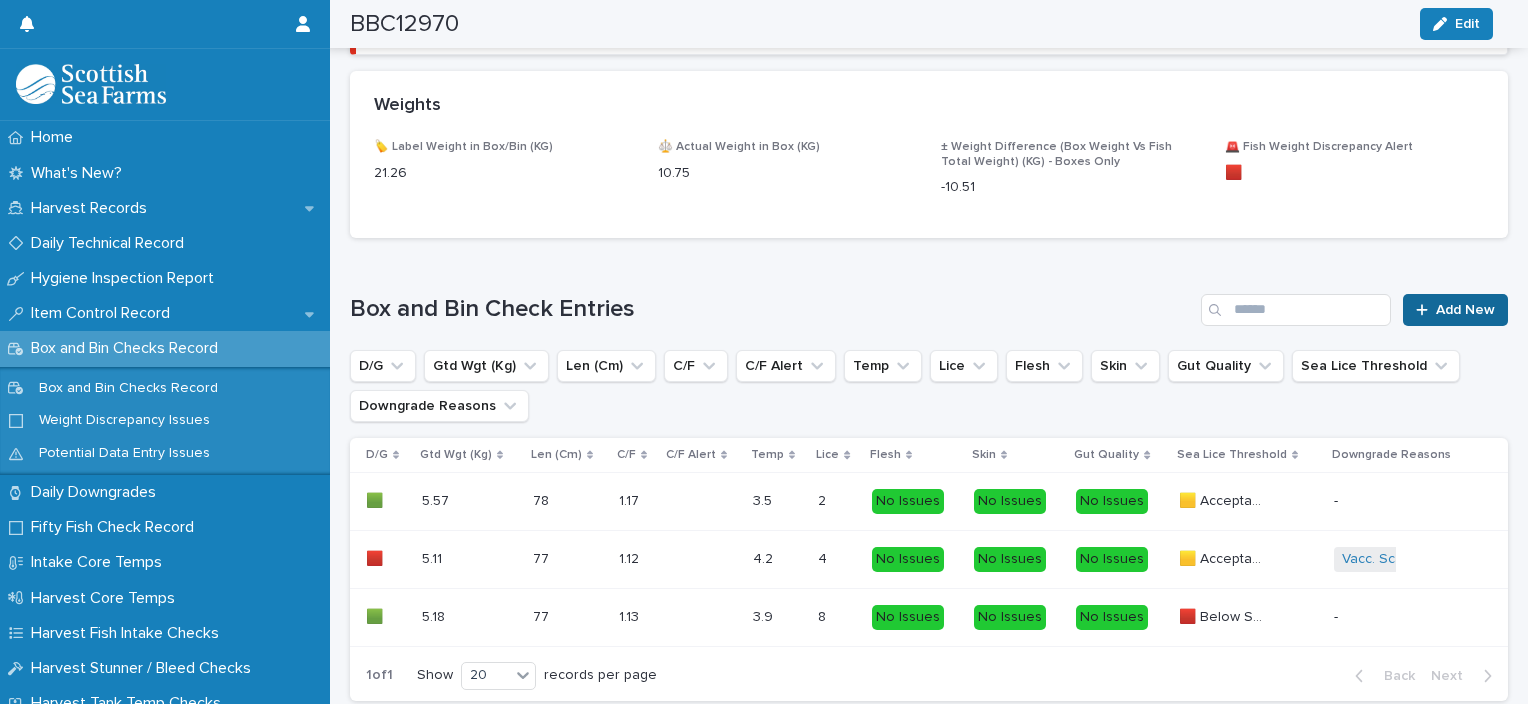 click on "Add New" at bounding box center (1465, 310) 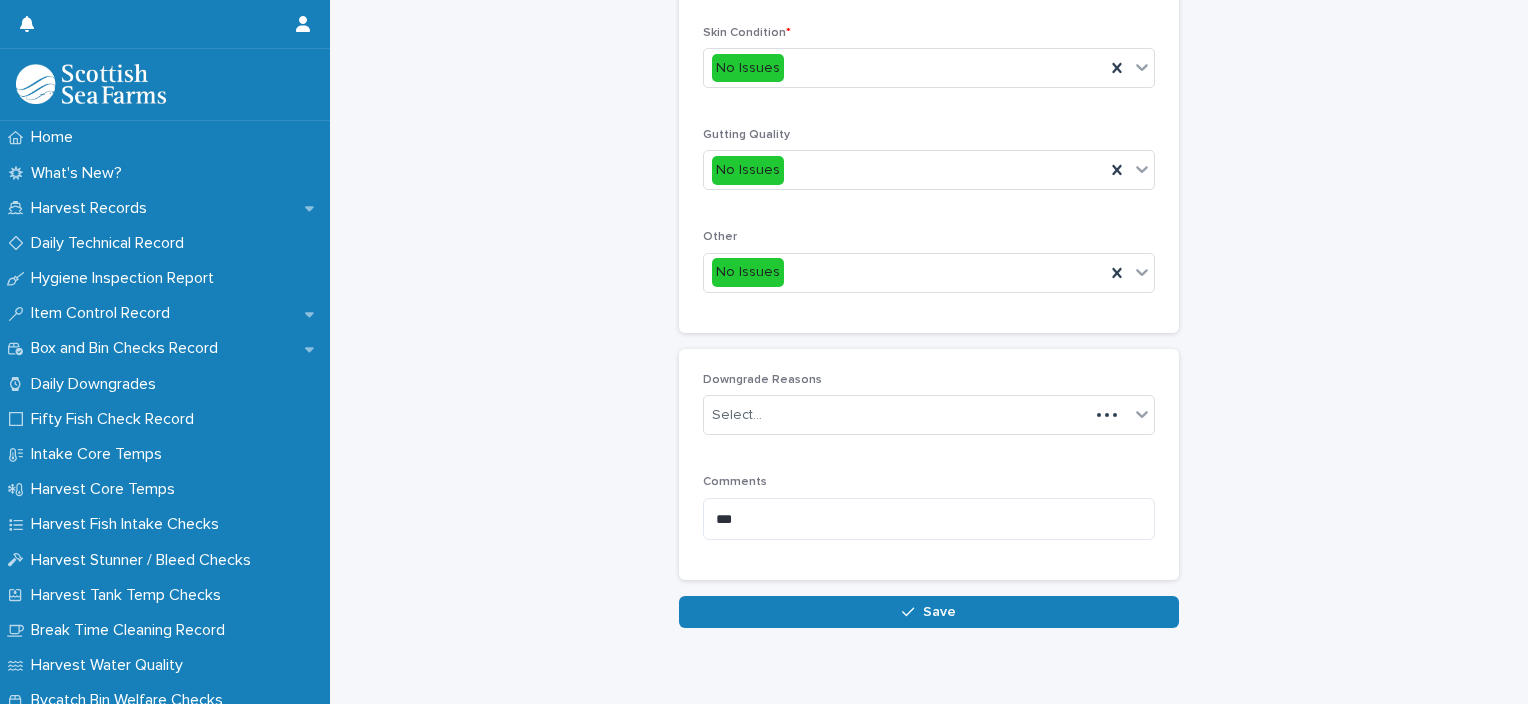 scroll, scrollTop: 111, scrollLeft: 0, axis: vertical 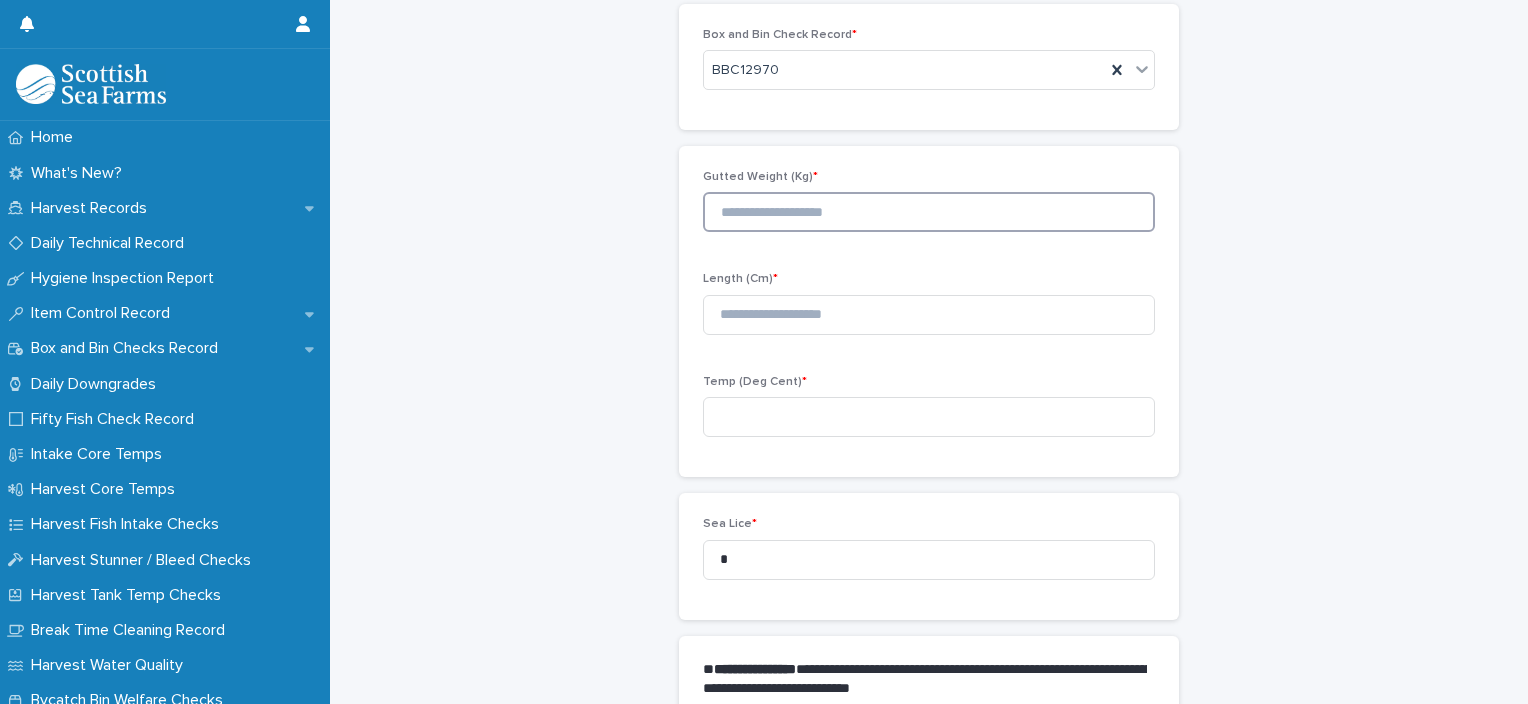 click at bounding box center [929, 212] 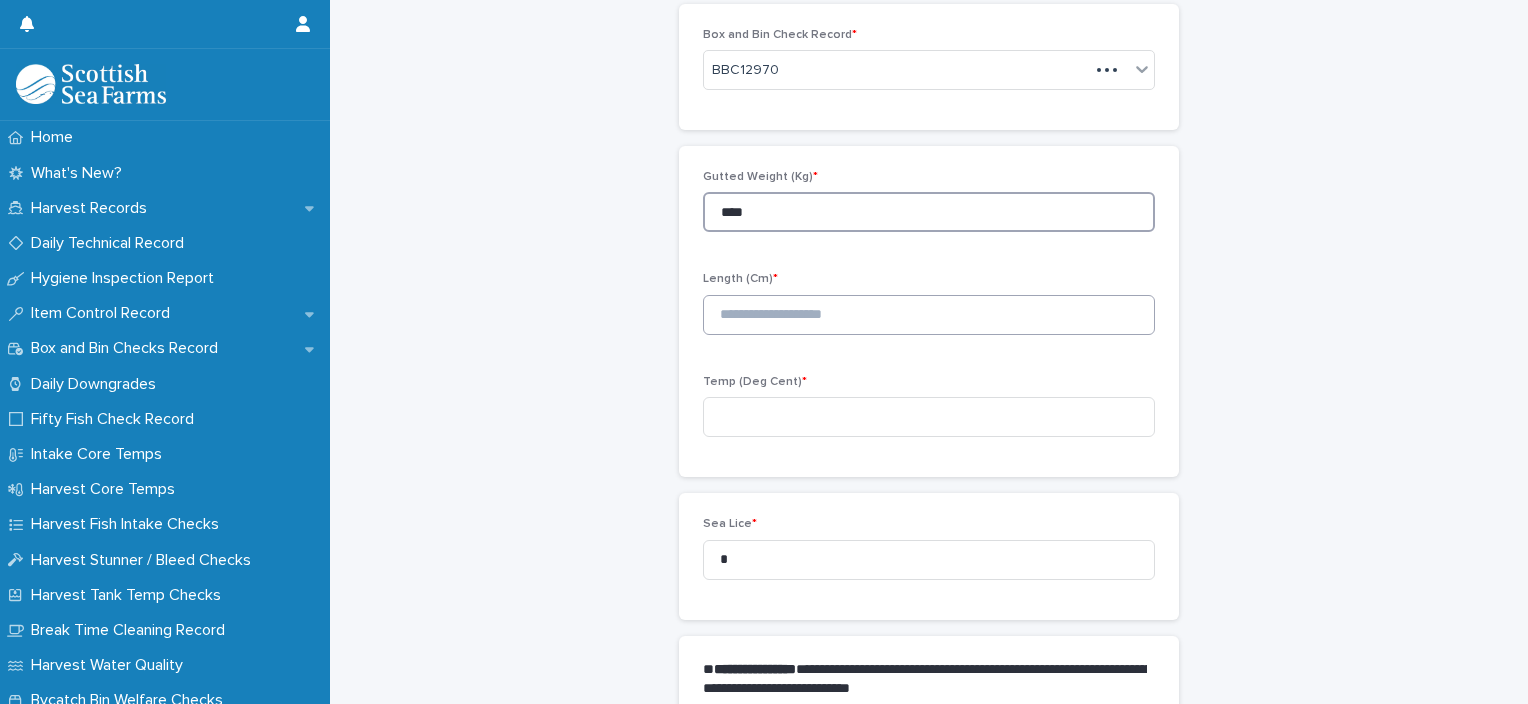 type on "****" 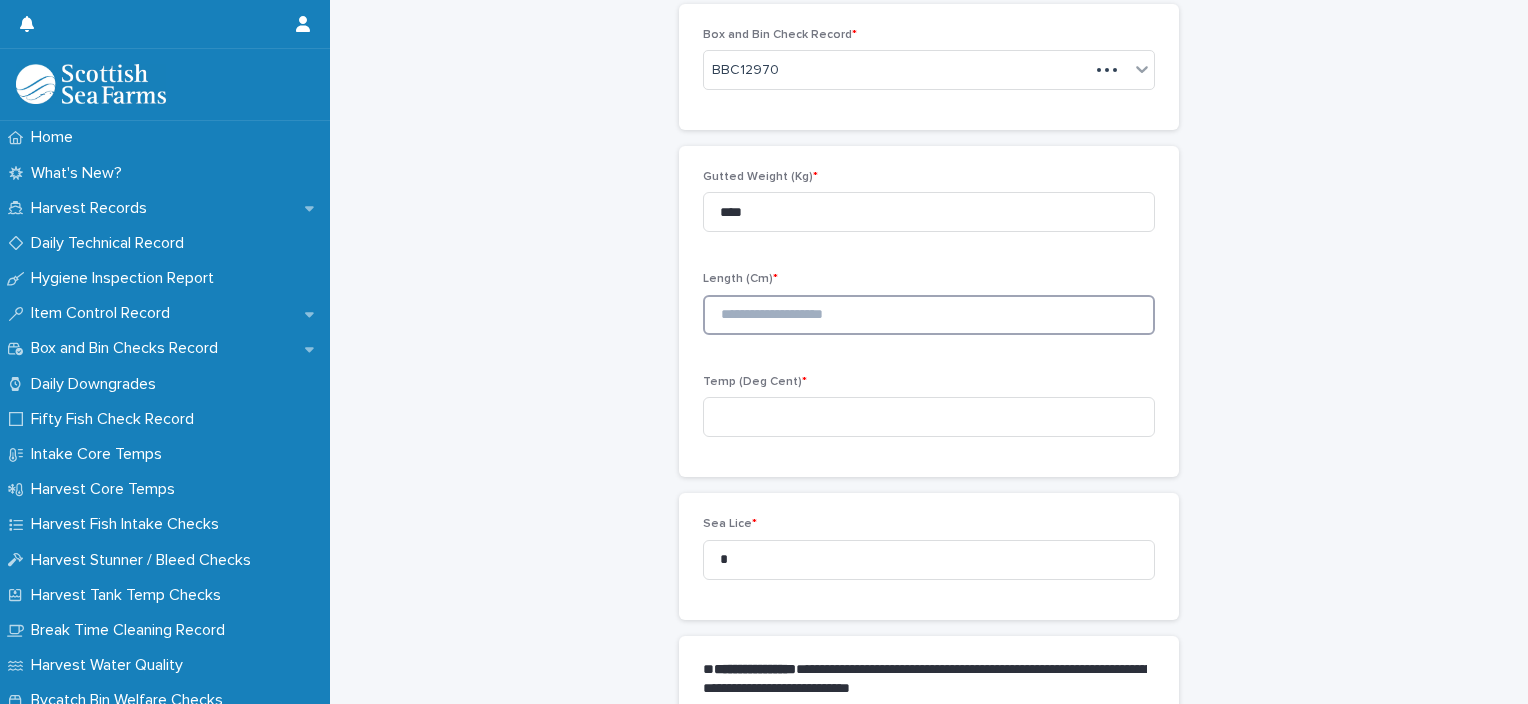 click at bounding box center (929, 315) 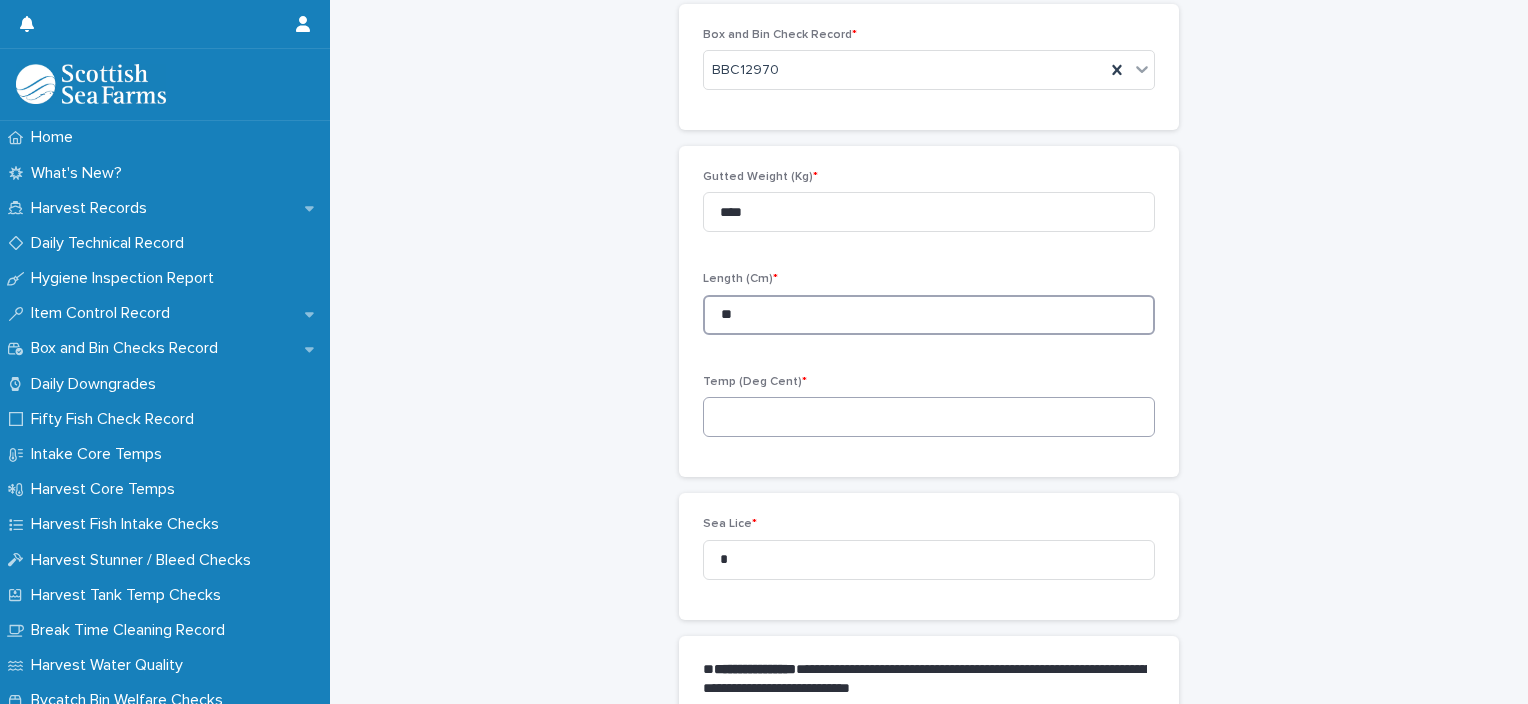 type on "**" 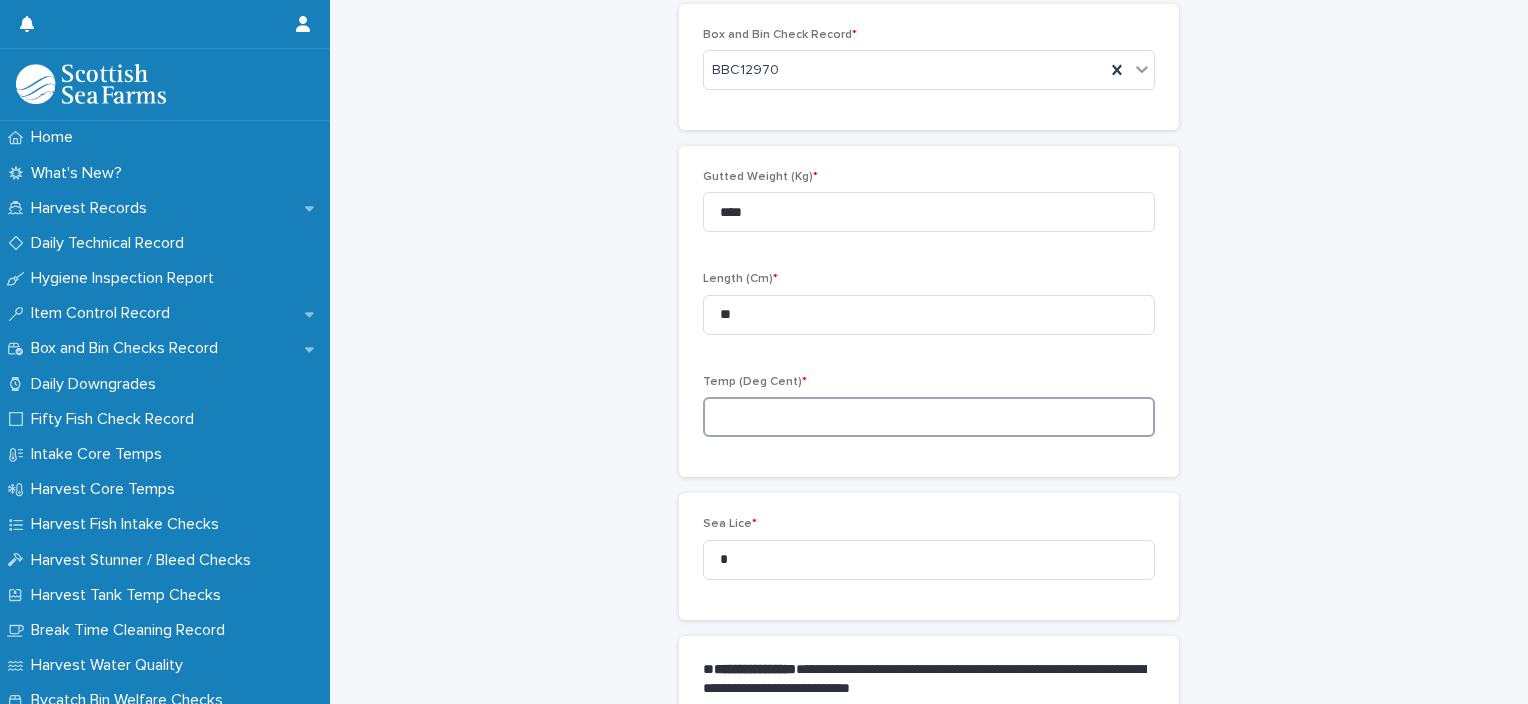 click at bounding box center [929, 417] 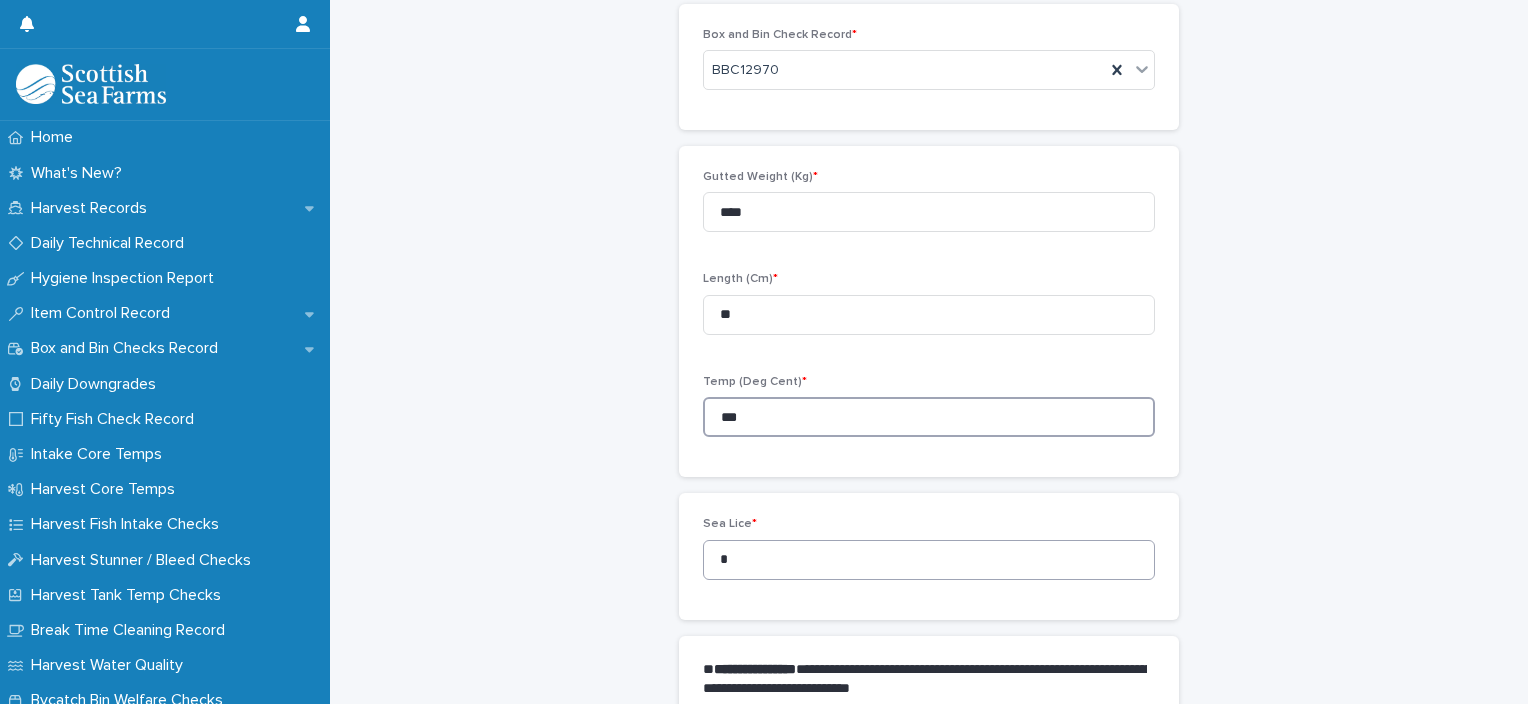type on "***" 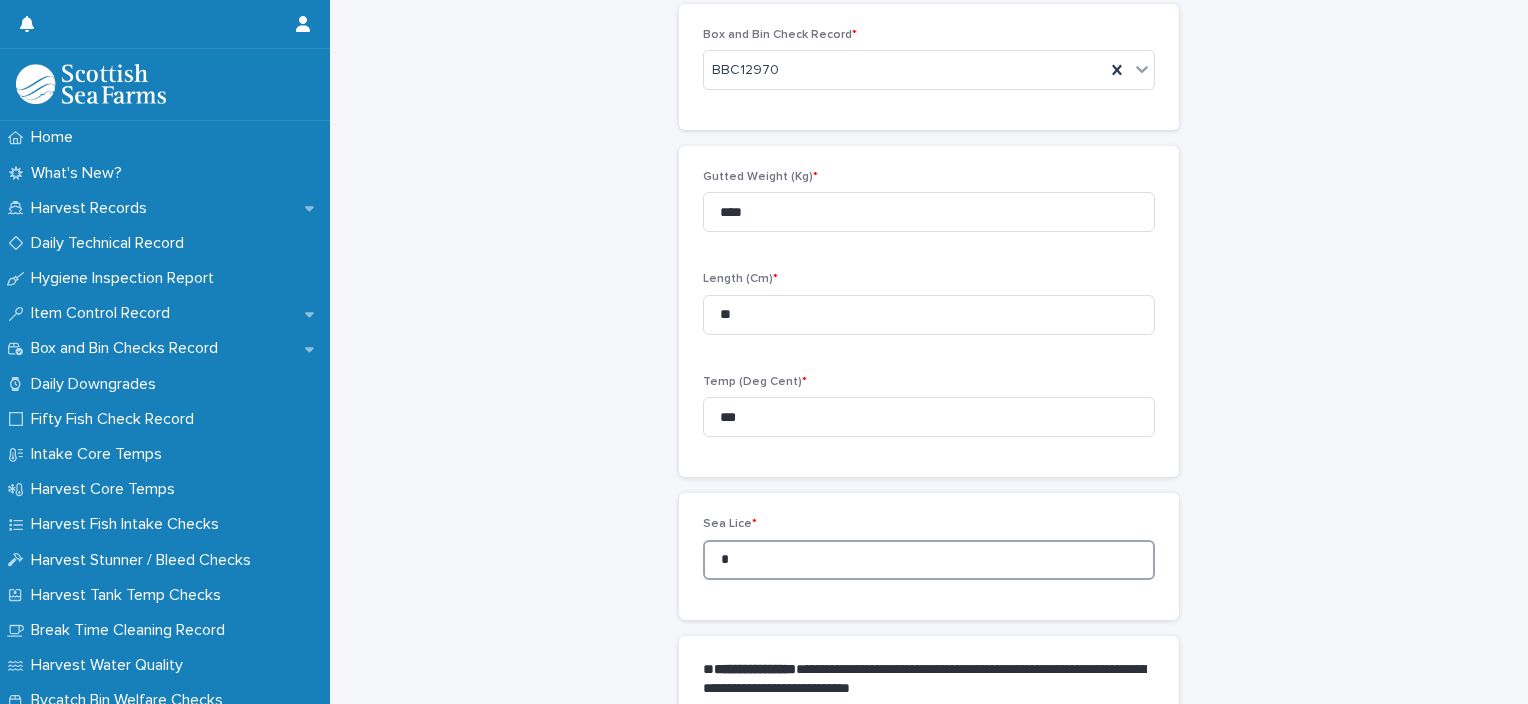 drag, startPoint x: 768, startPoint y: 550, endPoint x: 708, endPoint y: 560, distance: 60.827625 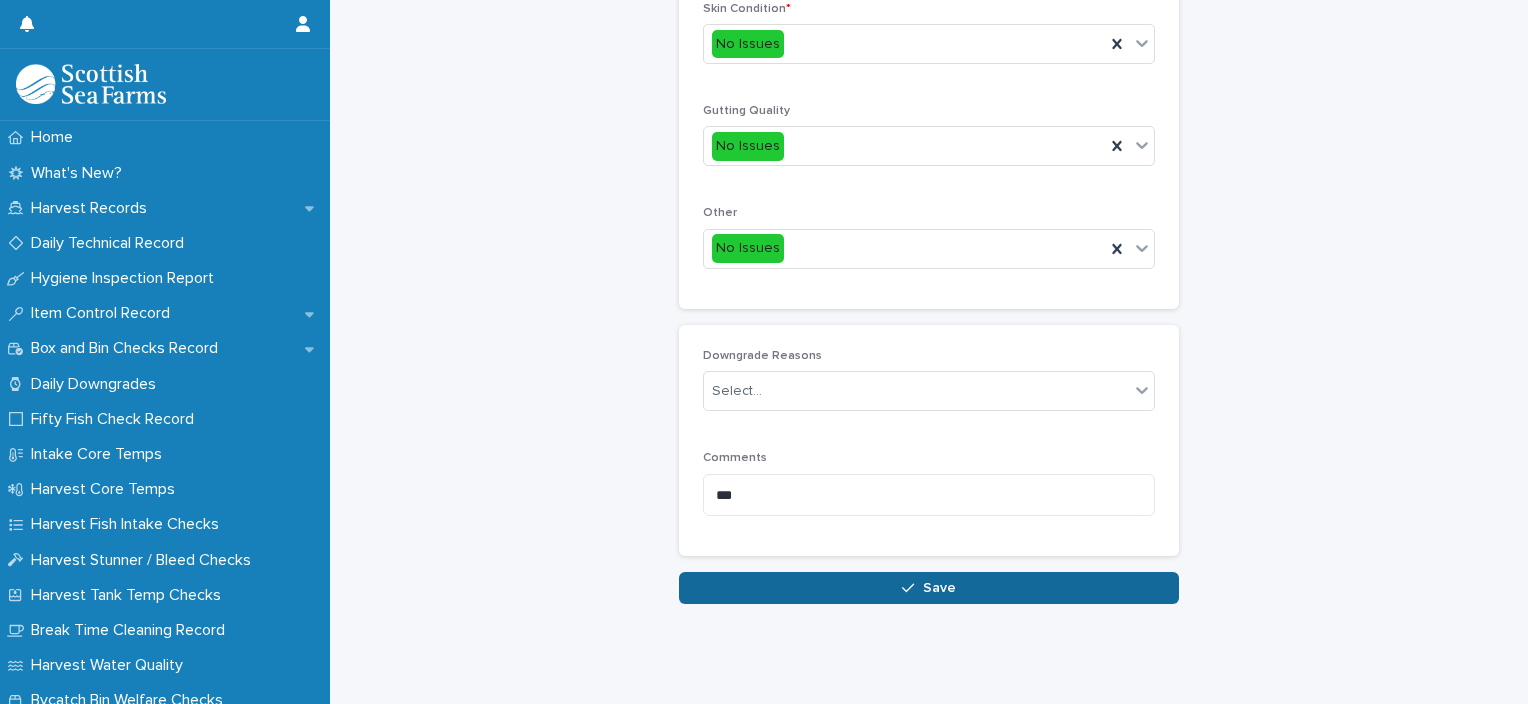 scroll, scrollTop: 948, scrollLeft: 0, axis: vertical 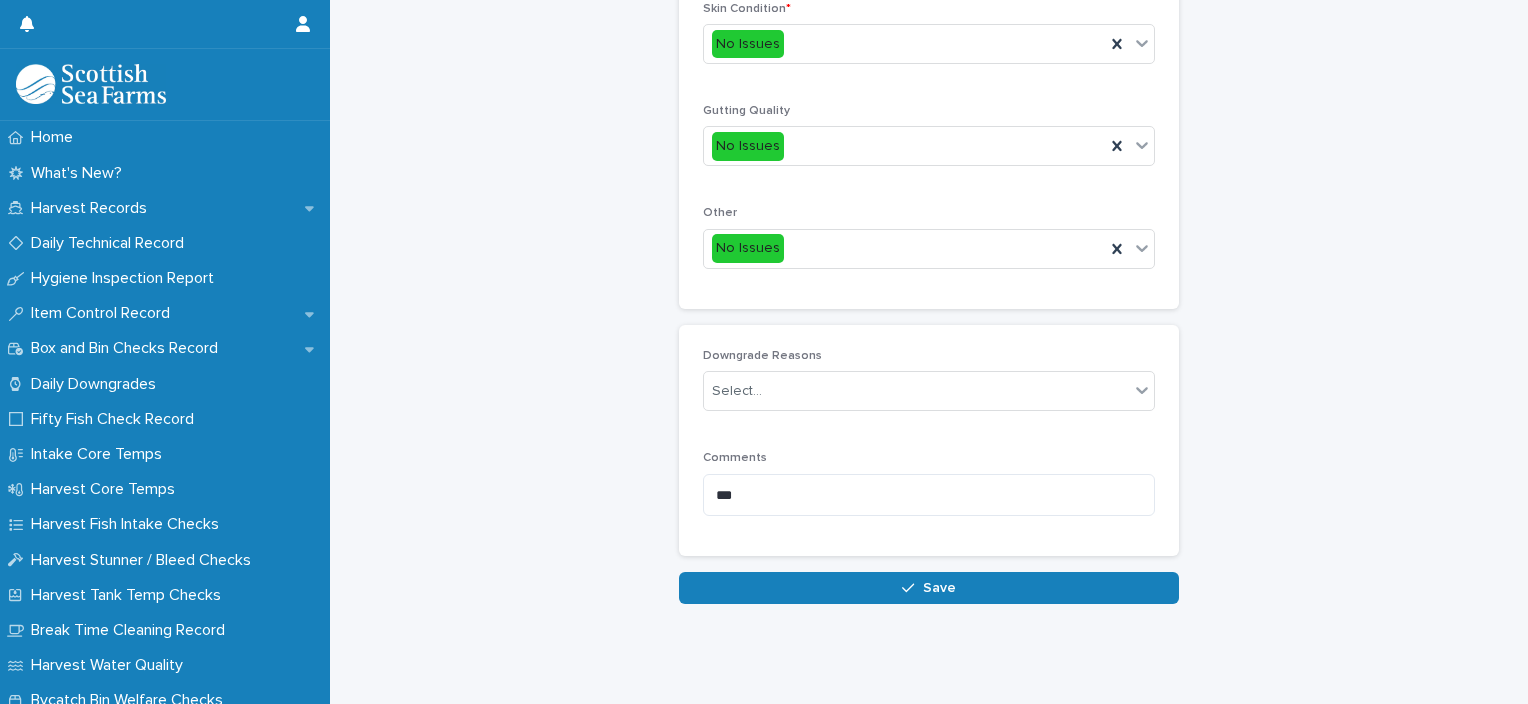 click on "Save" at bounding box center [929, 588] 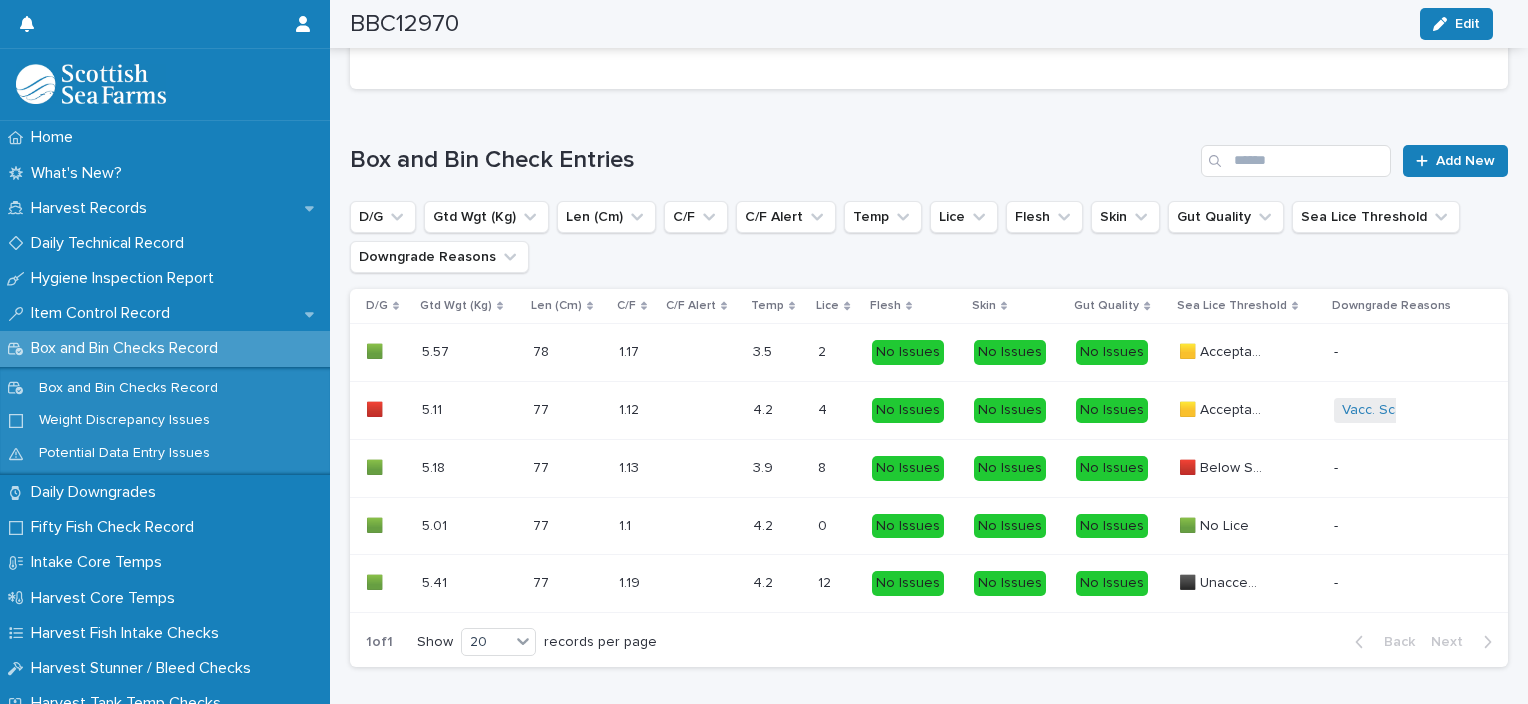 scroll, scrollTop: 1433, scrollLeft: 0, axis: vertical 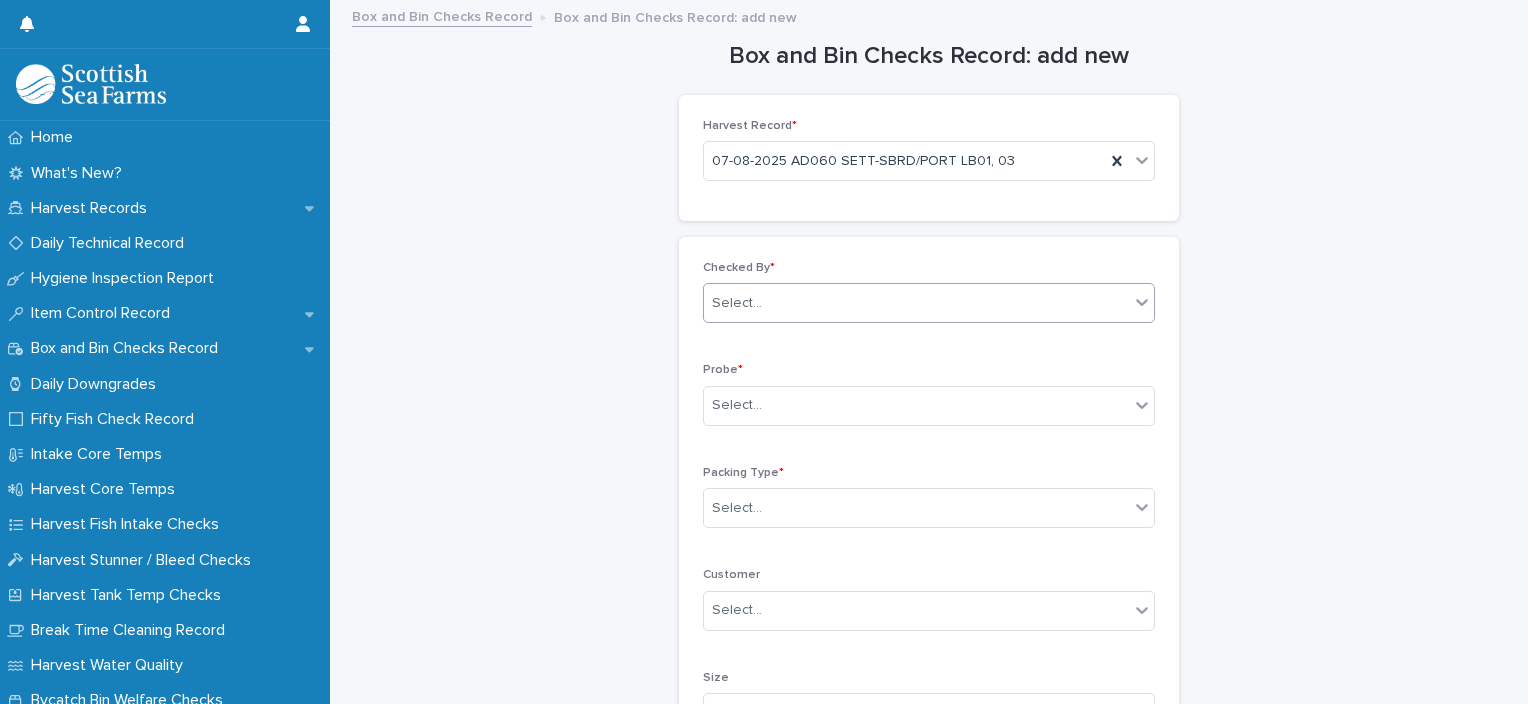 click on "Select..." at bounding box center [916, 303] 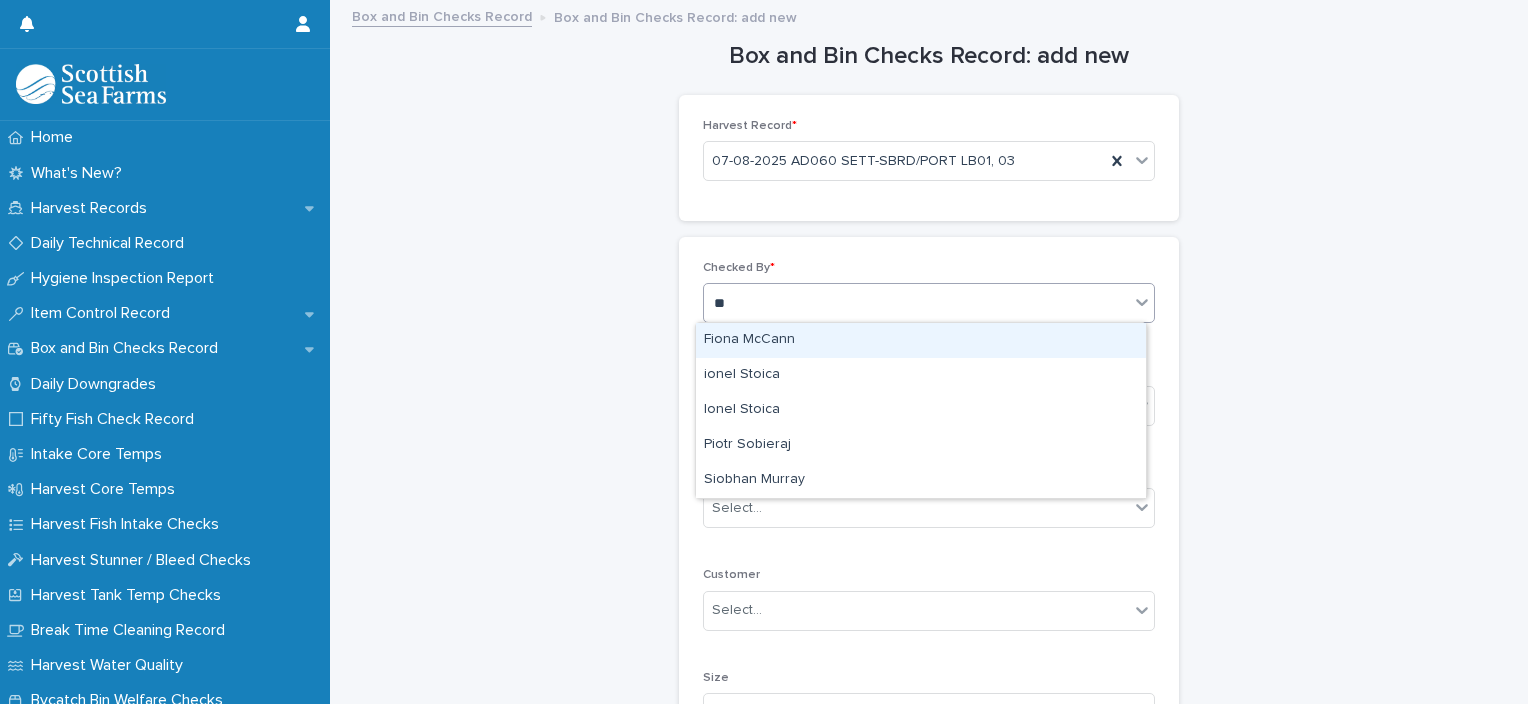 type on "***" 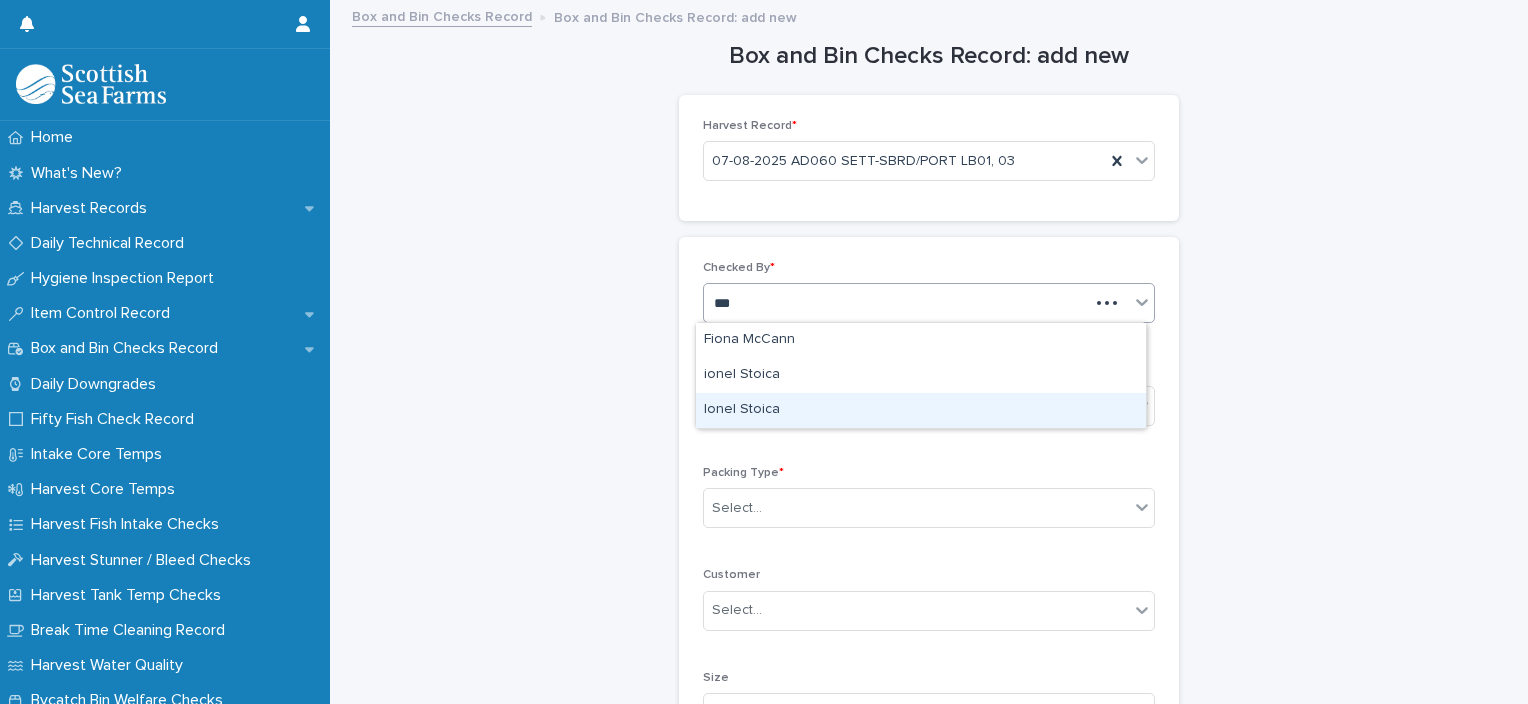 click on "Ionel Stoica" at bounding box center (921, 410) 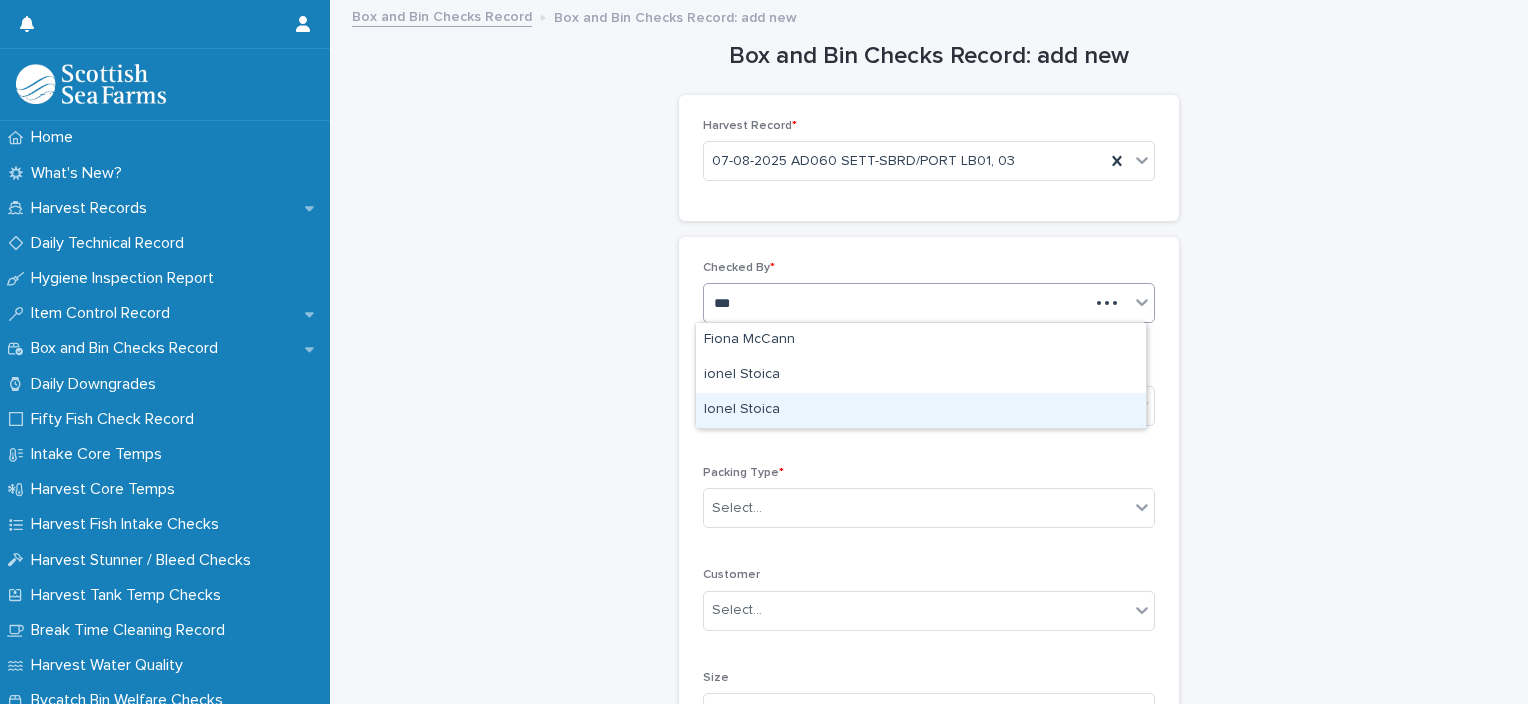 type 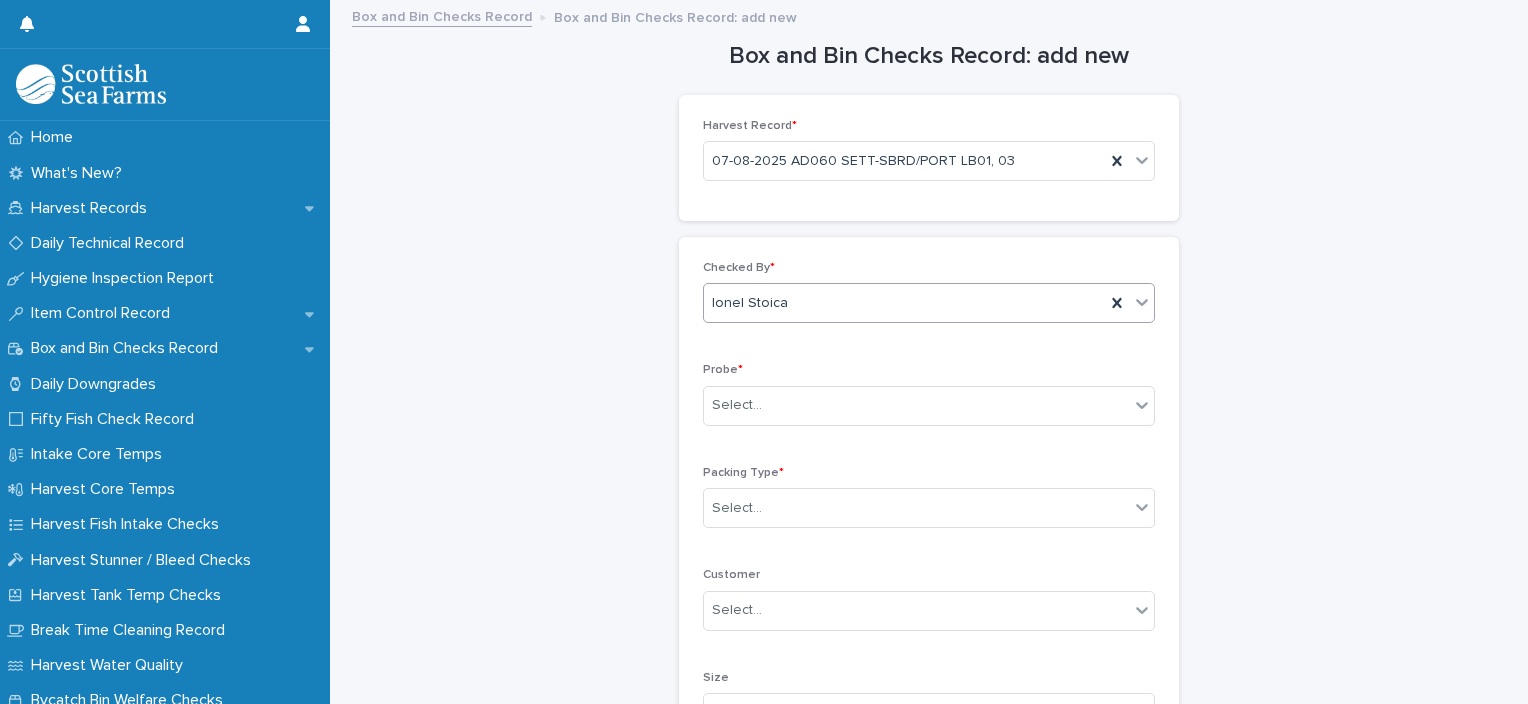 click on "Select..." at bounding box center (916, 405) 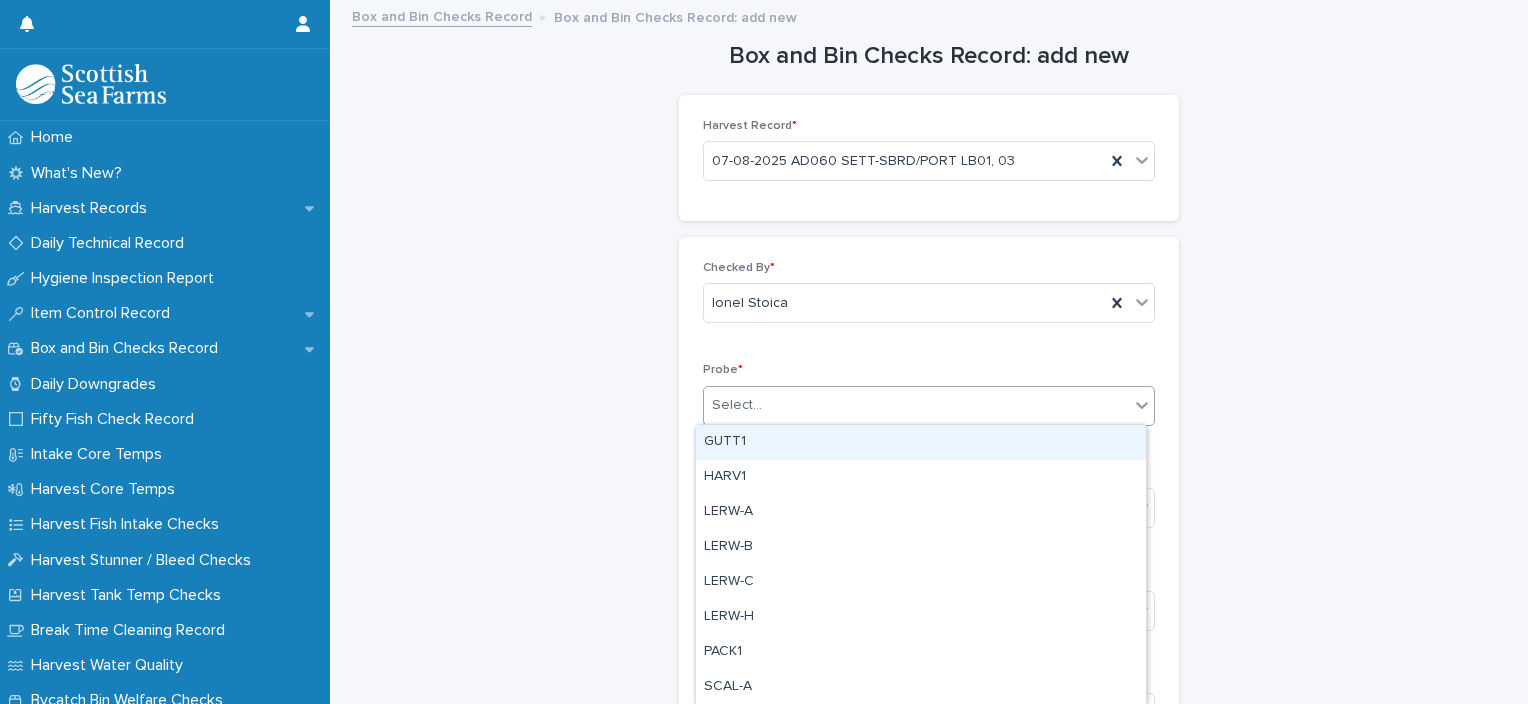 type on "*" 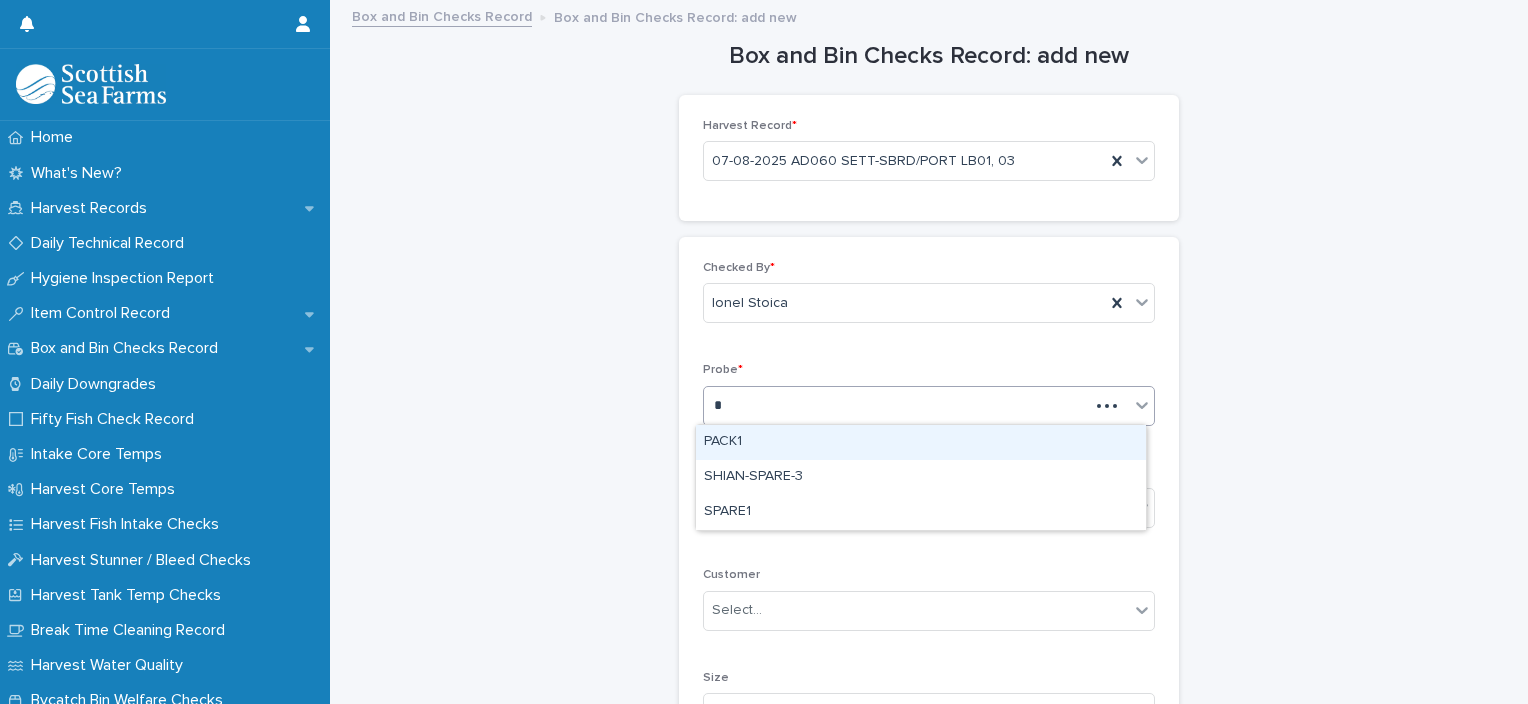 click on "PACK1" at bounding box center (921, 442) 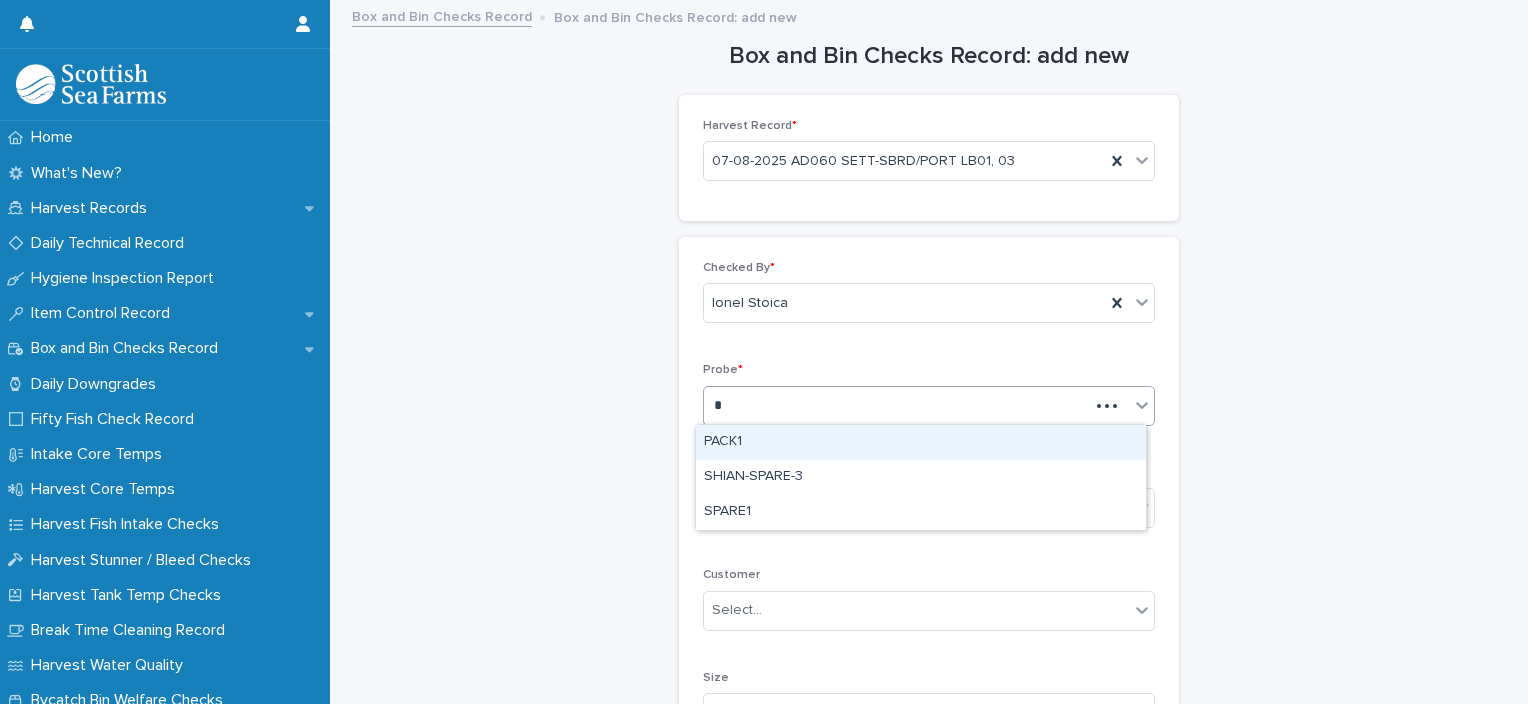 type 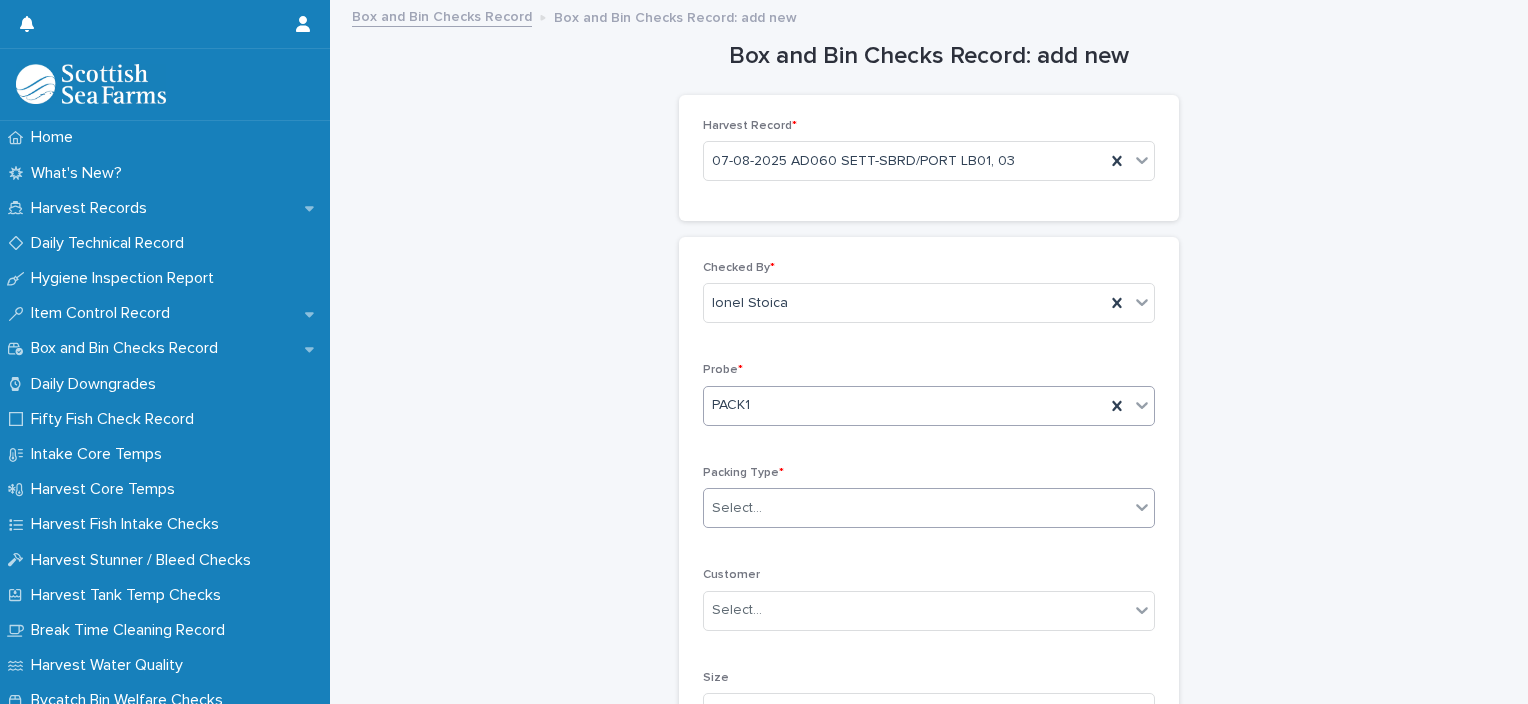 click on "Select..." at bounding box center [916, 508] 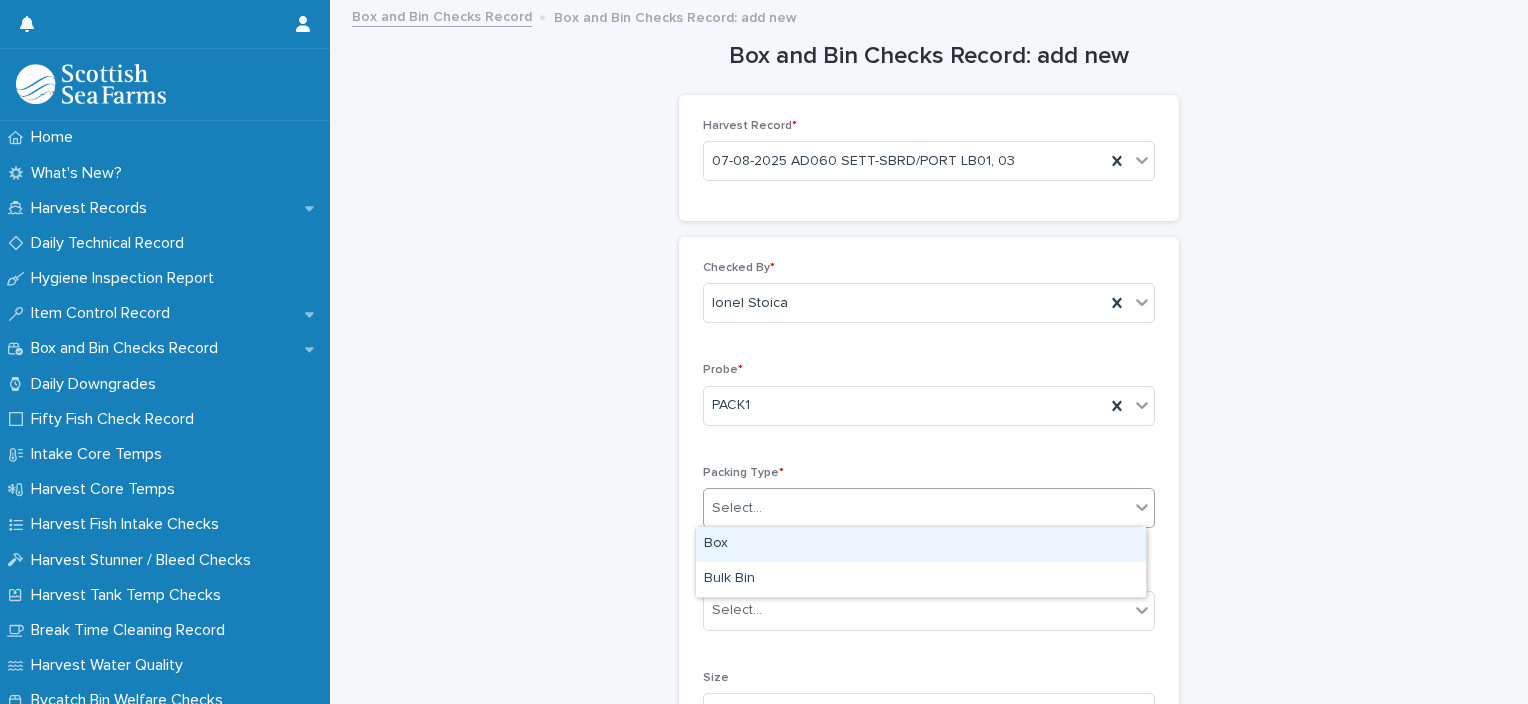 click on "Box" at bounding box center [921, 544] 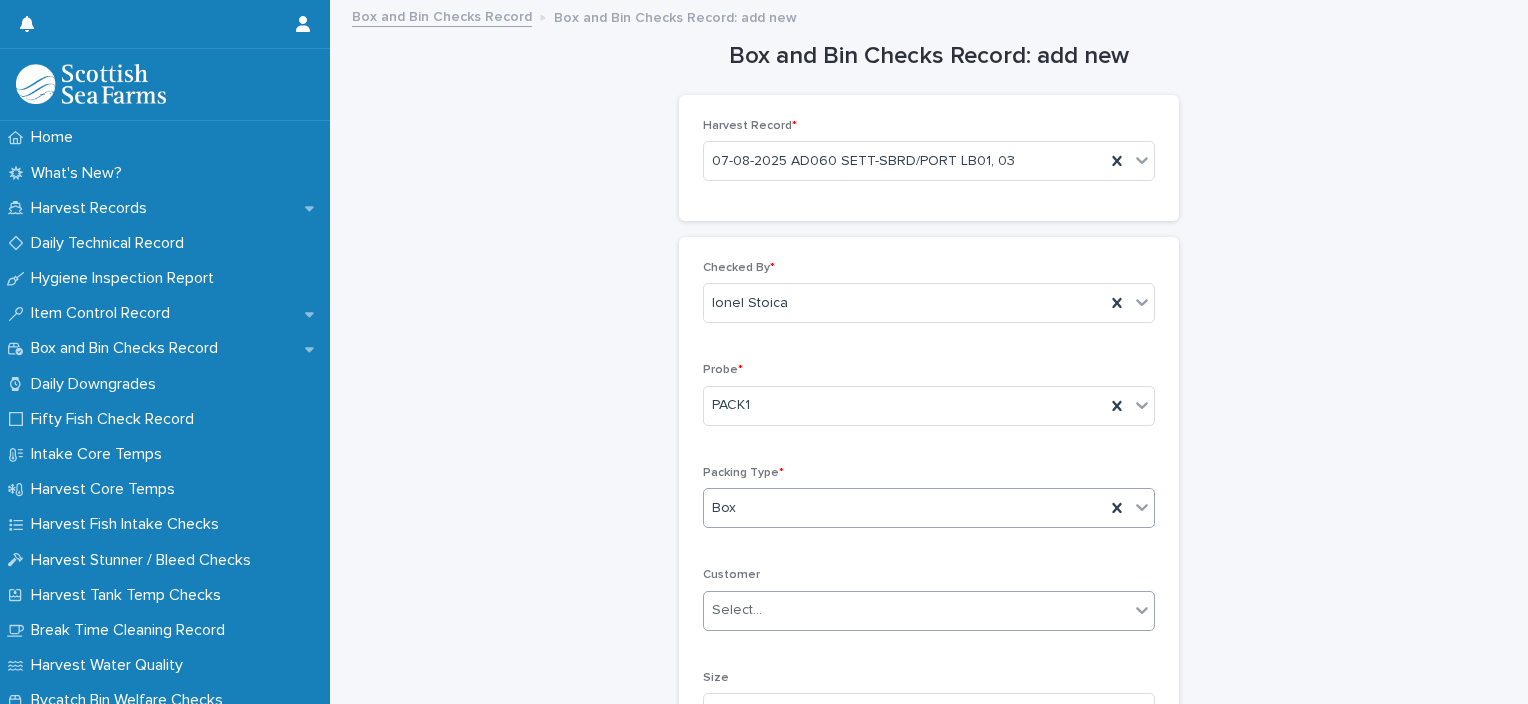 click on "Select..." at bounding box center [916, 610] 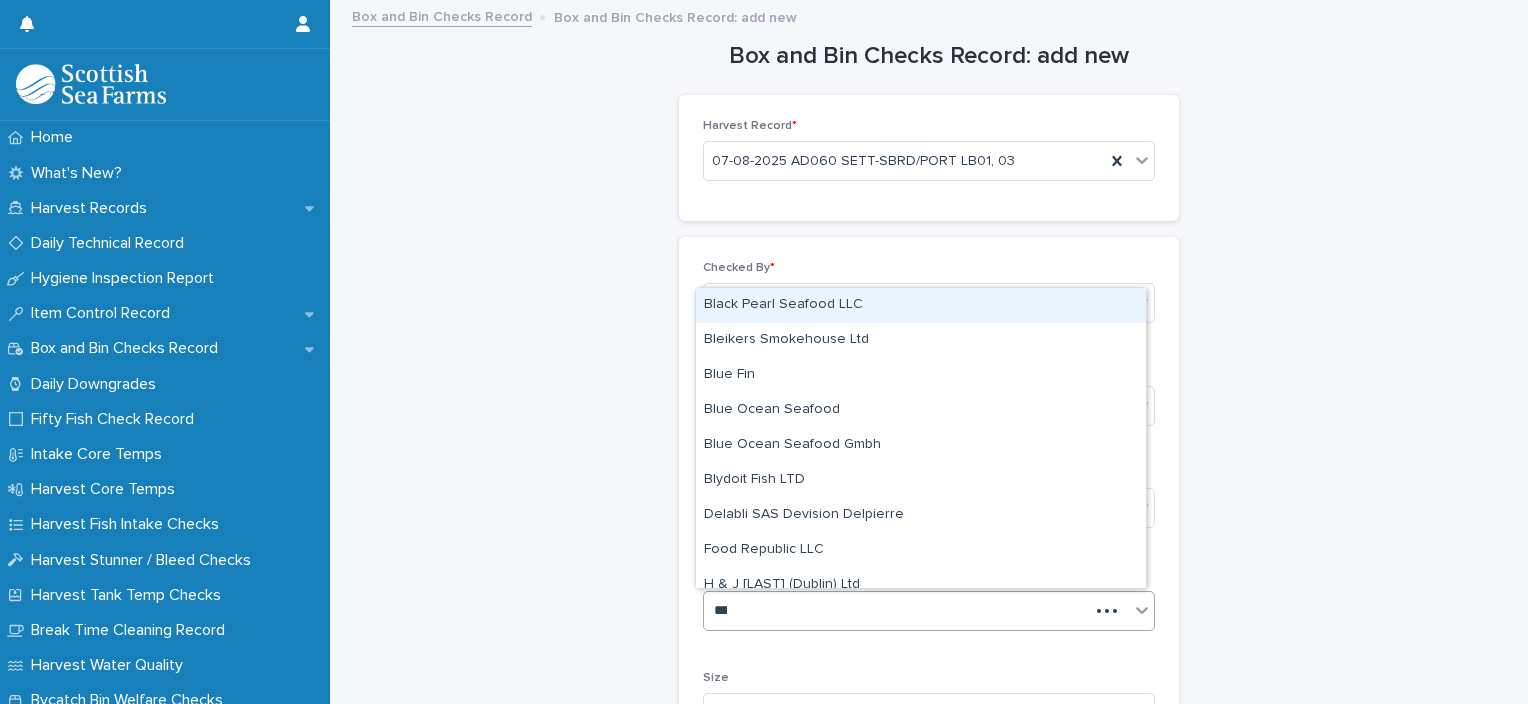 type on "****" 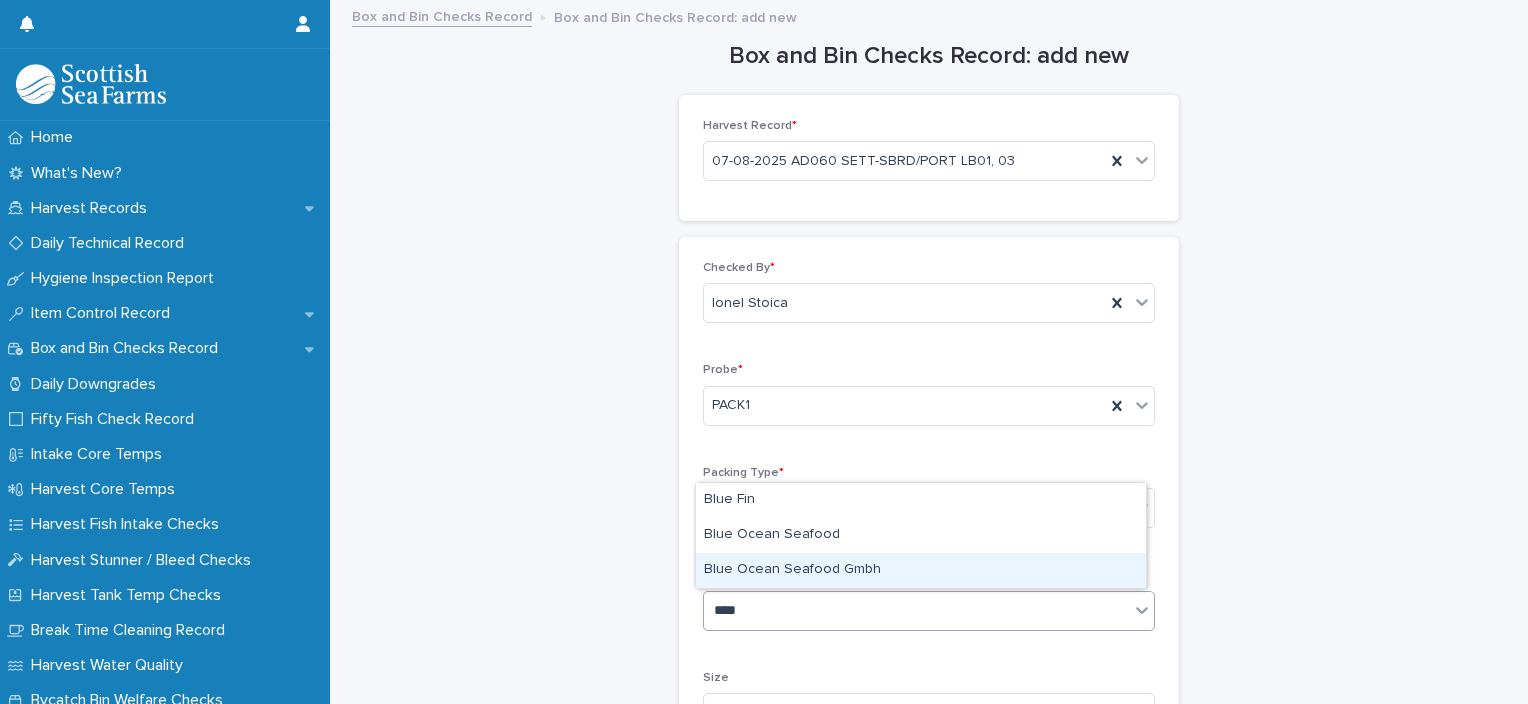 click on "Blue Ocean Seafood Gmbh" at bounding box center (921, 570) 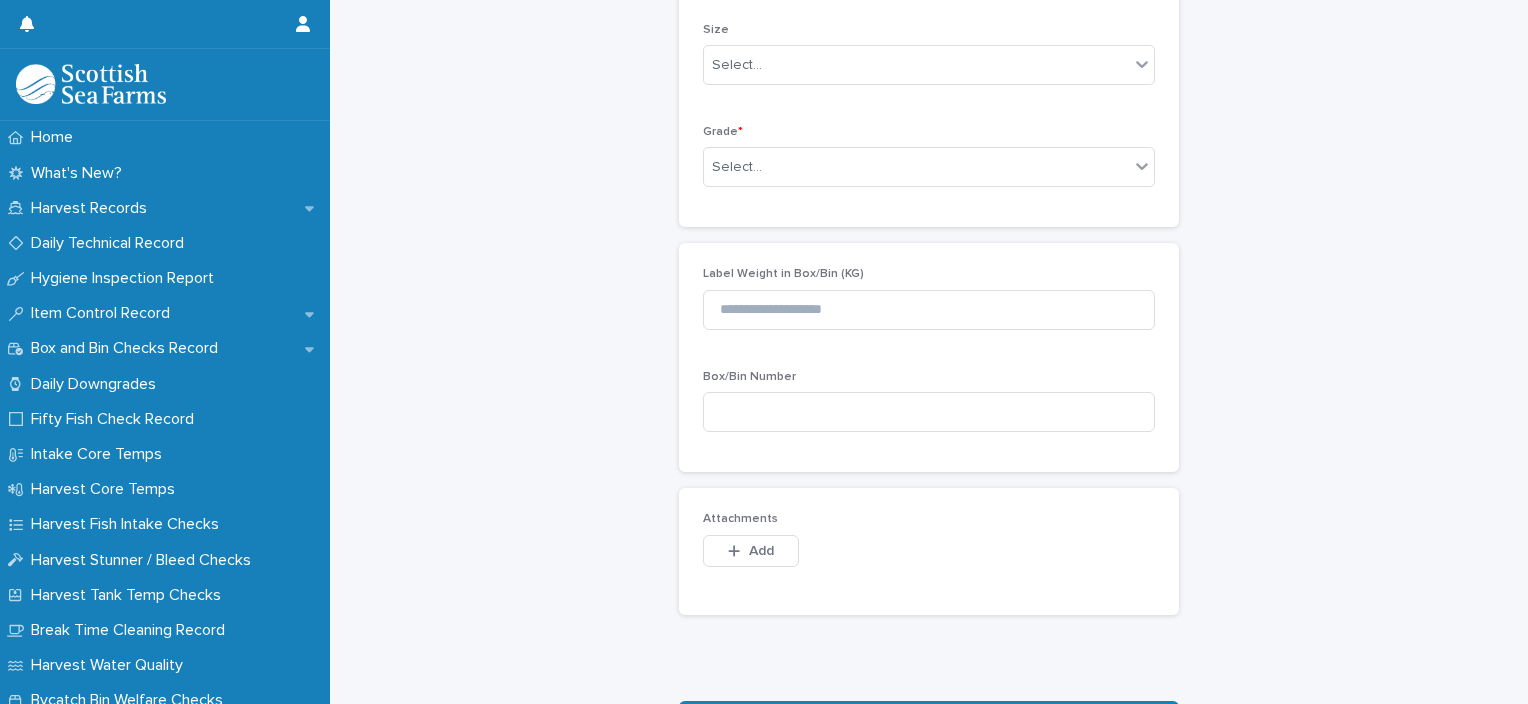 scroll, scrollTop: 600, scrollLeft: 0, axis: vertical 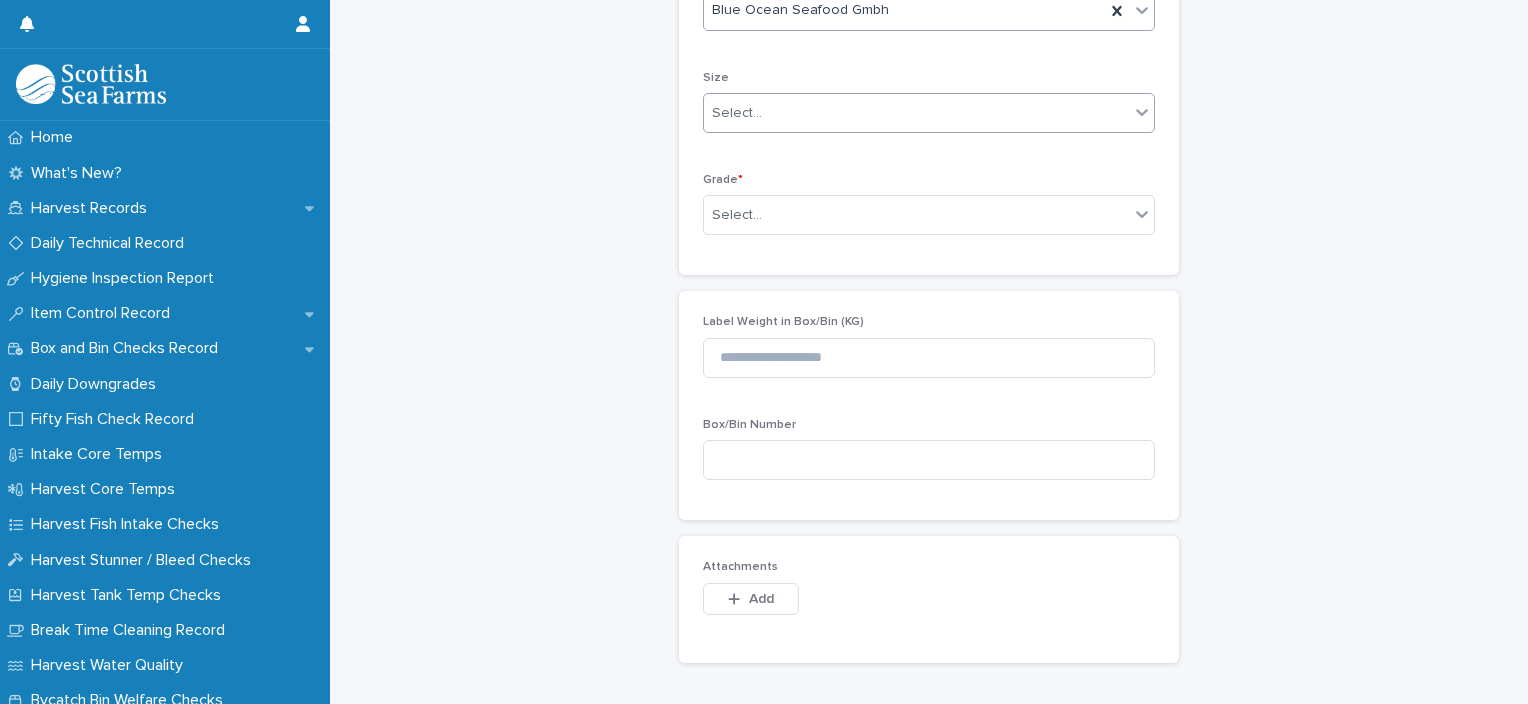 click on "Select..." at bounding box center [916, 113] 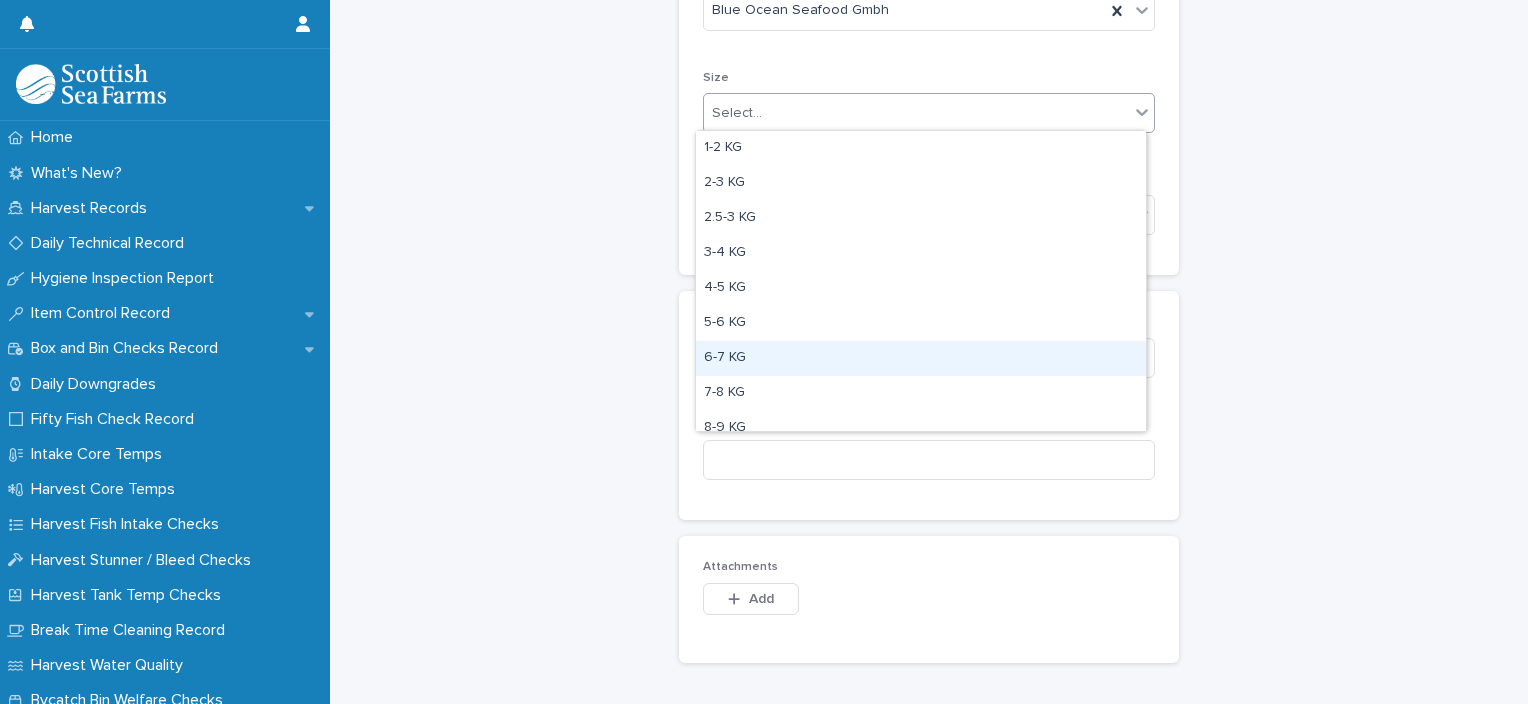 click on "6-7 KG" at bounding box center (921, 358) 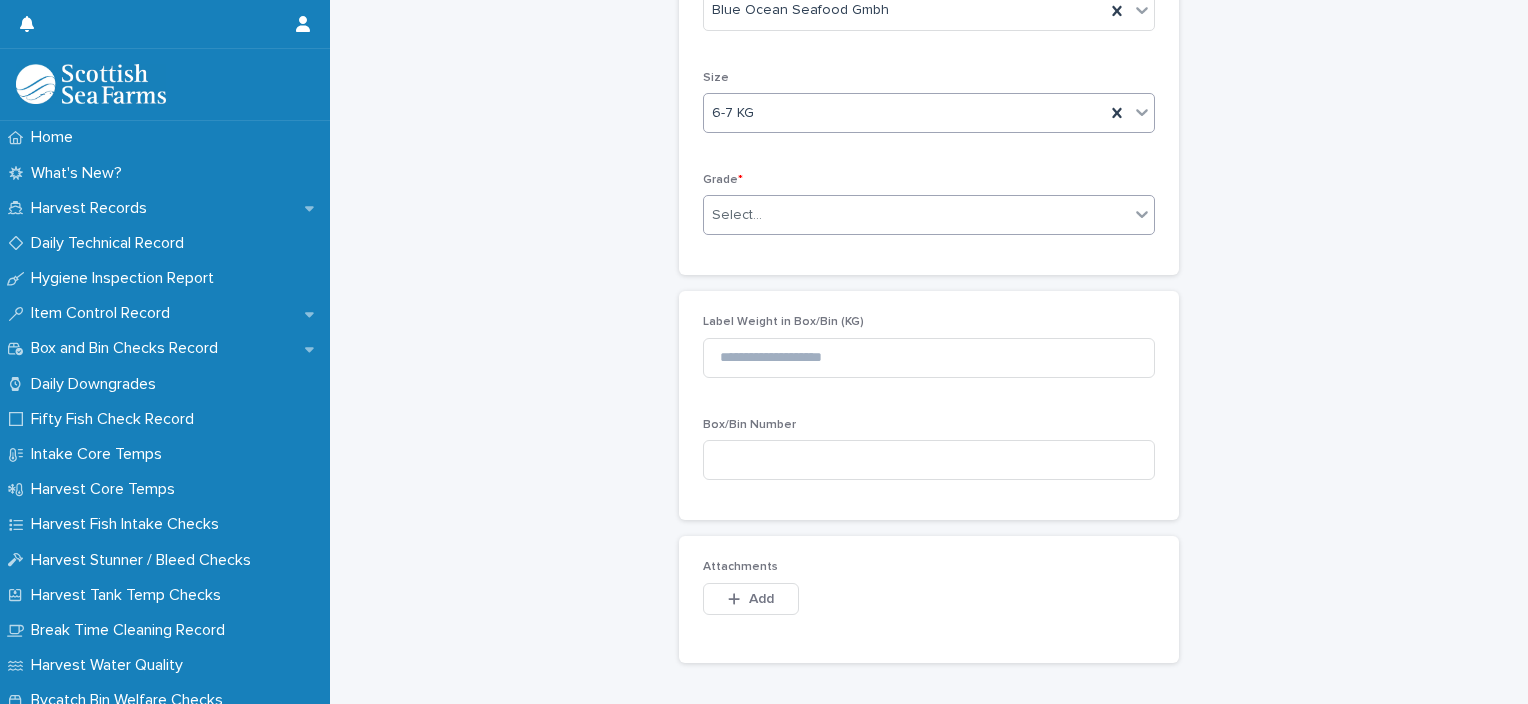 click on "Select..." at bounding box center (737, 215) 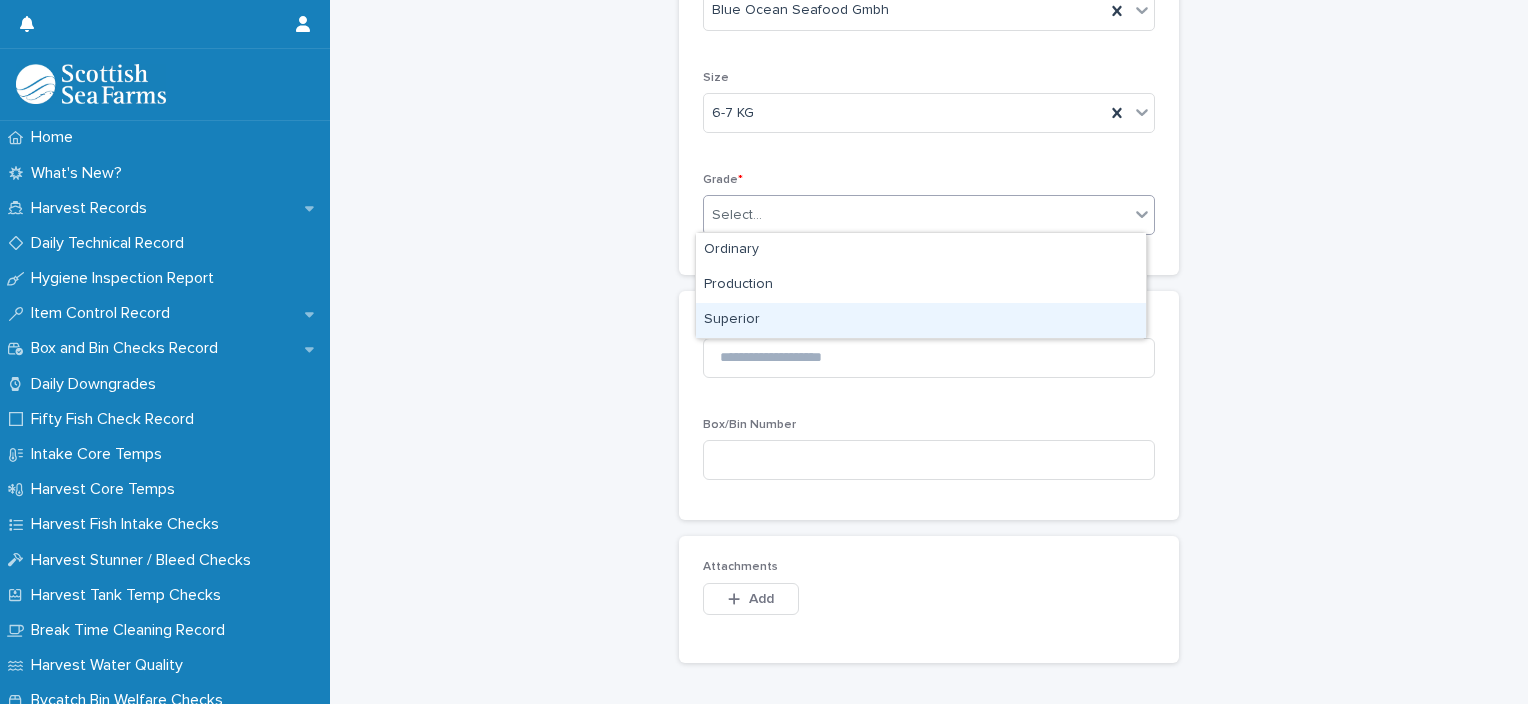 click on "Superior" at bounding box center [921, 320] 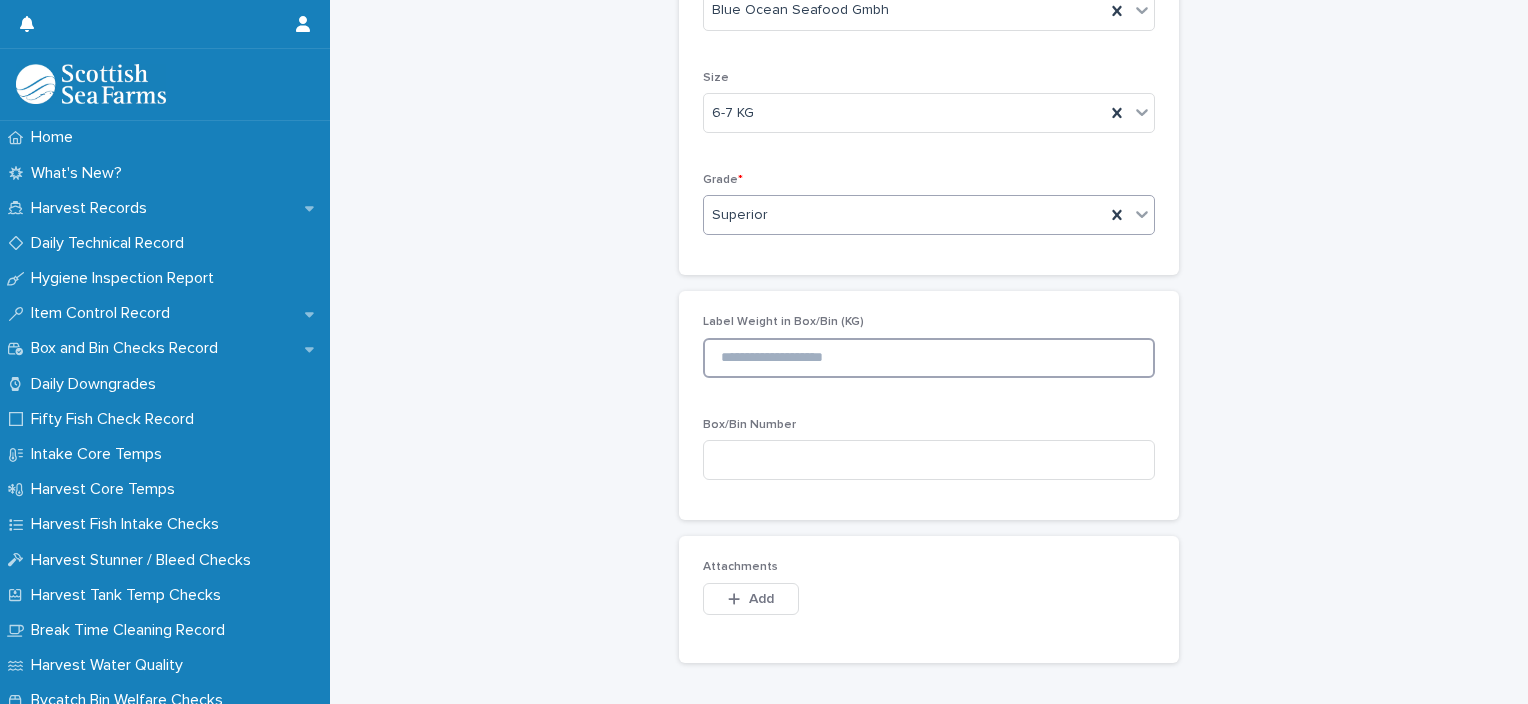 click at bounding box center [929, 358] 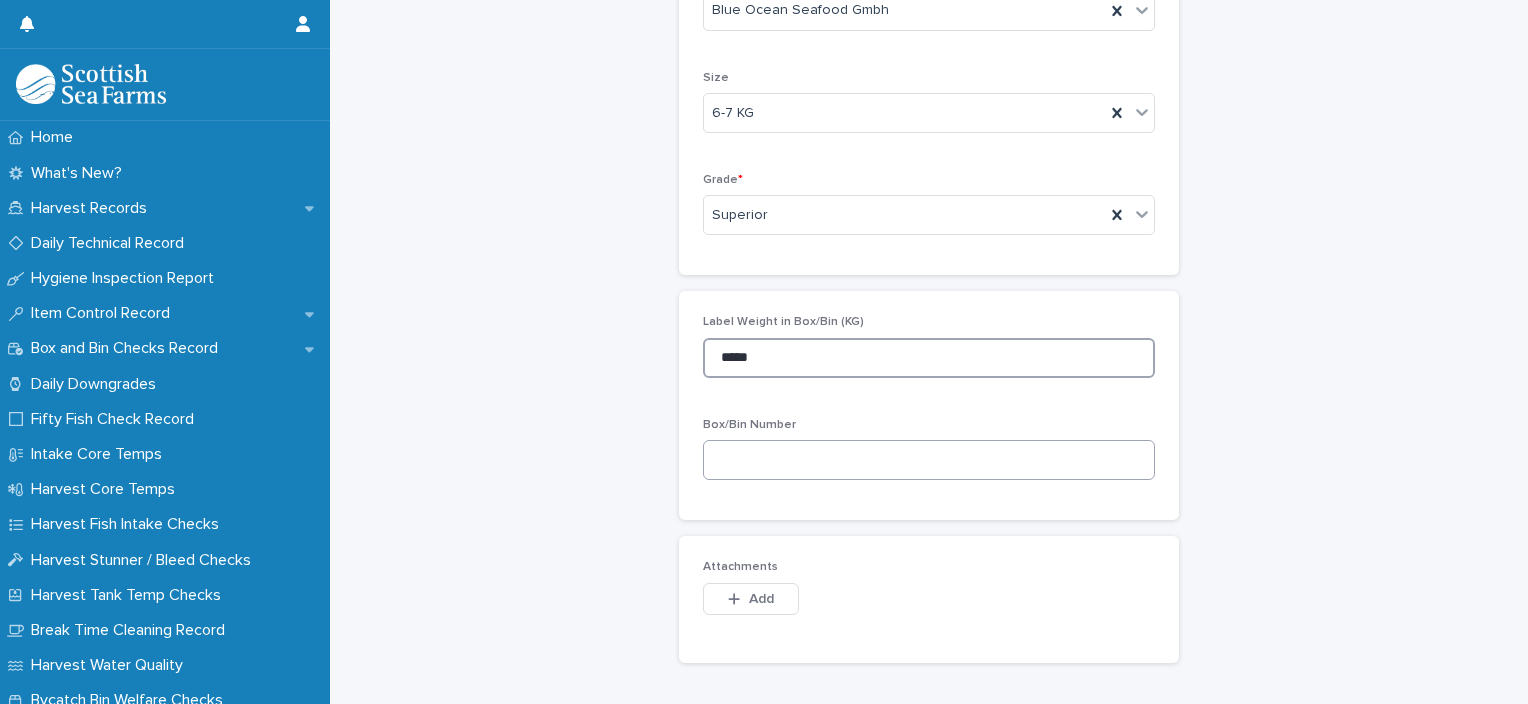 type on "*****" 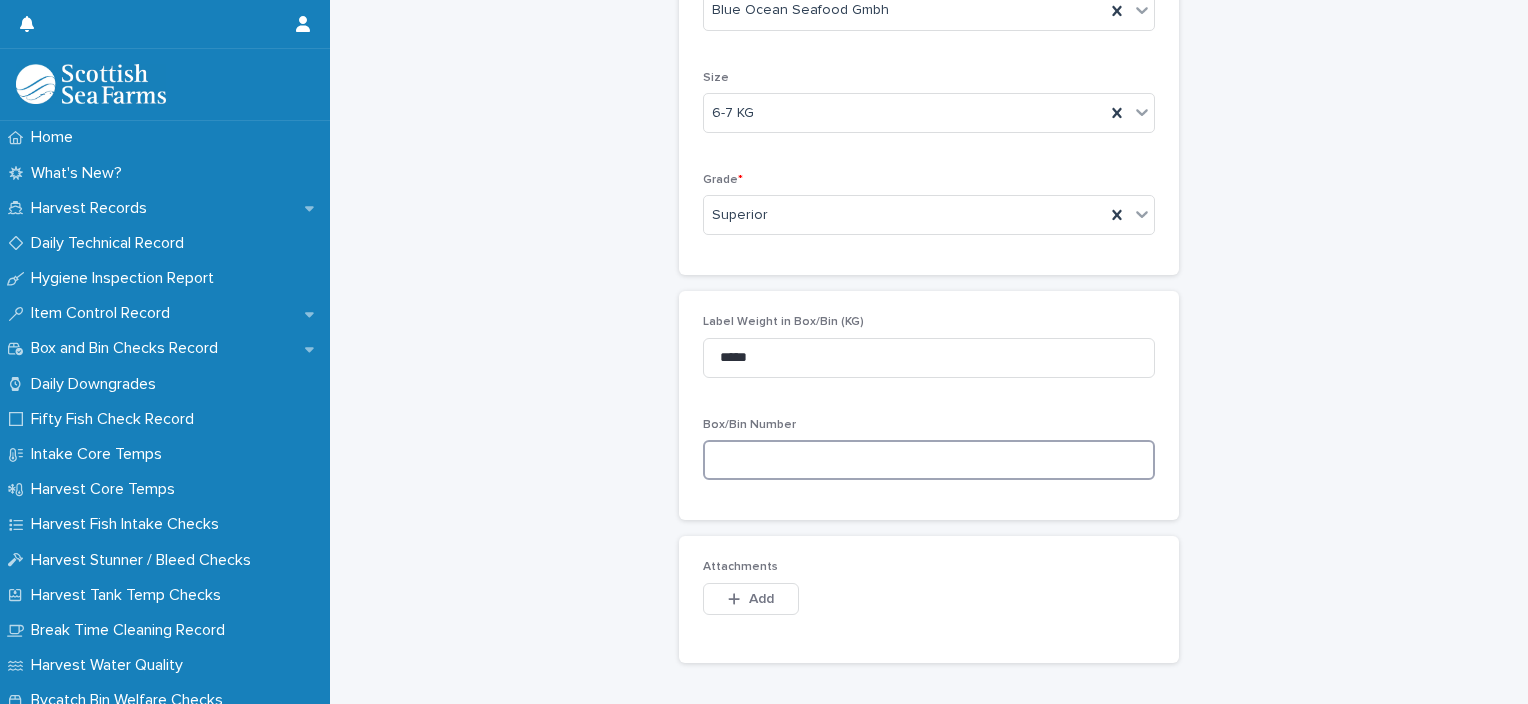 click at bounding box center [929, 460] 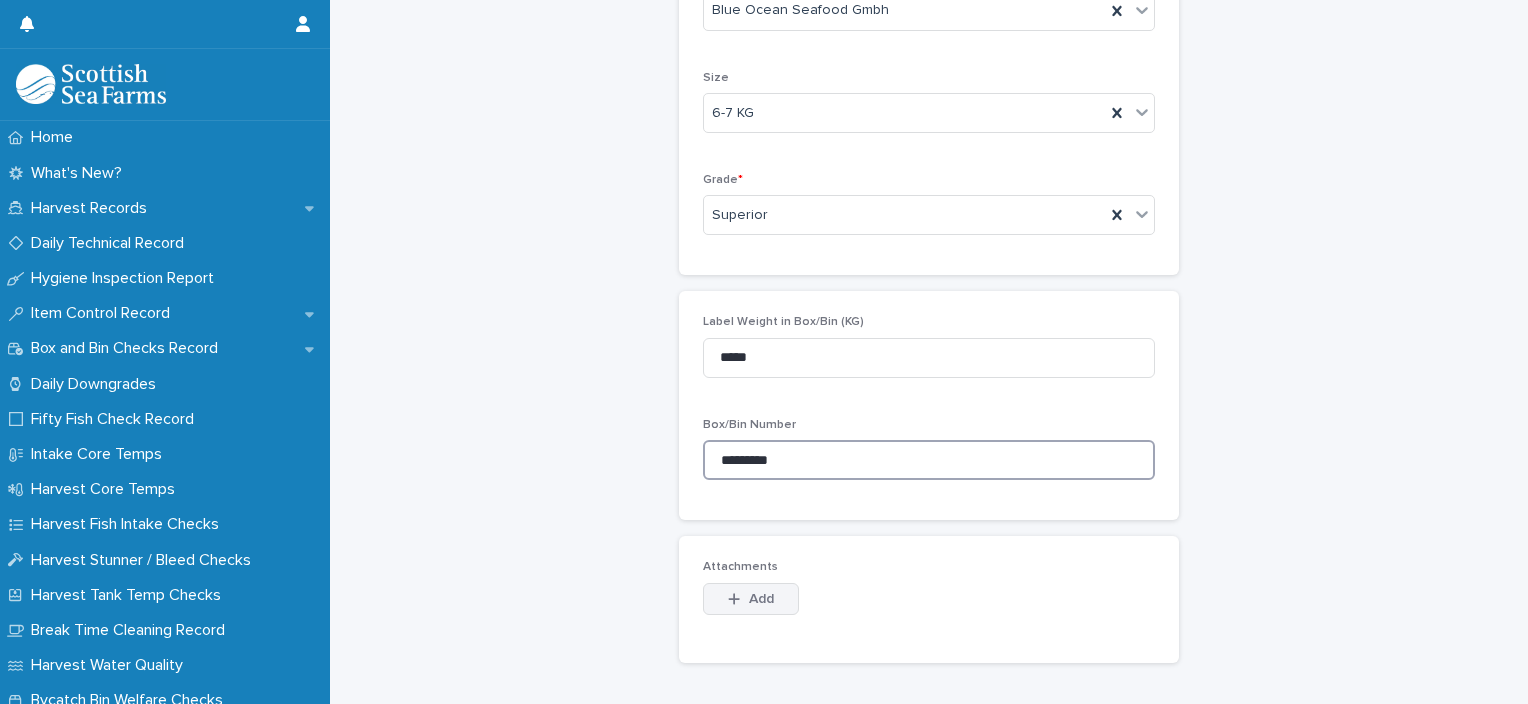 type on "*********" 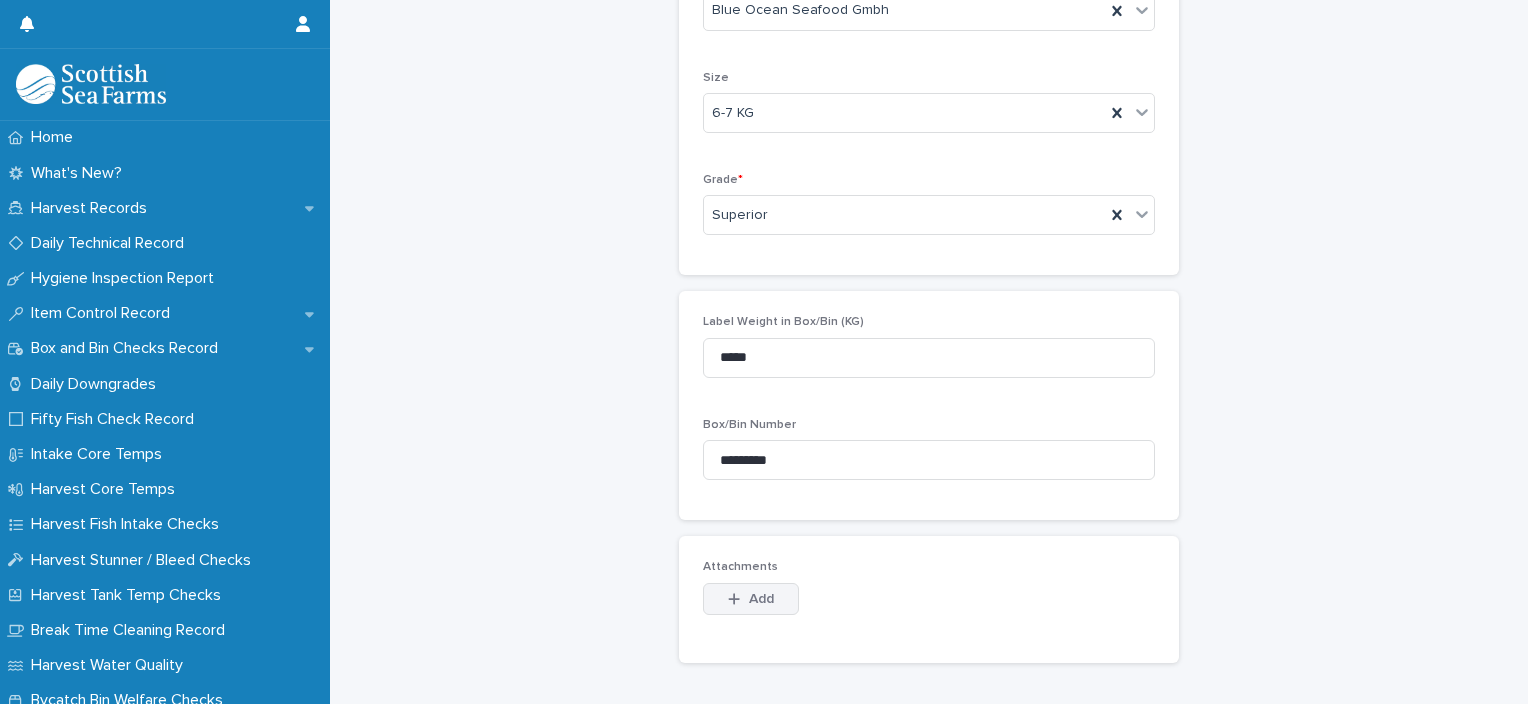click on "Add" at bounding box center (751, 599) 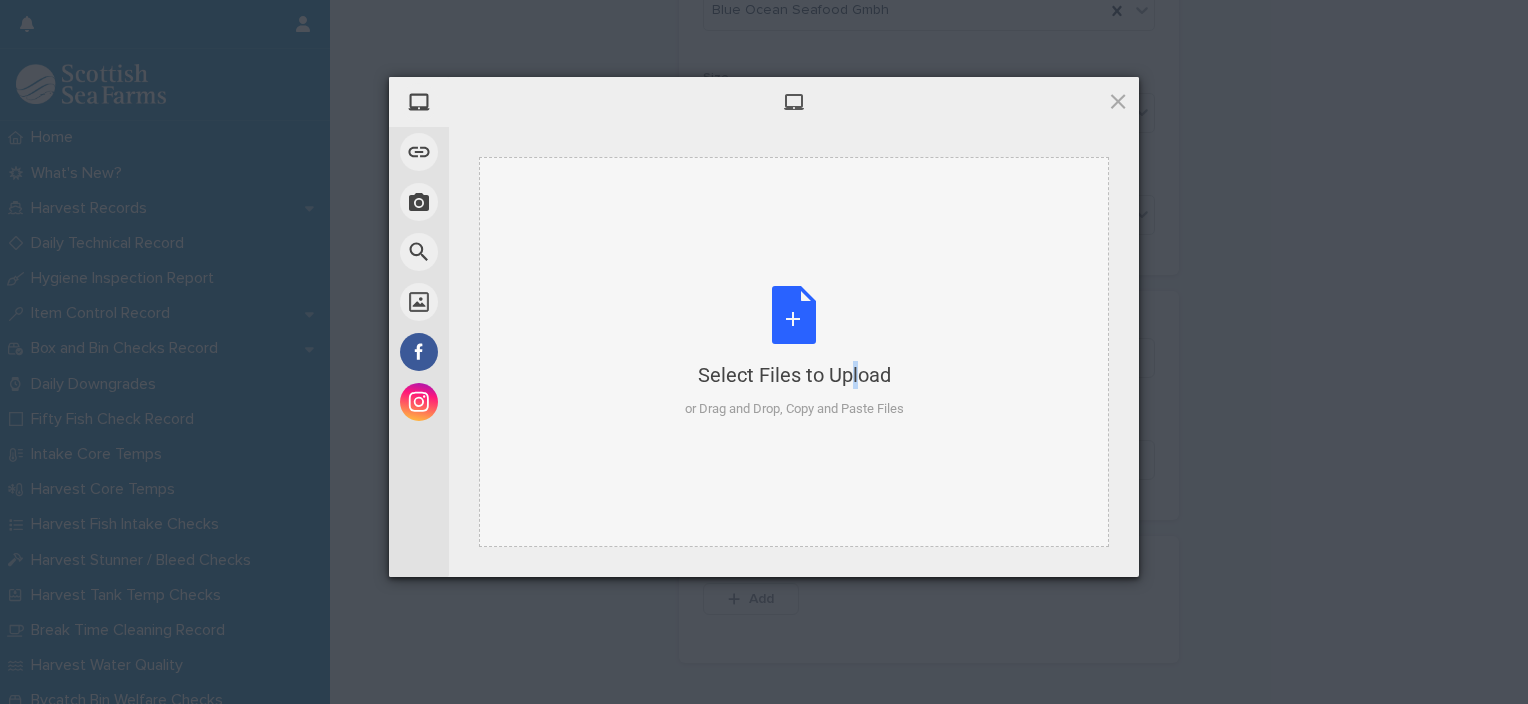 click on "Select Files to Upload
or Drag and Drop, Copy and Paste Files" at bounding box center [794, 352] 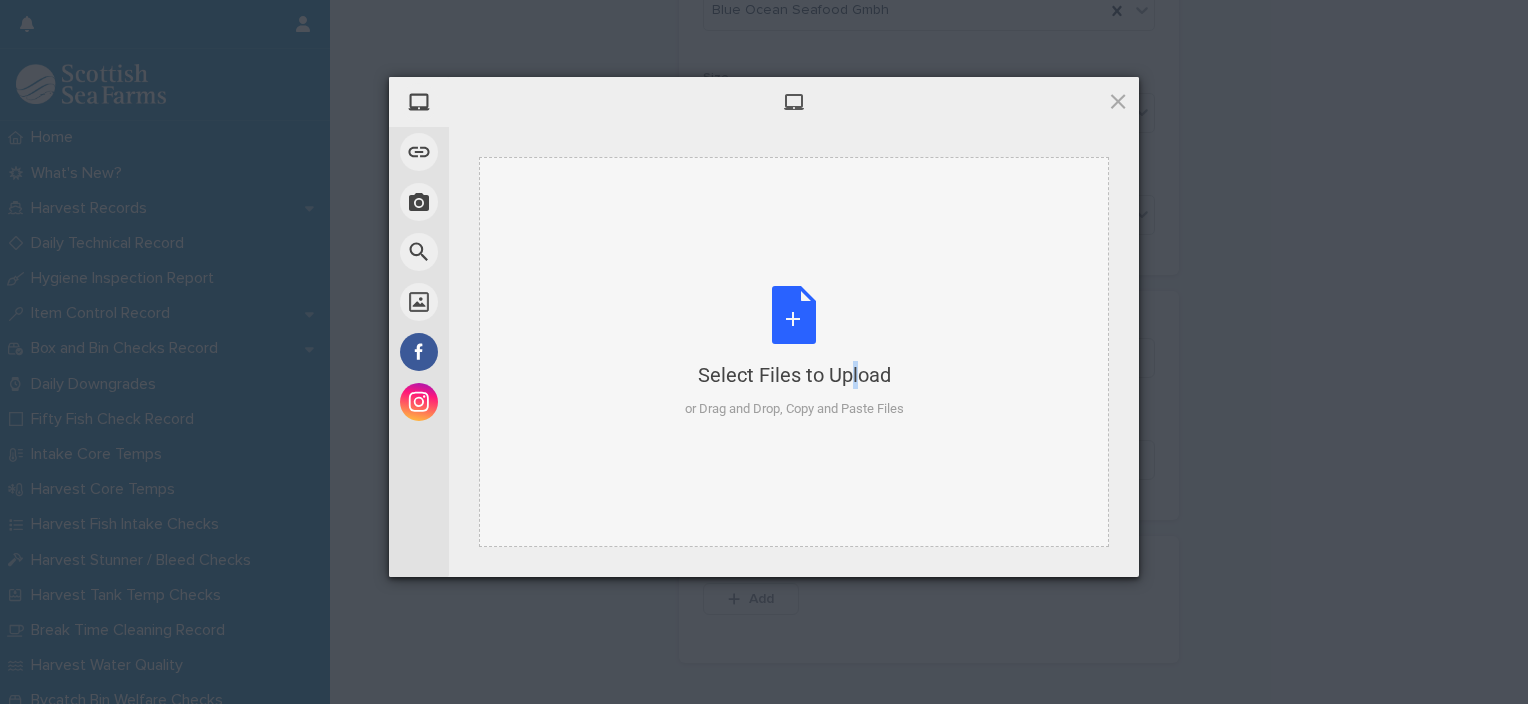 type 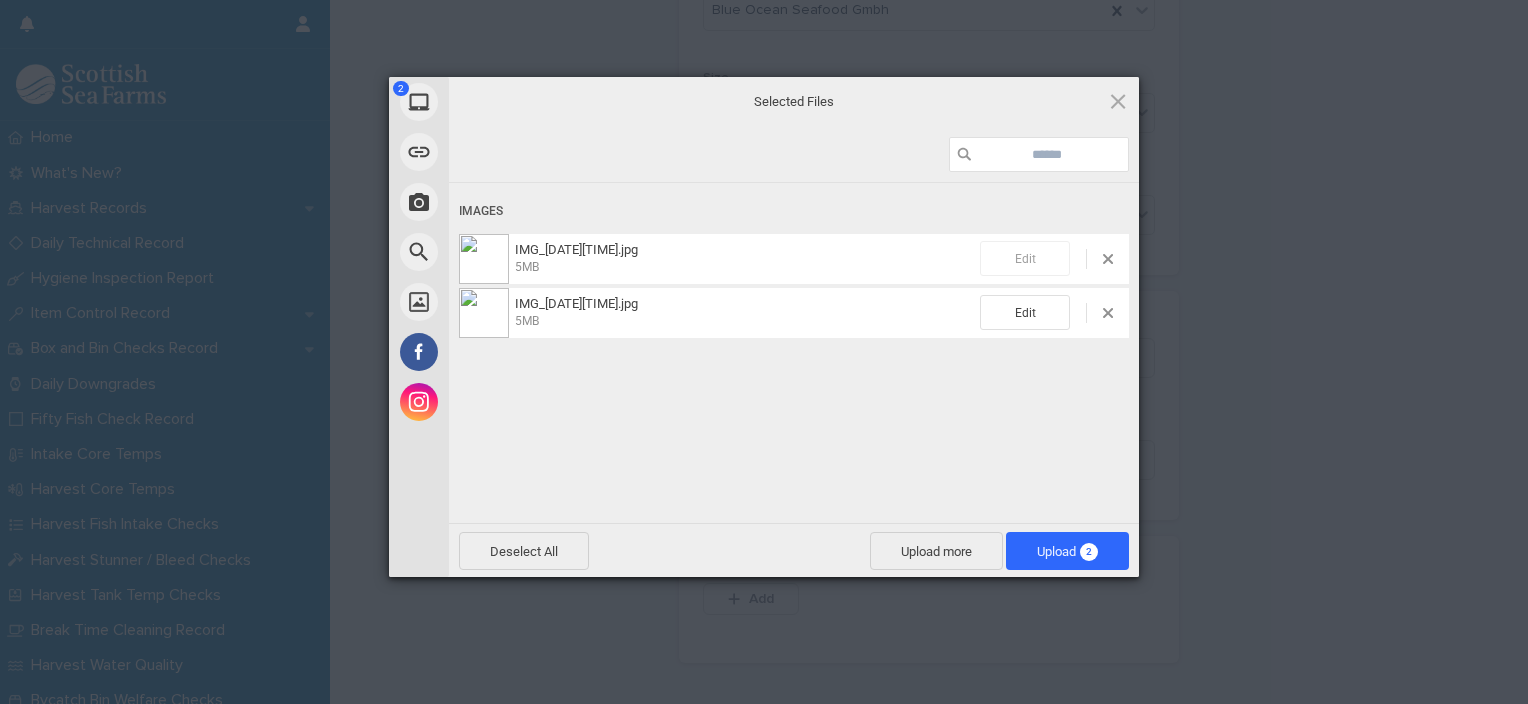 click on "Edit" at bounding box center (1025, 258) 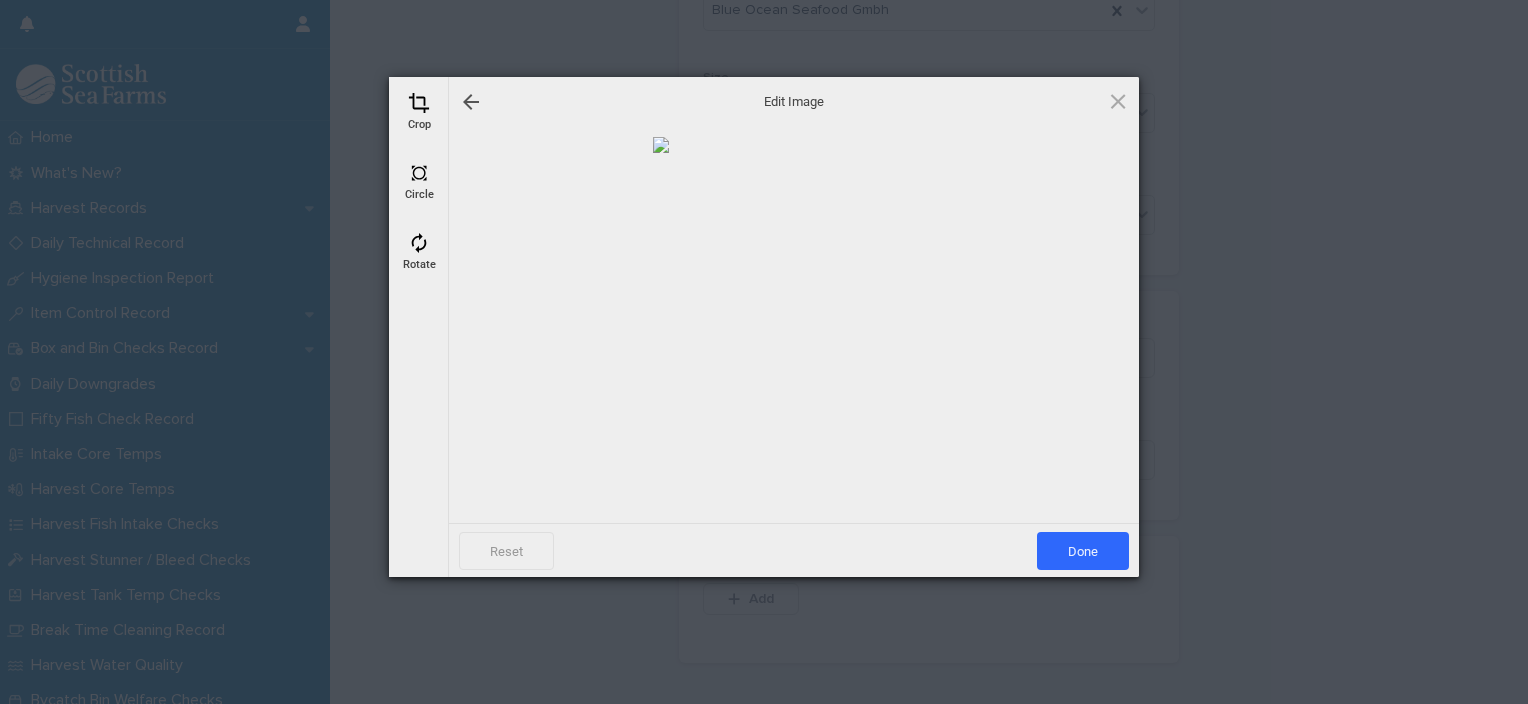 click at bounding box center [419, 103] 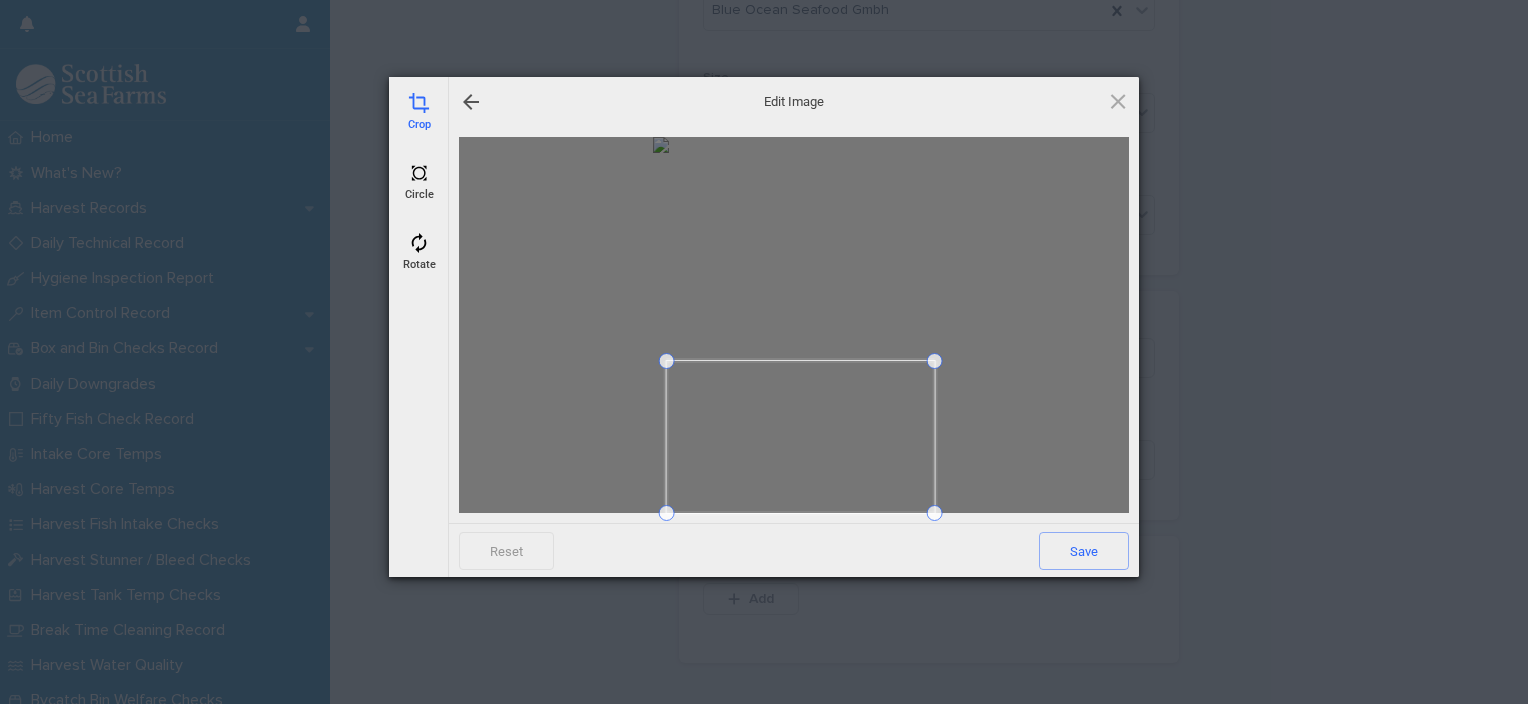 click at bounding box center (667, 361) 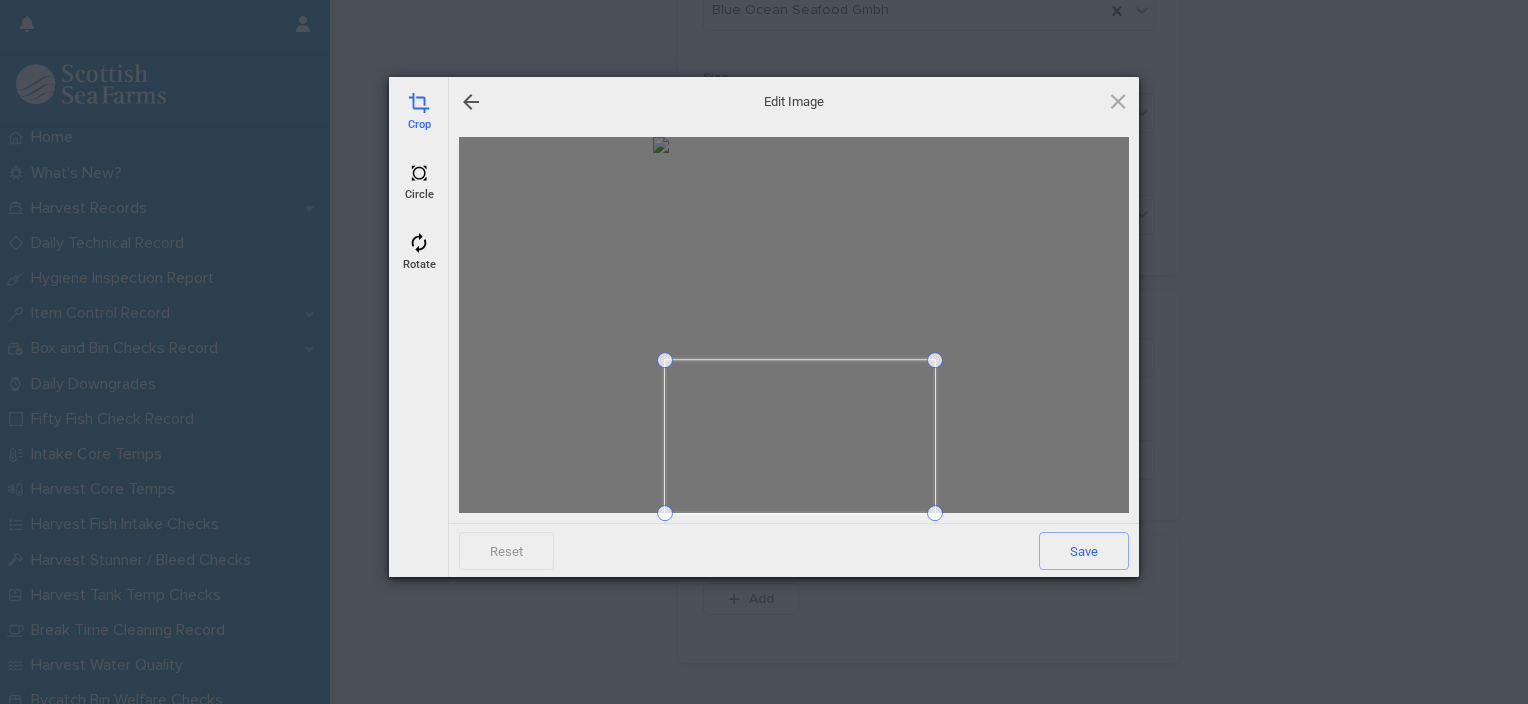 click at bounding box center (665, 360) 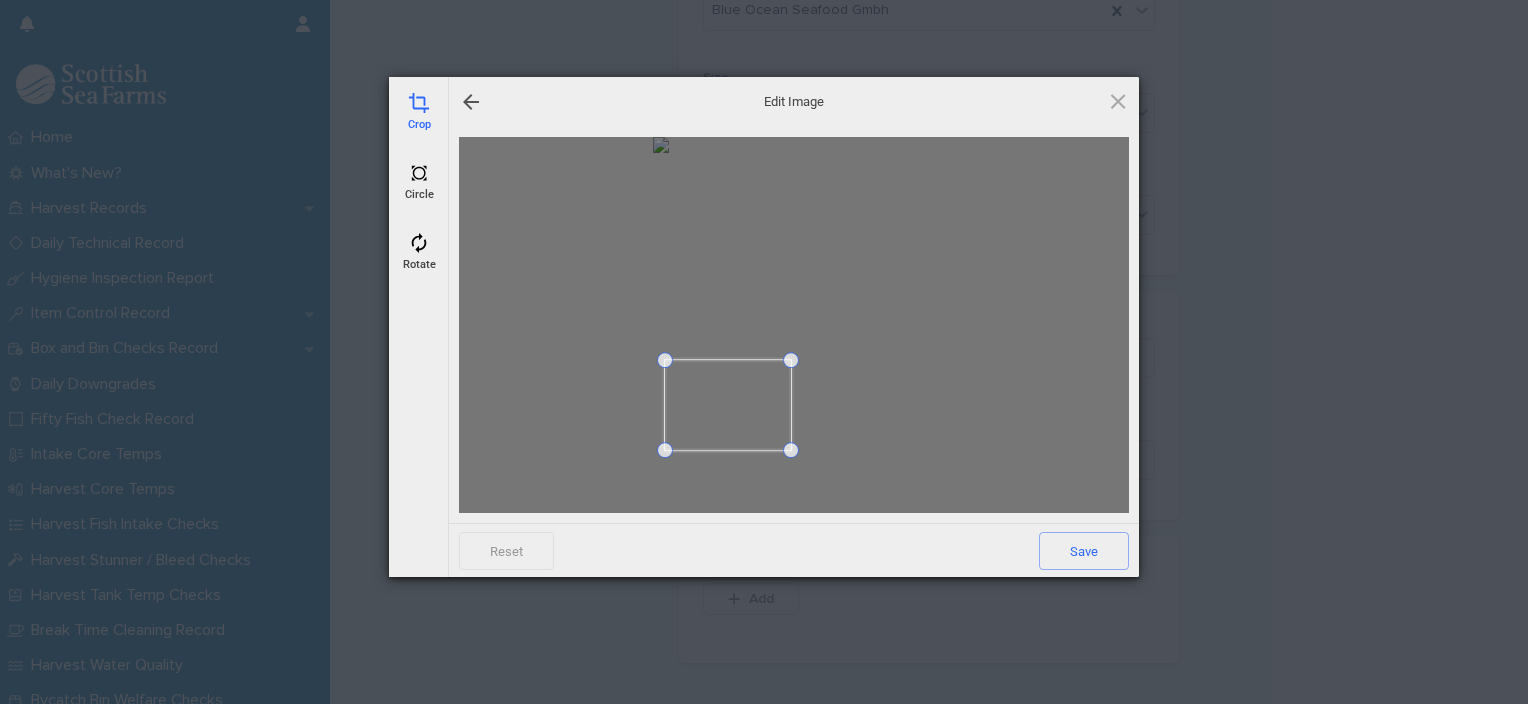 click at bounding box center (791, 451) 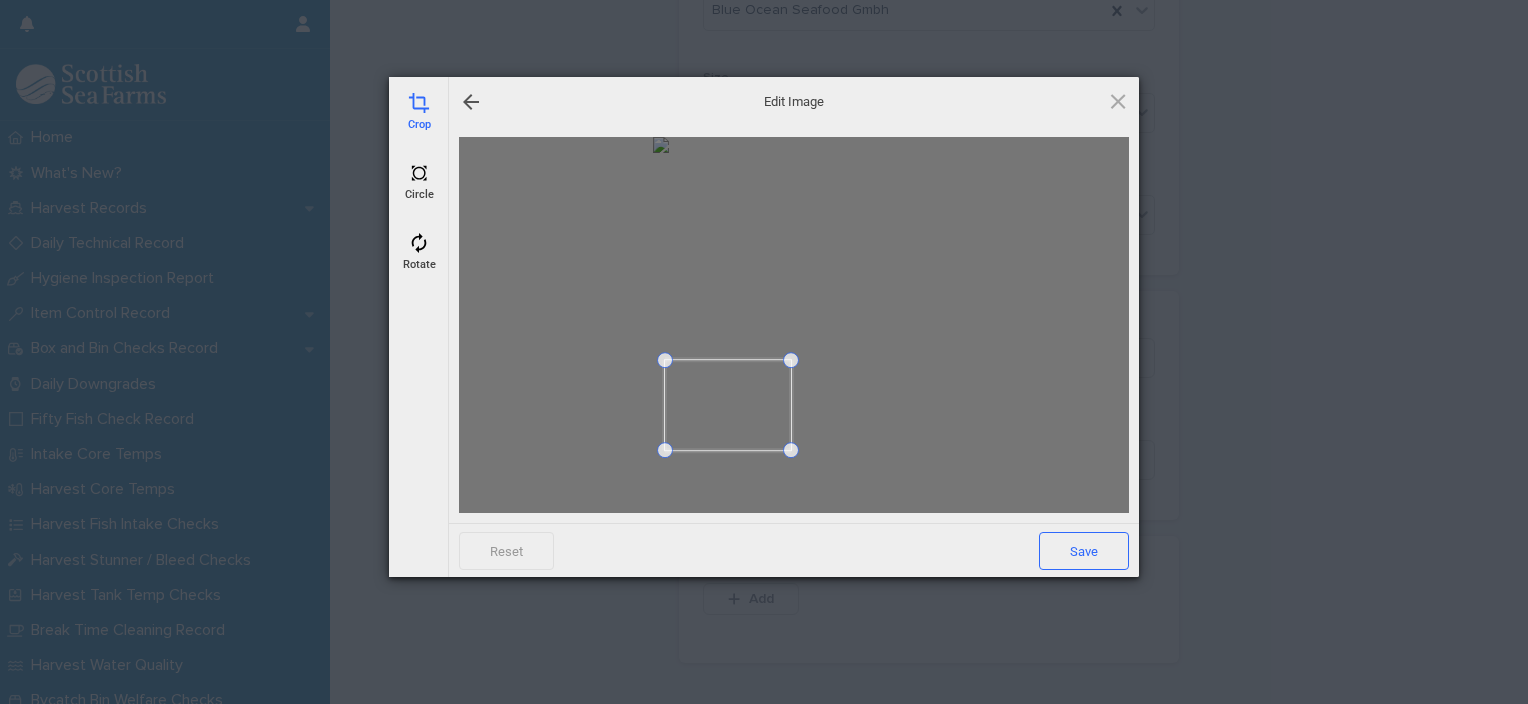 click on "Save" at bounding box center [1084, 551] 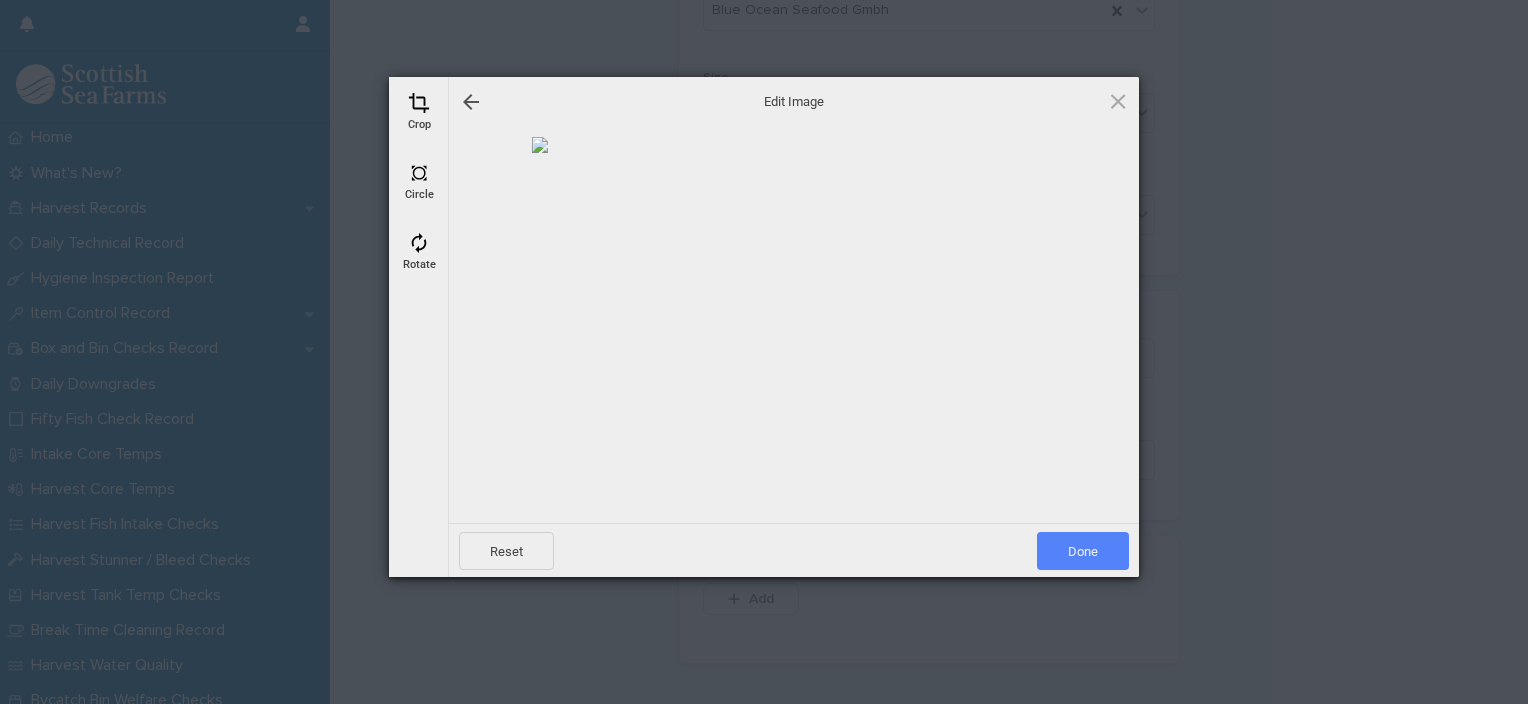click on "Done" at bounding box center (1083, 551) 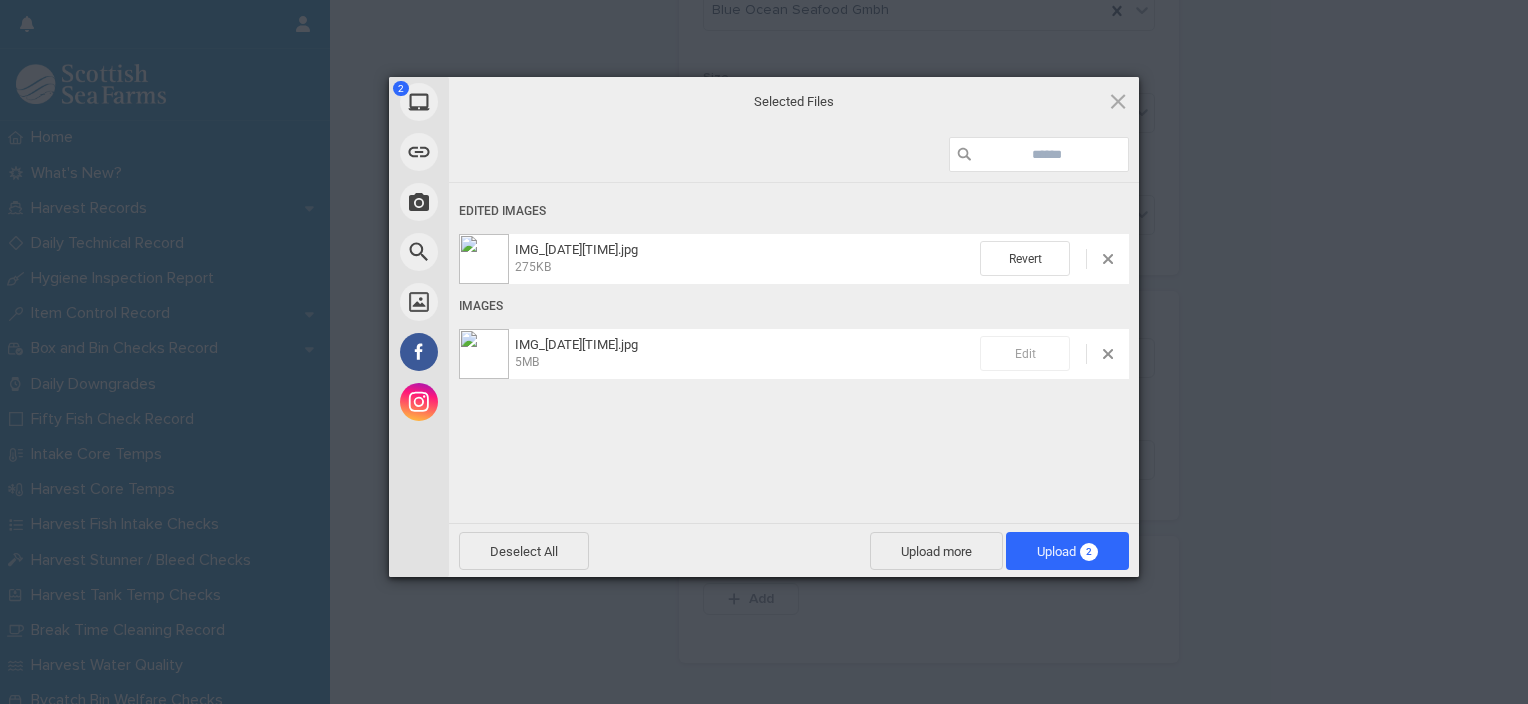 click on "Edit" at bounding box center (1025, 353) 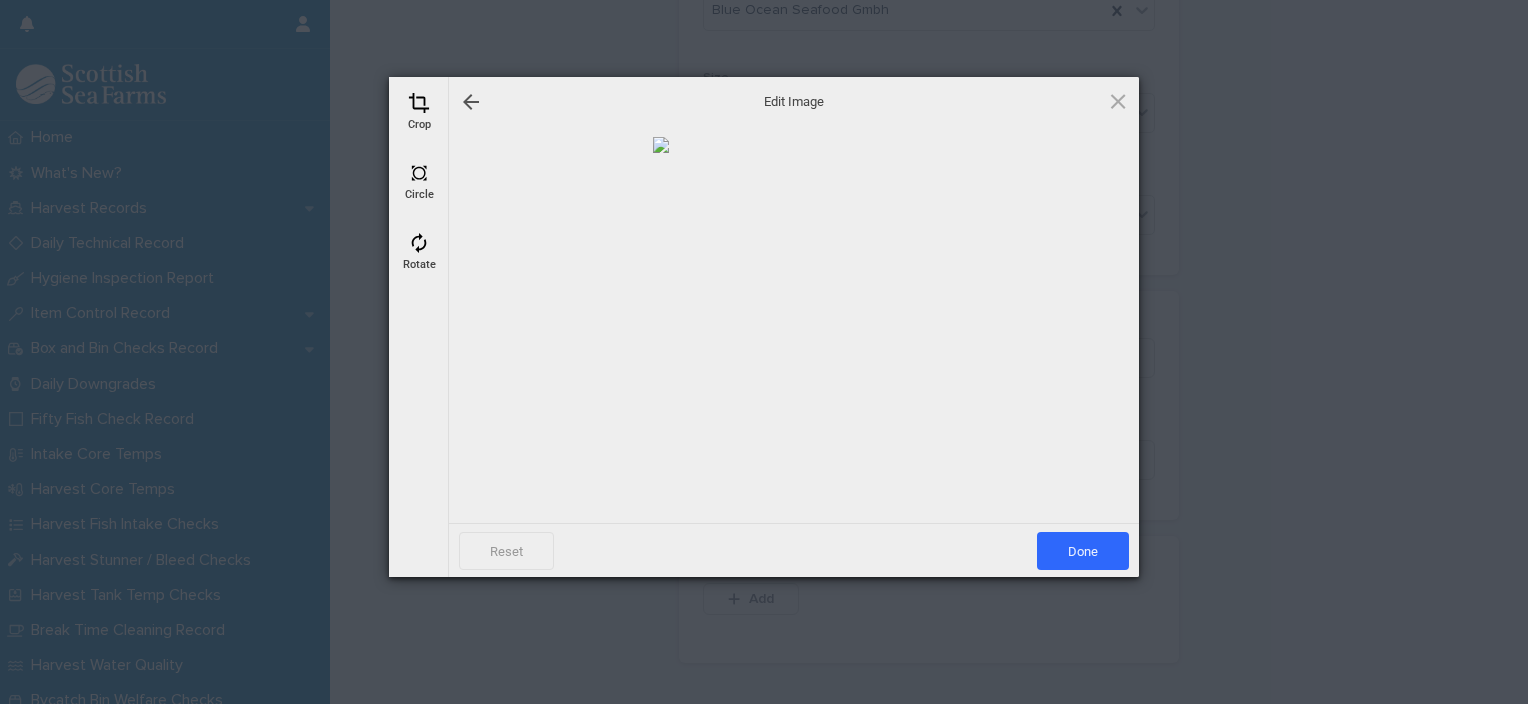 click on "Crop" at bounding box center (419, 112) 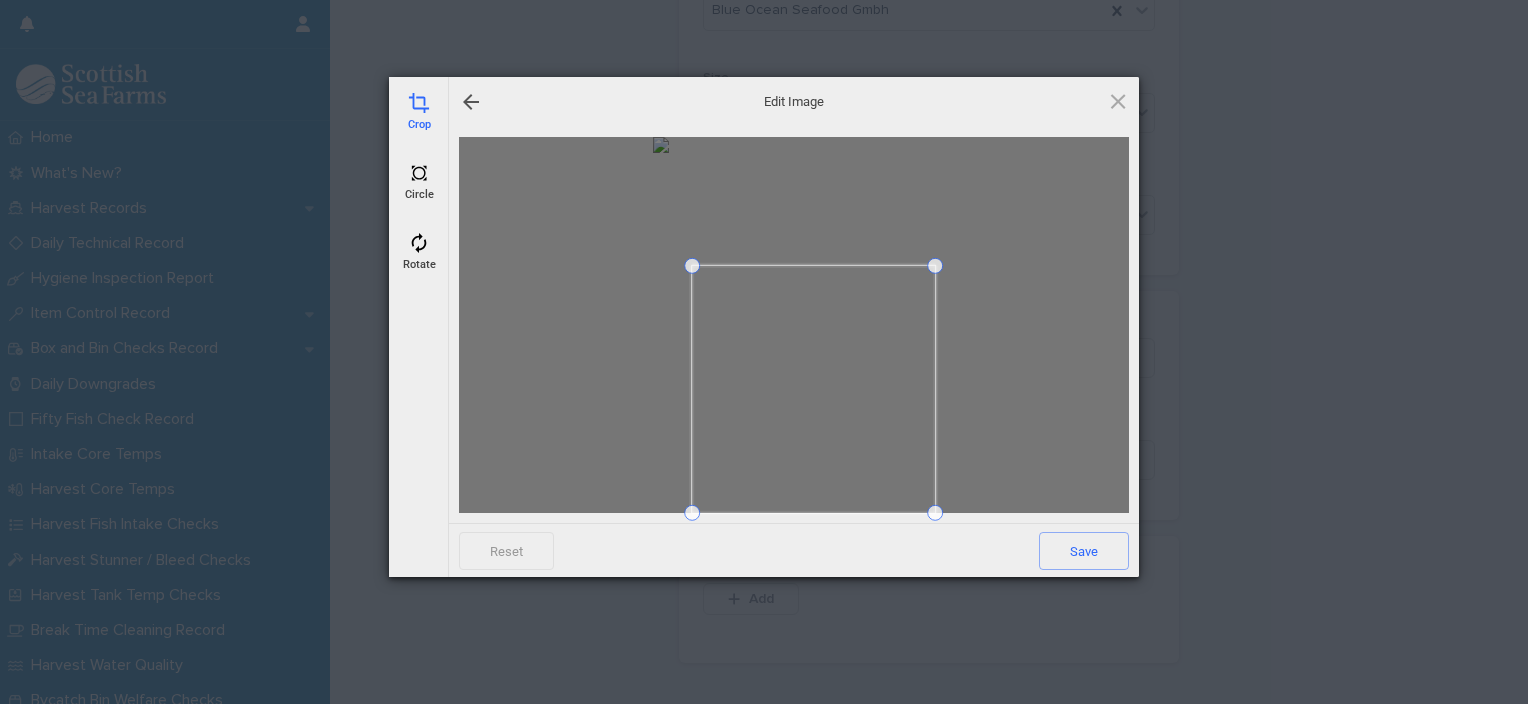 click at bounding box center [692, 266] 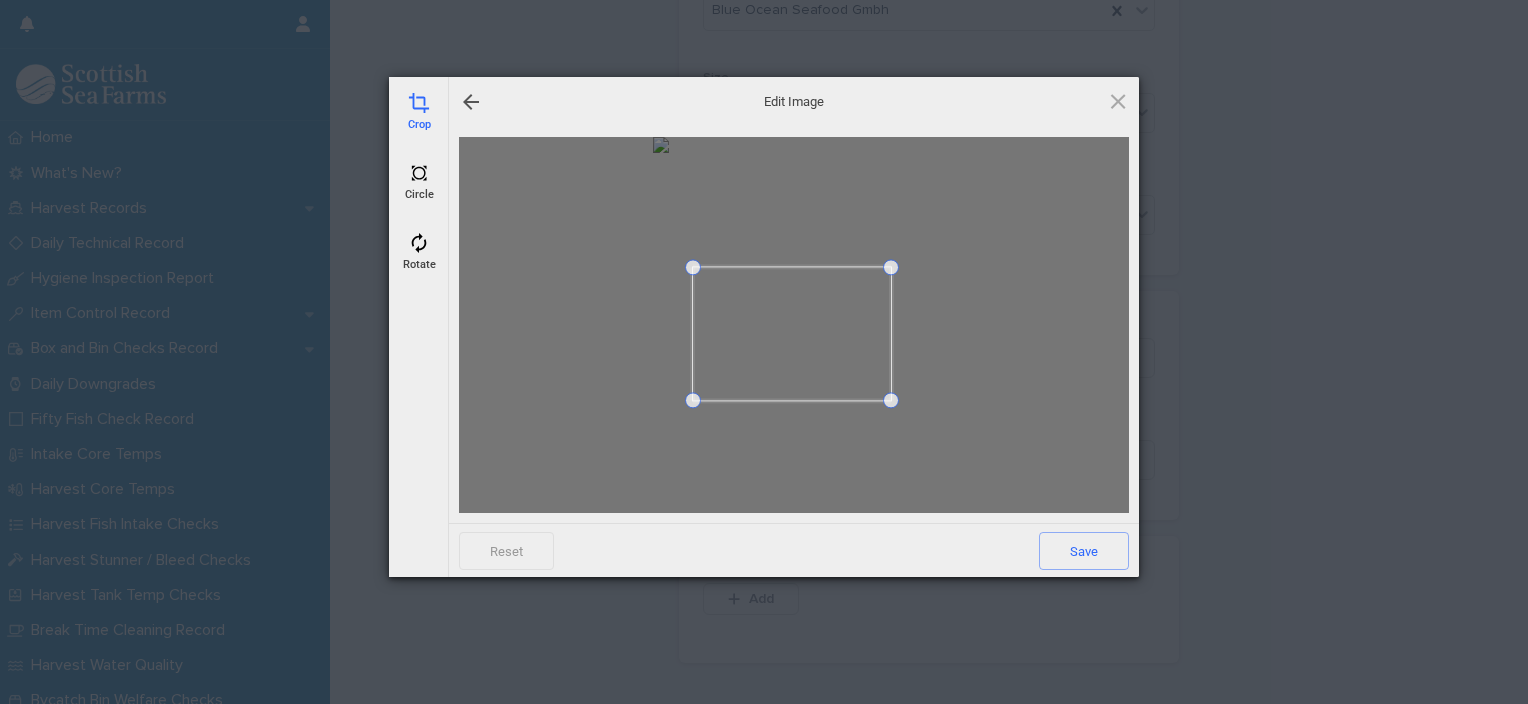 click at bounding box center [891, 400] 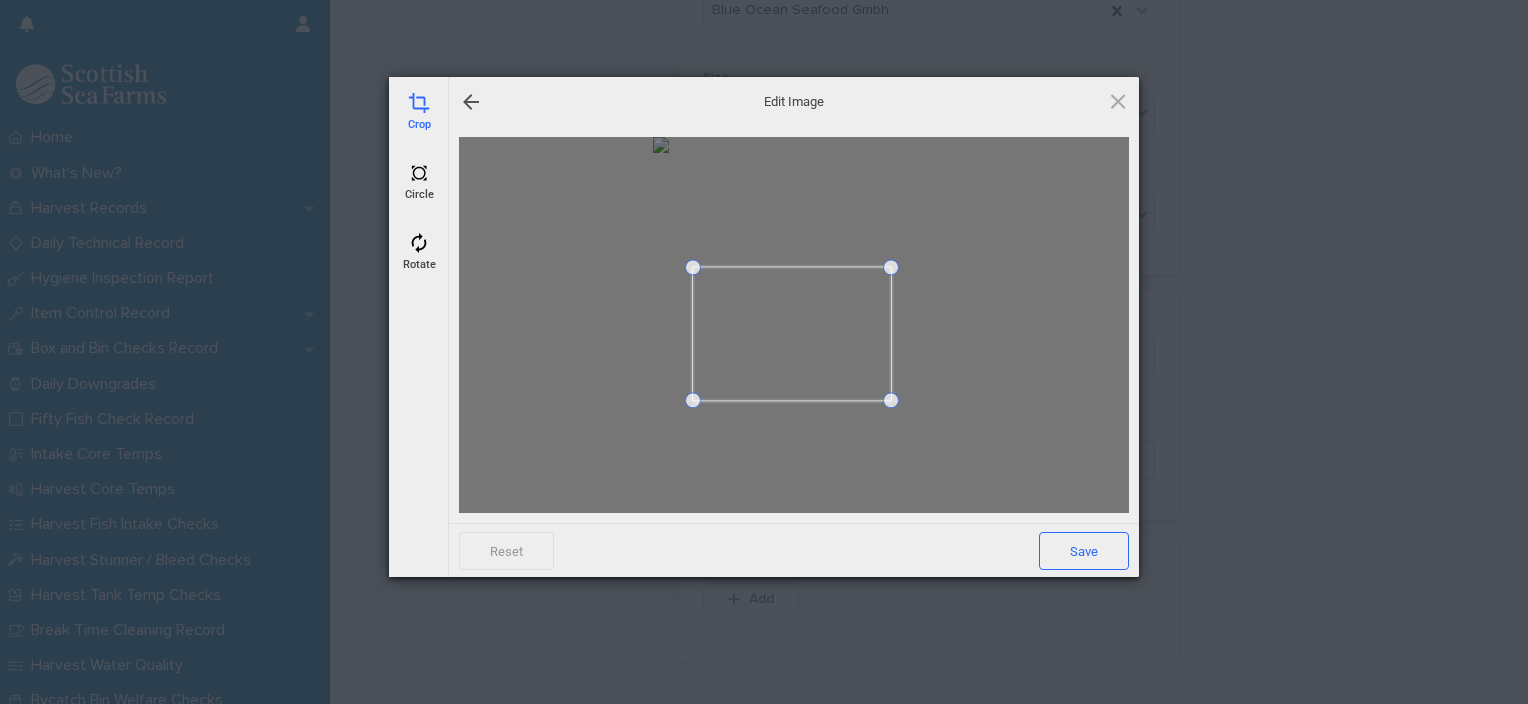 click on "Save" at bounding box center [1084, 551] 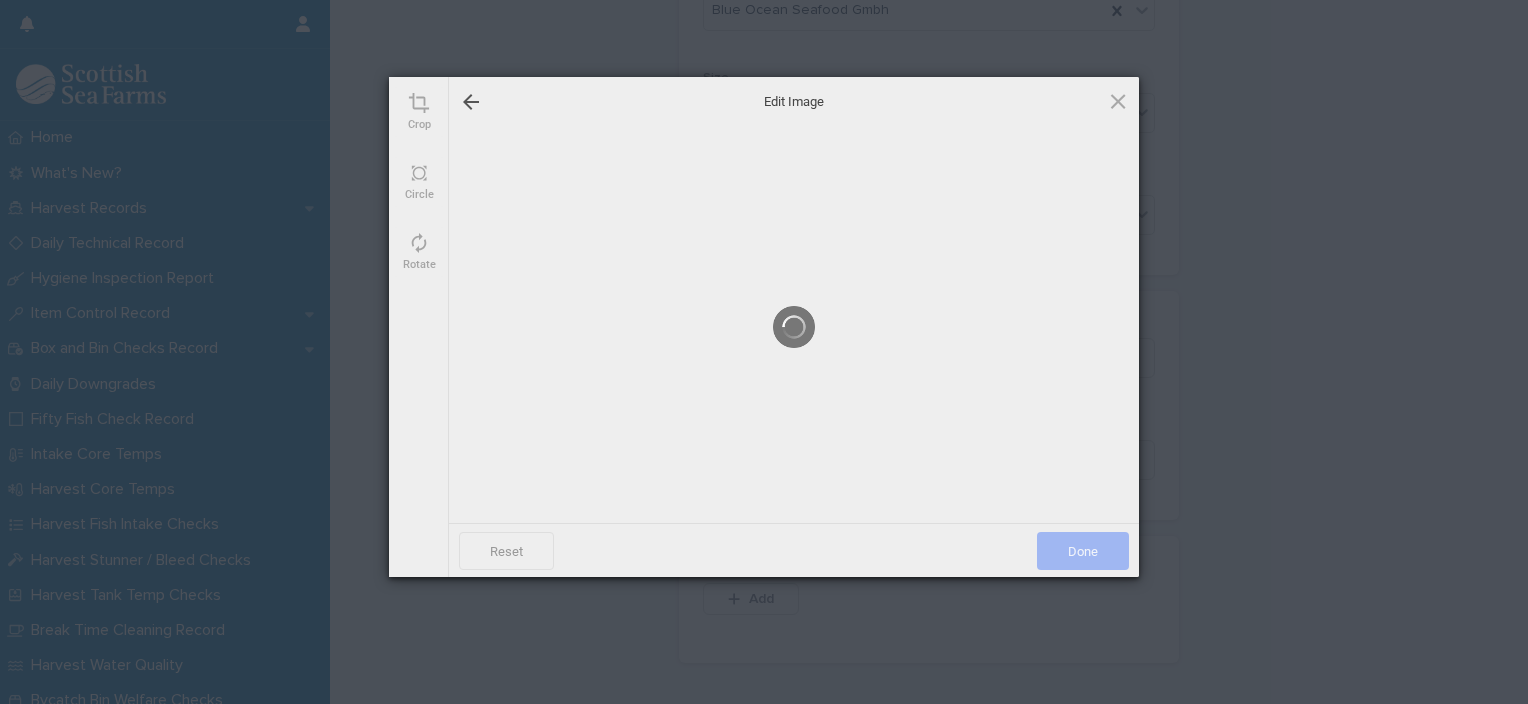 click on "Done" at bounding box center (1083, 551) 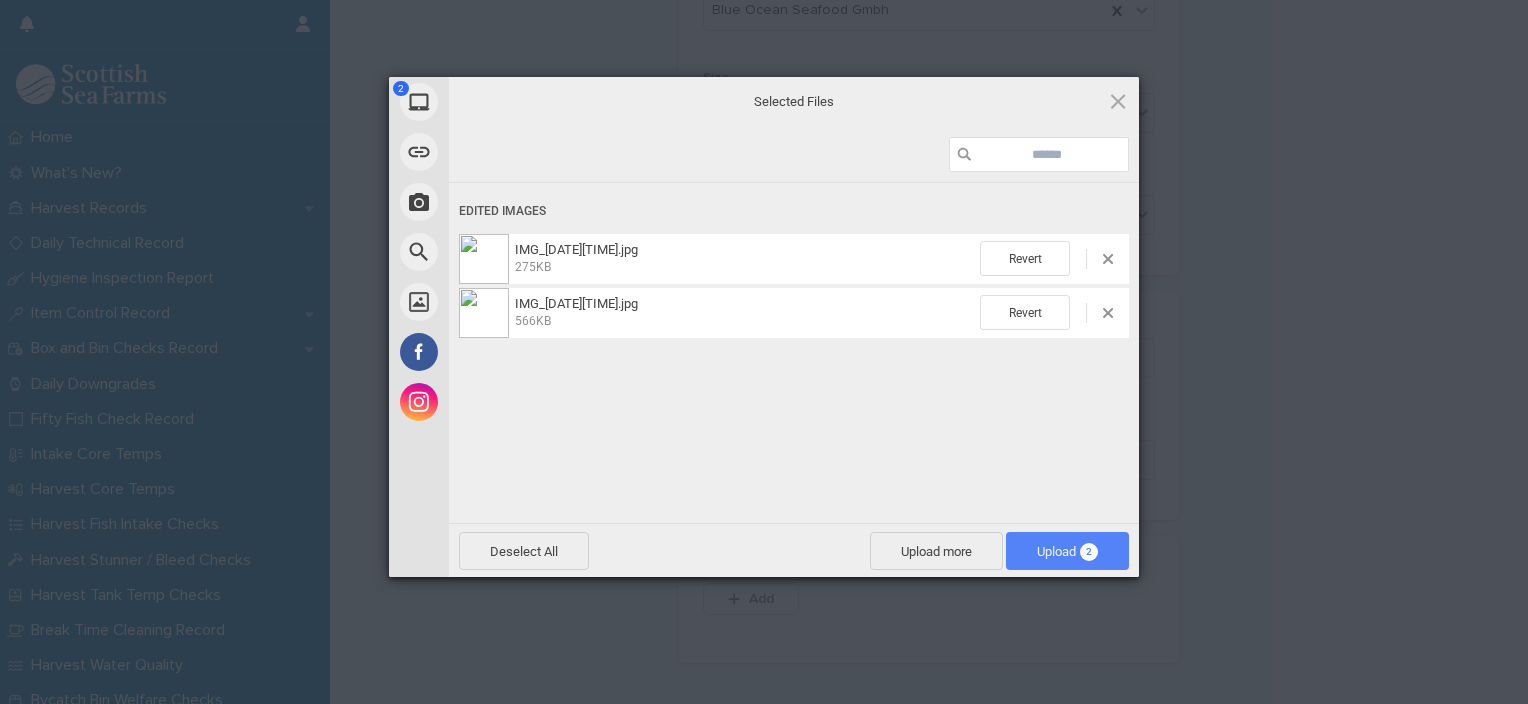 click on "2" at bounding box center (1089, 552) 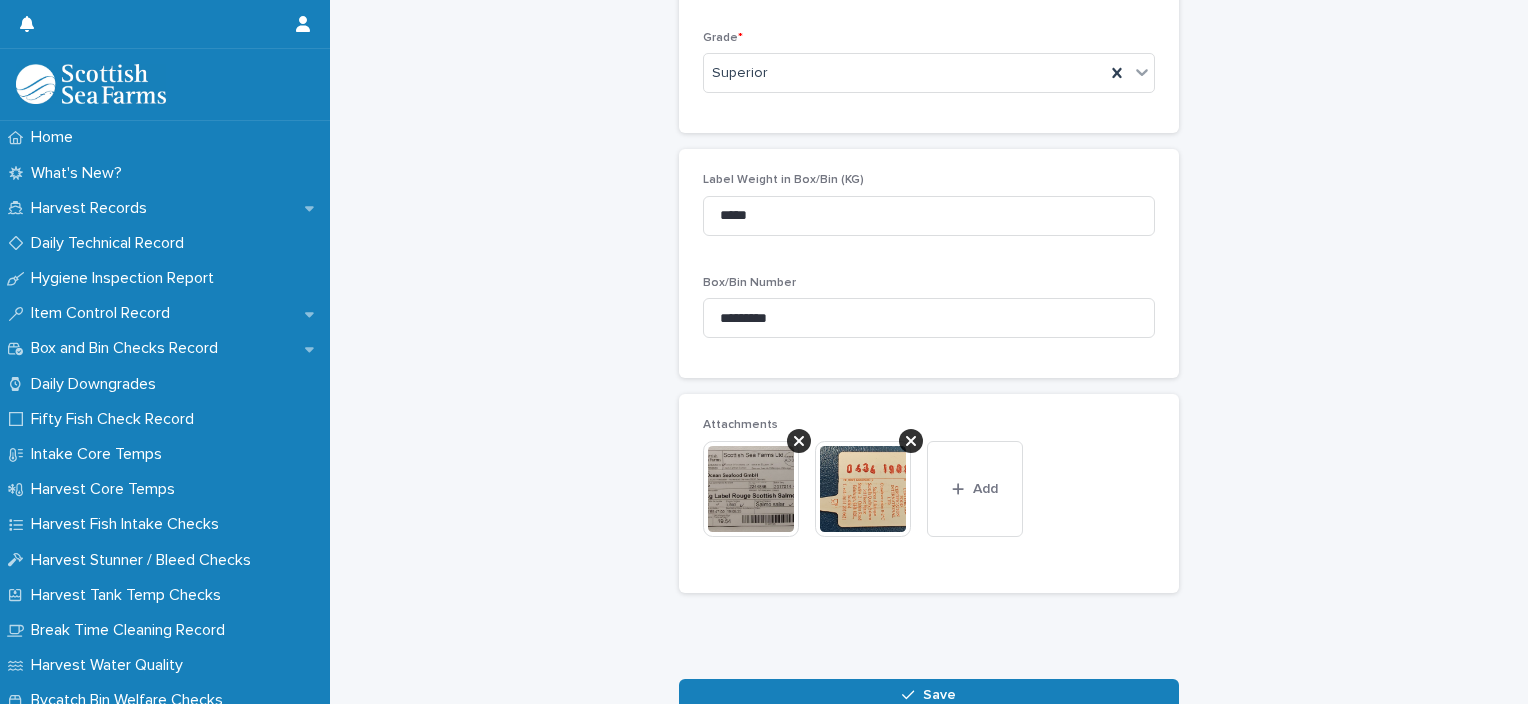 scroll, scrollTop: 860, scrollLeft: 0, axis: vertical 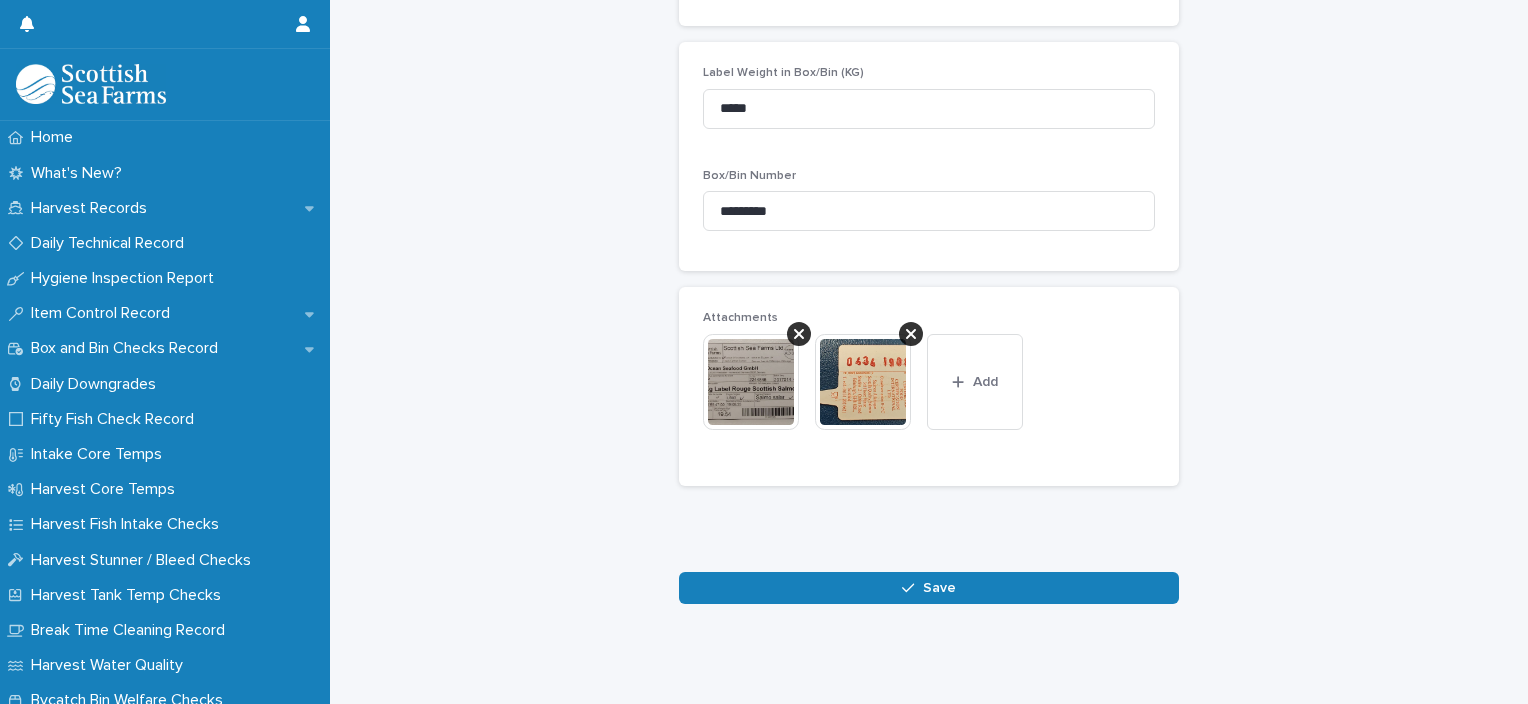 click on "Loading... Saving… Loading... Saving… Box and Bin Checks Record: add new Loading... Saving… Loading... Saving… Harvest Record * 07-08-2025 AD060 SETT-SBRD/PORT LB01, 03 Checked By * Ionel Stoica Probe * PACK1 Packing Type * Box Customer Blue Ocean Seafood Gmbh Size 6-7 KG Grade * Superior Label Weight in Box/Bin (KG) ***** Box/Bin Number ********* Attachments This file cannot be opened Download File Add Loading... Saving… Sorry, there was an error saving your record. Please try again. Please fill out the required fields above. Save" at bounding box center [929, -97] 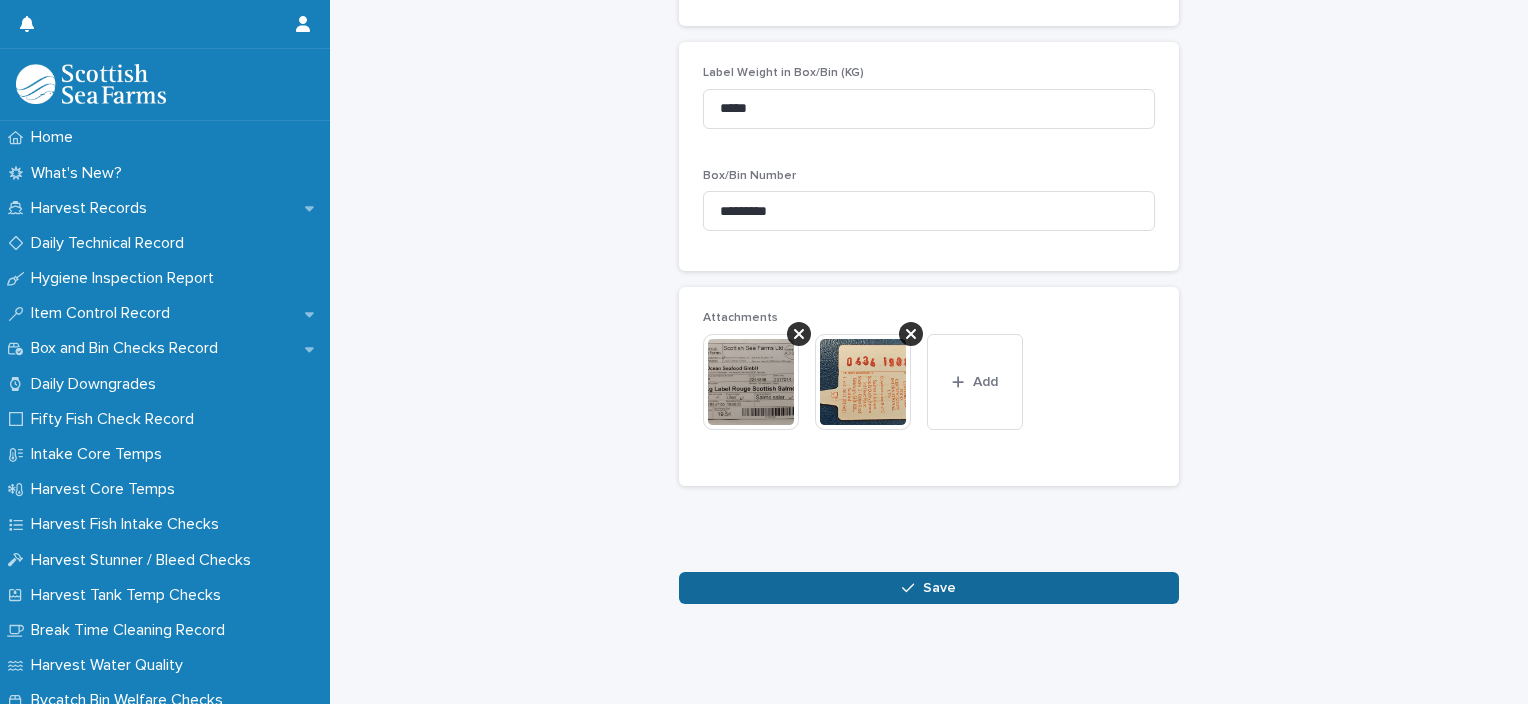 click on "Save" at bounding box center (929, 588) 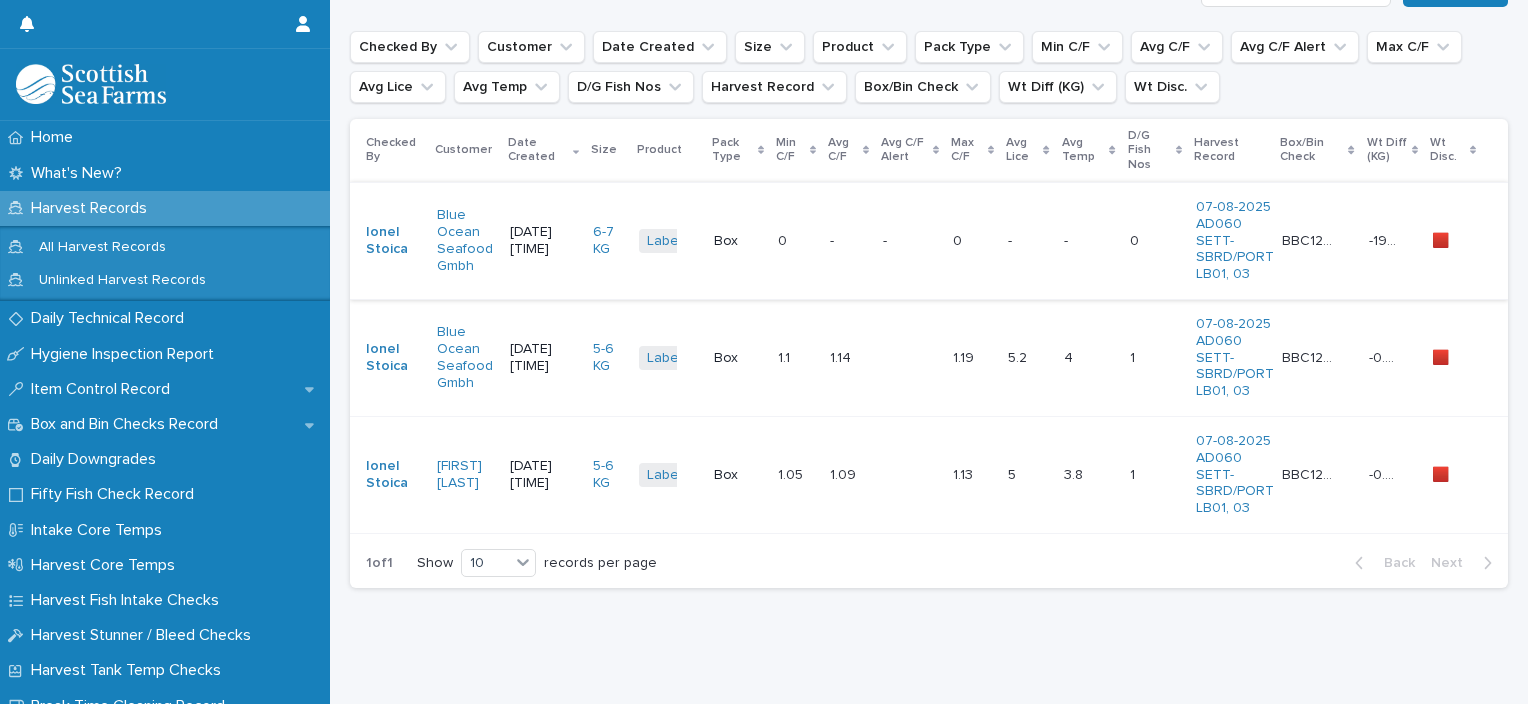 scroll, scrollTop: 0, scrollLeft: 0, axis: both 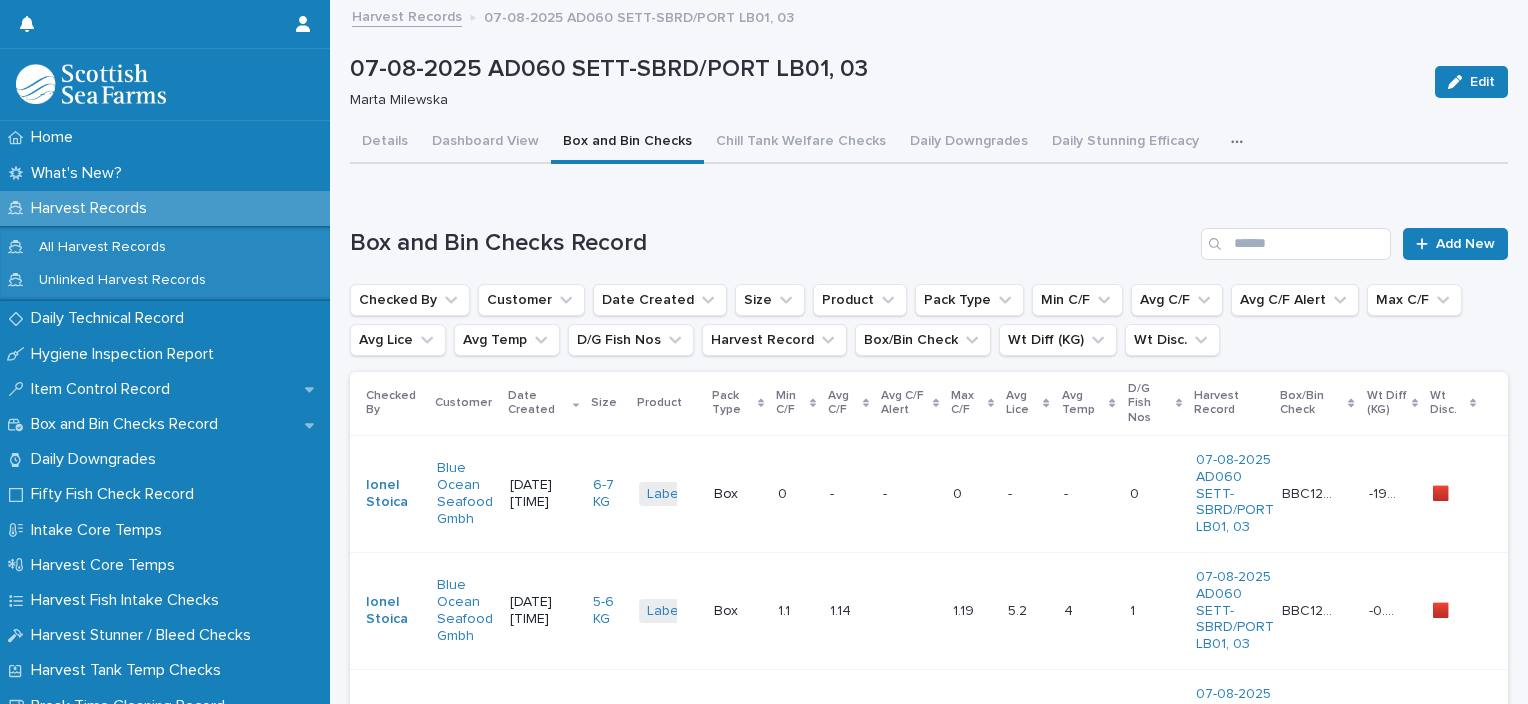 click on "- -" at bounding box center [848, 493] 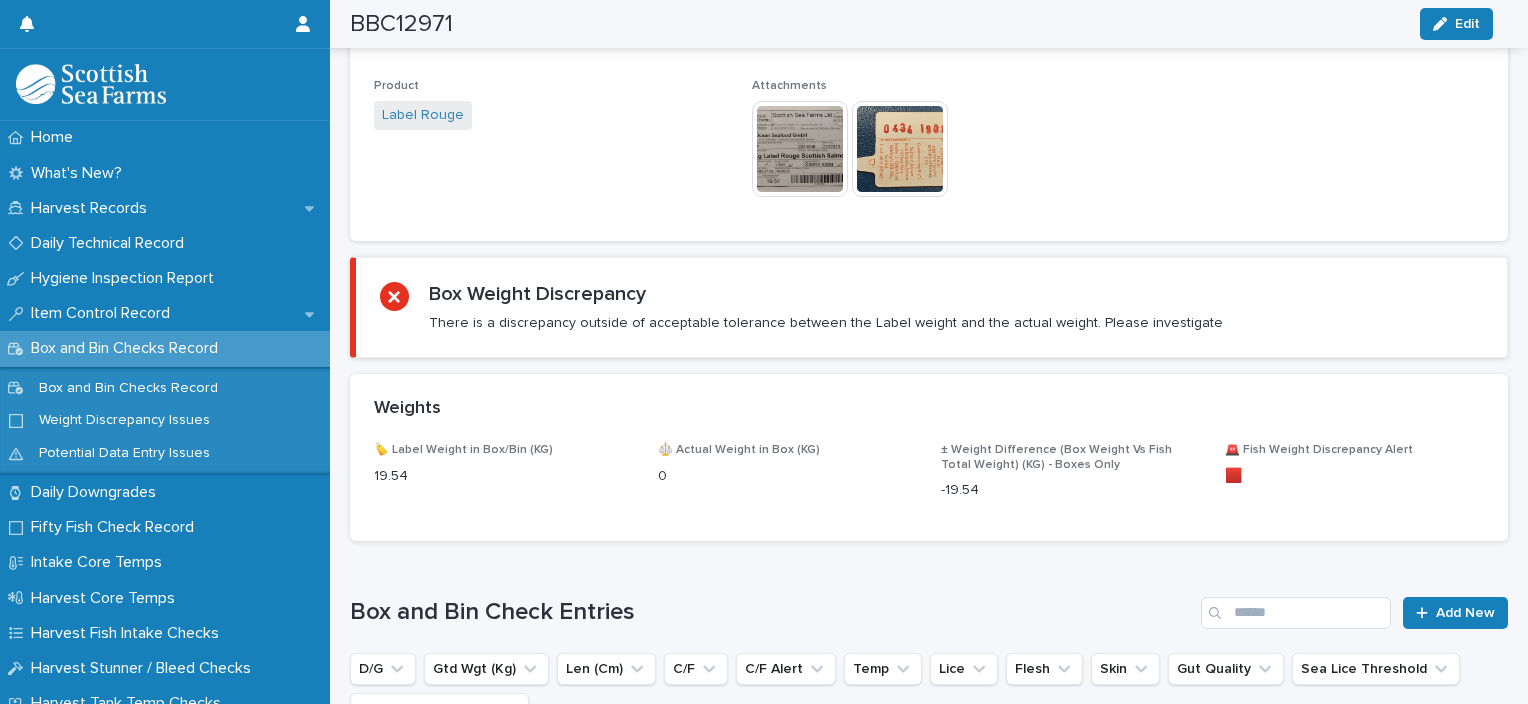 scroll, scrollTop: 1000, scrollLeft: 0, axis: vertical 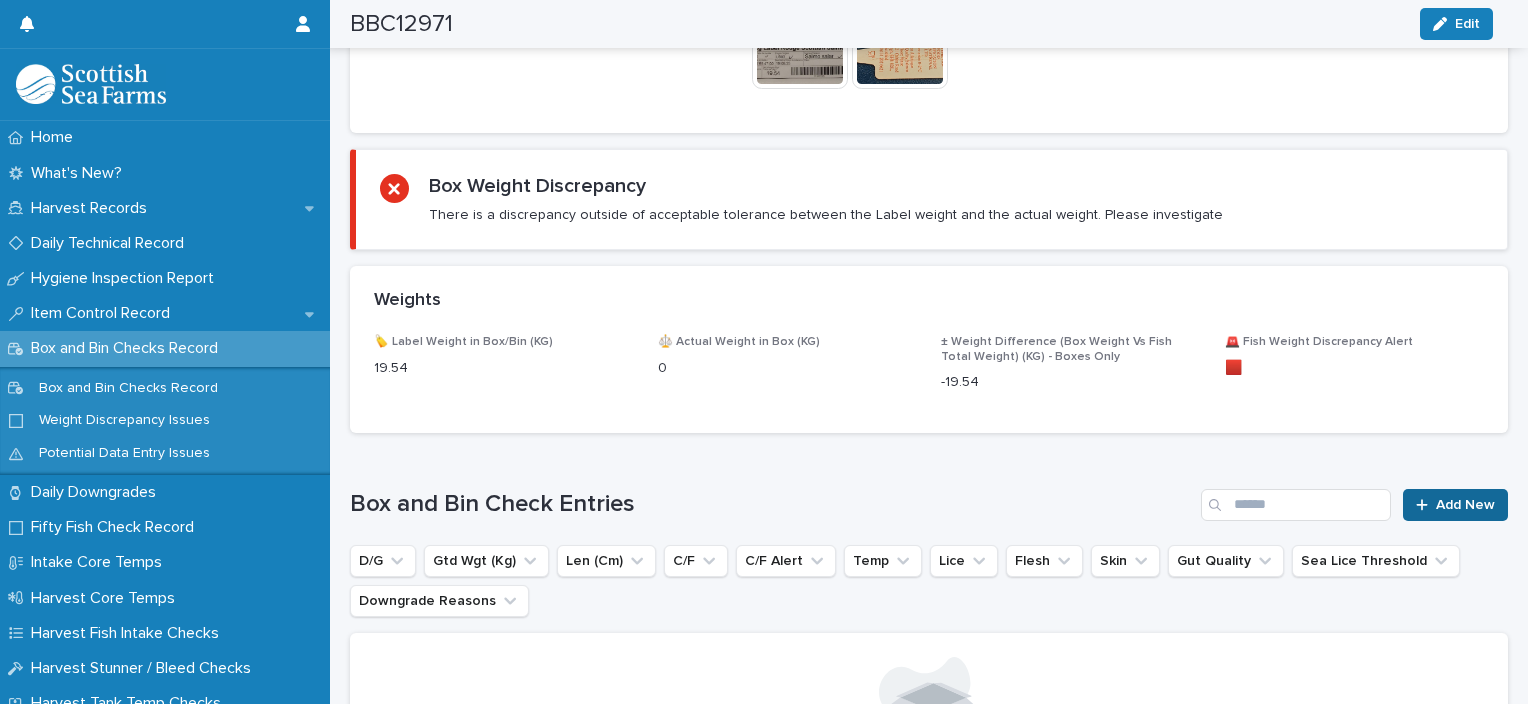 click on "Add New" at bounding box center [1455, 505] 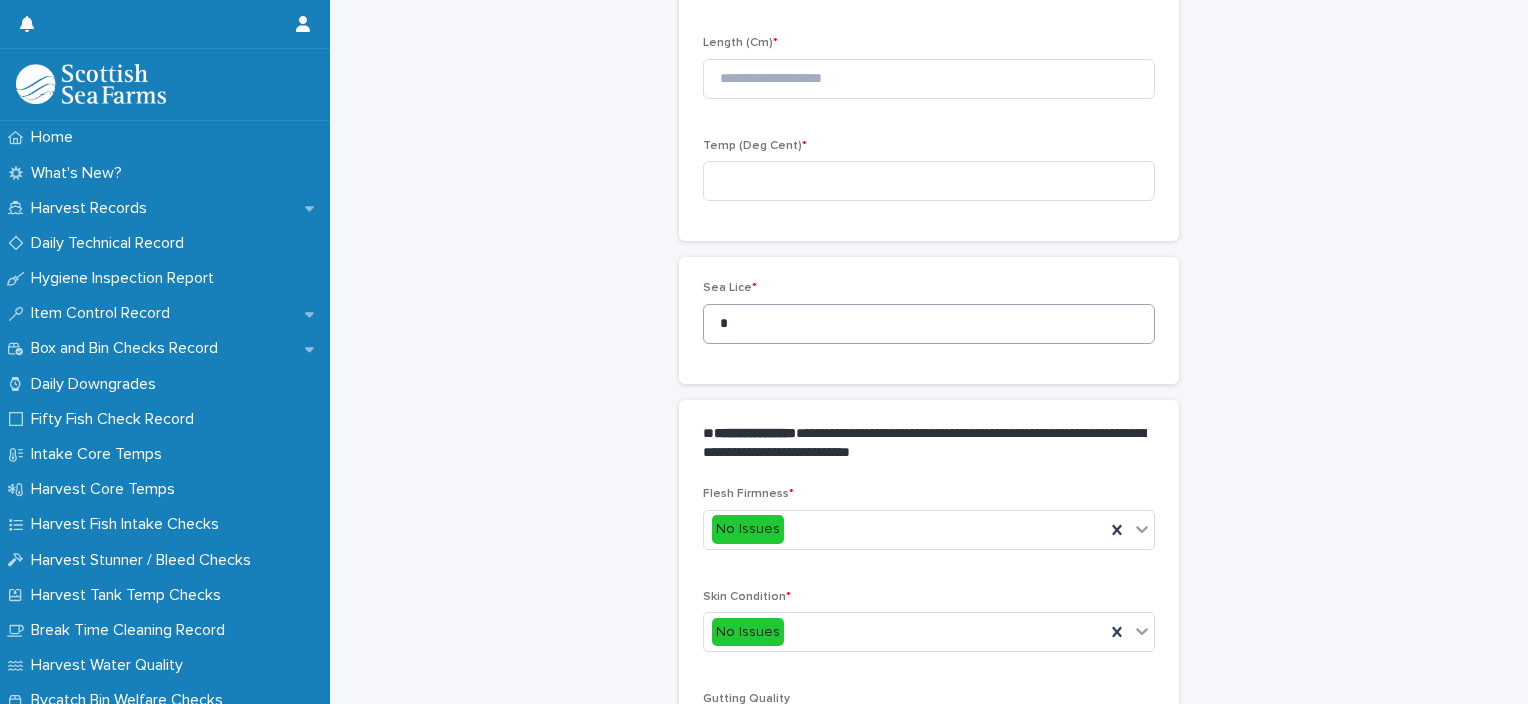 scroll, scrollTop: 311, scrollLeft: 0, axis: vertical 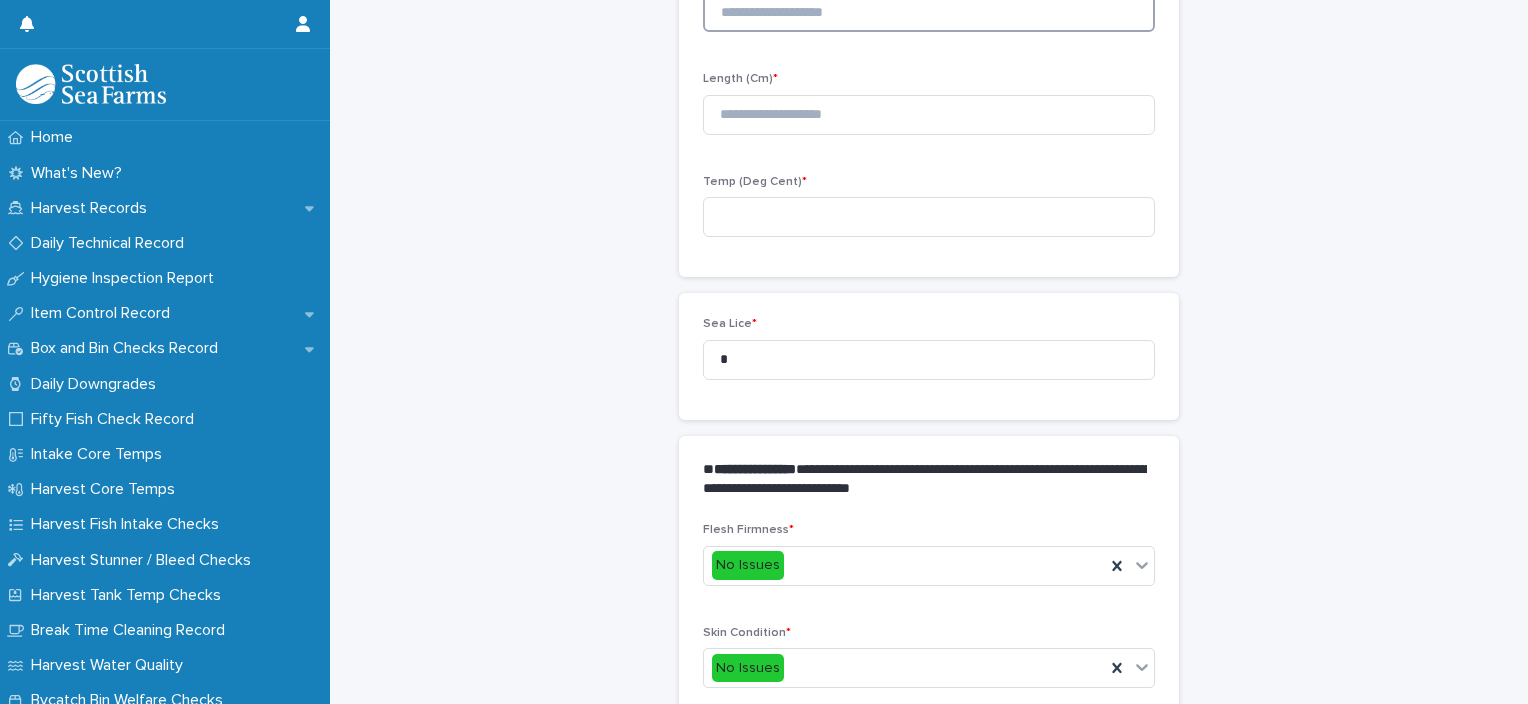 click at bounding box center [929, 12] 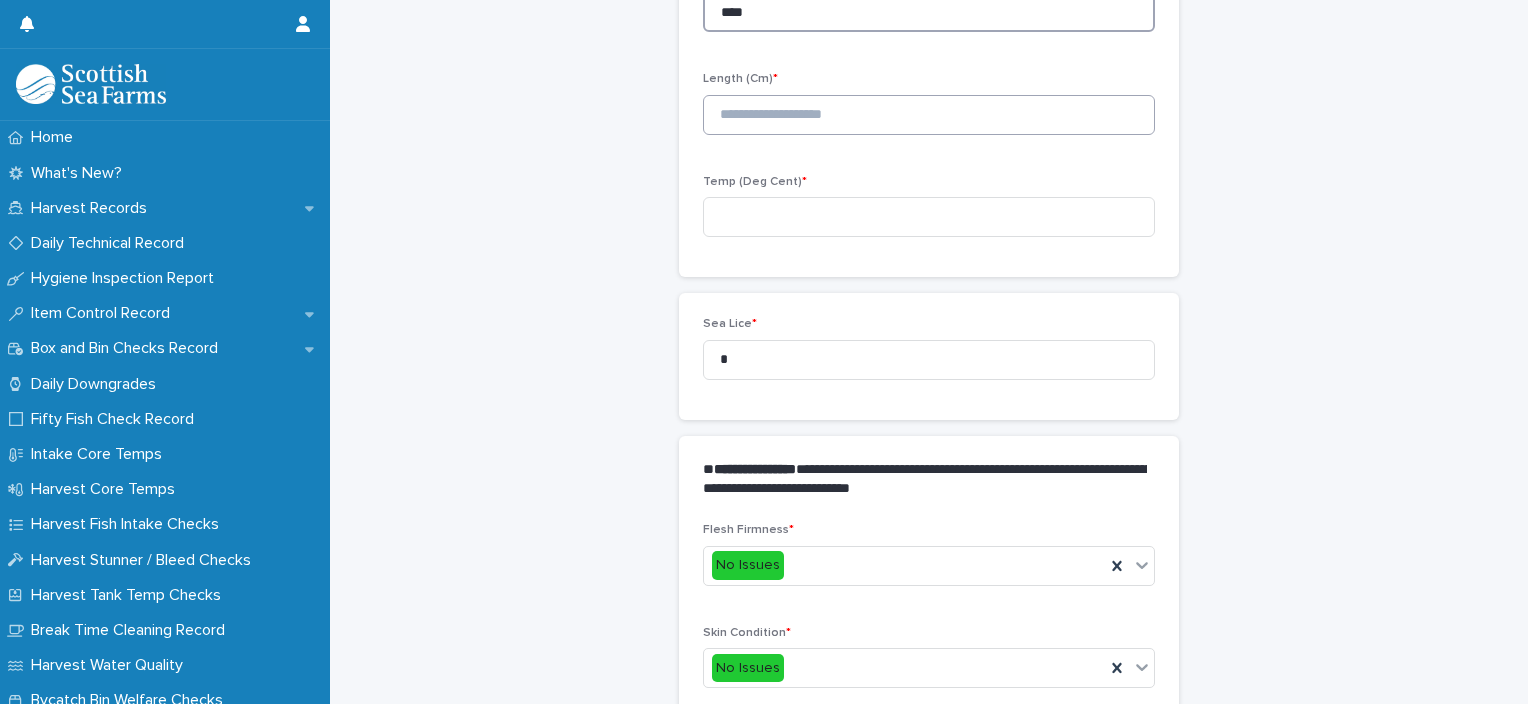 type on "****" 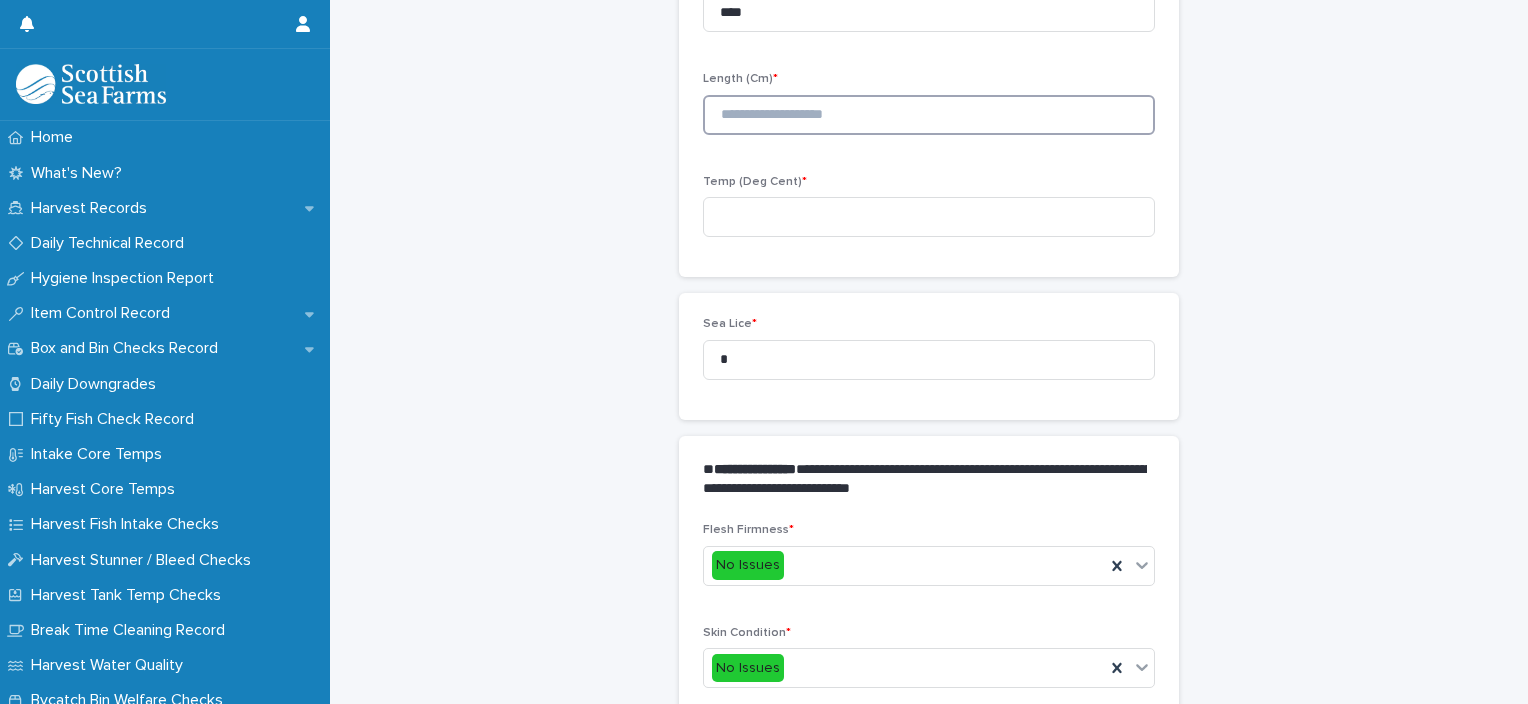 click at bounding box center (929, 115) 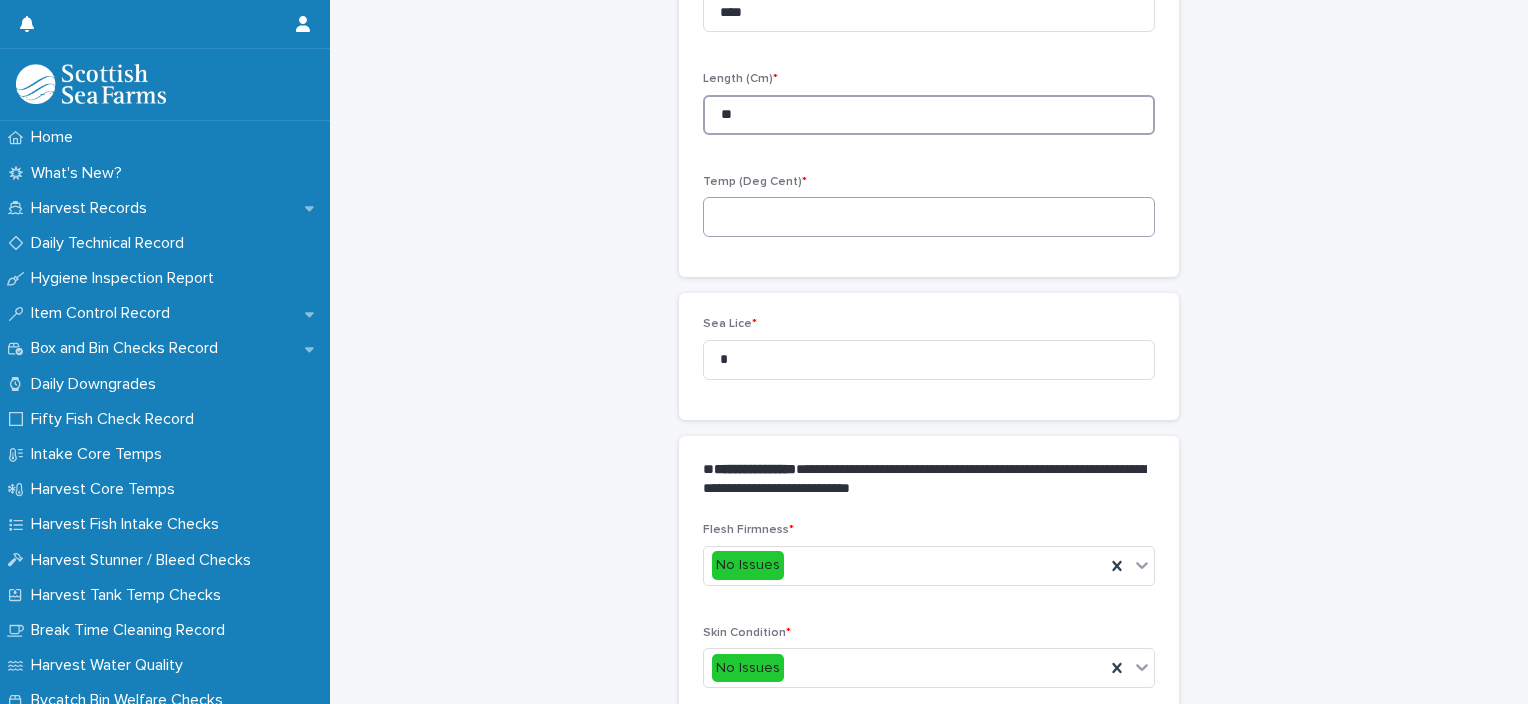 type on "**" 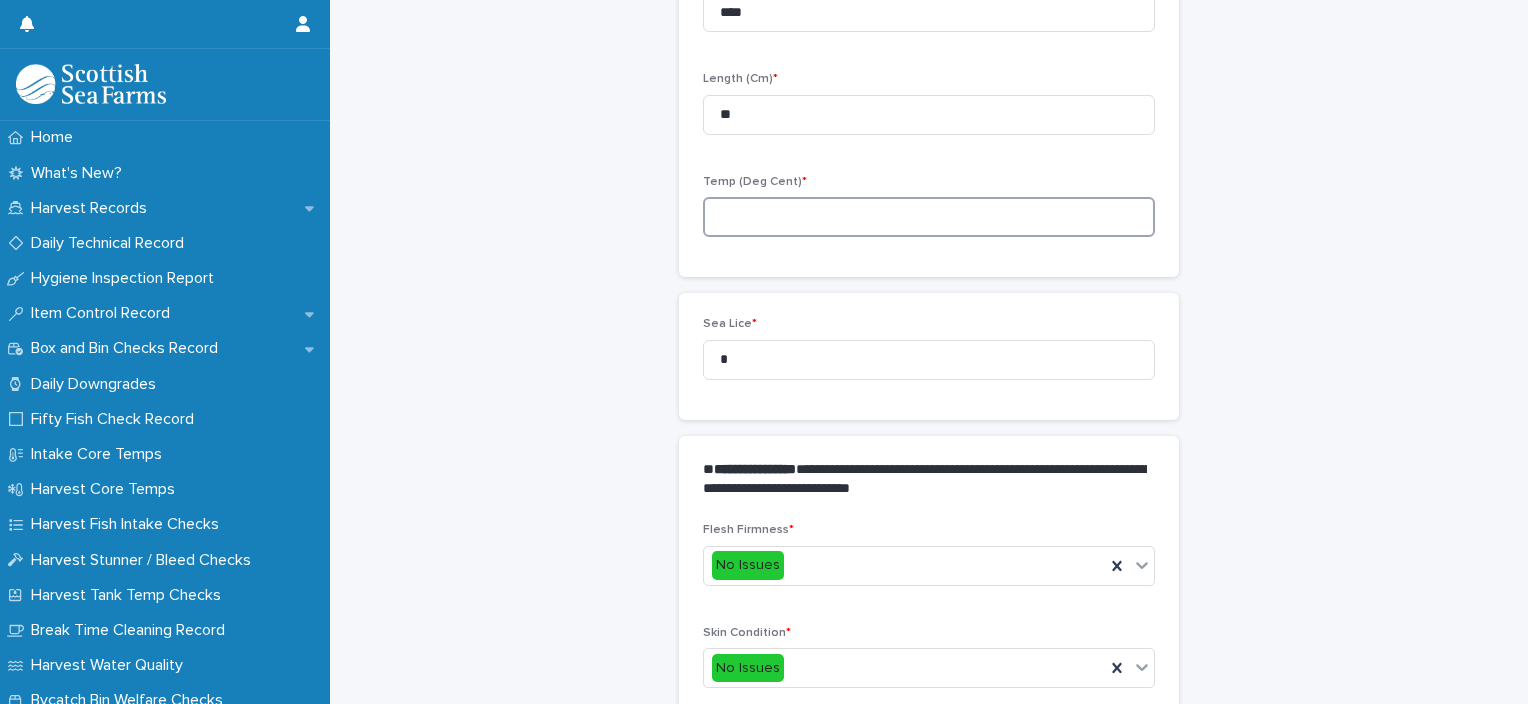 click at bounding box center [929, 217] 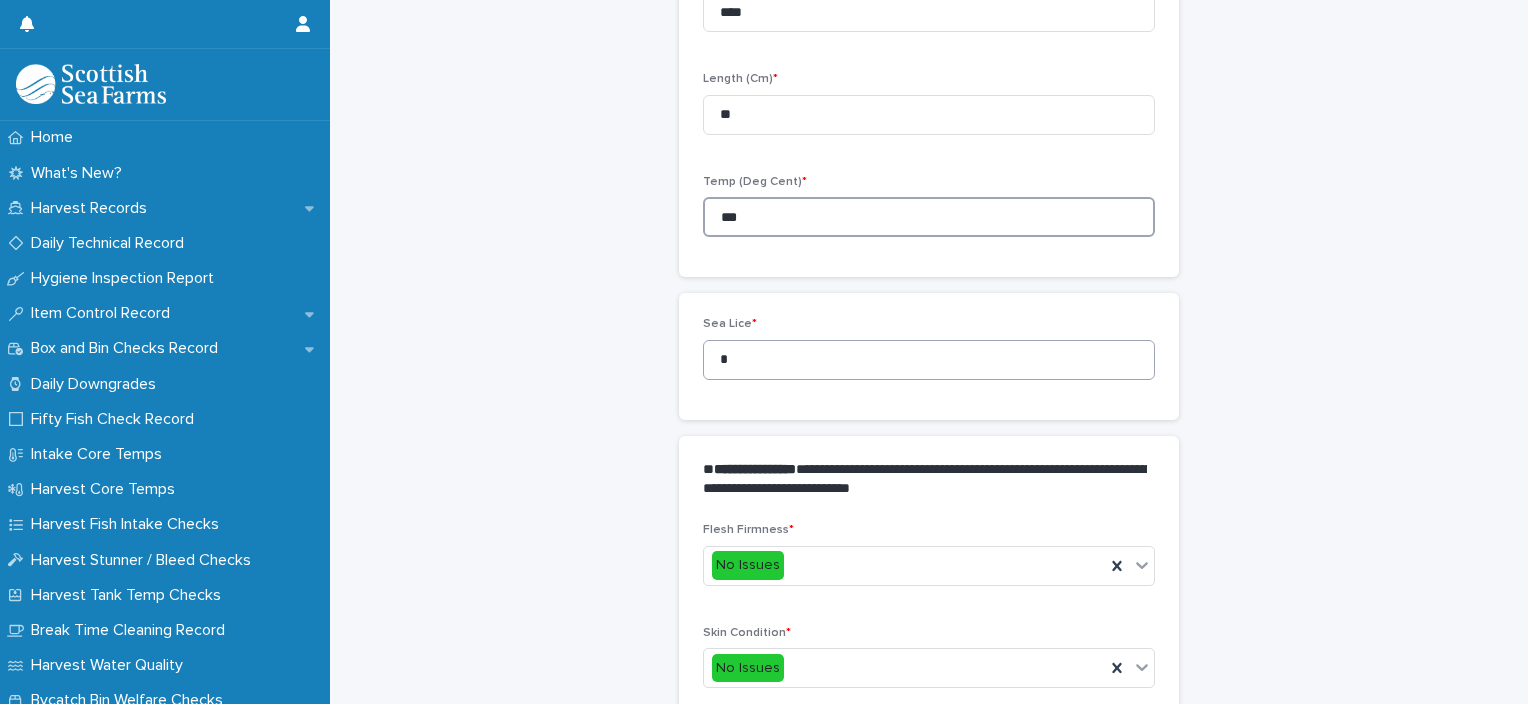 type on "***" 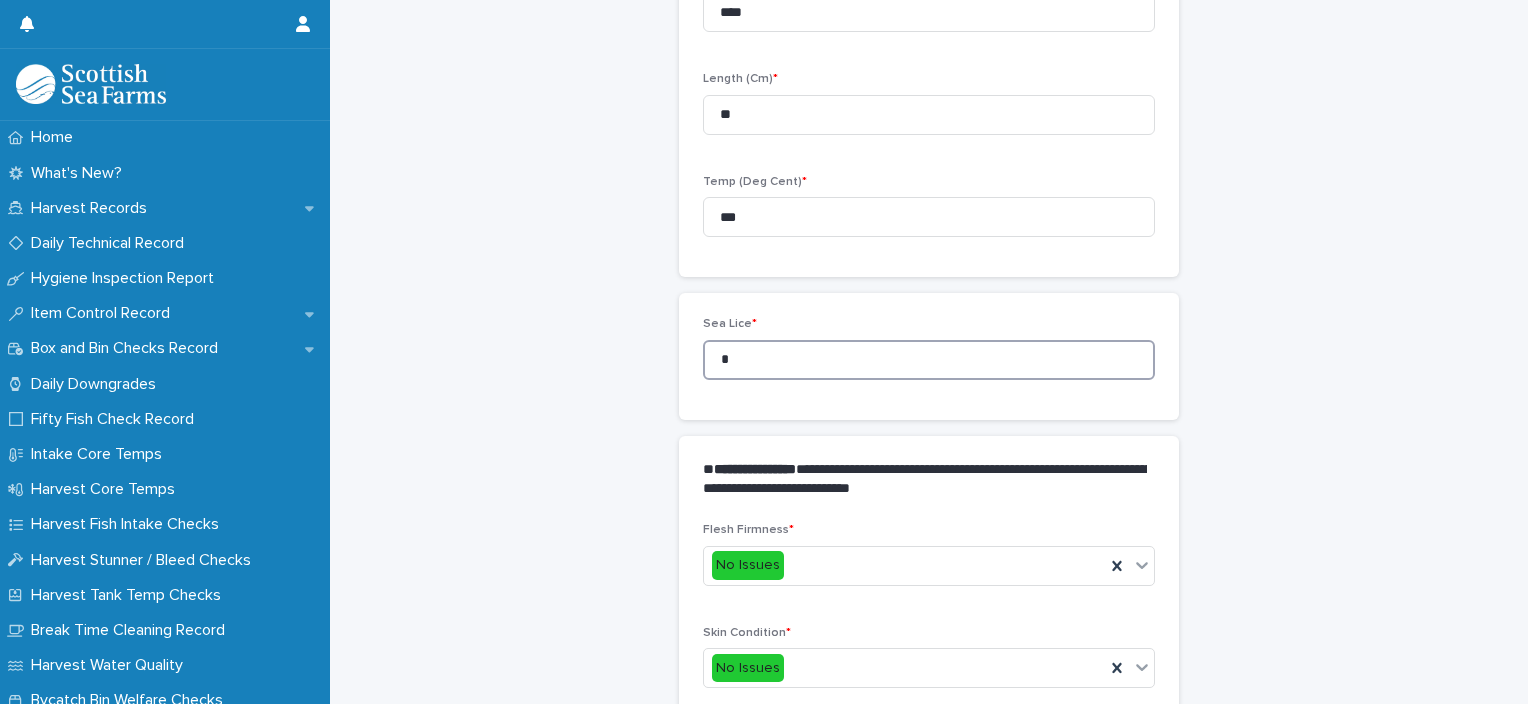 drag, startPoint x: 700, startPoint y: 362, endPoint x: 676, endPoint y: 363, distance: 24.020824 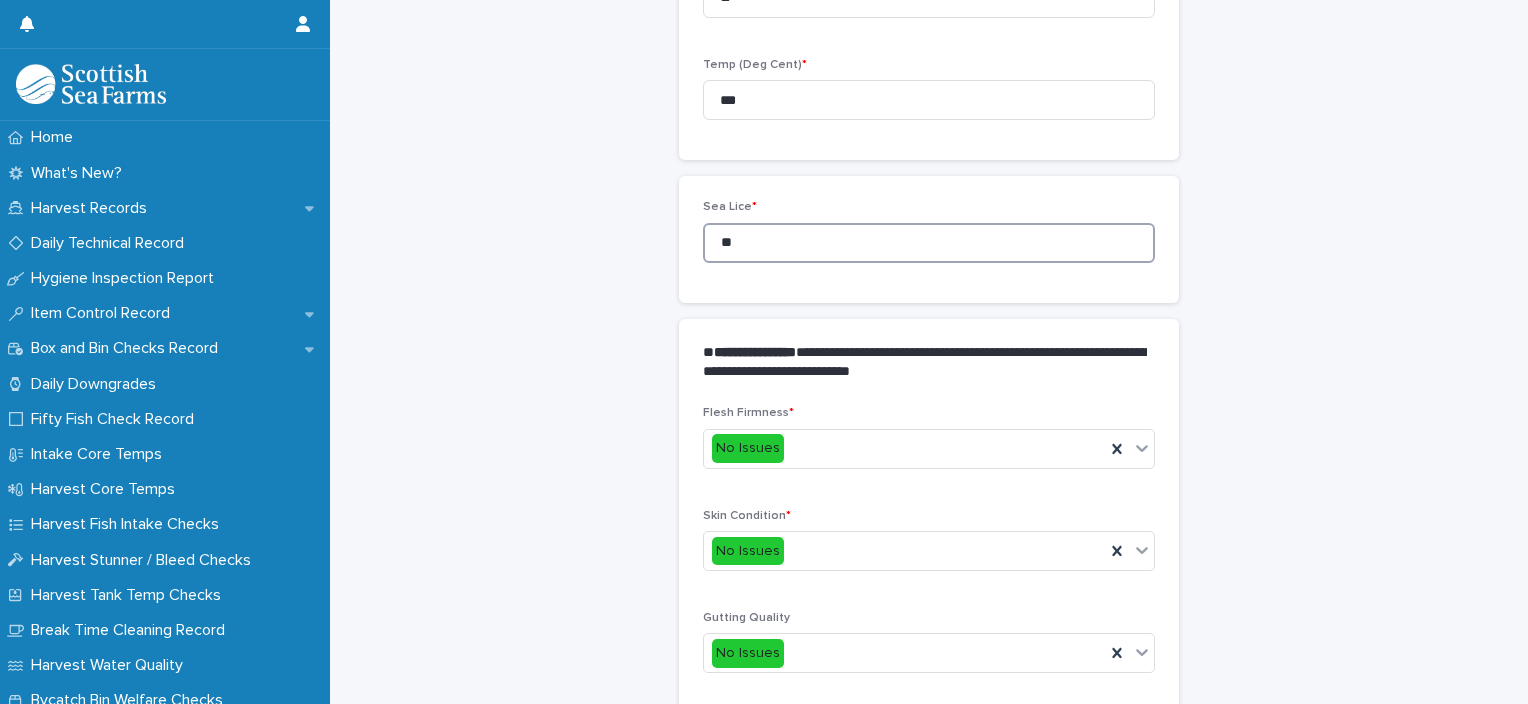 scroll, scrollTop: 711, scrollLeft: 0, axis: vertical 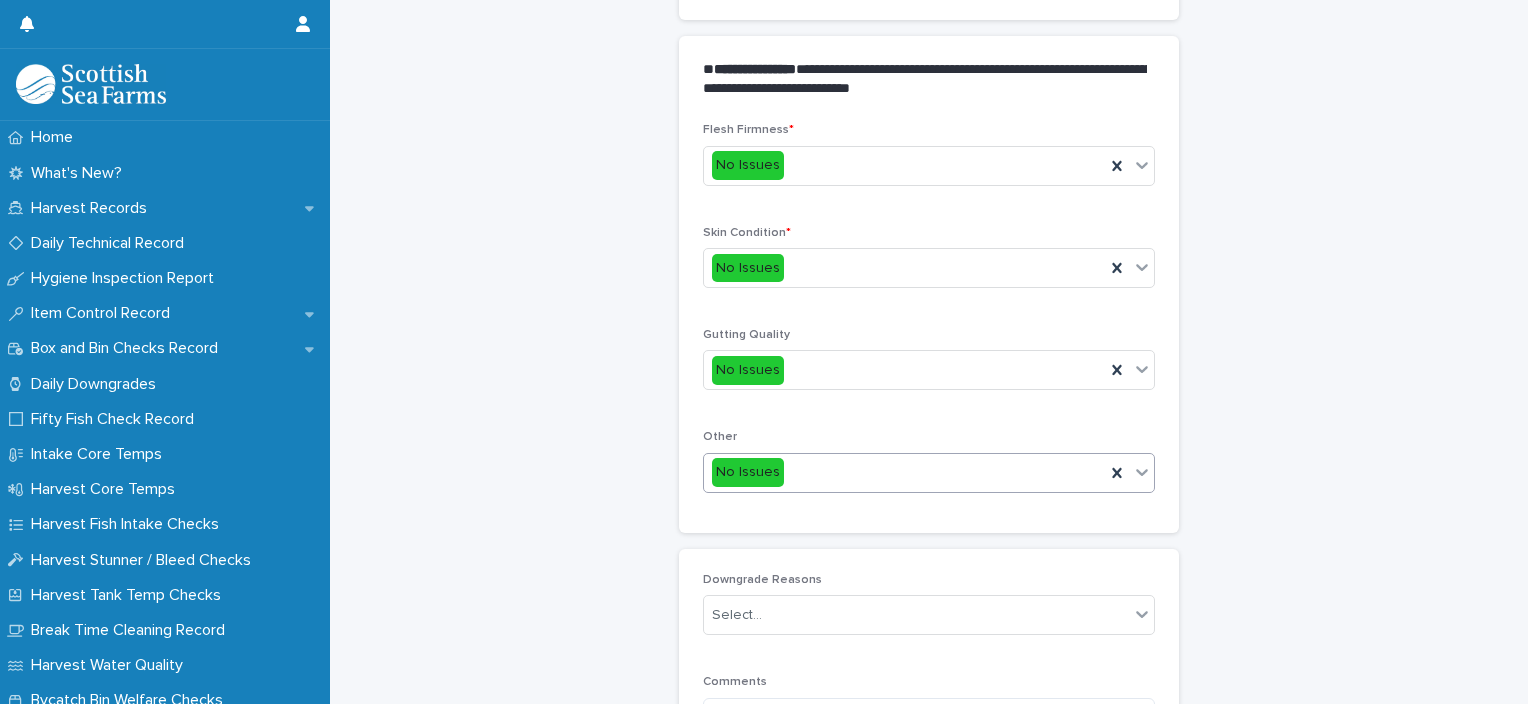 type on "**" 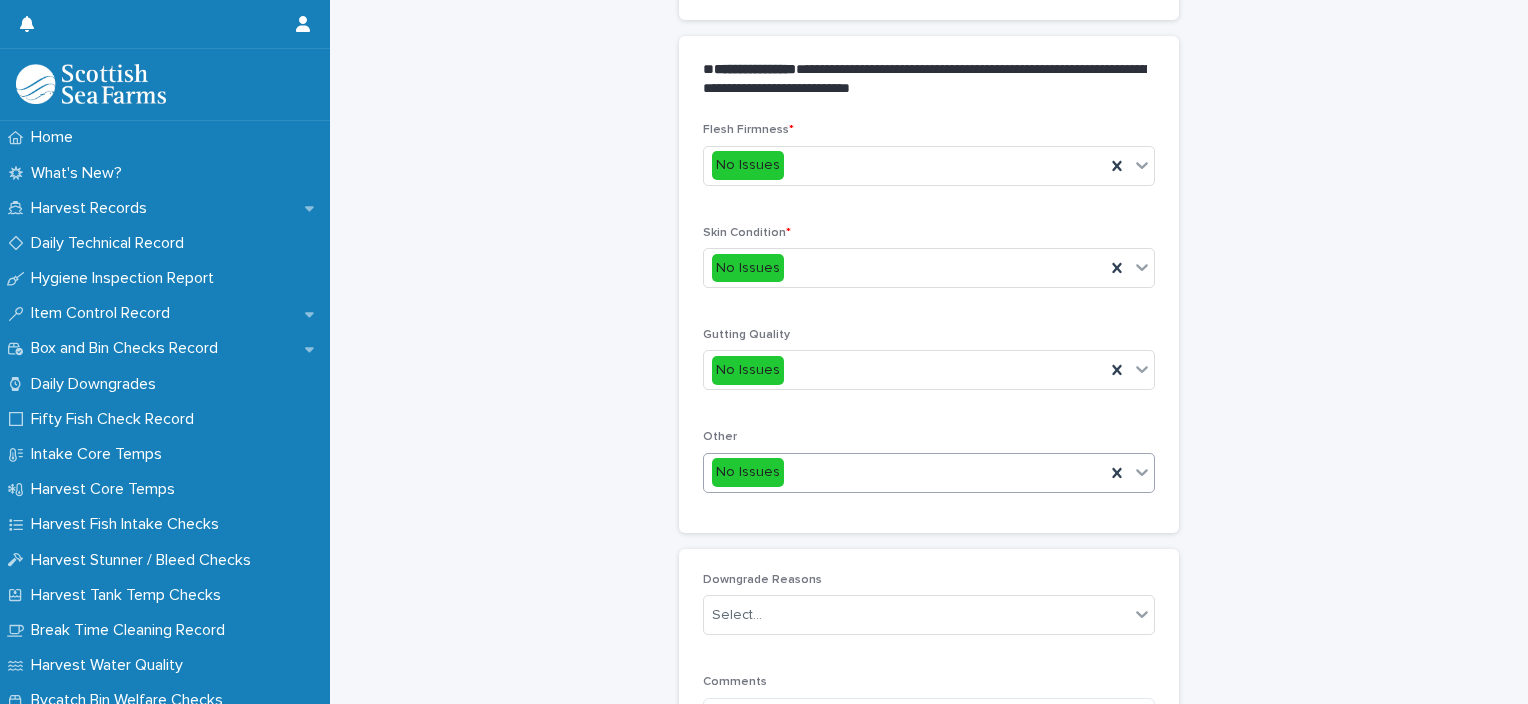 click on "No Issues" at bounding box center (904, 472) 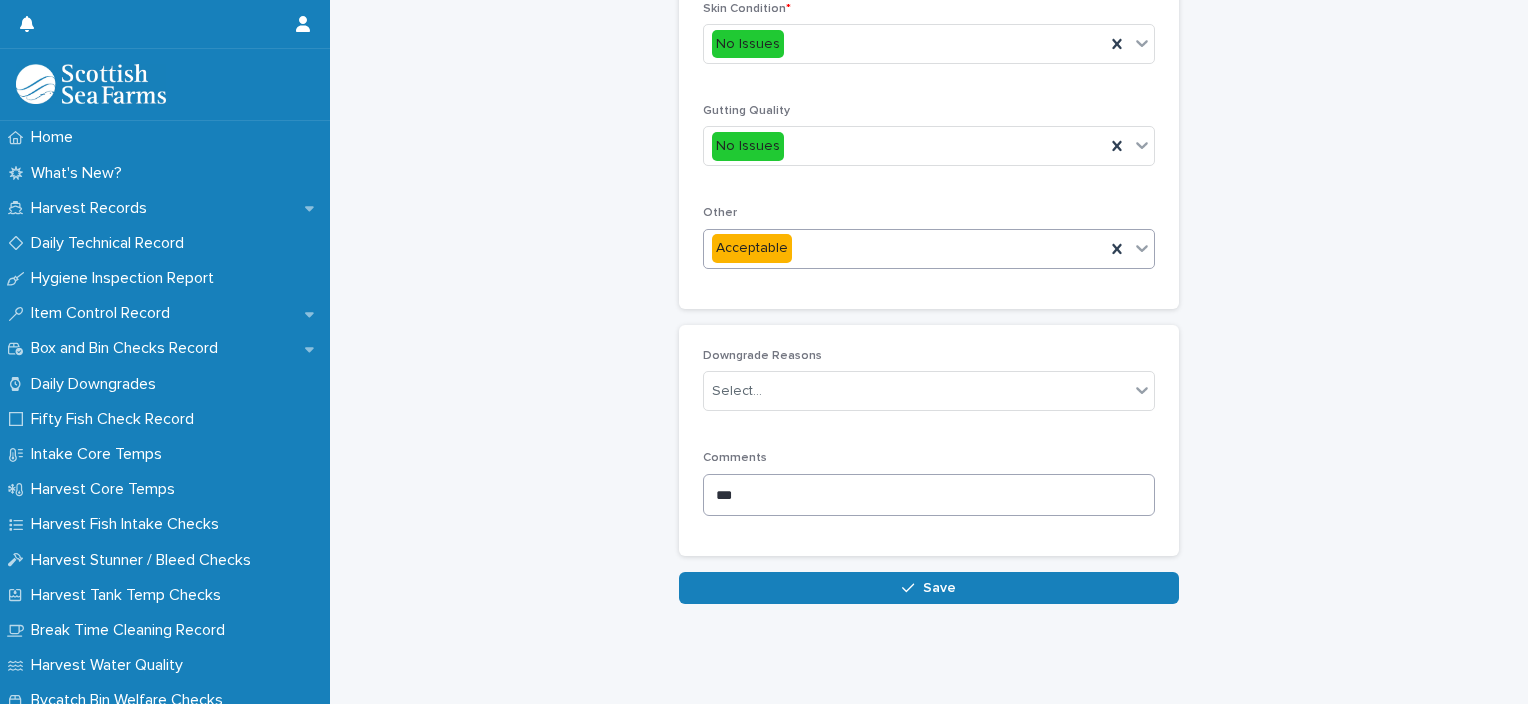 scroll, scrollTop: 948, scrollLeft: 0, axis: vertical 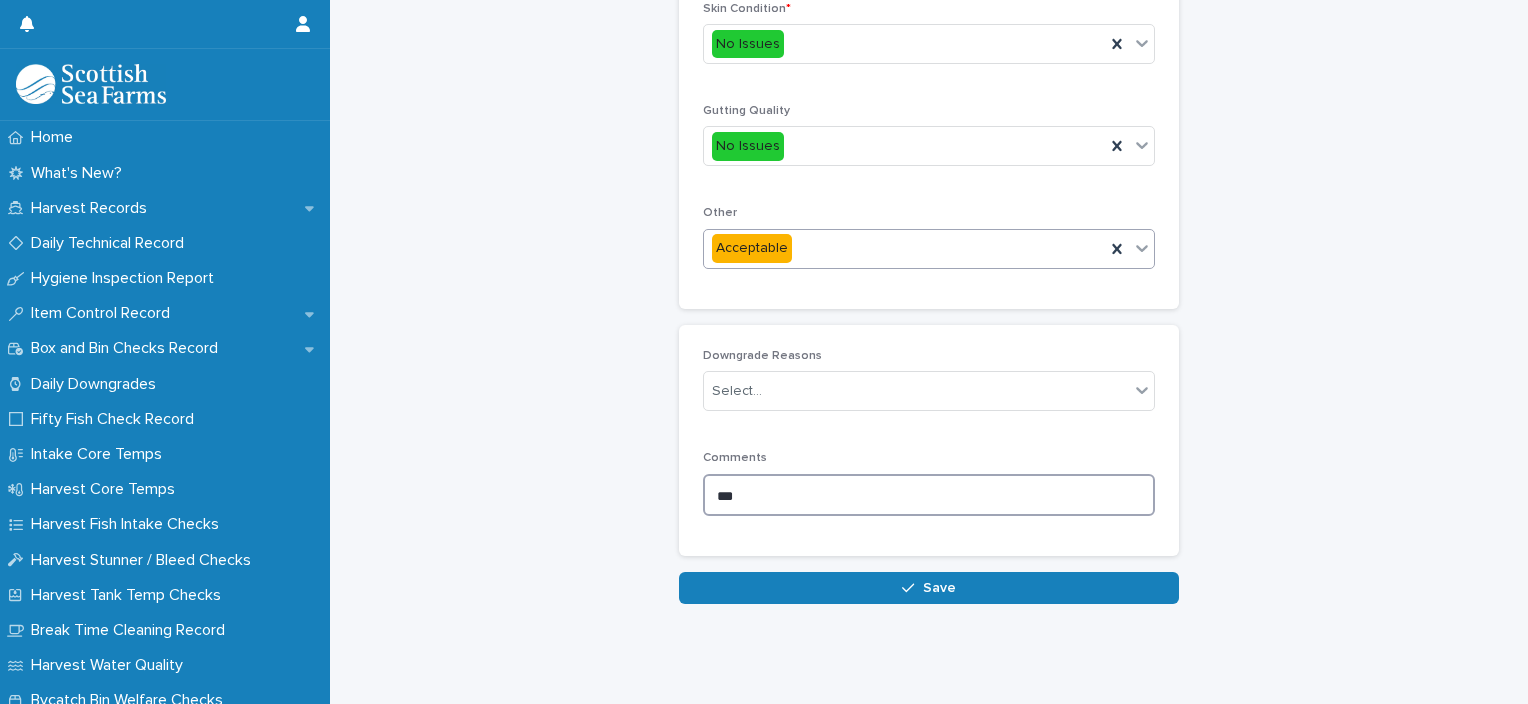 drag, startPoint x: 776, startPoint y: 472, endPoint x: 671, endPoint y: 477, distance: 105.11898 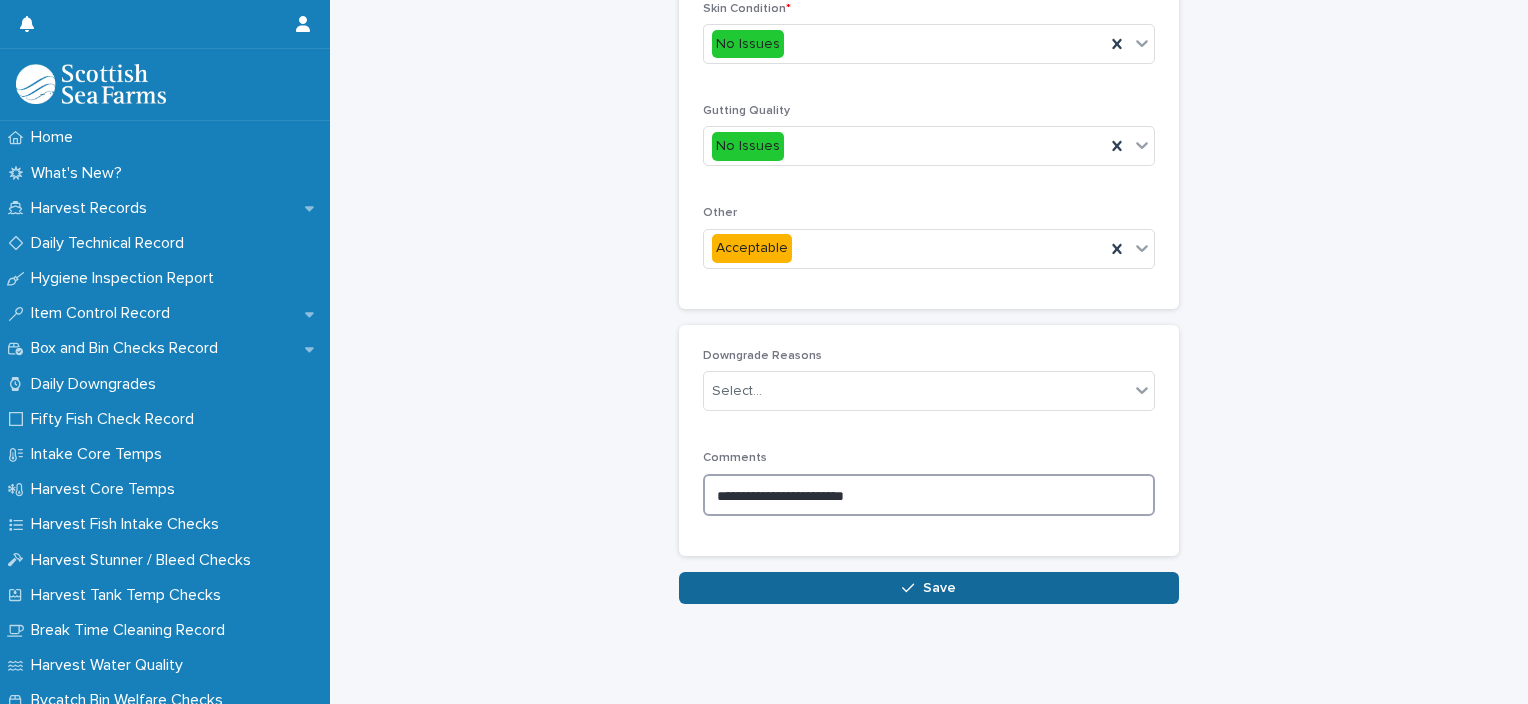type on "**********" 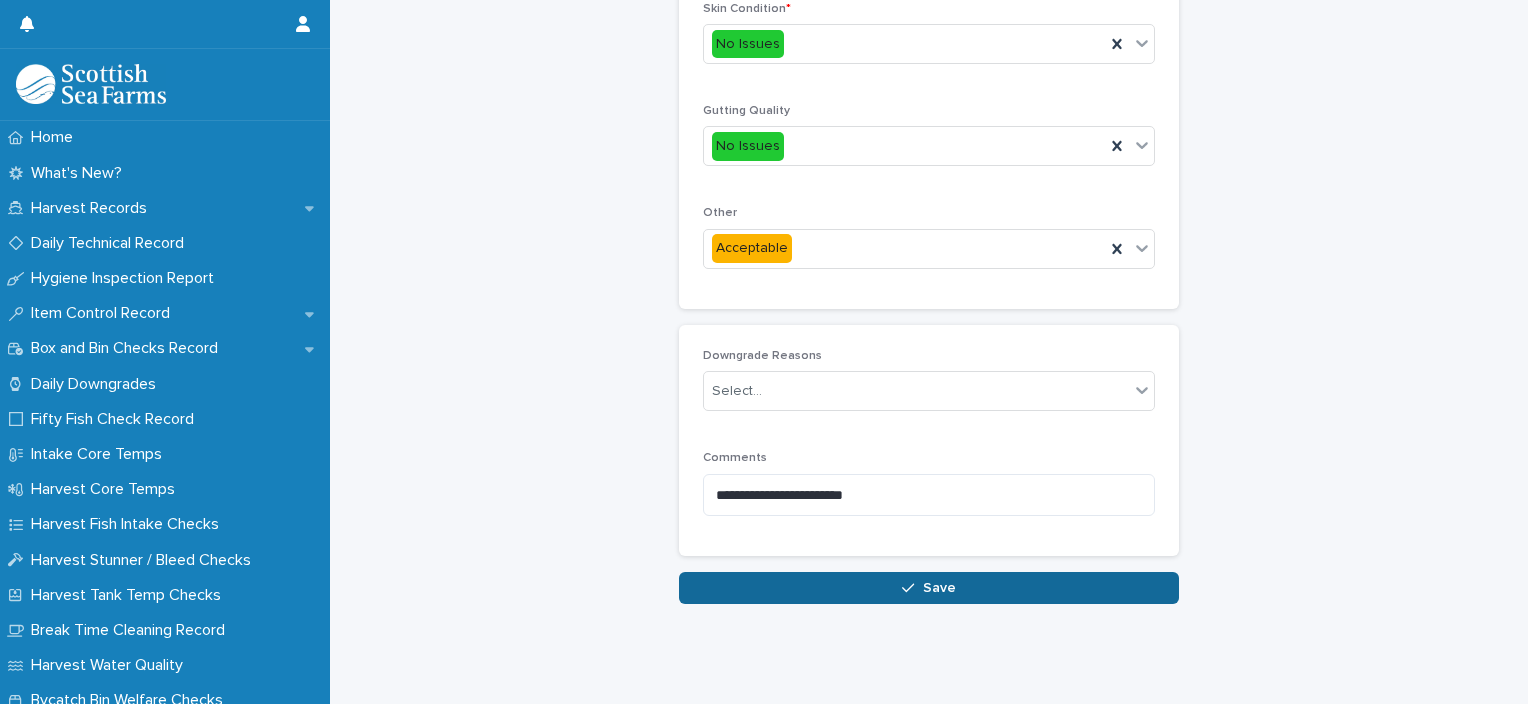 click on "Save" at bounding box center (929, 588) 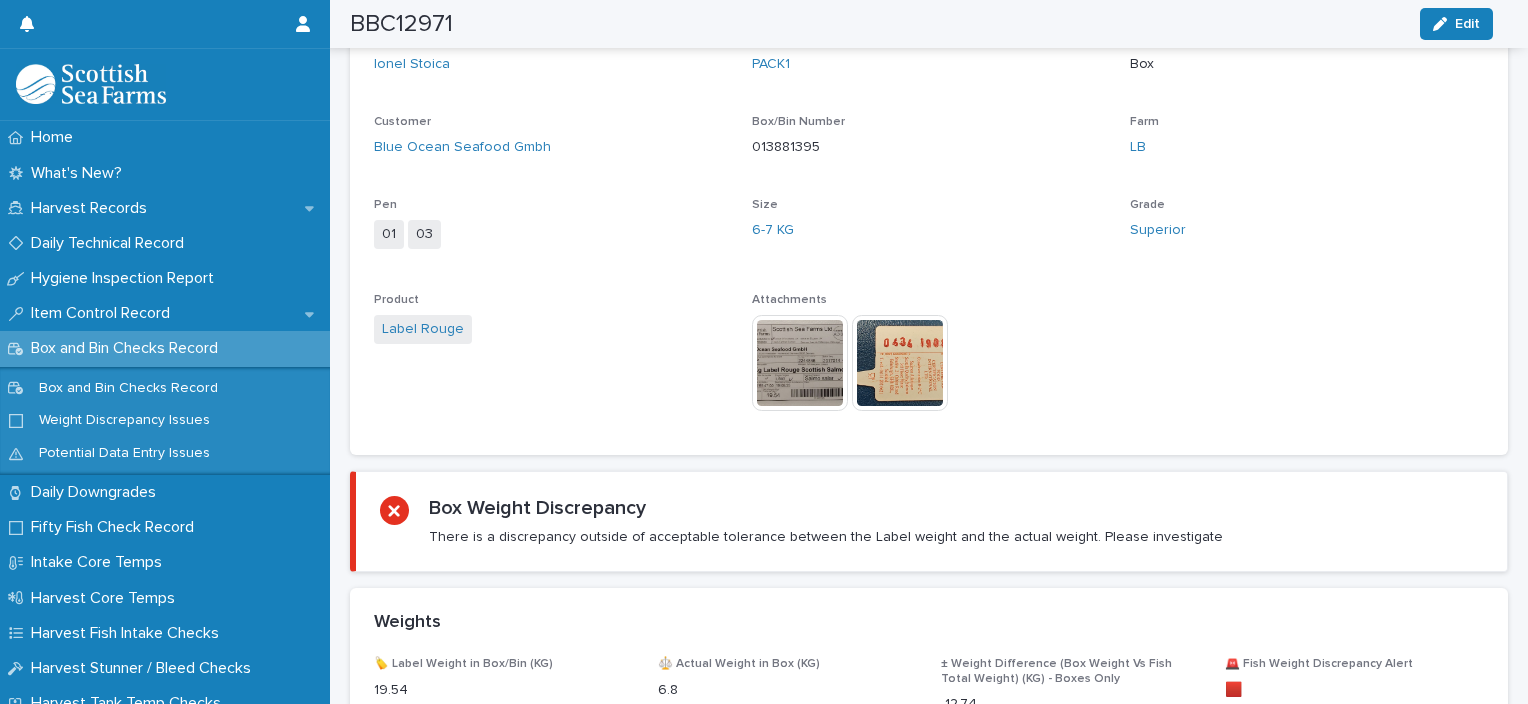 scroll, scrollTop: 1178, scrollLeft: 0, axis: vertical 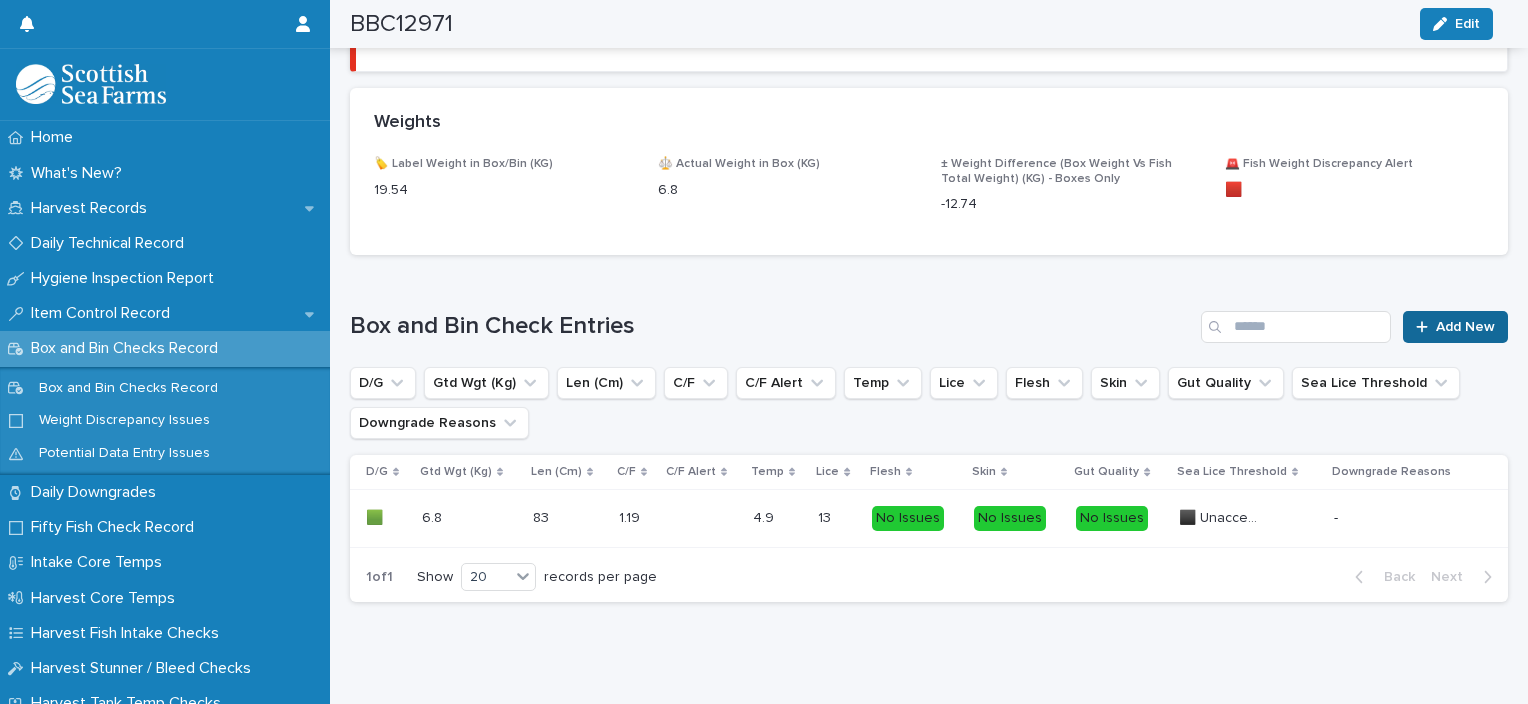 click on "Add New" at bounding box center (1455, 327) 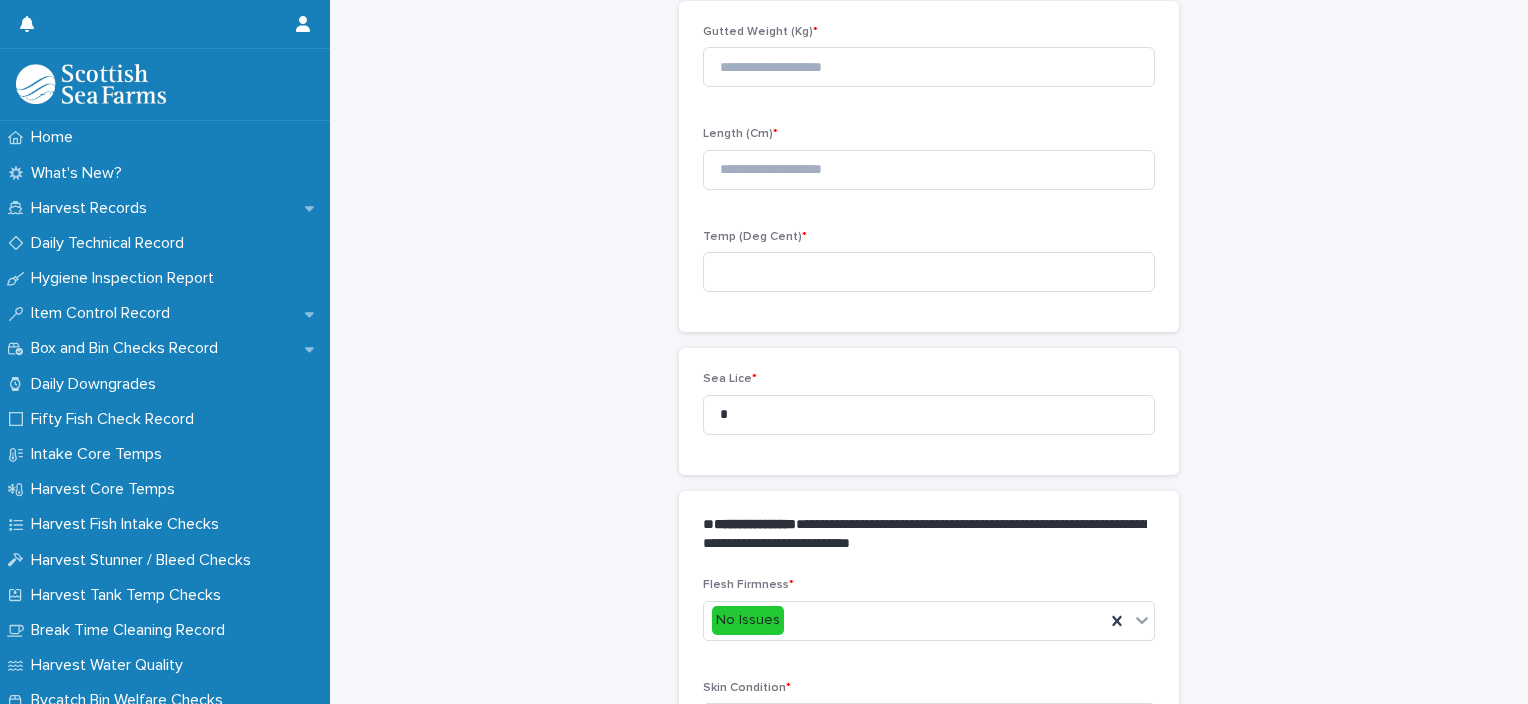 scroll, scrollTop: 111, scrollLeft: 0, axis: vertical 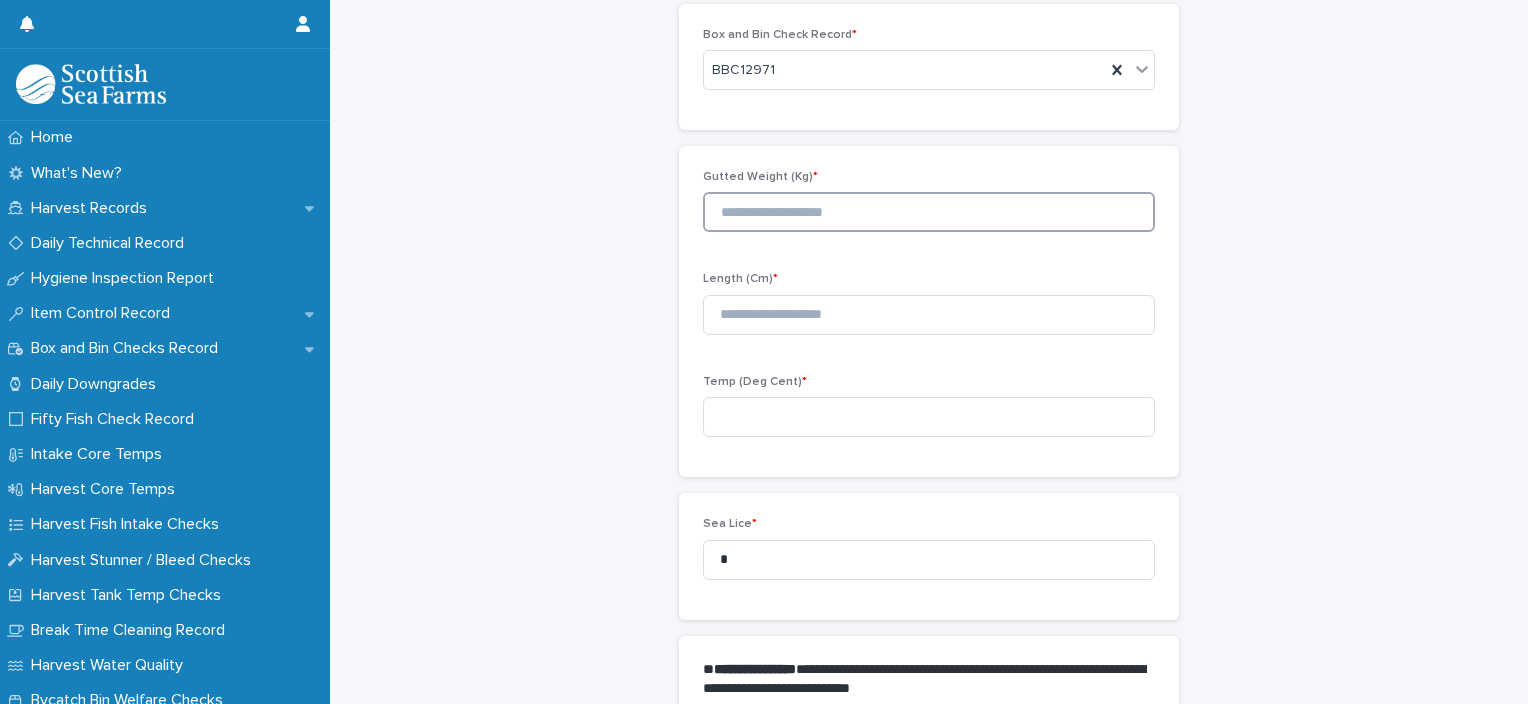 click at bounding box center (929, 212) 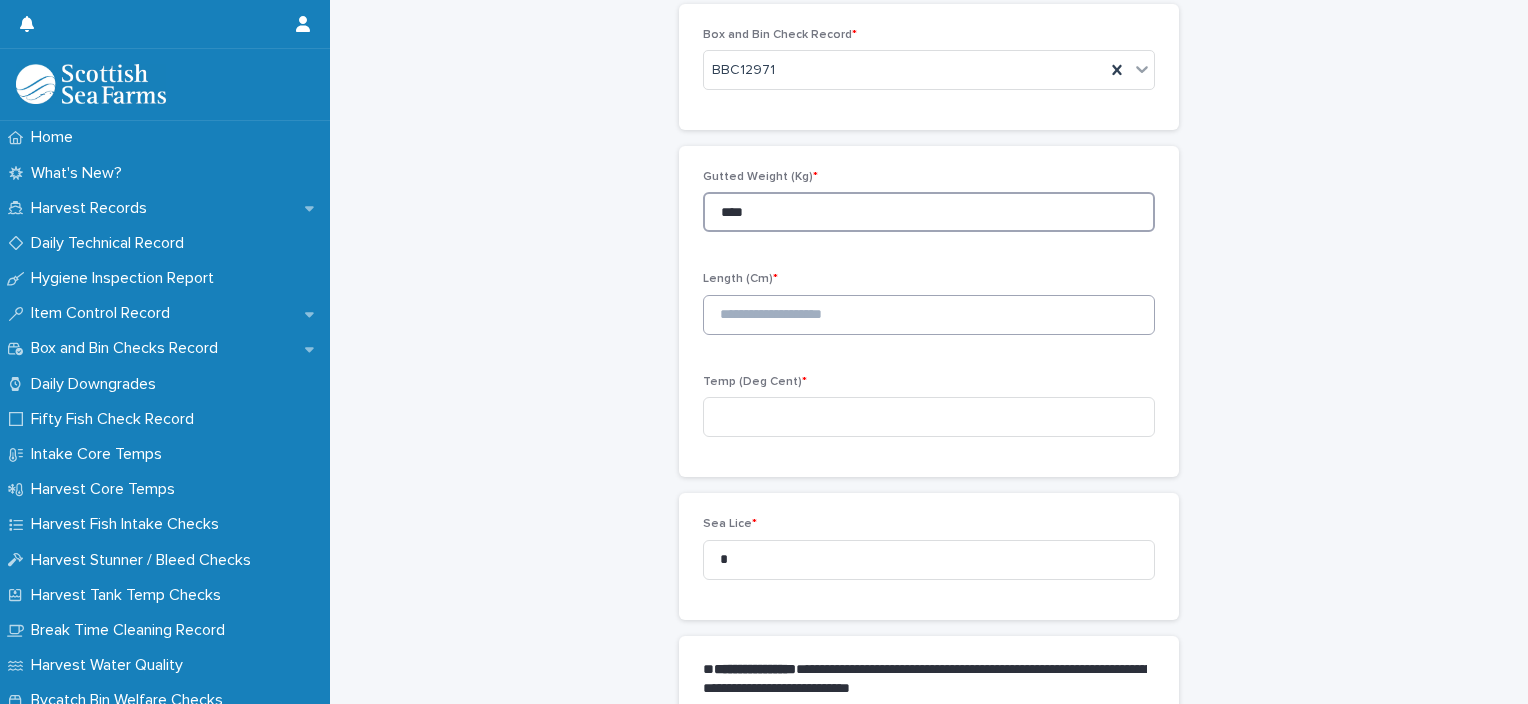 type on "****" 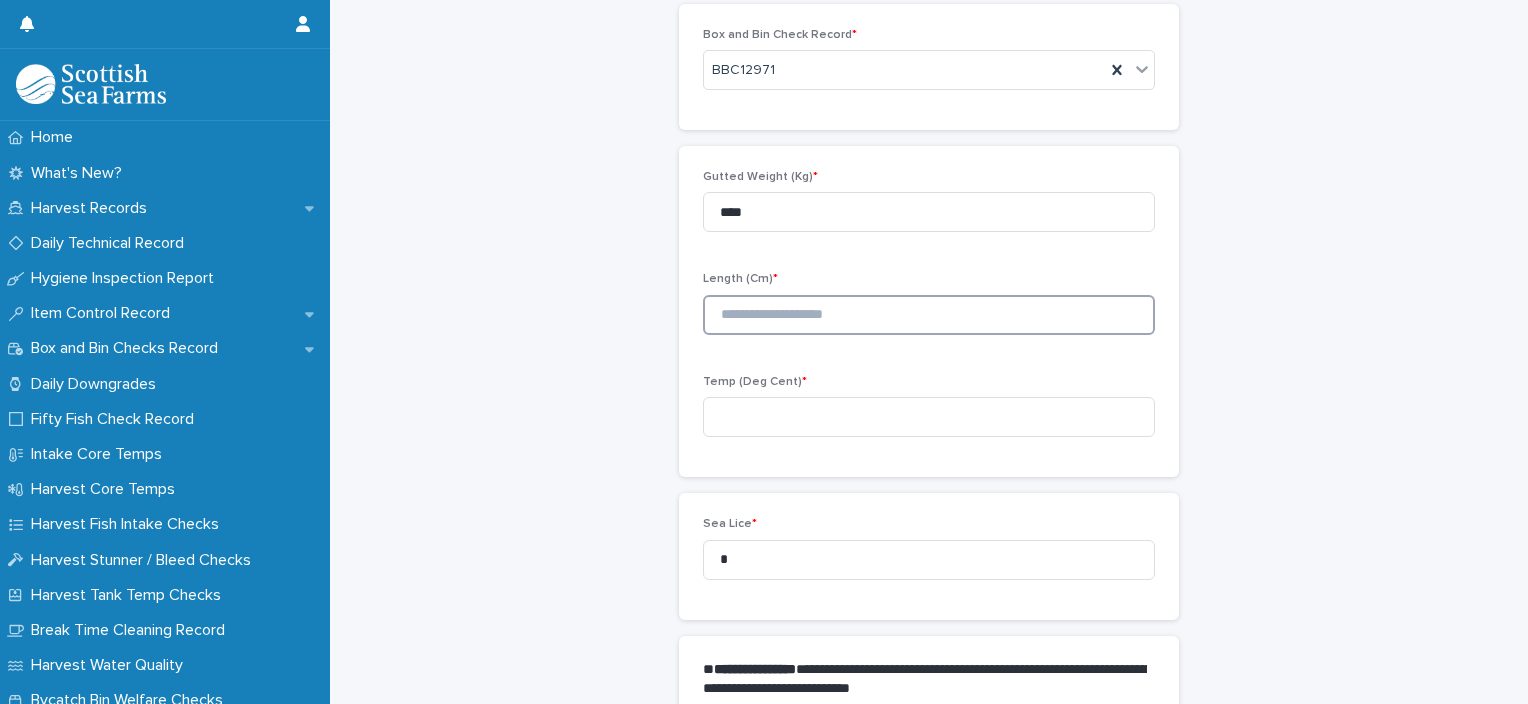 click at bounding box center [929, 315] 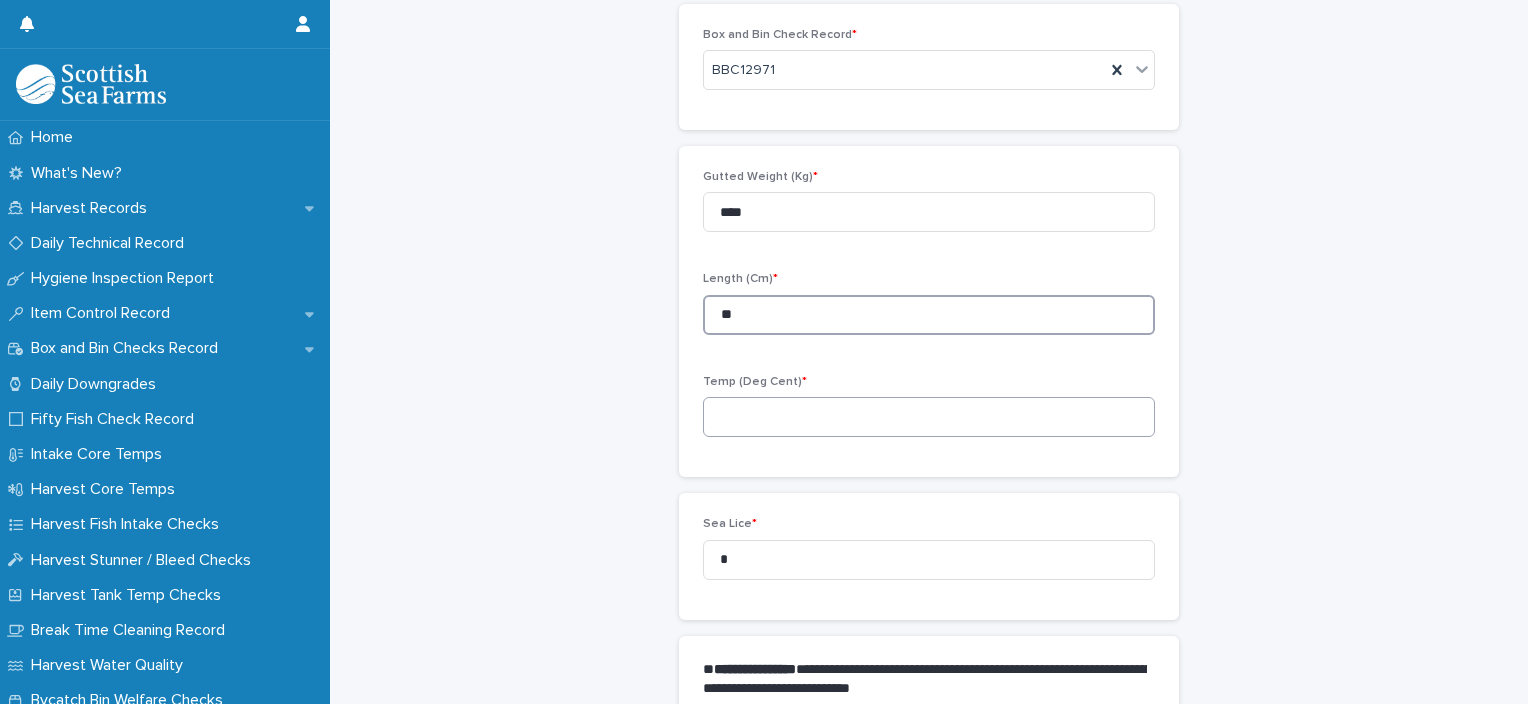 type on "**" 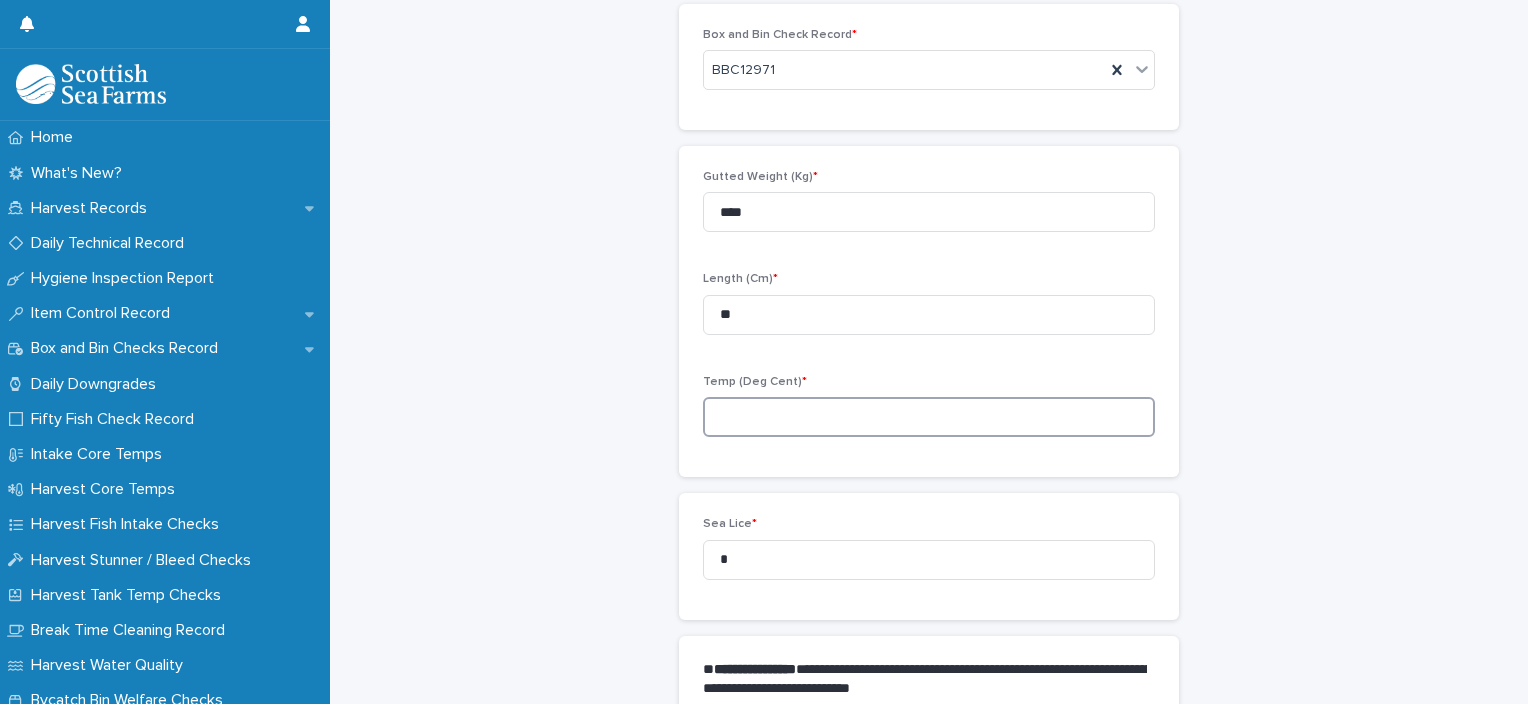 click at bounding box center [929, 417] 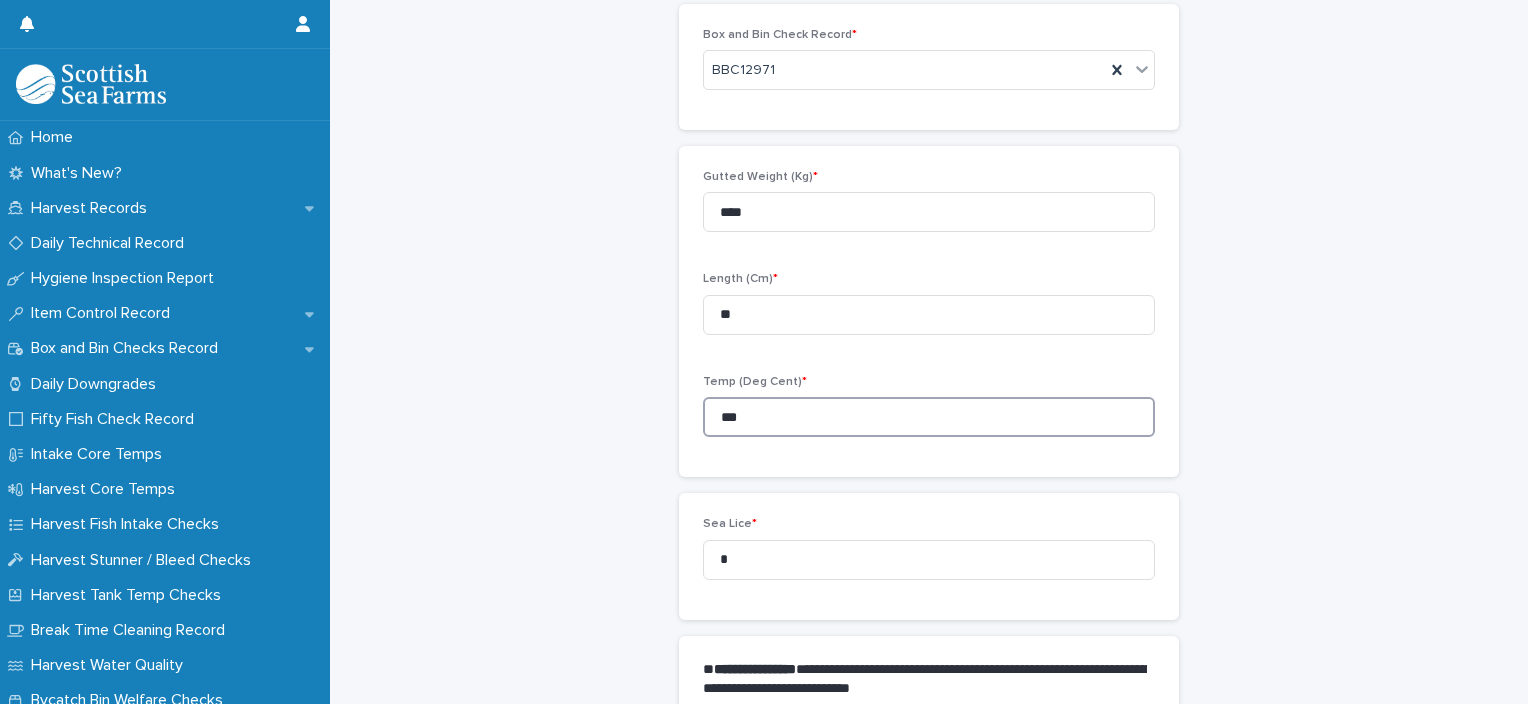 type on "***" 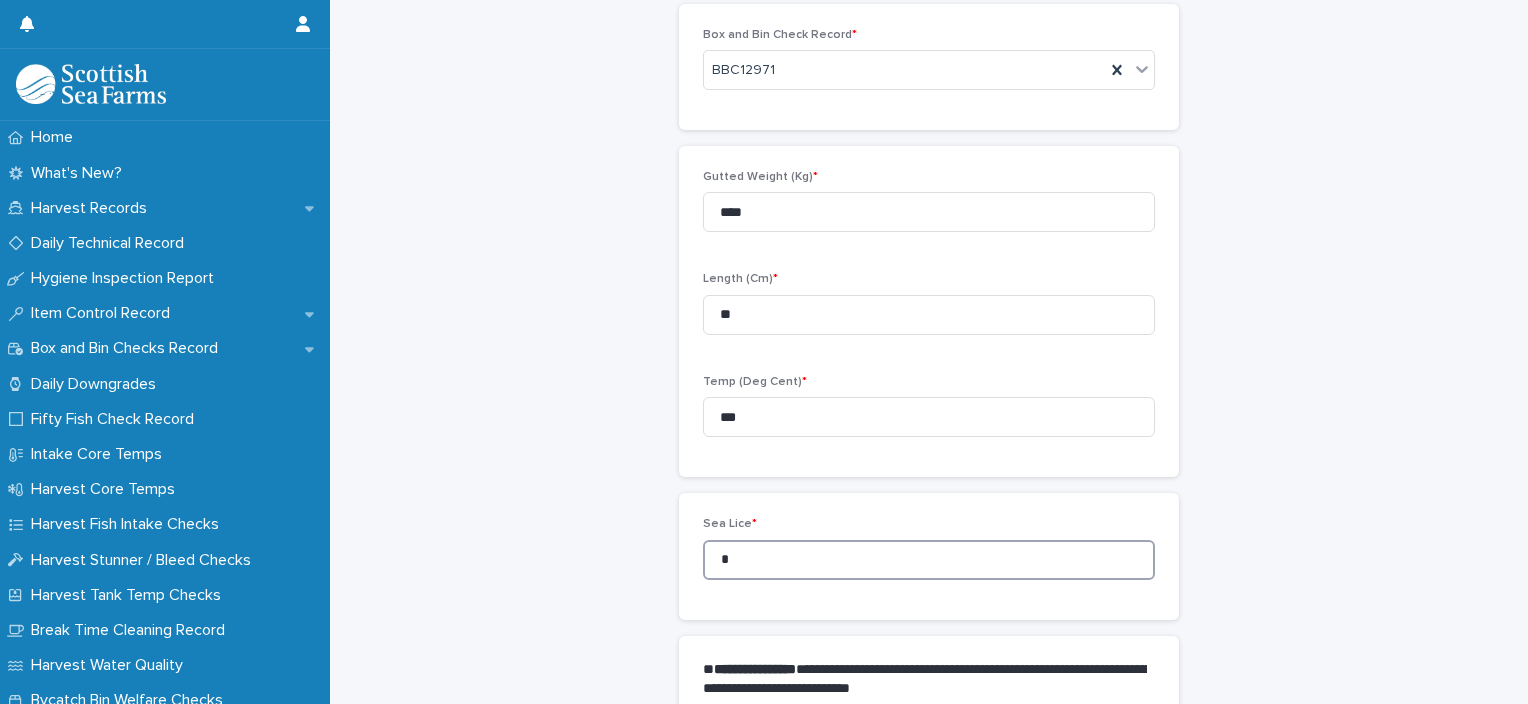 click on "**********" at bounding box center [929, 659] 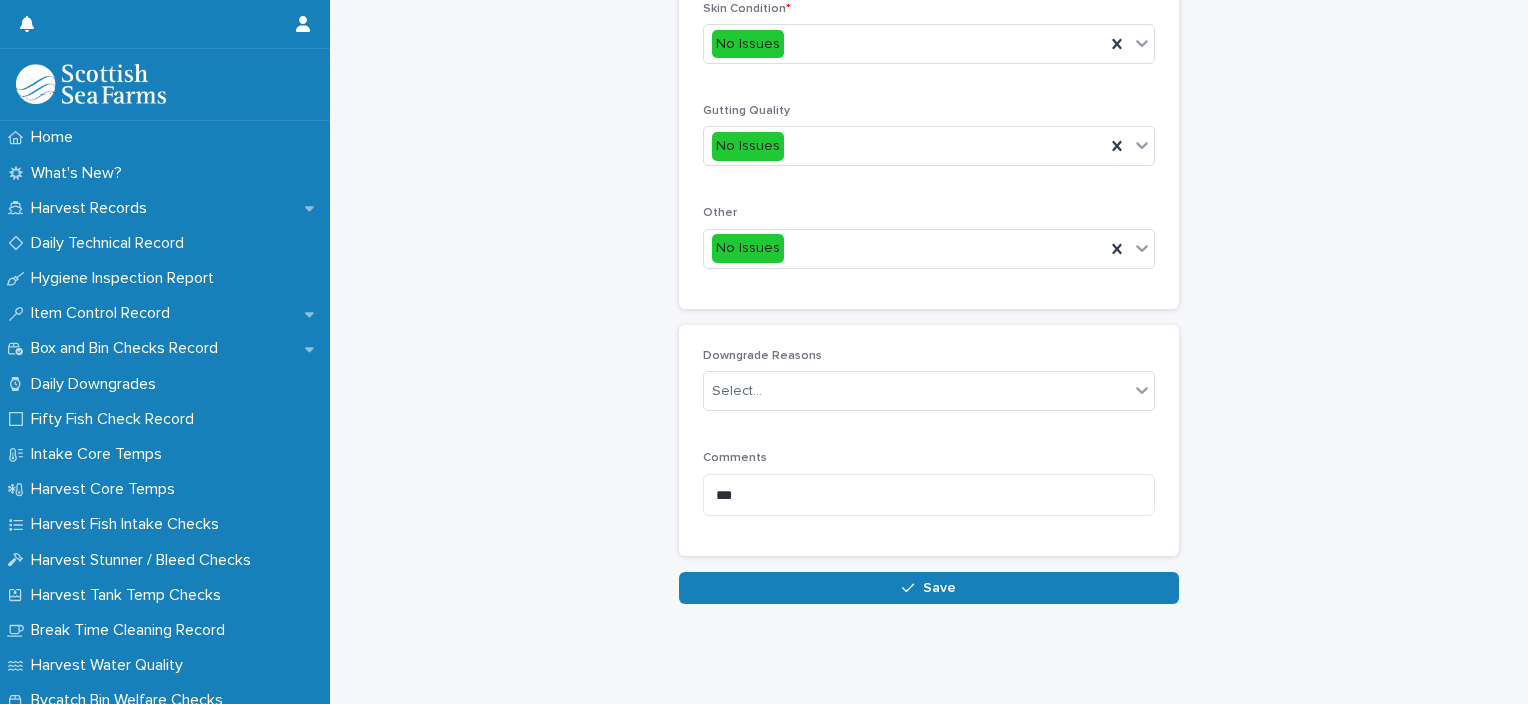 scroll, scrollTop: 948, scrollLeft: 0, axis: vertical 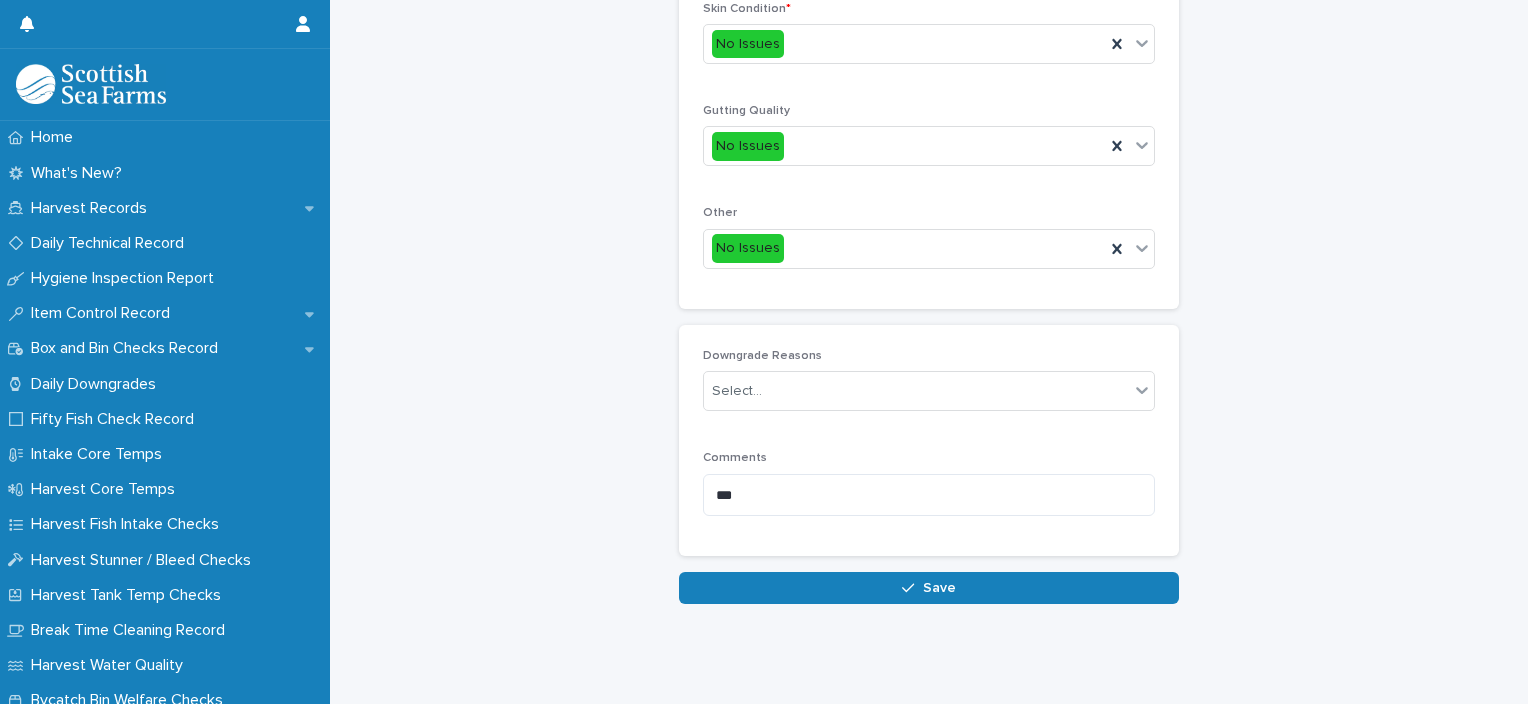 click on "Save" at bounding box center [929, 588] 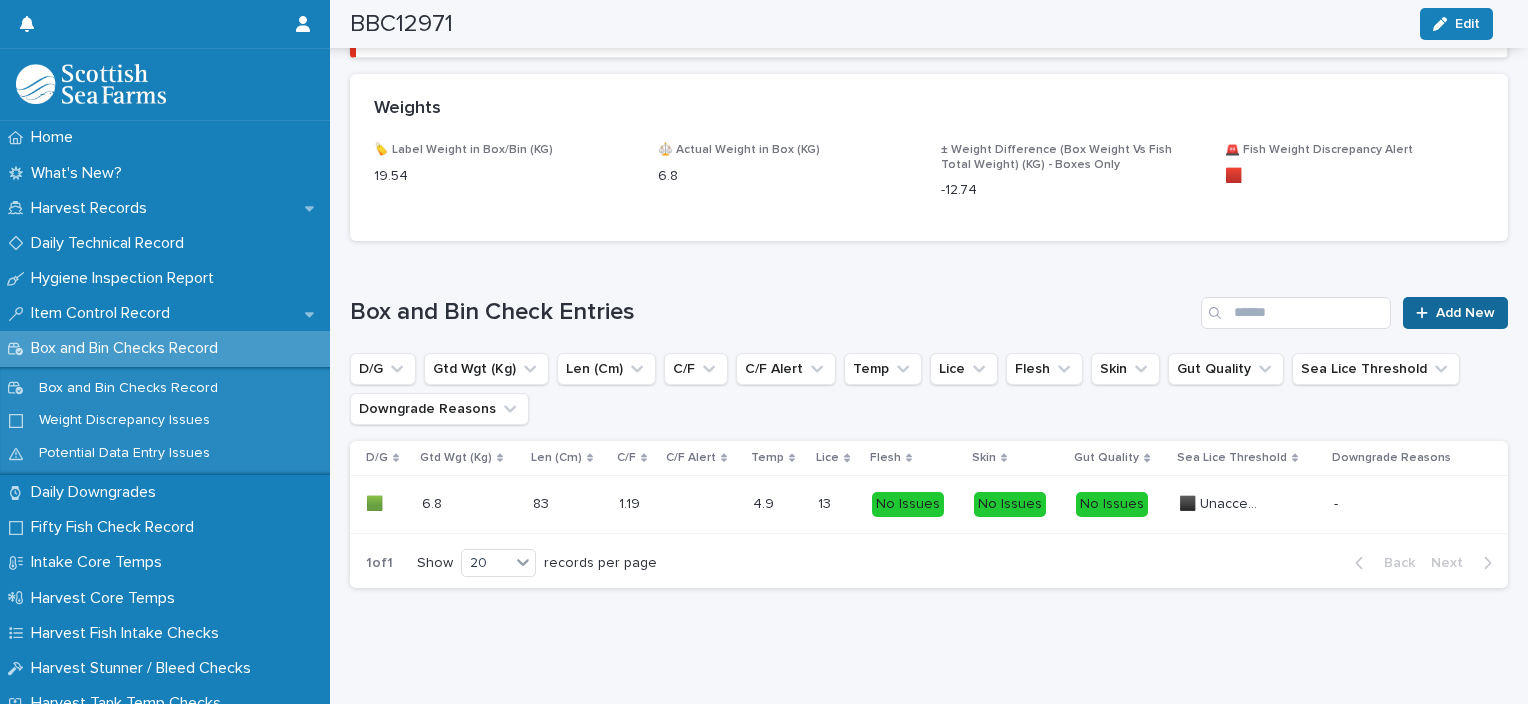 click on "Add New" at bounding box center [1465, 313] 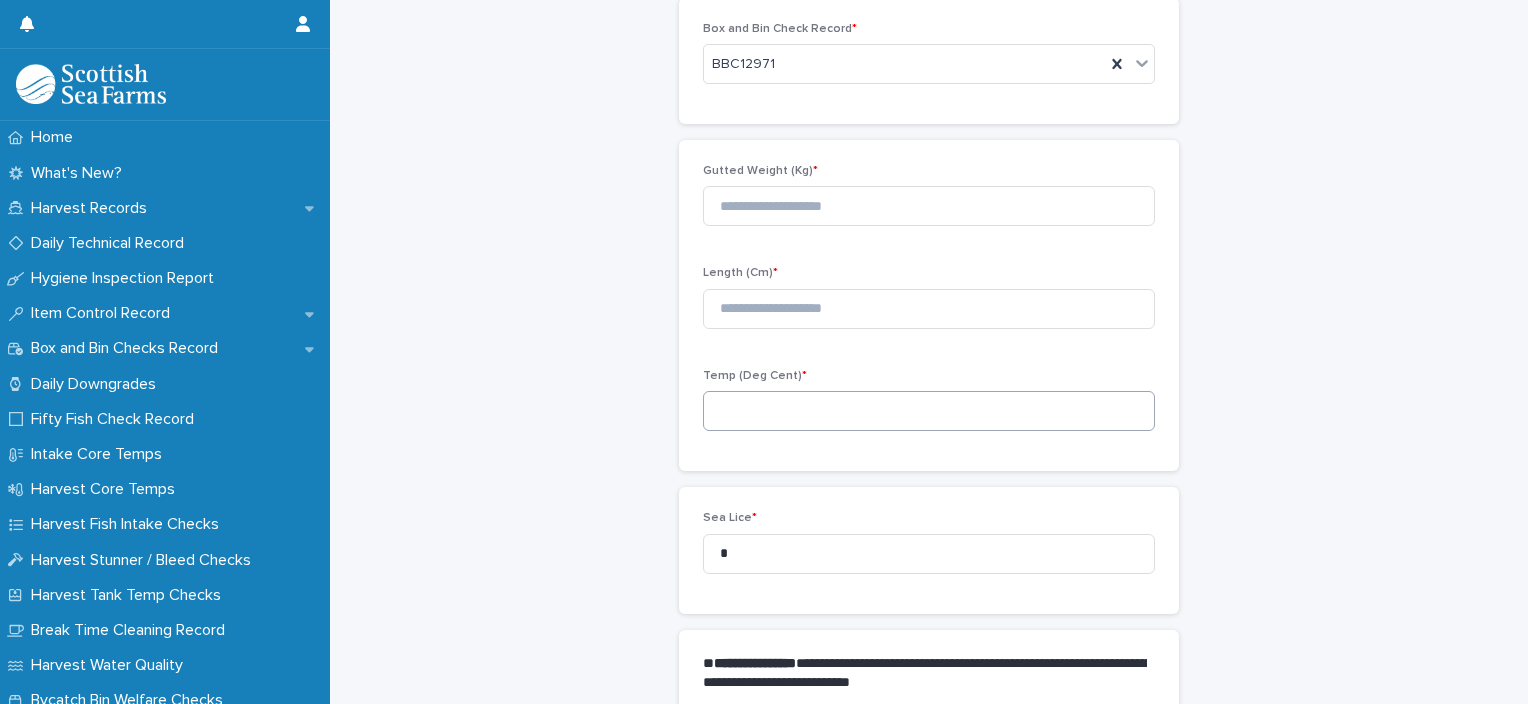scroll, scrollTop: 111, scrollLeft: 0, axis: vertical 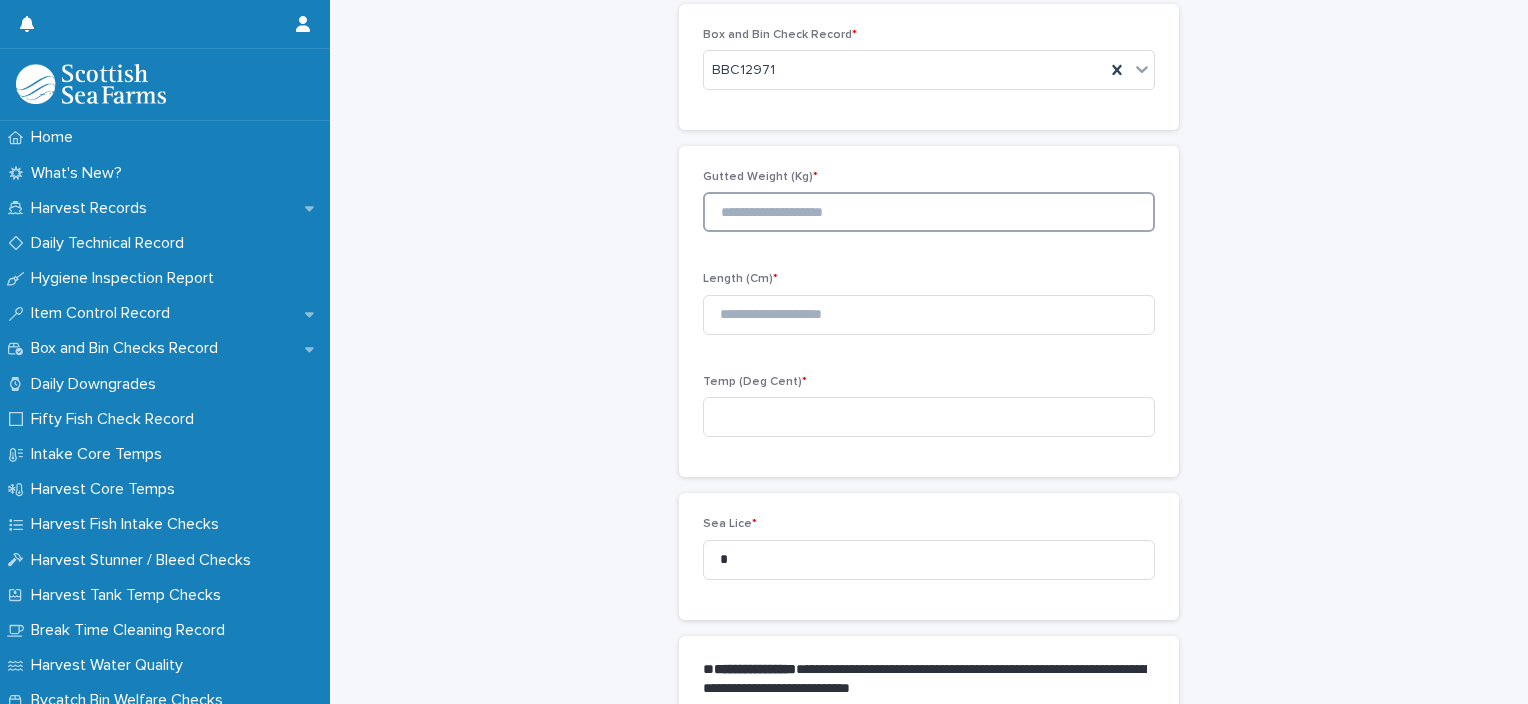 click at bounding box center (929, 212) 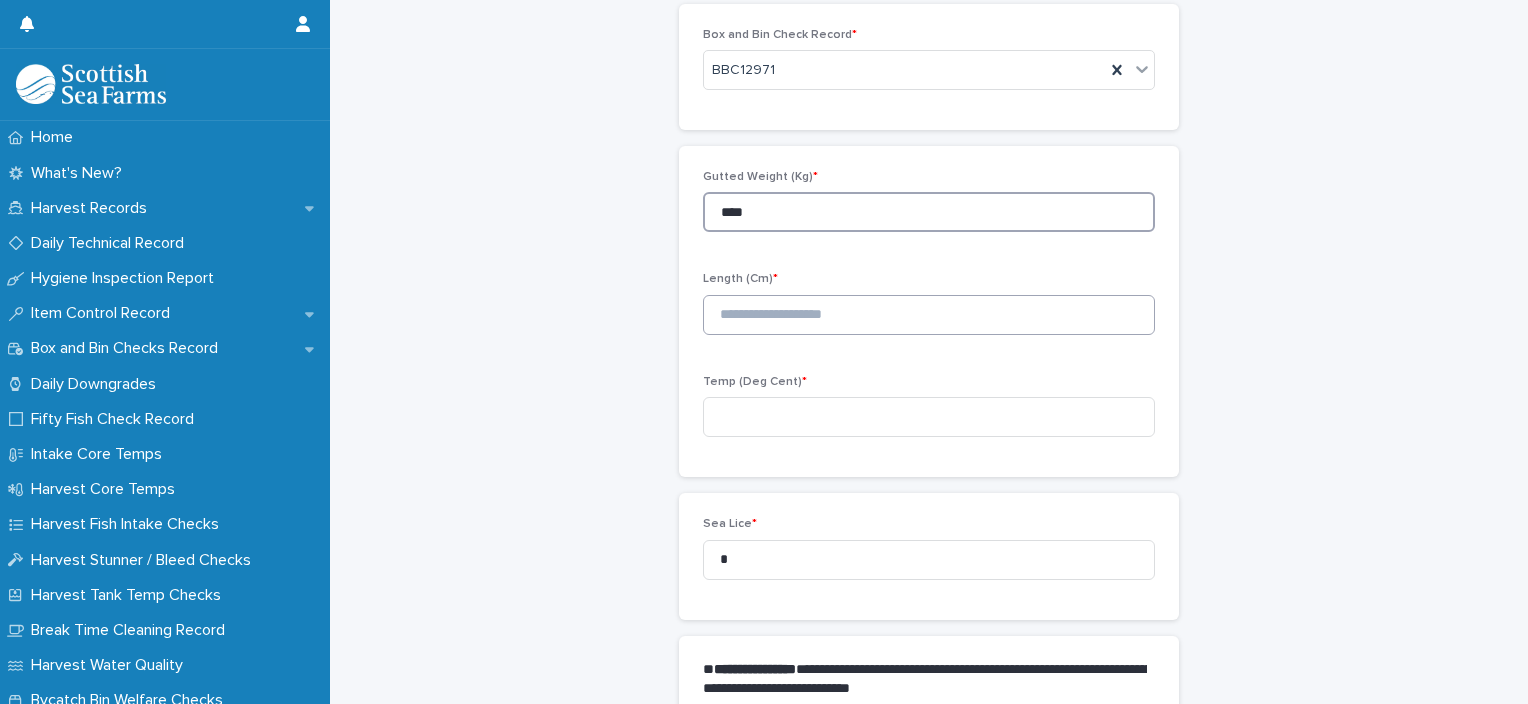 type on "****" 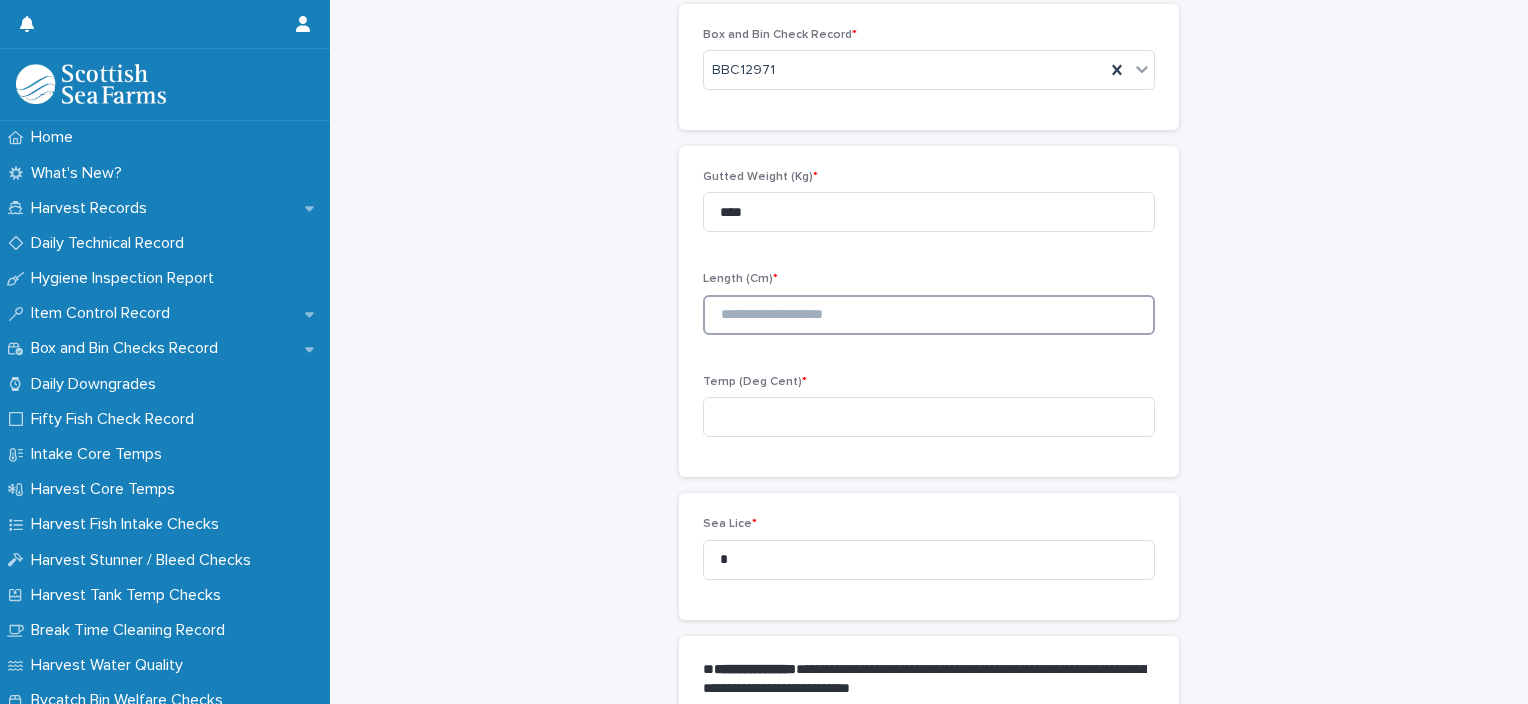 click at bounding box center (929, 315) 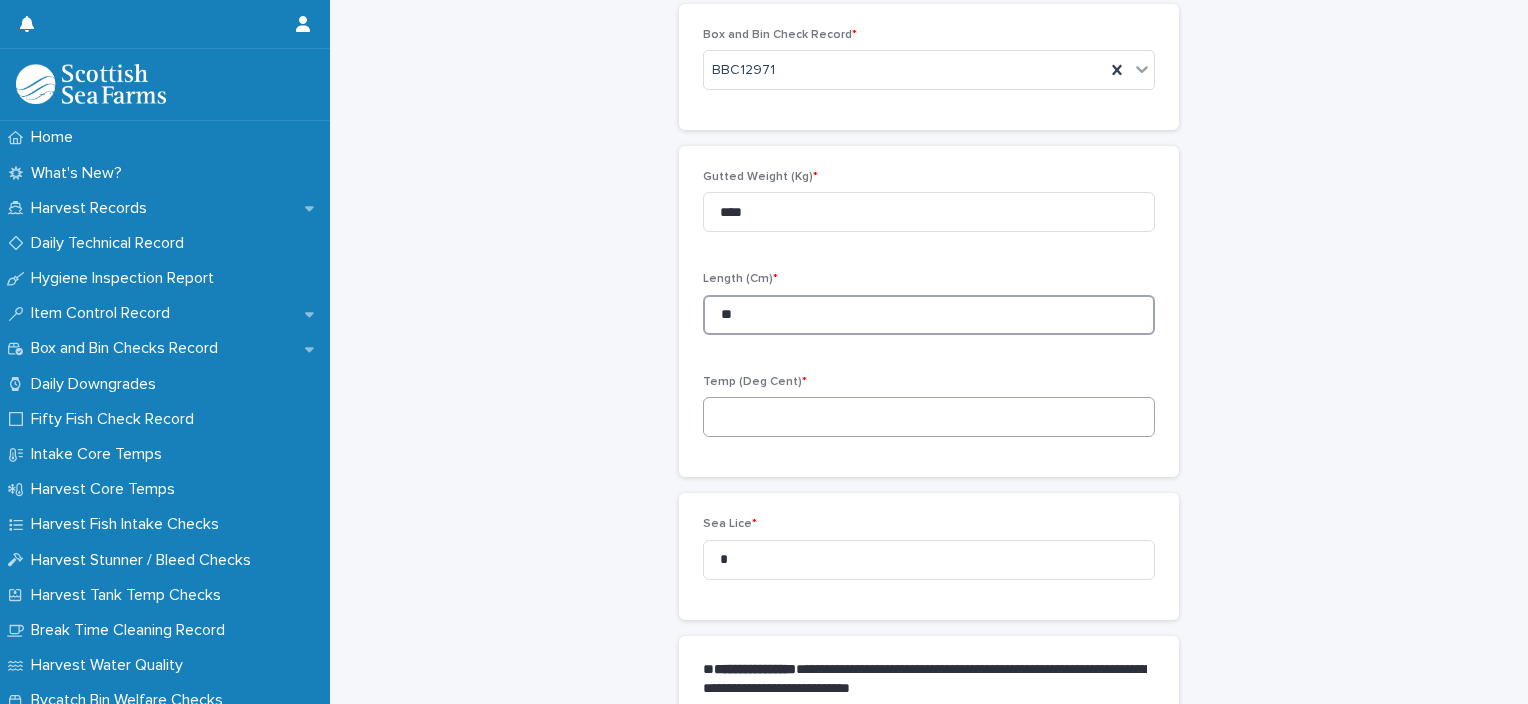 type on "**" 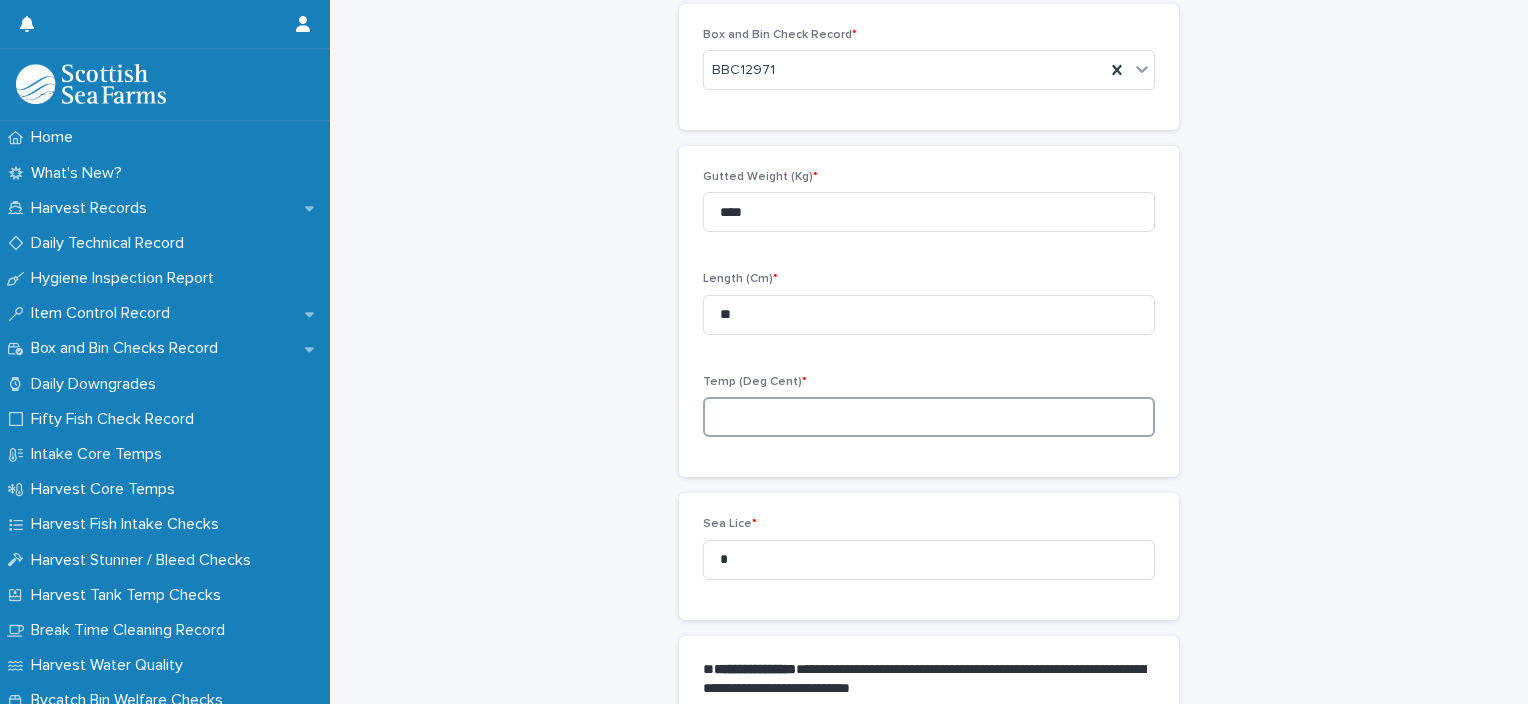 click at bounding box center (929, 417) 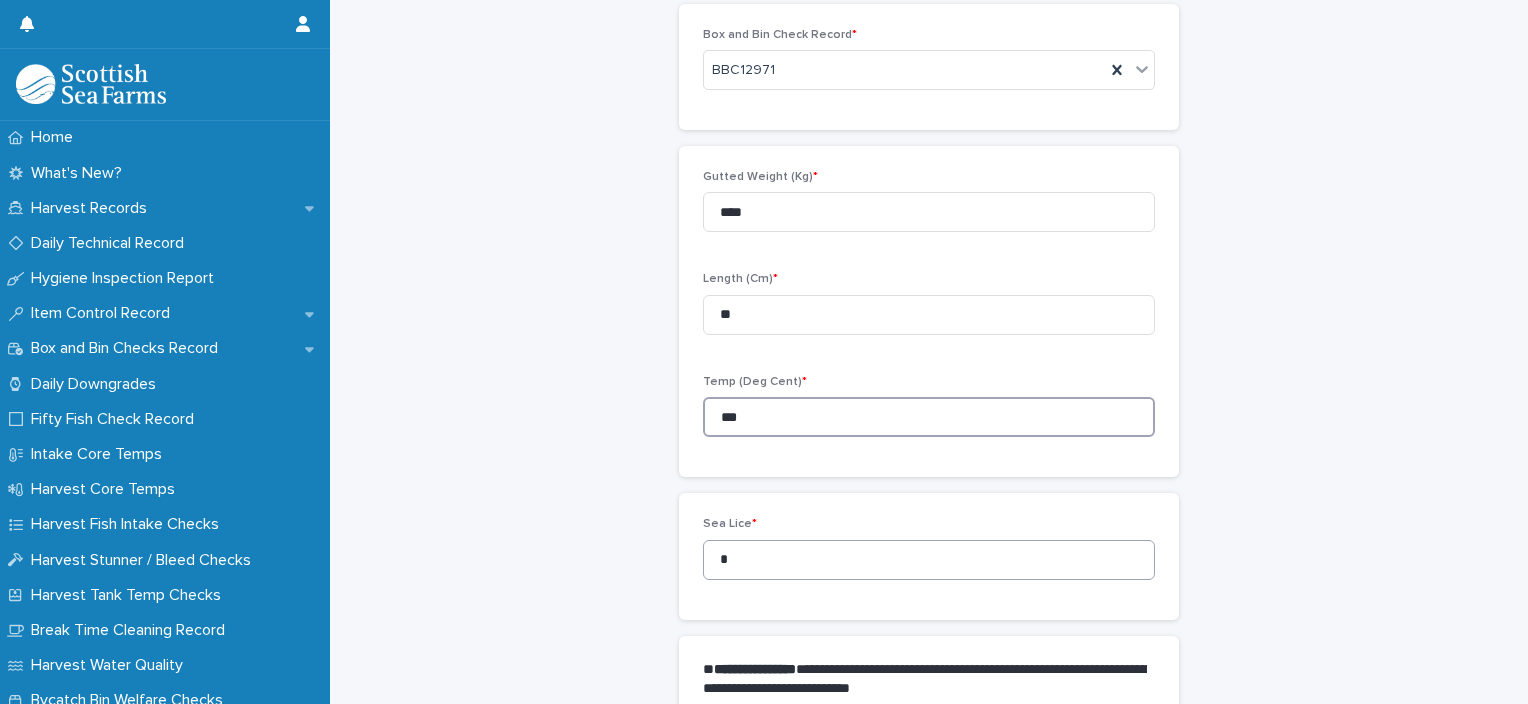 type on "***" 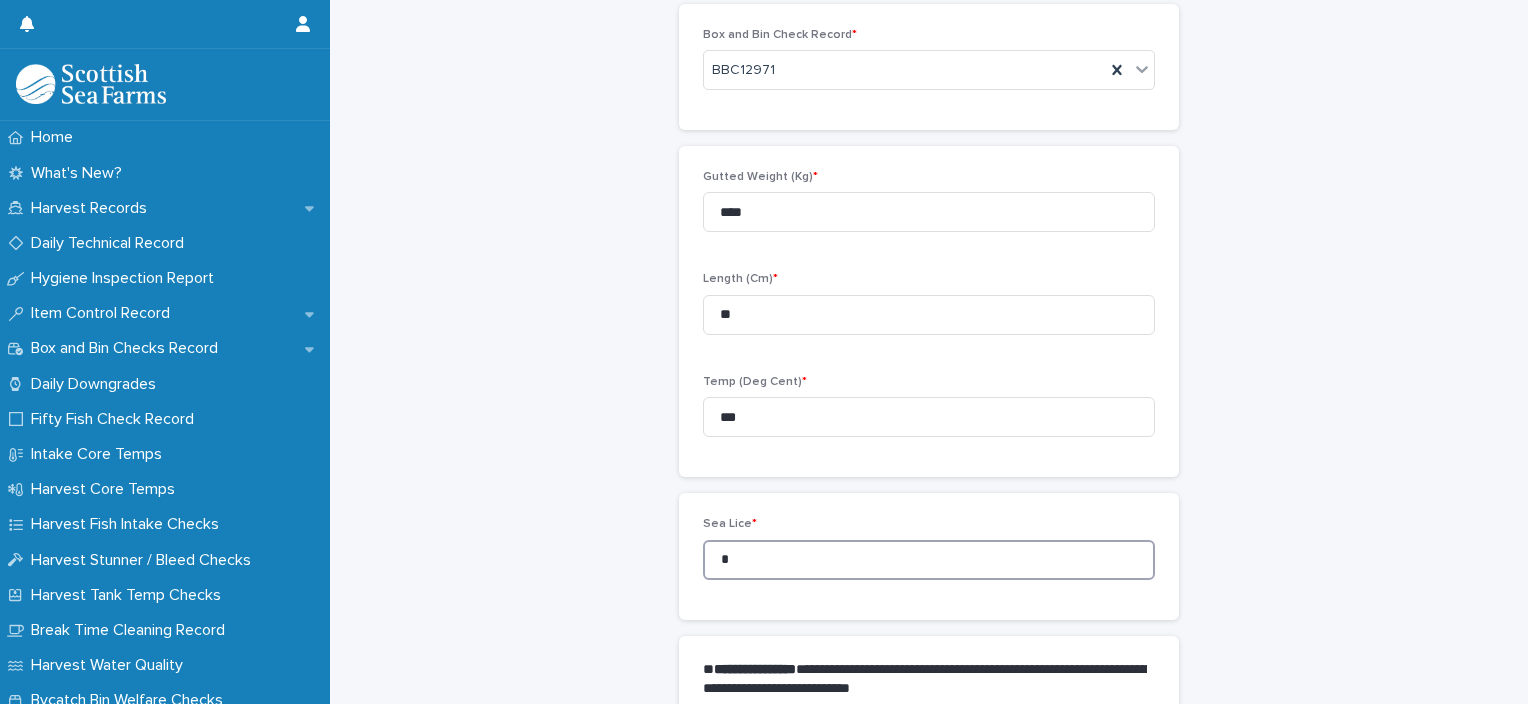 drag, startPoint x: 711, startPoint y: 559, endPoint x: 687, endPoint y: 564, distance: 24.5153 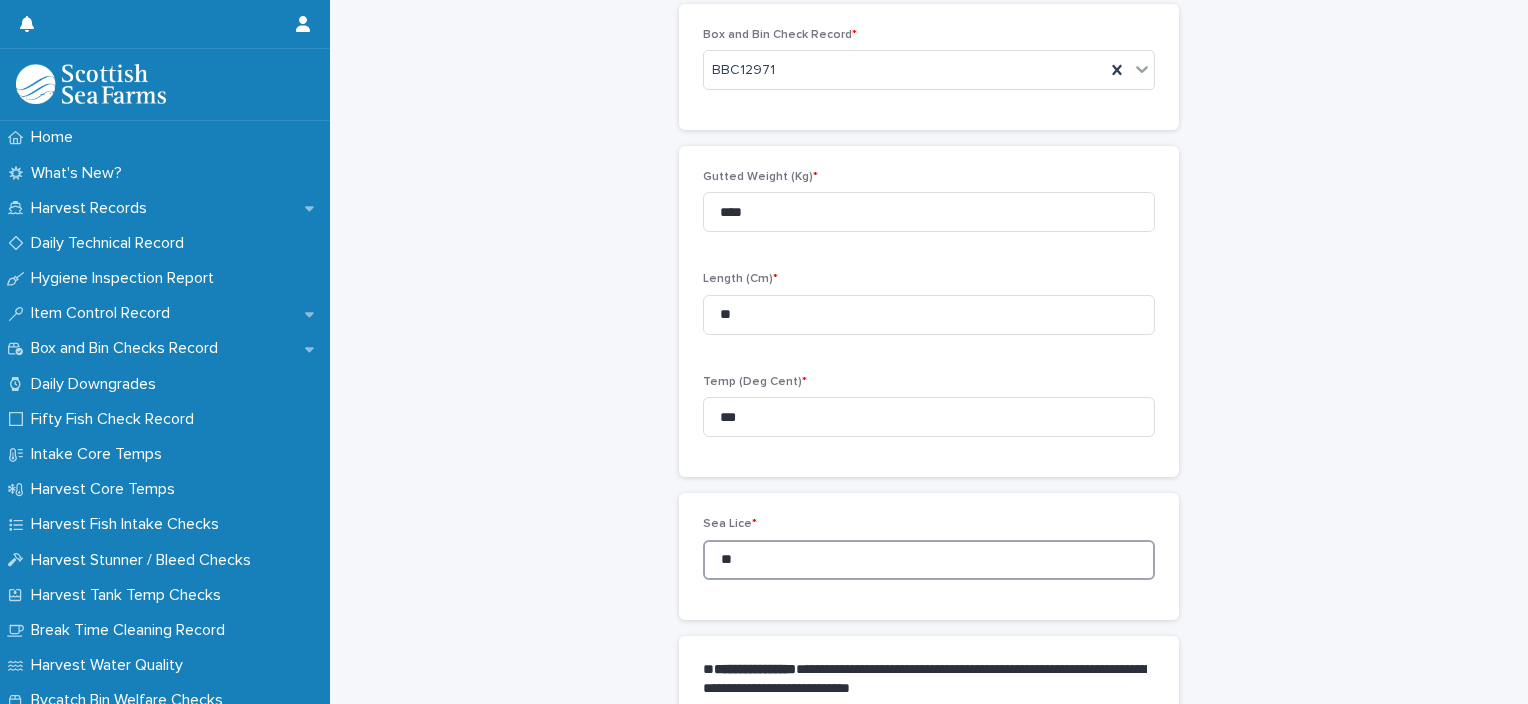 scroll, scrollTop: 948, scrollLeft: 0, axis: vertical 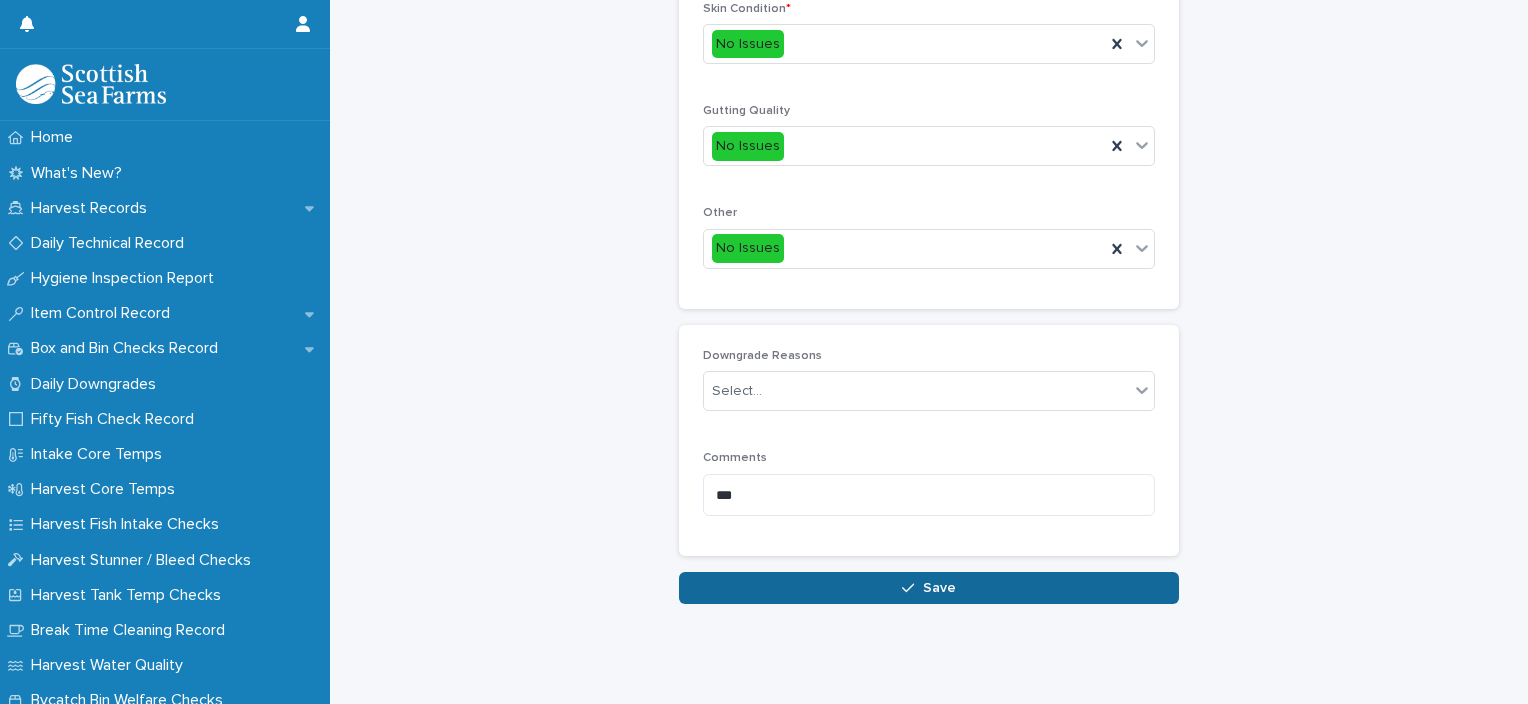 type on "**" 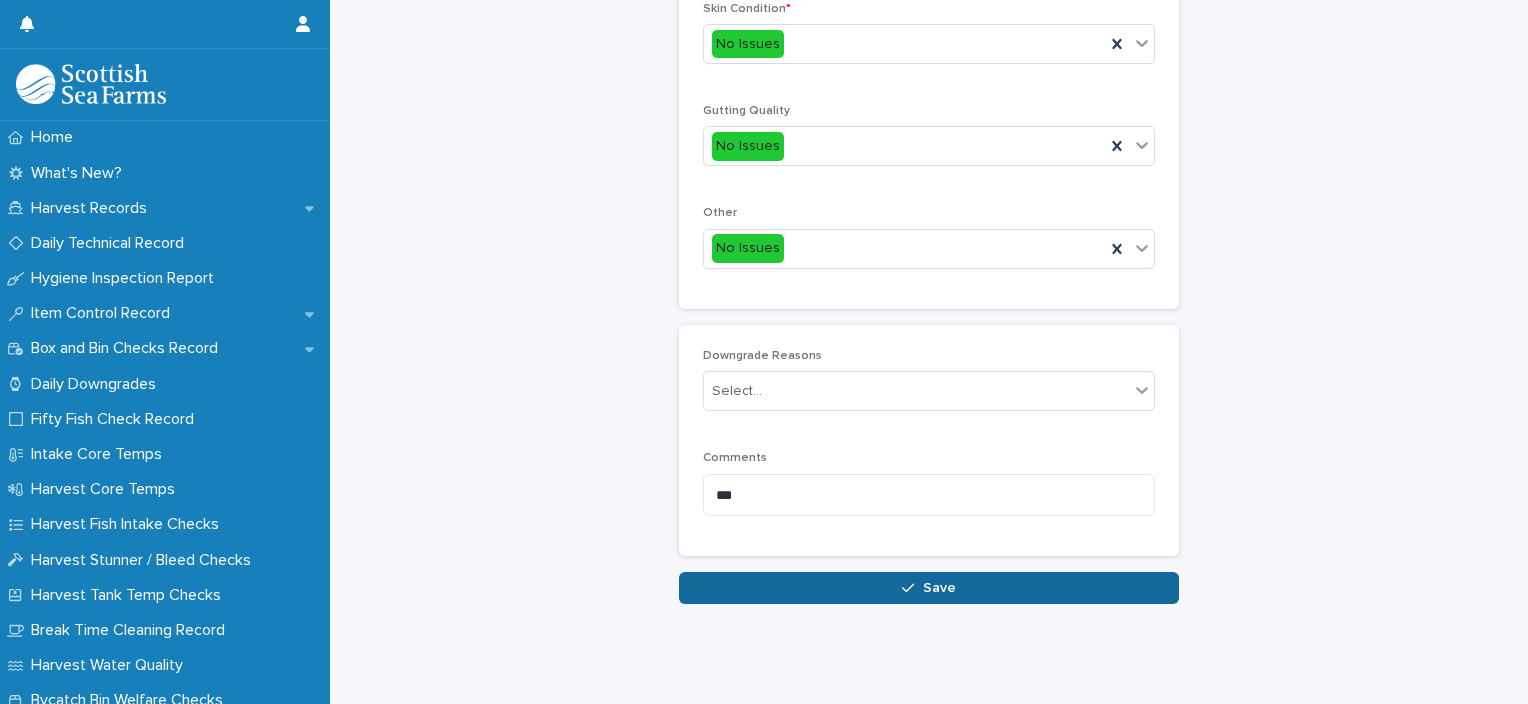 click on "Save" at bounding box center (939, 588) 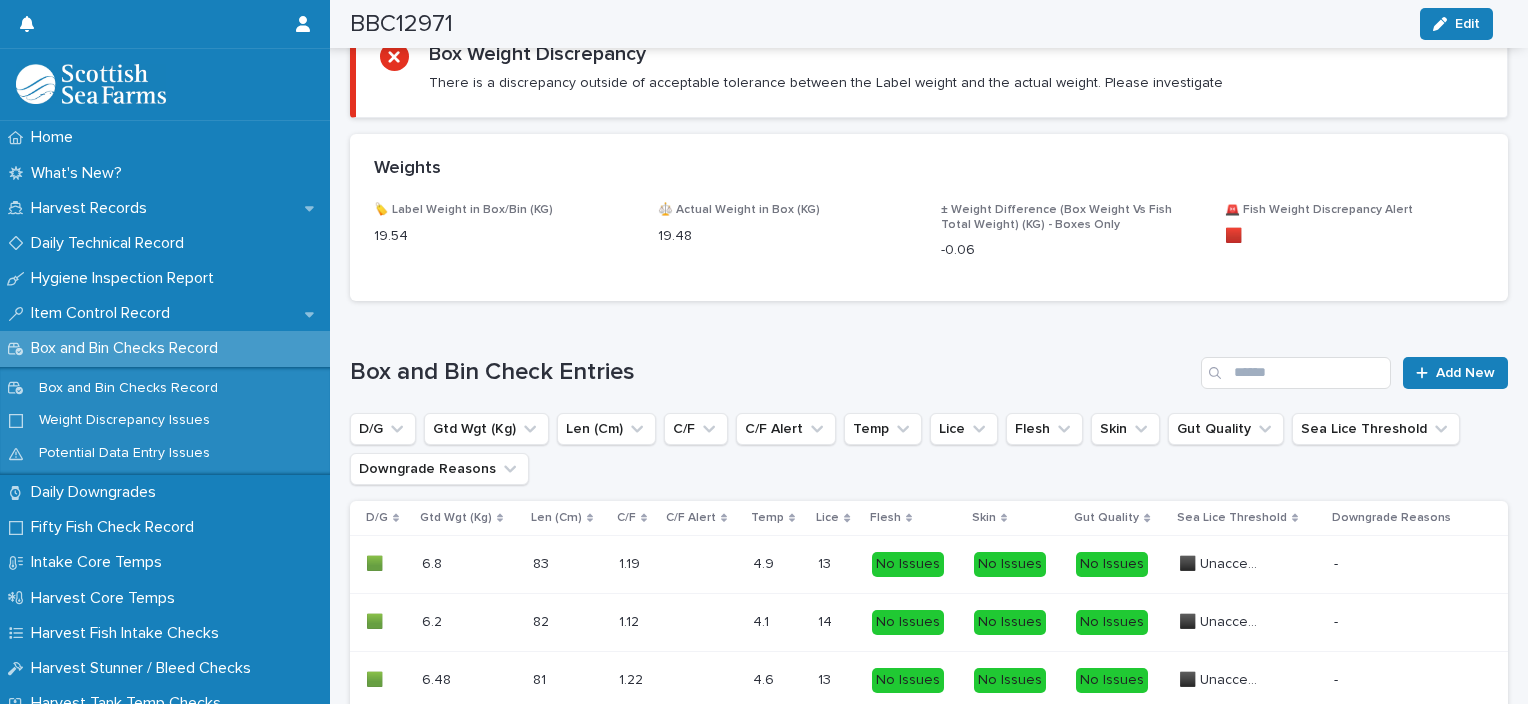 scroll, scrollTop: 1295, scrollLeft: 0, axis: vertical 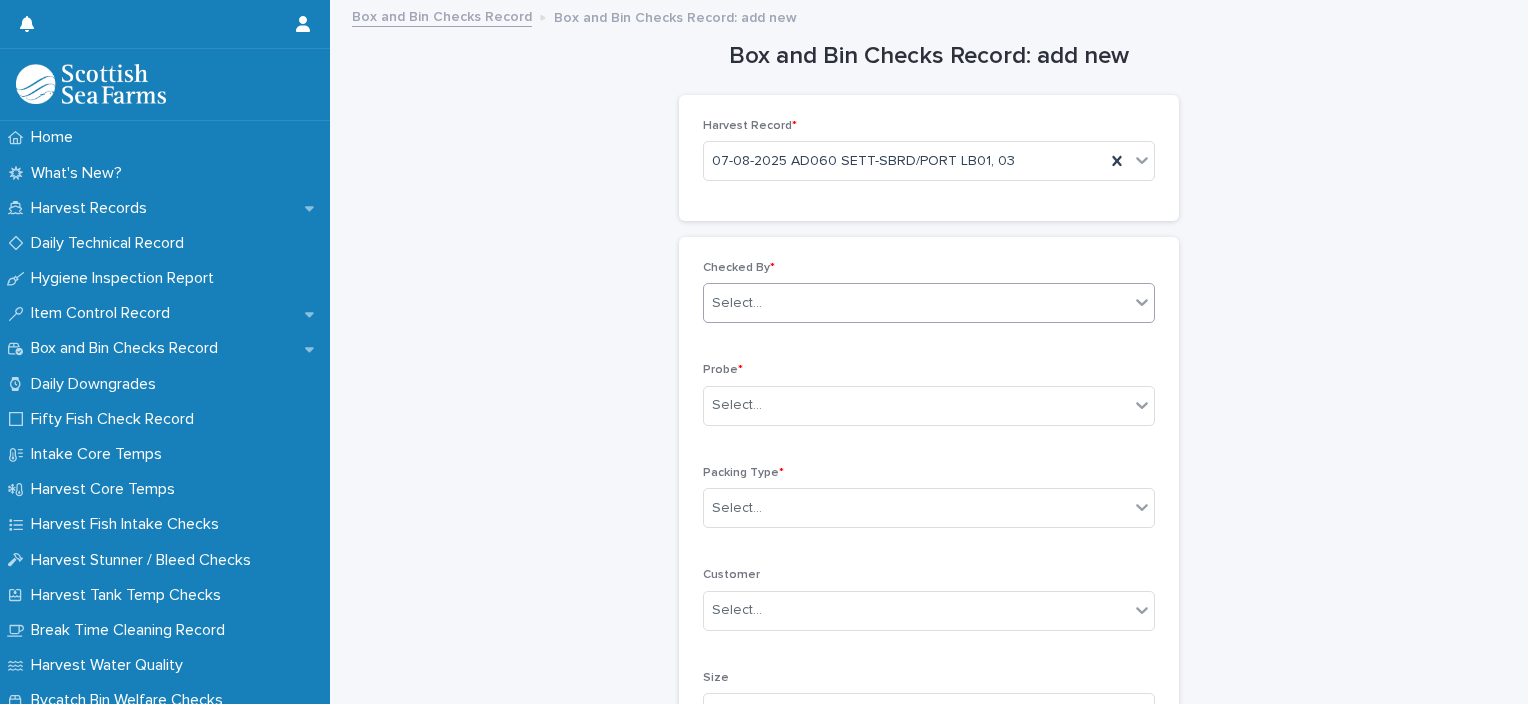 click on "Select..." at bounding box center [916, 303] 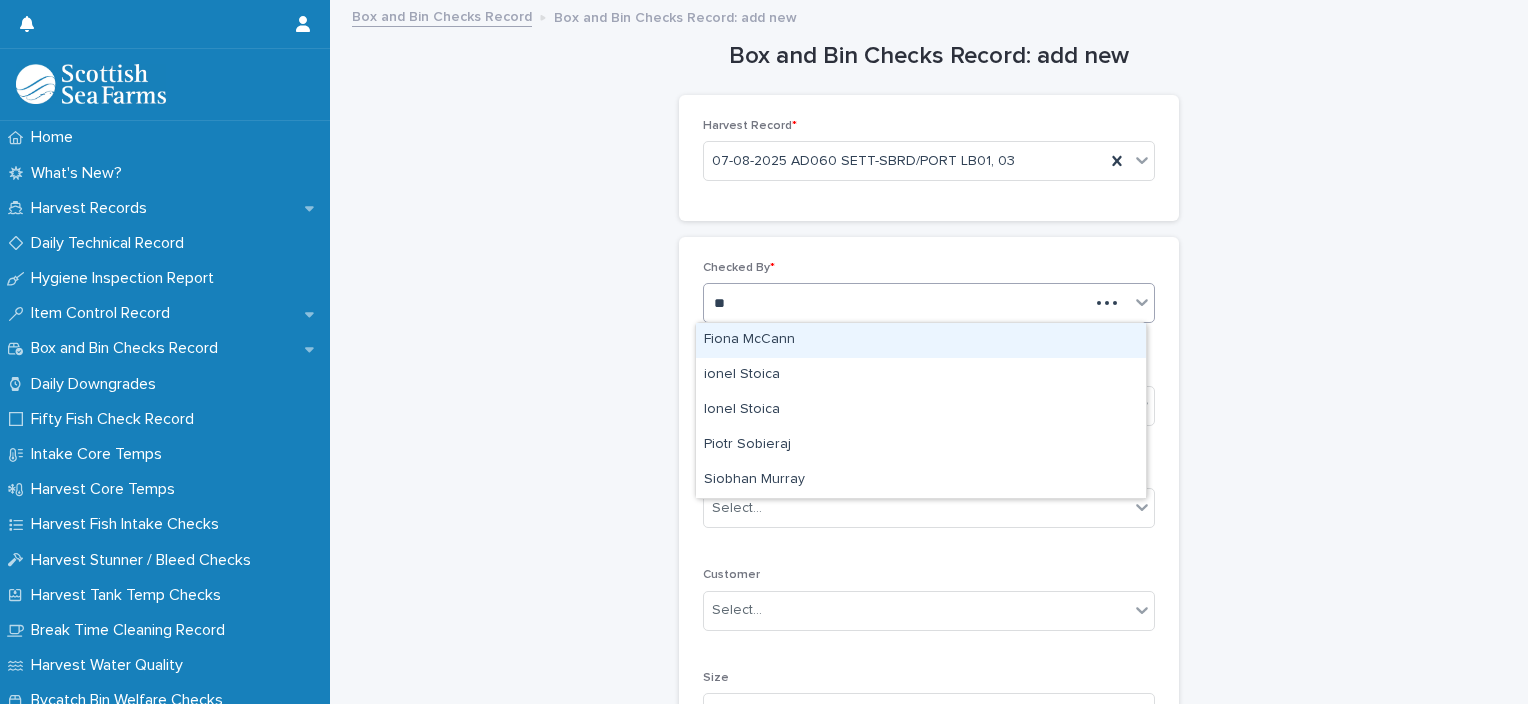 type on "***" 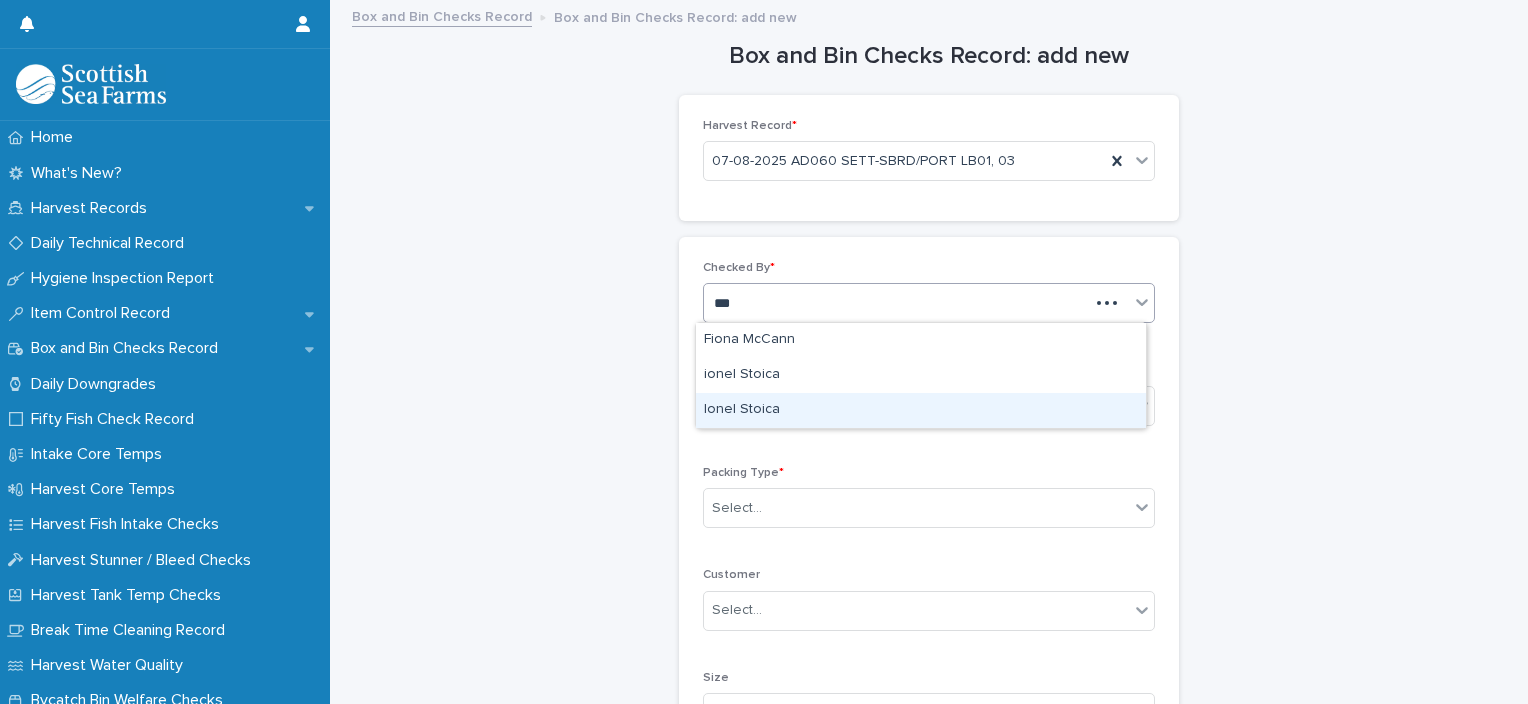 click on "Ionel Stoica" at bounding box center [921, 410] 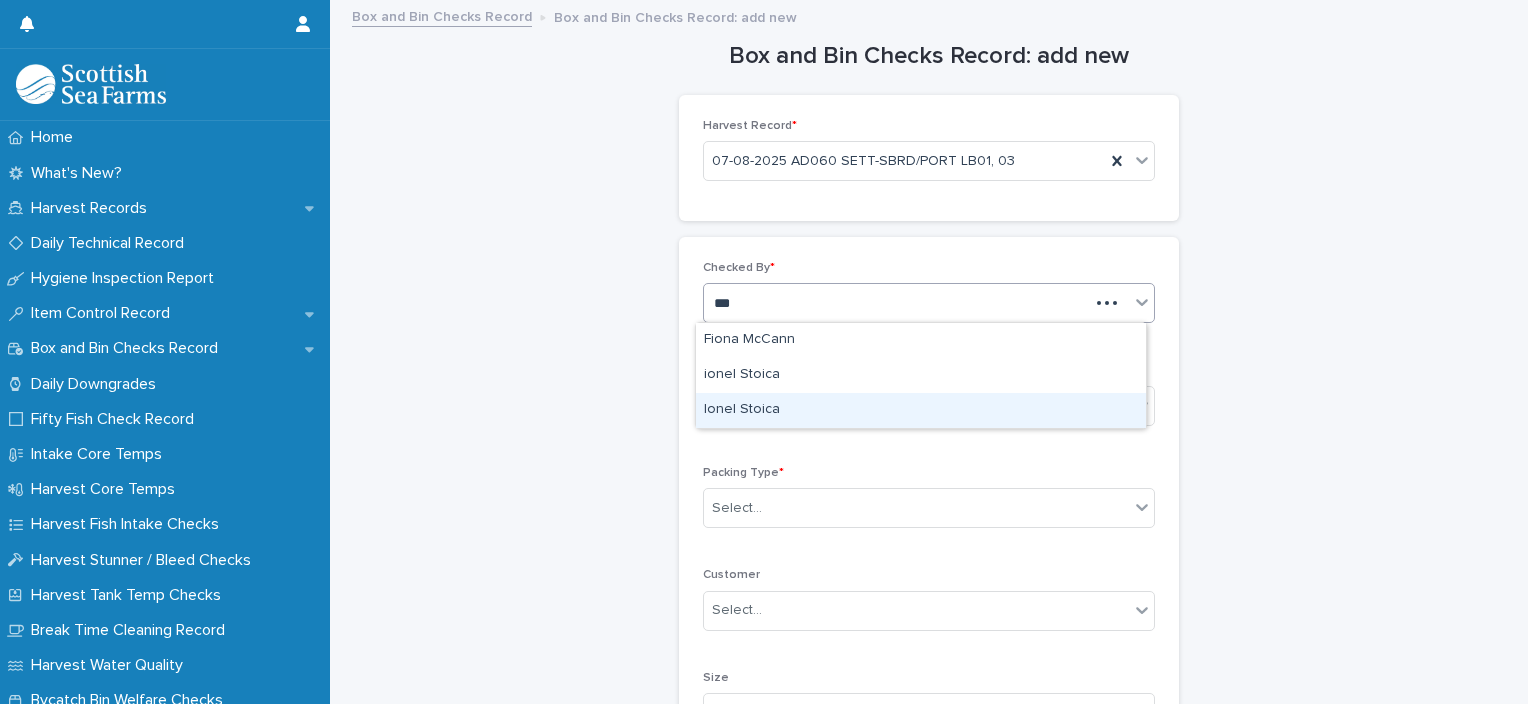 type 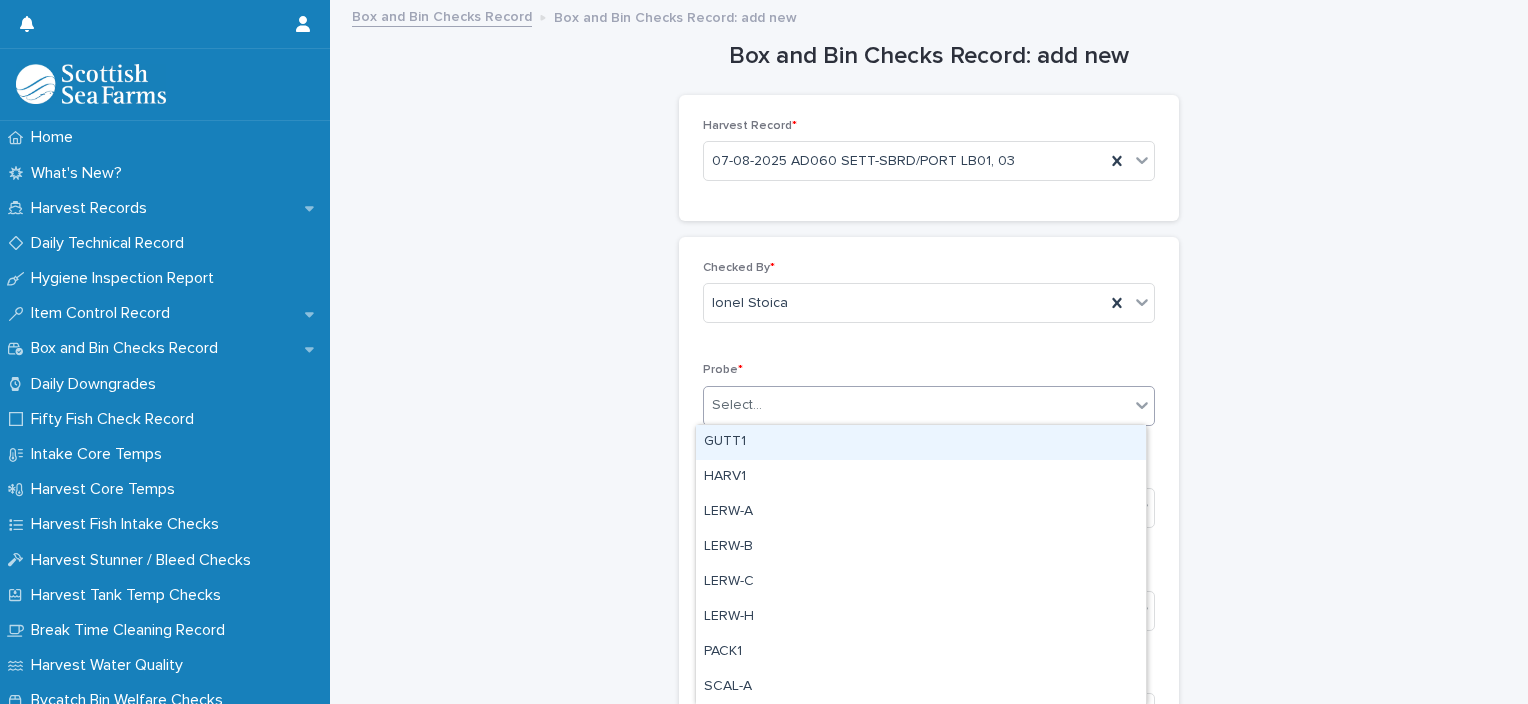click on "Select..." at bounding box center (916, 405) 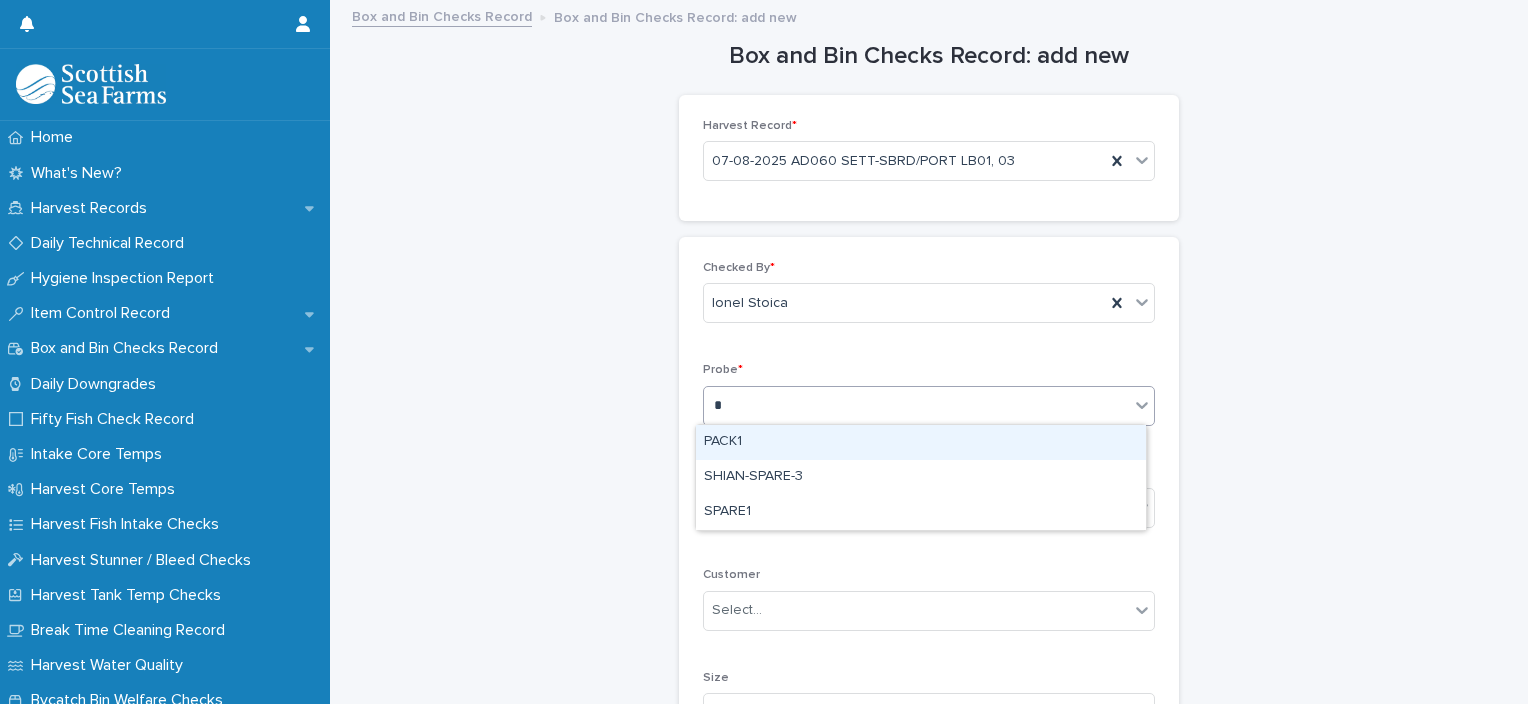 click on "PACK1" at bounding box center [921, 442] 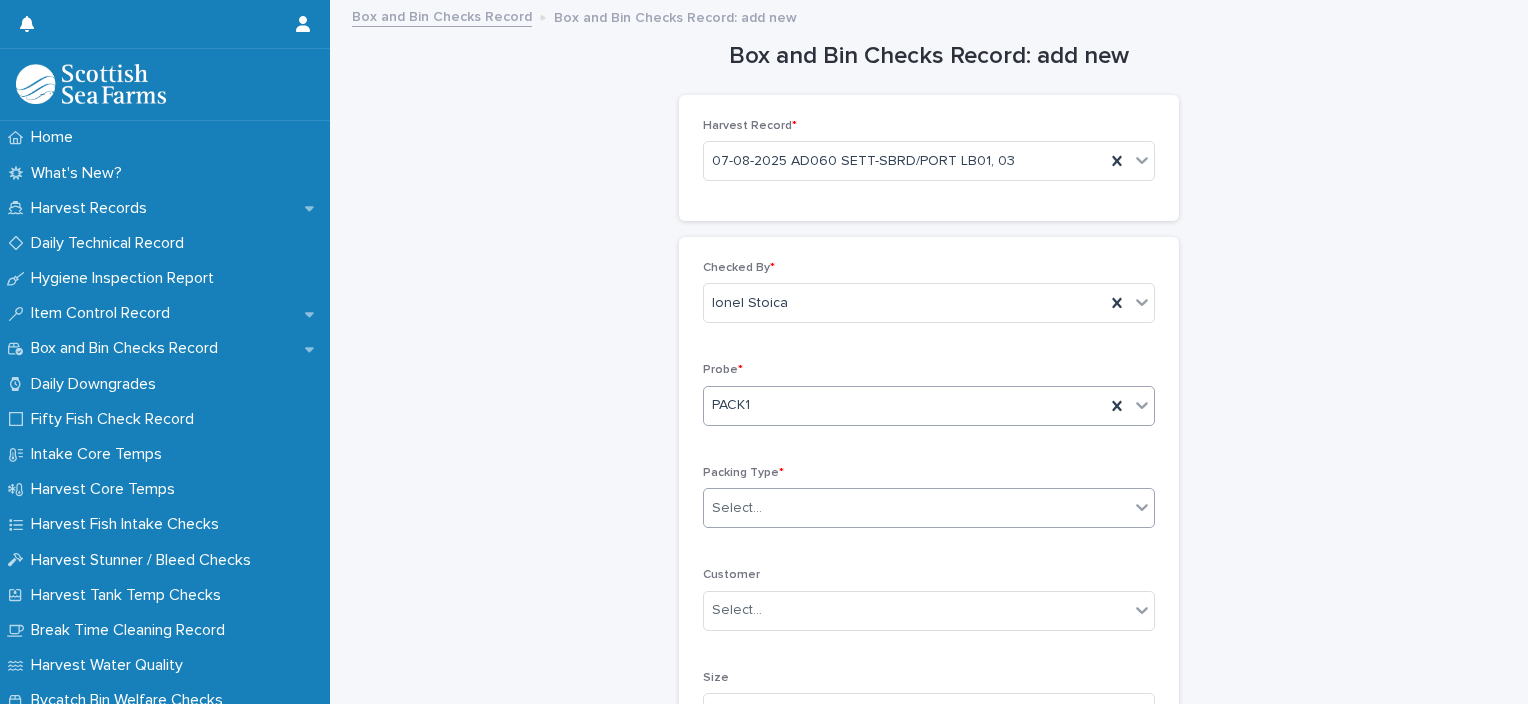 click on "Select..." at bounding box center [916, 508] 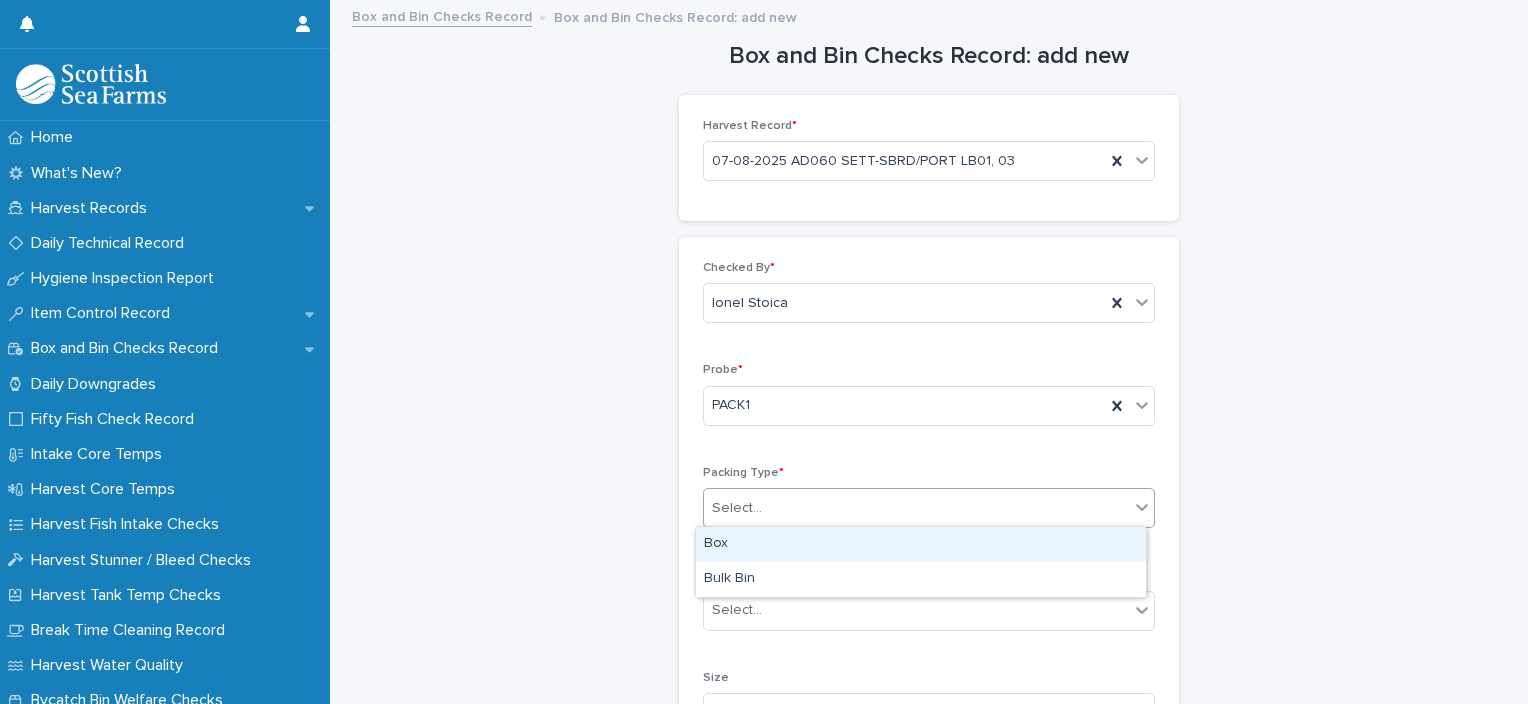 click on "Box" at bounding box center [921, 544] 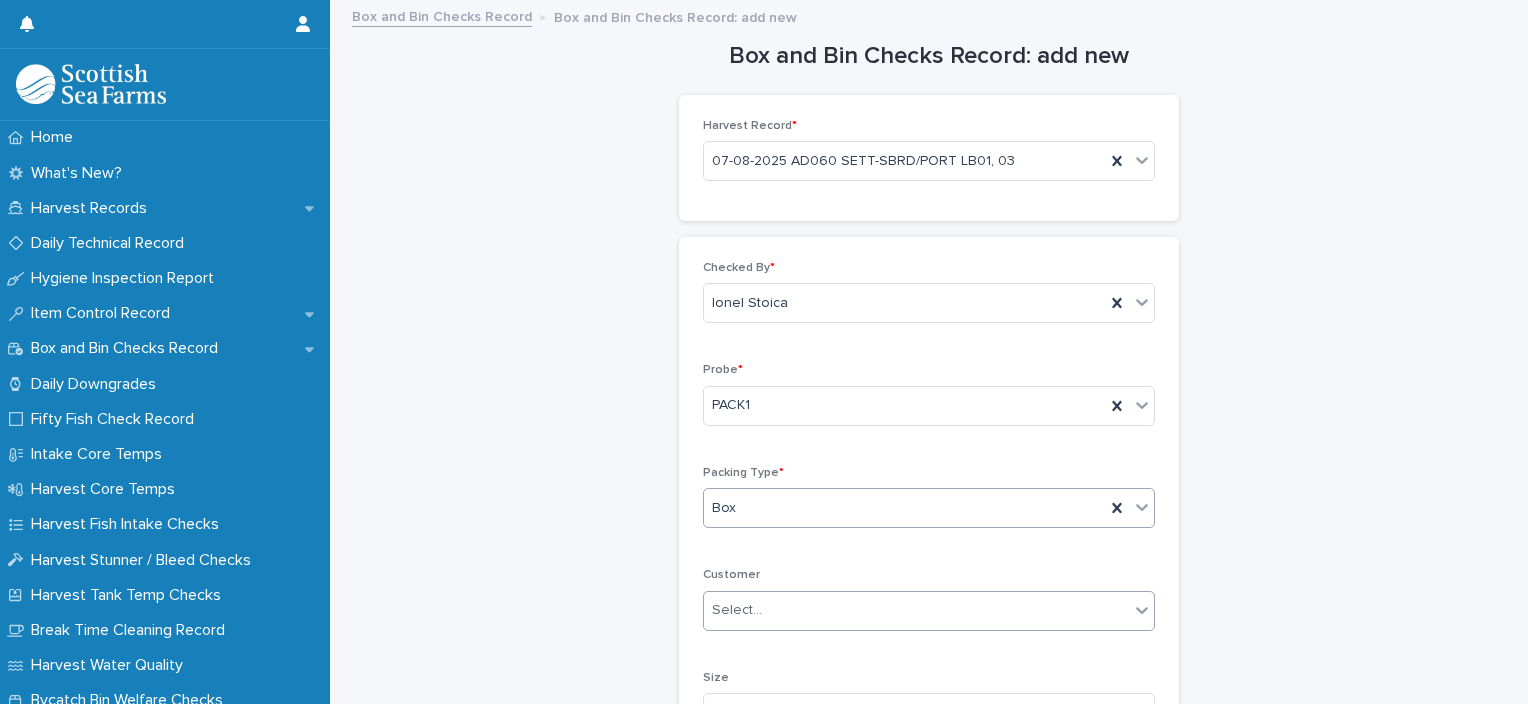click on "Select..." at bounding box center (916, 610) 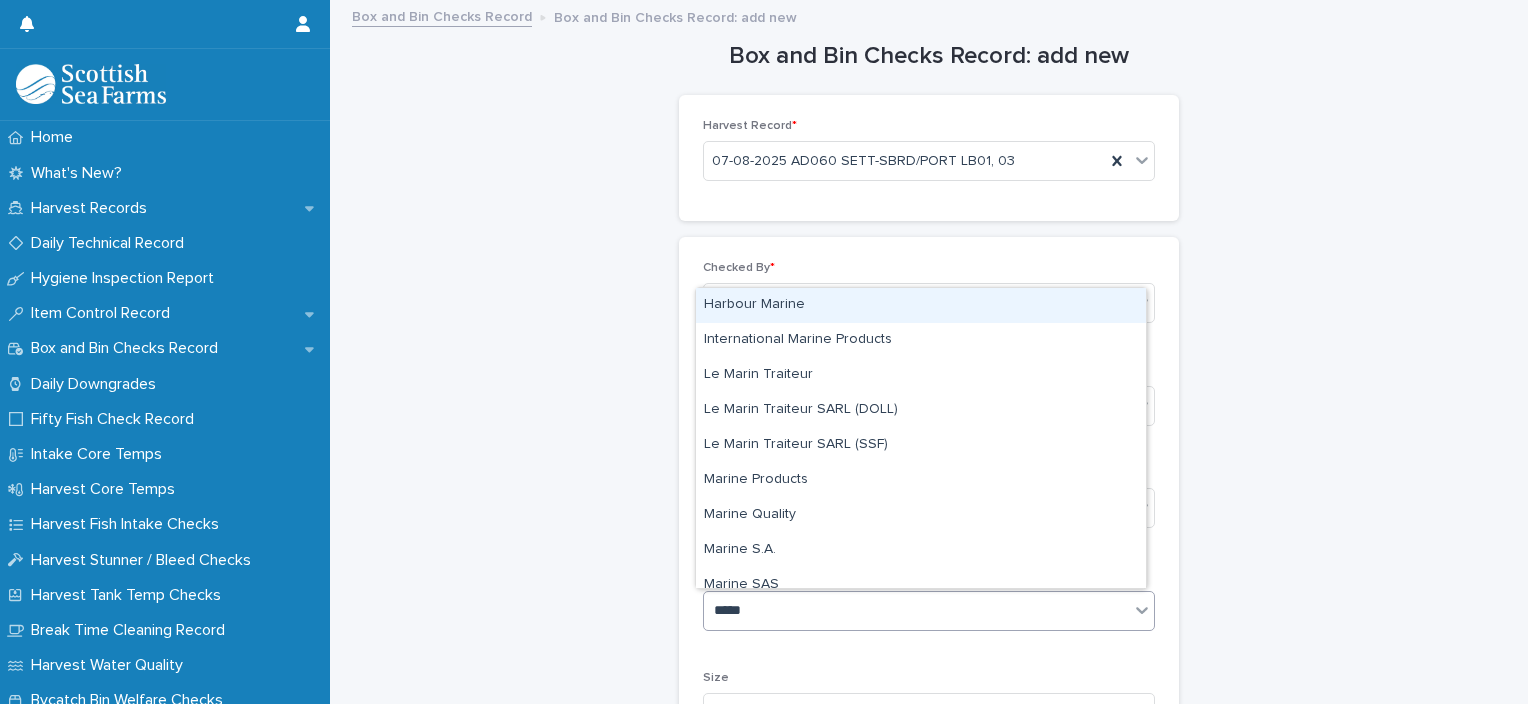 type on "******" 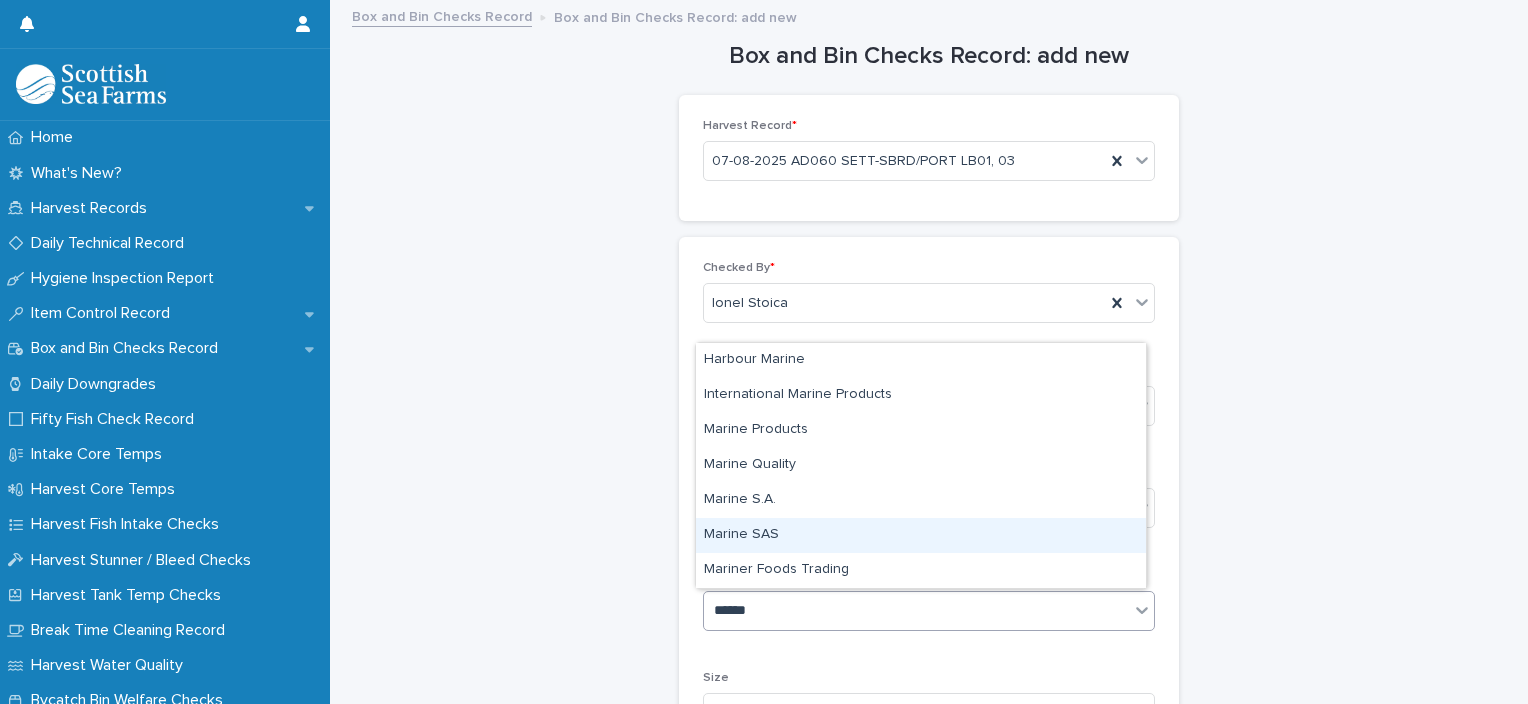 click on "Marine SAS" at bounding box center [921, 535] 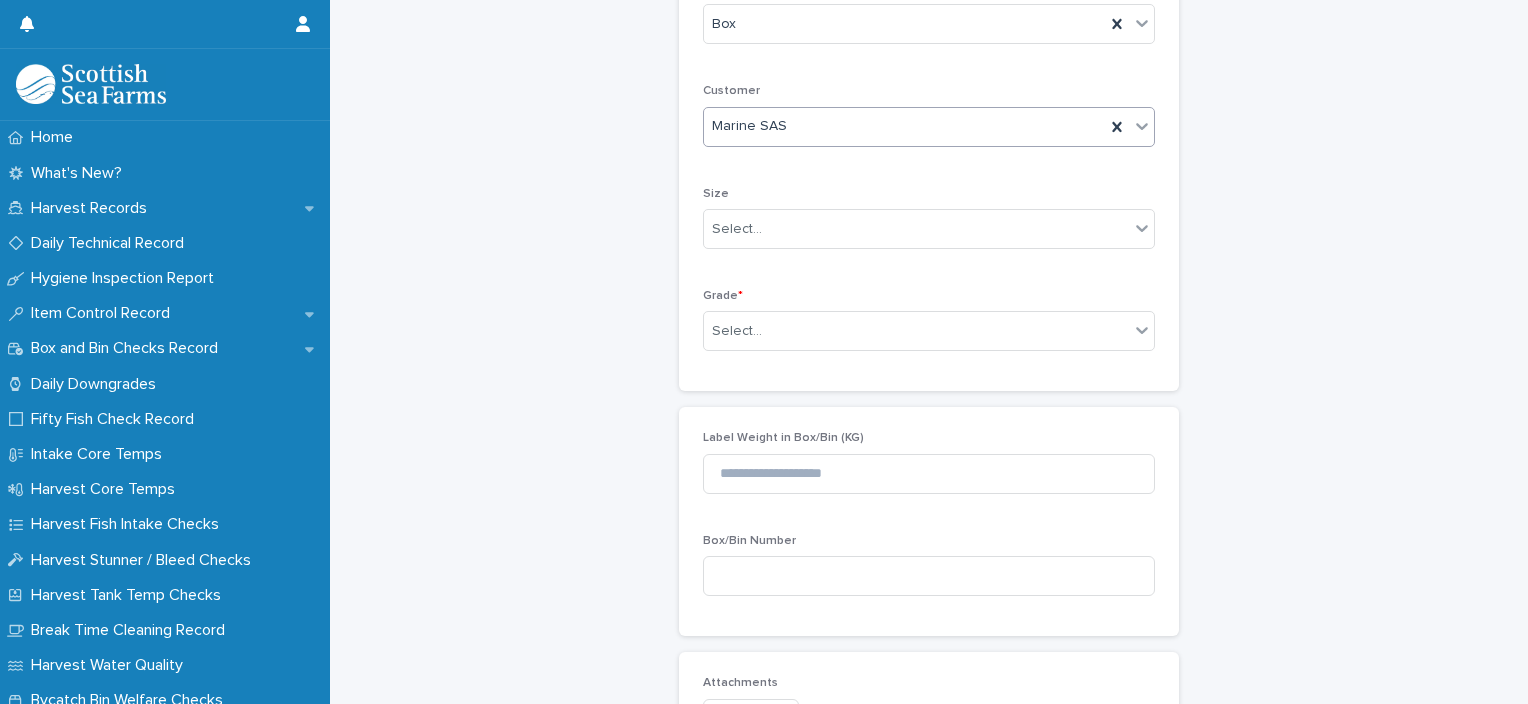 scroll, scrollTop: 500, scrollLeft: 0, axis: vertical 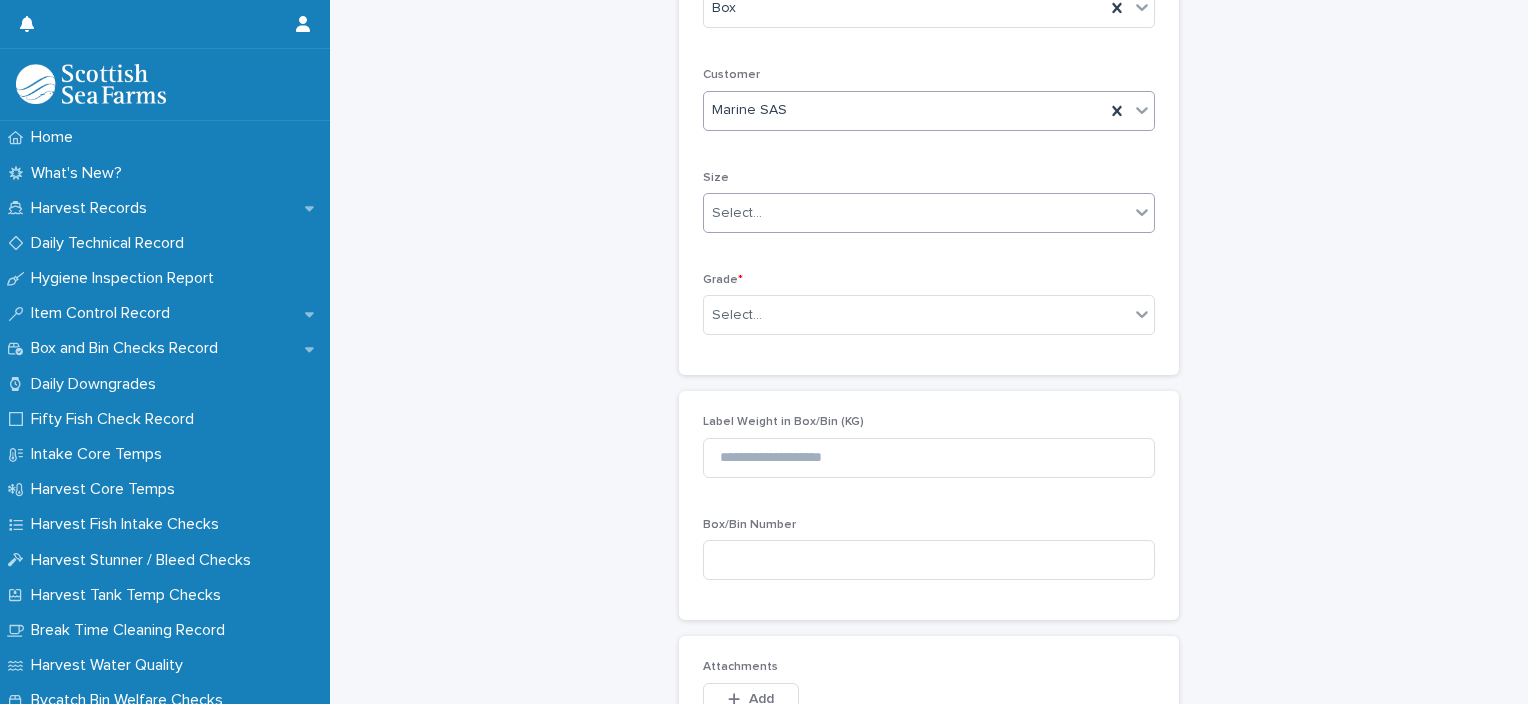 click on "Select..." at bounding box center (916, 213) 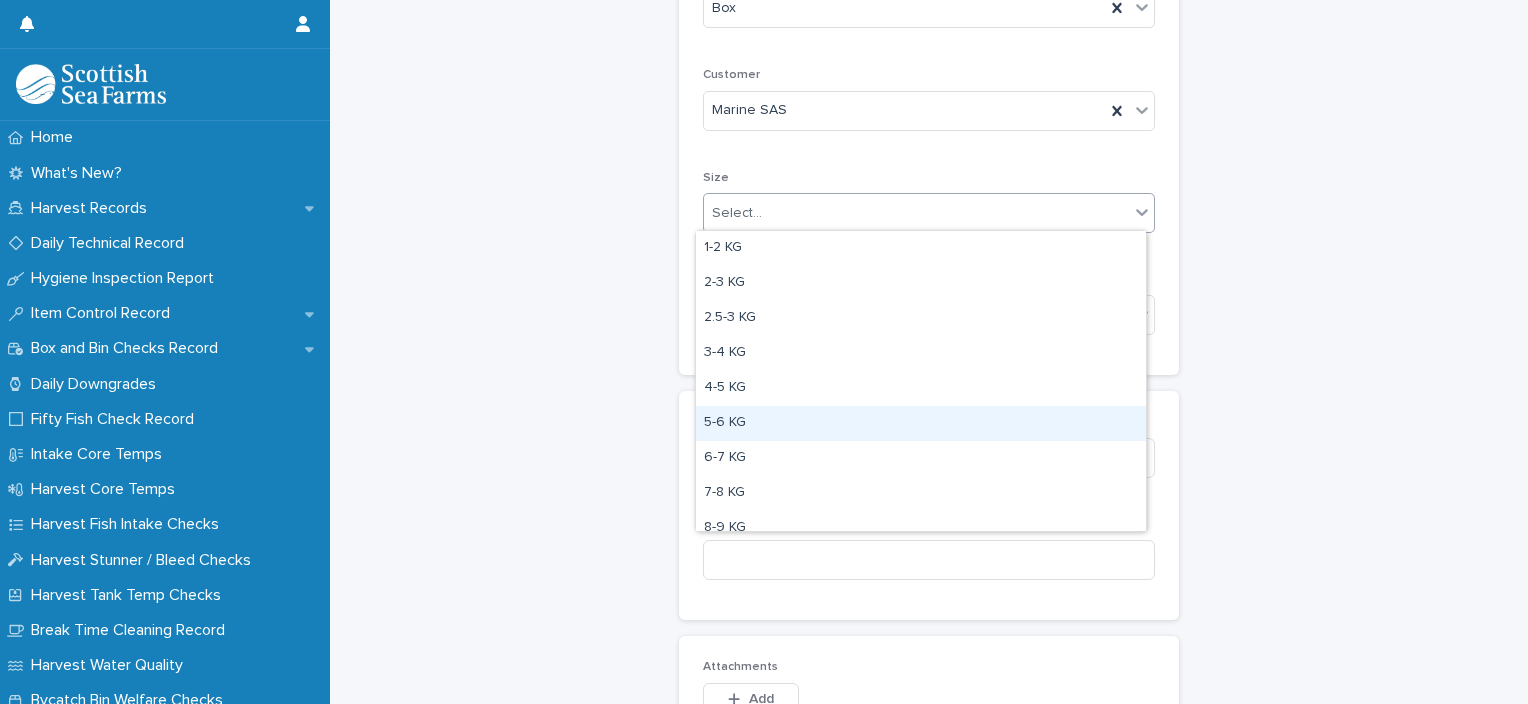 click on "5-6 KG" at bounding box center [921, 423] 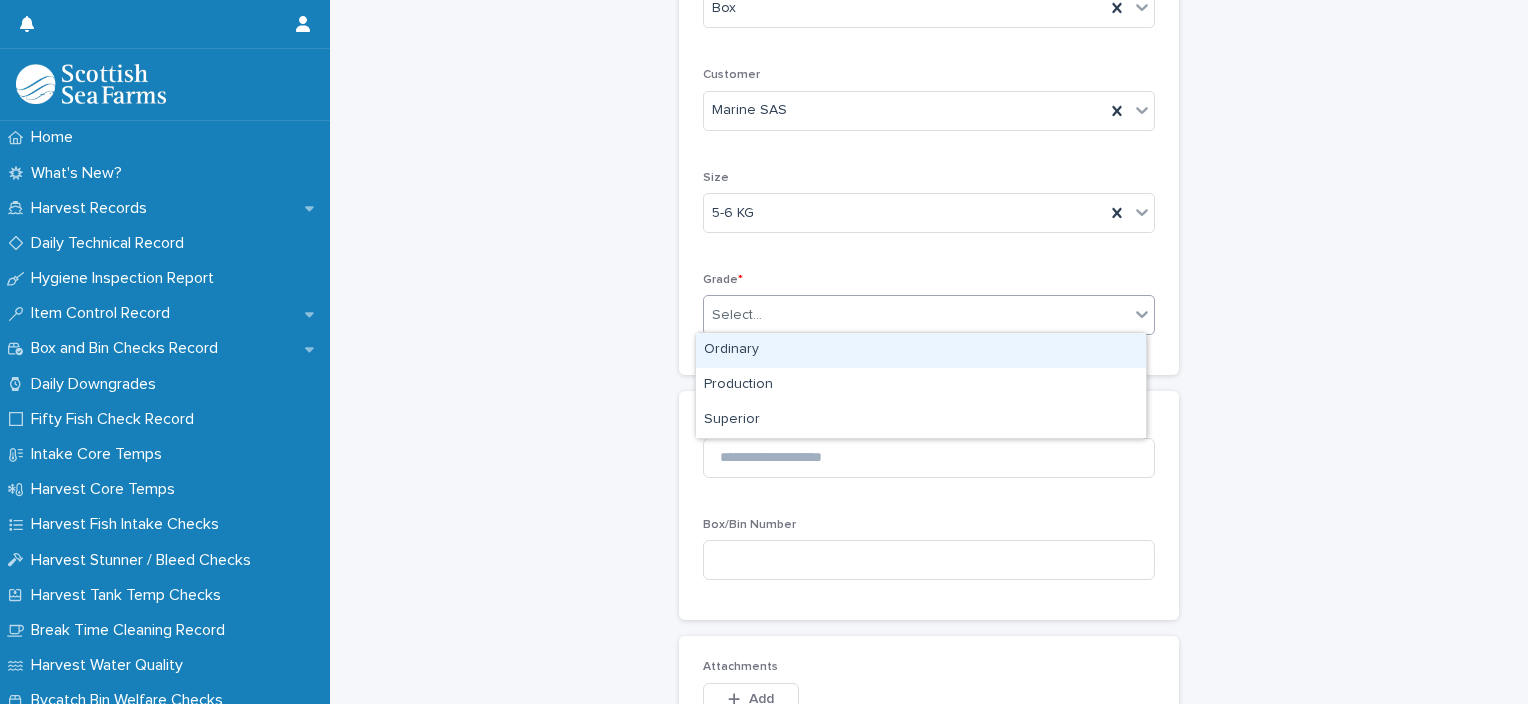 click on "Select..." at bounding box center [916, 315] 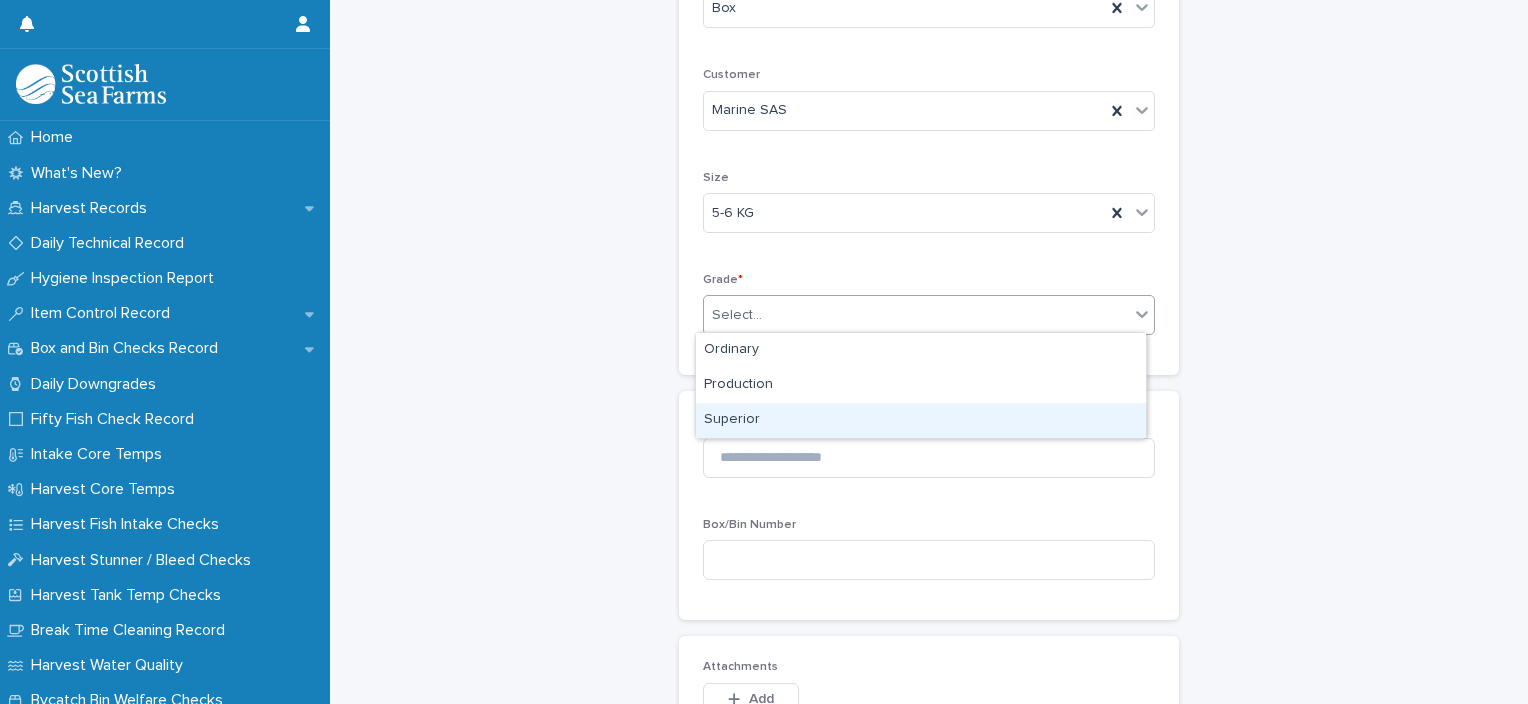 click on "Superior" at bounding box center (921, 420) 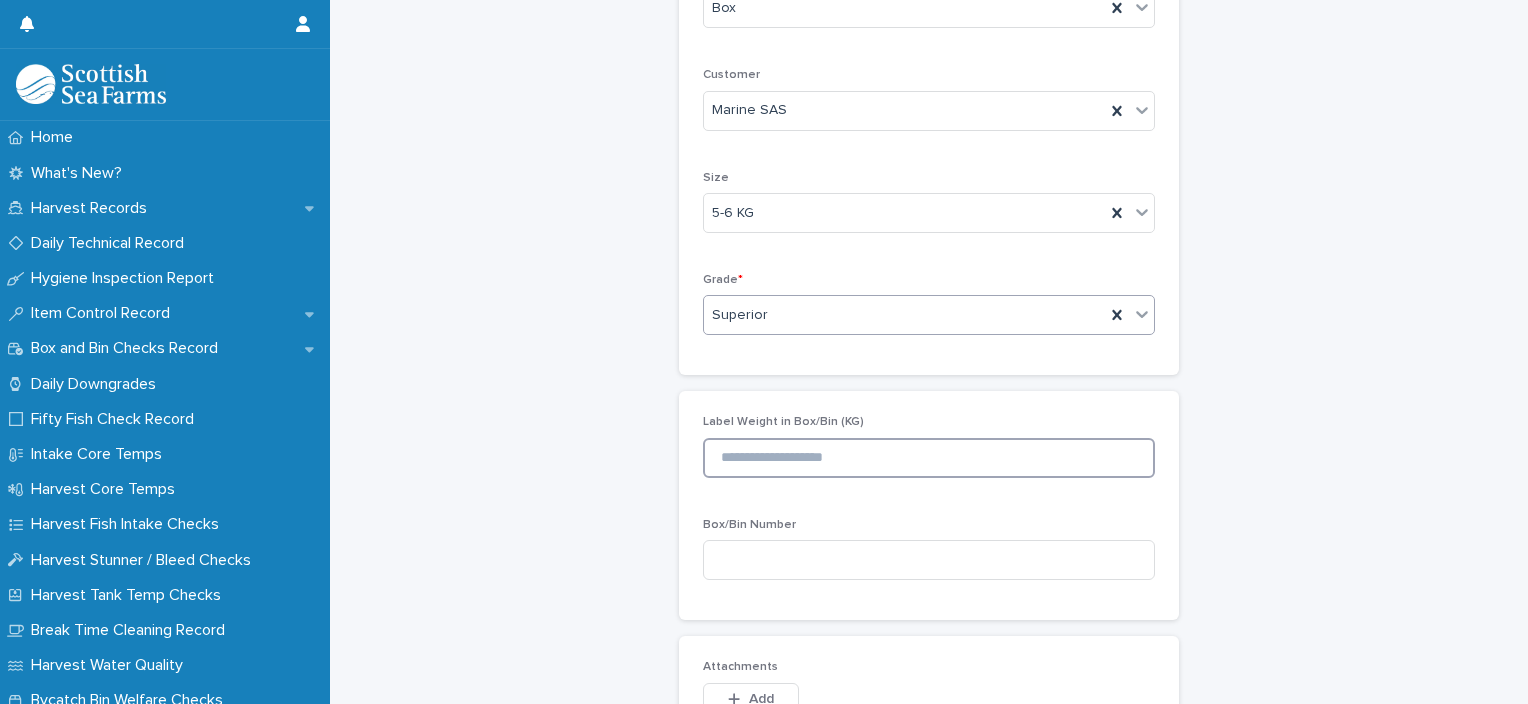 click at bounding box center (929, 458) 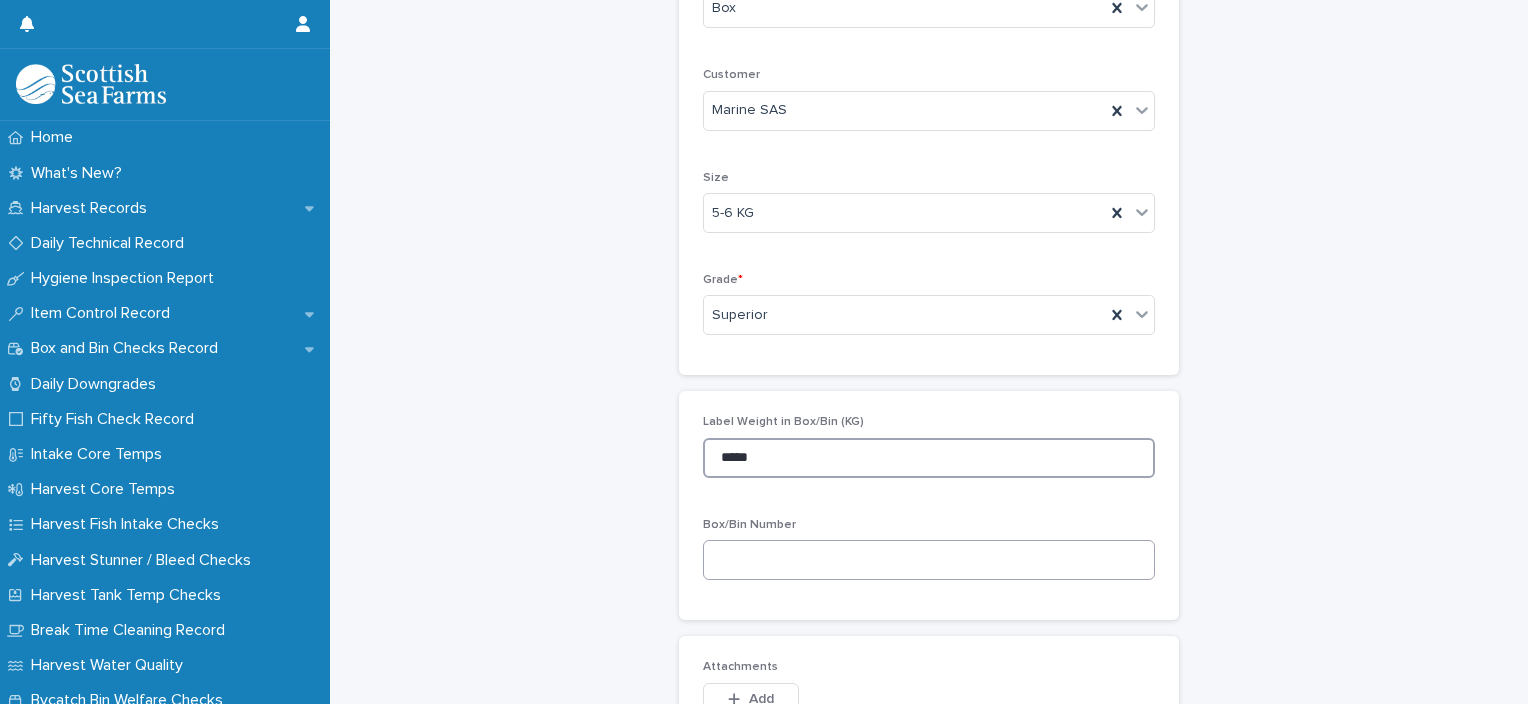 type on "*****" 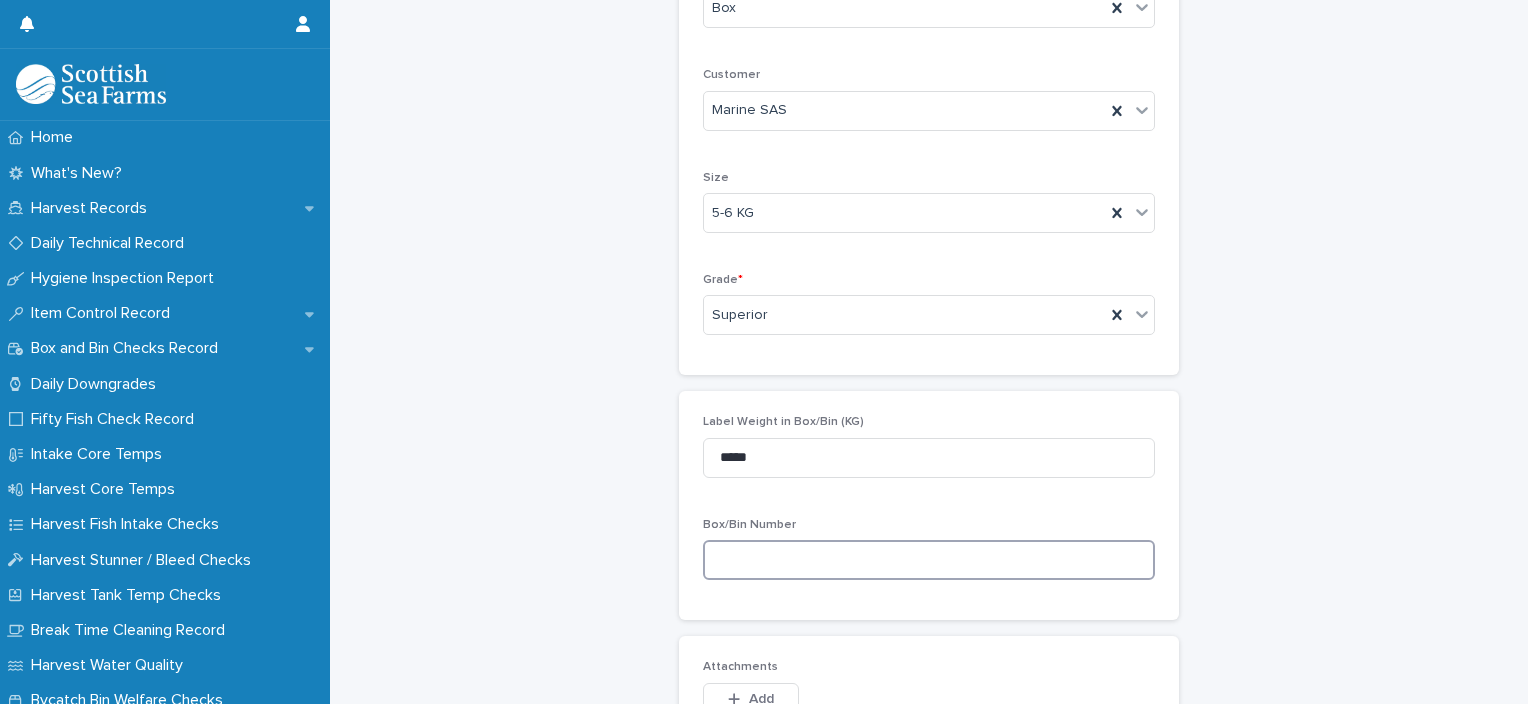 click at bounding box center [929, 560] 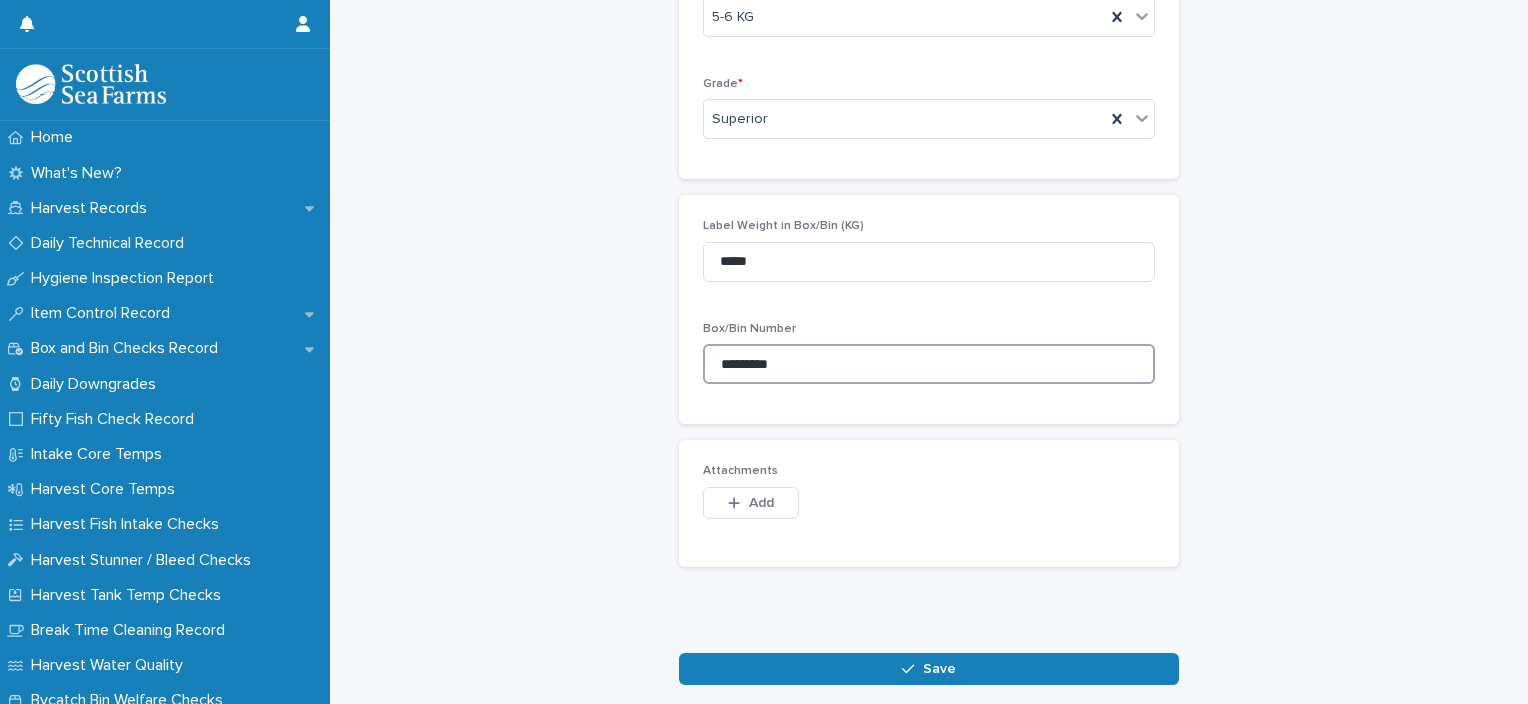 scroll, scrollTop: 700, scrollLeft: 0, axis: vertical 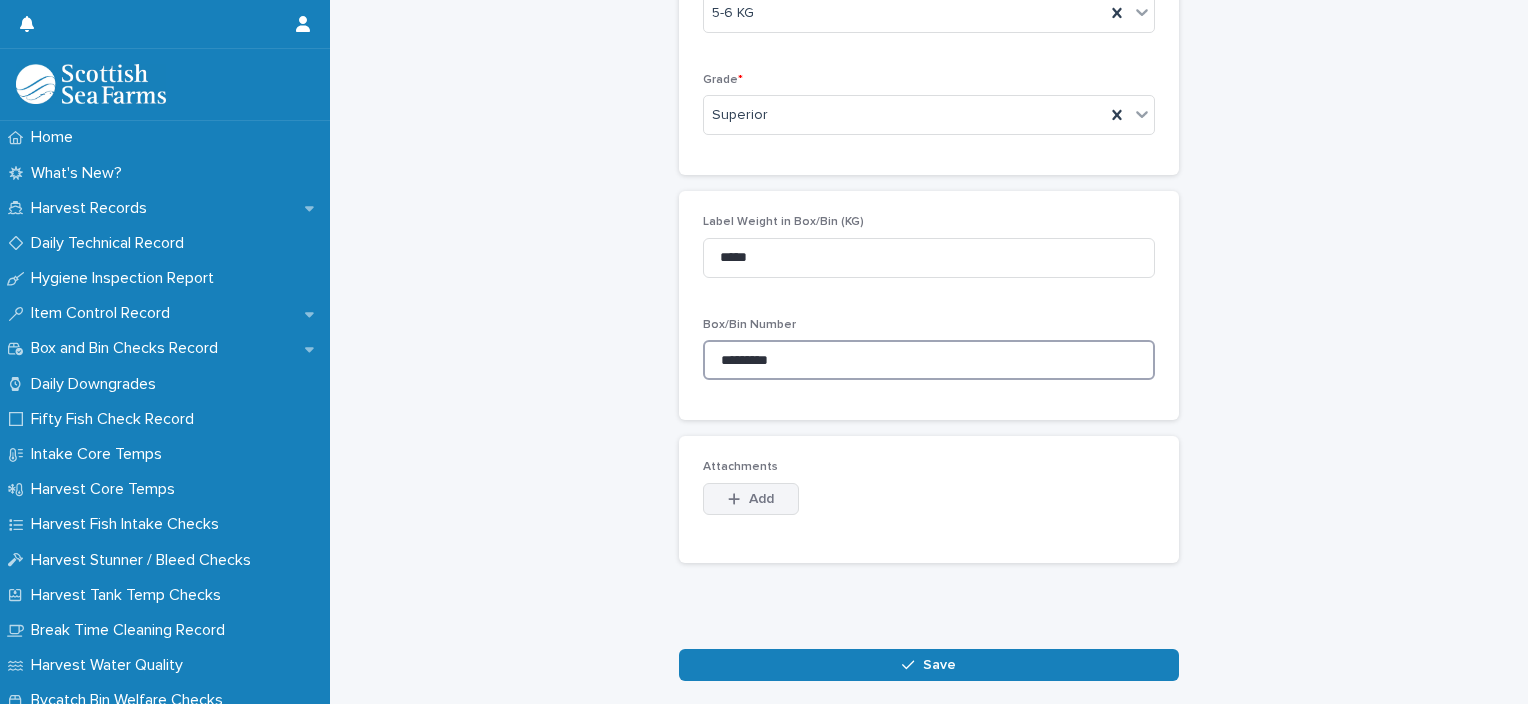 type on "*********" 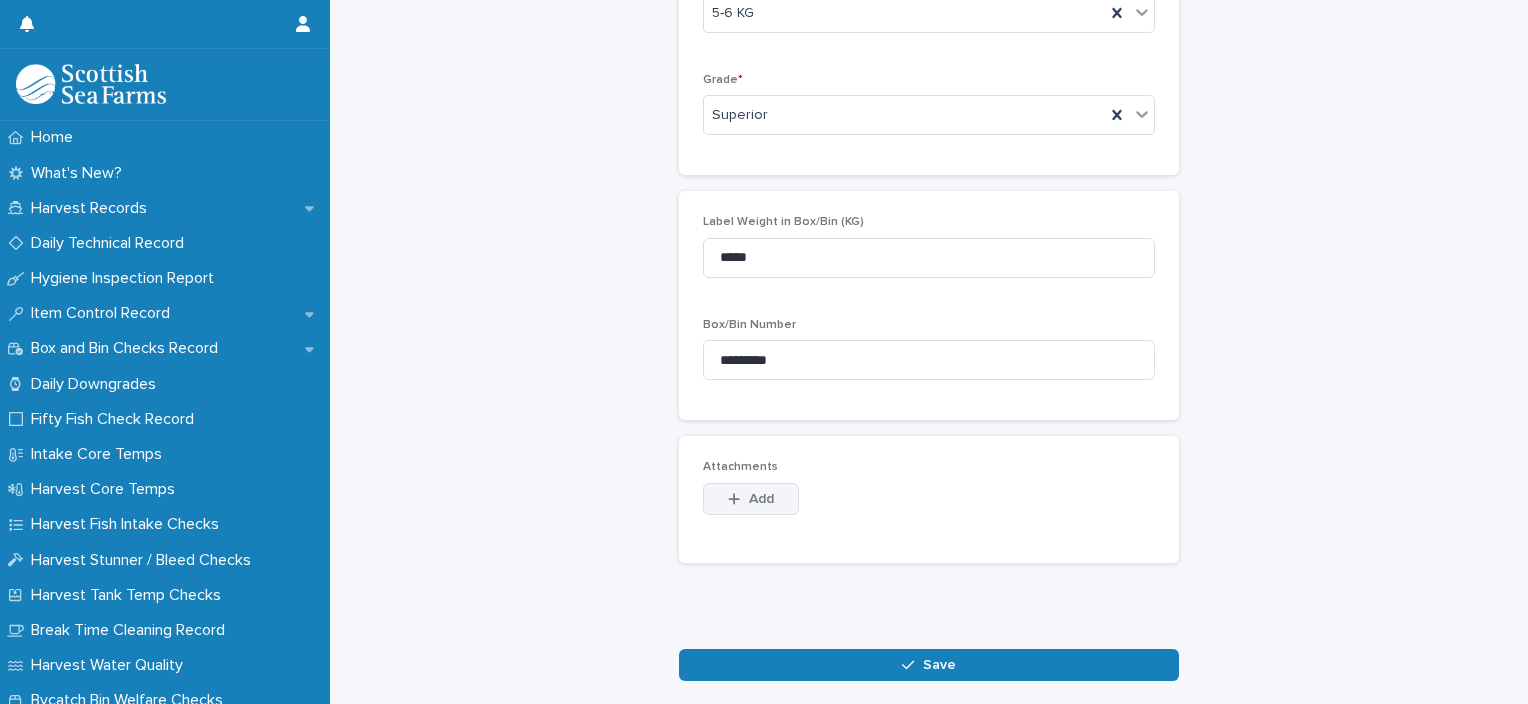 click on "Add" at bounding box center [761, 499] 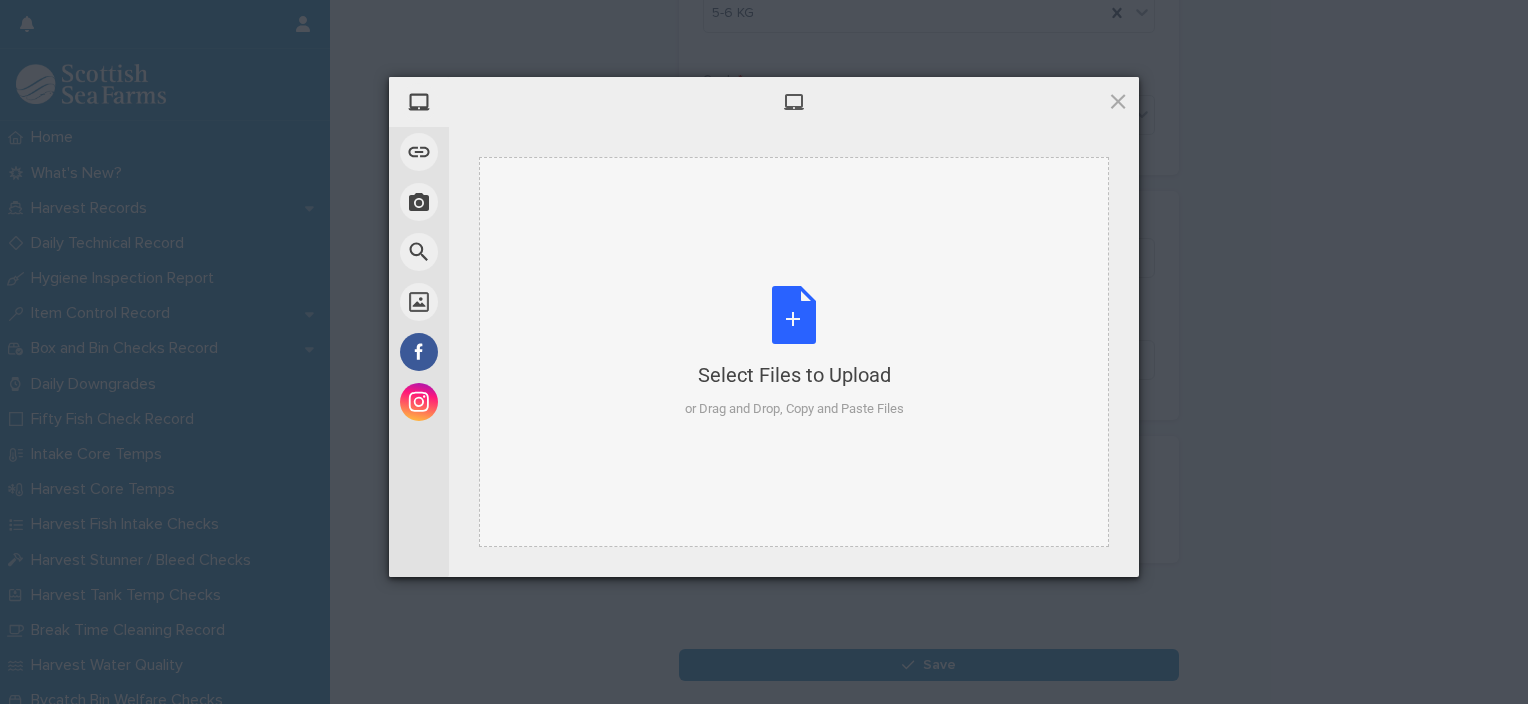 click on "Select Files to Upload
or Drag and Drop, Copy and Paste Files" at bounding box center (794, 352) 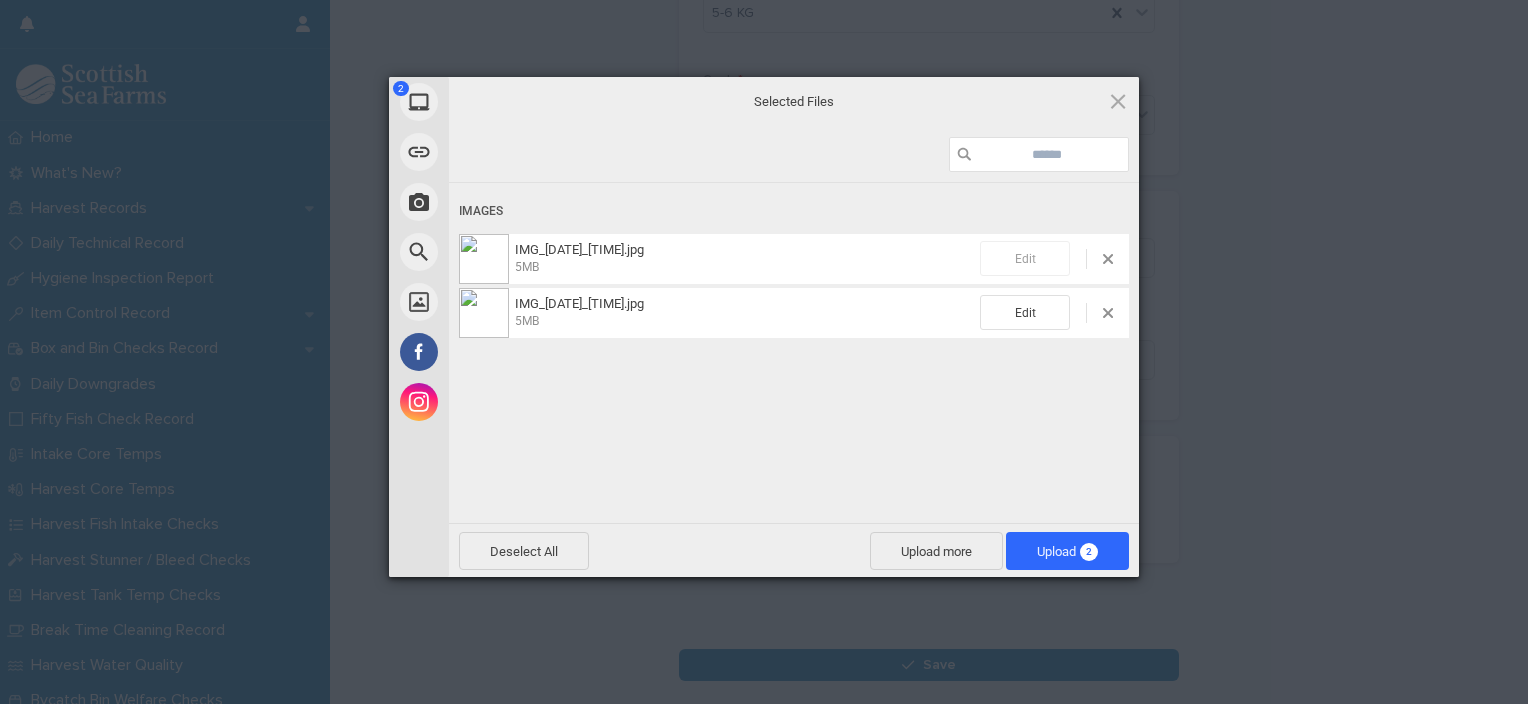 click on "Edit" at bounding box center [1025, 258] 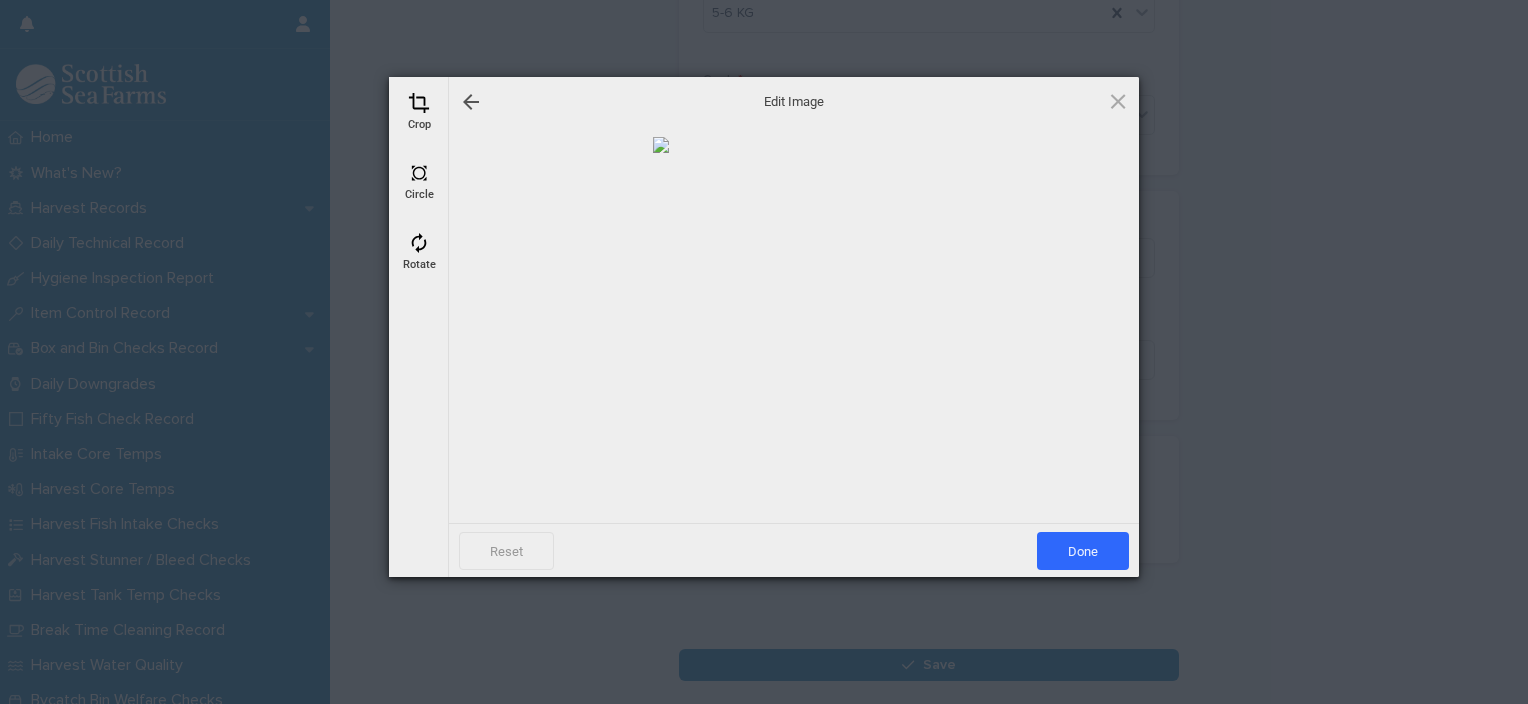 click on "Crop" at bounding box center (419, 112) 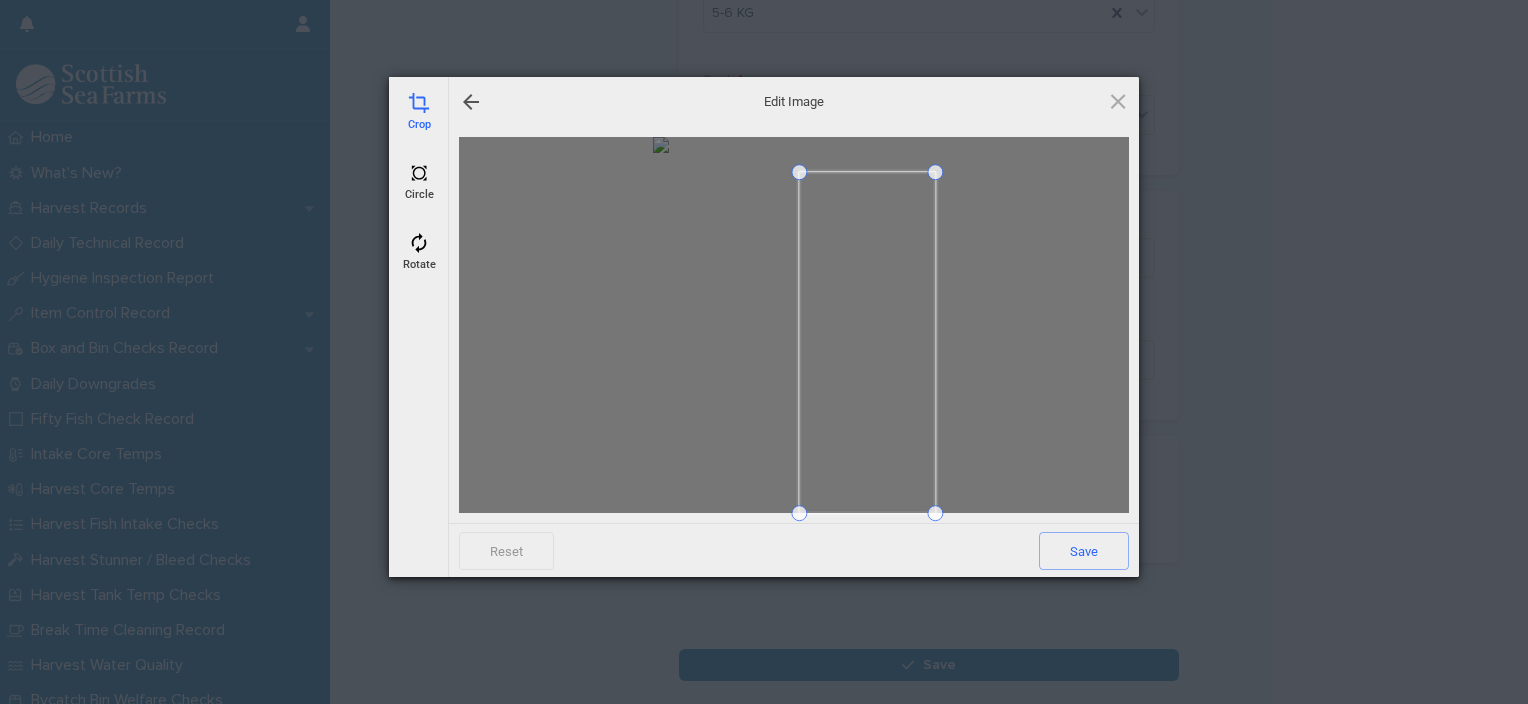 click at bounding box center (799, 172) 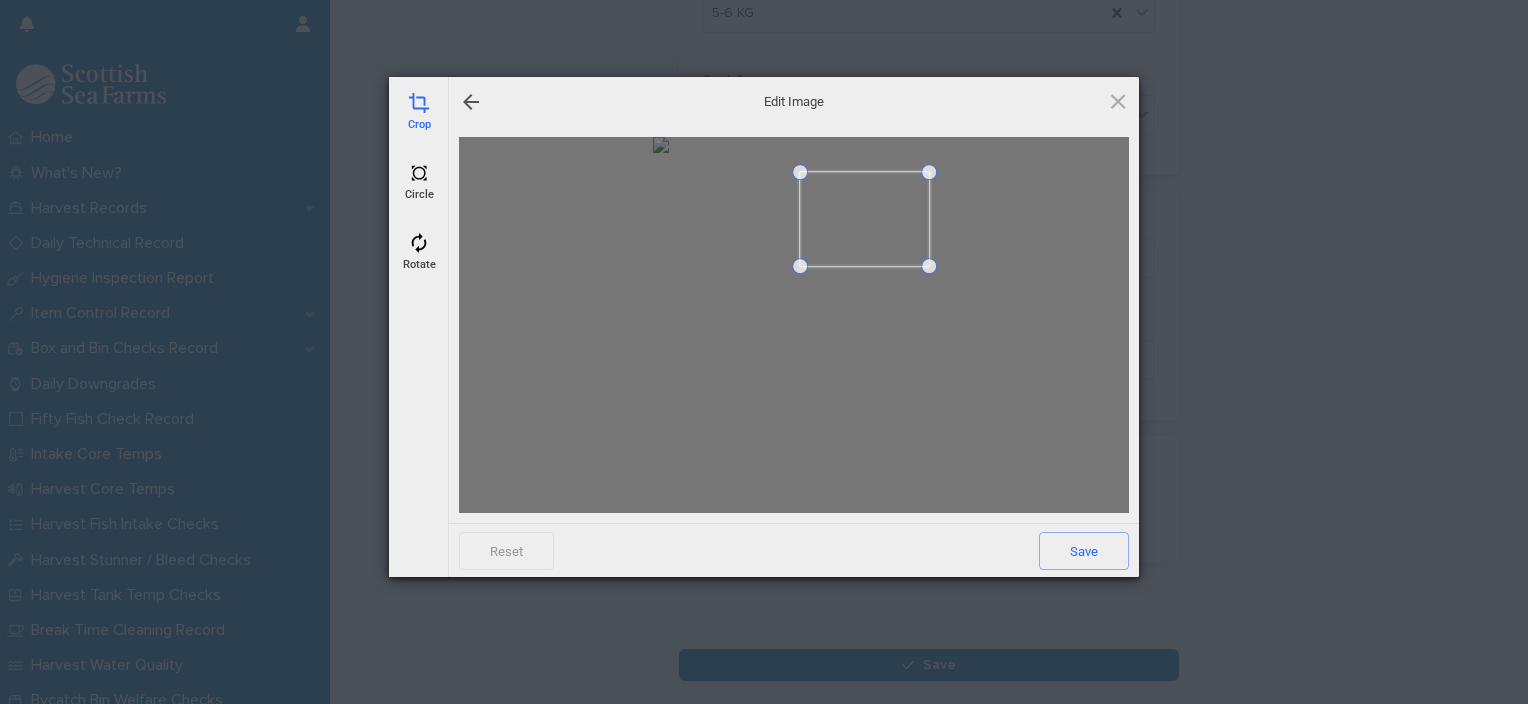 click at bounding box center (794, 325) 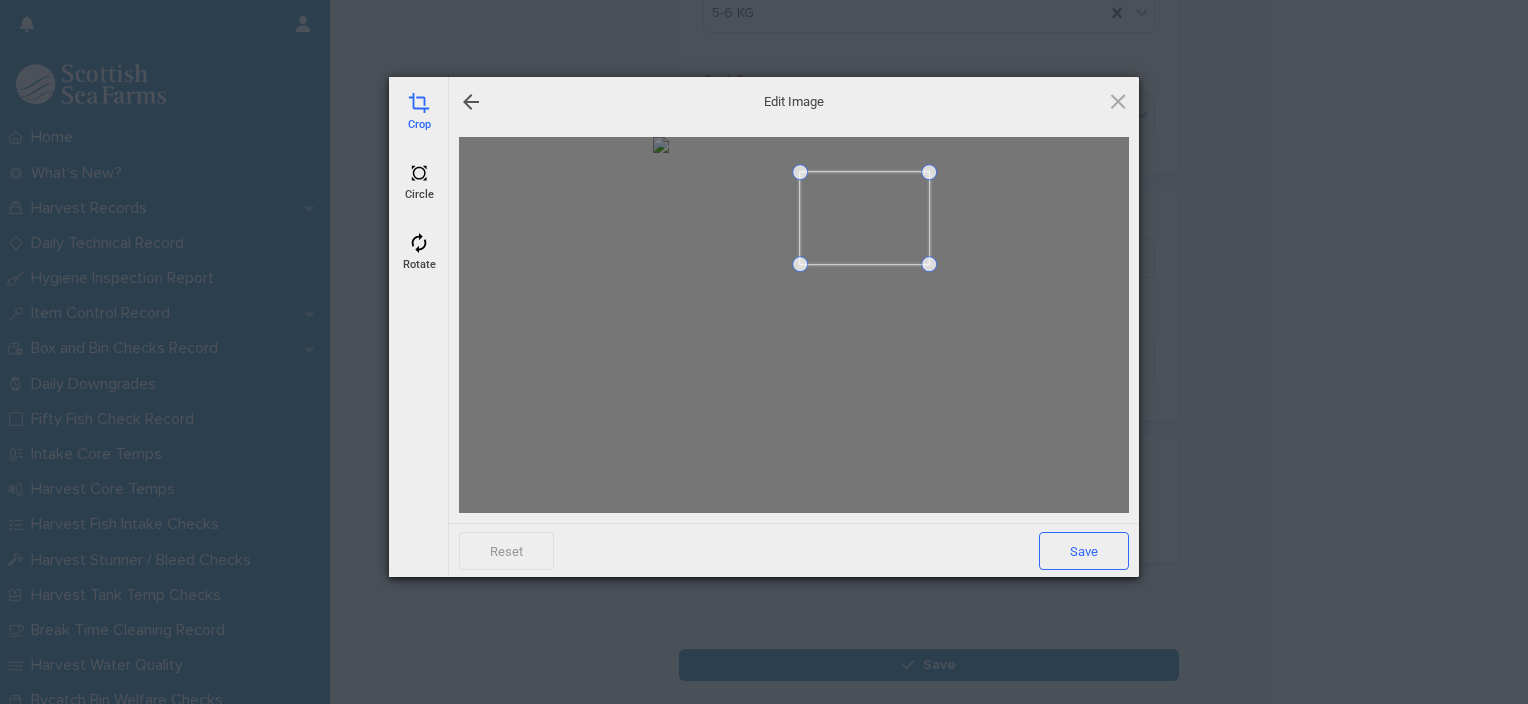 click on "Save" at bounding box center [1084, 551] 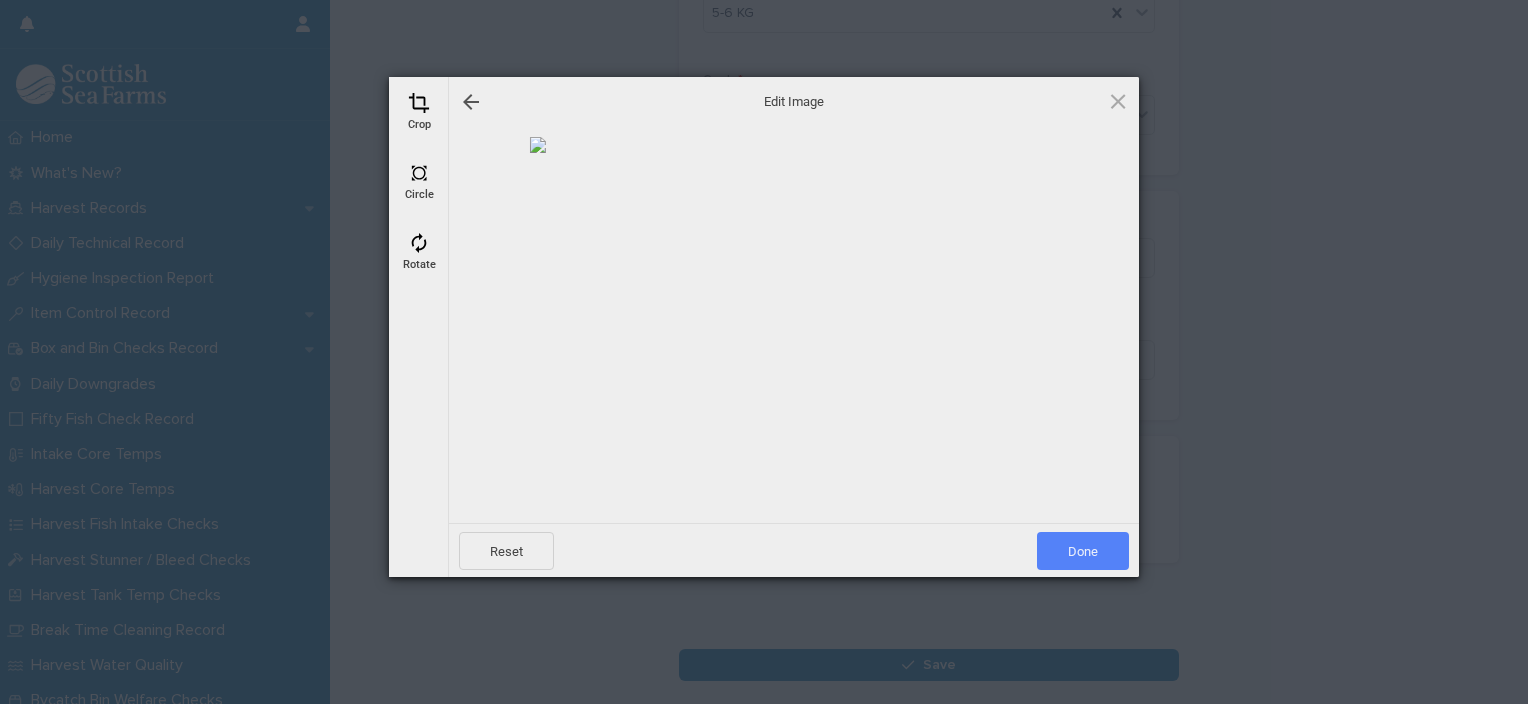 click on "Done" at bounding box center (1083, 551) 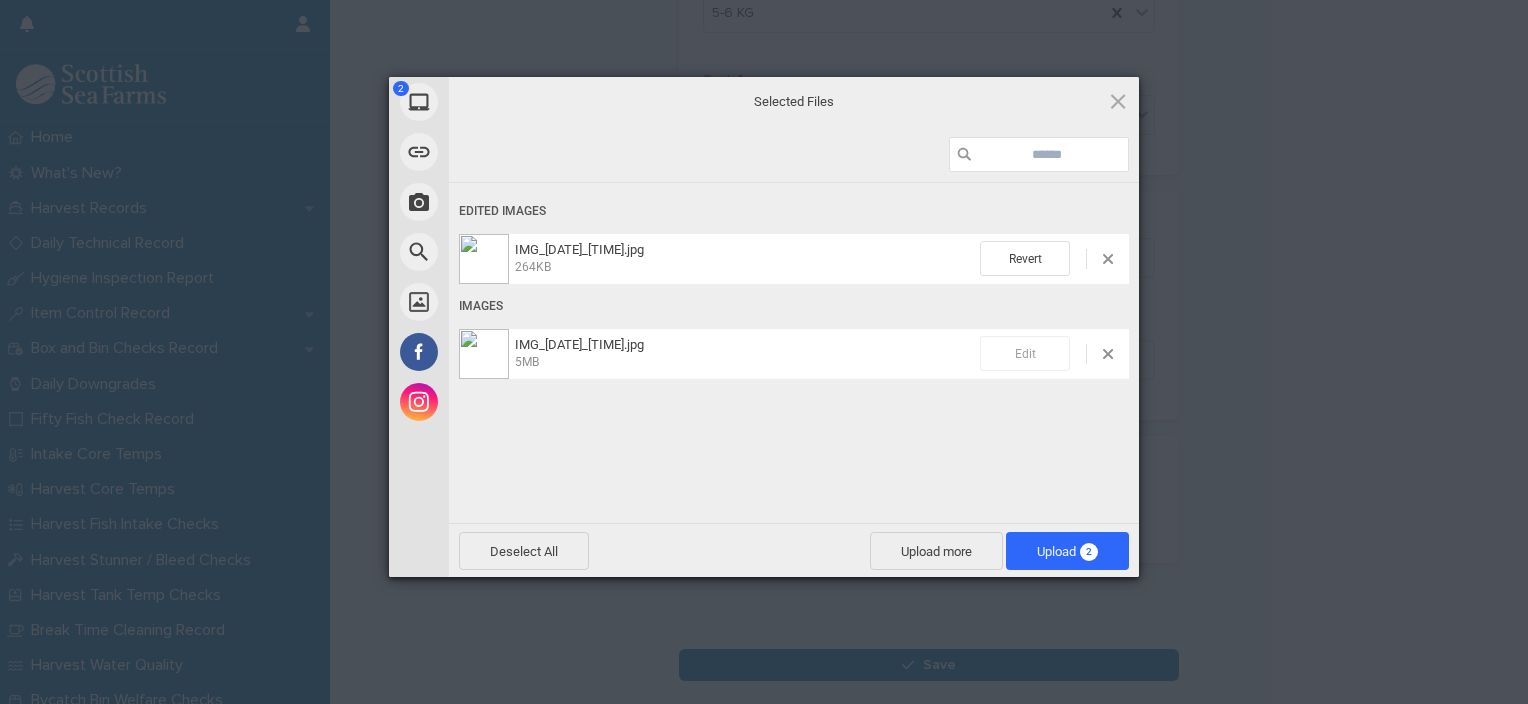 click on "Edit" at bounding box center [1025, 353] 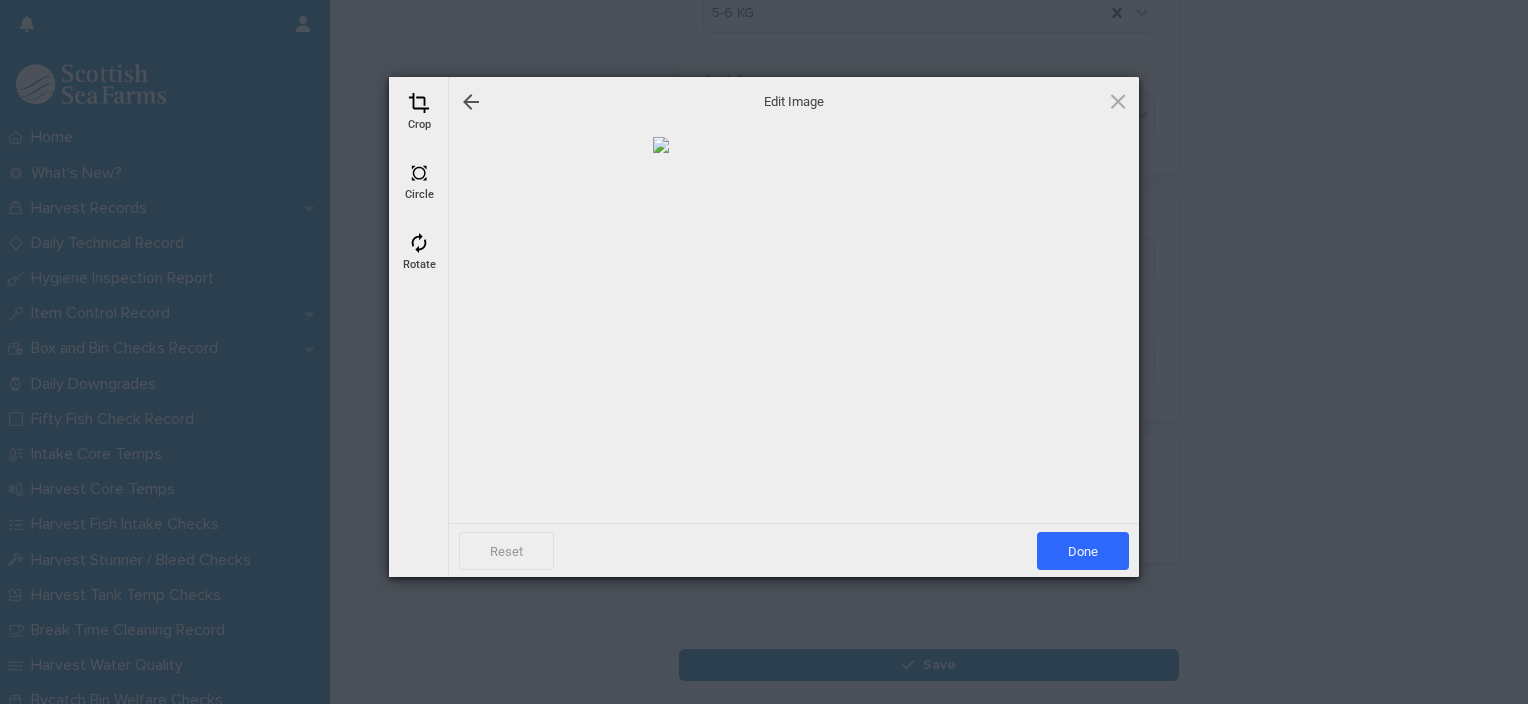 click on "Crop" at bounding box center (419, 112) 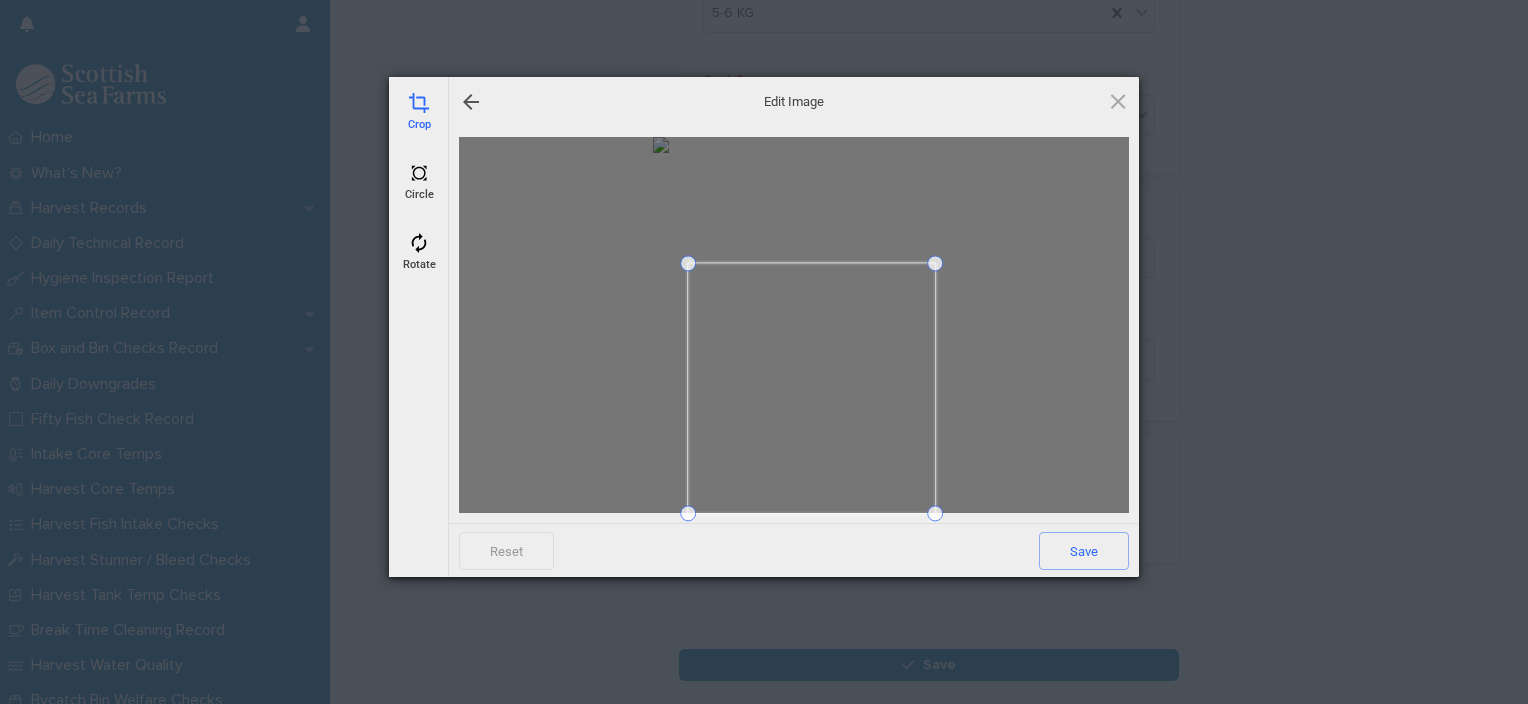 click at bounding box center (688, 263) 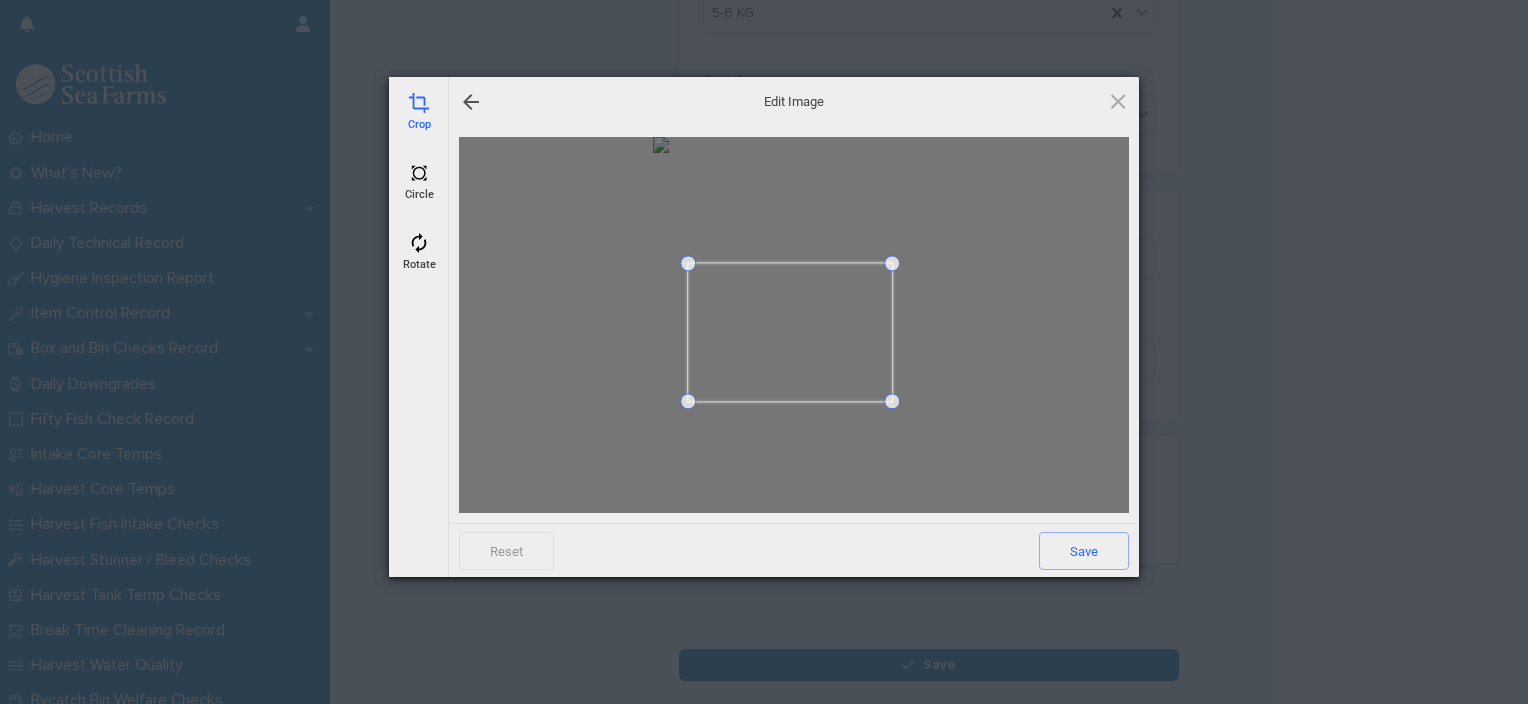 click at bounding box center (892, 401) 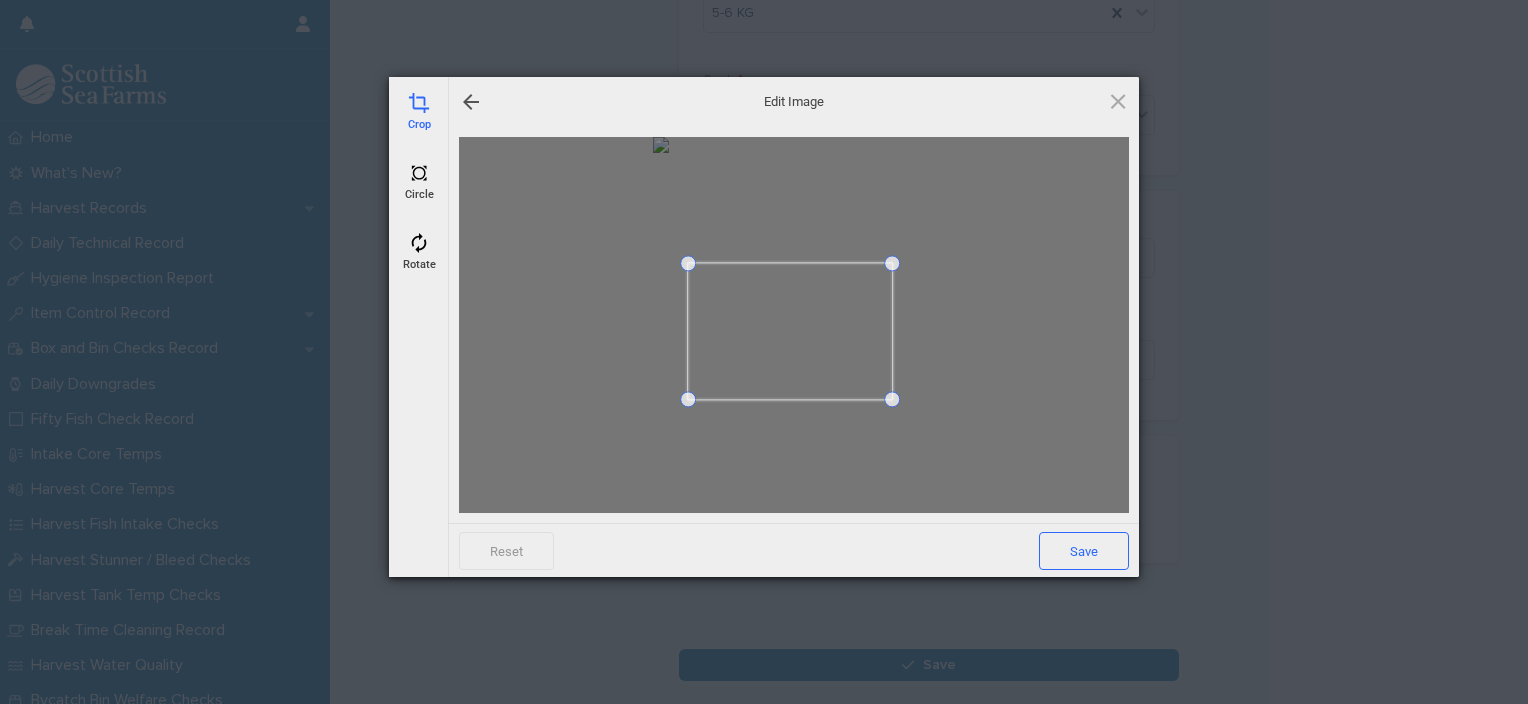 click on "Save" at bounding box center [1084, 551] 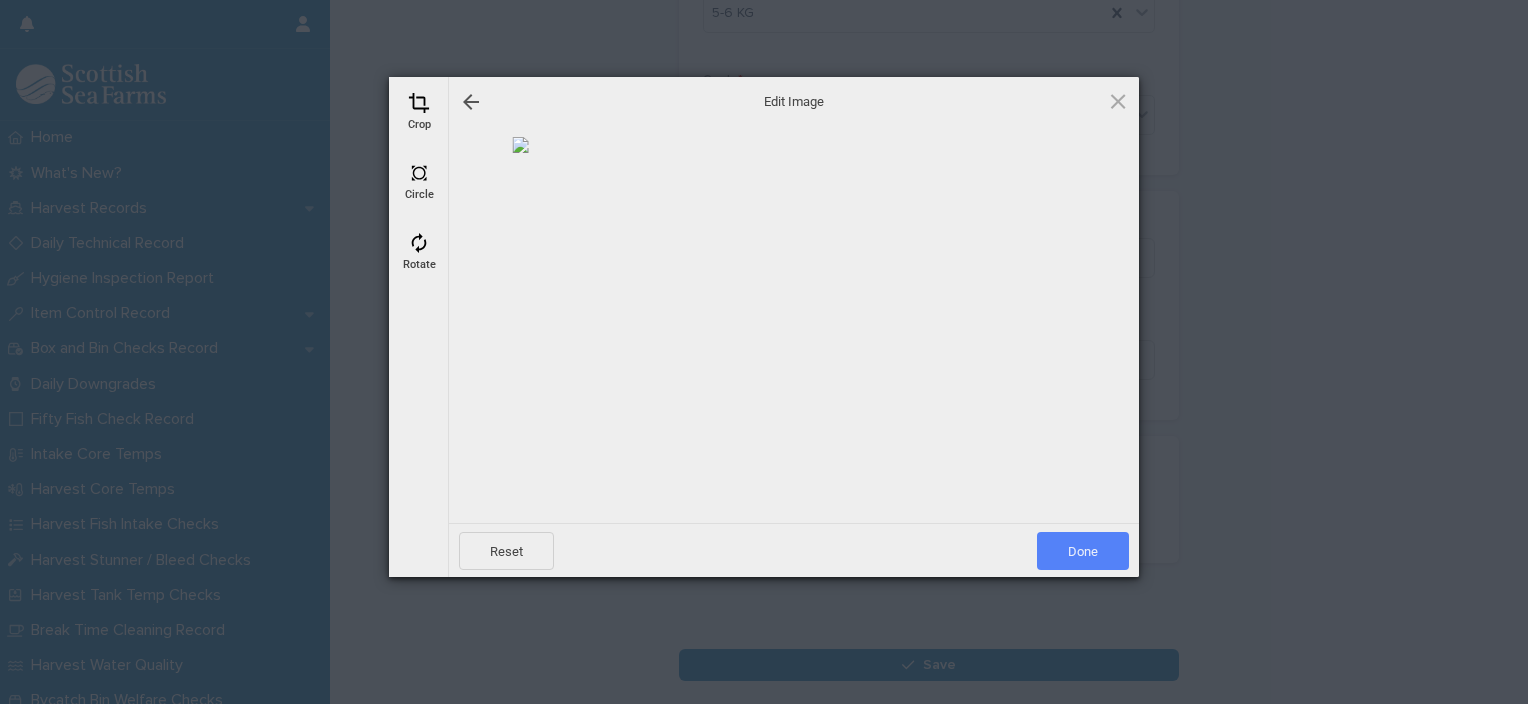 click on "Done" at bounding box center (1083, 551) 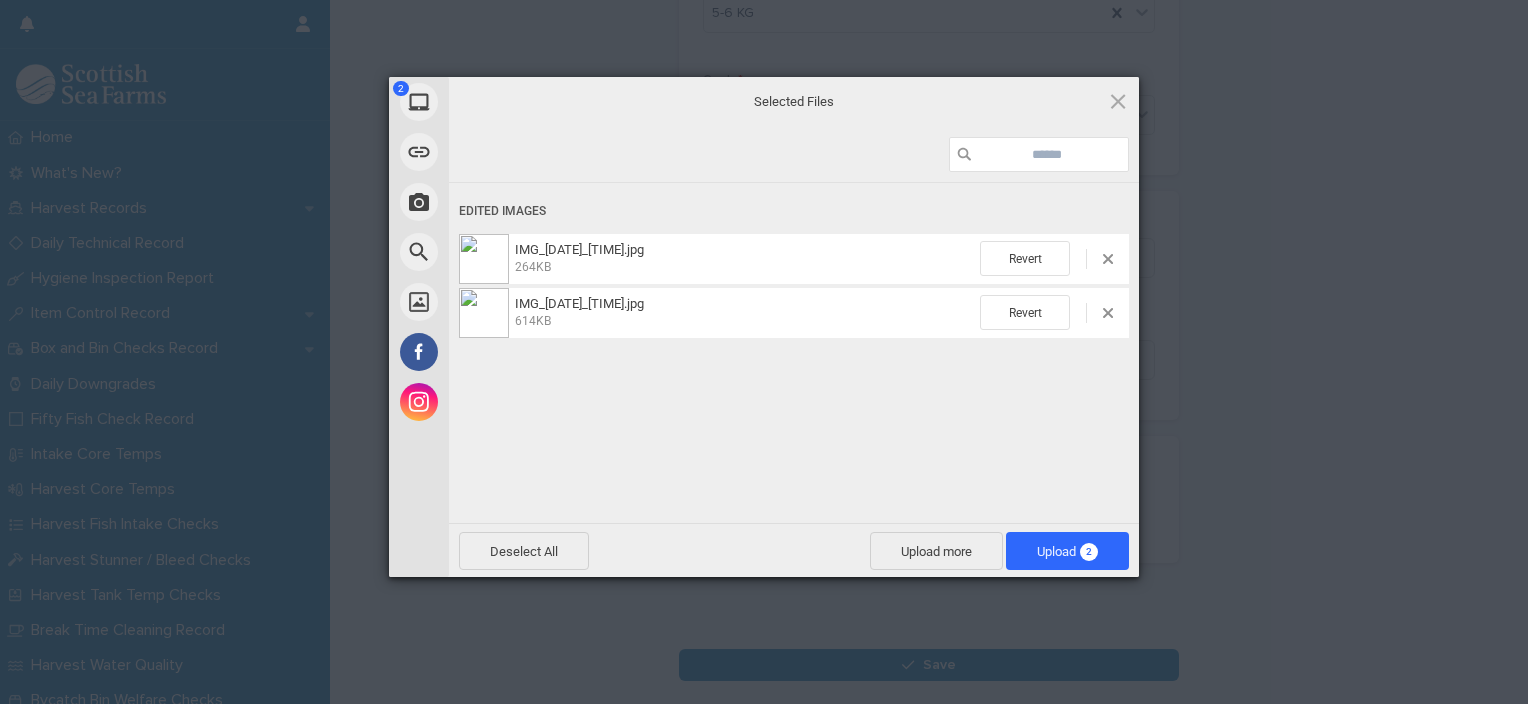 click on "2" at bounding box center (1089, 552) 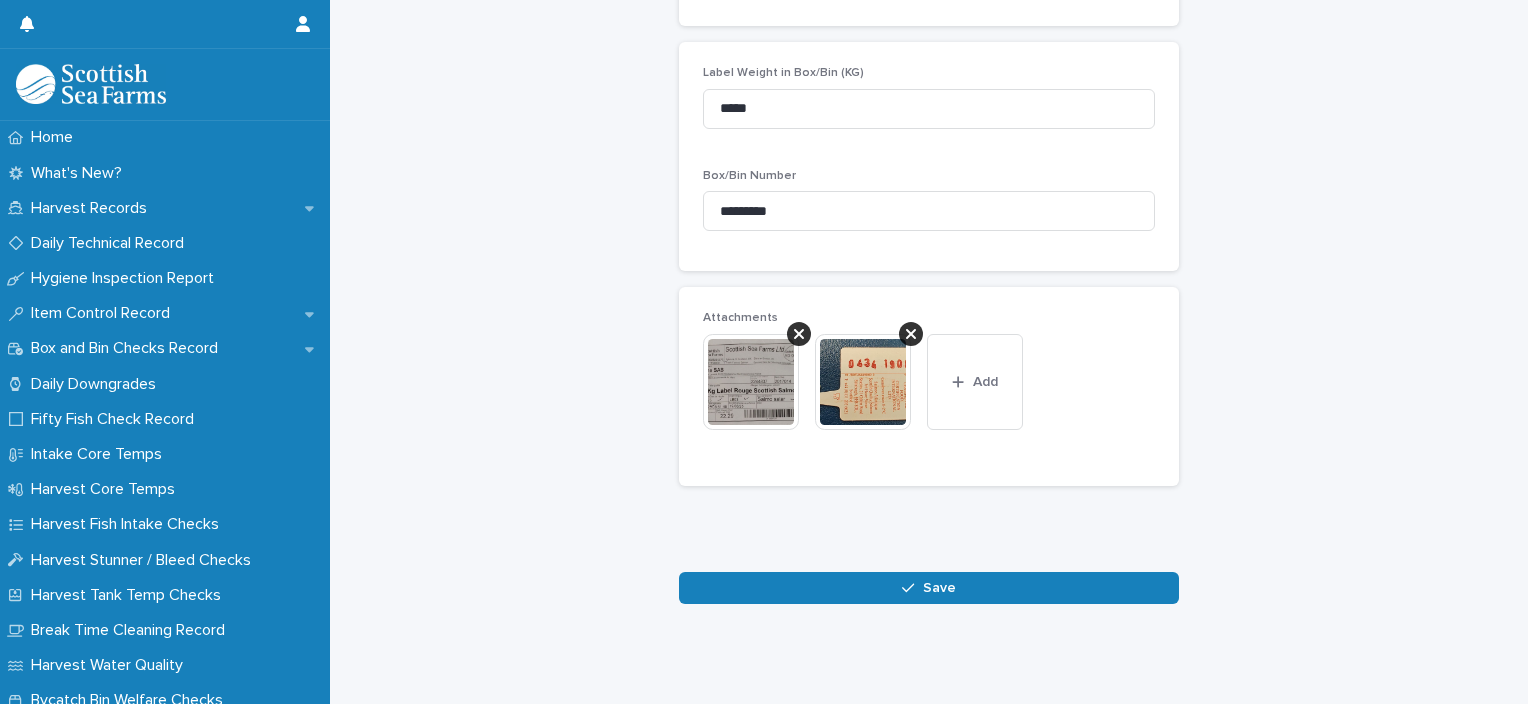 scroll, scrollTop: 860, scrollLeft: 0, axis: vertical 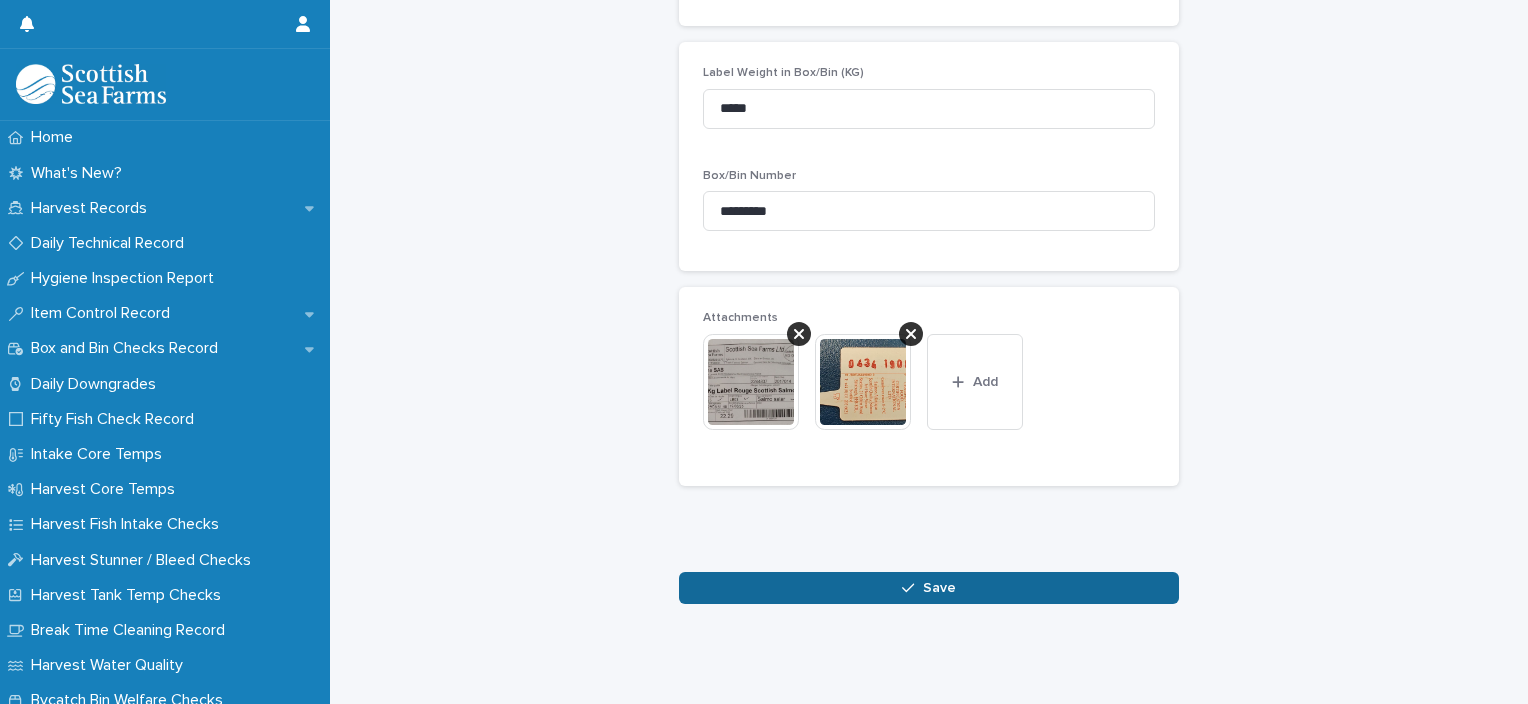 click on "Save" at bounding box center [929, 588] 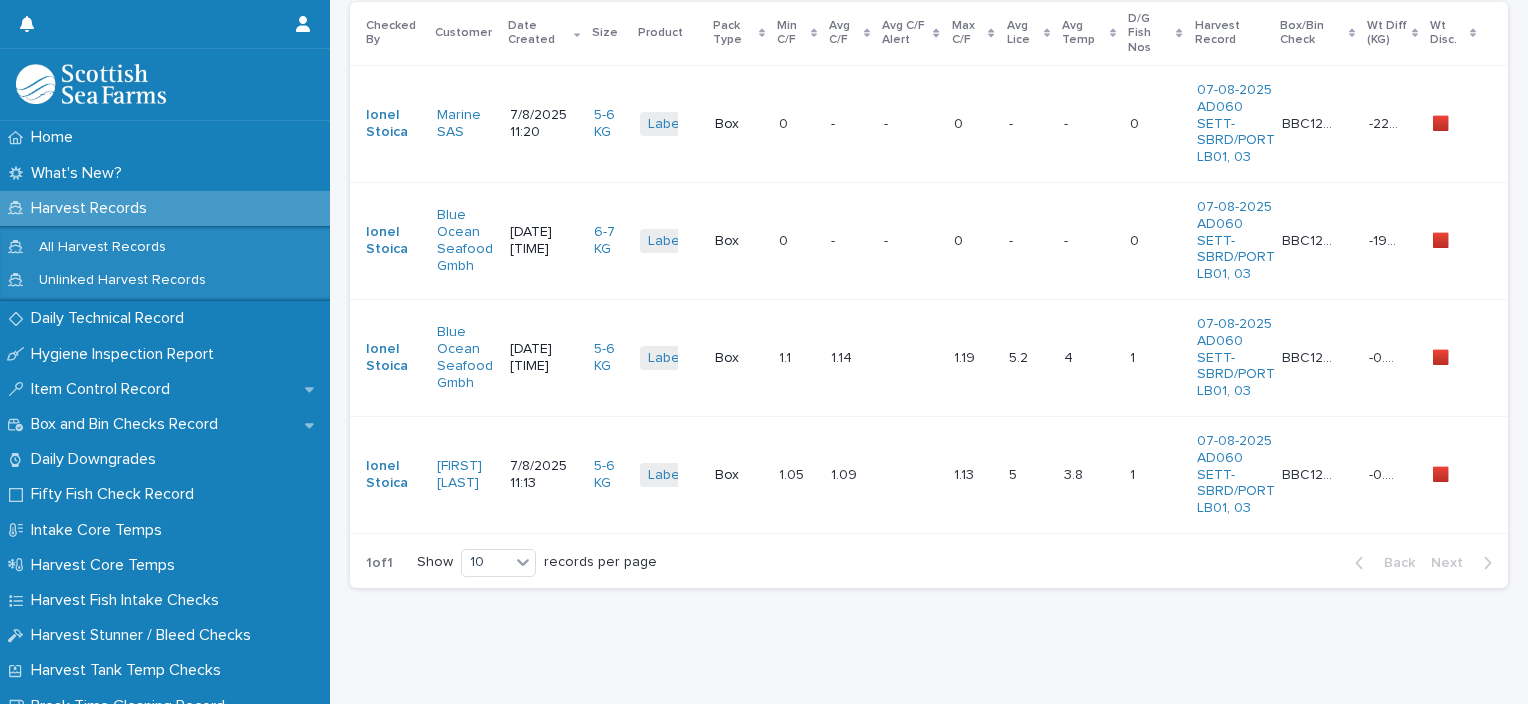scroll, scrollTop: 0, scrollLeft: 0, axis: both 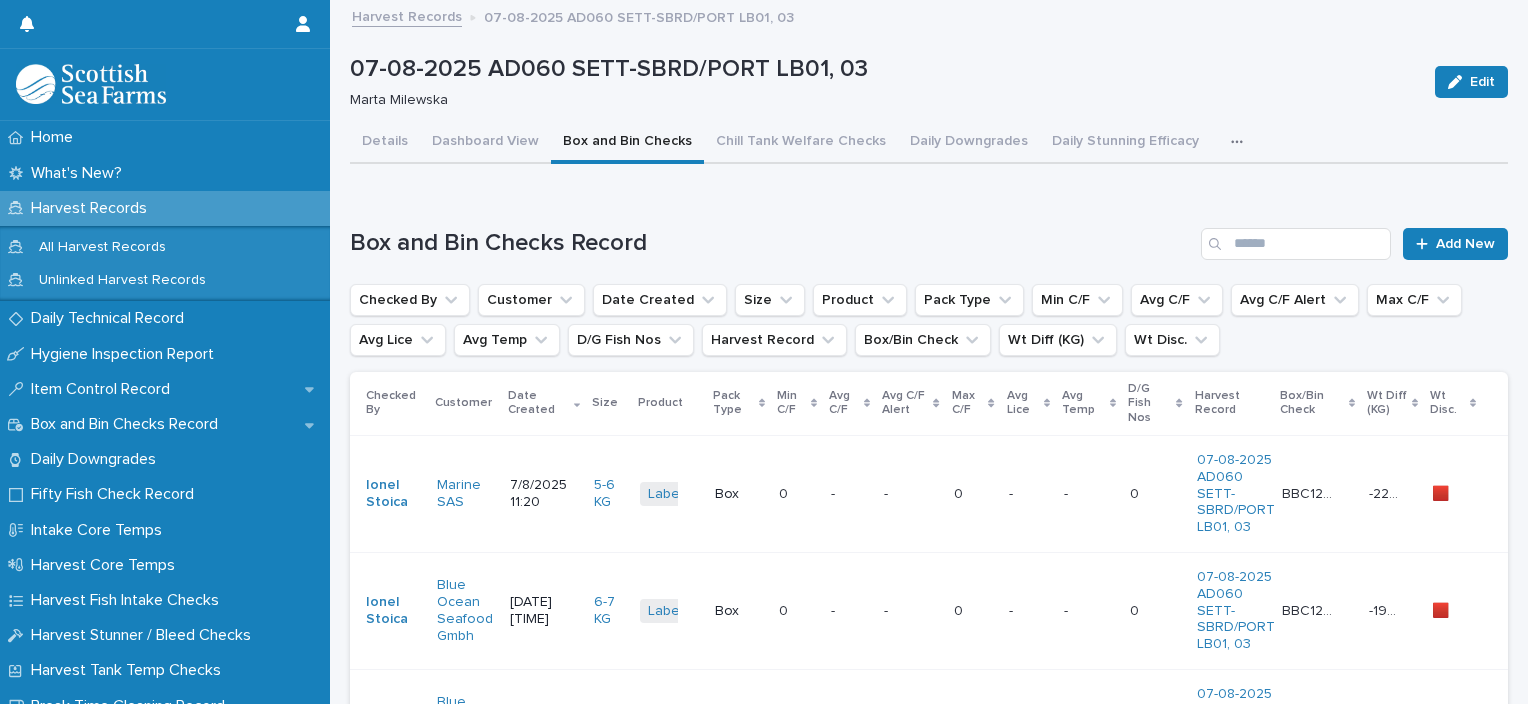 click on "- -" at bounding box center [910, 493] 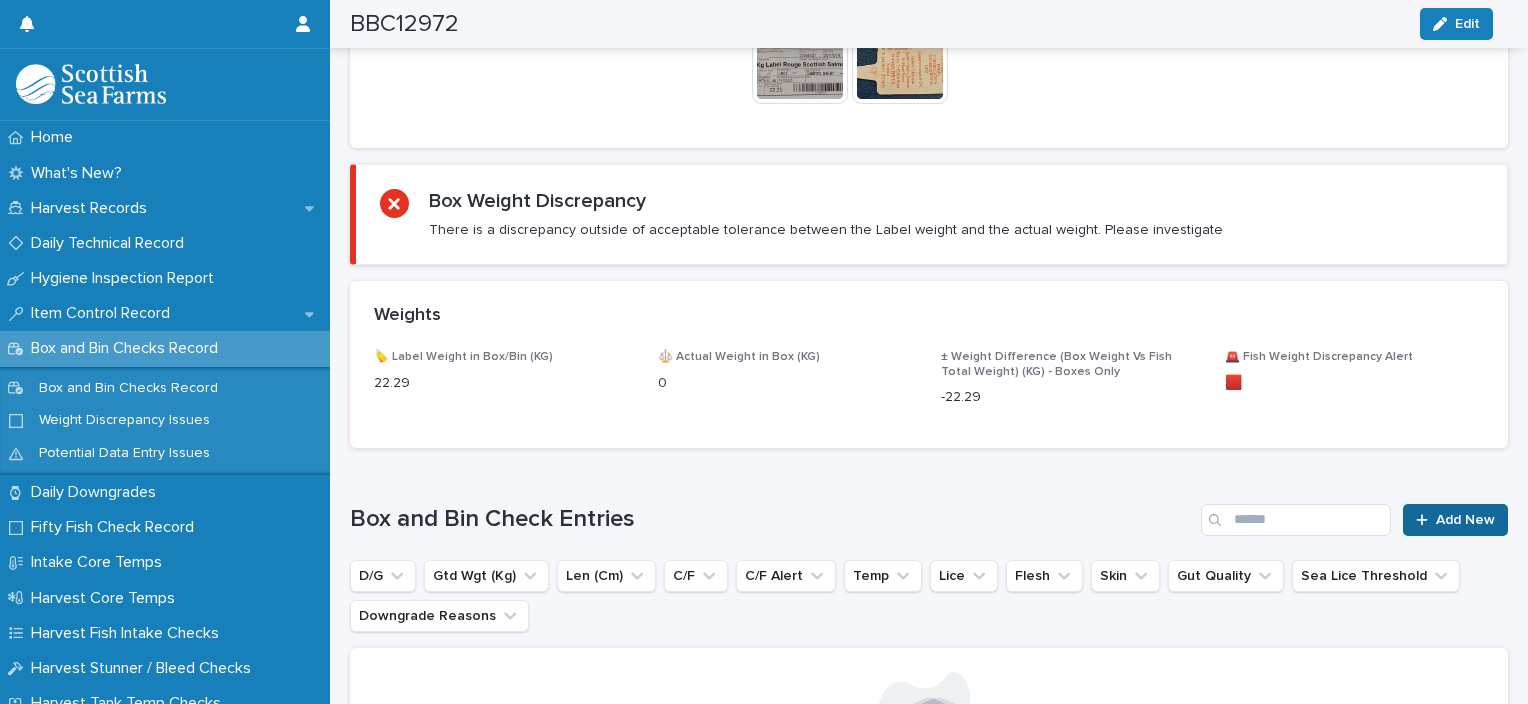 scroll, scrollTop: 988, scrollLeft: 0, axis: vertical 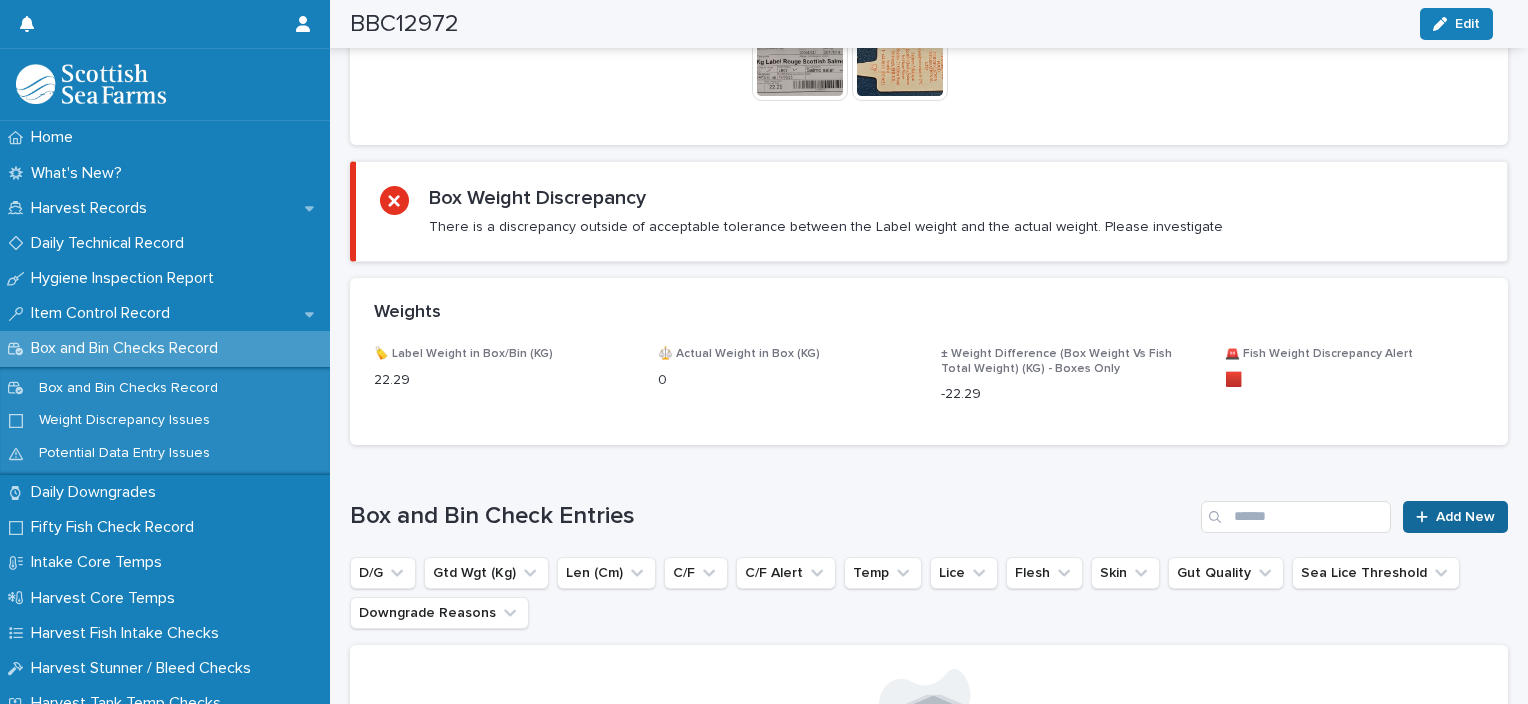 click on "Add New" at bounding box center [1465, 517] 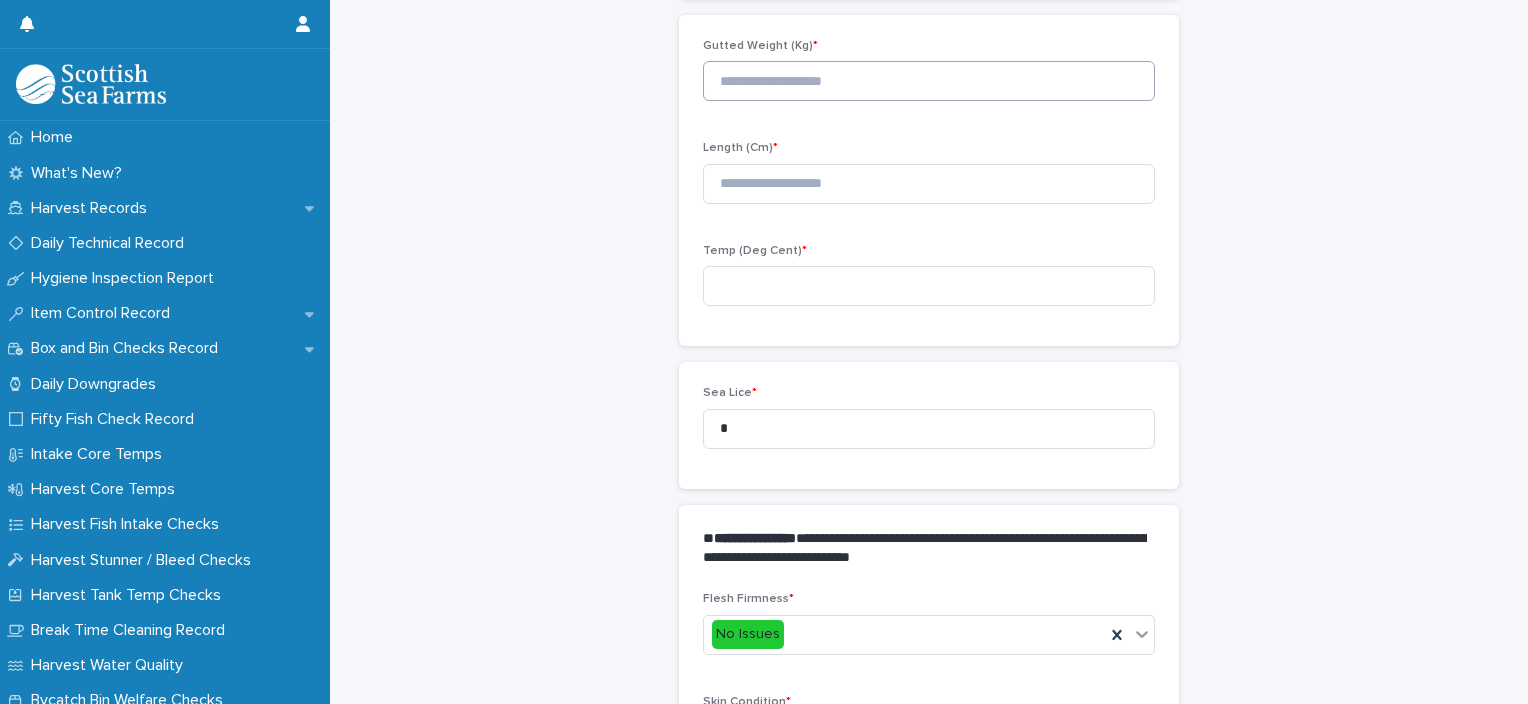 scroll, scrollTop: 211, scrollLeft: 0, axis: vertical 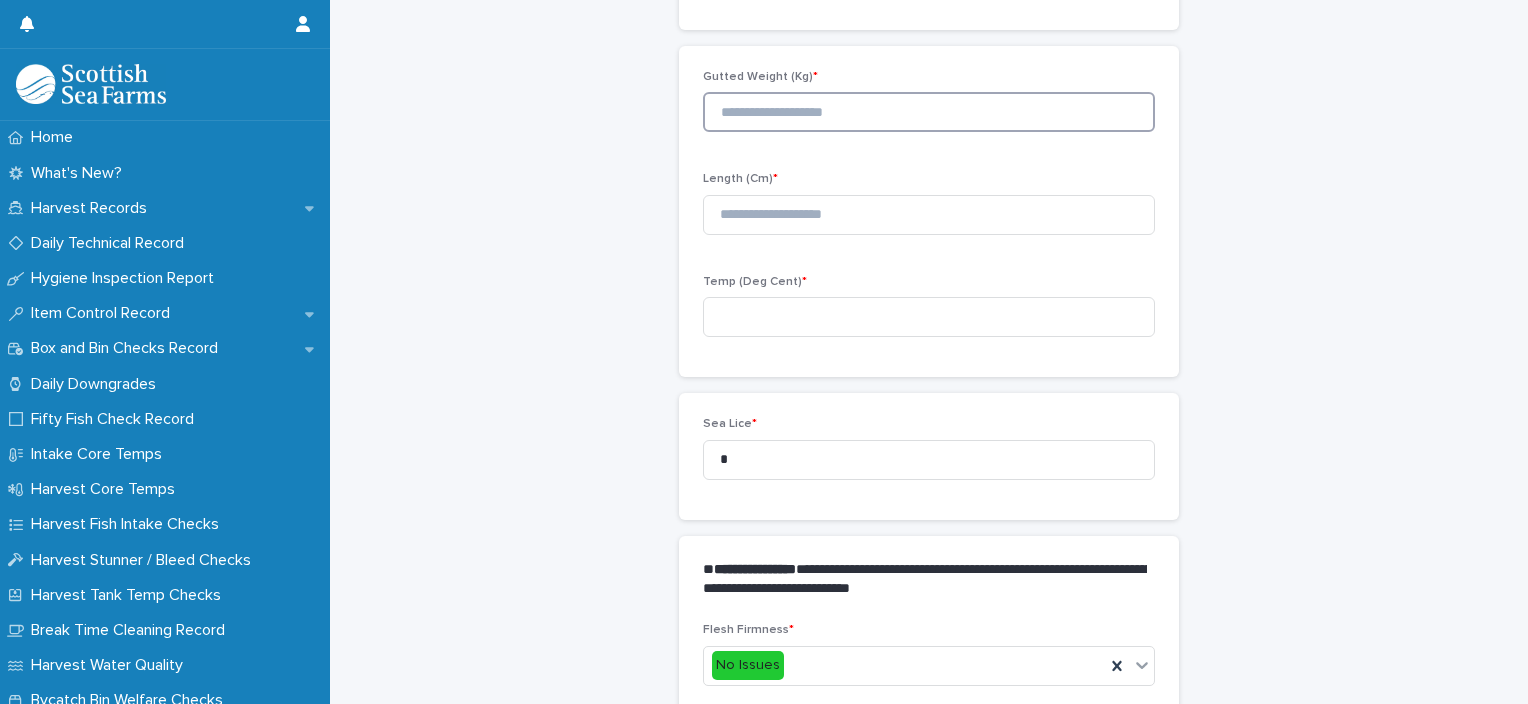 click at bounding box center [929, 112] 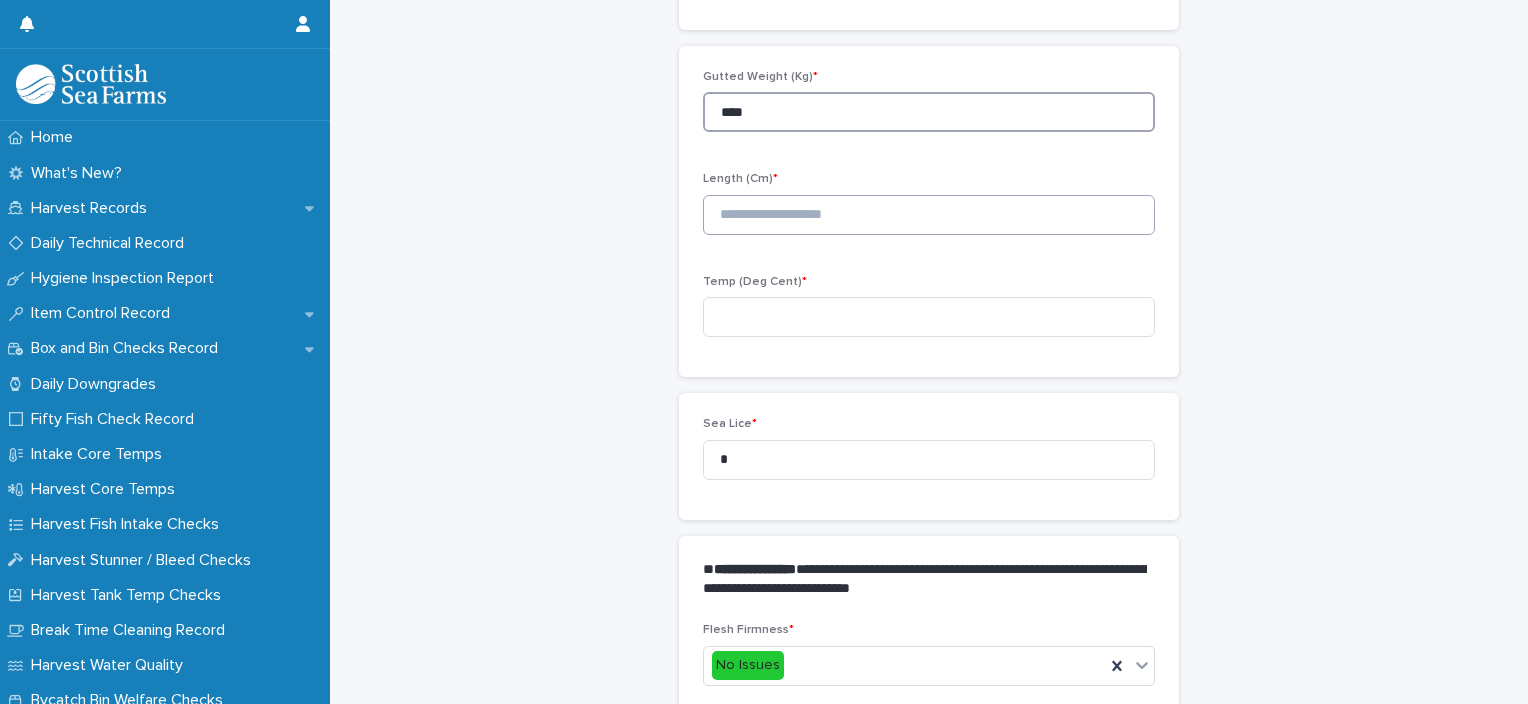 type on "****" 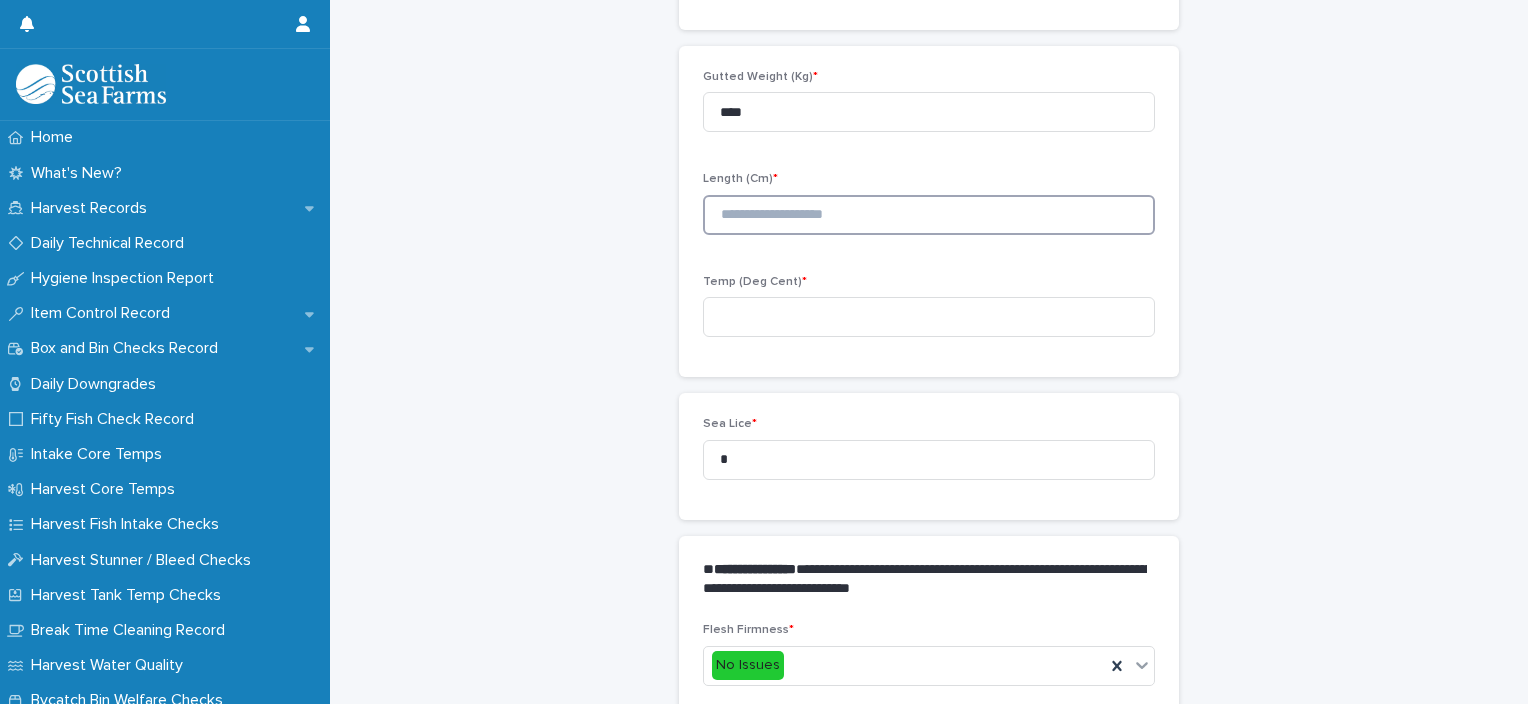 click at bounding box center [929, 215] 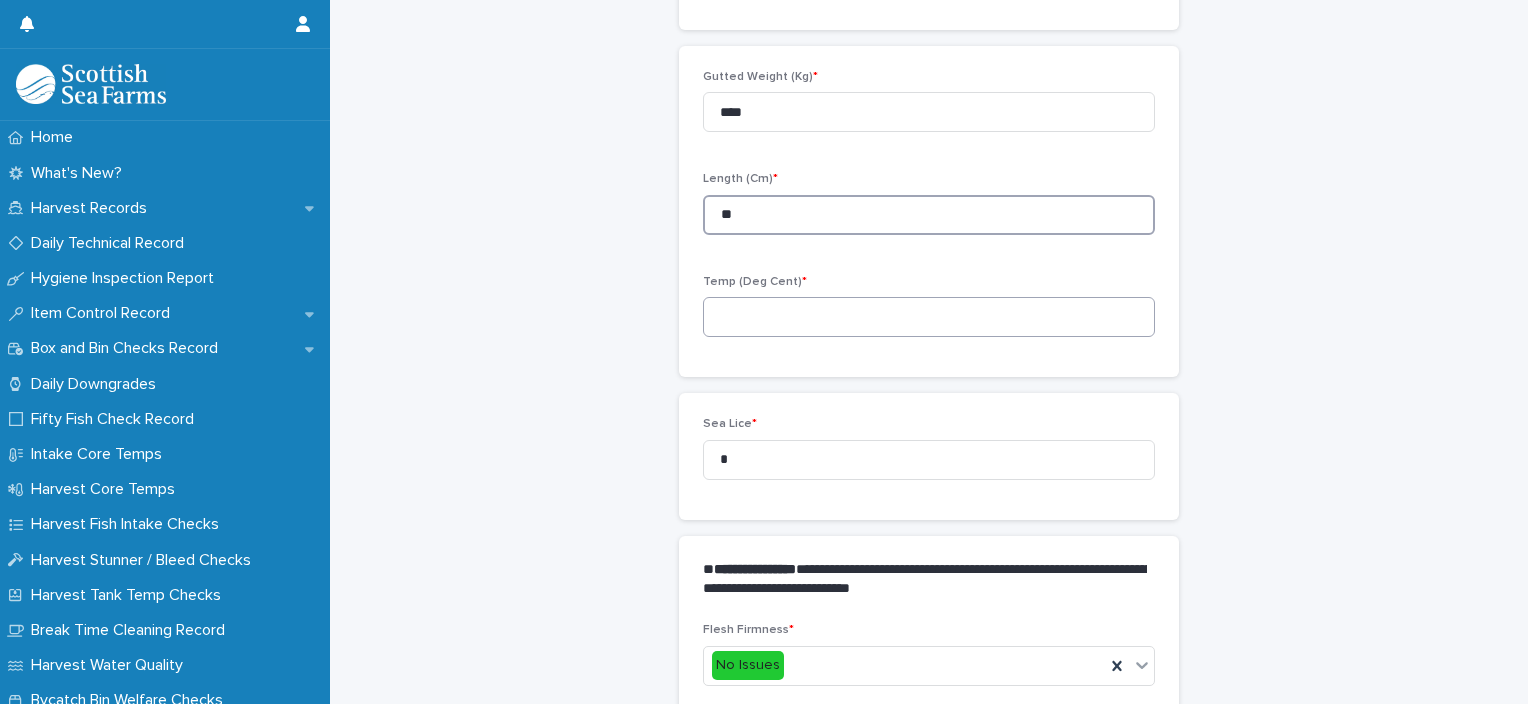 type on "**" 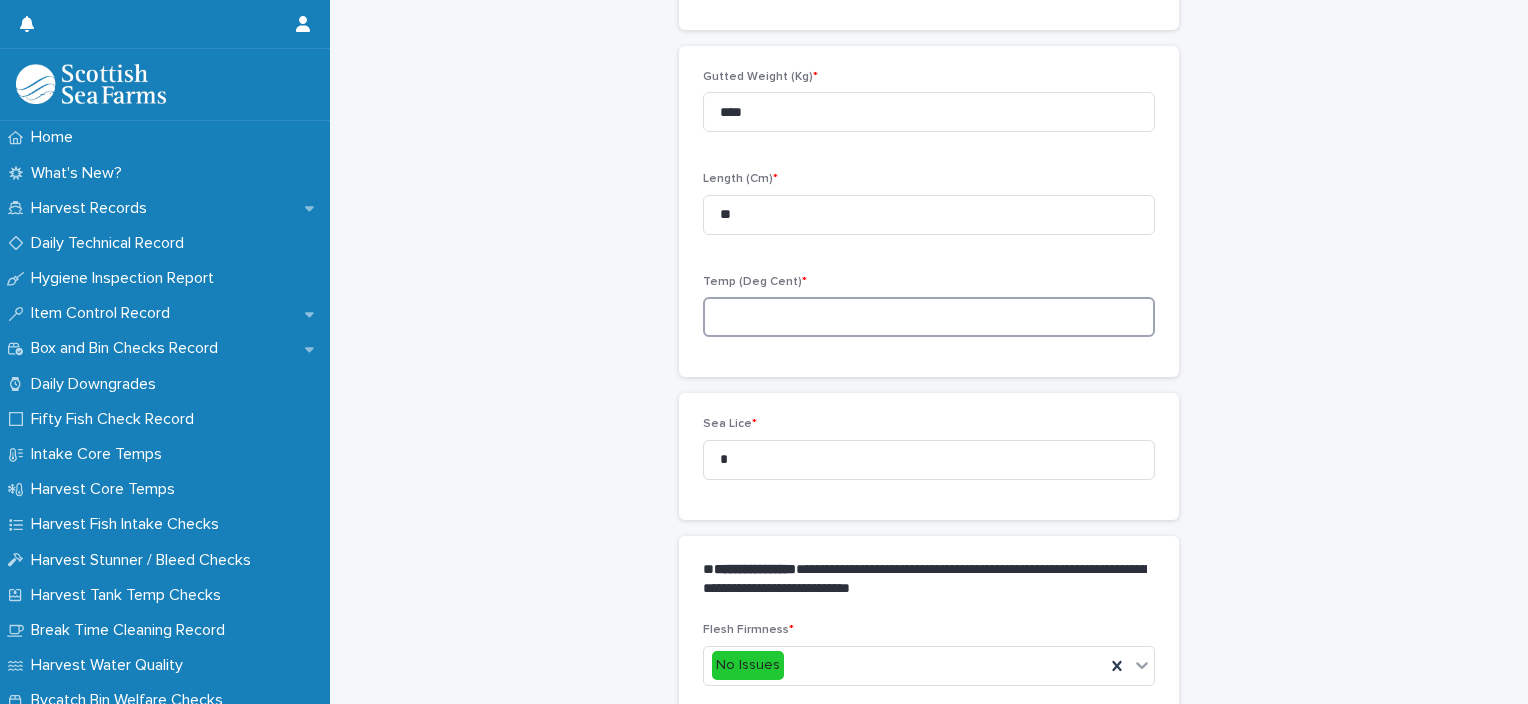 click at bounding box center [929, 317] 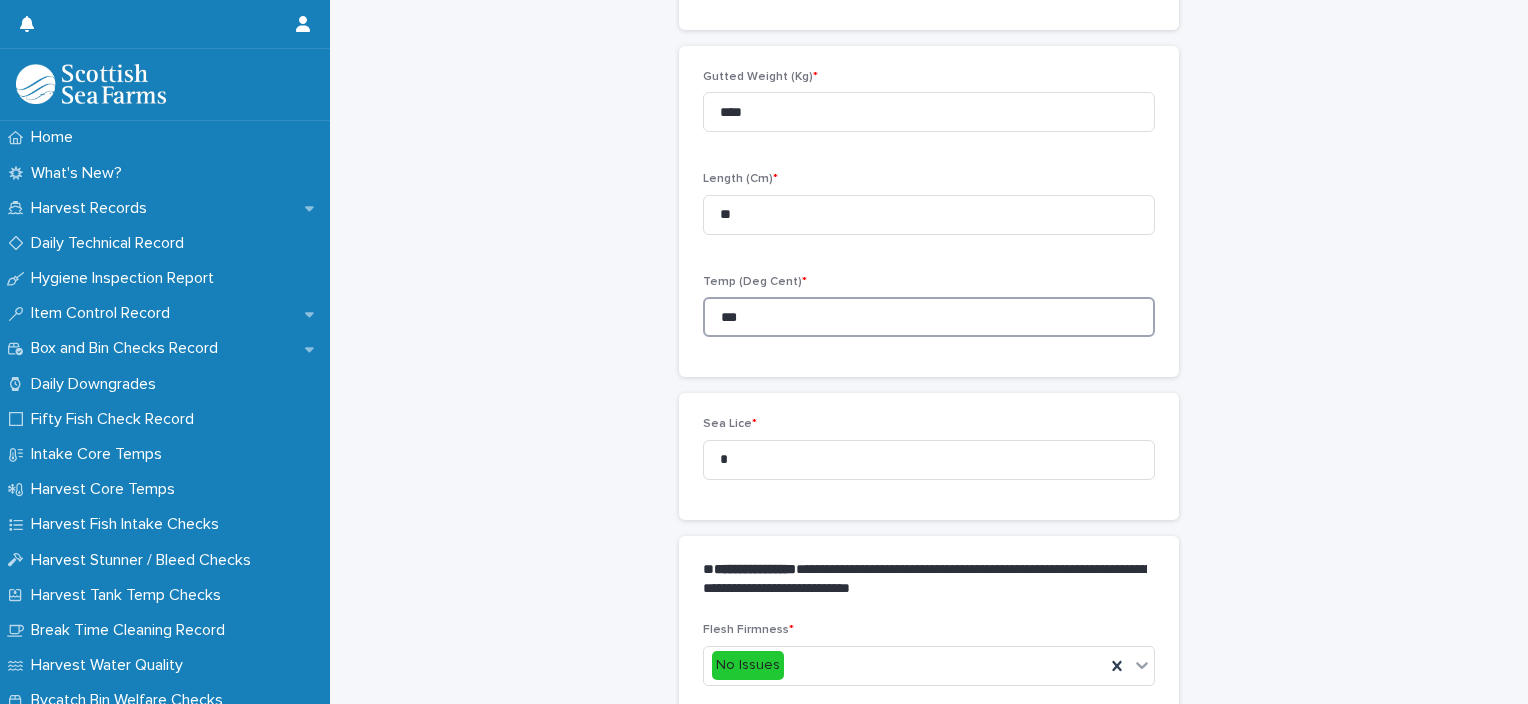 type on "***" 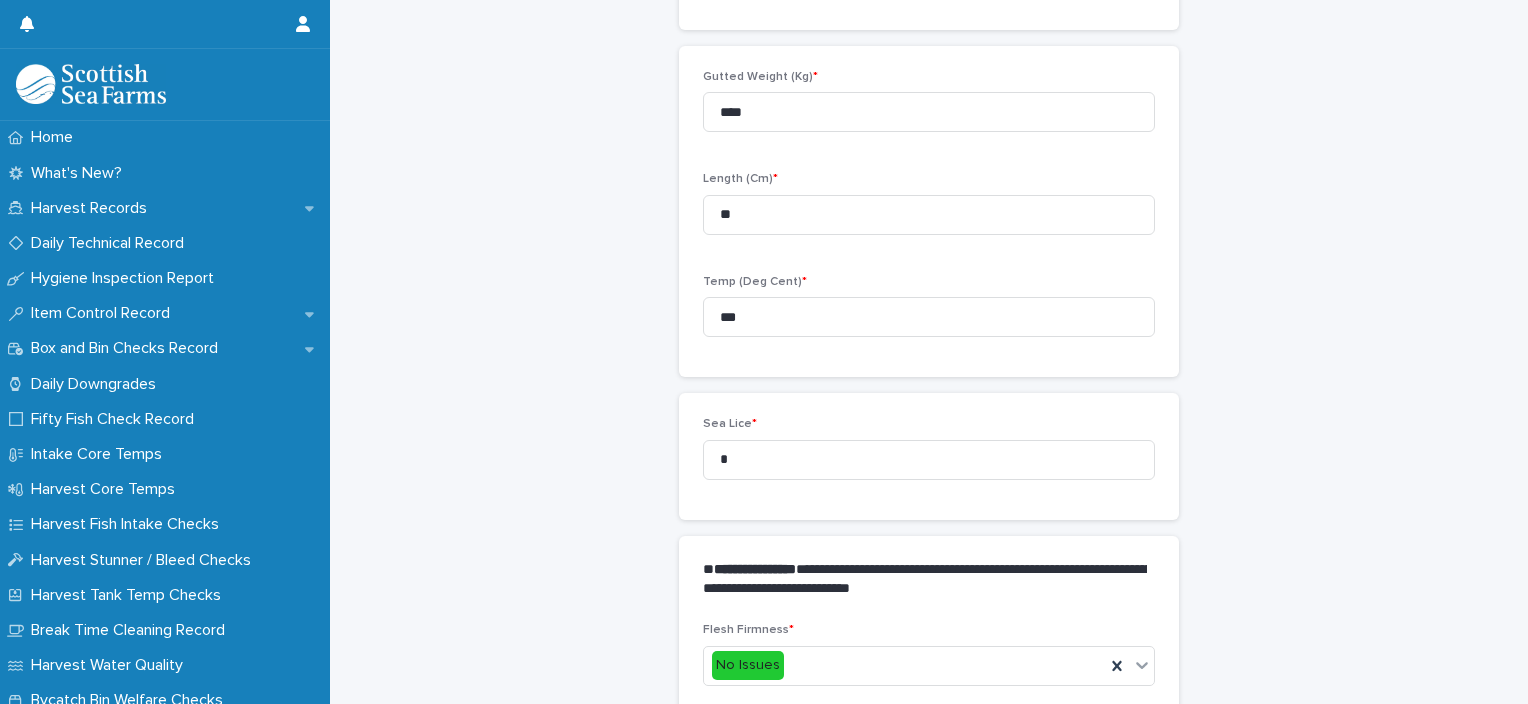 drag, startPoint x: 740, startPoint y: 488, endPoint x: 704, endPoint y: 485, distance: 36.124783 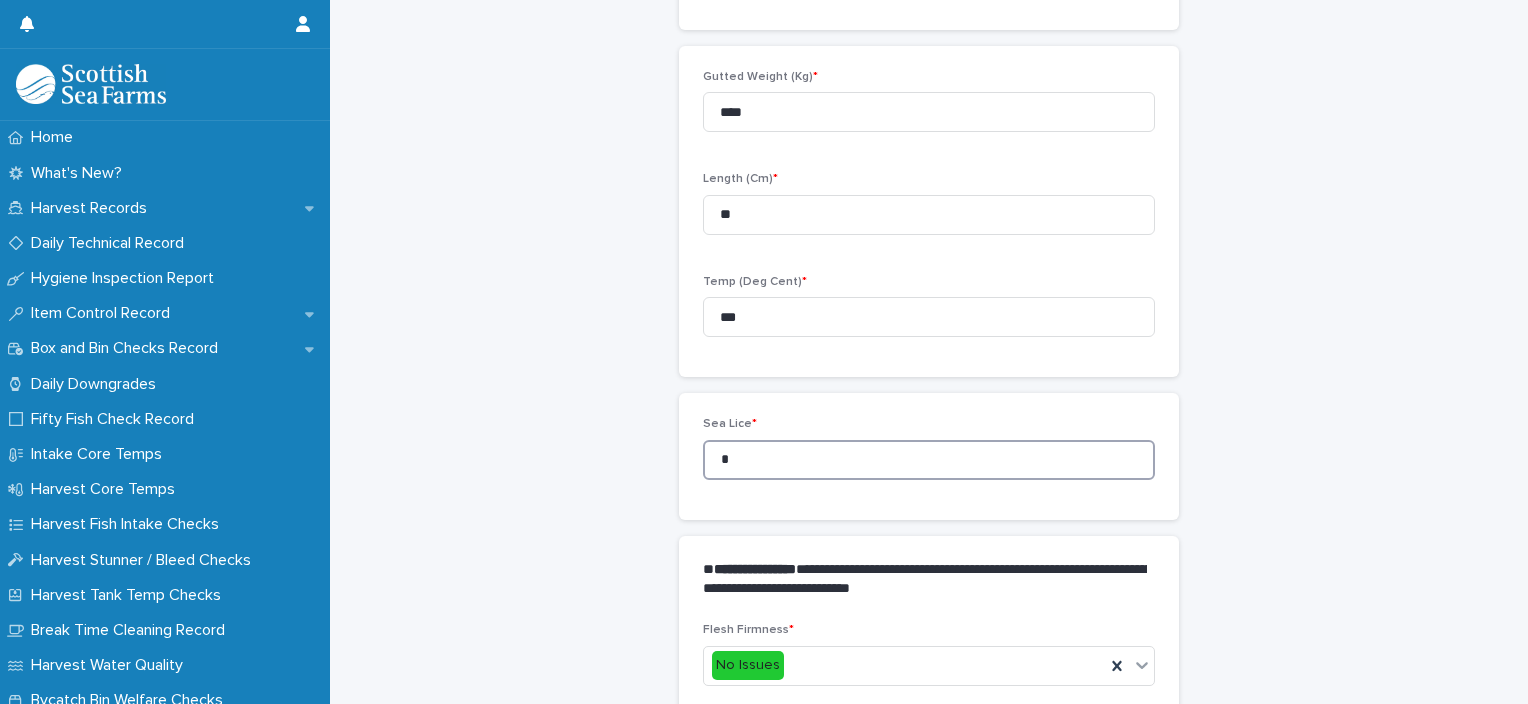 drag, startPoint x: 728, startPoint y: 464, endPoint x: 698, endPoint y: 468, distance: 30.265491 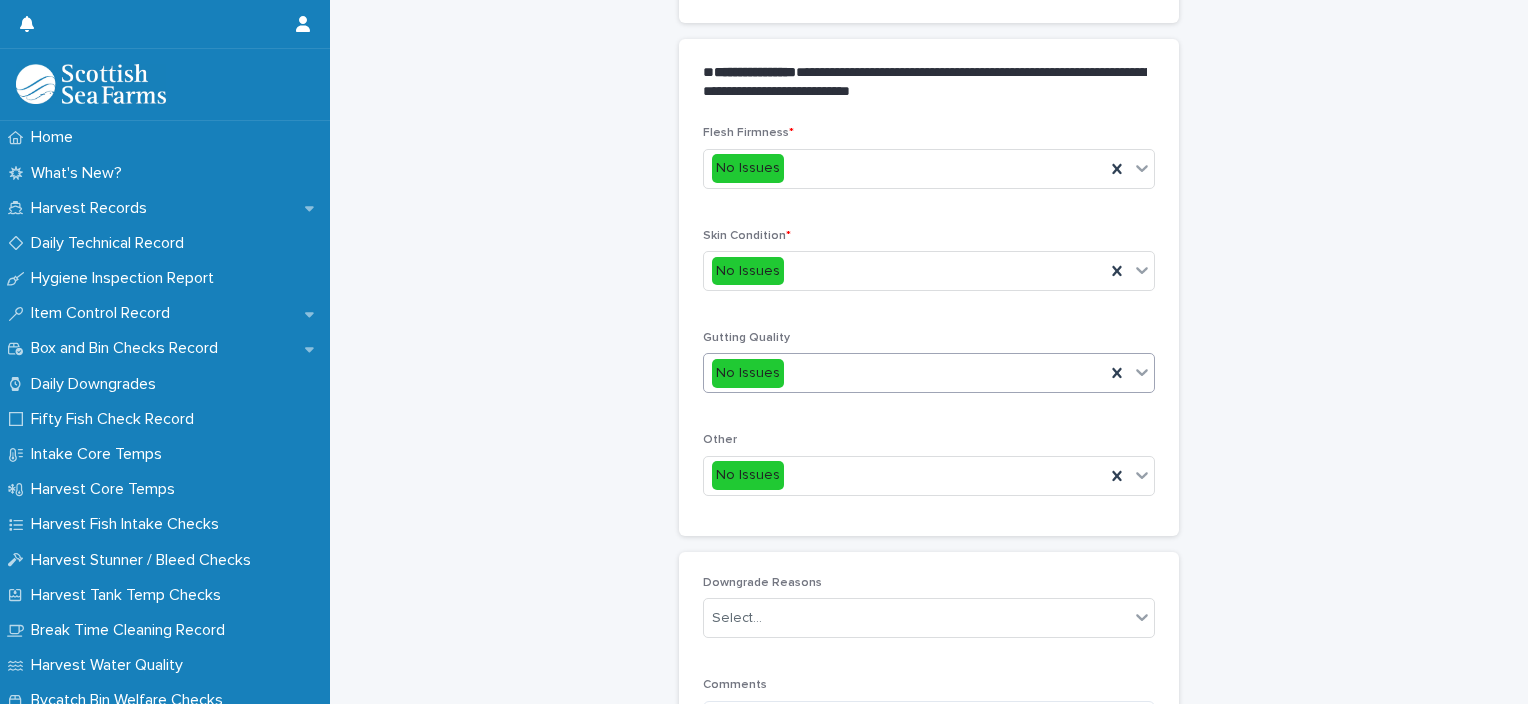 scroll, scrollTop: 711, scrollLeft: 0, axis: vertical 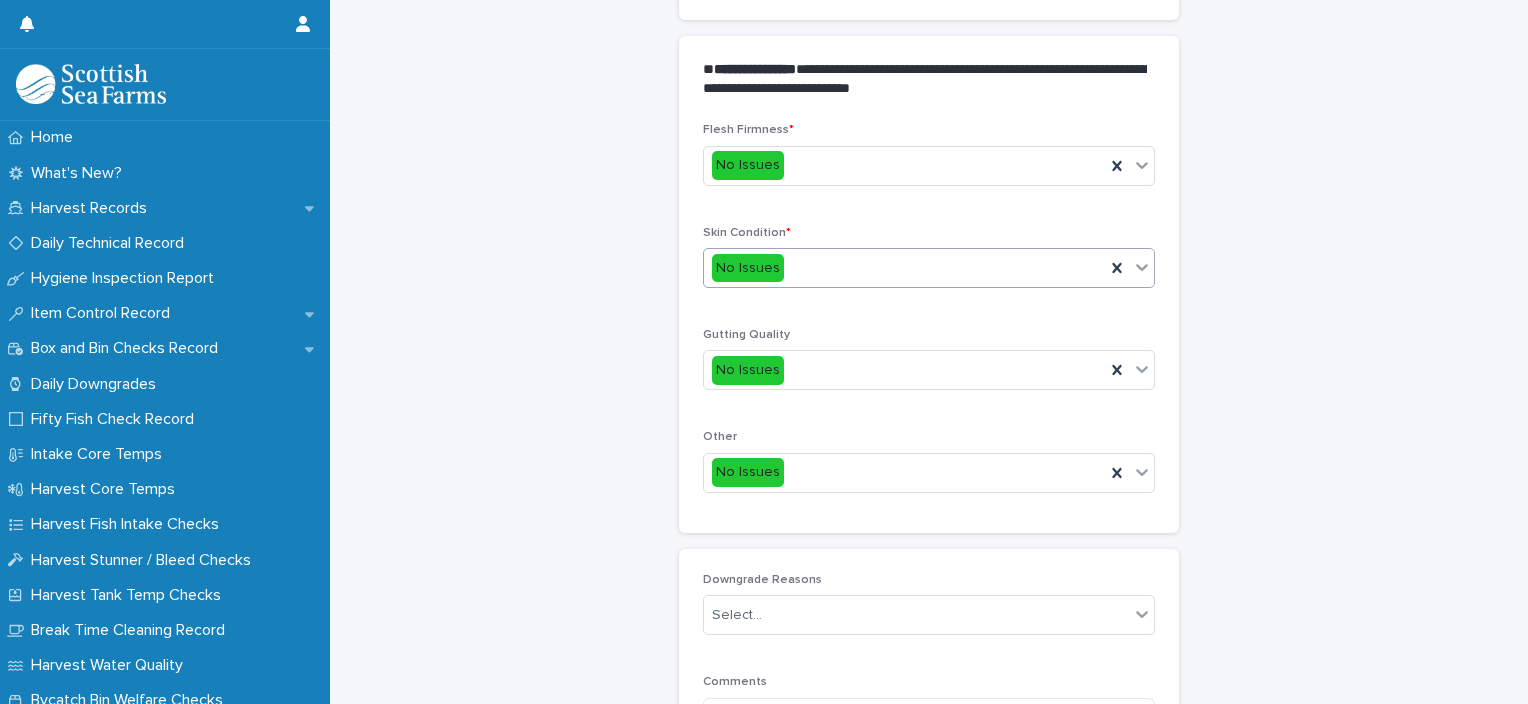 type on "*" 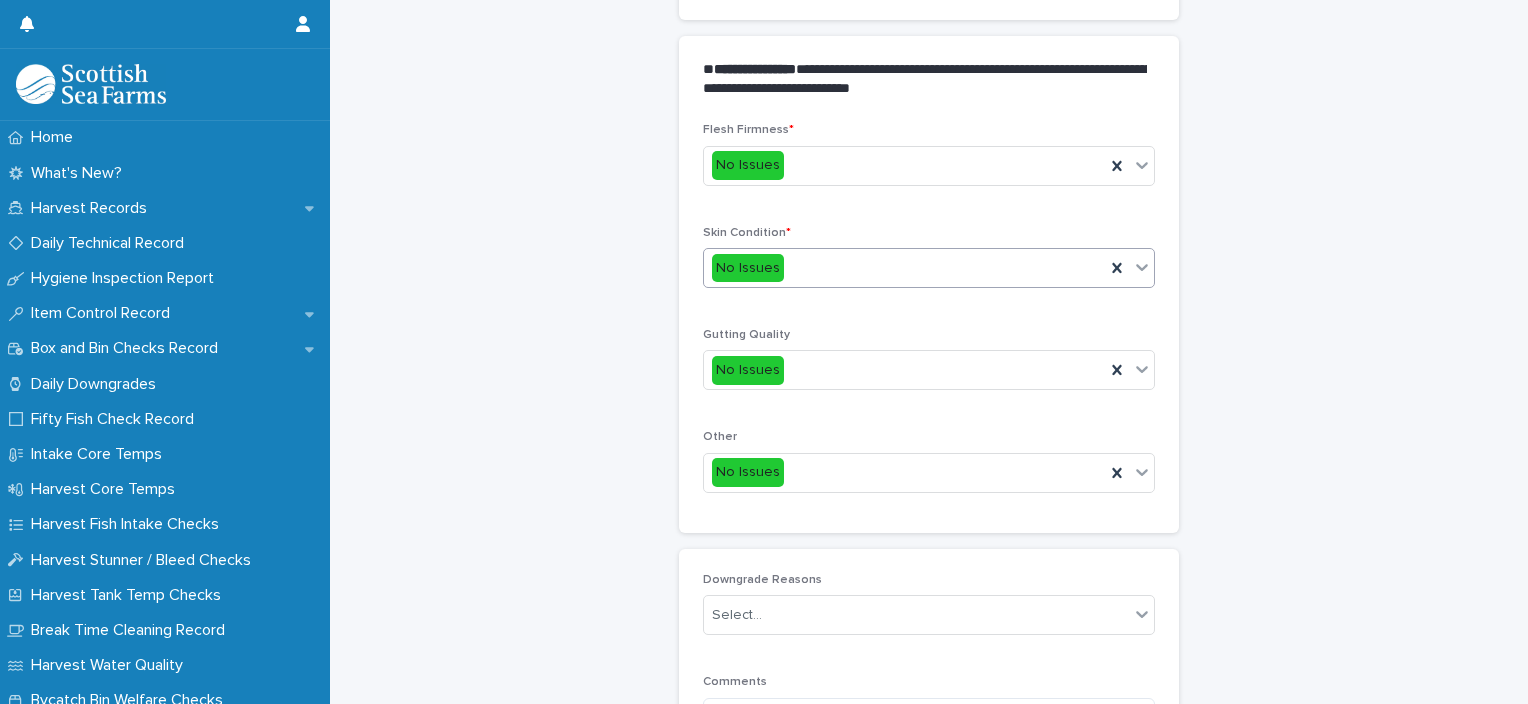 click on "No Issues" at bounding box center [904, 268] 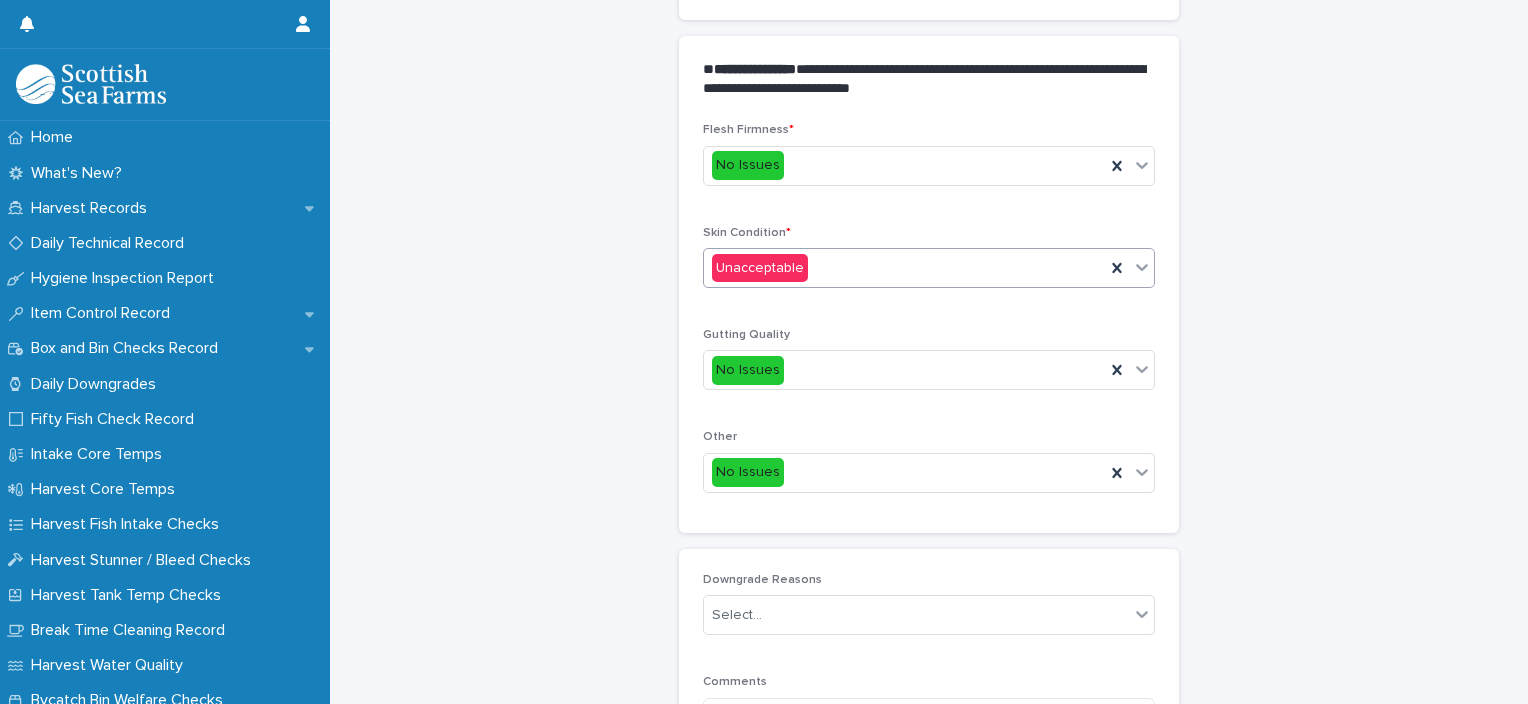 click on "Downgrade Reasons Select..." at bounding box center [929, 612] 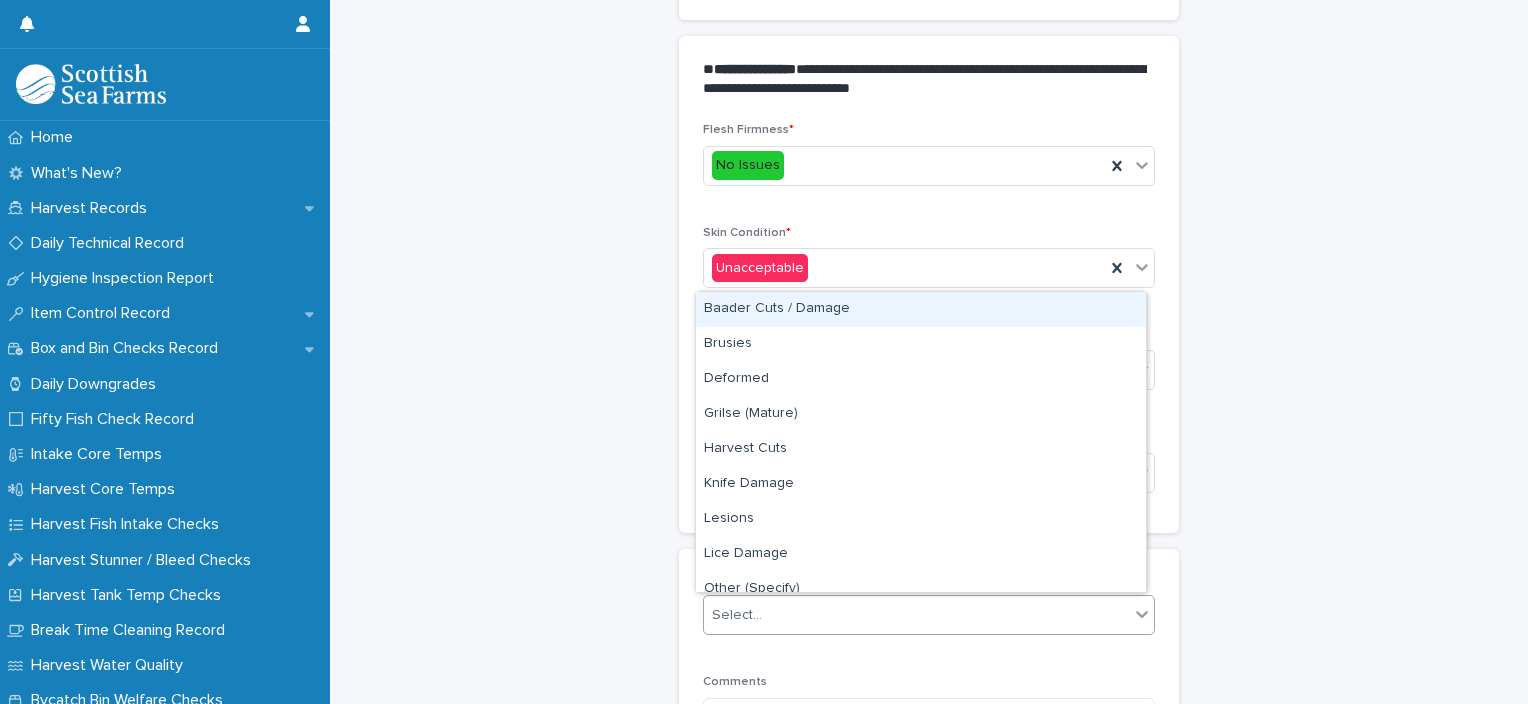 click on "Select..." at bounding box center (916, 615) 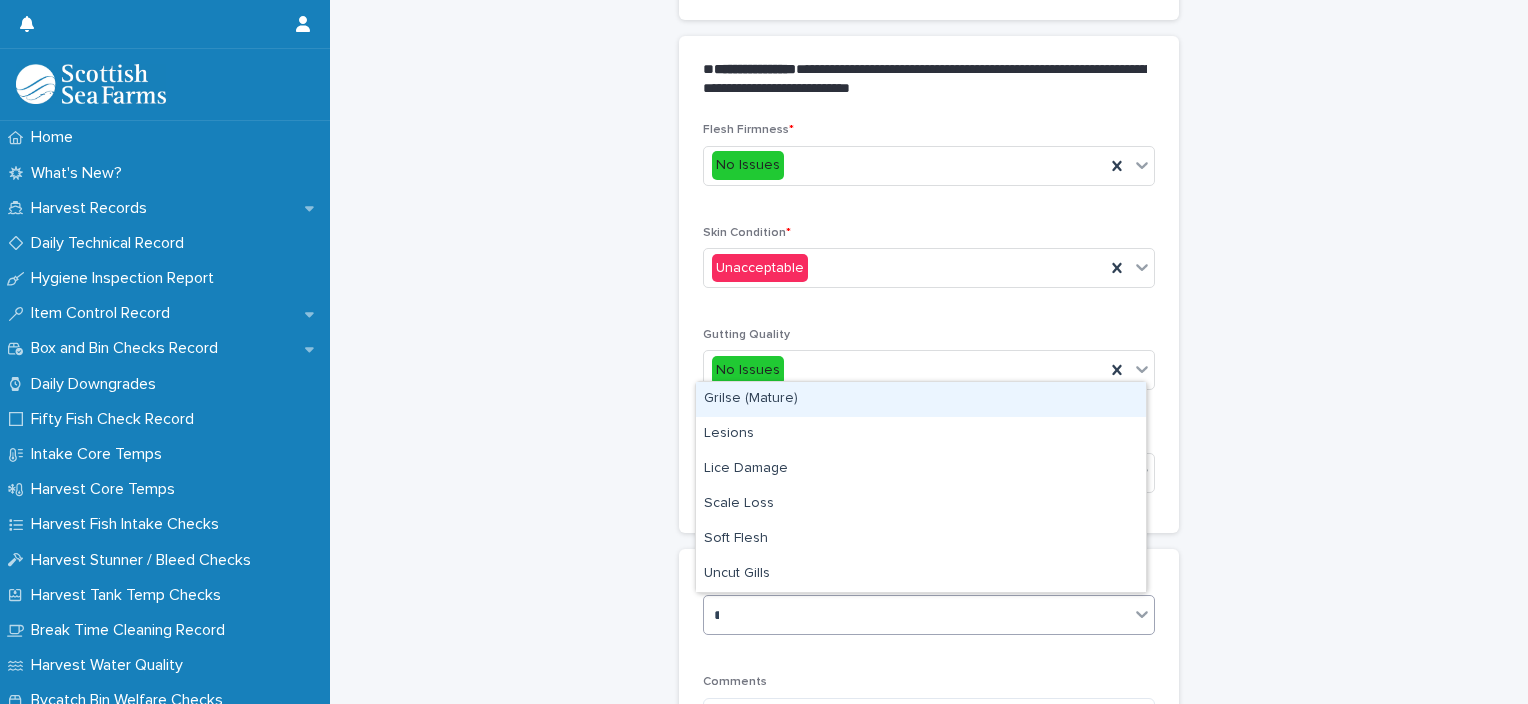 type on "**" 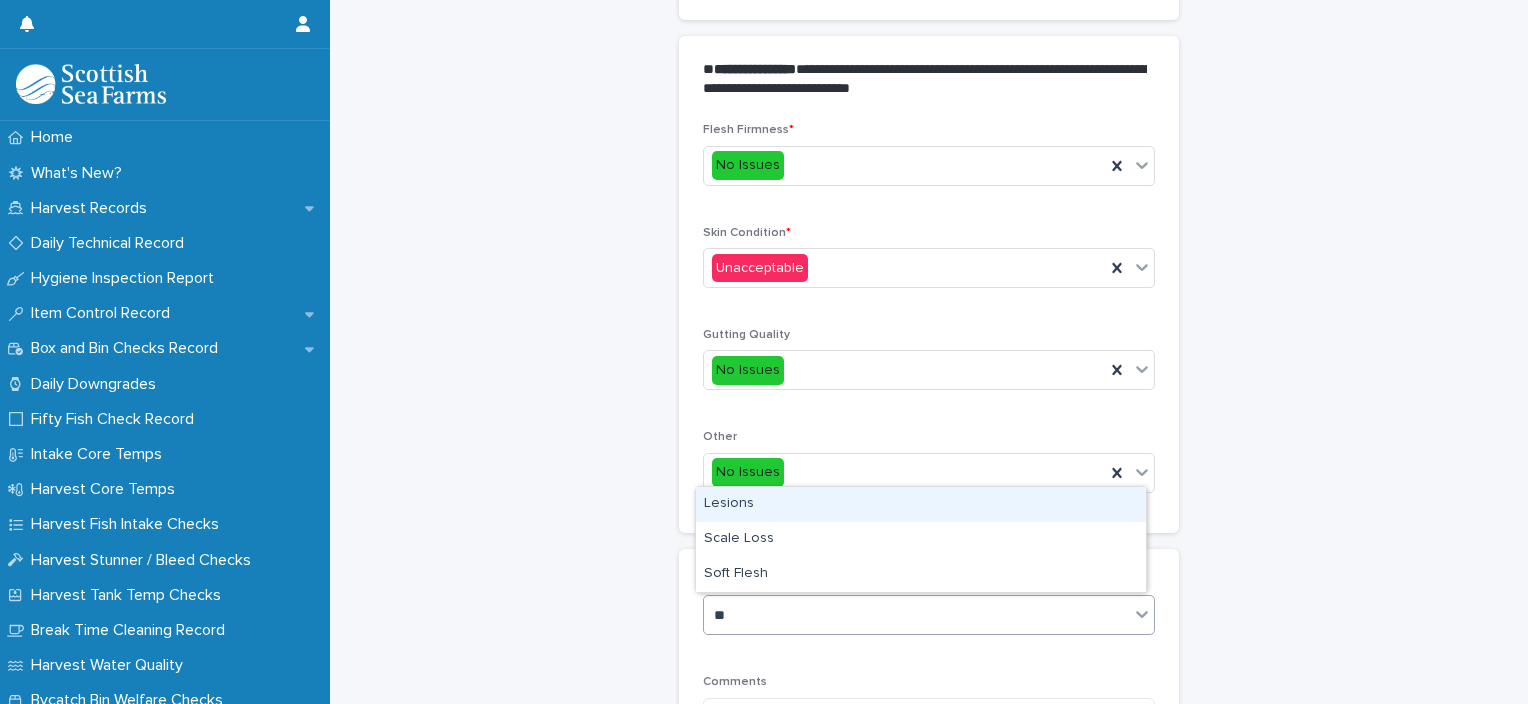 click on "Lesions" at bounding box center (921, 504) 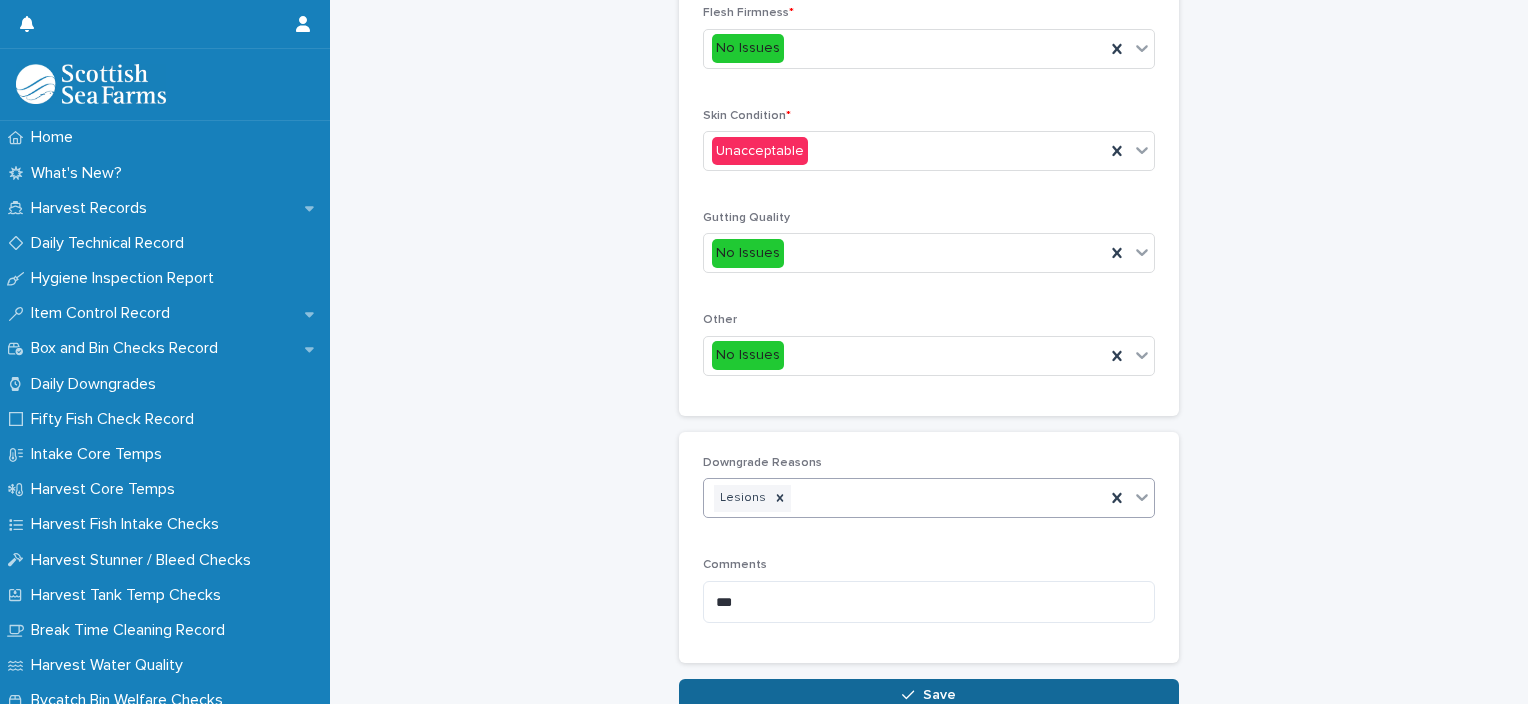 scroll, scrollTop: 911, scrollLeft: 0, axis: vertical 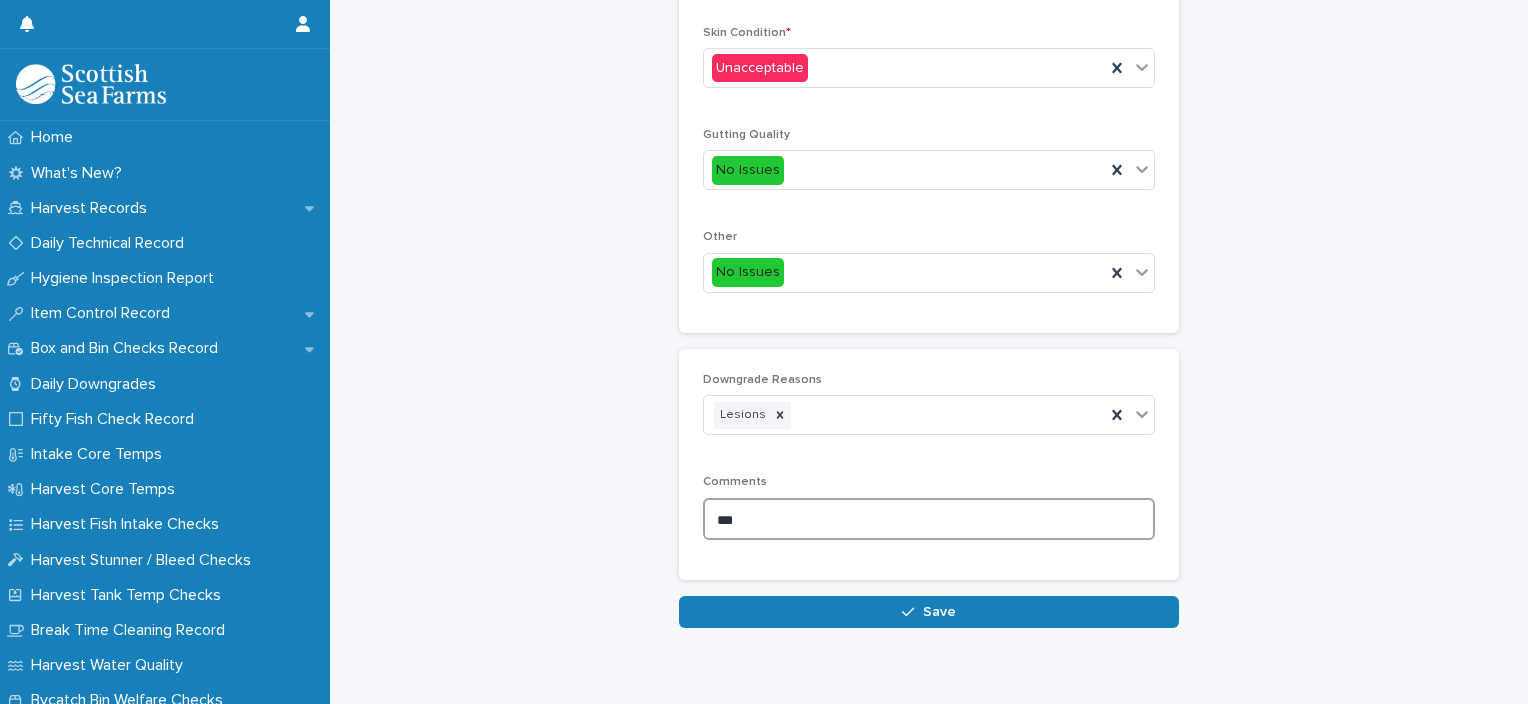 drag, startPoint x: 785, startPoint y: 517, endPoint x: 648, endPoint y: 528, distance: 137.4409 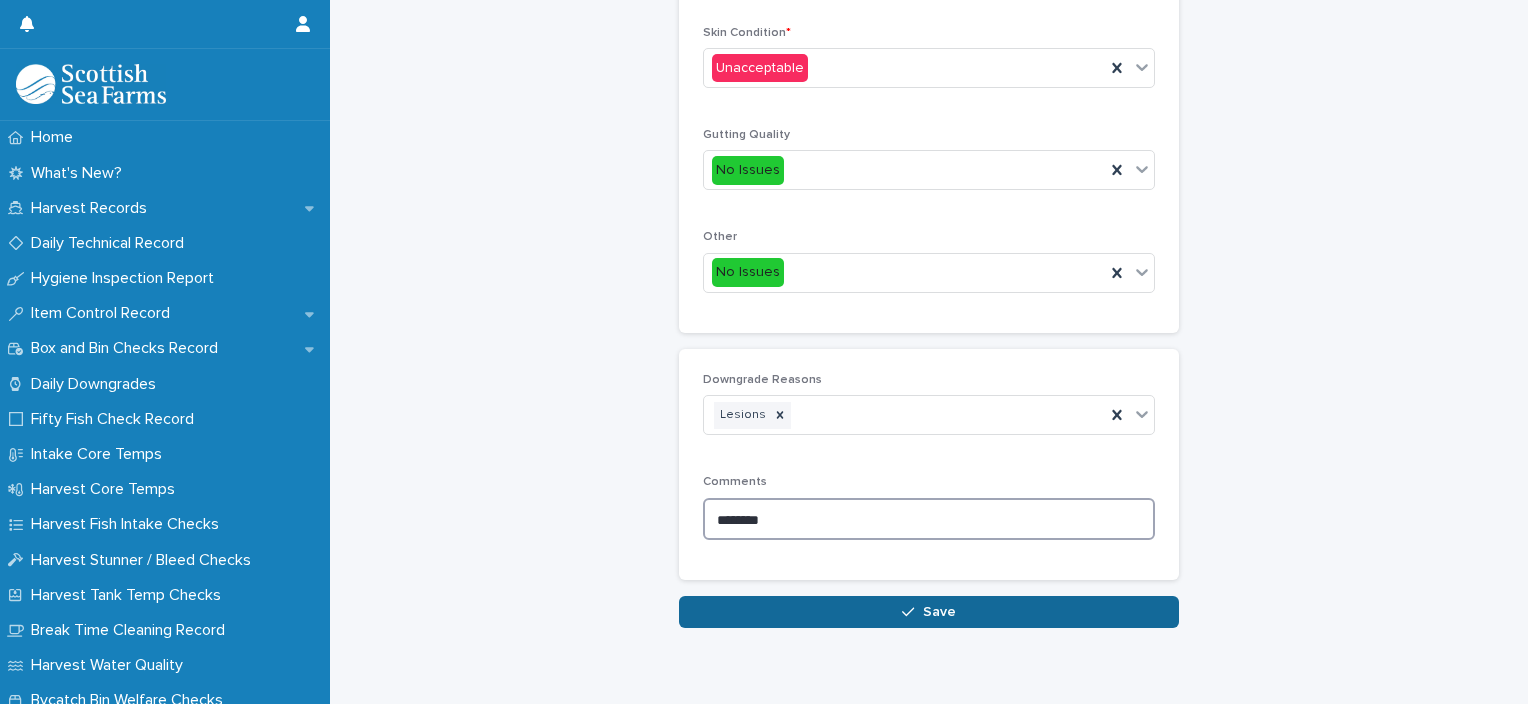 type on "********" 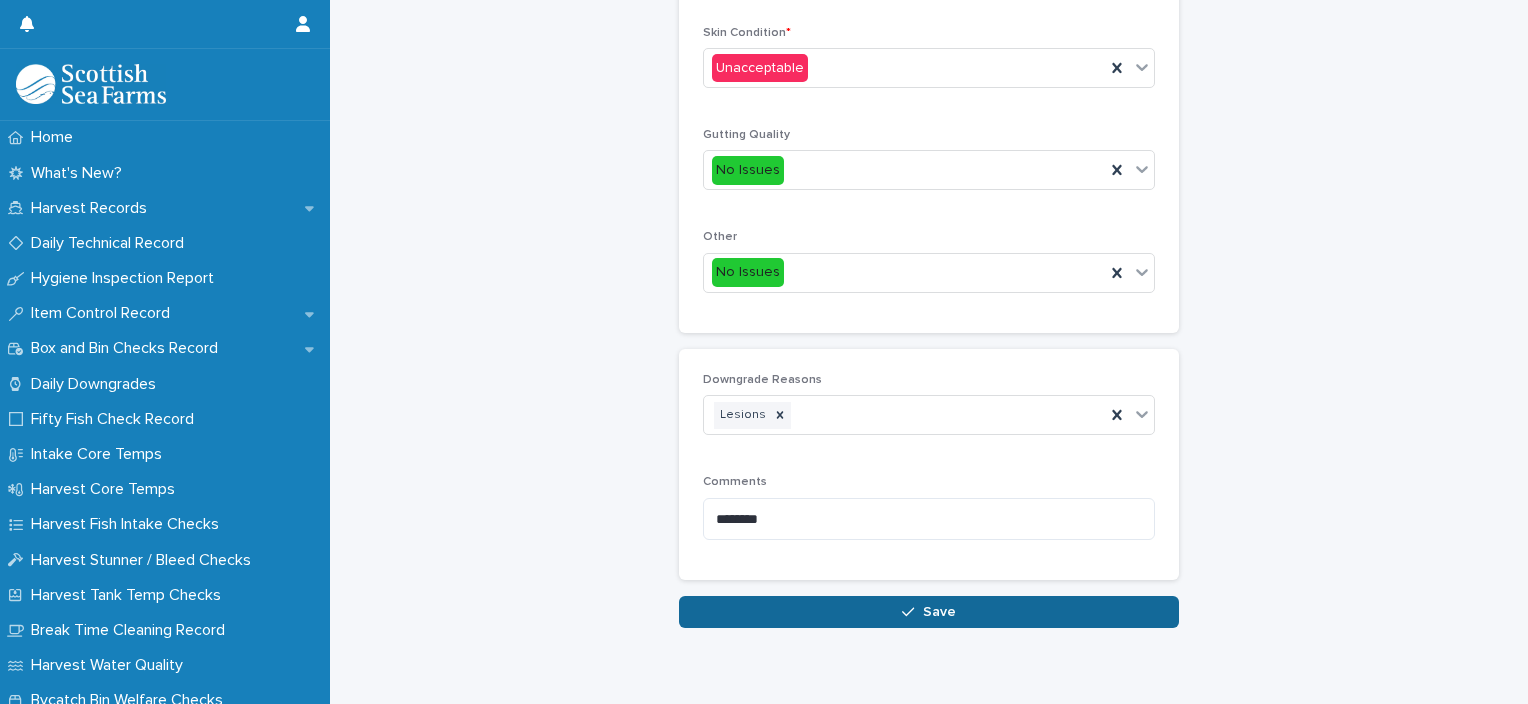click on "Save" at bounding box center (929, 612) 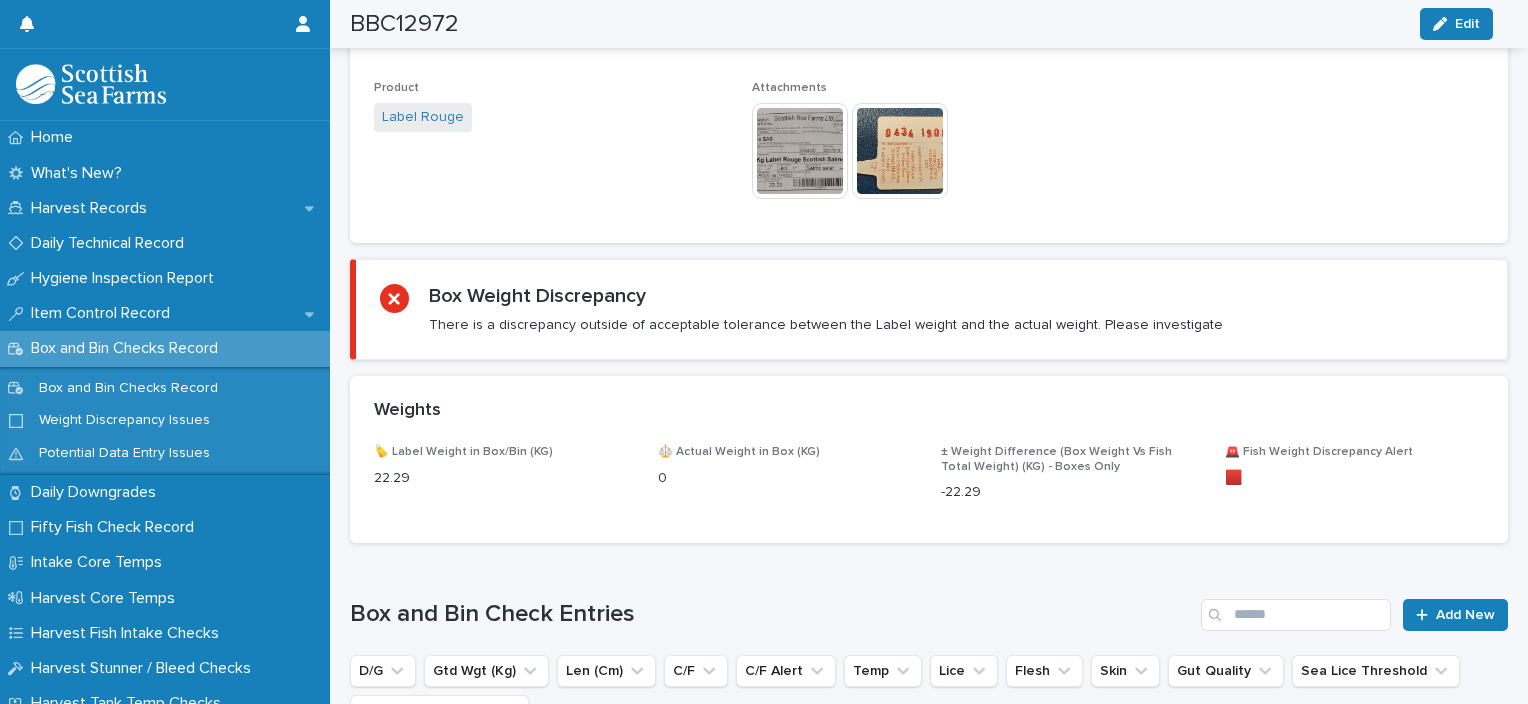scroll, scrollTop: 900, scrollLeft: 0, axis: vertical 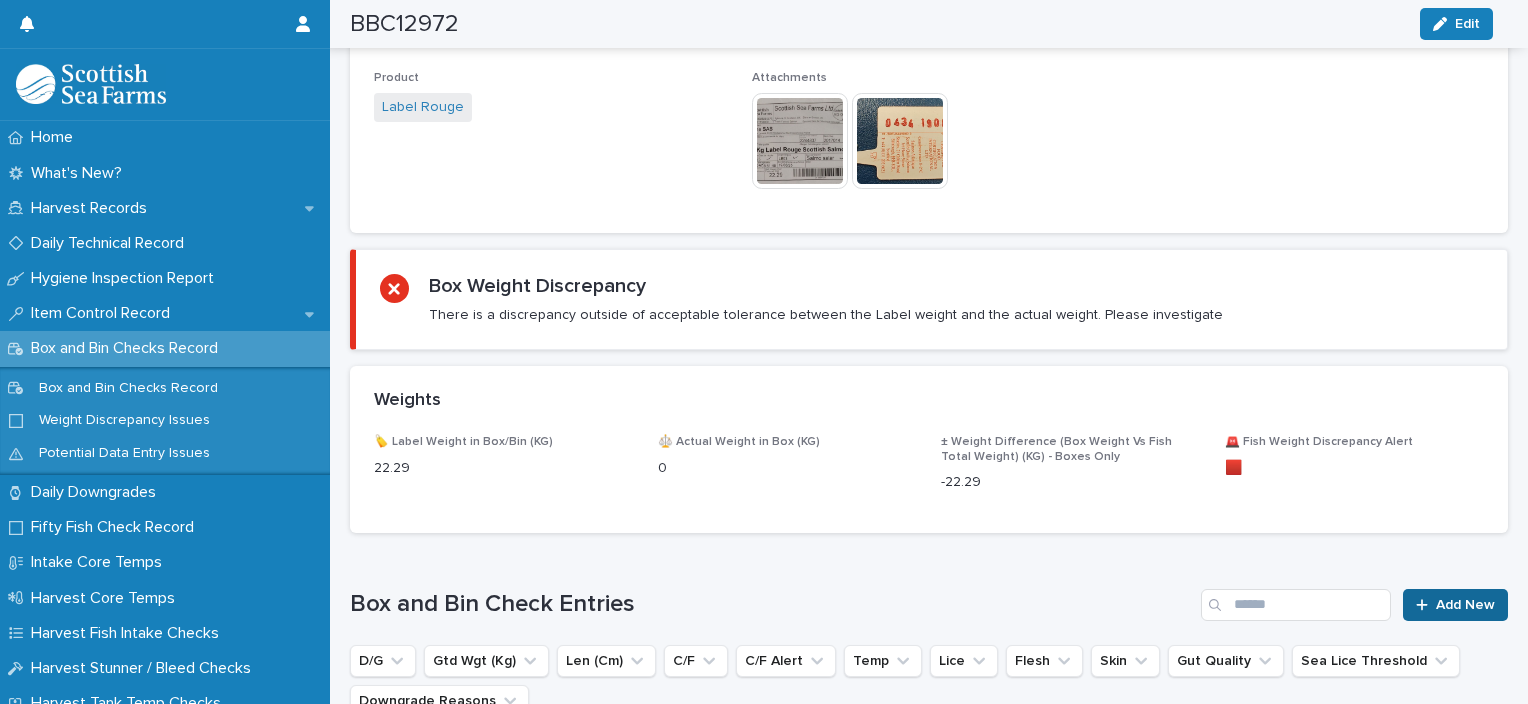 click on "Add New" at bounding box center (1465, 605) 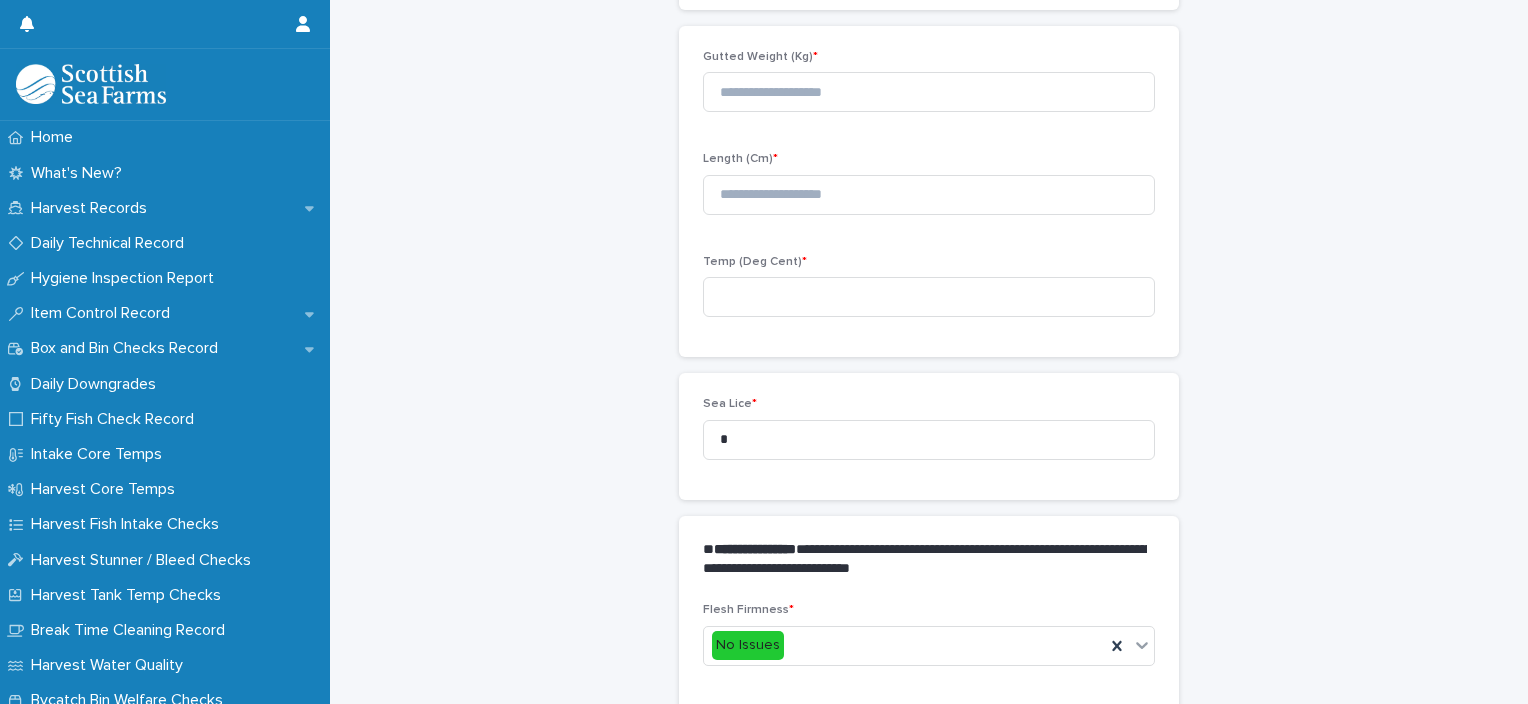 scroll, scrollTop: 202, scrollLeft: 0, axis: vertical 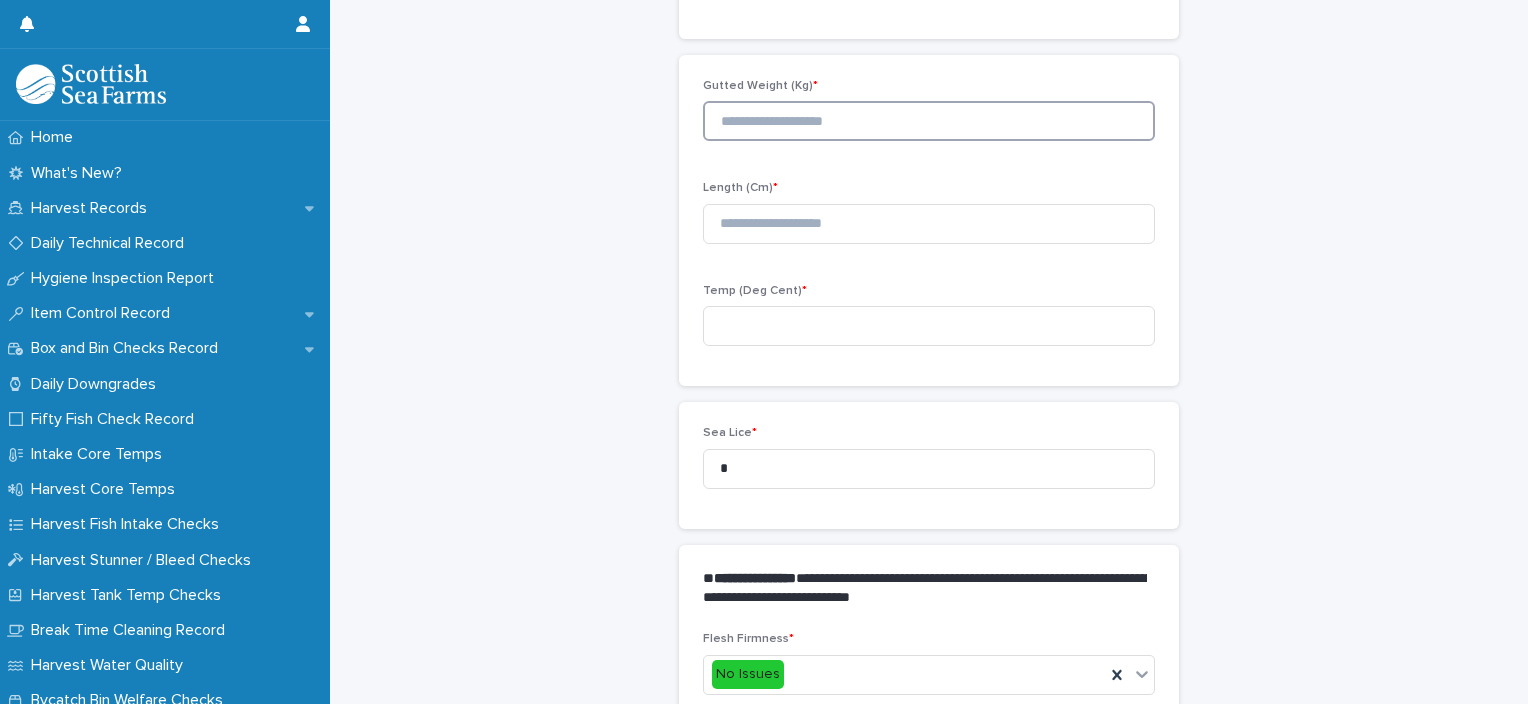 click at bounding box center (929, 121) 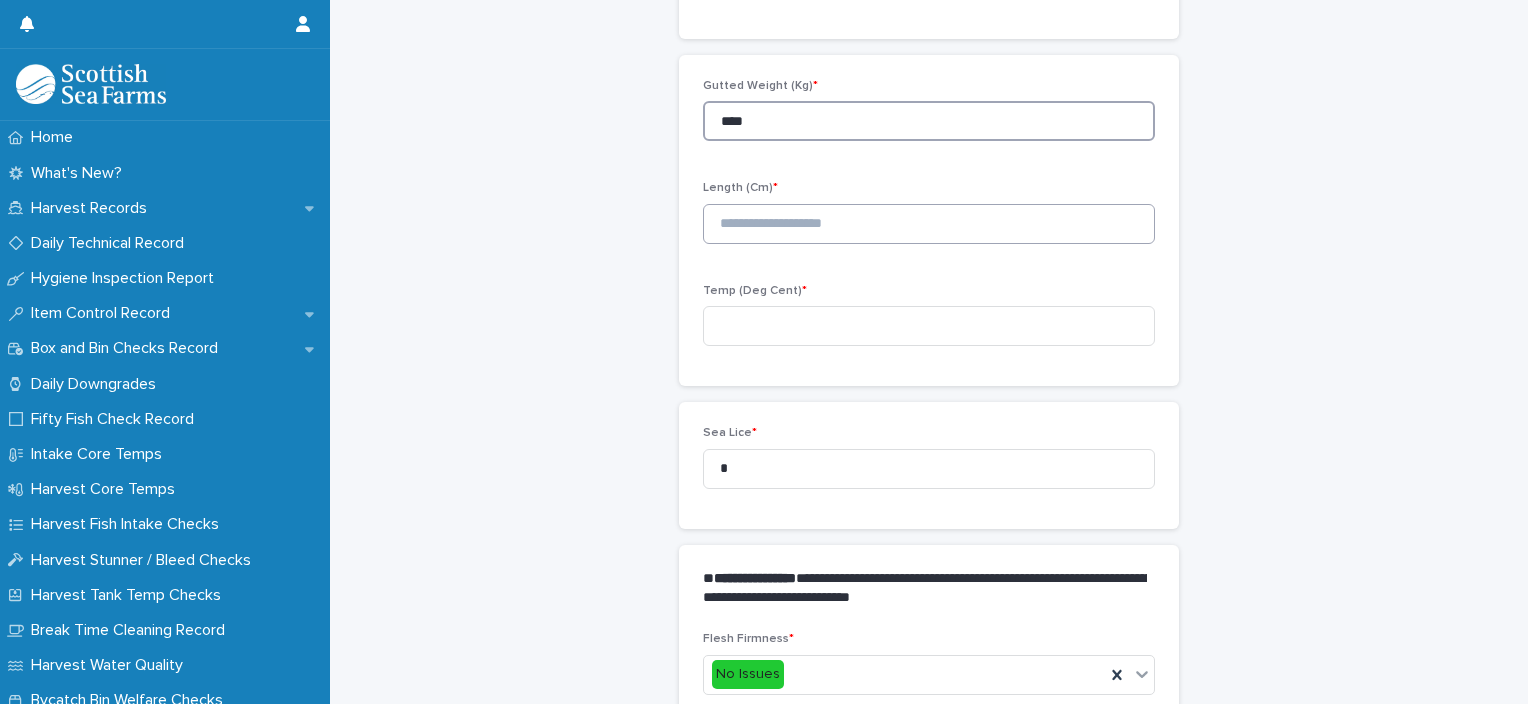 type on "****" 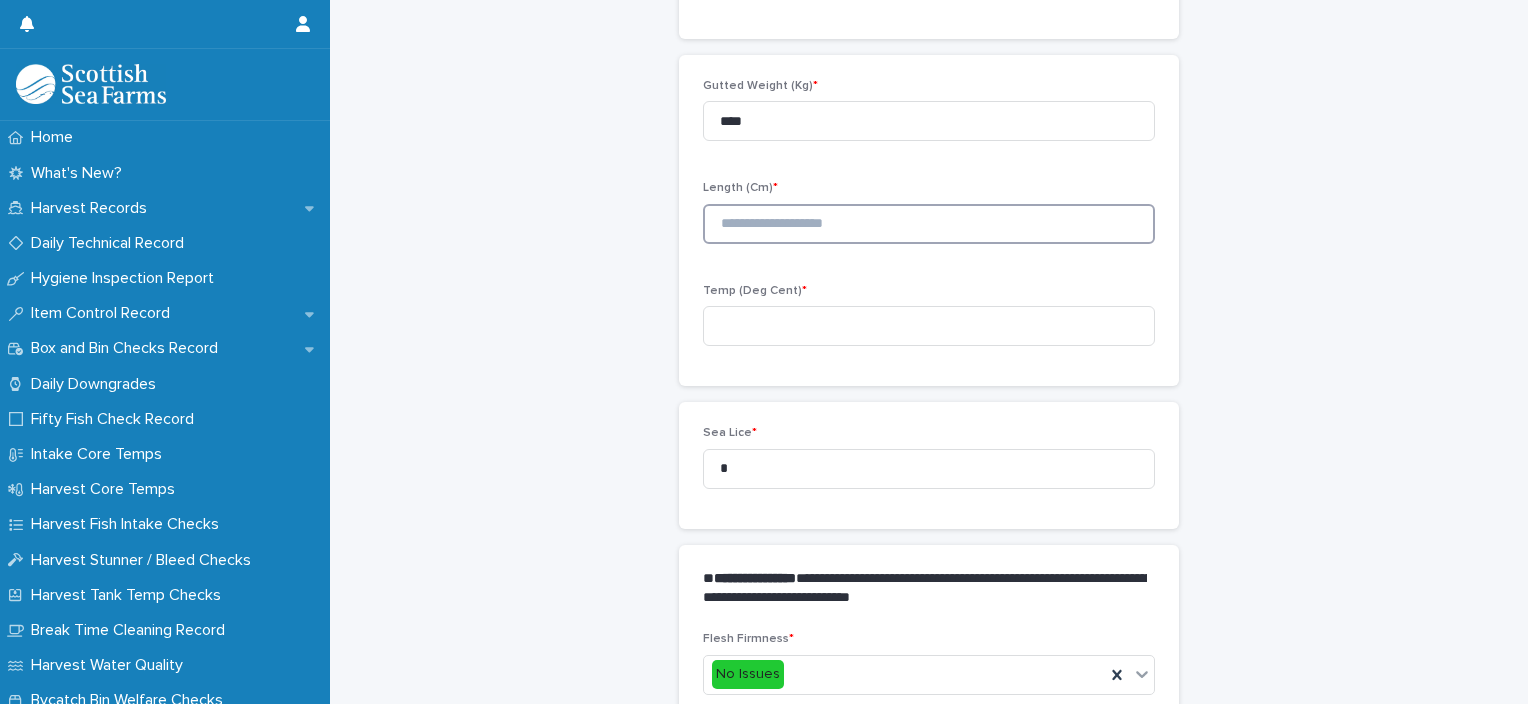 click at bounding box center [929, 224] 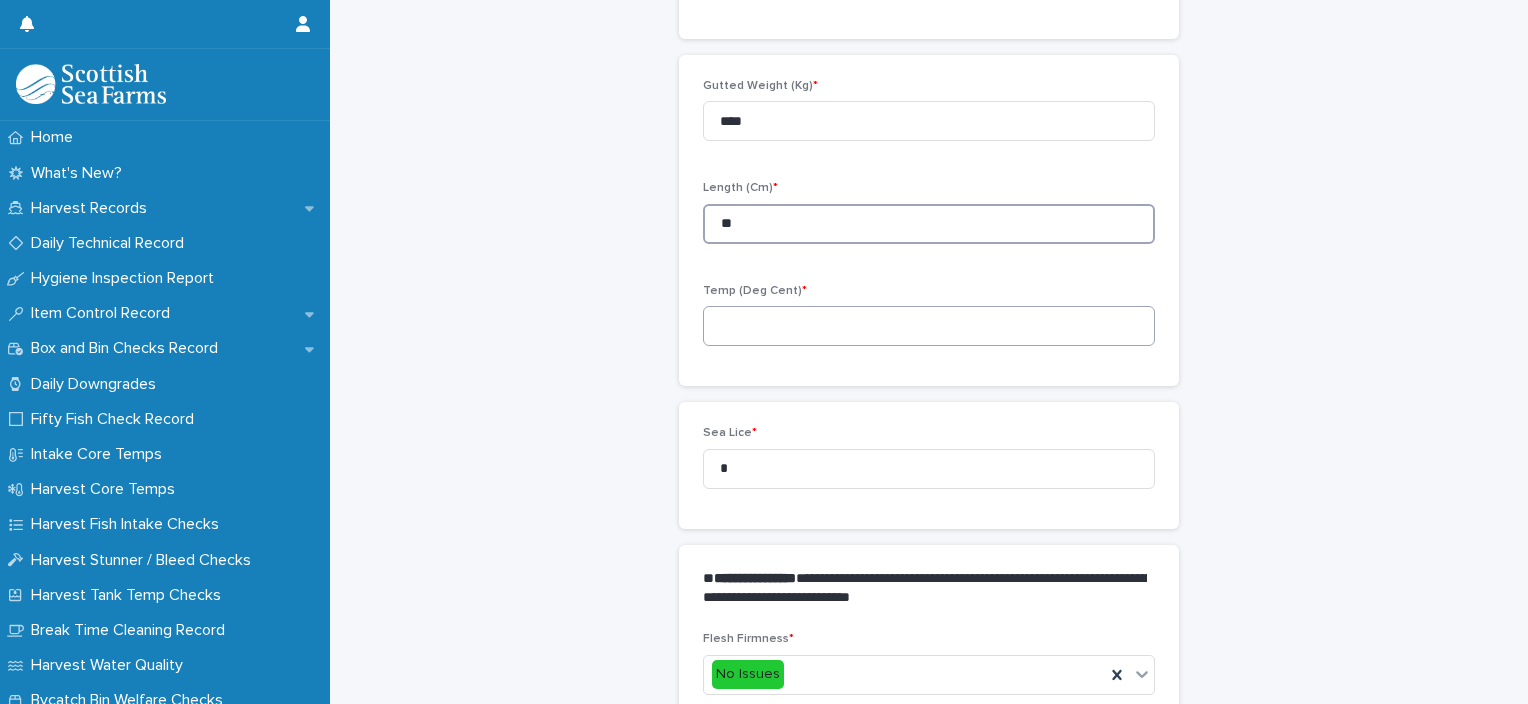 type on "**" 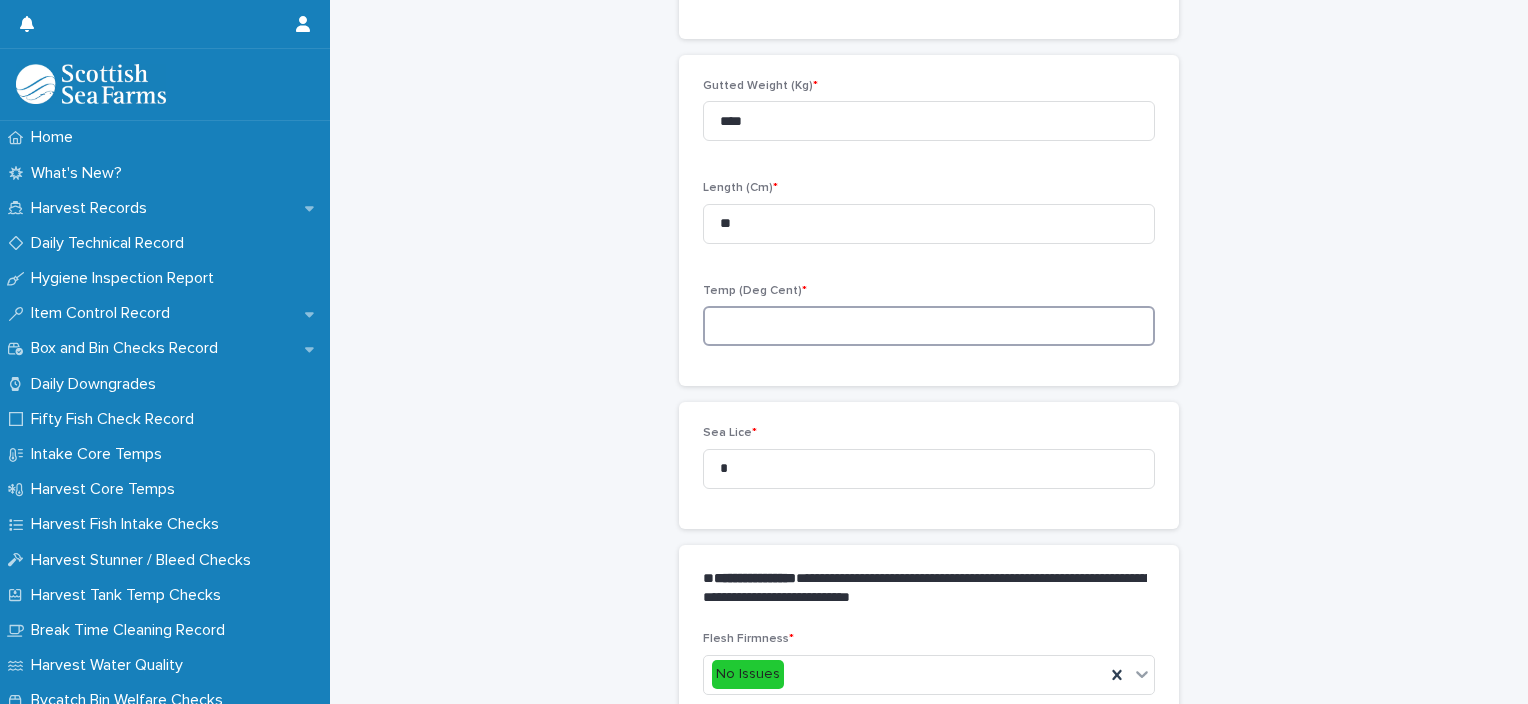 click at bounding box center (929, 326) 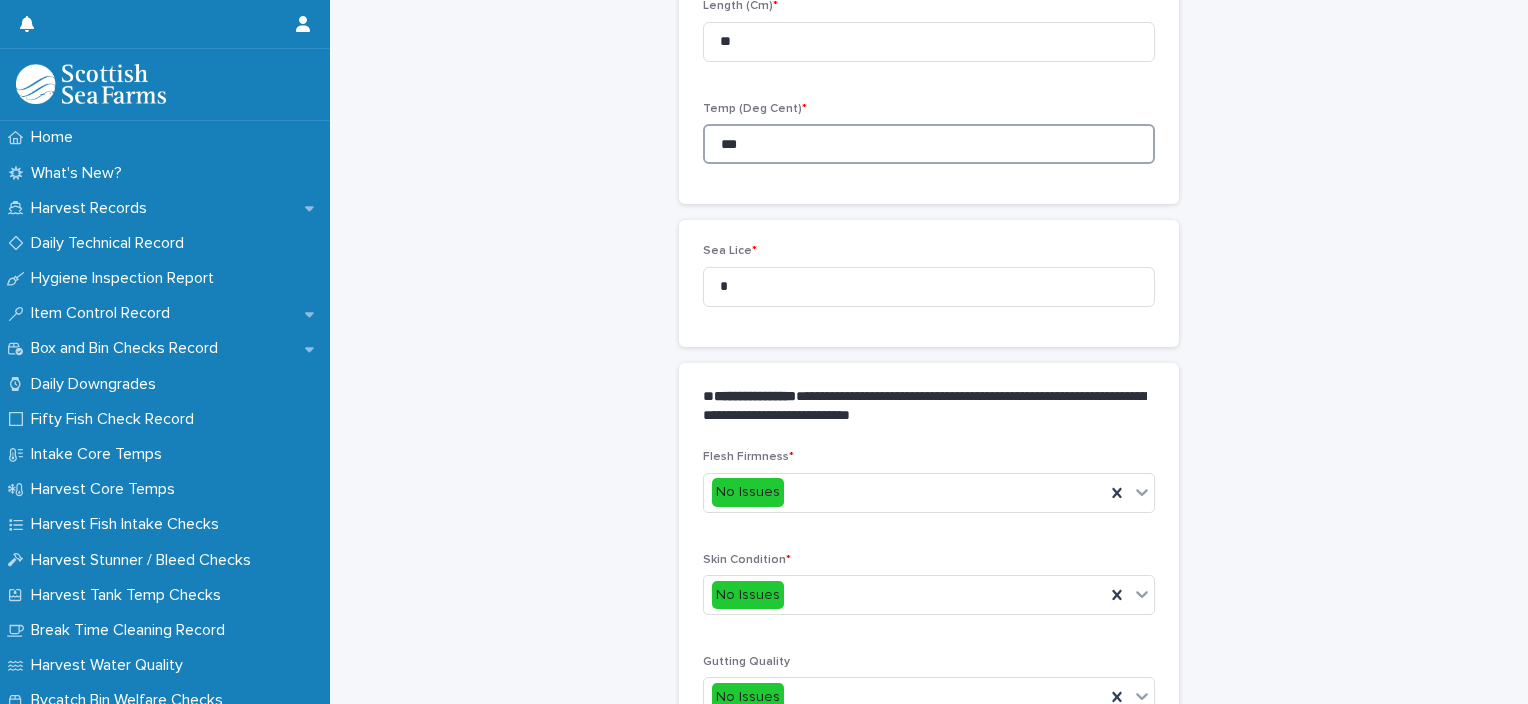 scroll, scrollTop: 402, scrollLeft: 0, axis: vertical 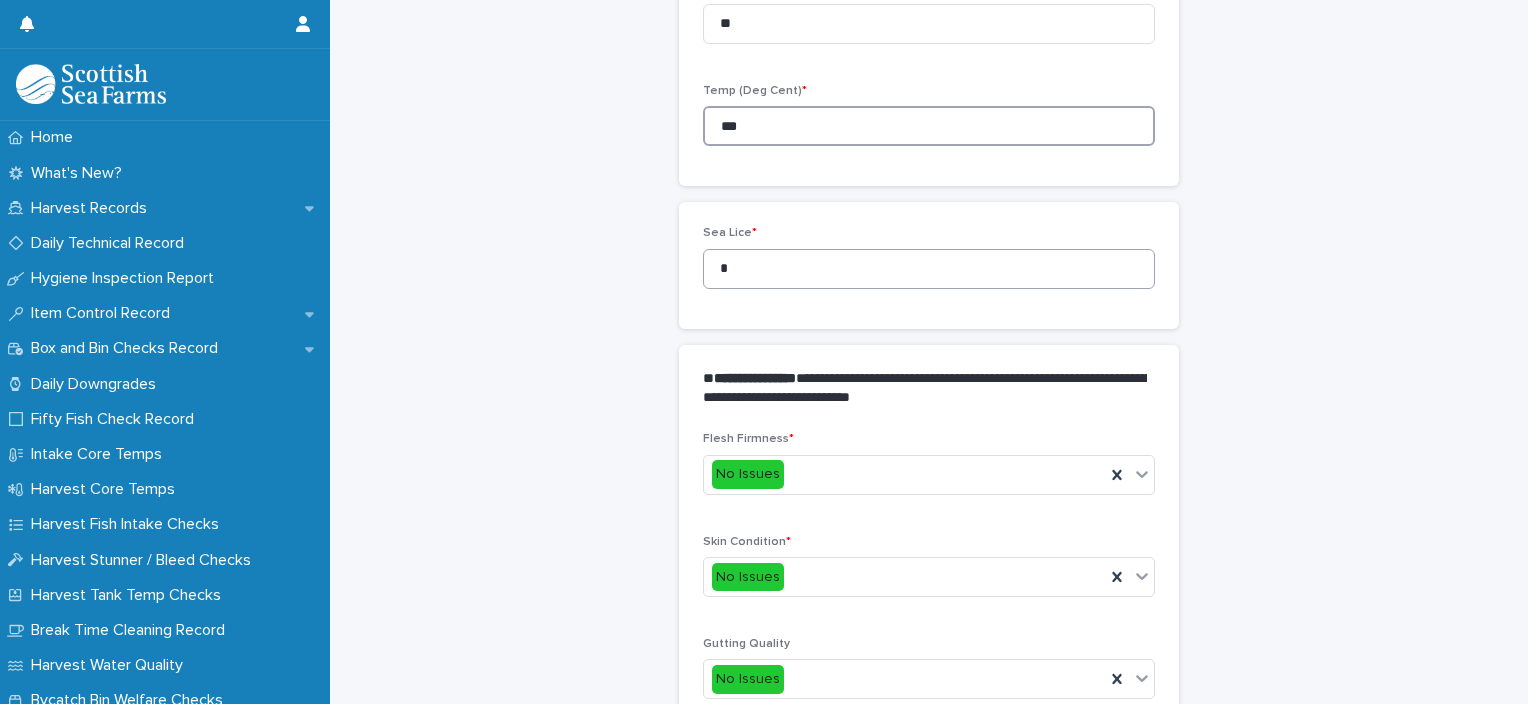 type on "***" 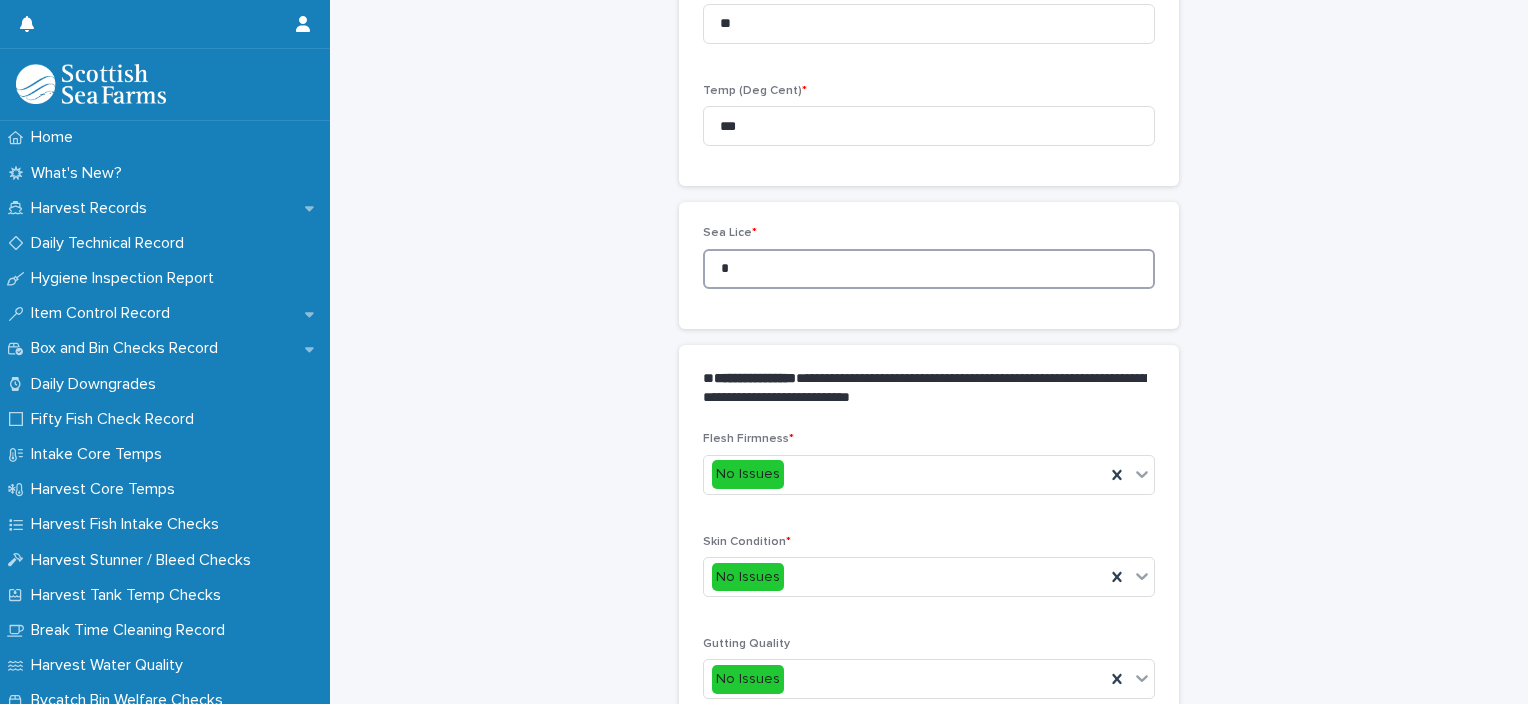 drag, startPoint x: 712, startPoint y: 280, endPoint x: 697, endPoint y: 276, distance: 15.524175 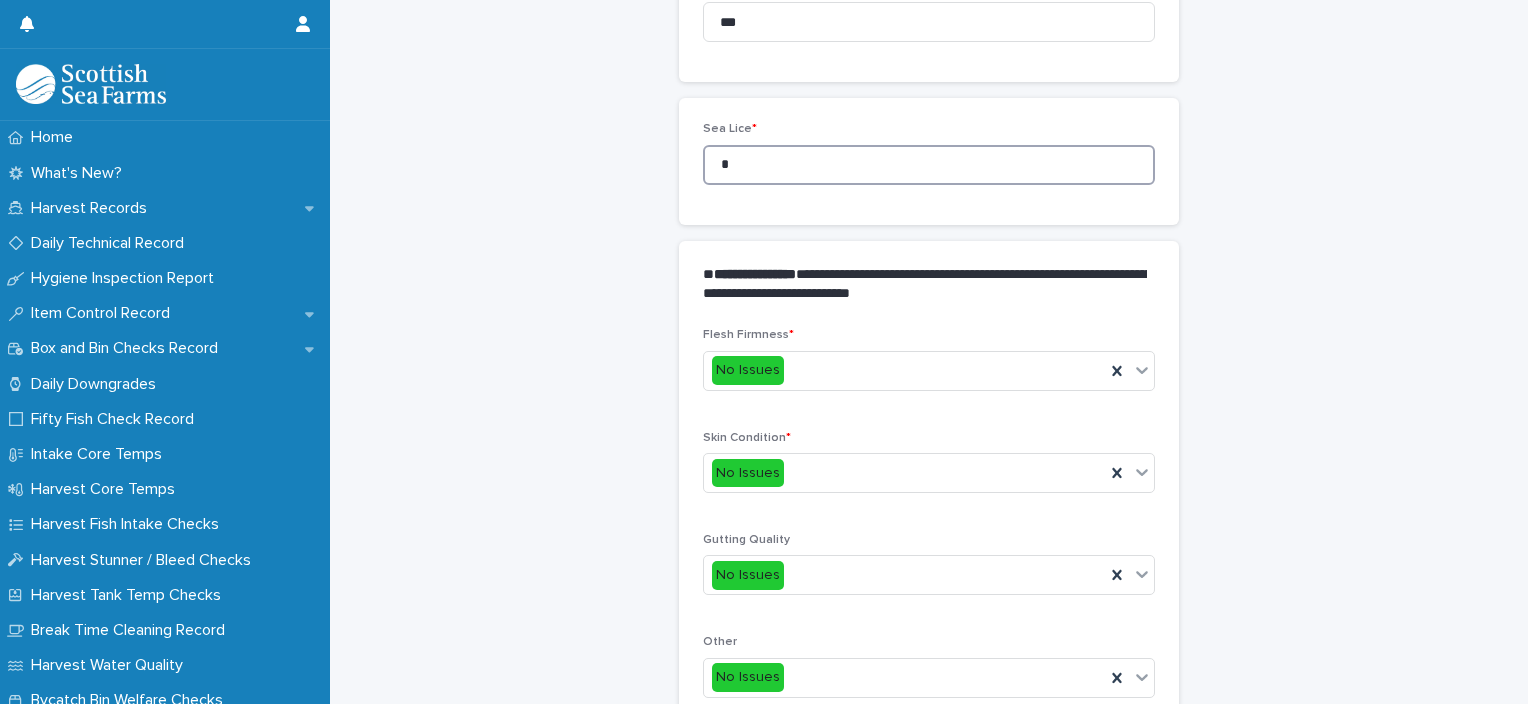scroll, scrollTop: 948, scrollLeft: 0, axis: vertical 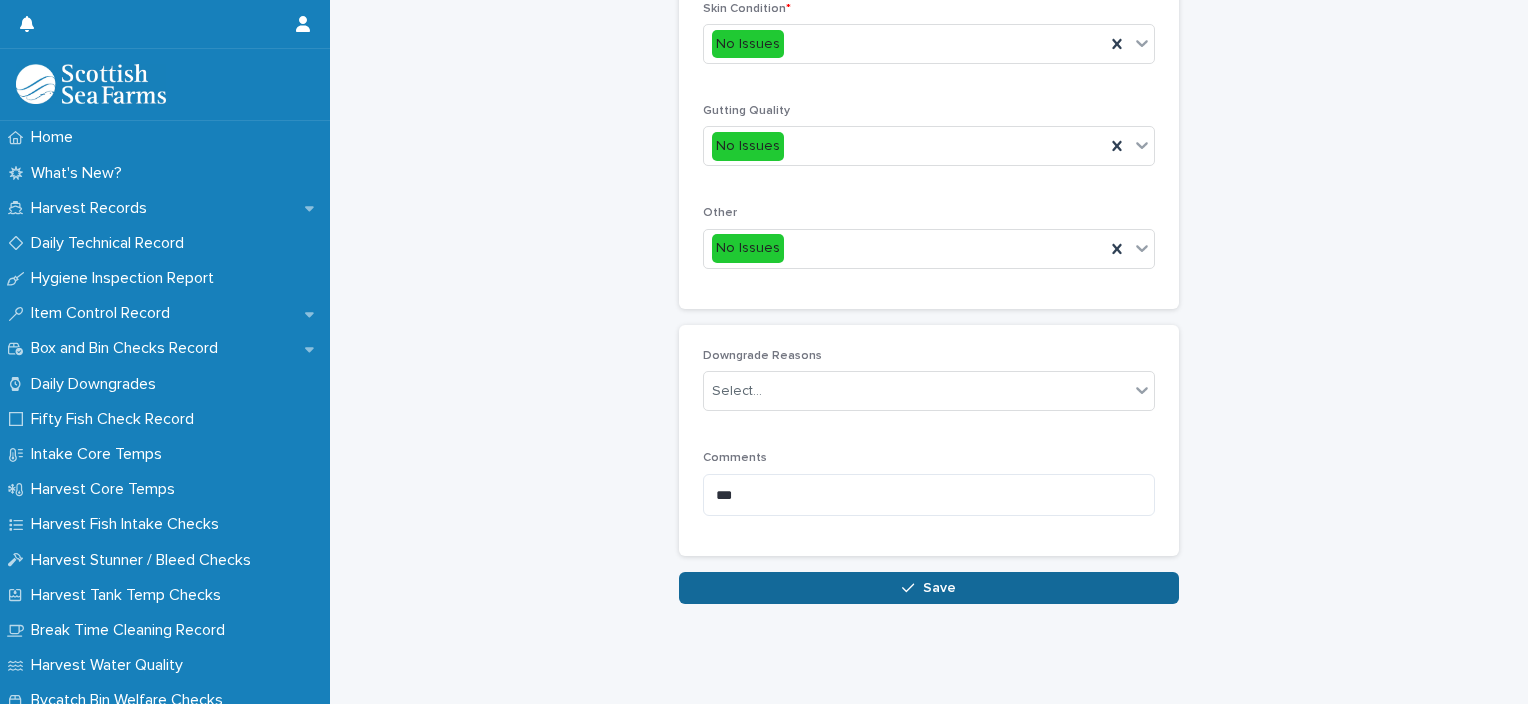 type on "*" 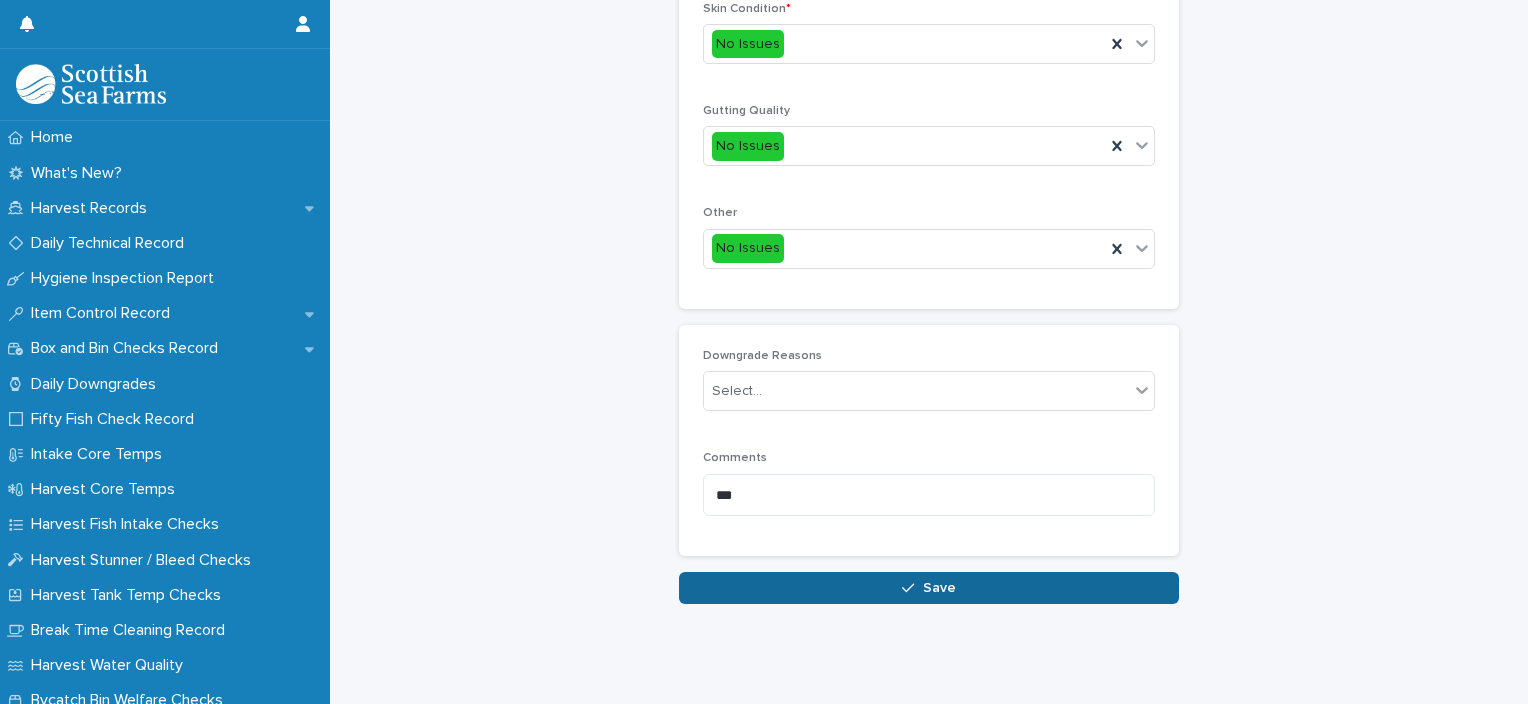 click on "Save" at bounding box center (929, 588) 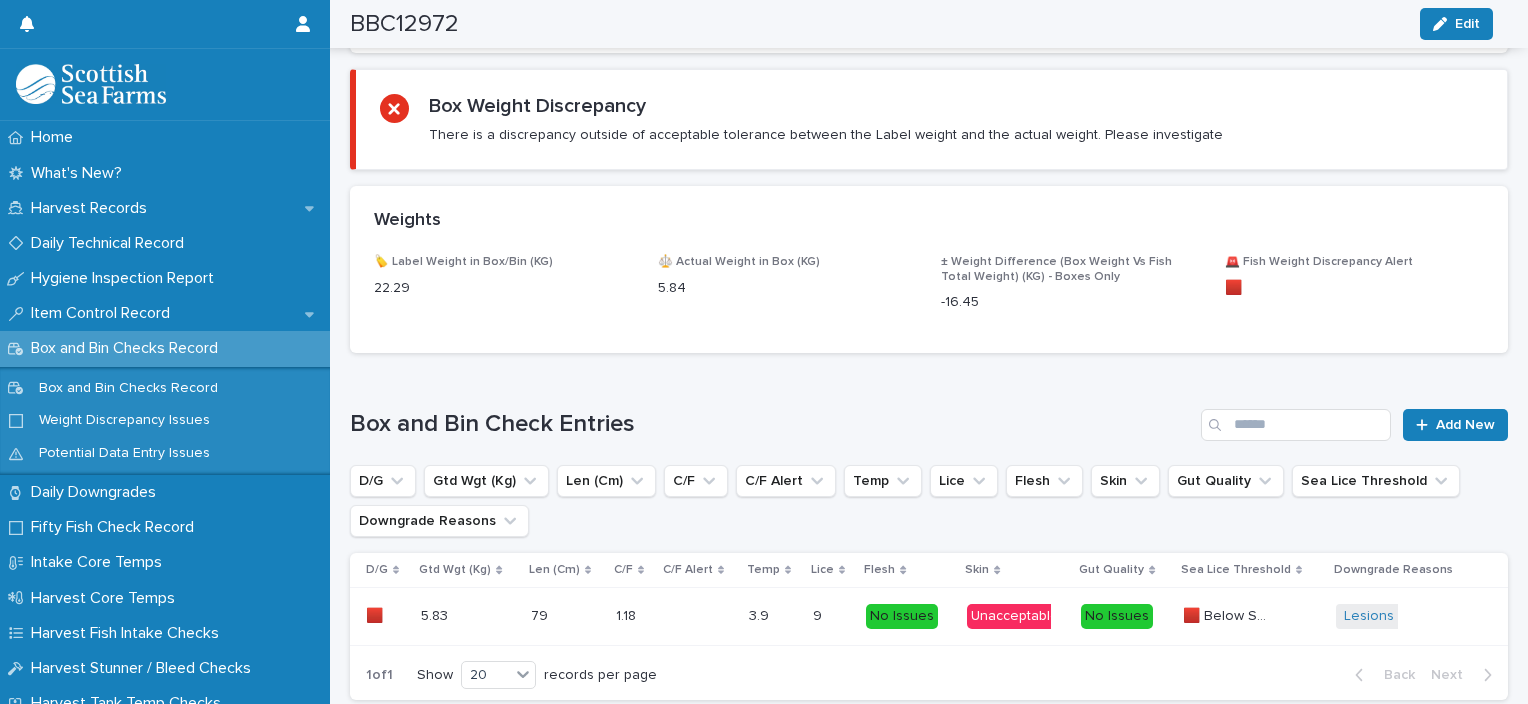 scroll, scrollTop: 1137, scrollLeft: 0, axis: vertical 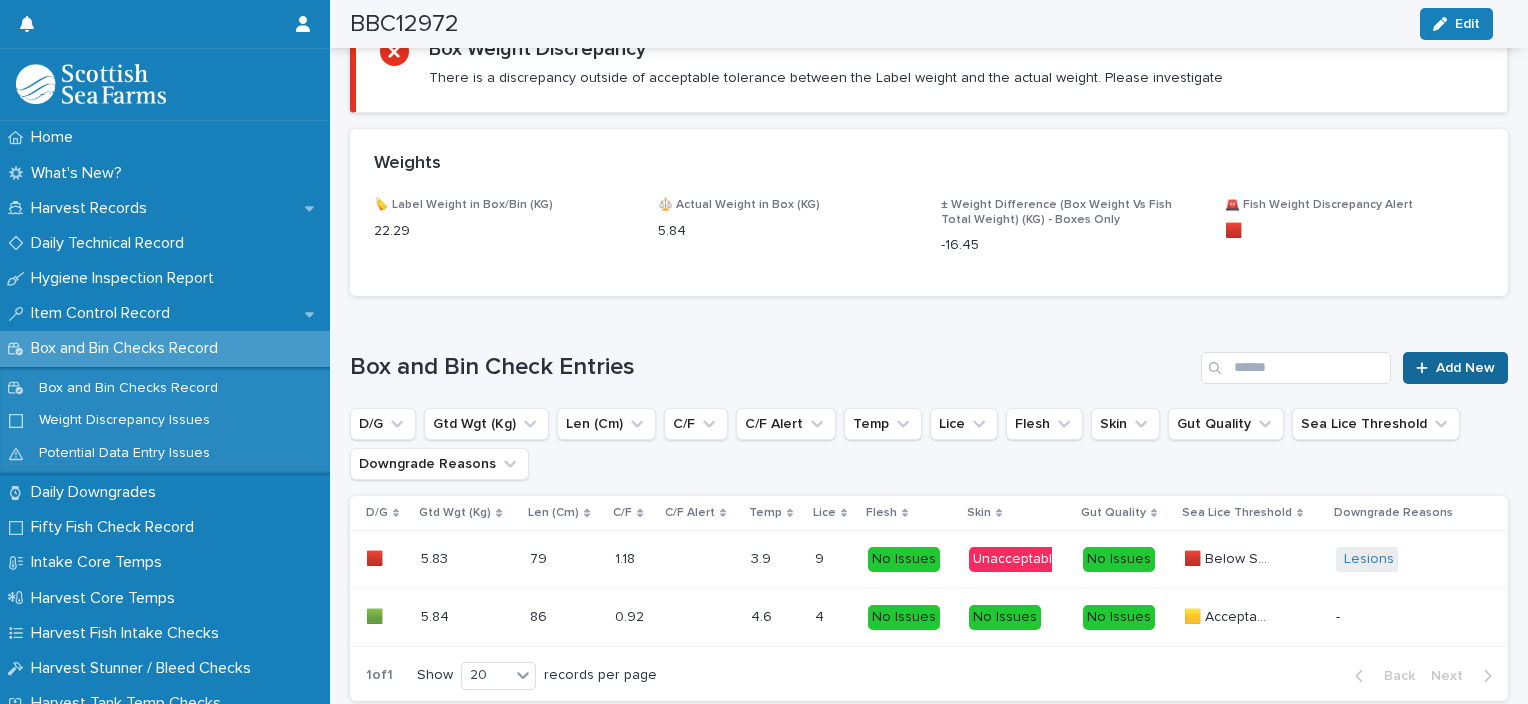 click on "Add New" at bounding box center (1455, 368) 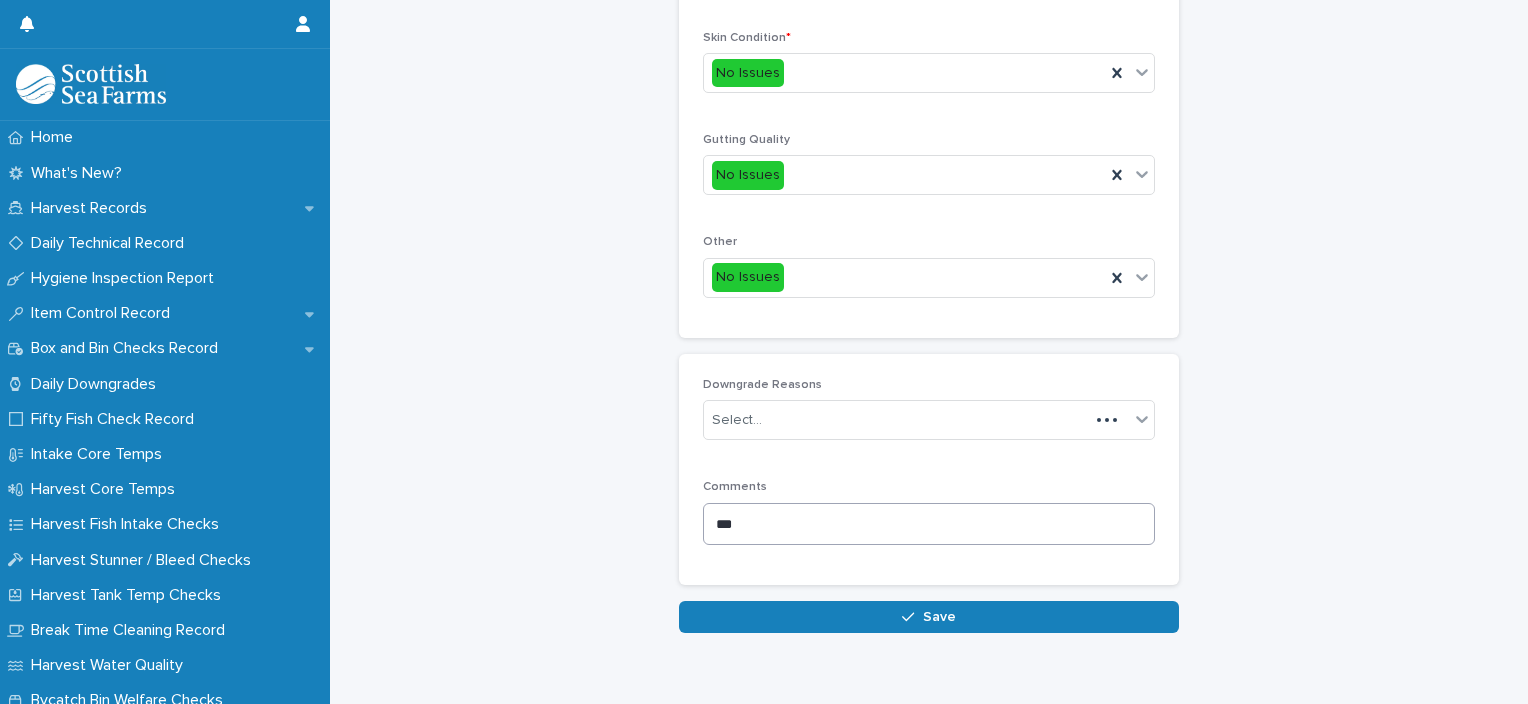 scroll, scrollTop: 111, scrollLeft: 0, axis: vertical 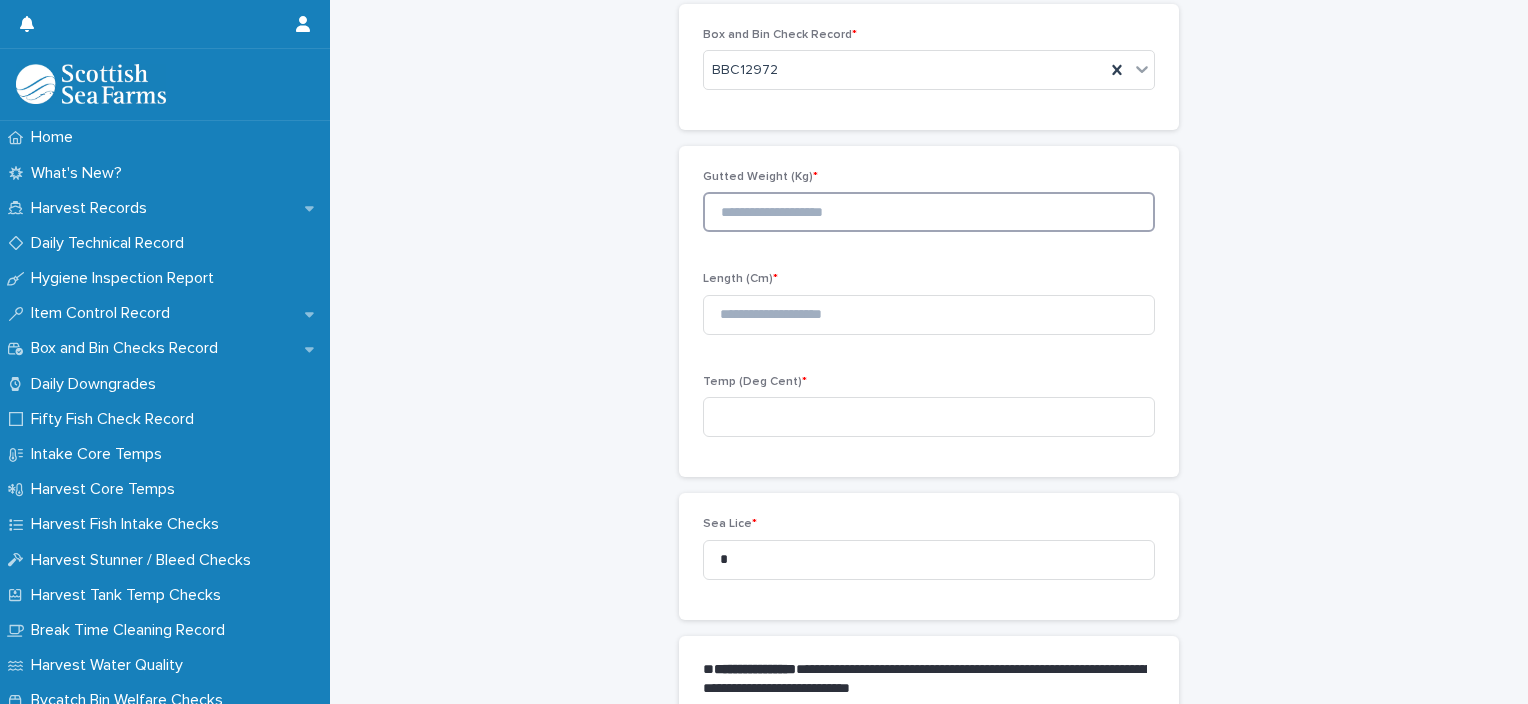 click at bounding box center [929, 212] 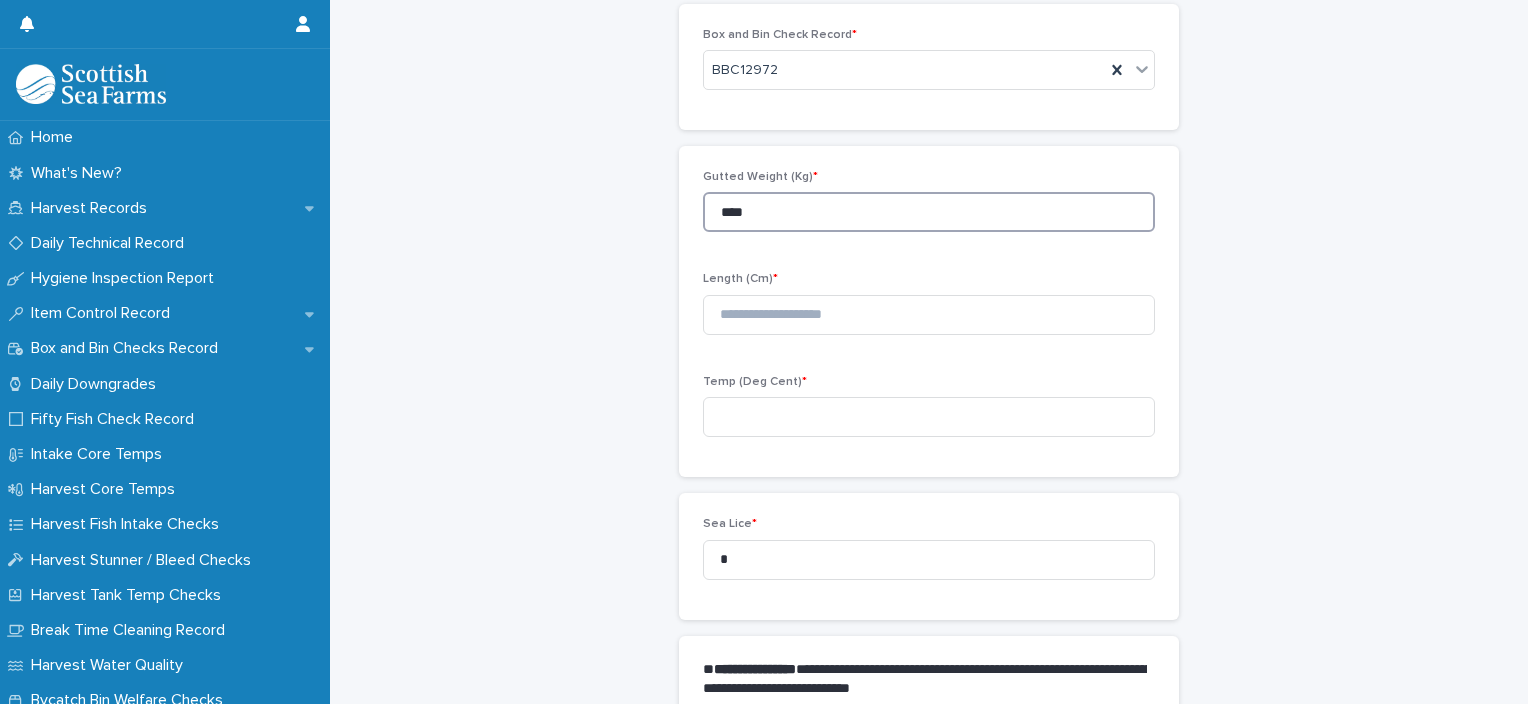 type on "****" 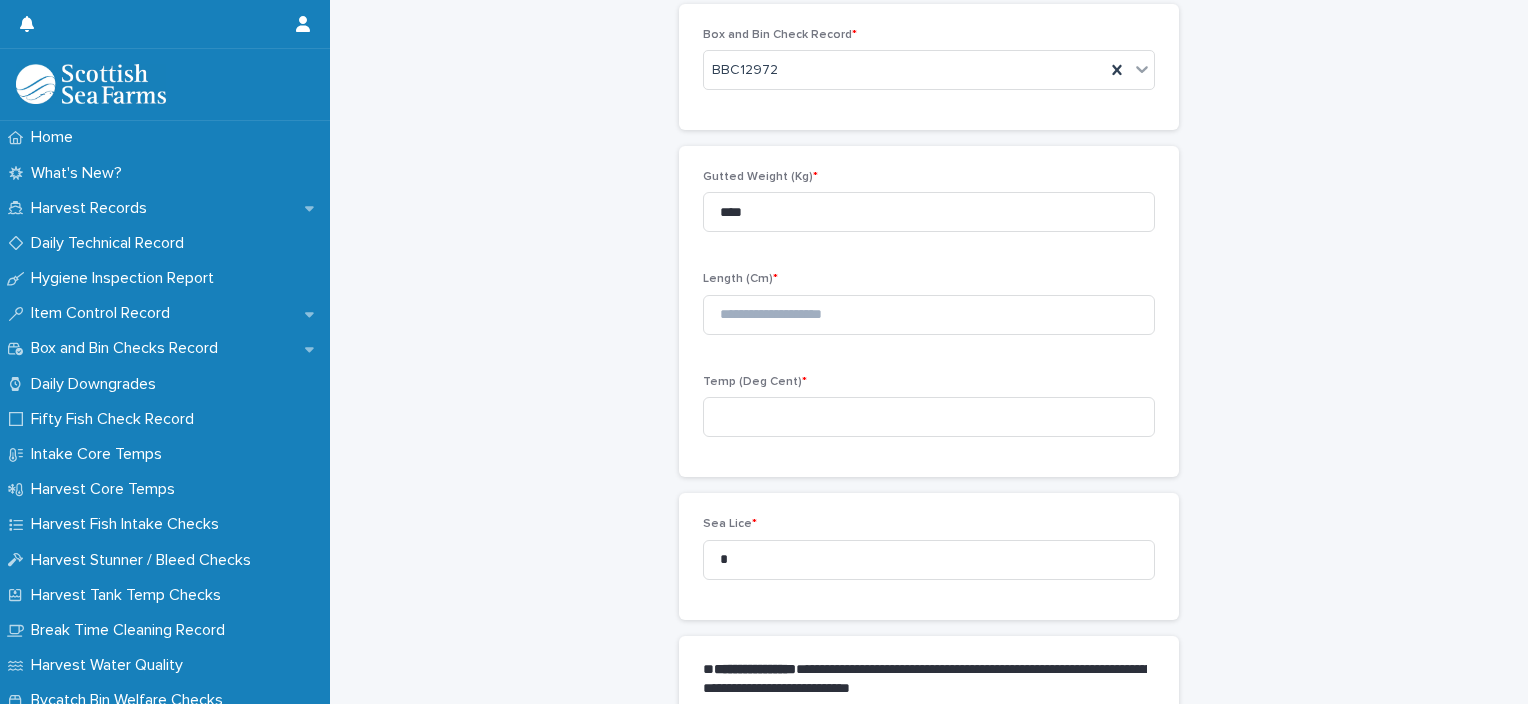 click on "Gutted Weight (Kg) * **** Length (Cm) * Temp (Deg Cent) *" at bounding box center (929, 311) 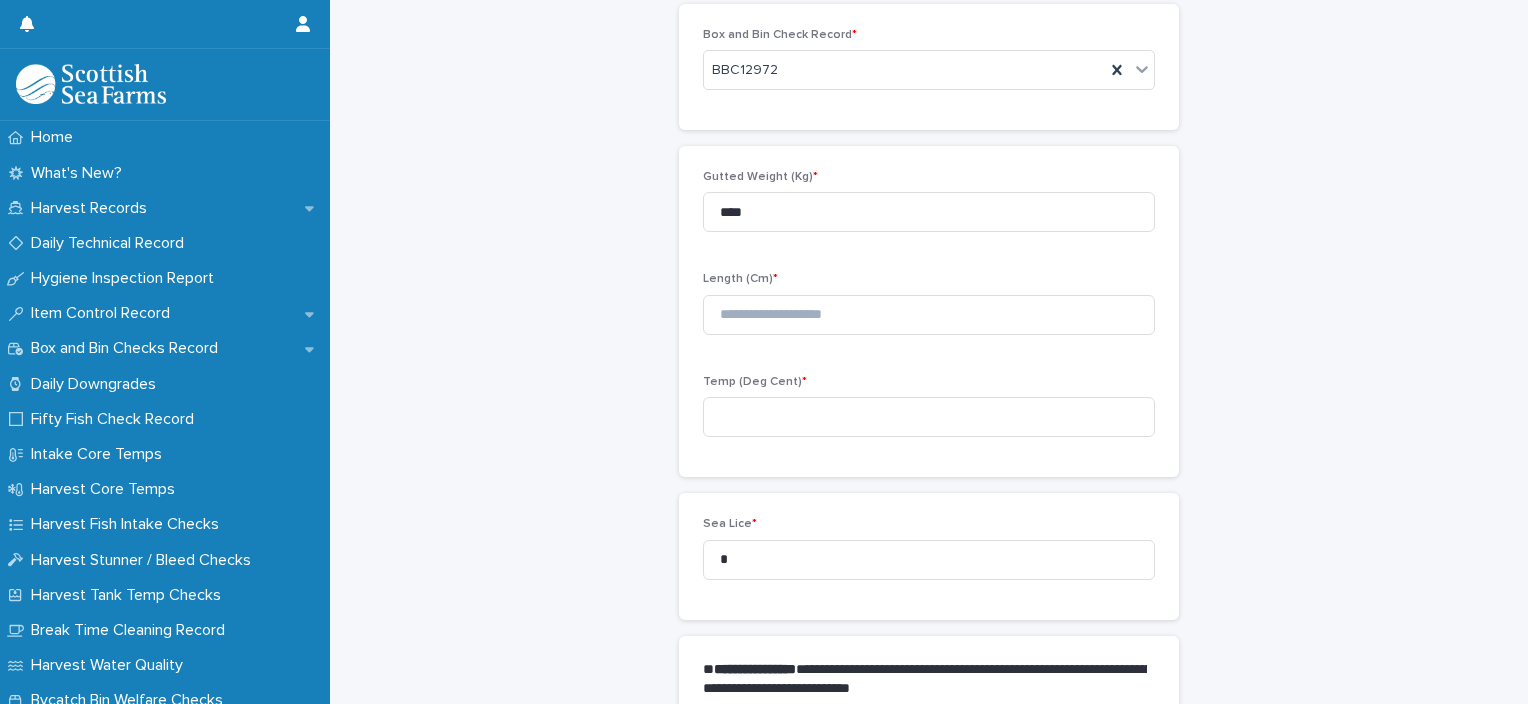 click on "Length (Cm) *" at bounding box center (929, 279) 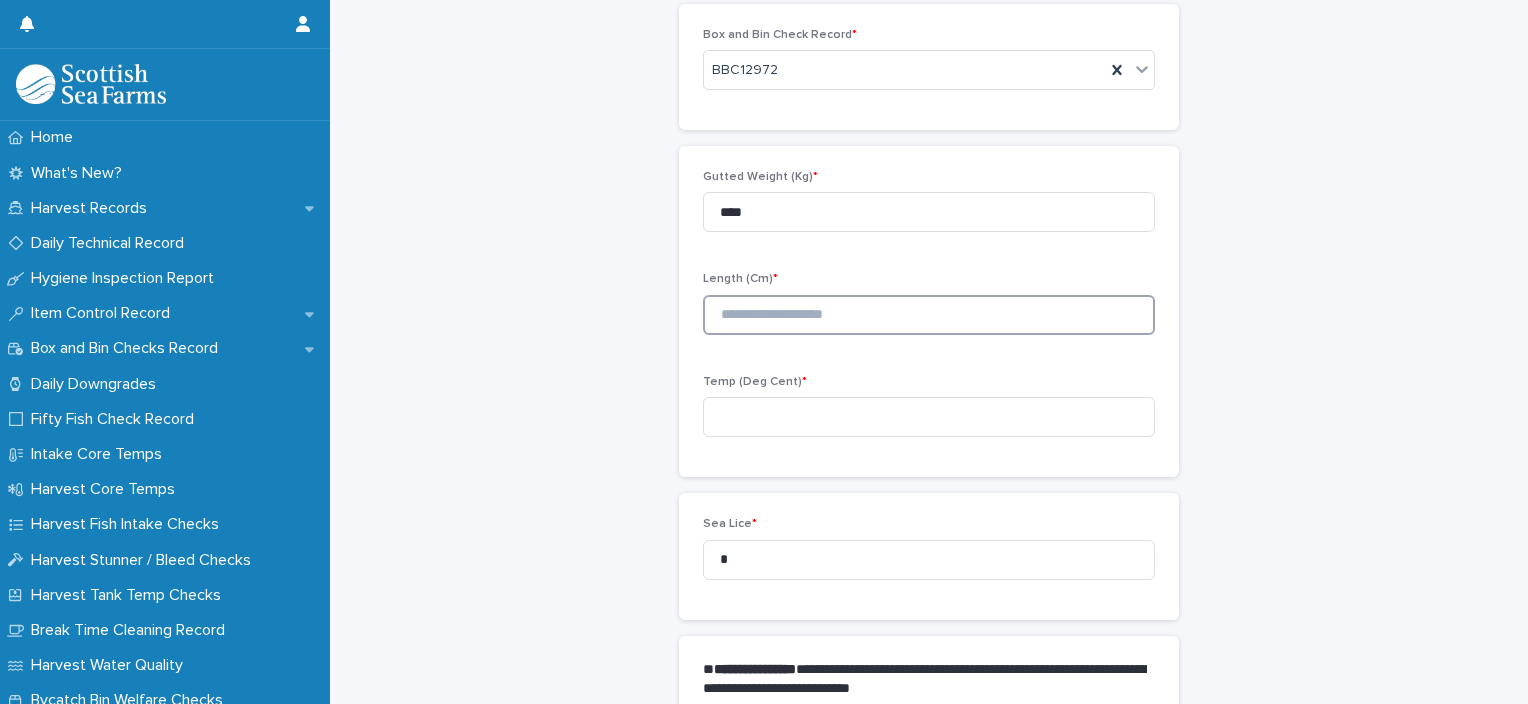 click at bounding box center (929, 315) 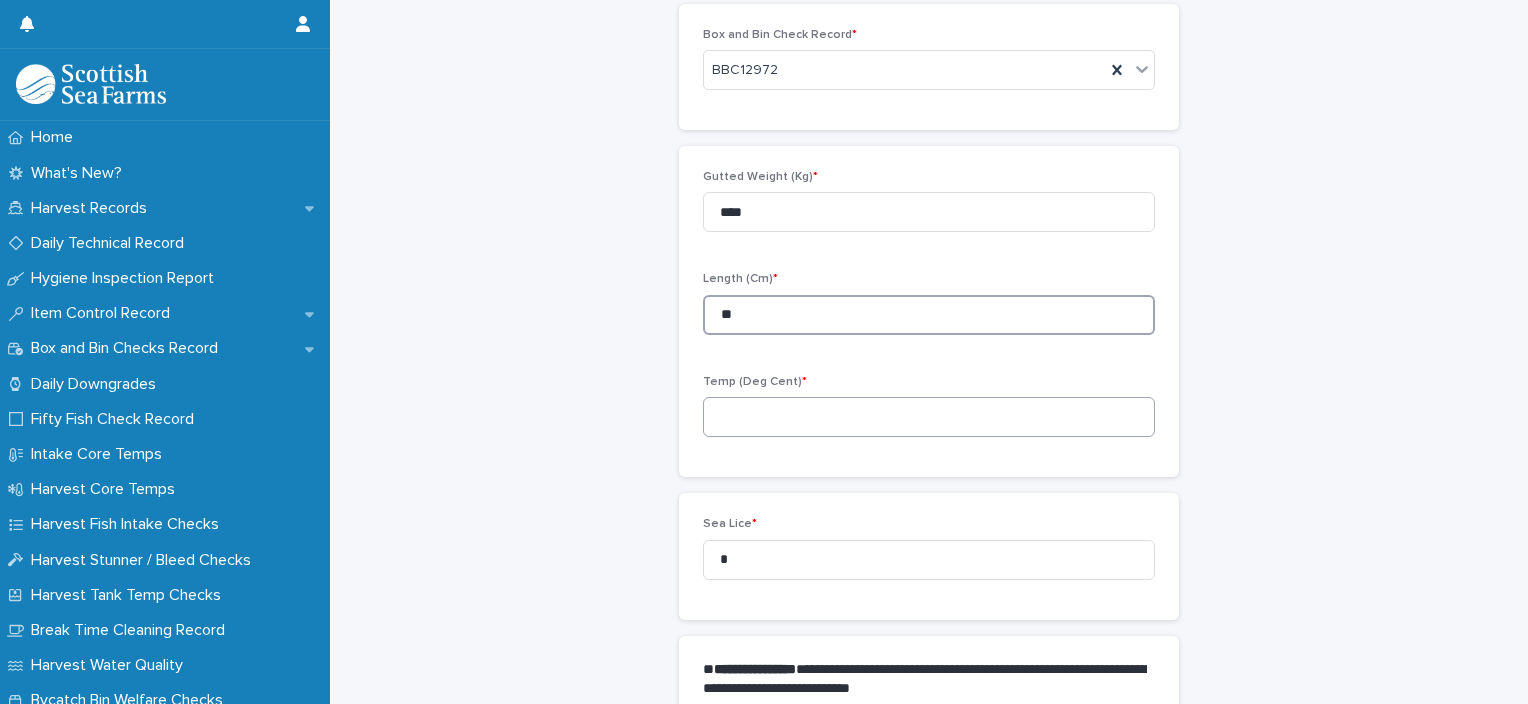 type on "**" 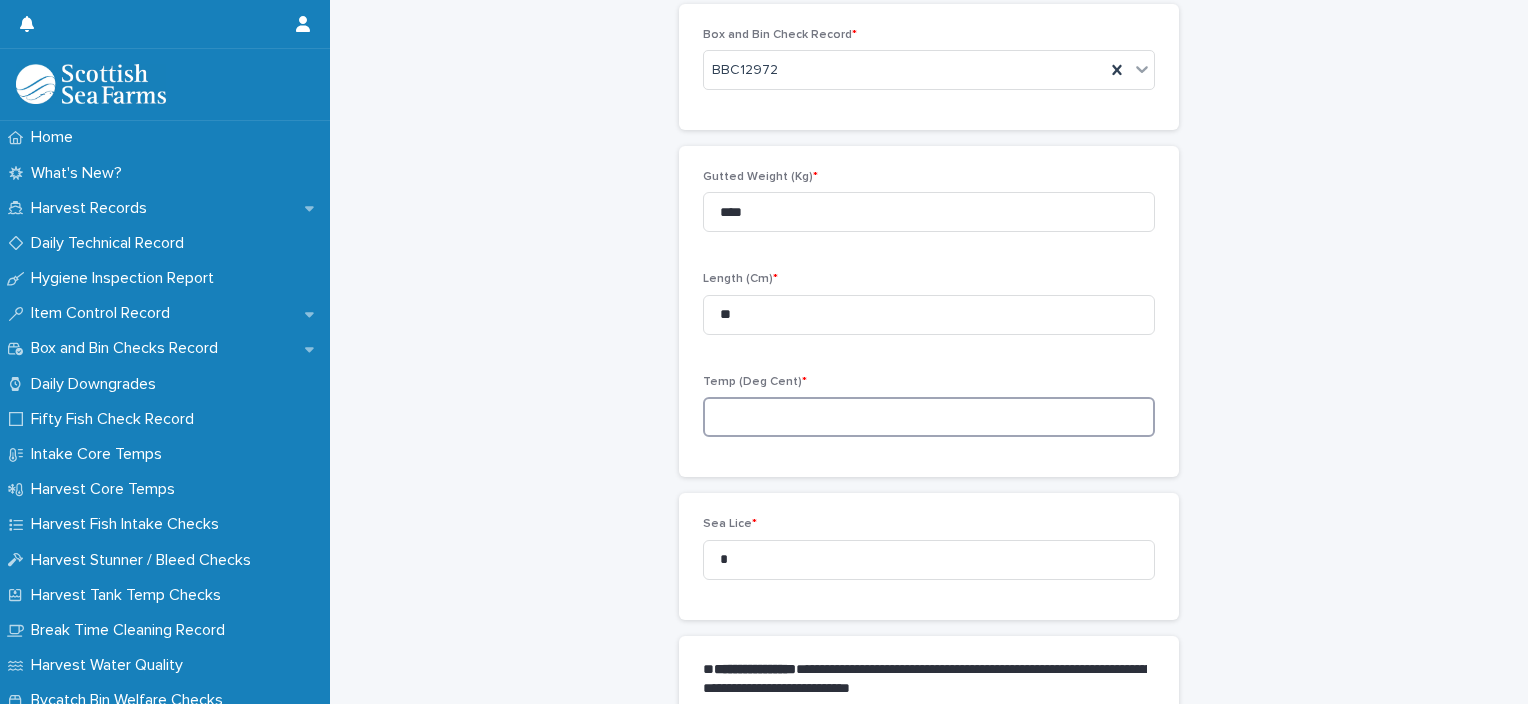 click at bounding box center [929, 417] 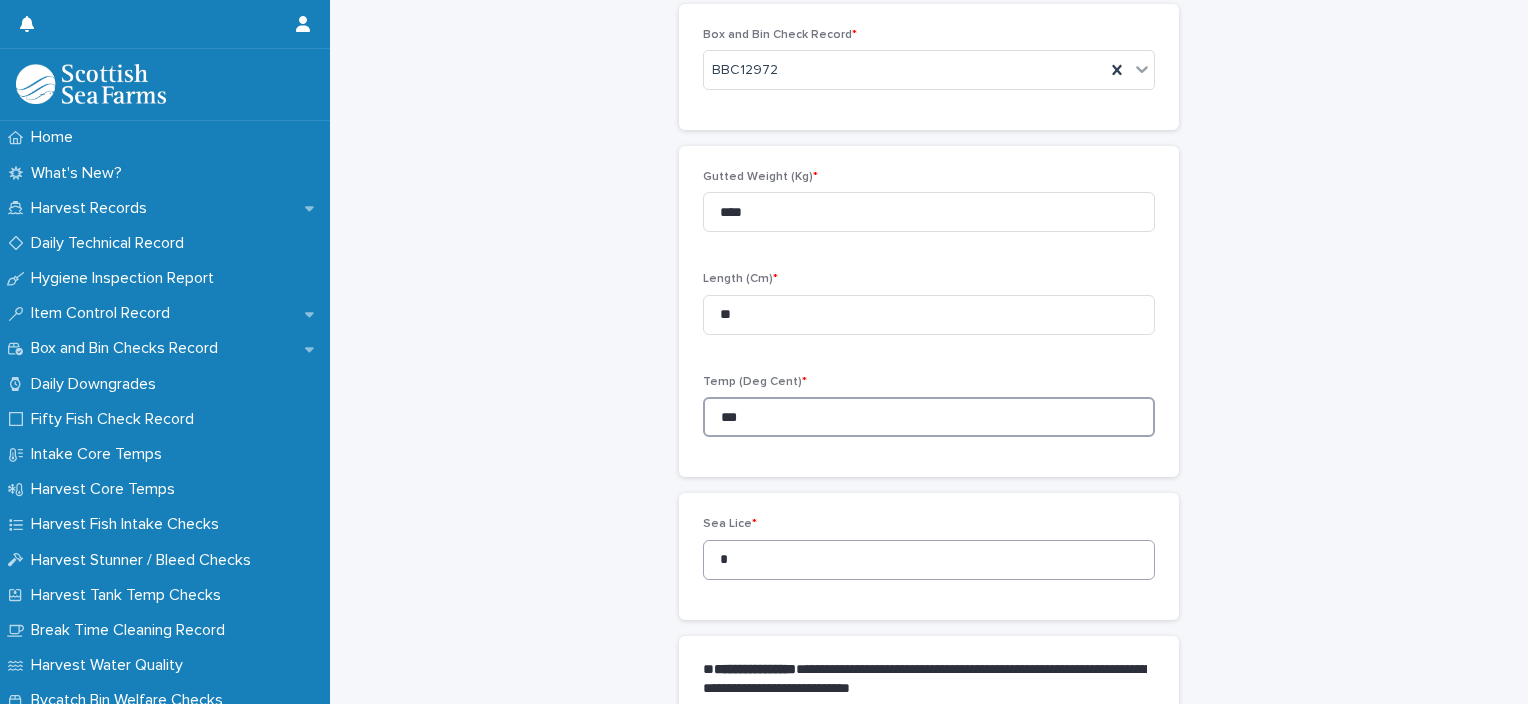 type on "***" 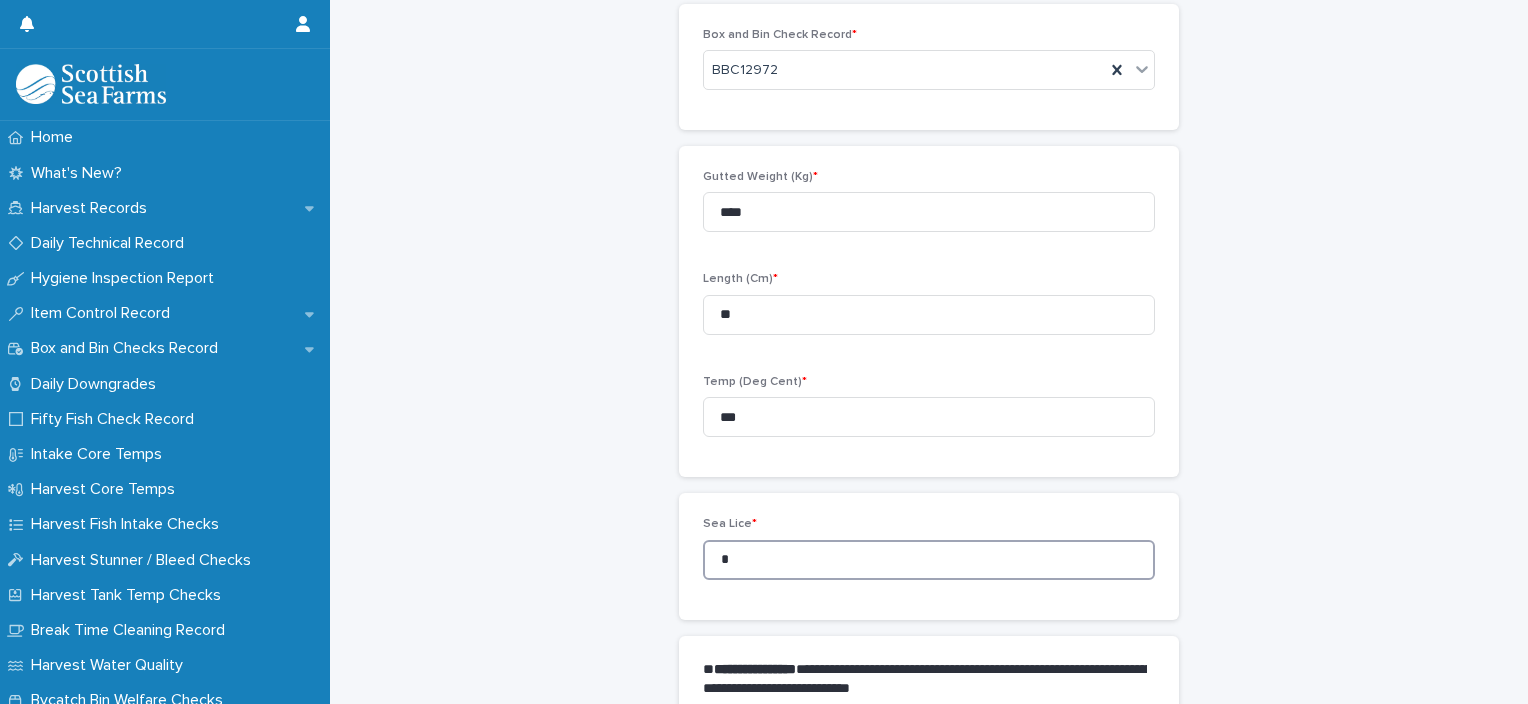 drag, startPoint x: 717, startPoint y: 543, endPoint x: 696, endPoint y: 556, distance: 24.698177 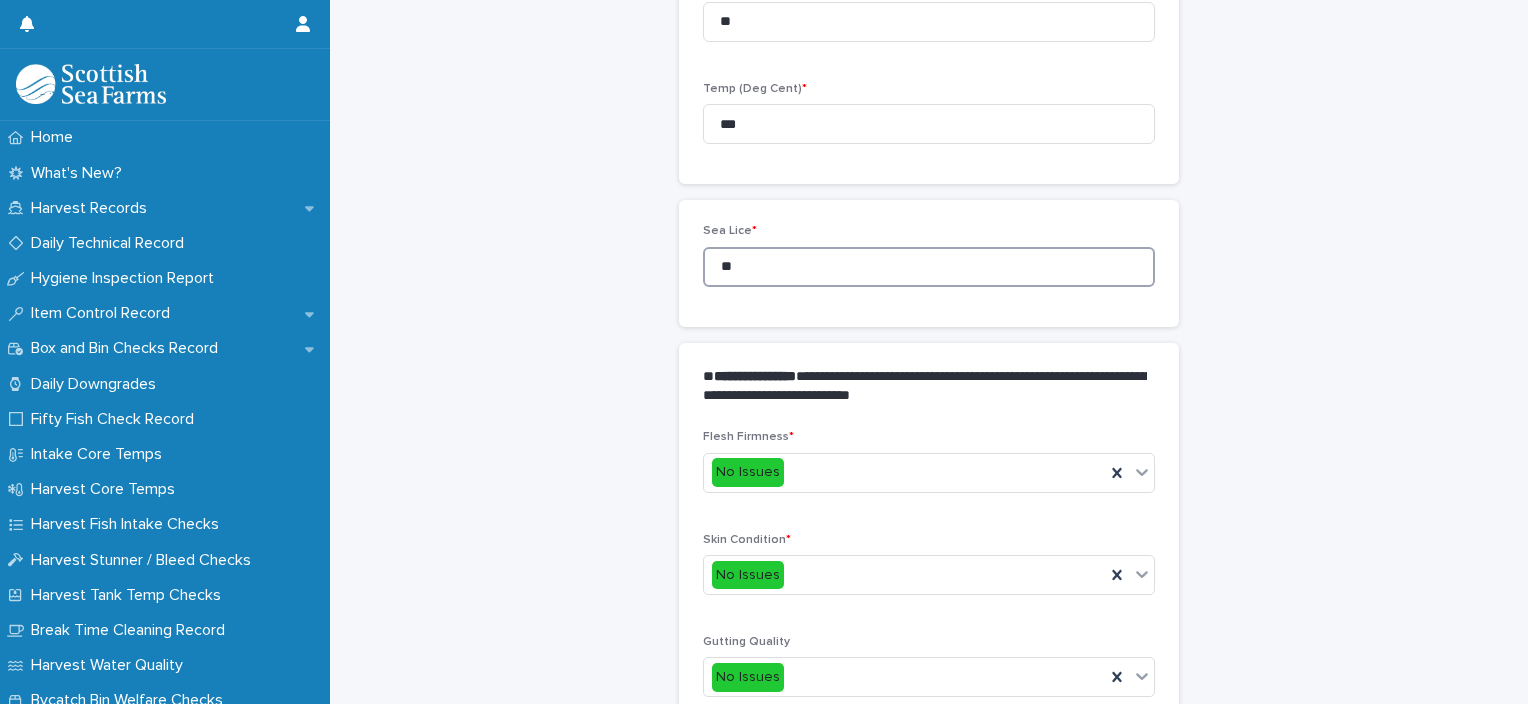 scroll, scrollTop: 911, scrollLeft: 0, axis: vertical 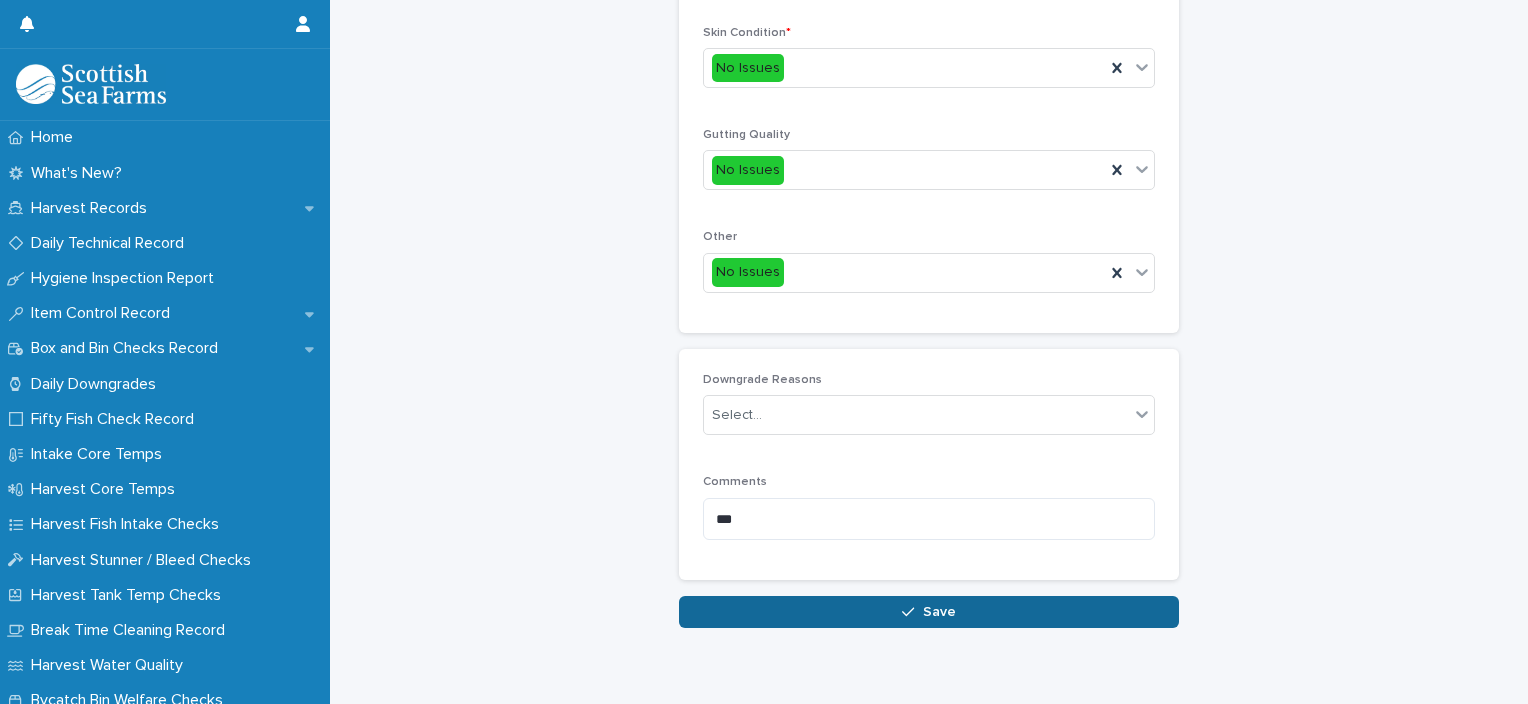 type on "**" 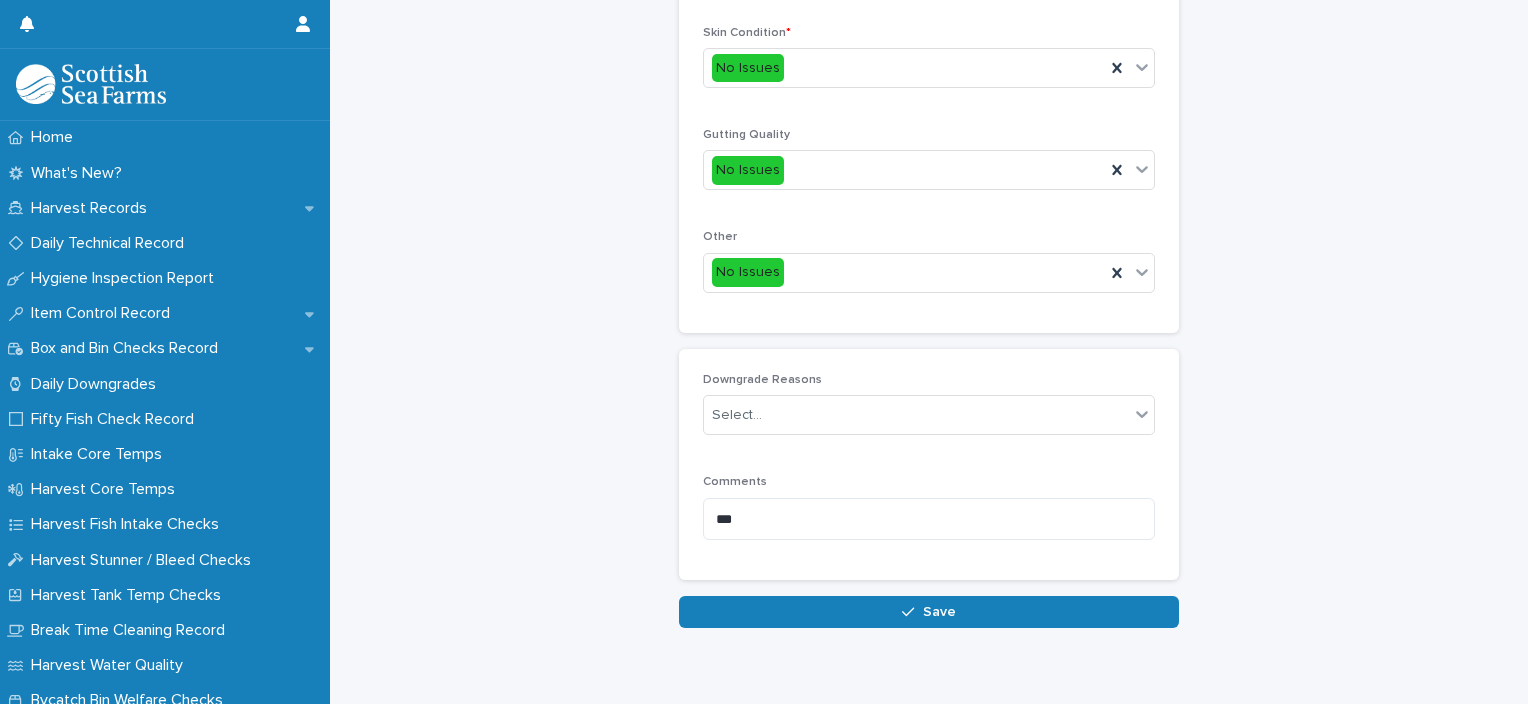 click on "Save" at bounding box center (929, 612) 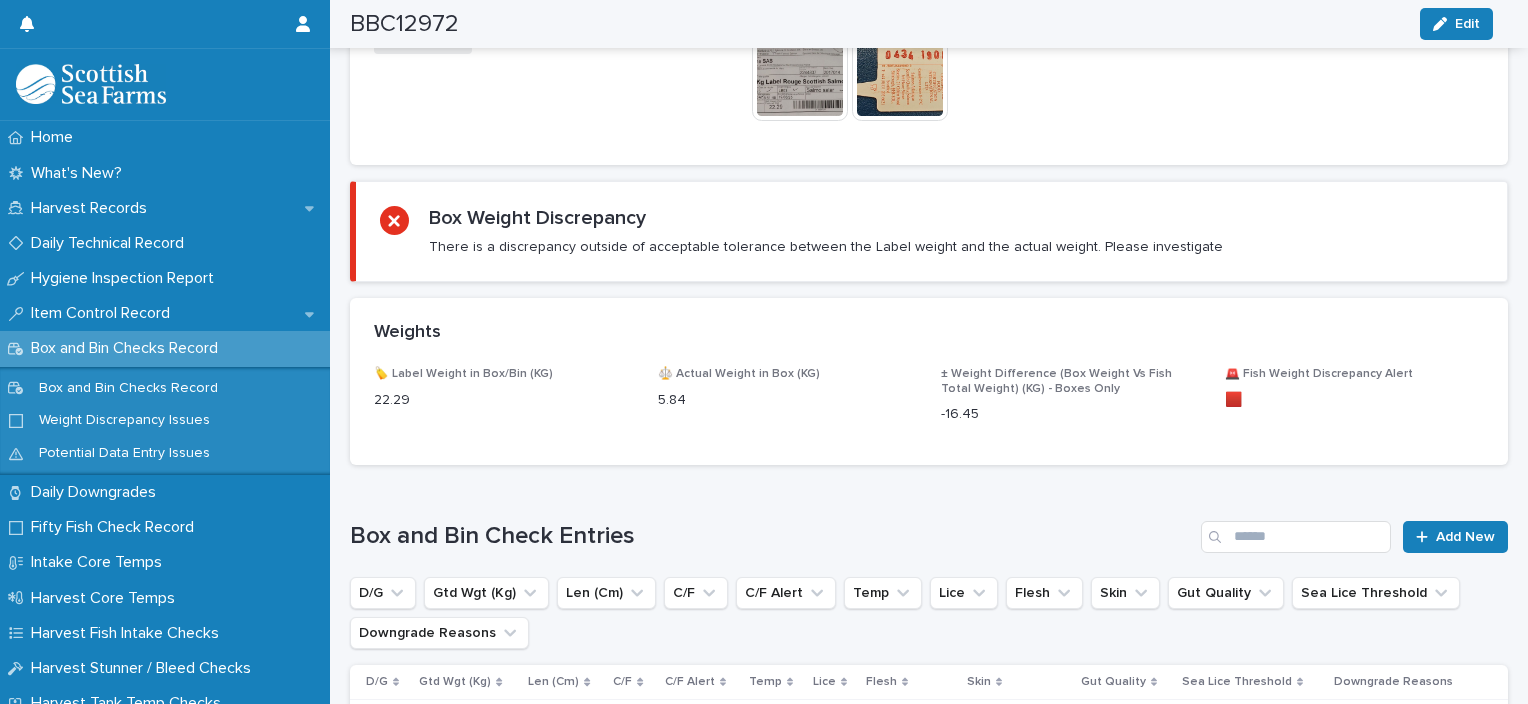 scroll, scrollTop: 1229, scrollLeft: 0, axis: vertical 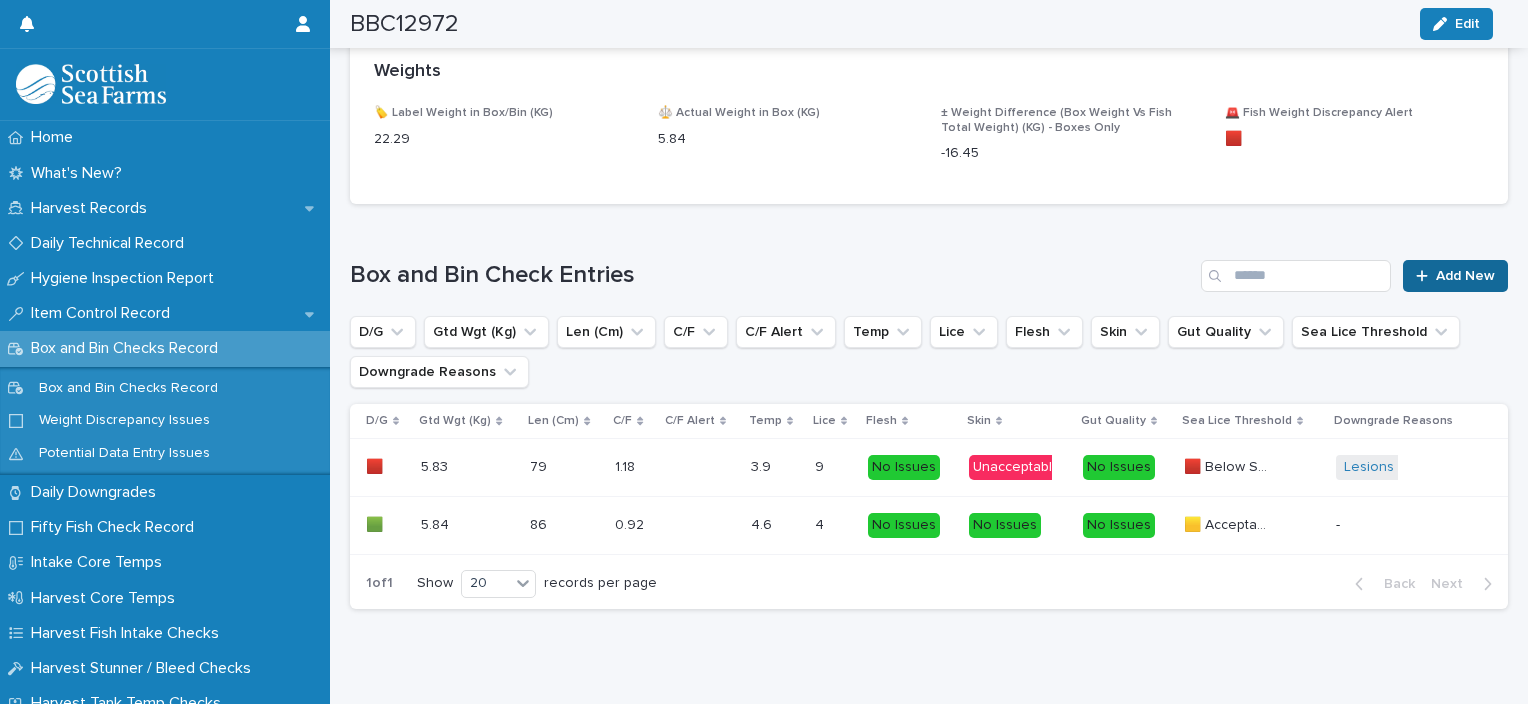 click on "Add New" at bounding box center [1465, 276] 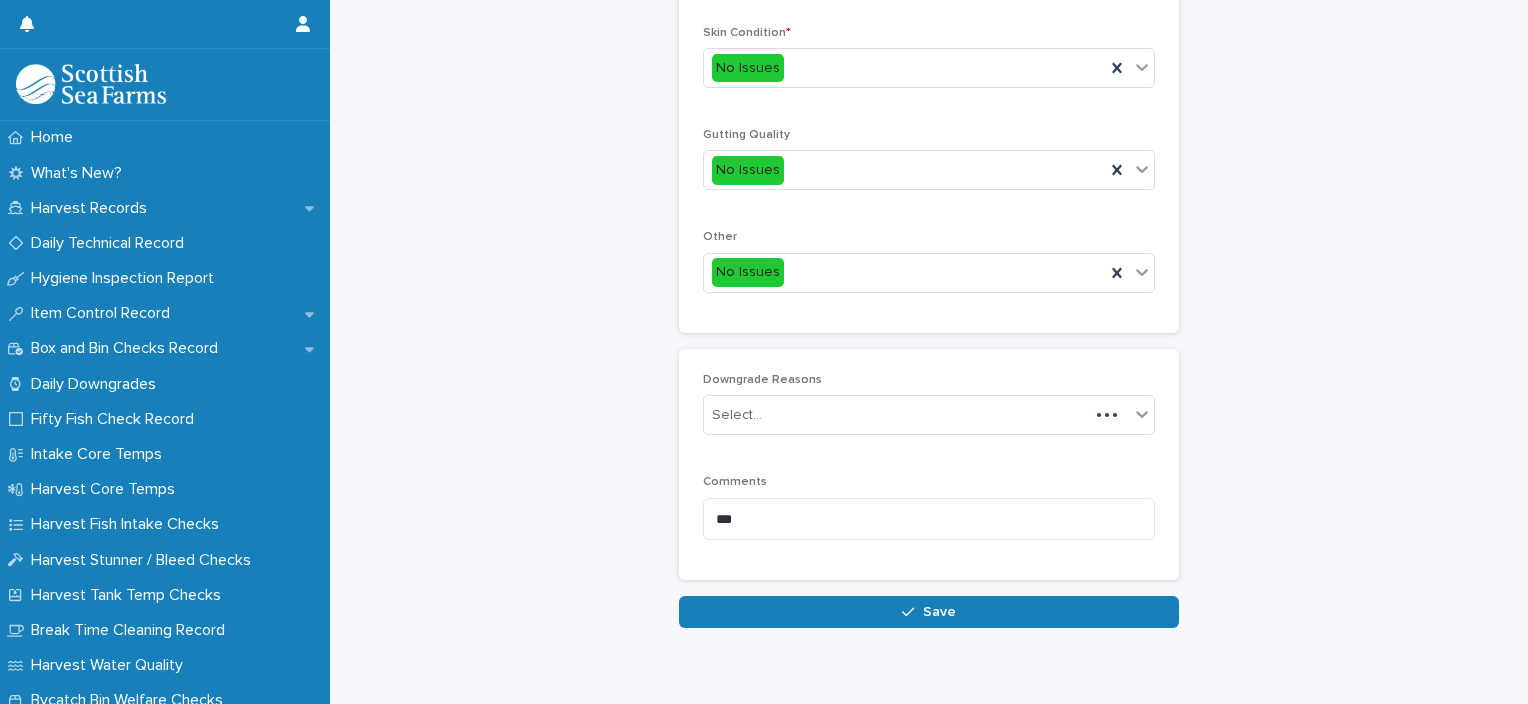 scroll, scrollTop: 111, scrollLeft: 0, axis: vertical 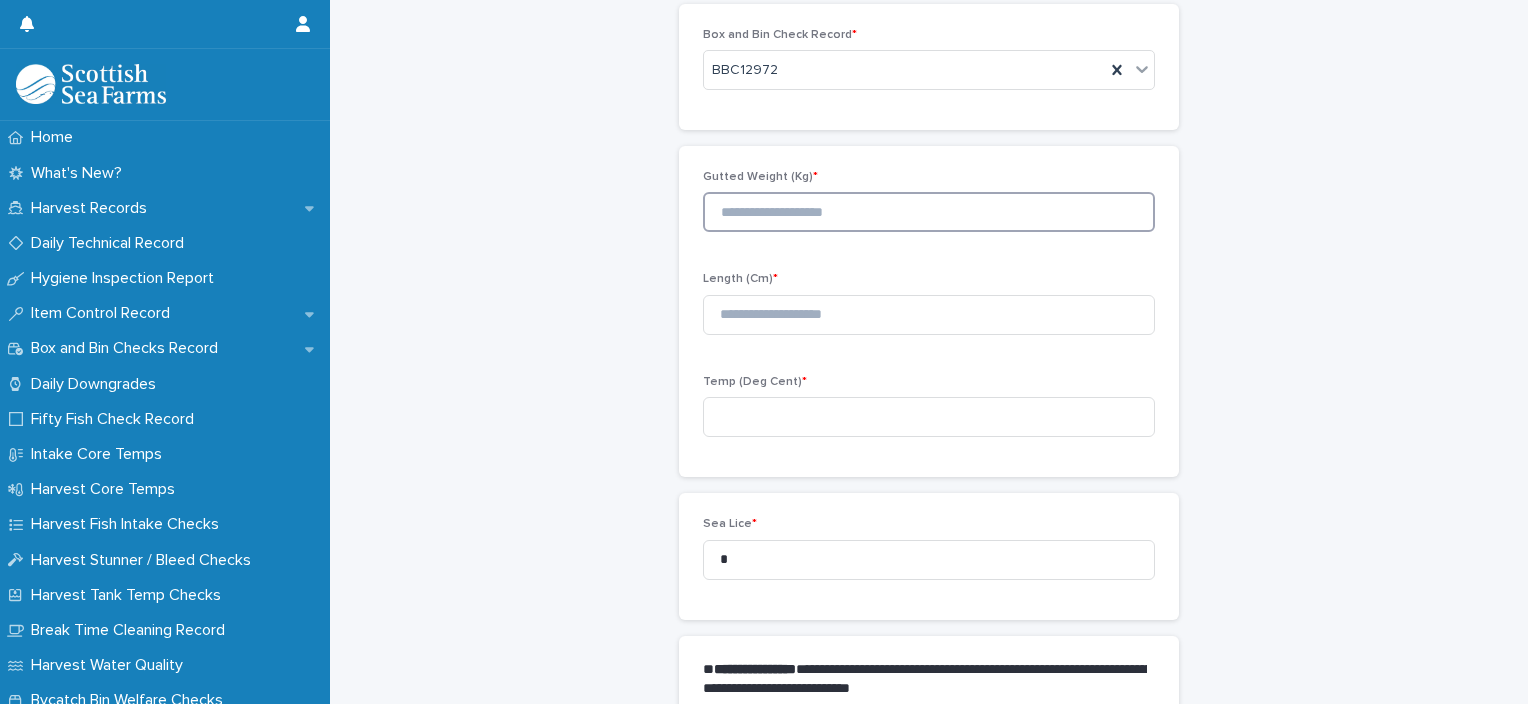 click at bounding box center [929, 212] 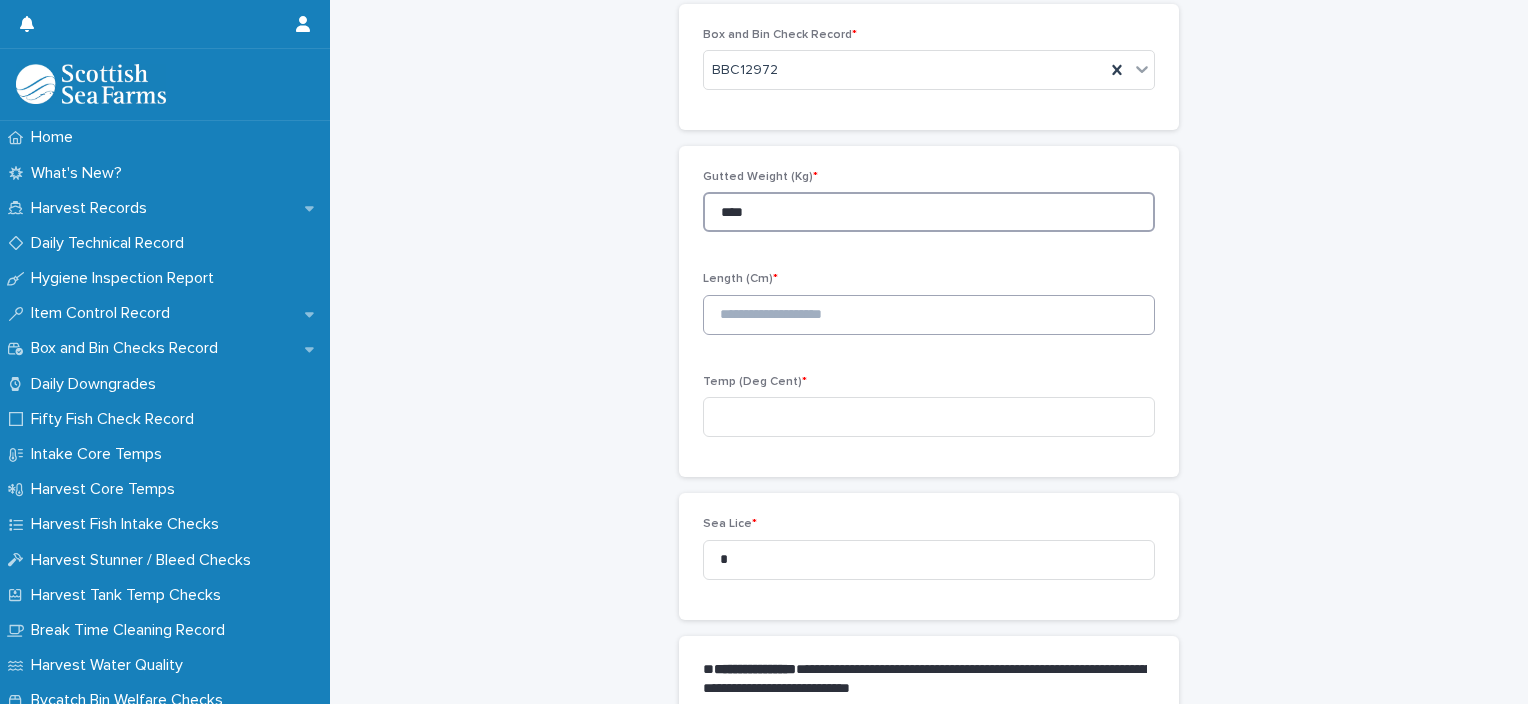 type on "****" 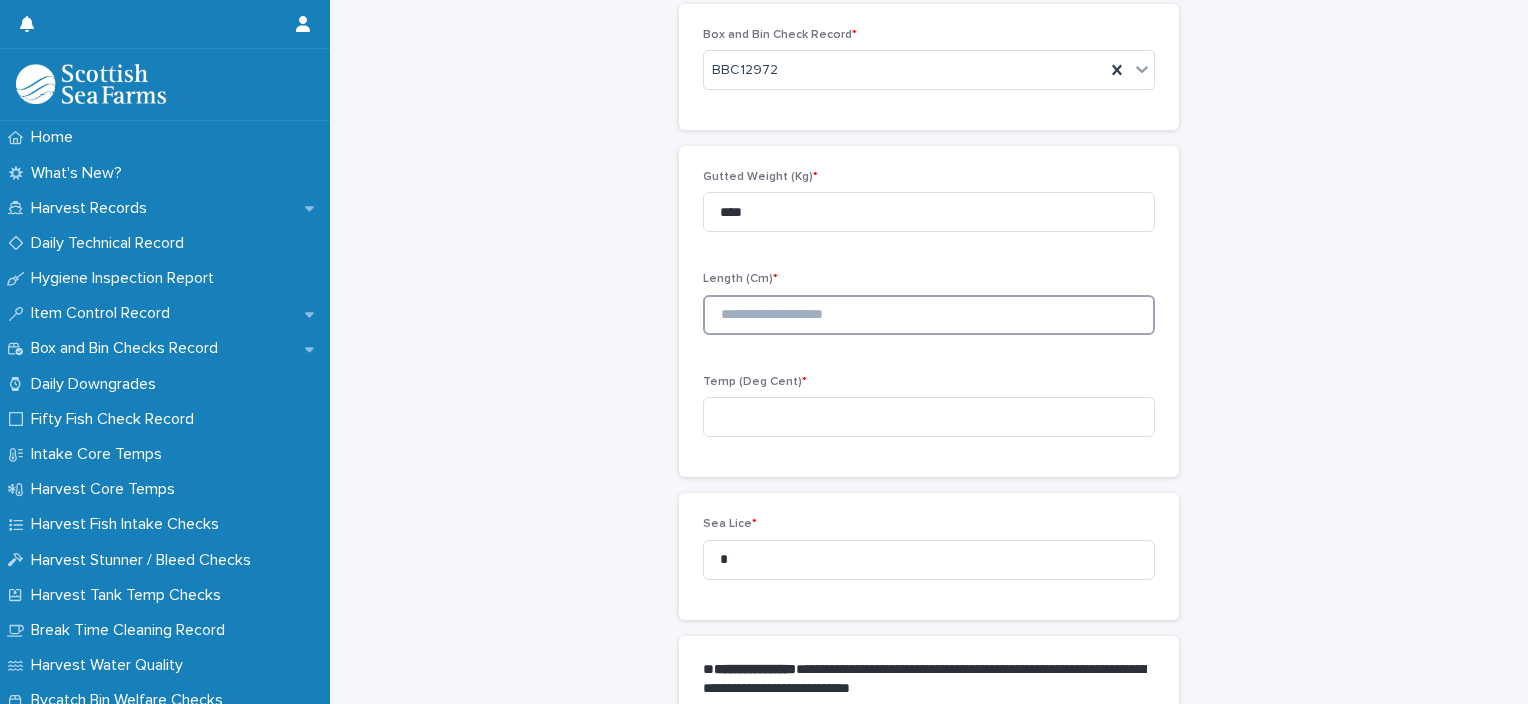 click at bounding box center (929, 315) 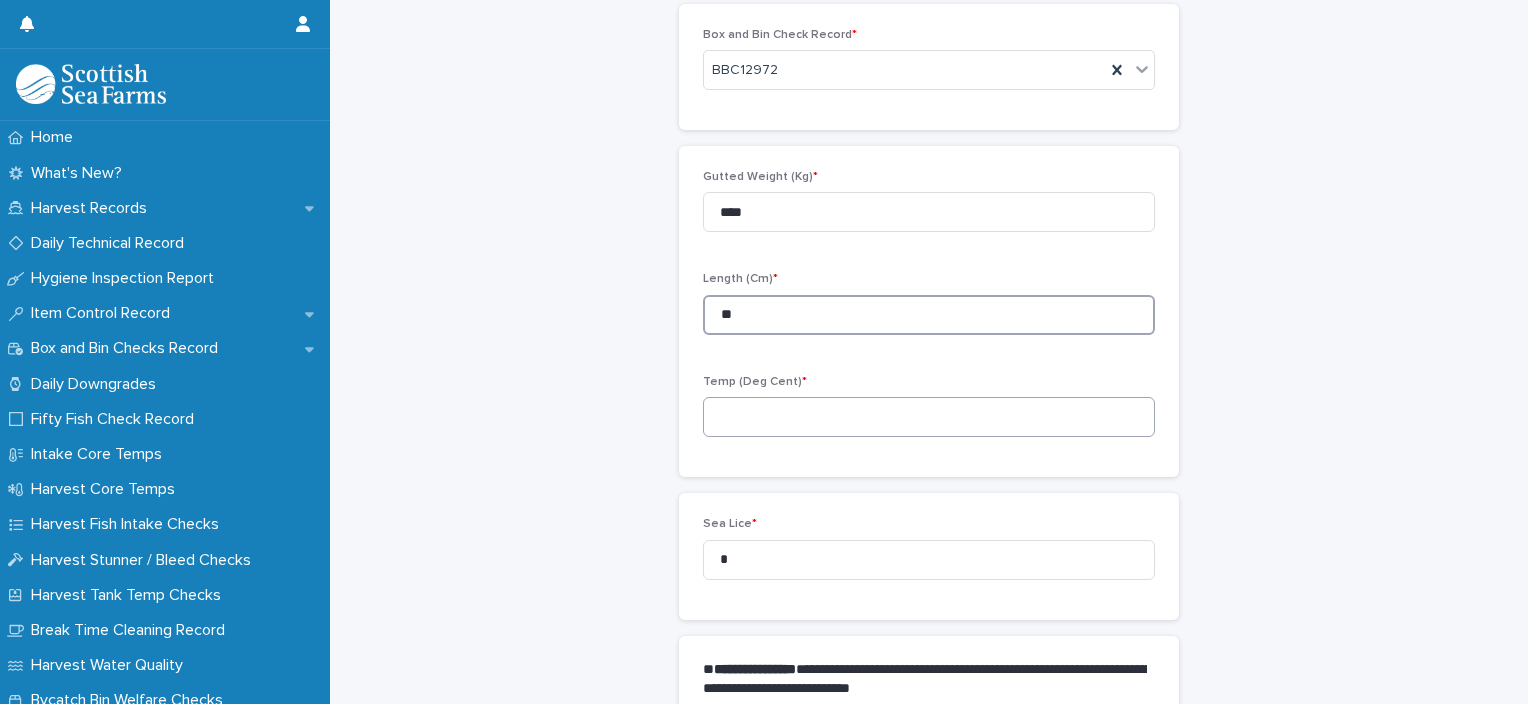 type on "**" 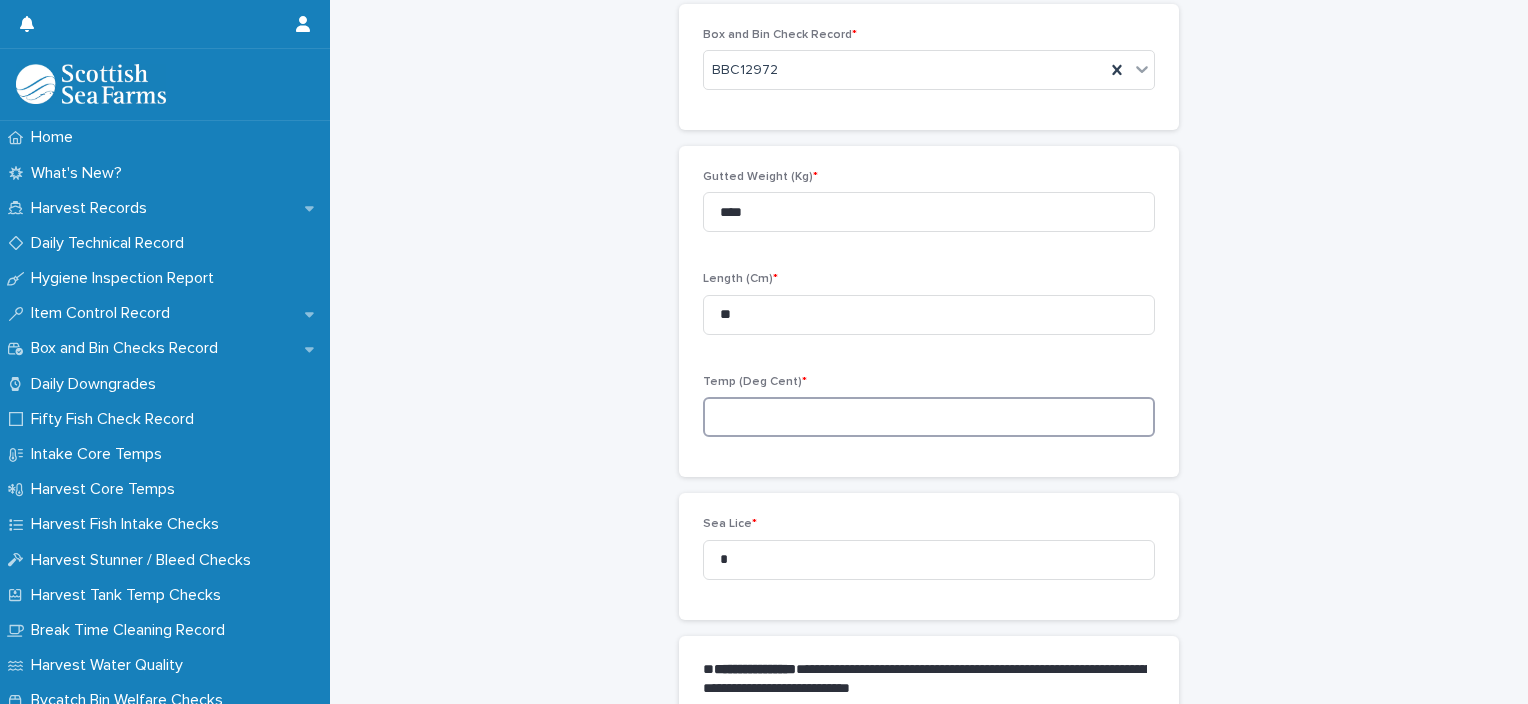 click at bounding box center (929, 417) 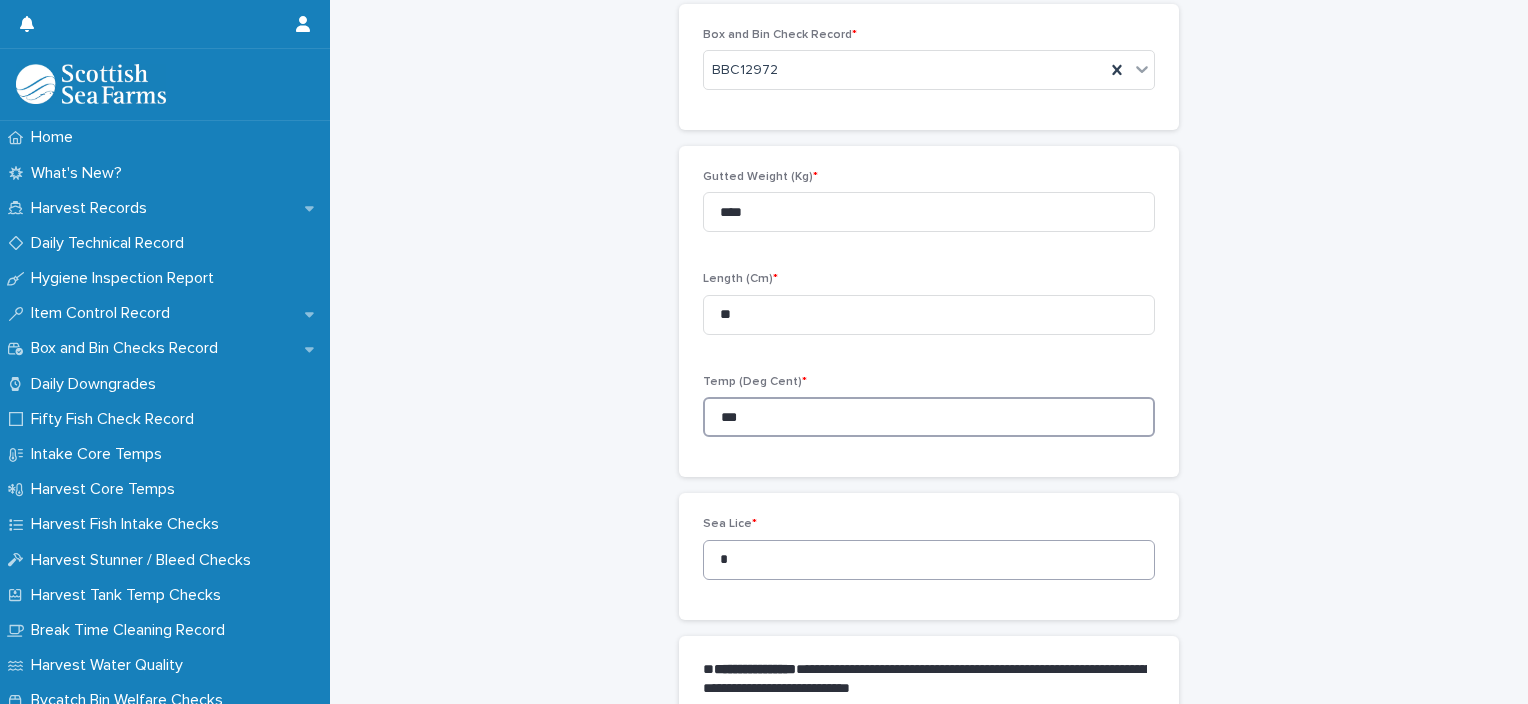 type on "***" 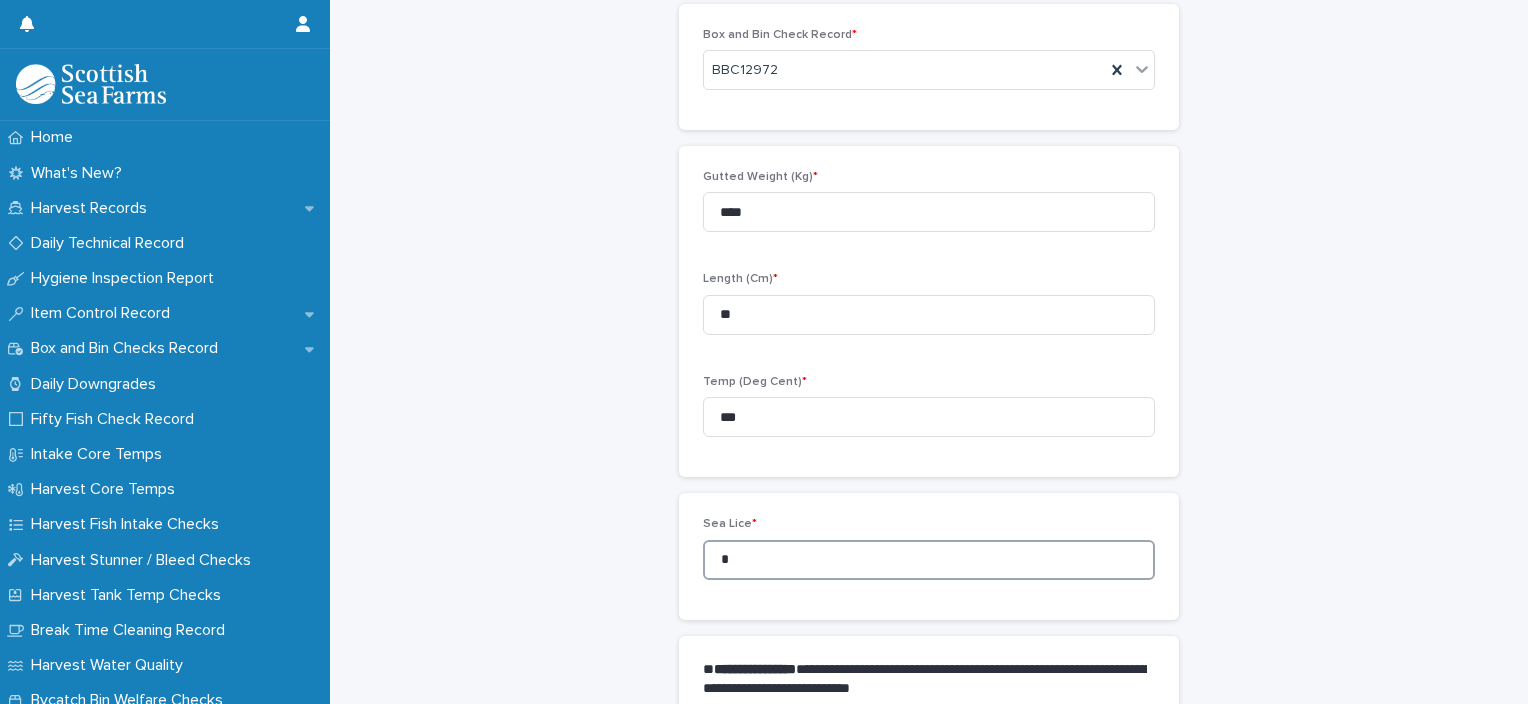 drag, startPoint x: 720, startPoint y: 564, endPoint x: 707, endPoint y: 567, distance: 13.341664 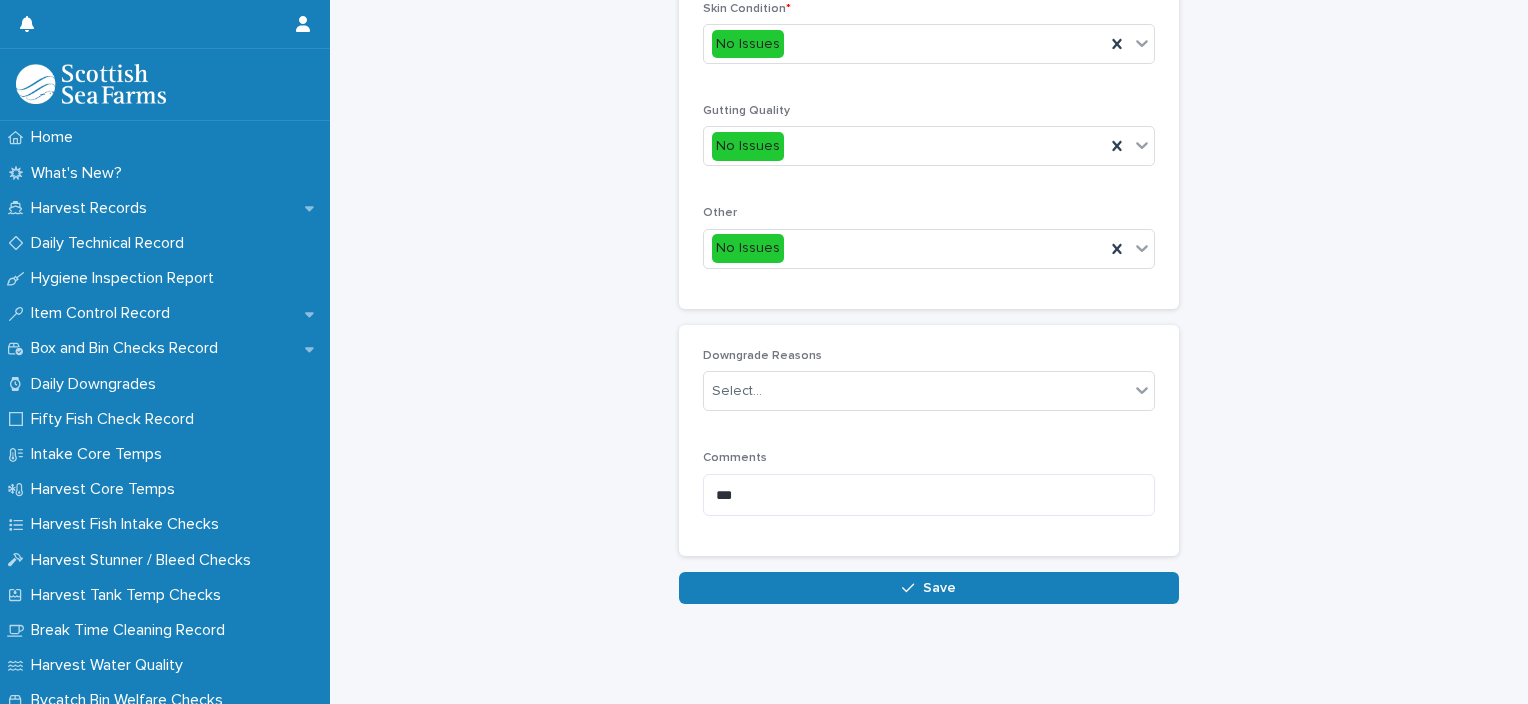 scroll, scrollTop: 948, scrollLeft: 0, axis: vertical 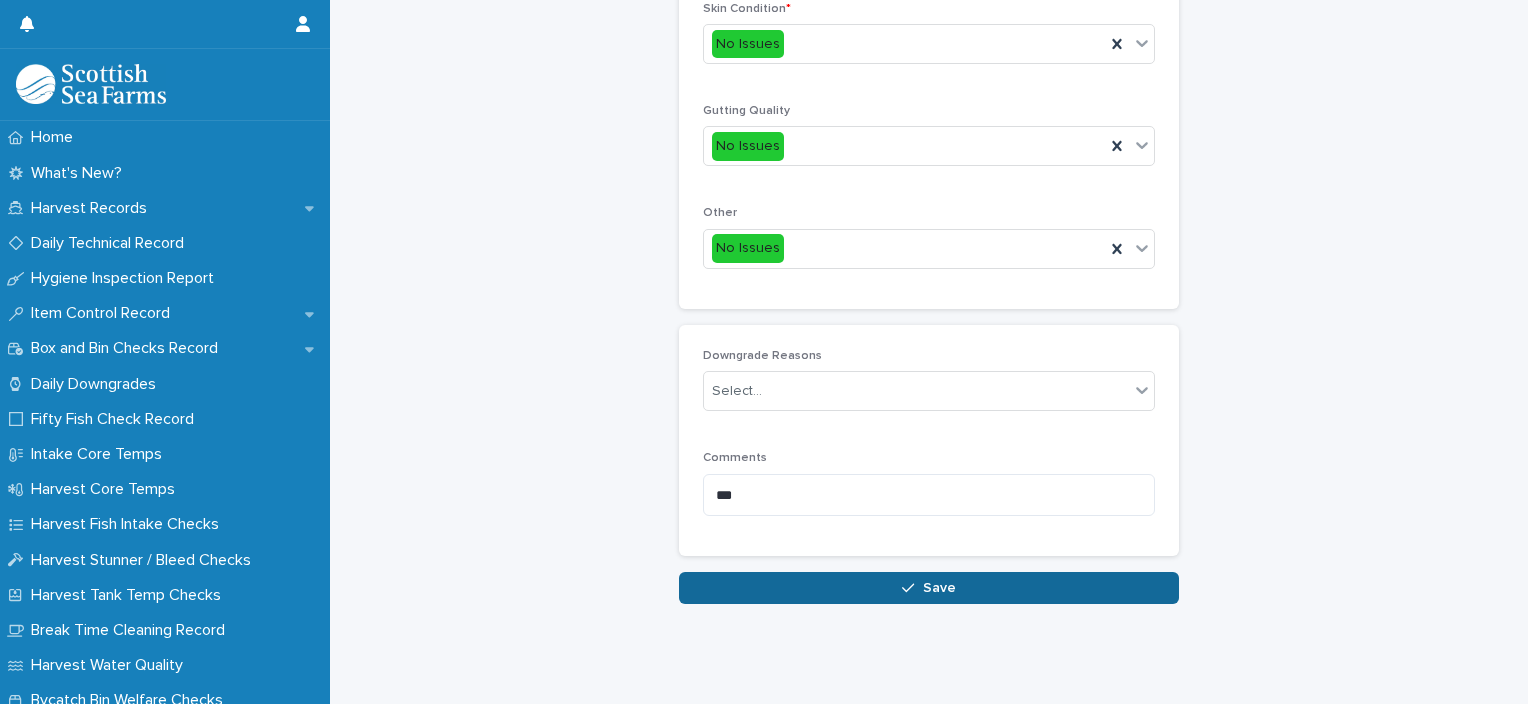 type on "*" 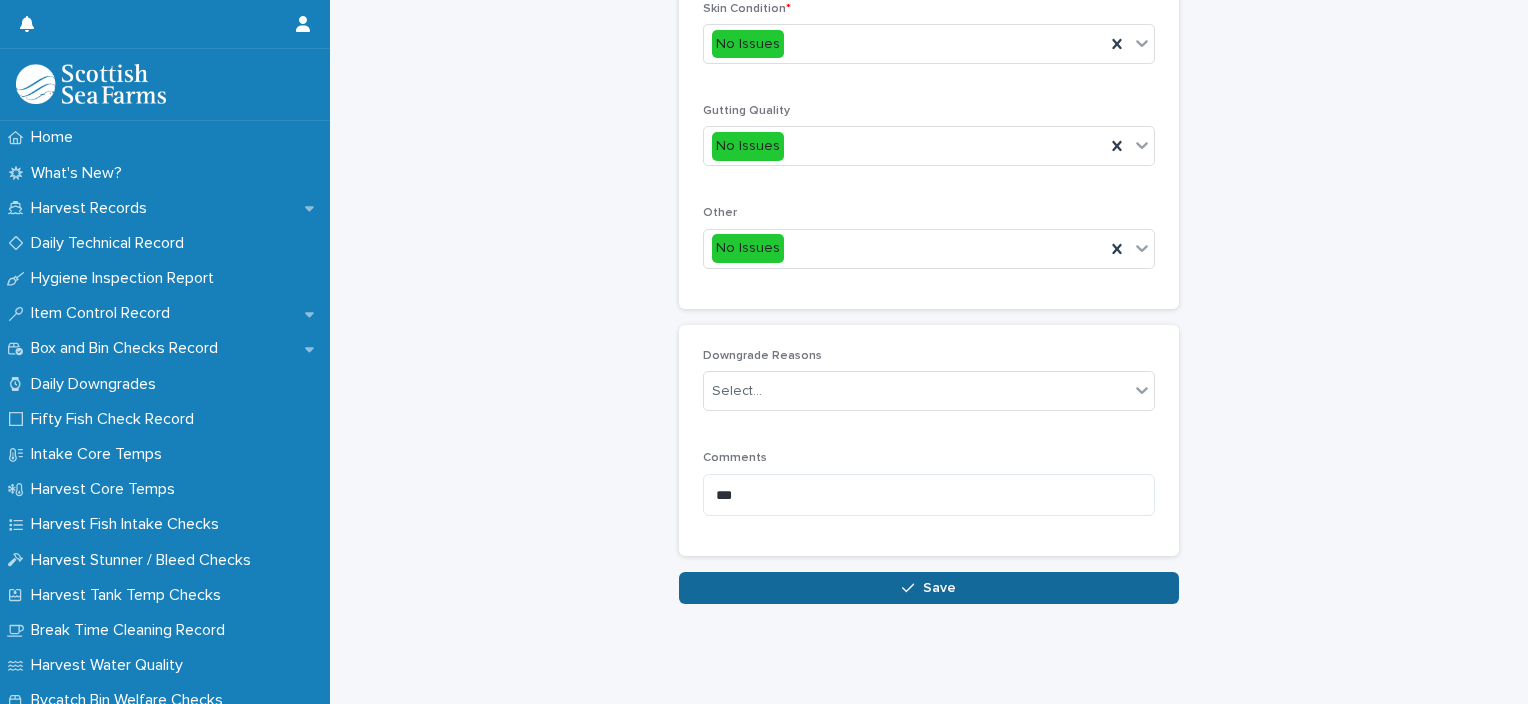 click on "Save" at bounding box center [929, 588] 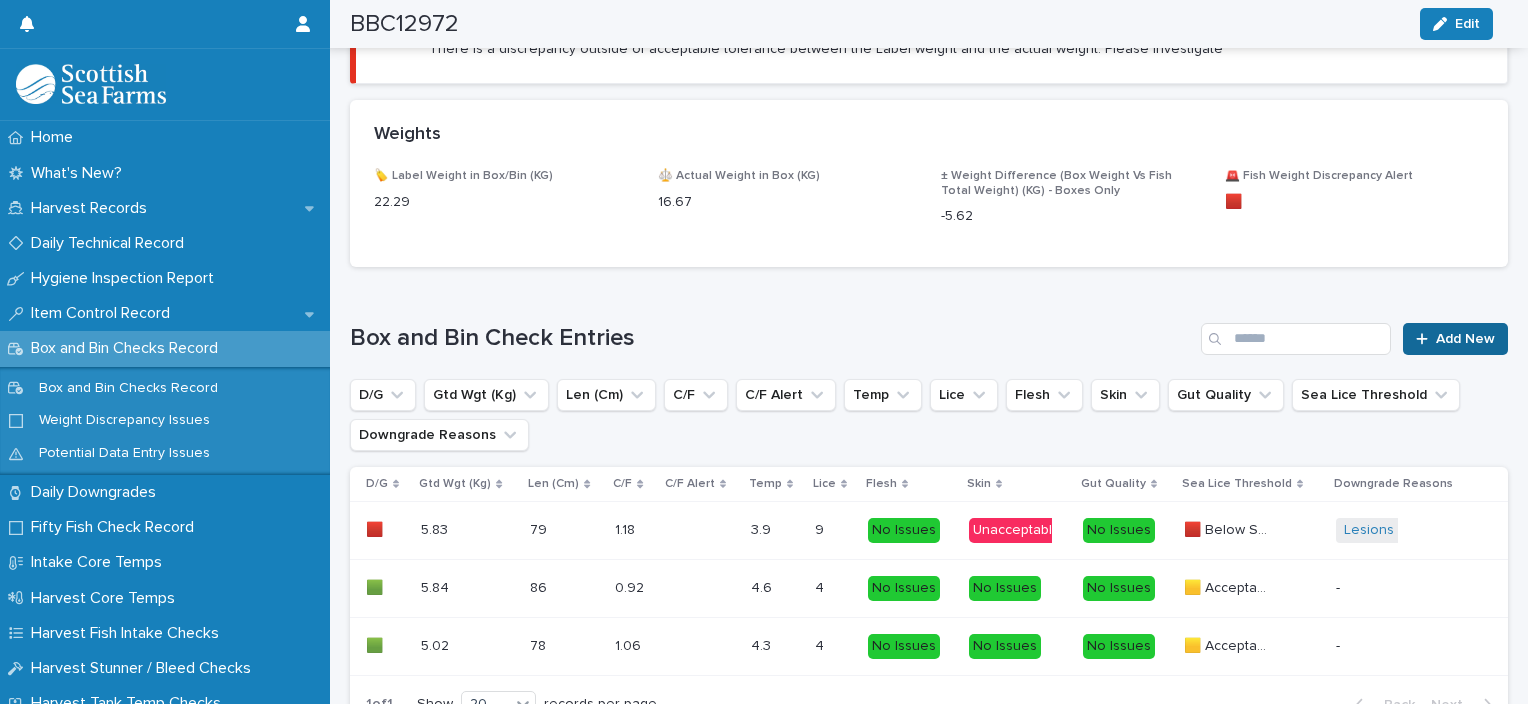 click 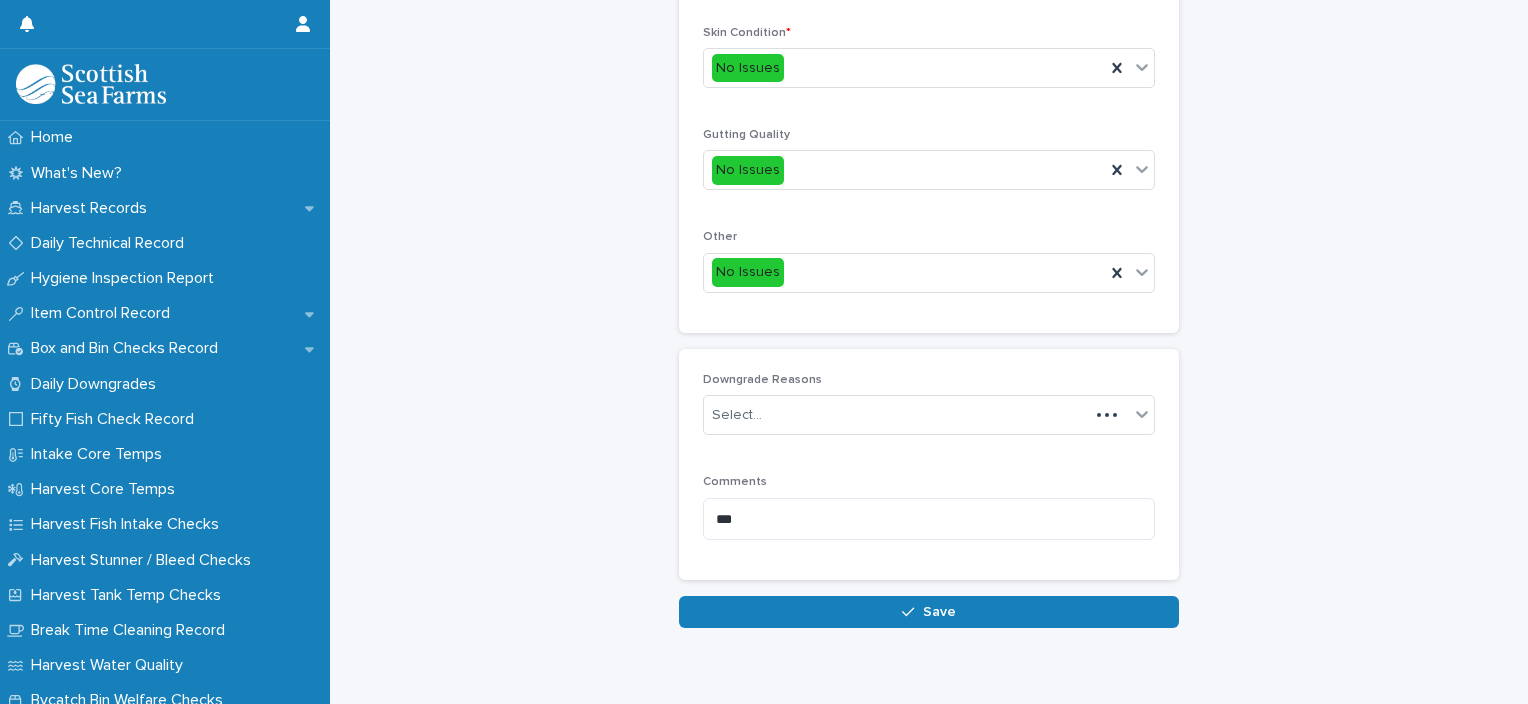 scroll, scrollTop: 211, scrollLeft: 0, axis: vertical 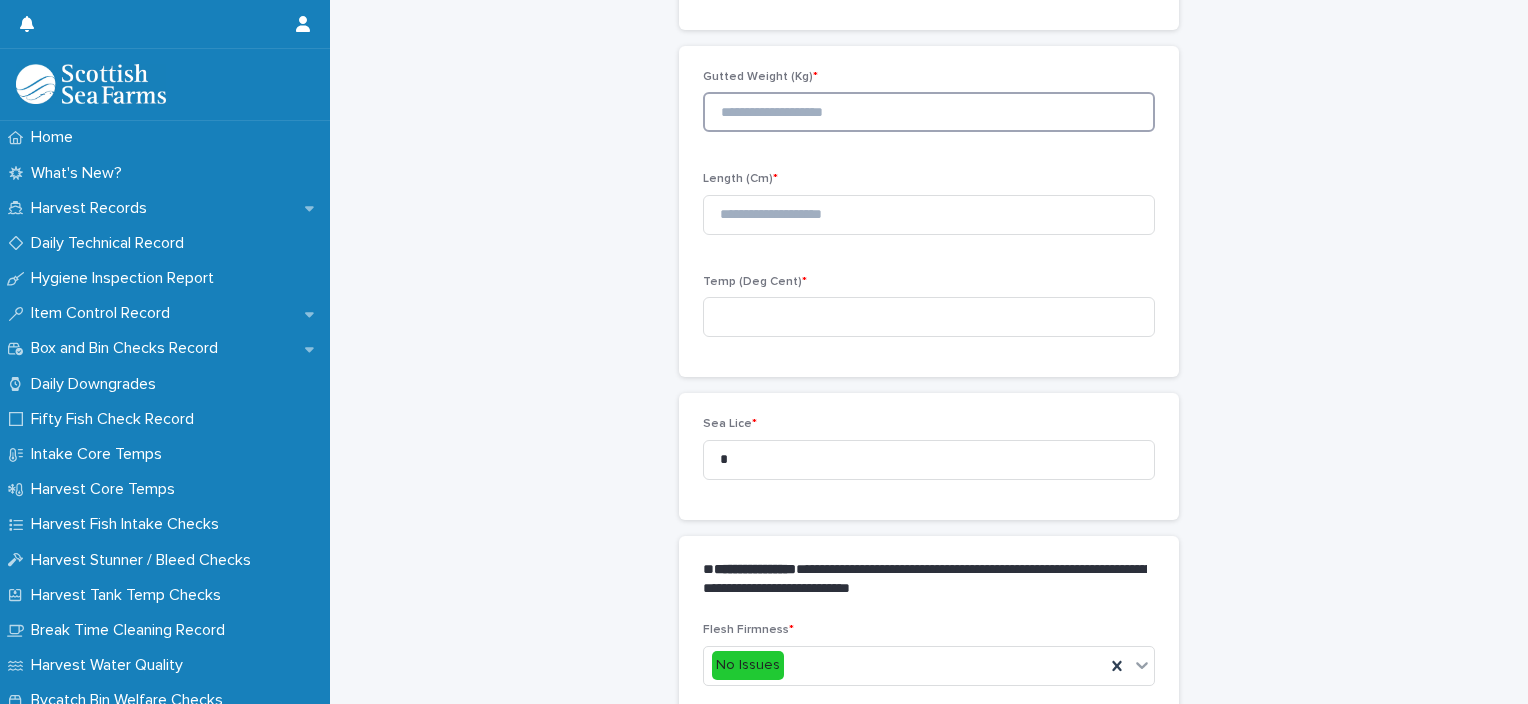click at bounding box center [929, 112] 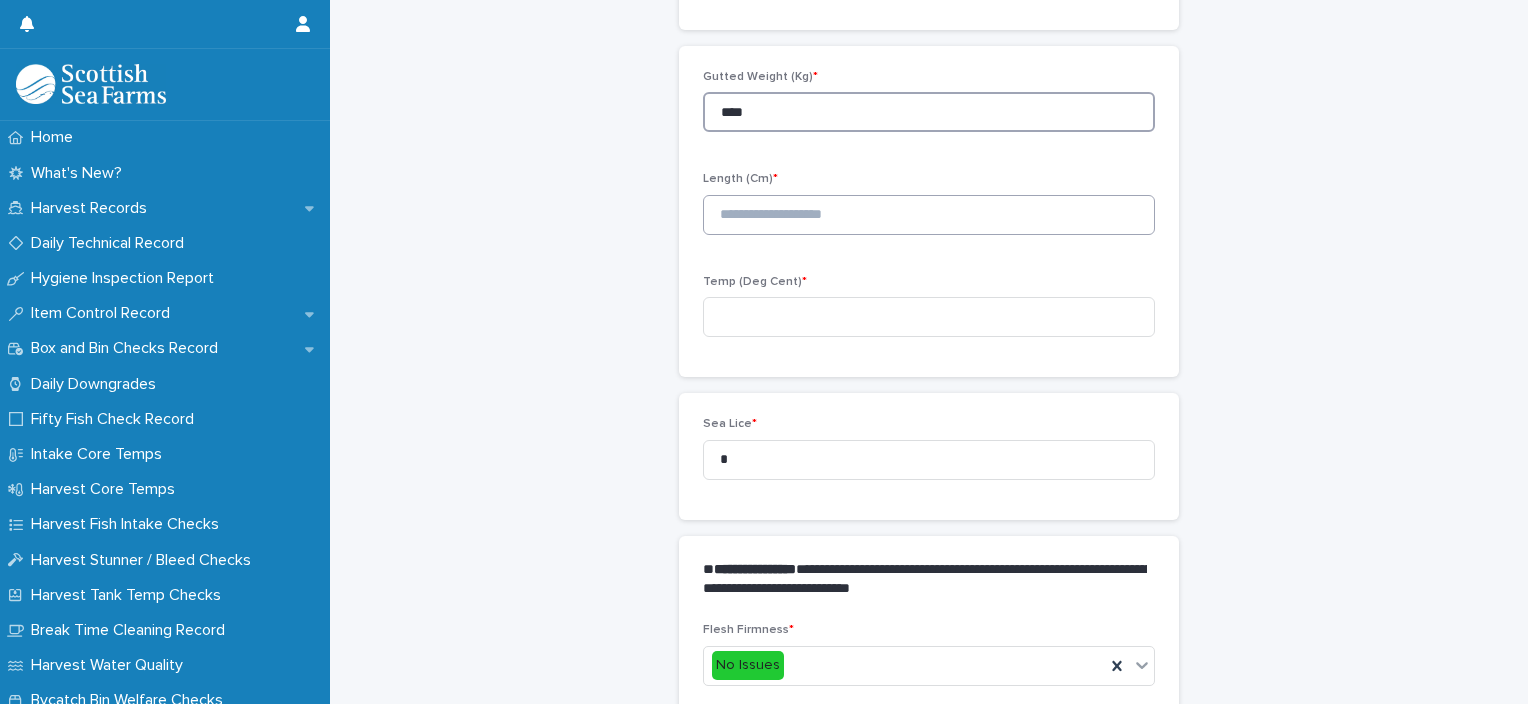 type on "****" 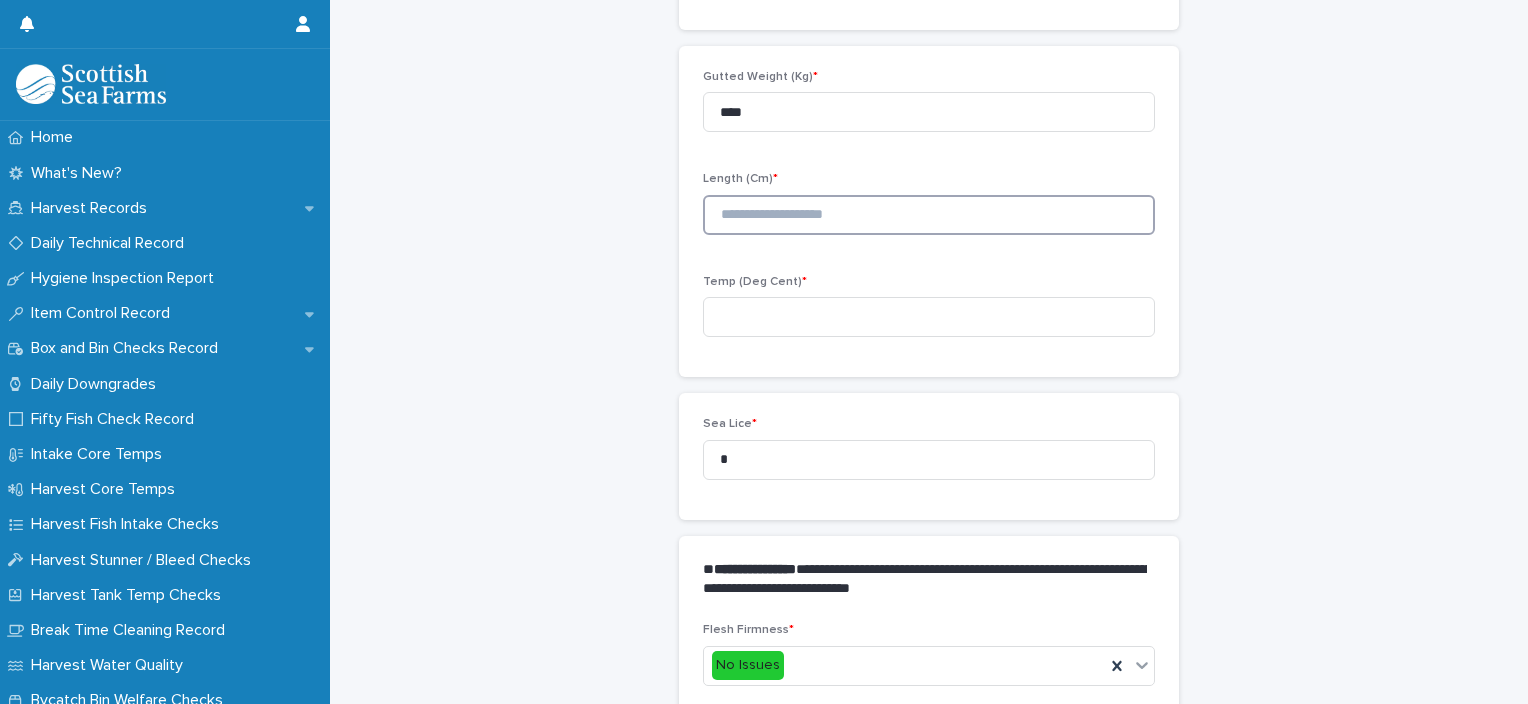 click at bounding box center (929, 215) 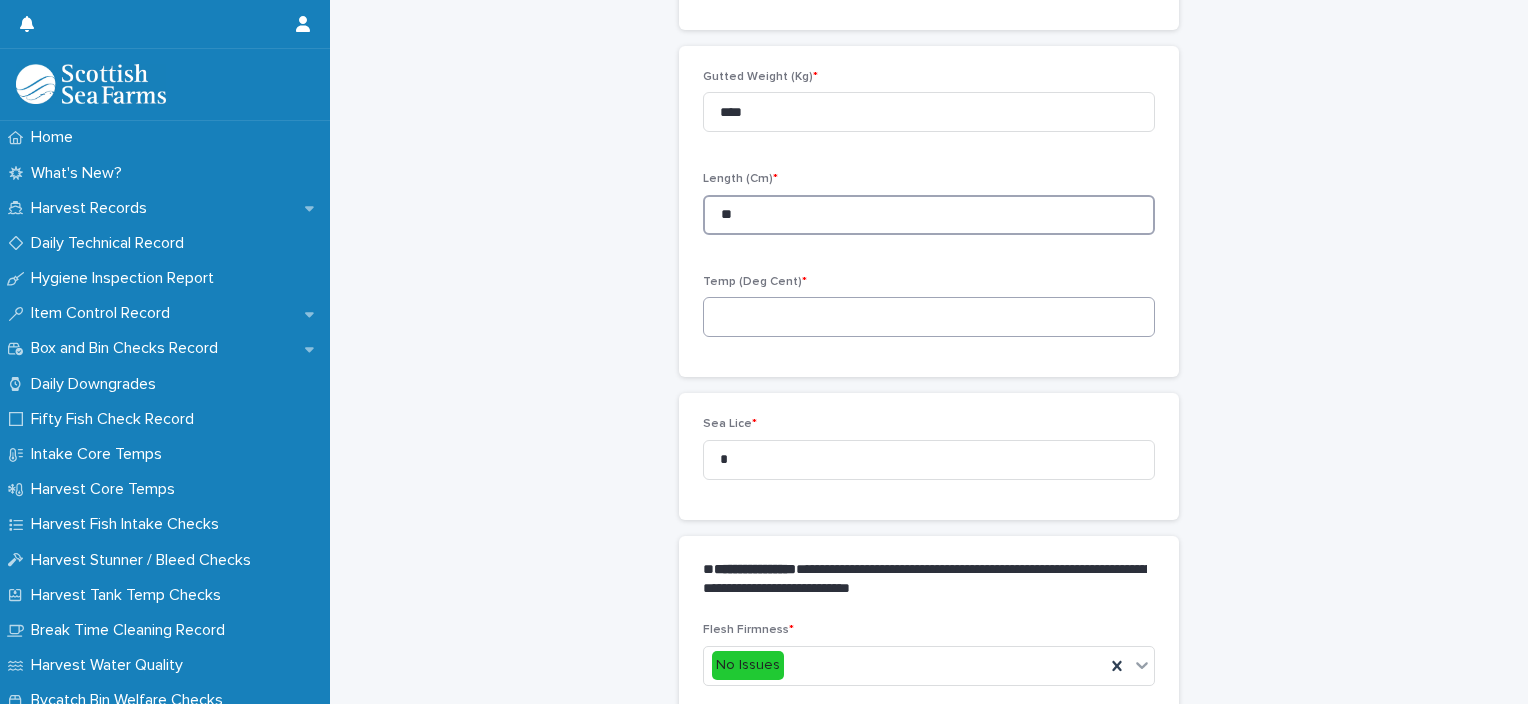 type on "**" 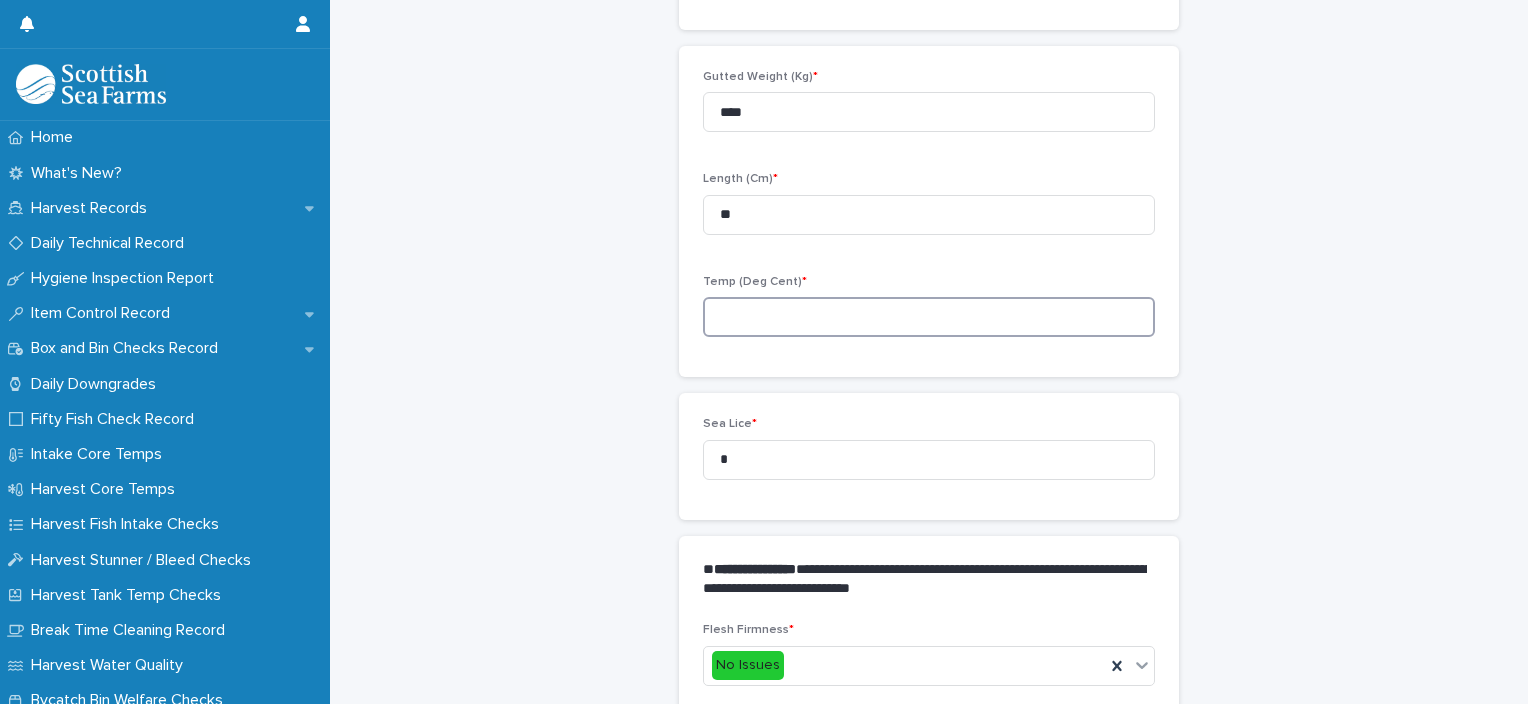 click at bounding box center (929, 317) 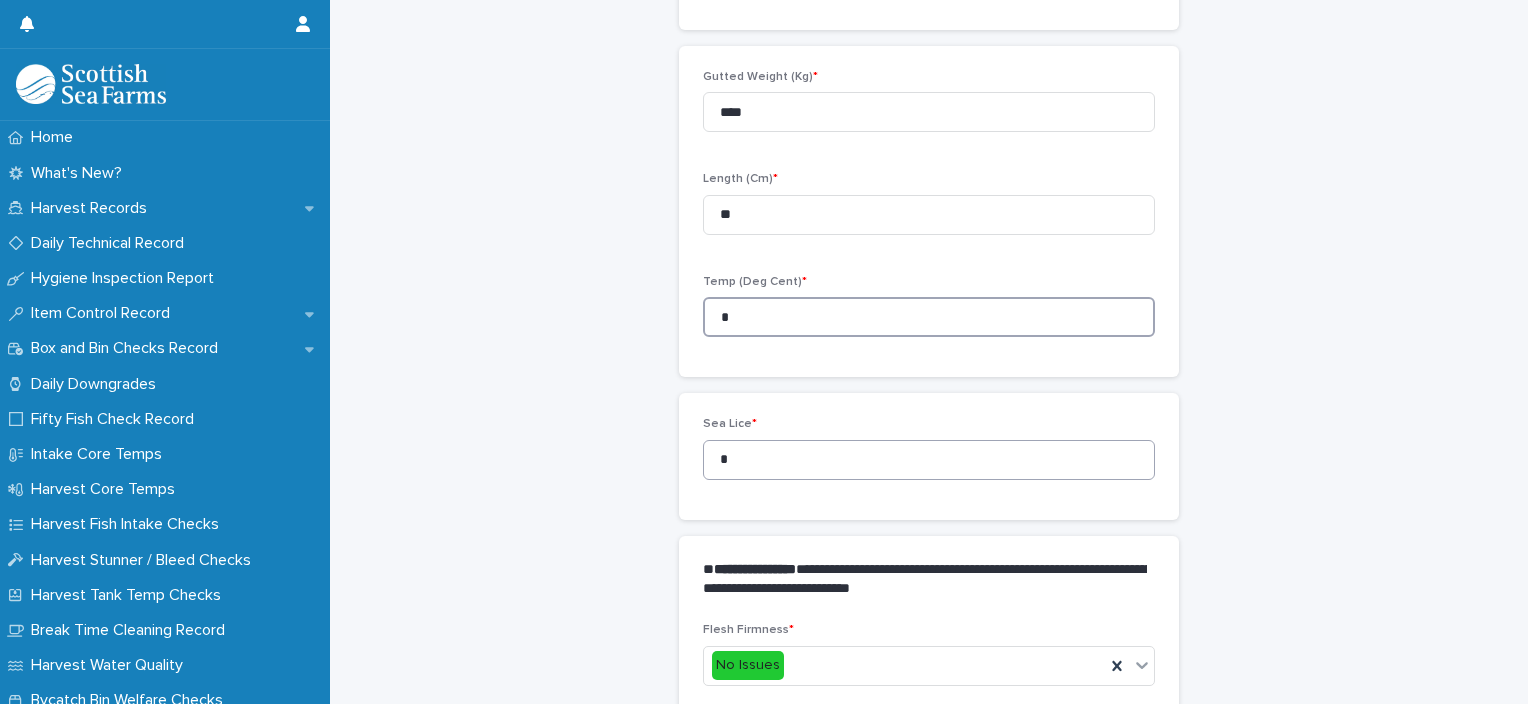 type on "*" 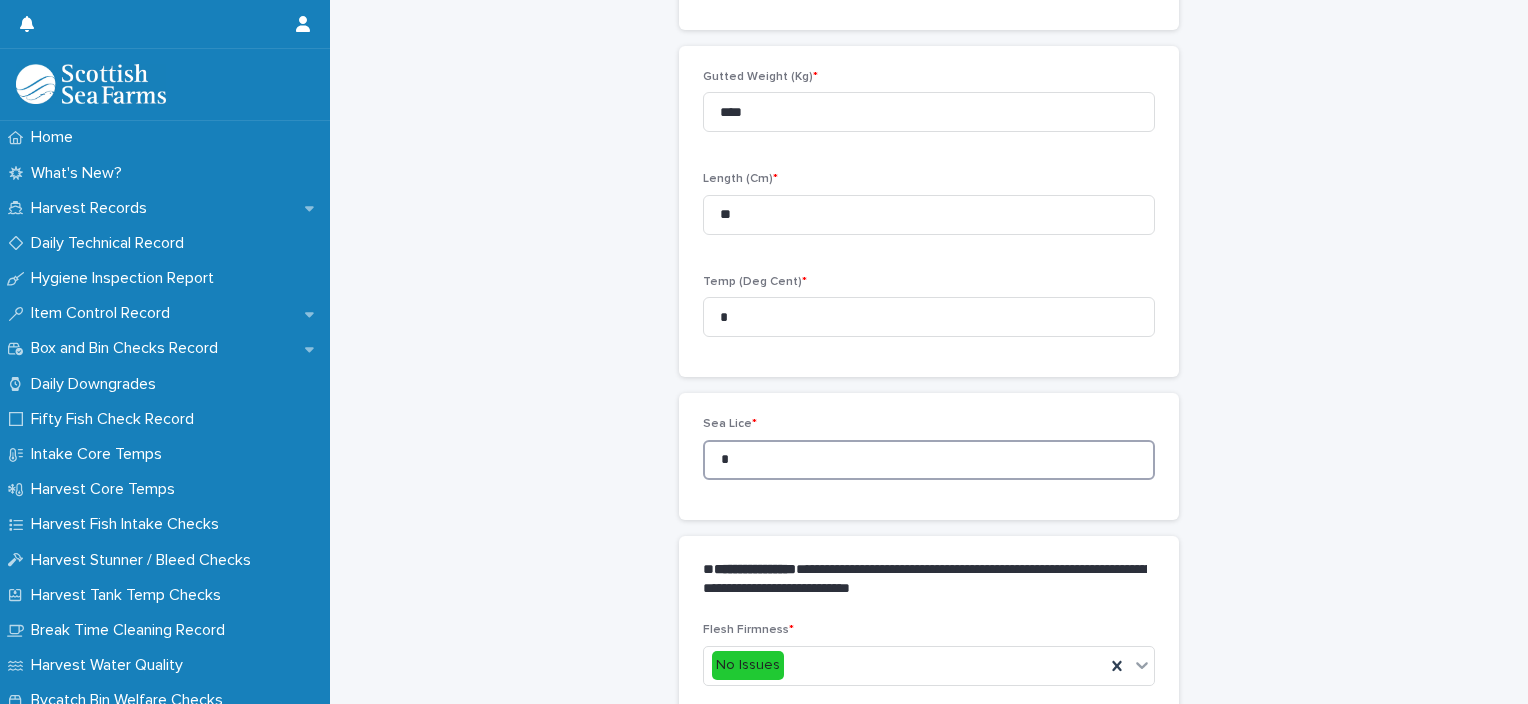 click on "*" at bounding box center [929, 460] 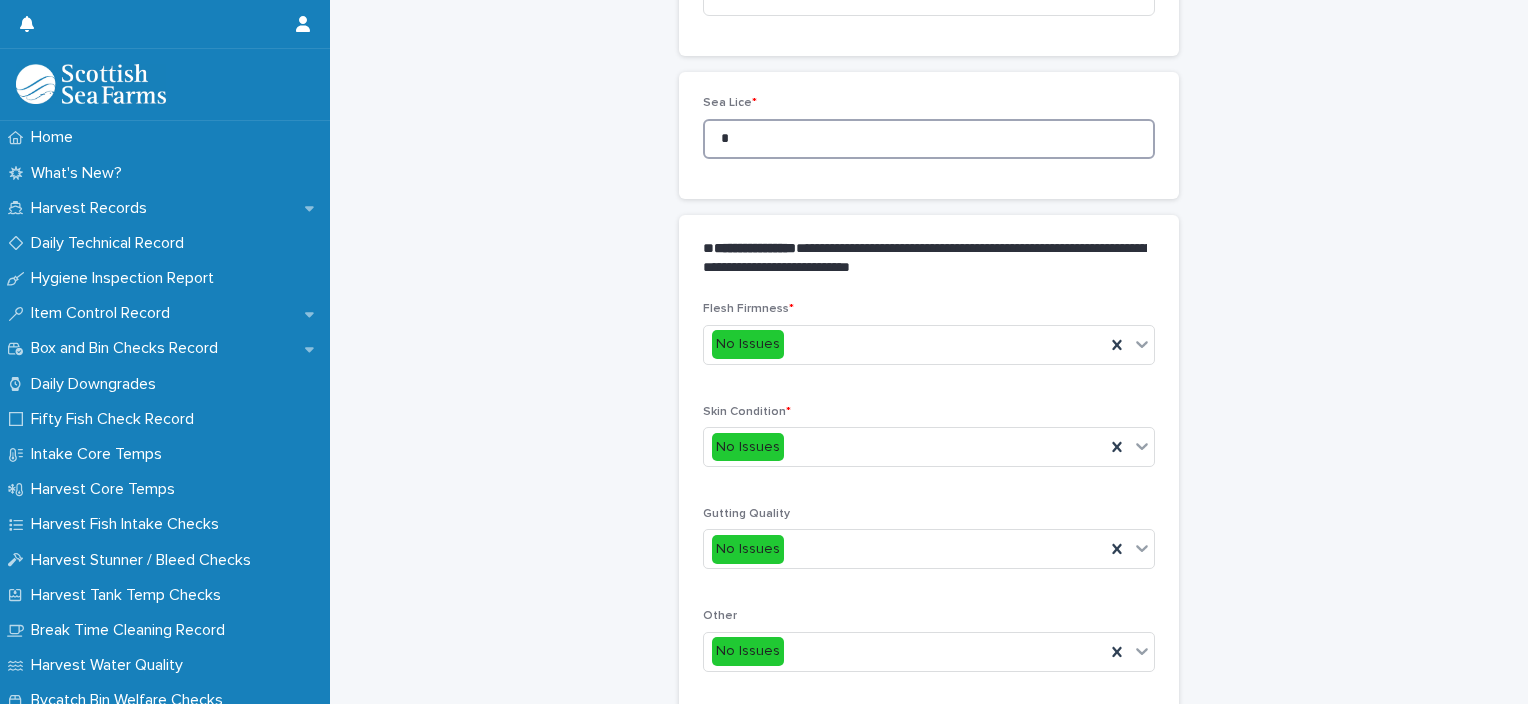 scroll, scrollTop: 948, scrollLeft: 0, axis: vertical 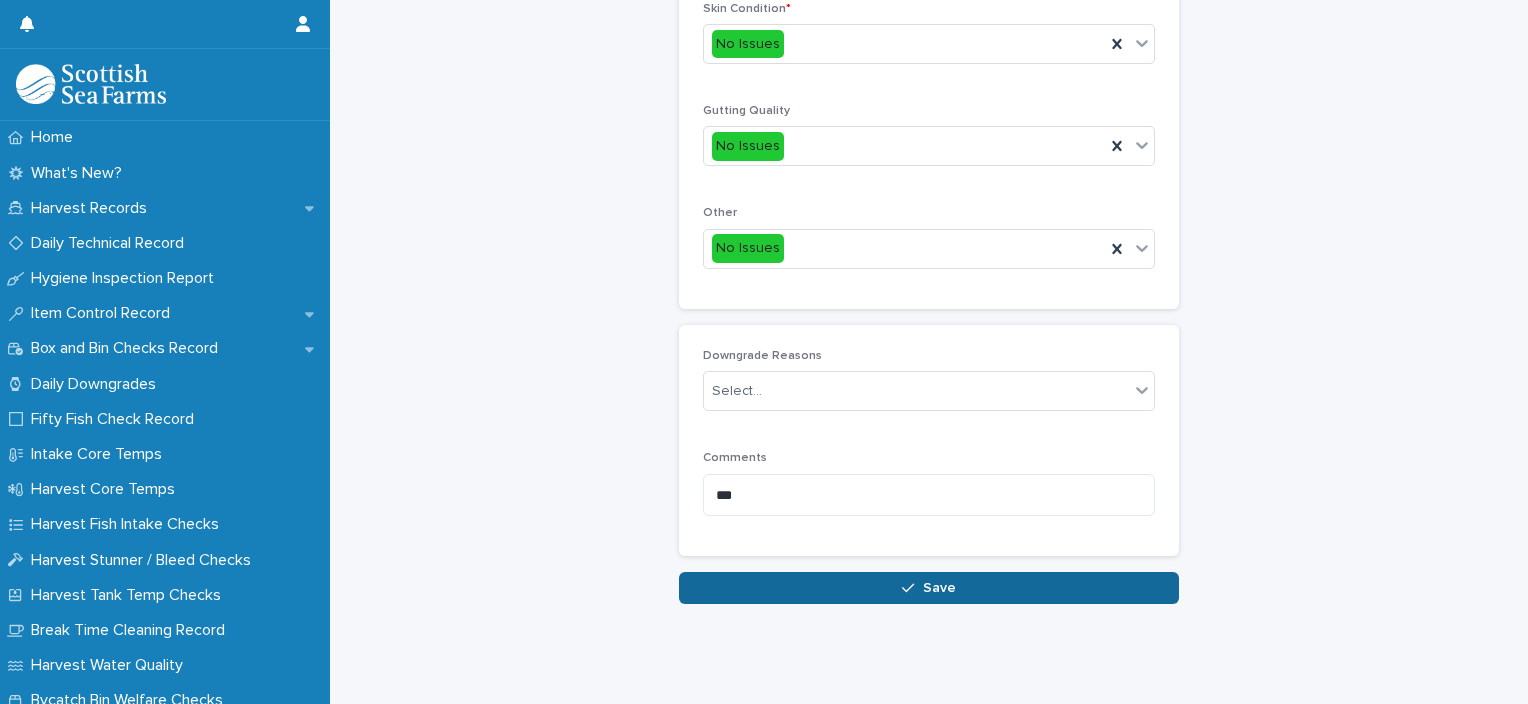 type on "*" 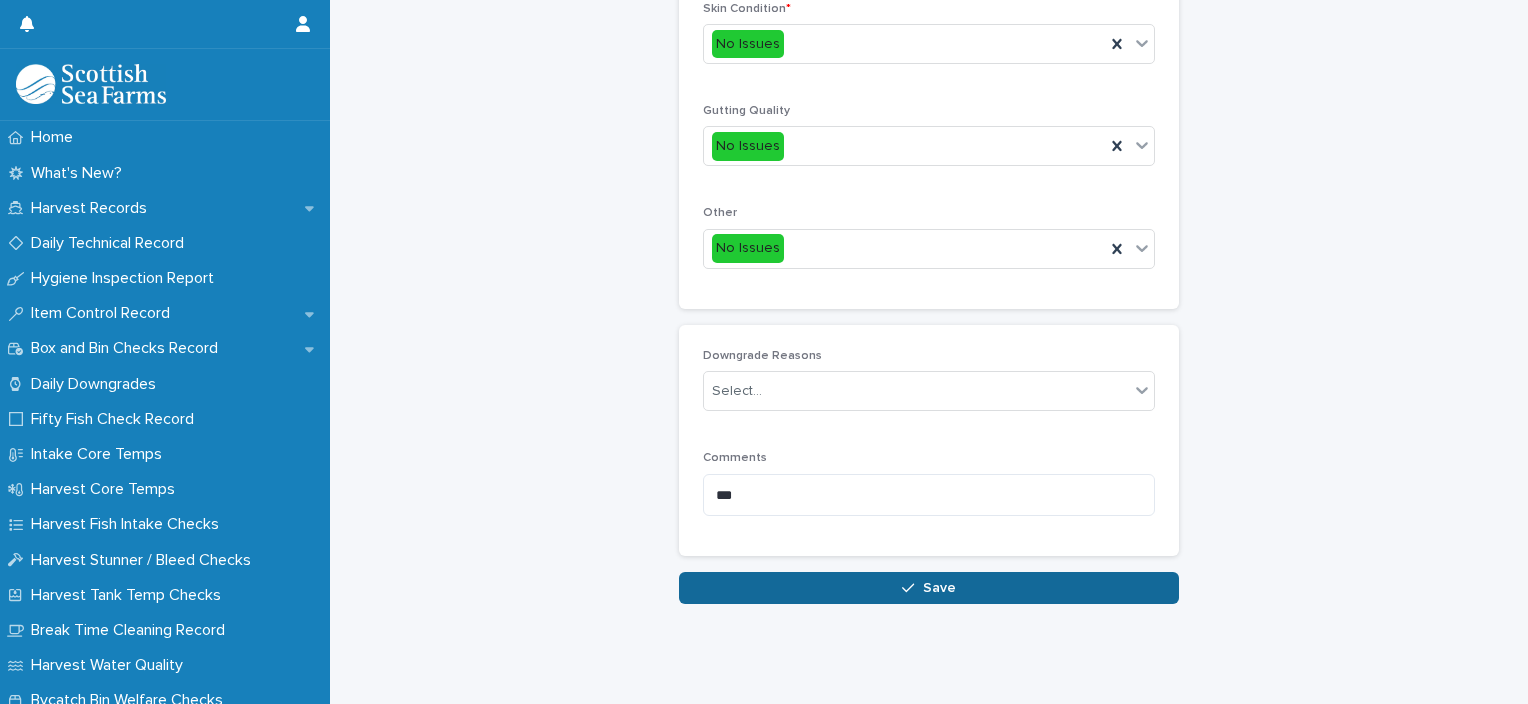 click on "Save" at bounding box center (929, 588) 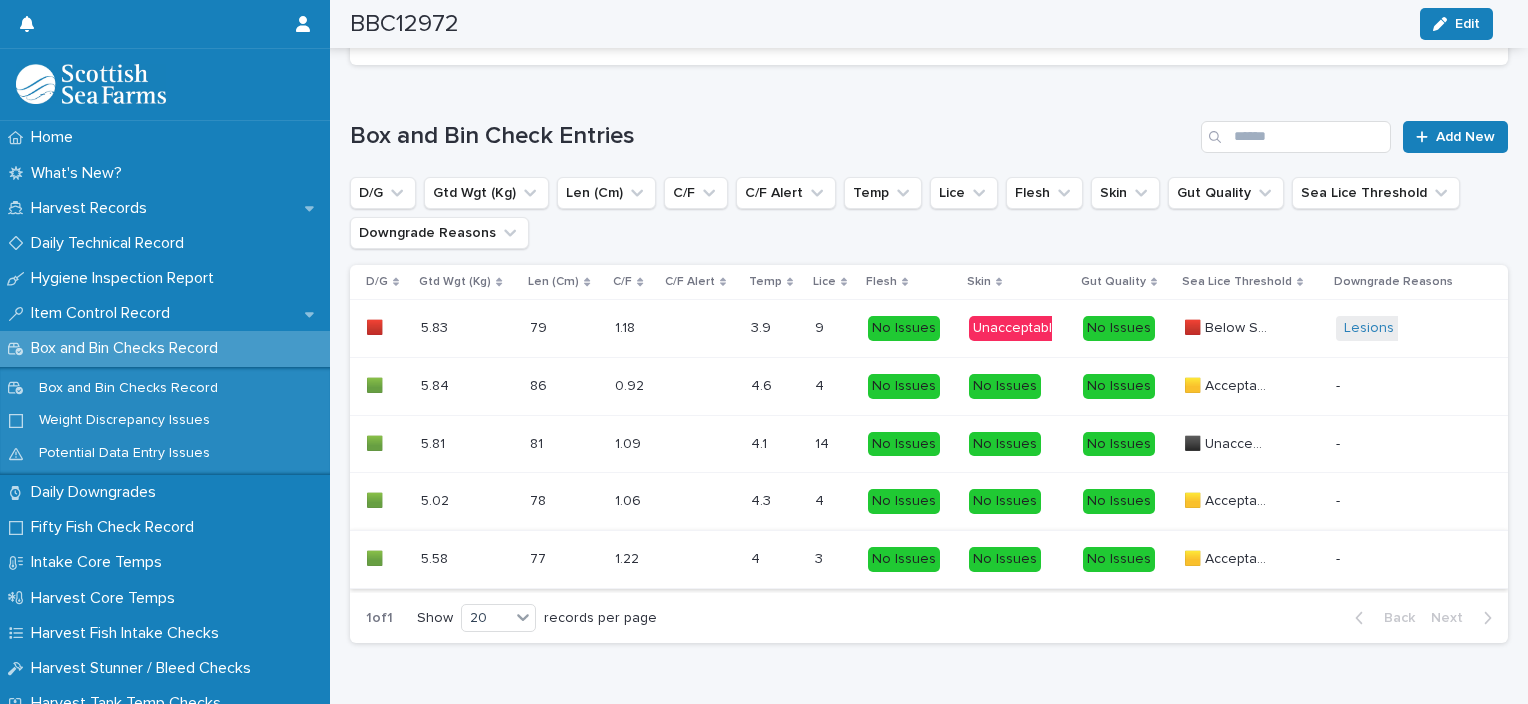 scroll, scrollTop: 1117, scrollLeft: 0, axis: vertical 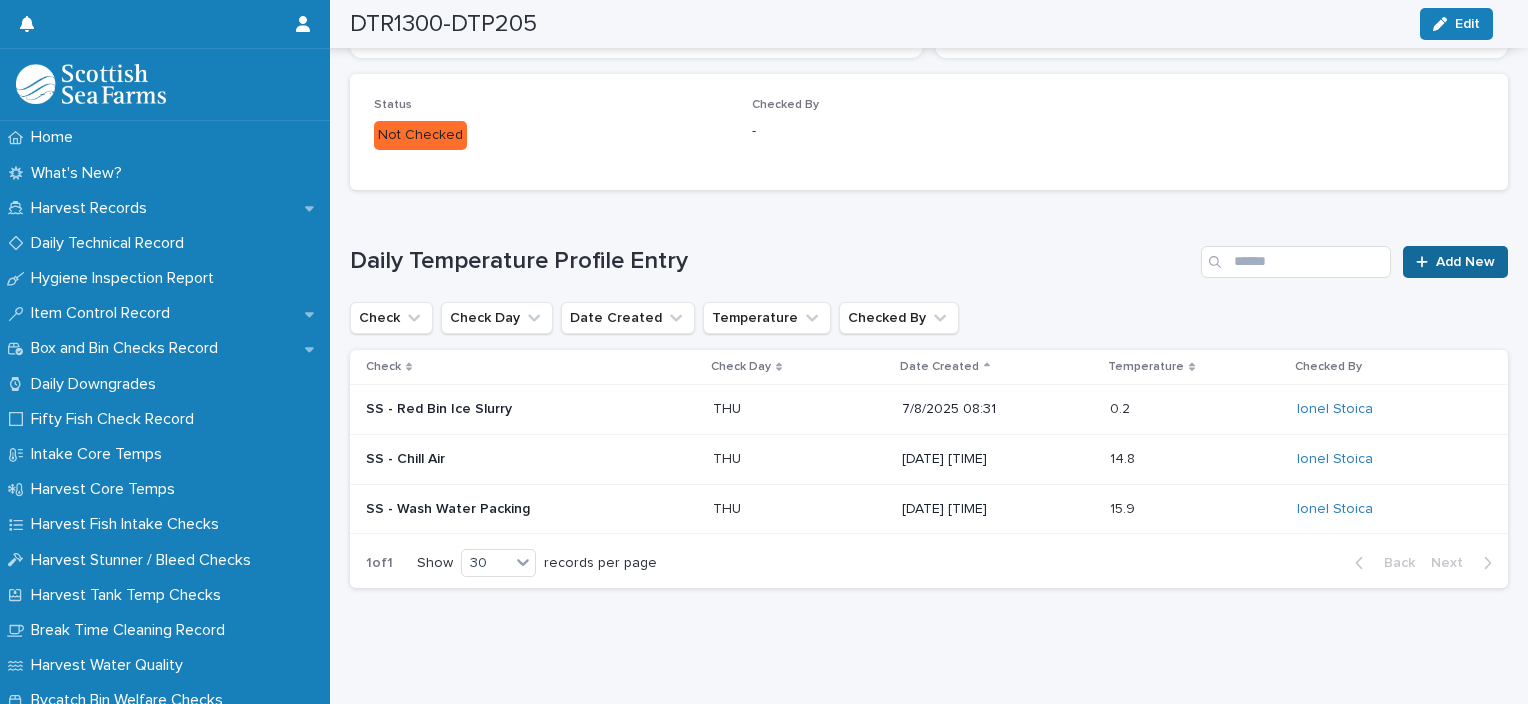 click on "Add New" at bounding box center (1465, 262) 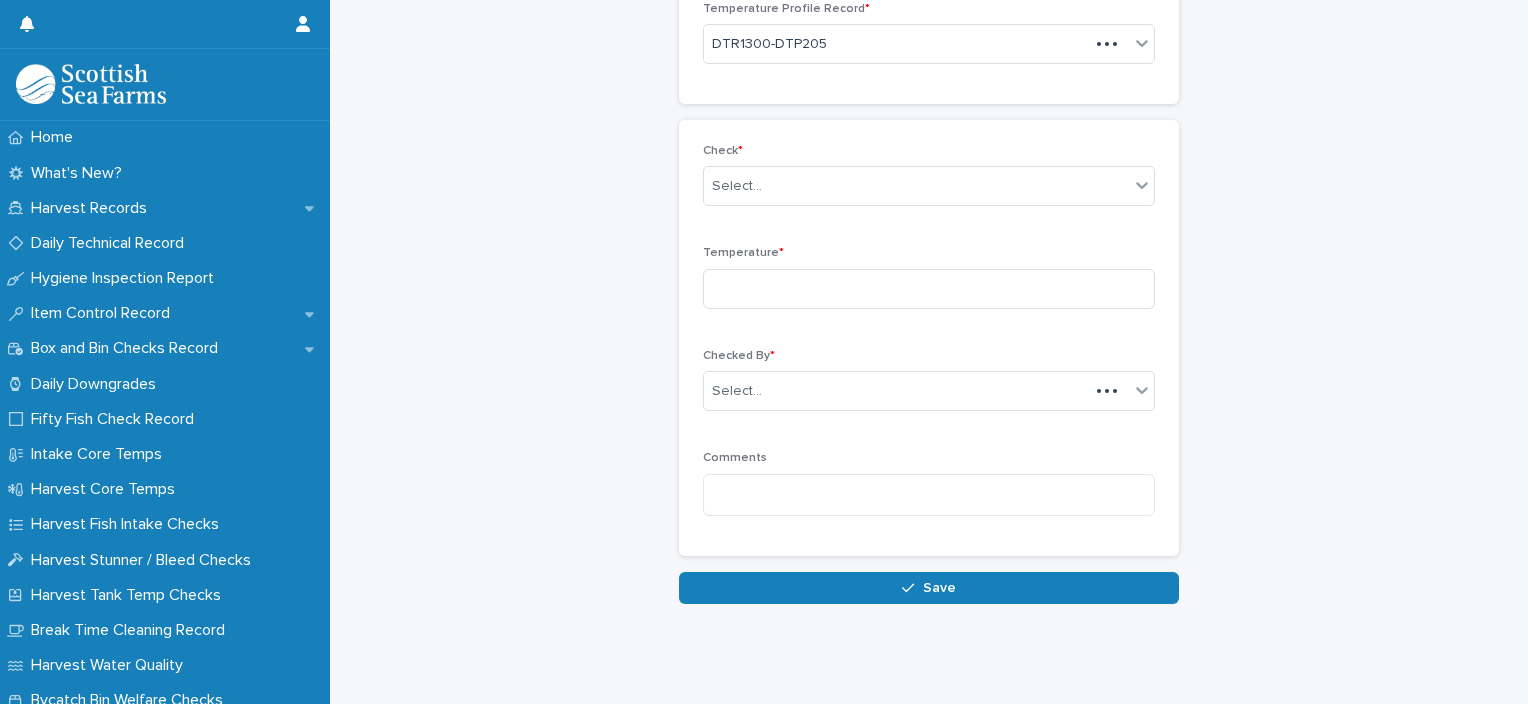 scroll, scrollTop: 136, scrollLeft: 0, axis: vertical 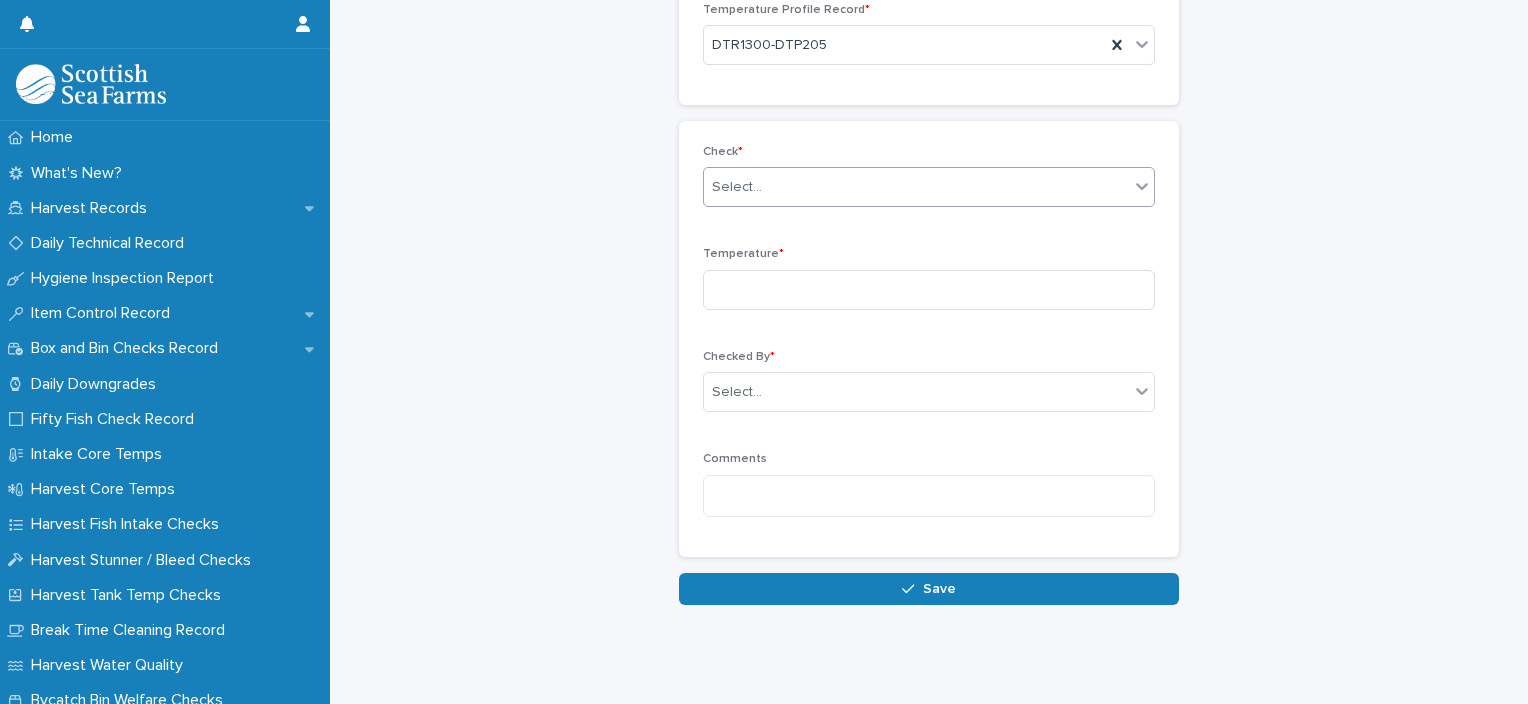 click on "Select..." at bounding box center (916, 187) 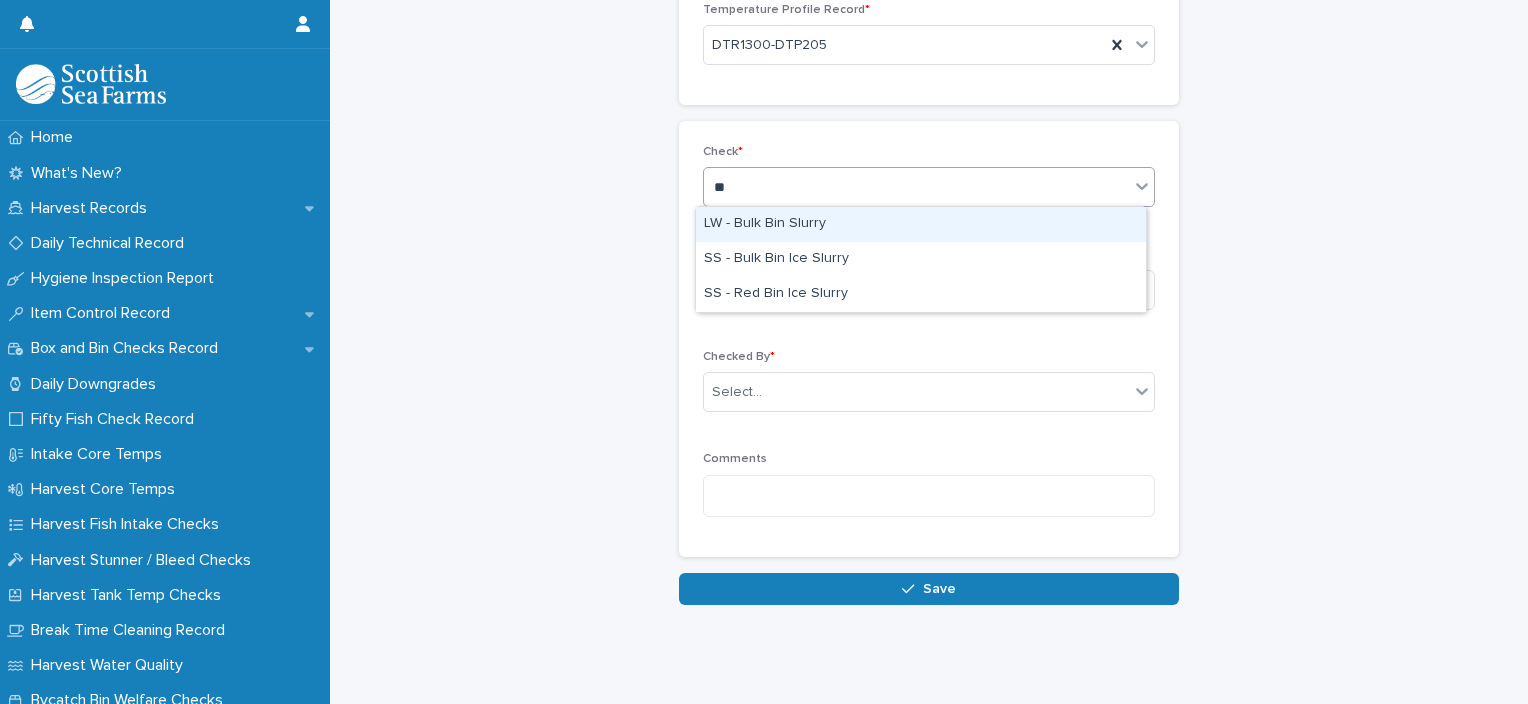 type on "***" 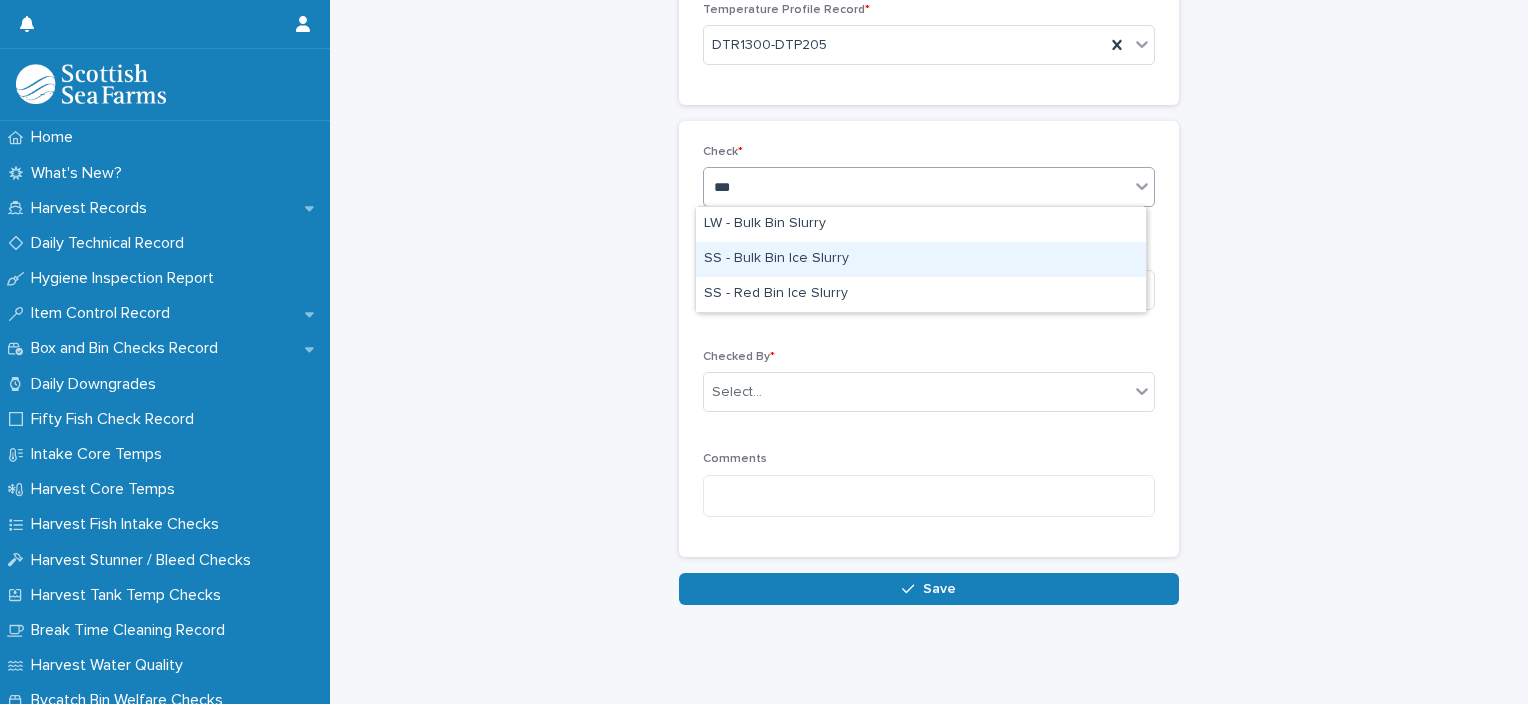 click on "SS - Bulk Bin Ice Slurry" at bounding box center (921, 259) 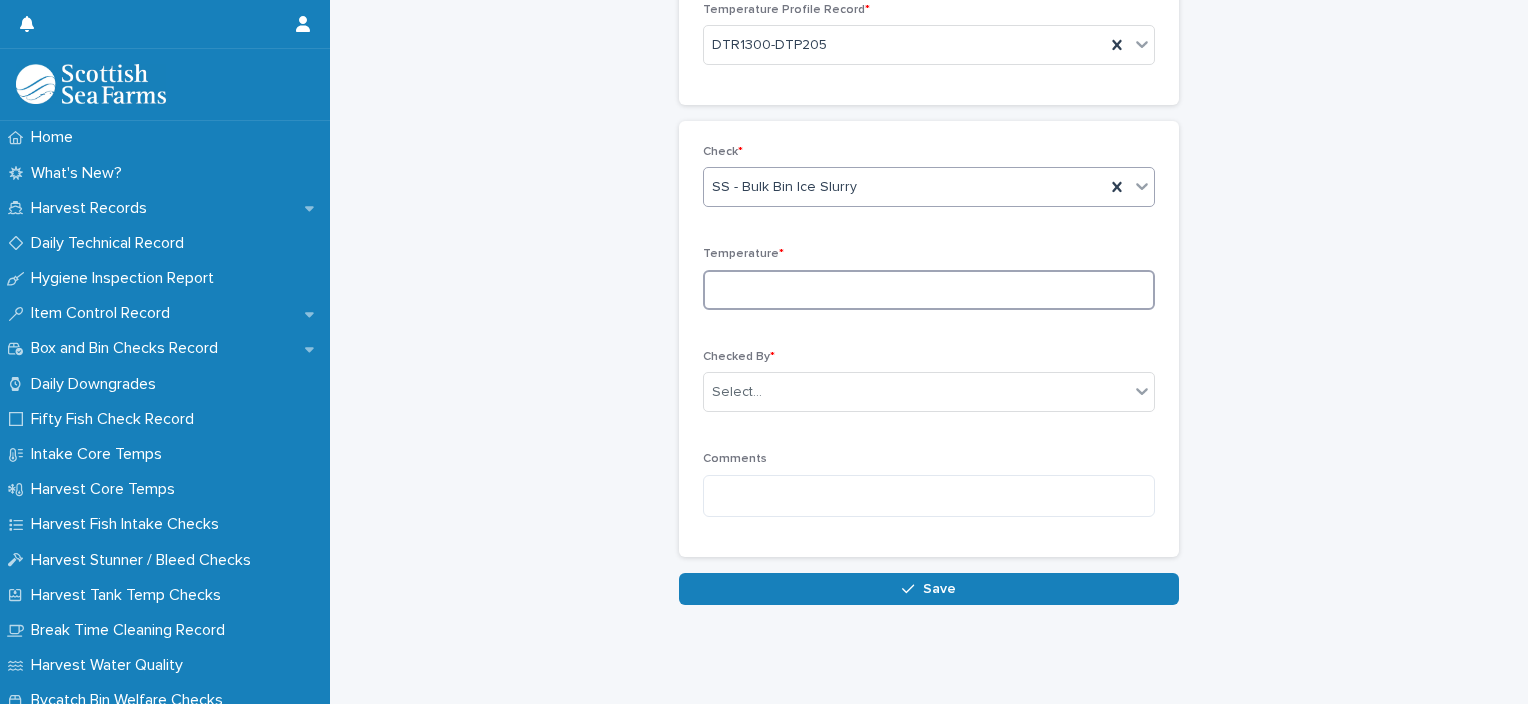 click at bounding box center [929, 290] 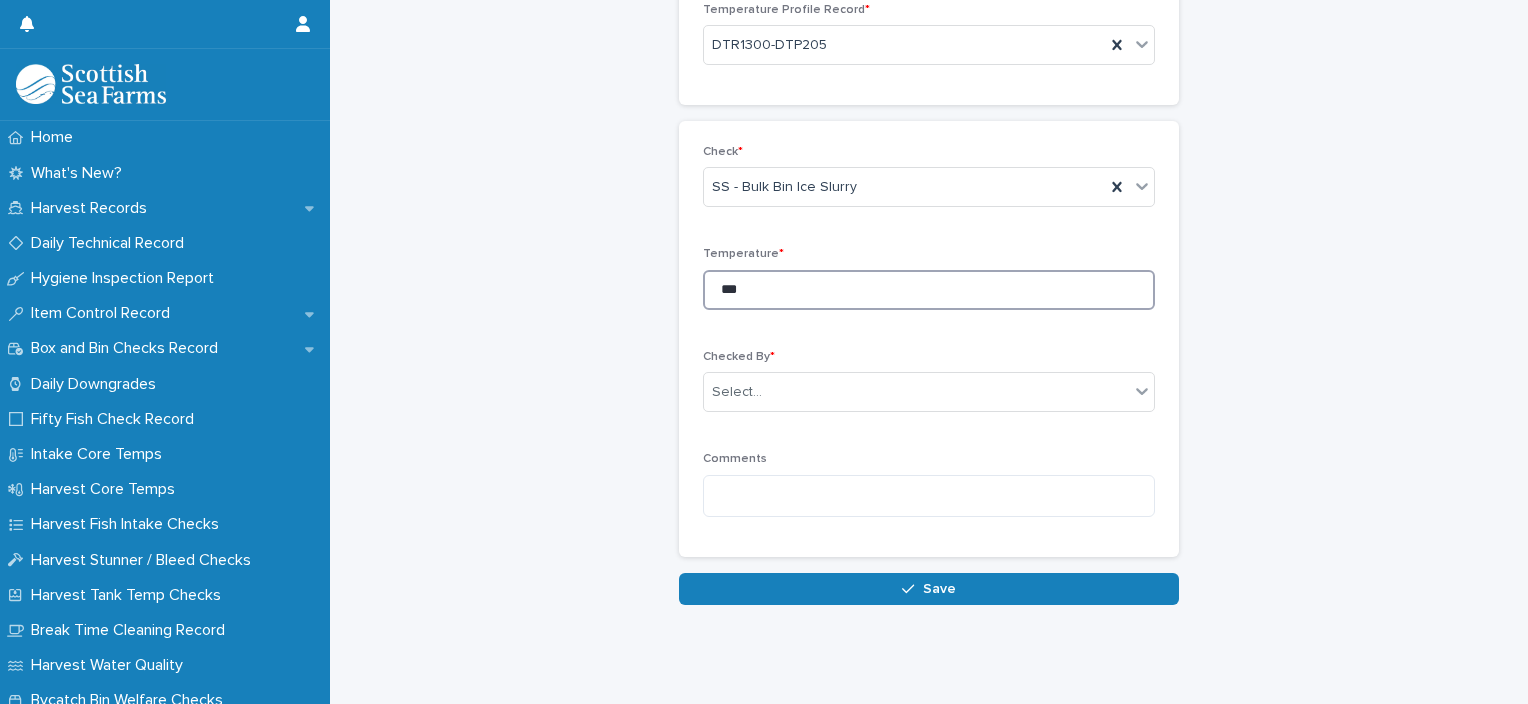 type on "***" 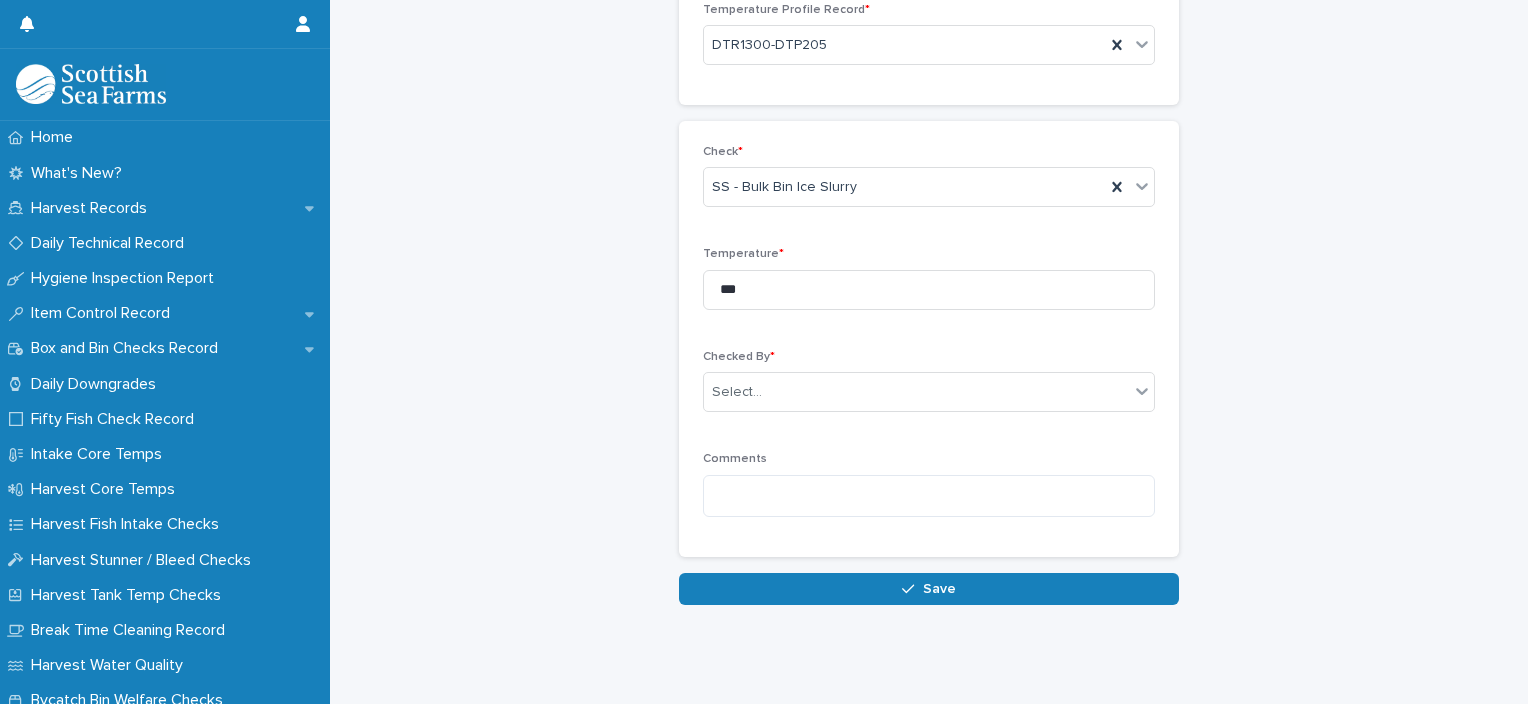 click on "Checked By * Select..." at bounding box center (929, 389) 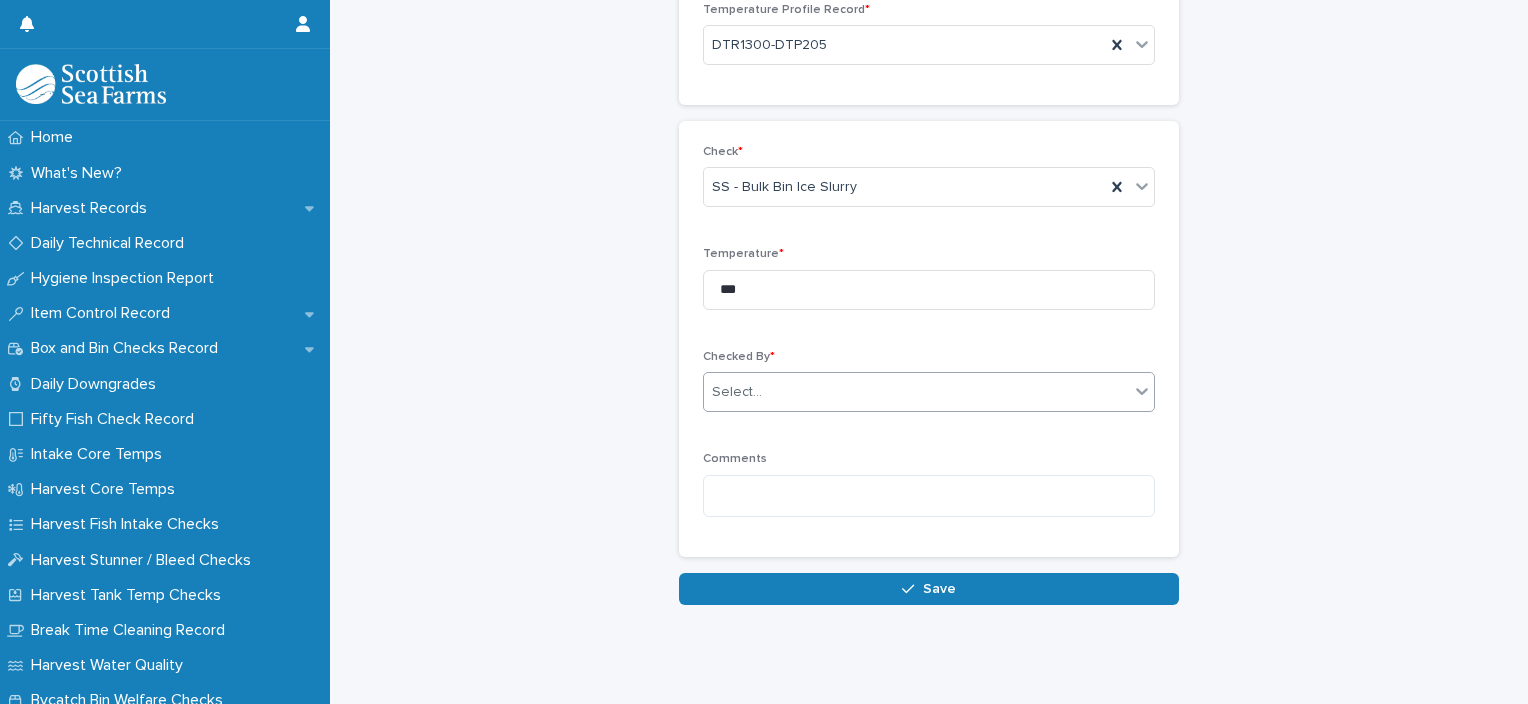 click on "Checked By * Select..." at bounding box center [929, 389] 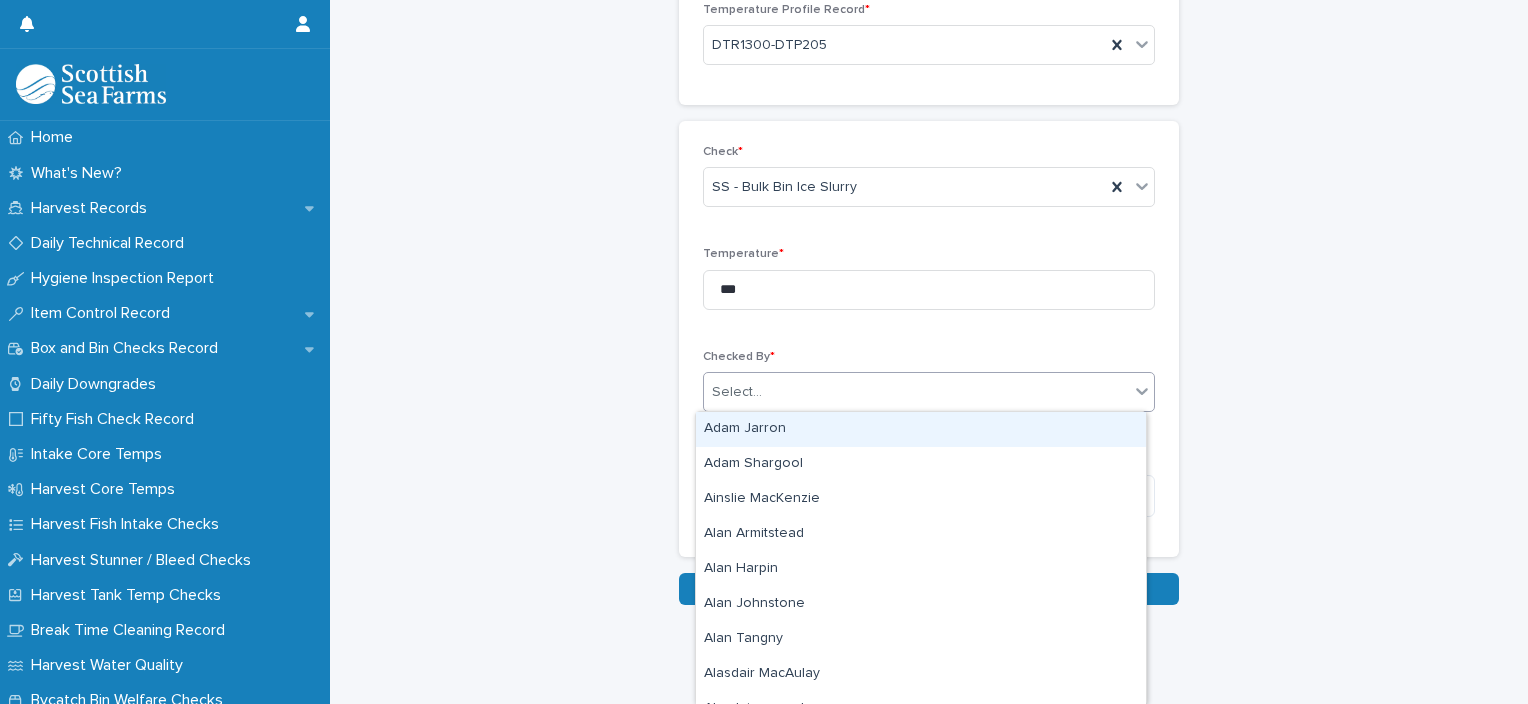 click on "Select..." at bounding box center (916, 392) 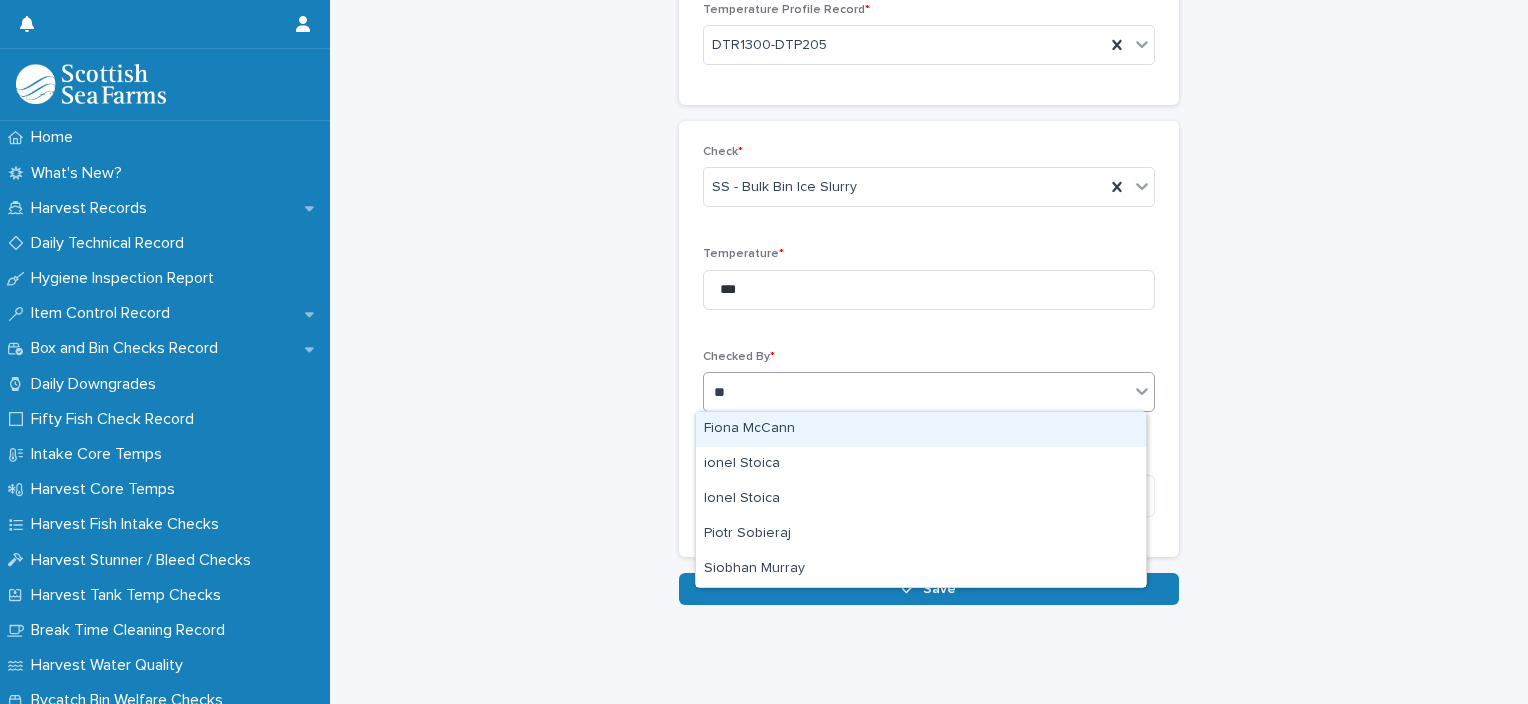 type on "***" 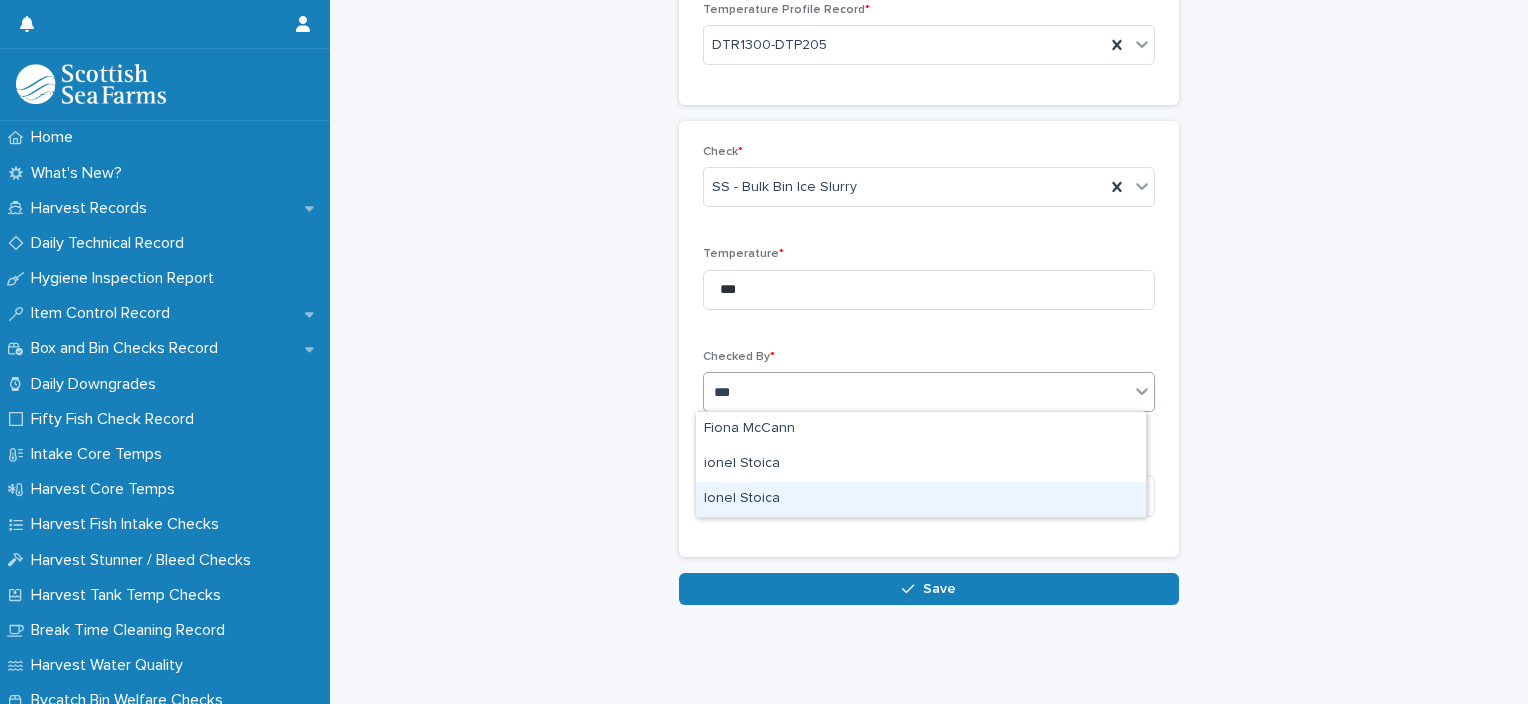 click on "Ionel Stoica" at bounding box center [921, 499] 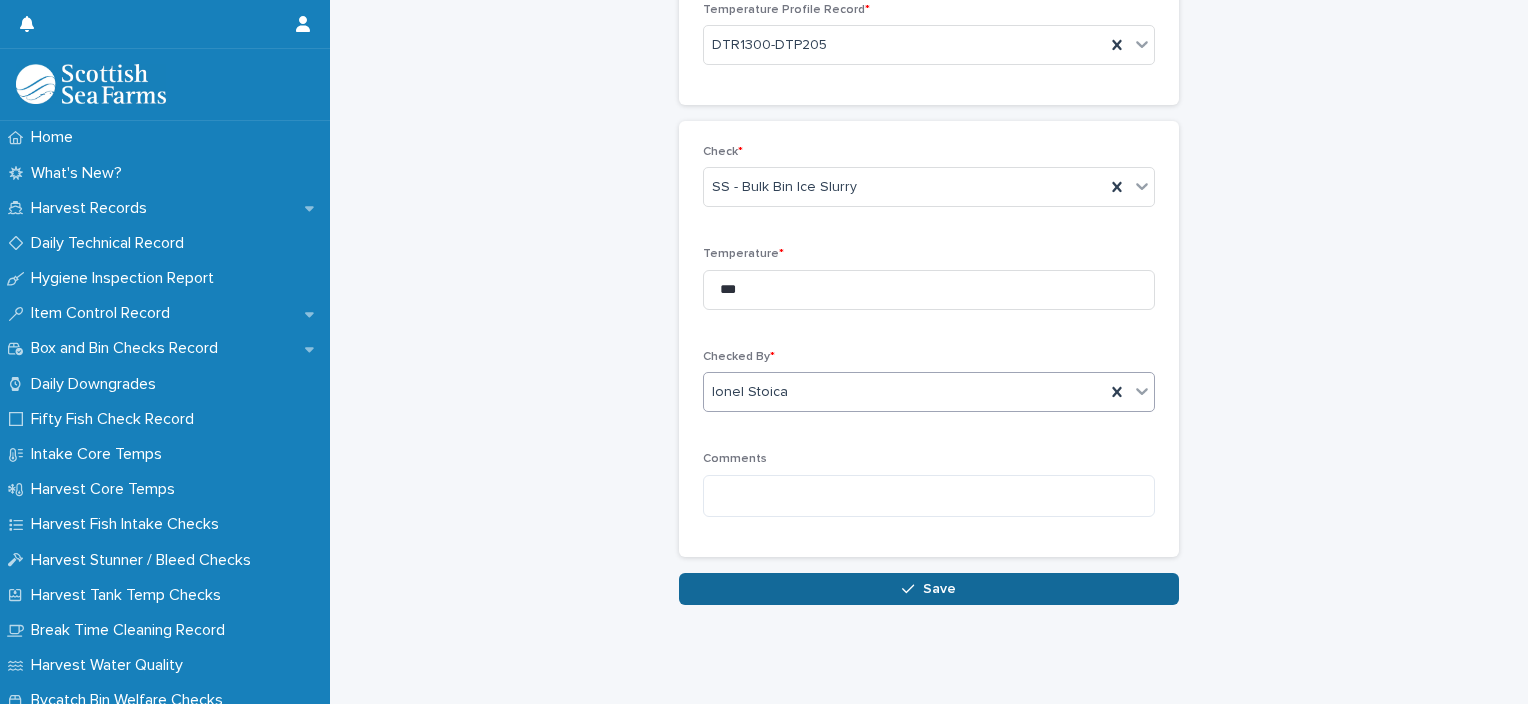 click on "Save" at bounding box center (929, 589) 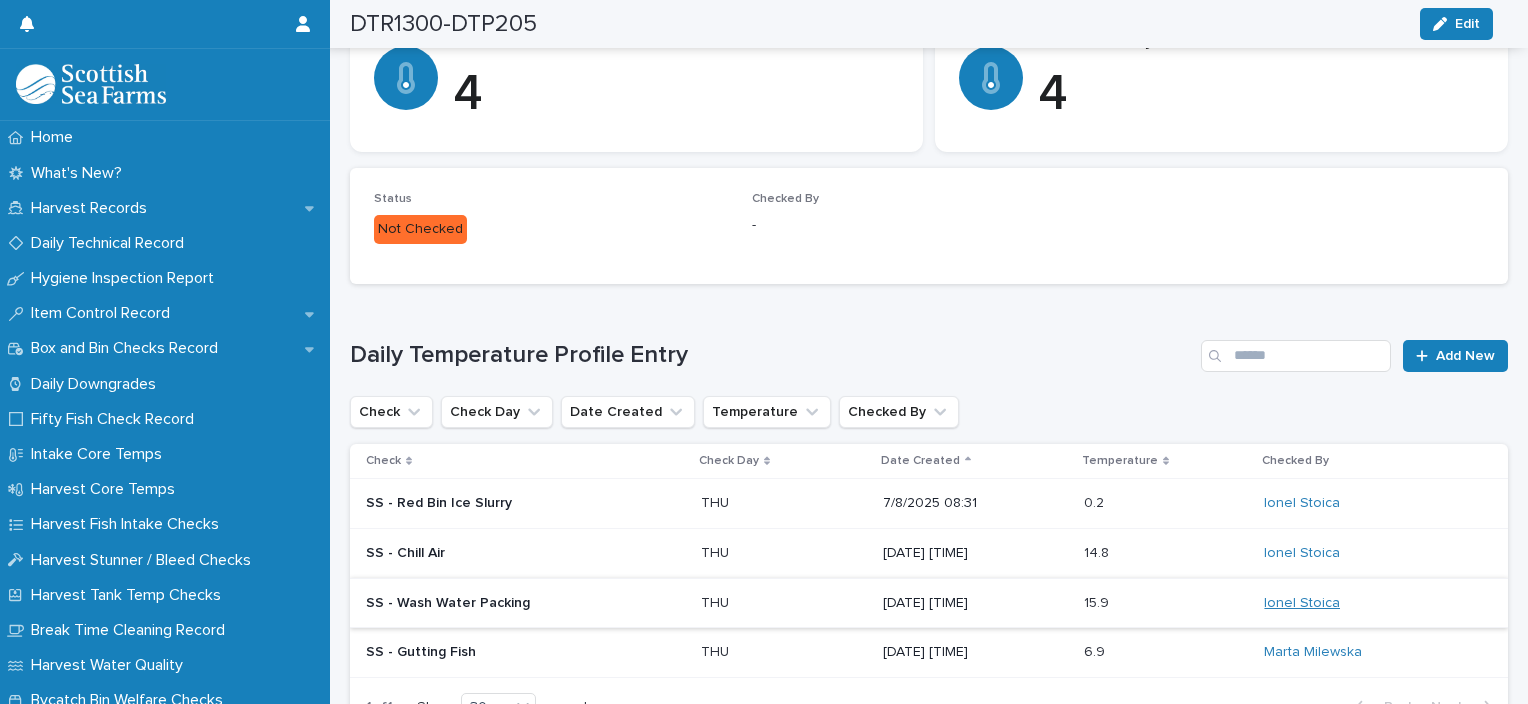 scroll, scrollTop: 536, scrollLeft: 0, axis: vertical 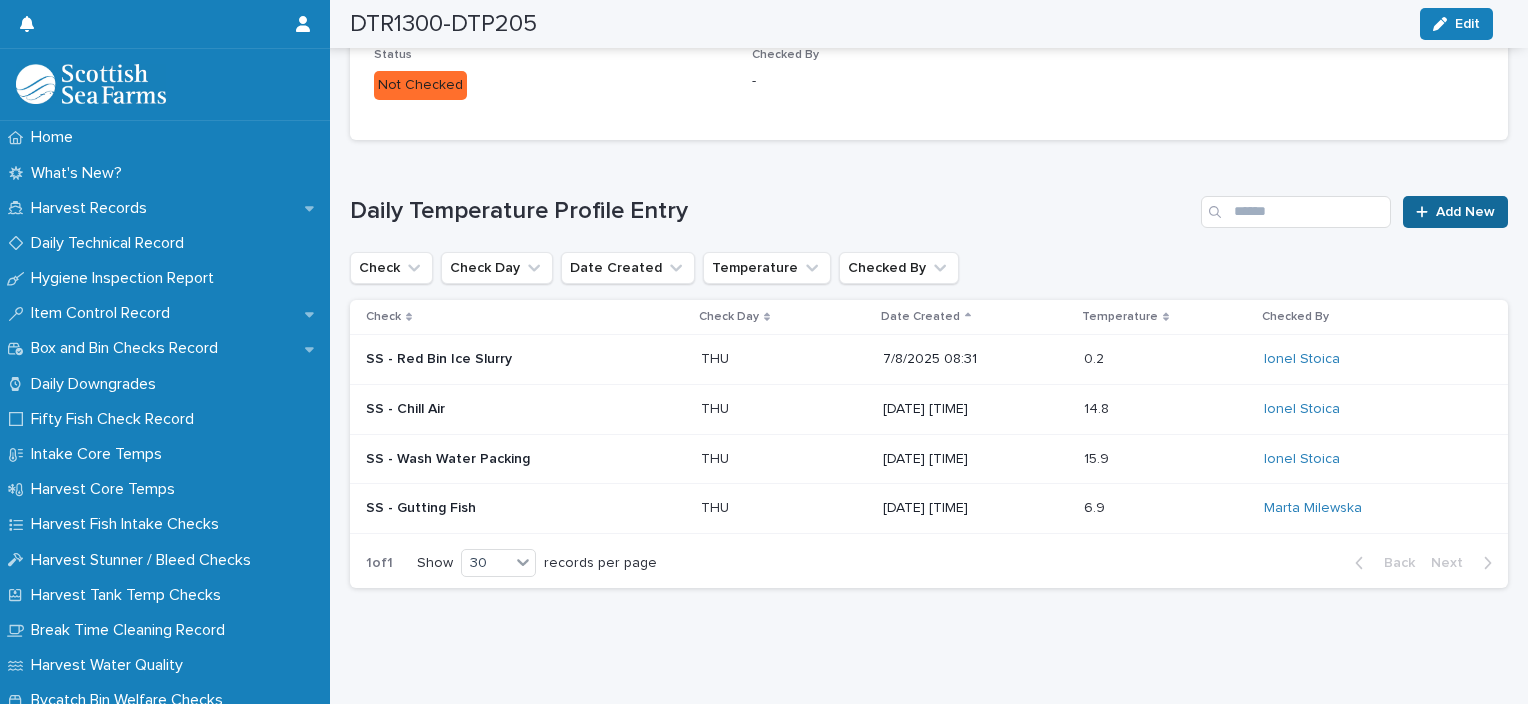 click on "Add New" at bounding box center (1455, 212) 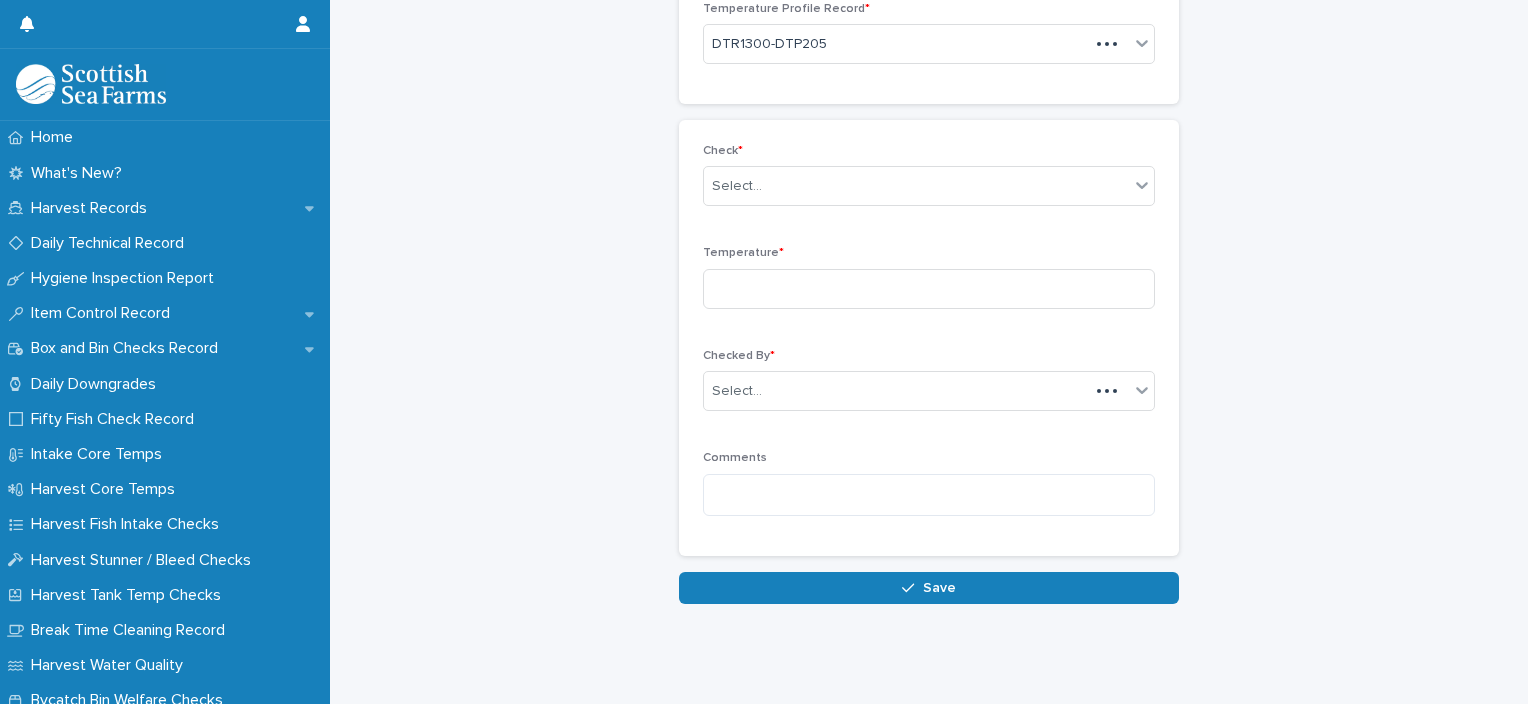 scroll, scrollTop: 136, scrollLeft: 0, axis: vertical 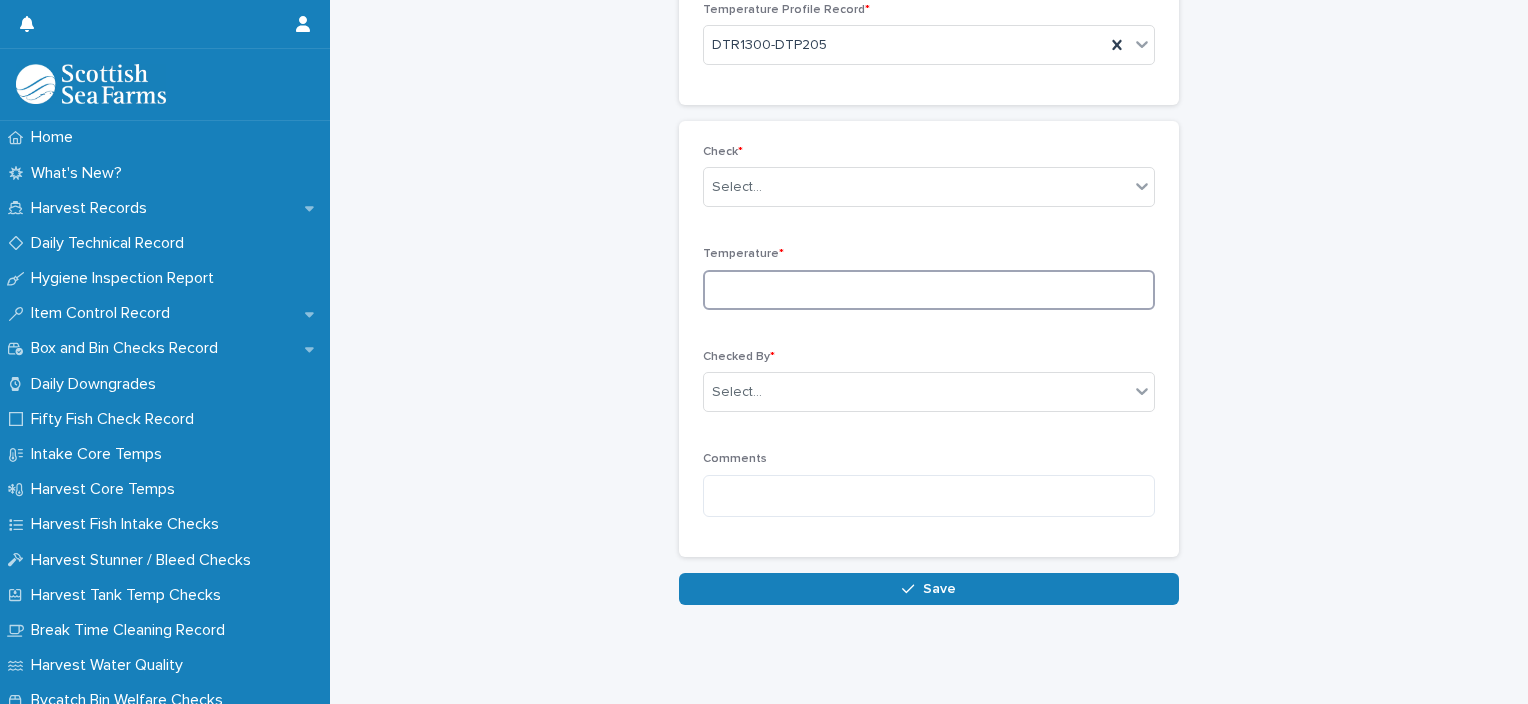 click at bounding box center (929, 290) 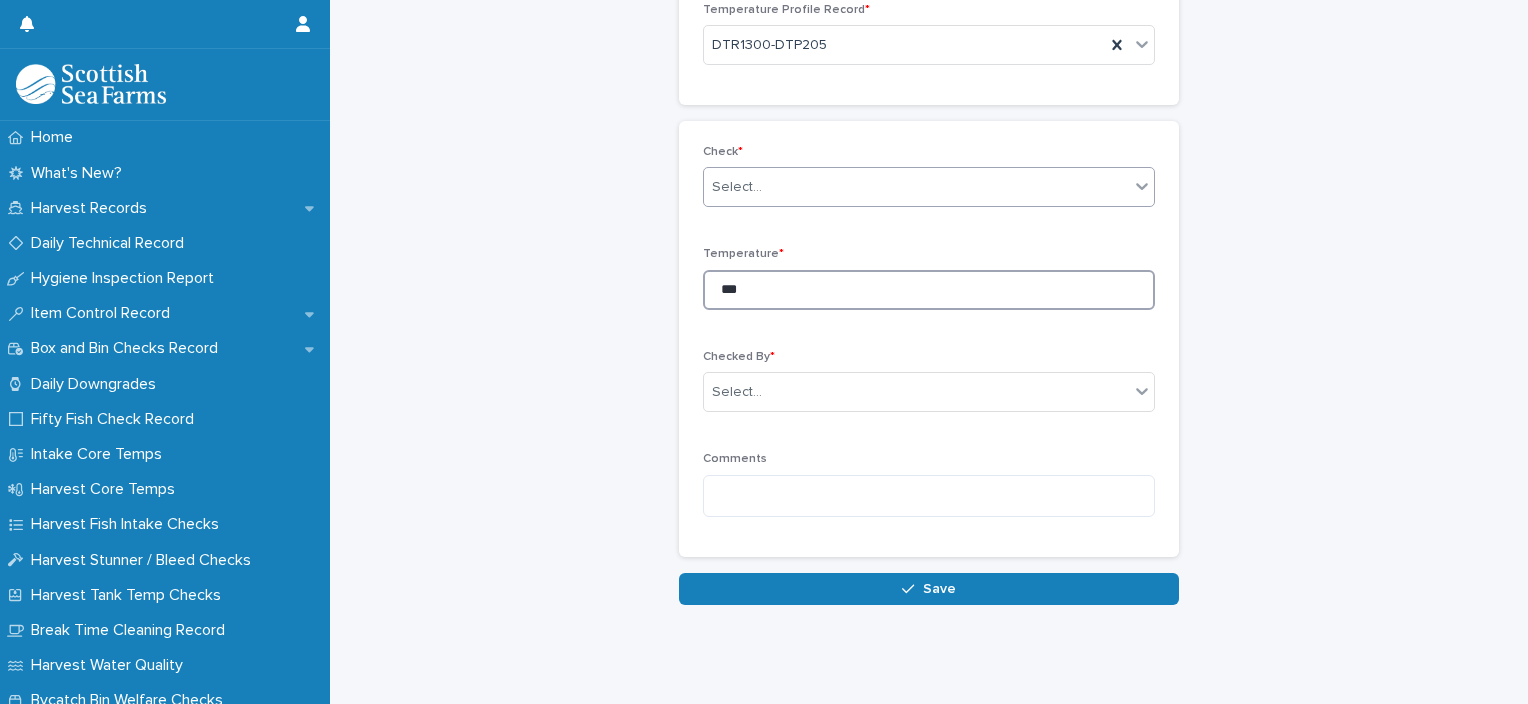 type on "***" 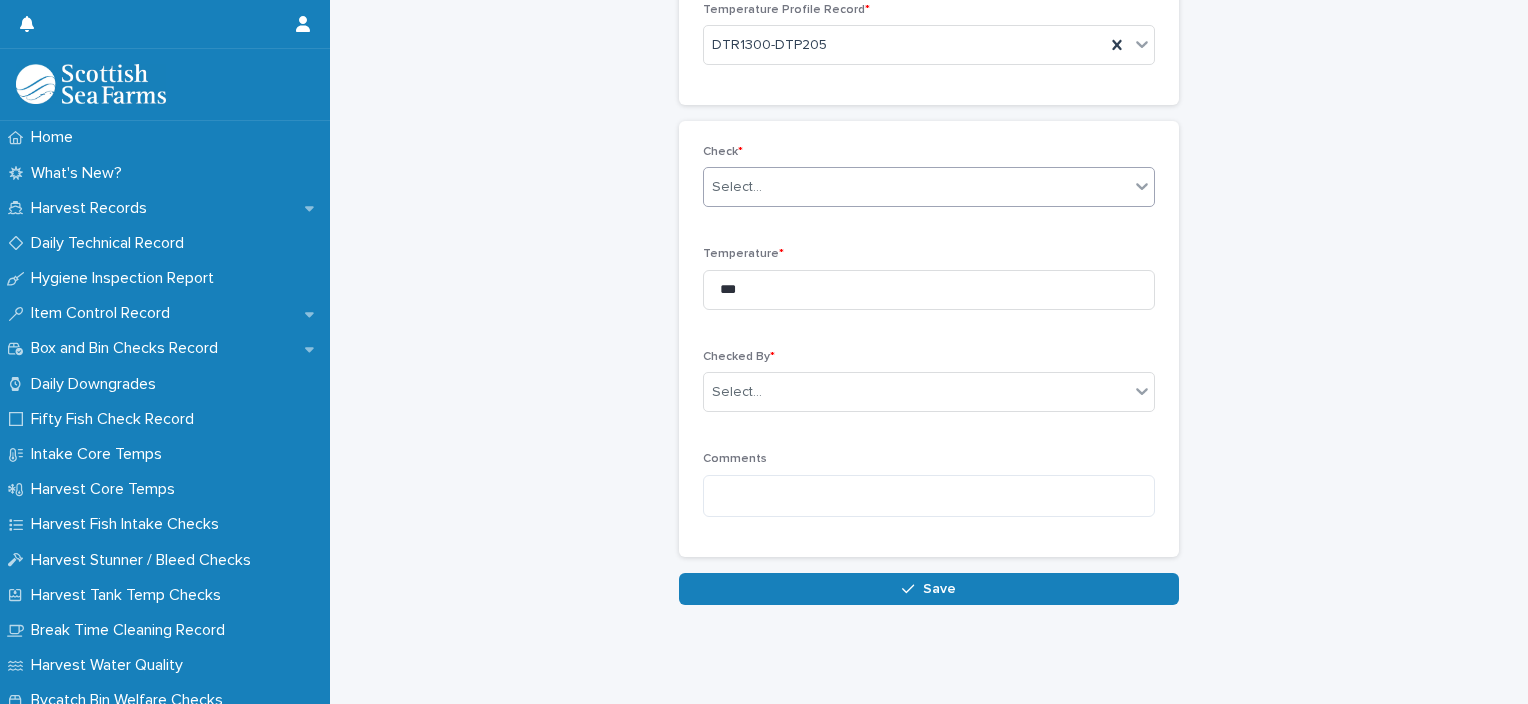 click on "Select..." at bounding box center [916, 187] 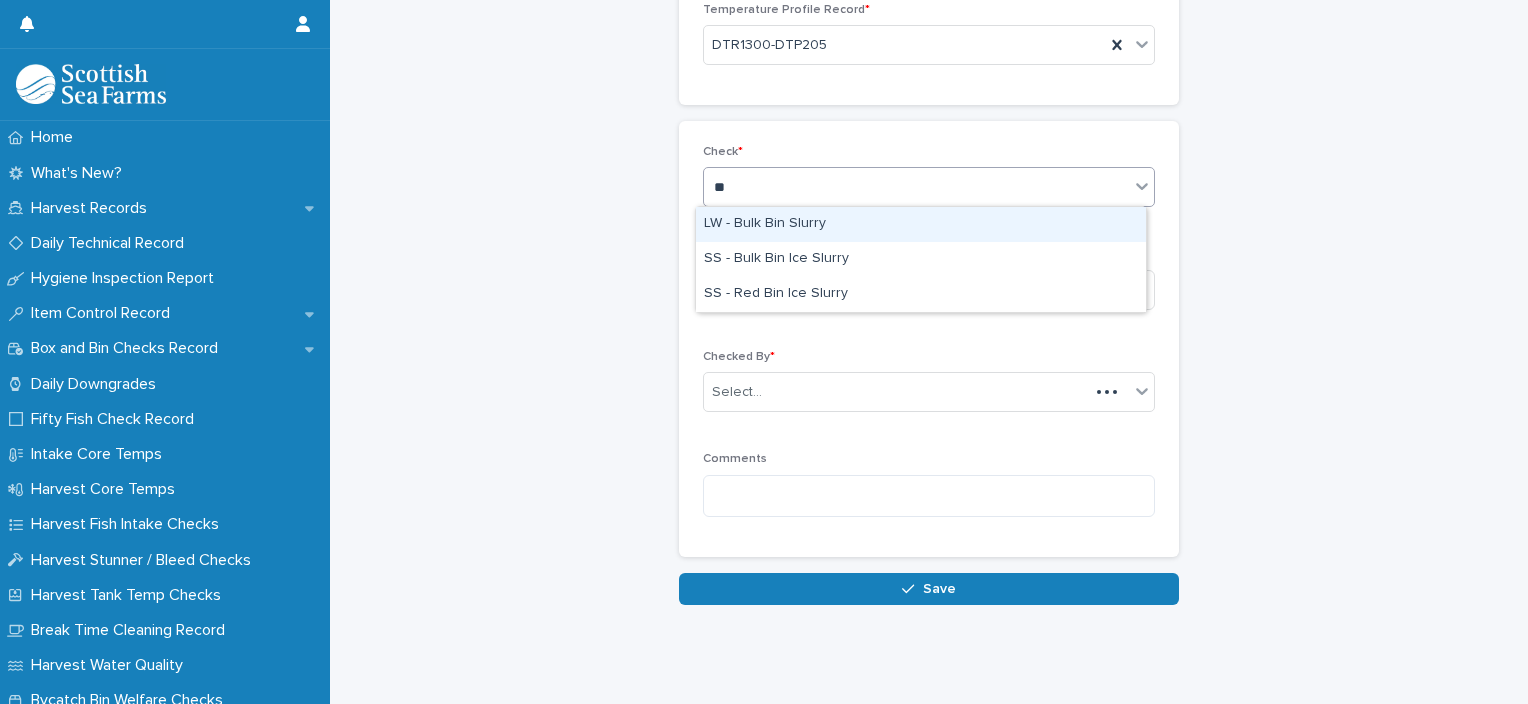 type on "***" 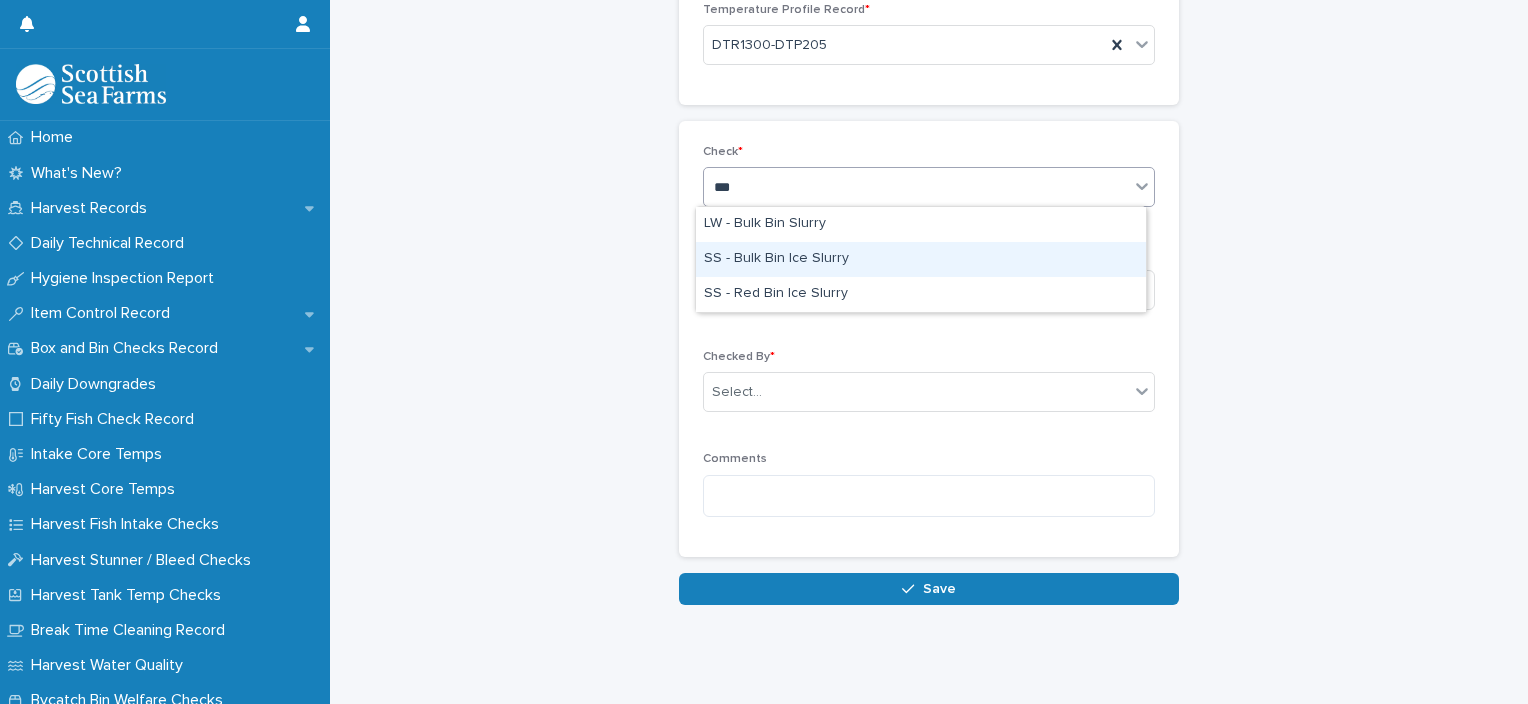 click on "SS - Bulk Bin Ice Slurry" at bounding box center [921, 259] 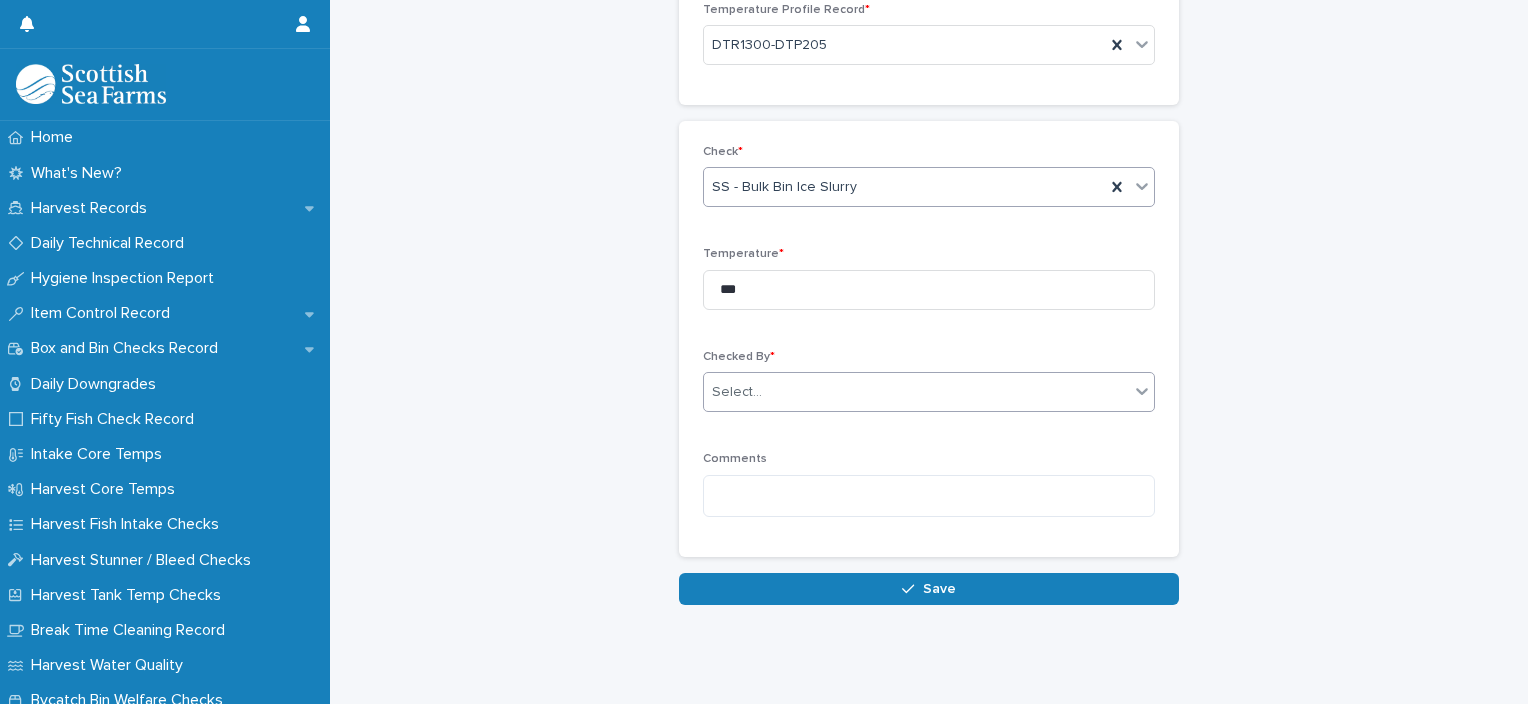 click on "Select..." at bounding box center (916, 392) 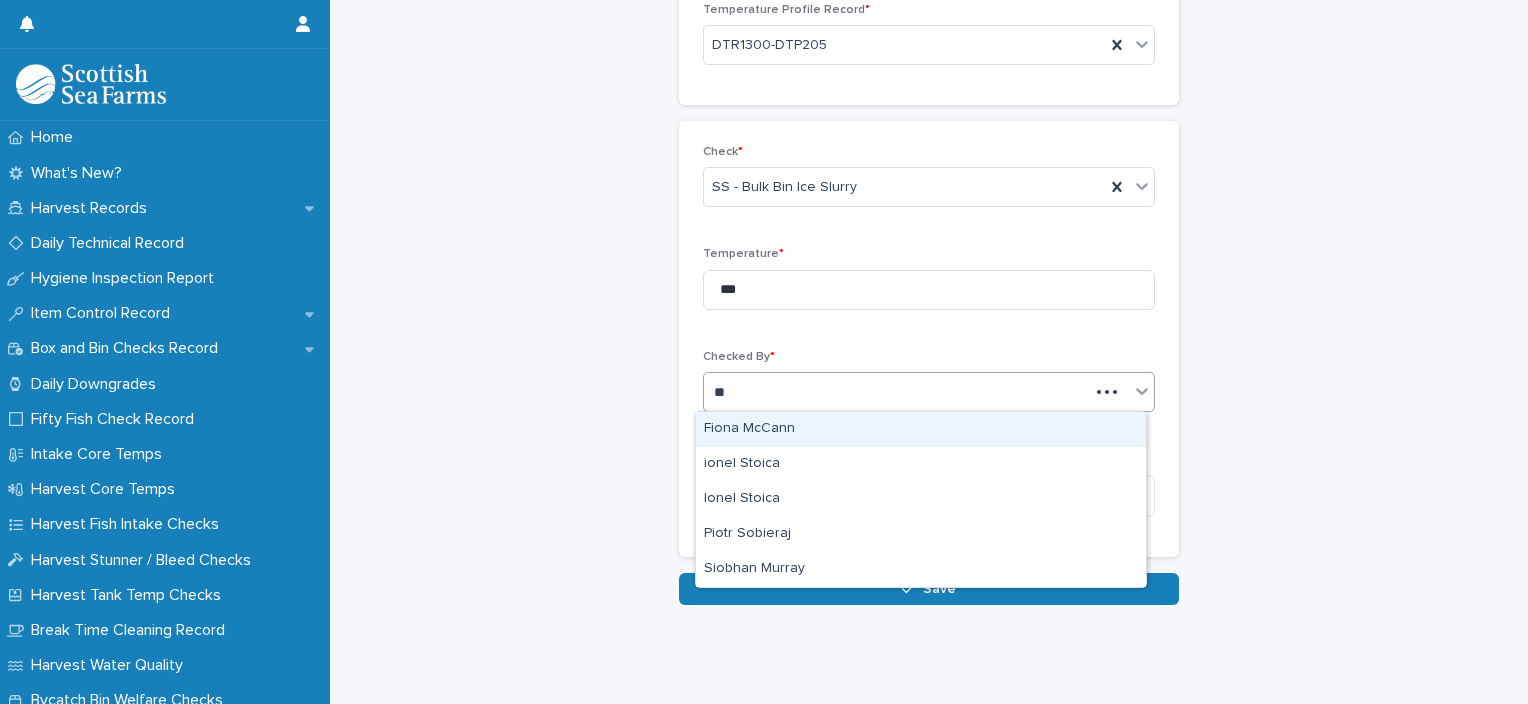 type on "***" 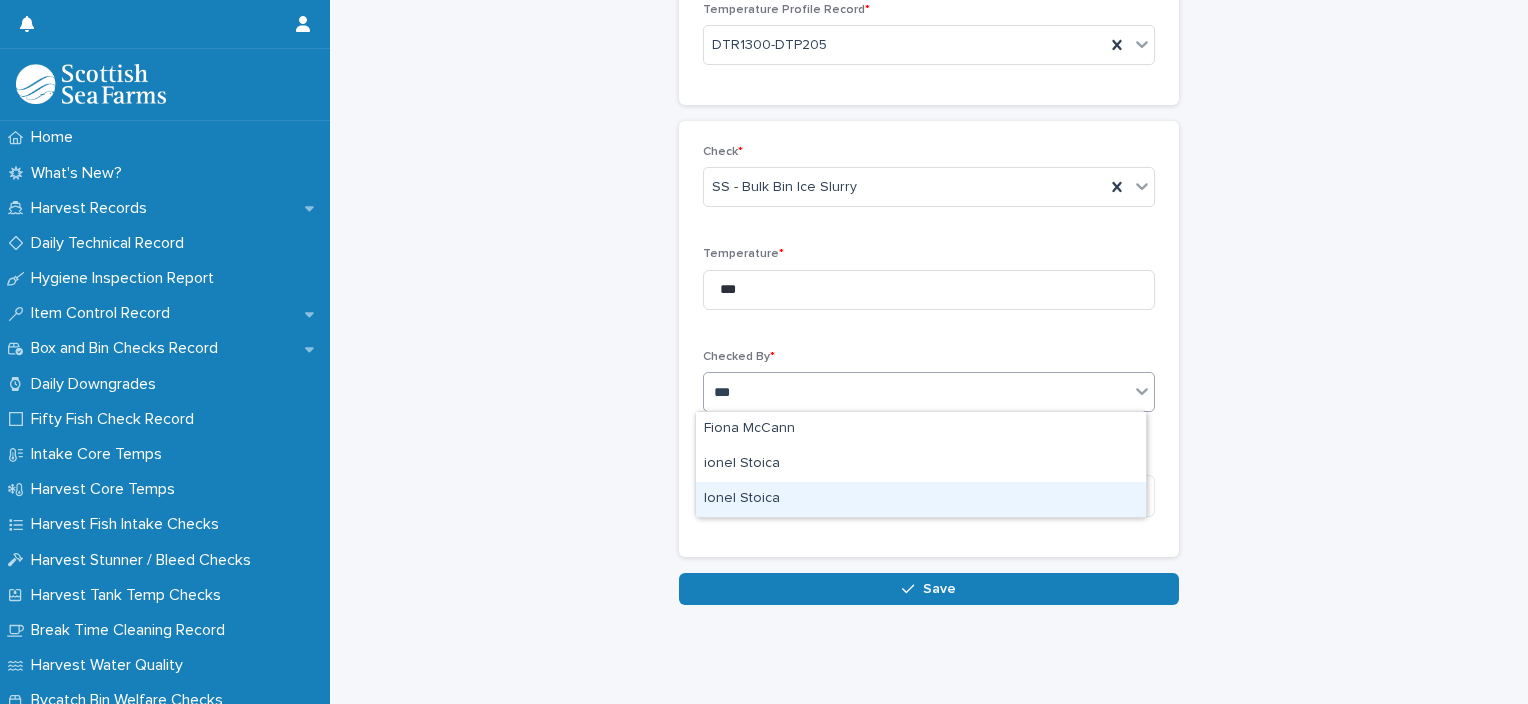 click on "Ionel Stoica" at bounding box center (921, 499) 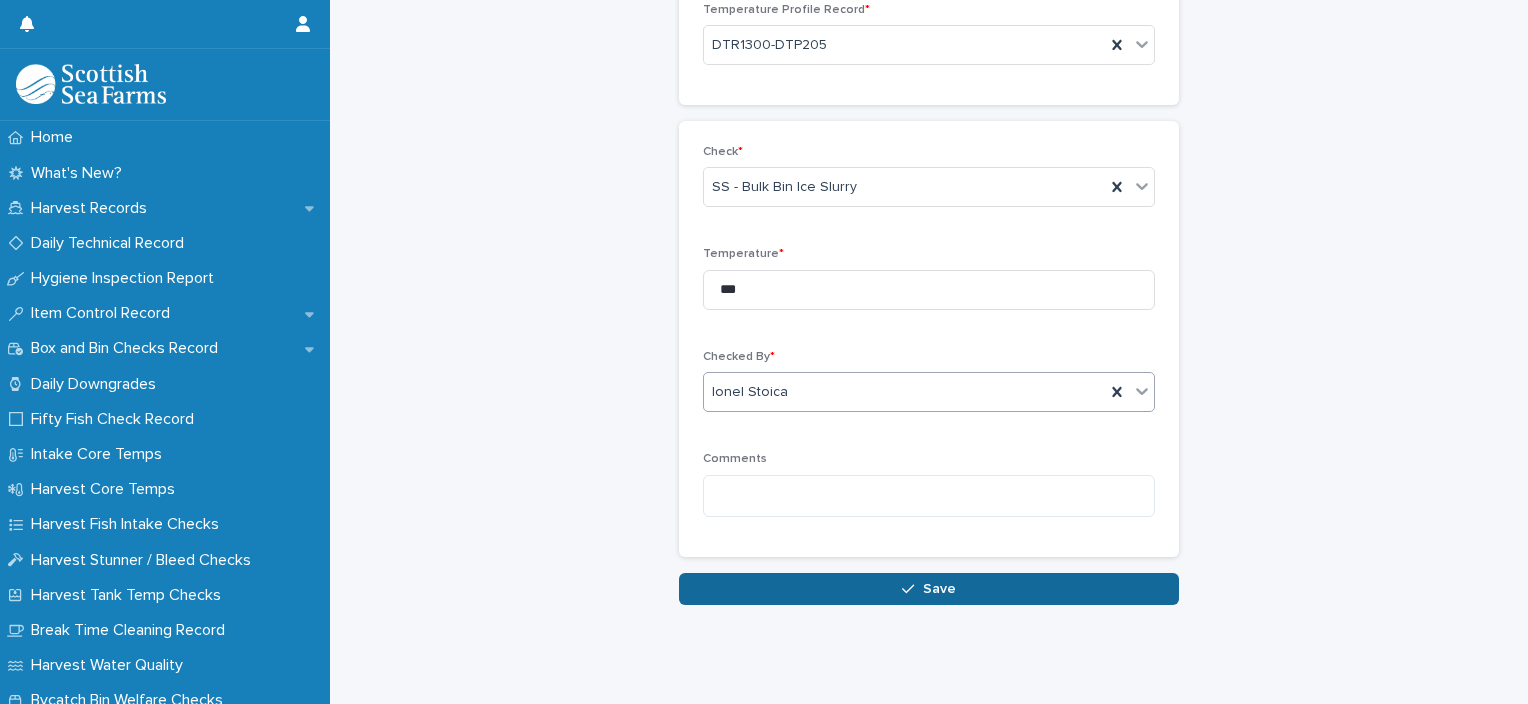 click on "Save" at bounding box center [929, 589] 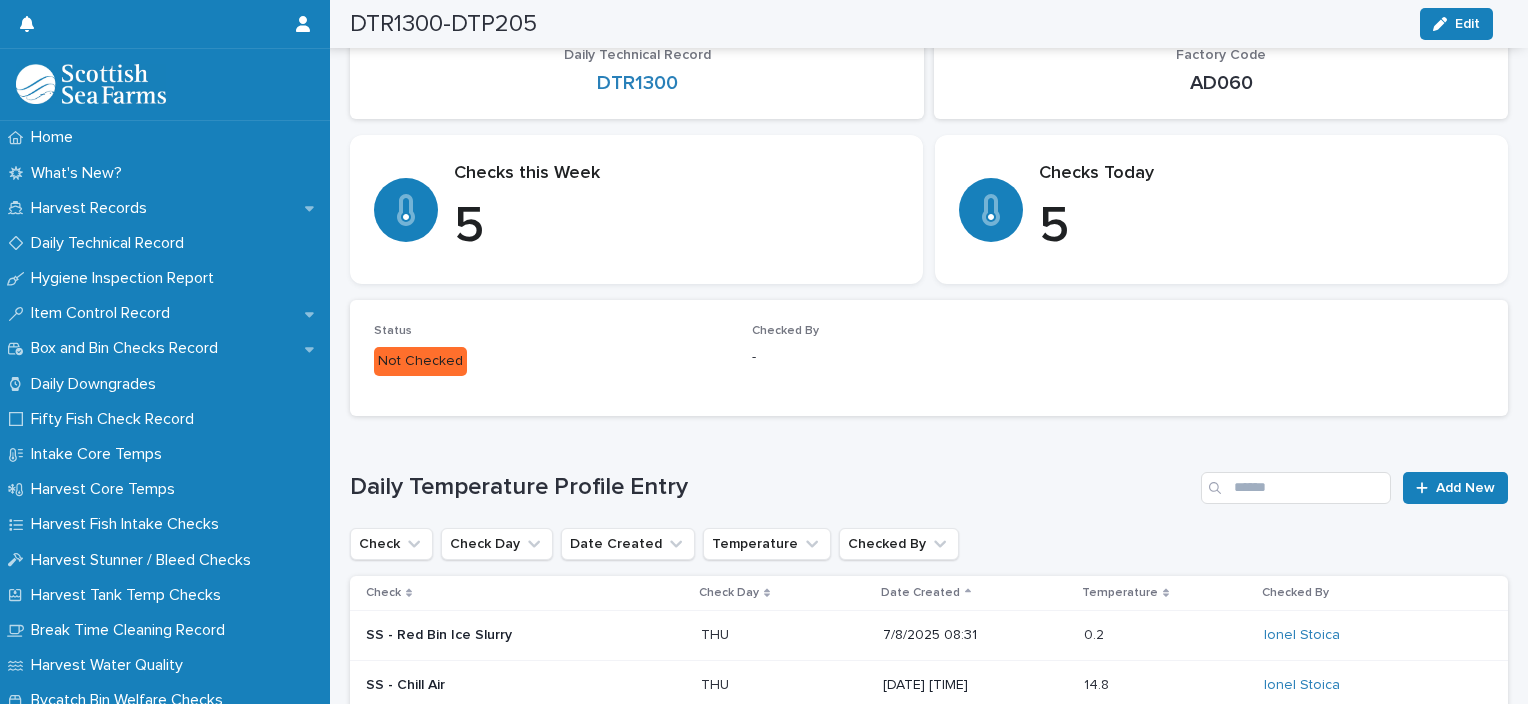 scroll, scrollTop: 273, scrollLeft: 0, axis: vertical 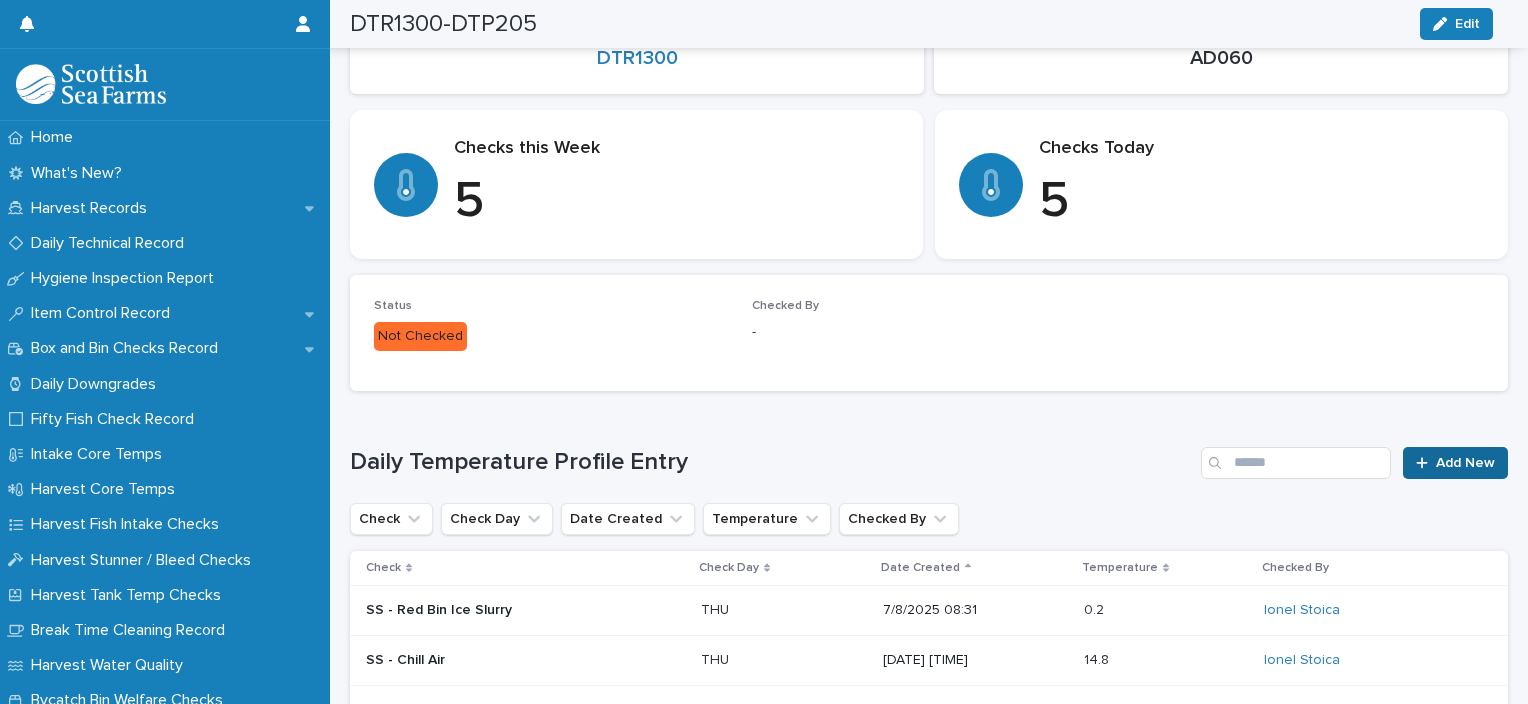 click on "Add New" at bounding box center (1465, 463) 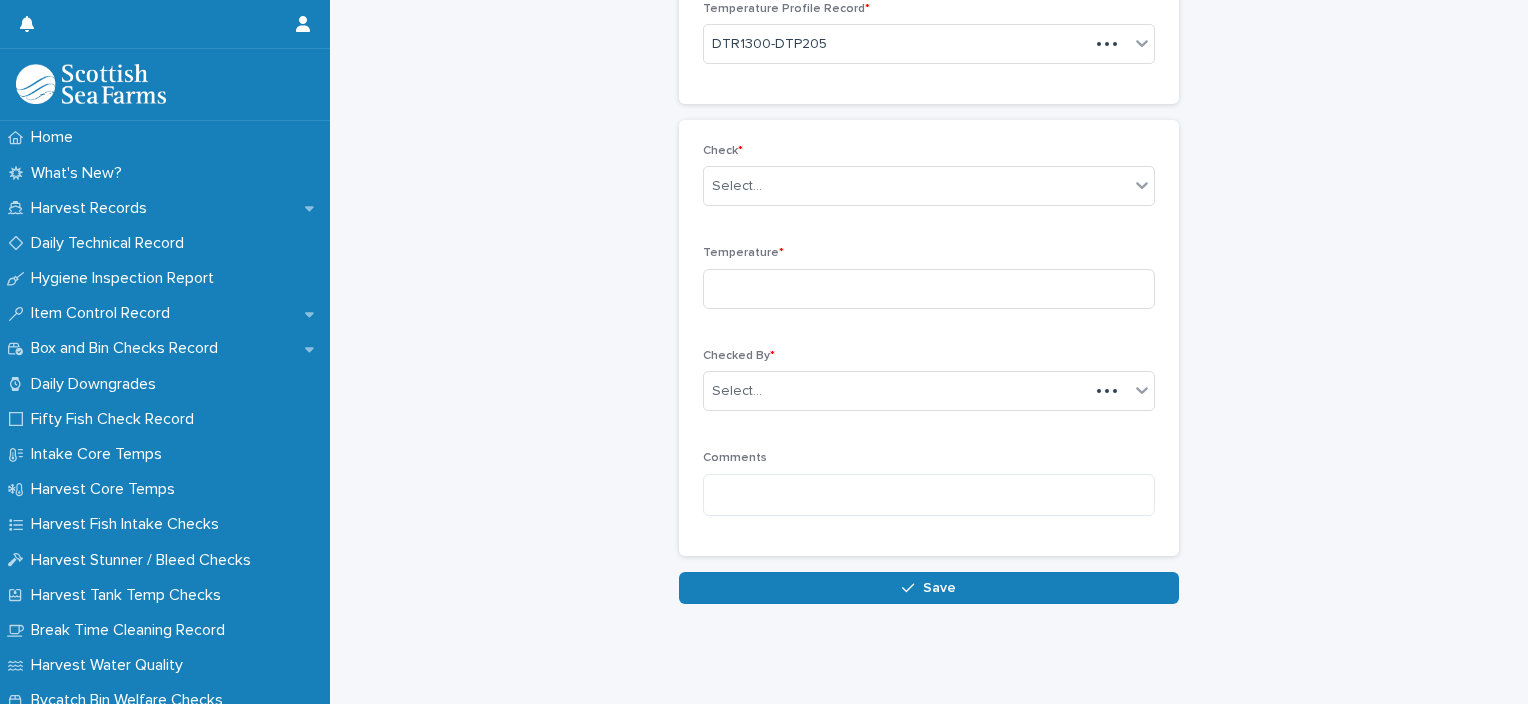 scroll, scrollTop: 136, scrollLeft: 0, axis: vertical 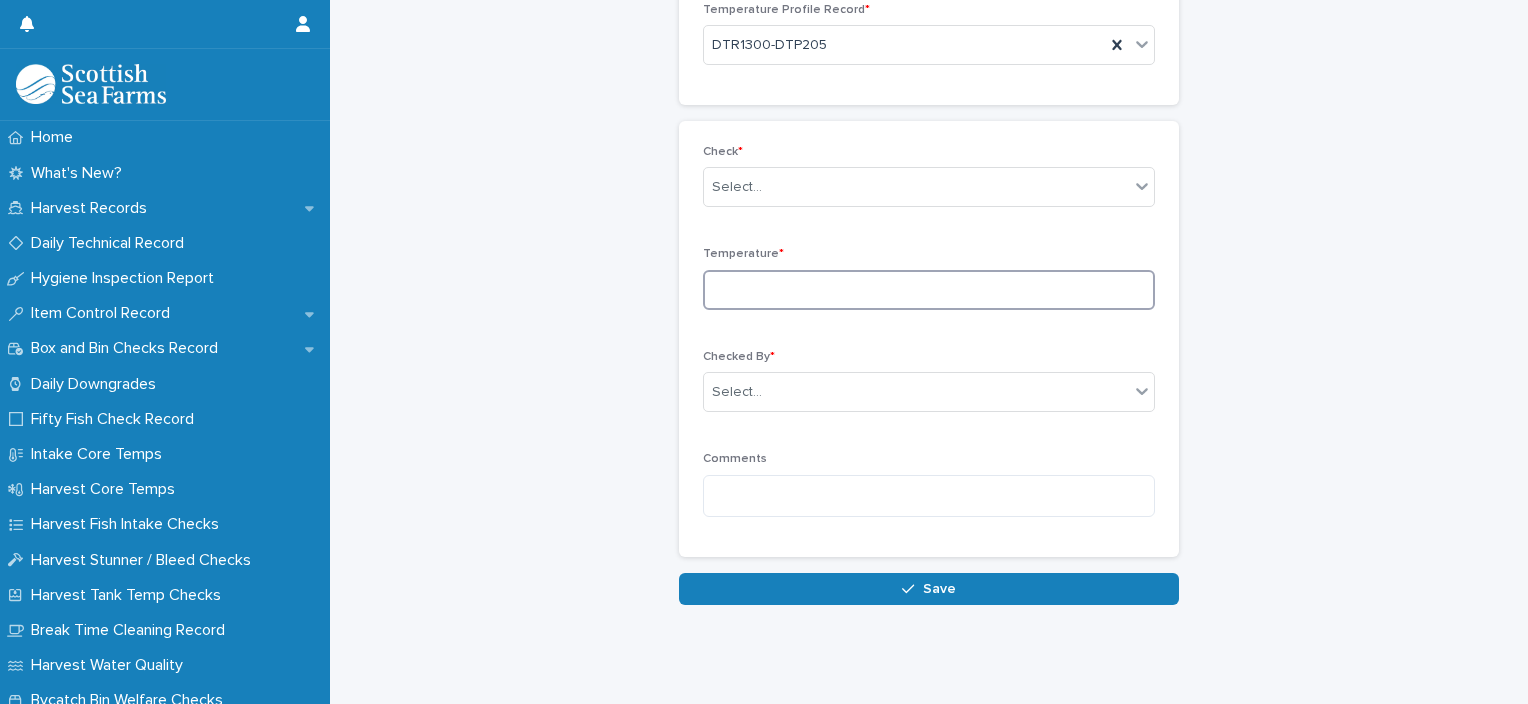click at bounding box center [929, 290] 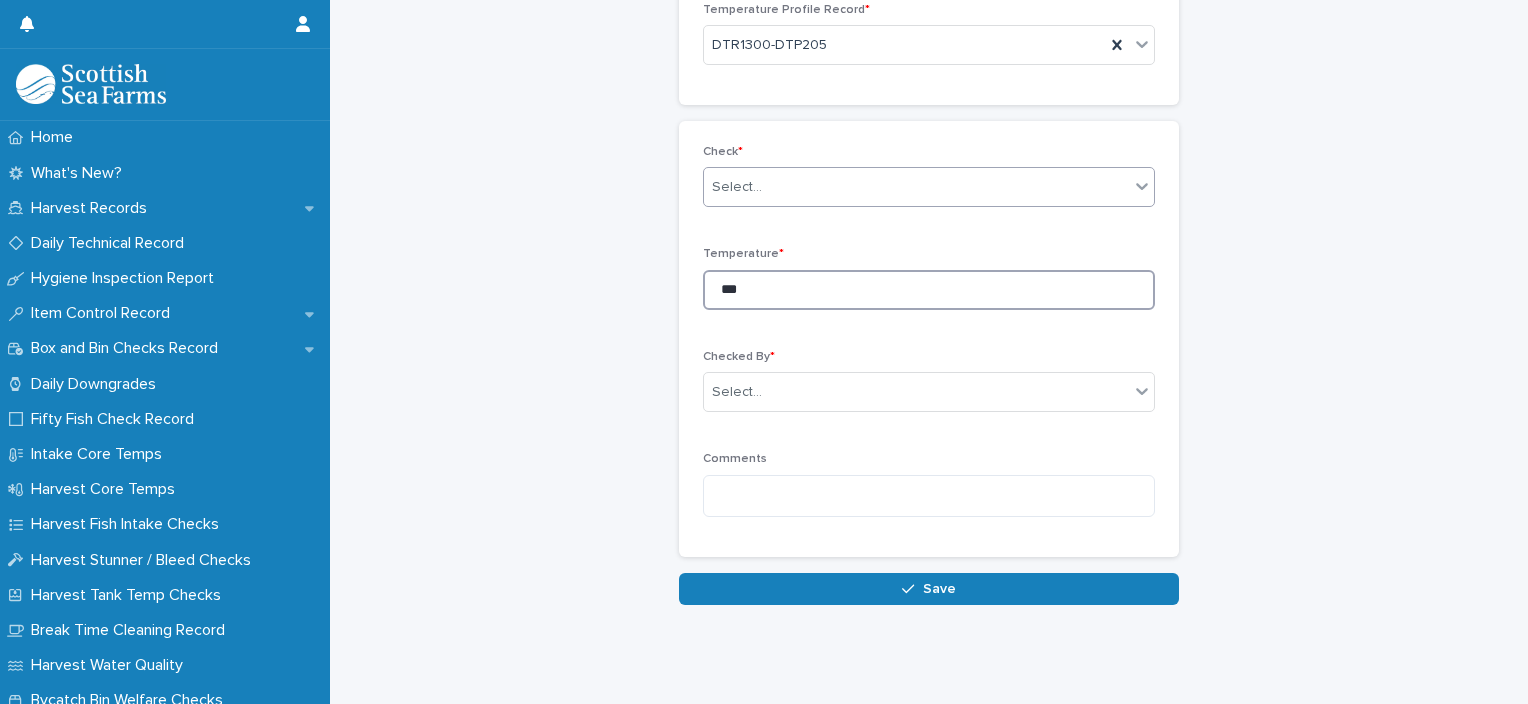 type on "***" 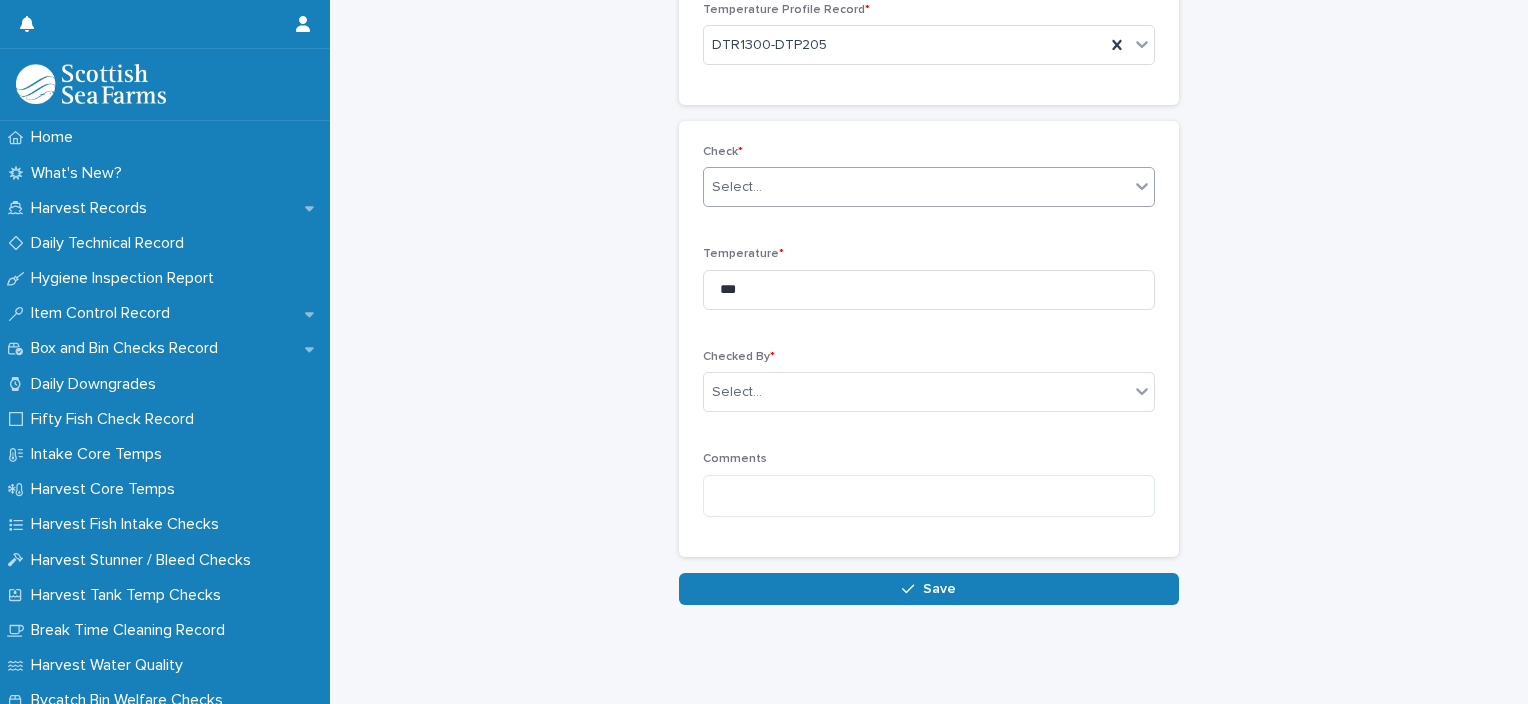 click on "Select..." at bounding box center [737, 187] 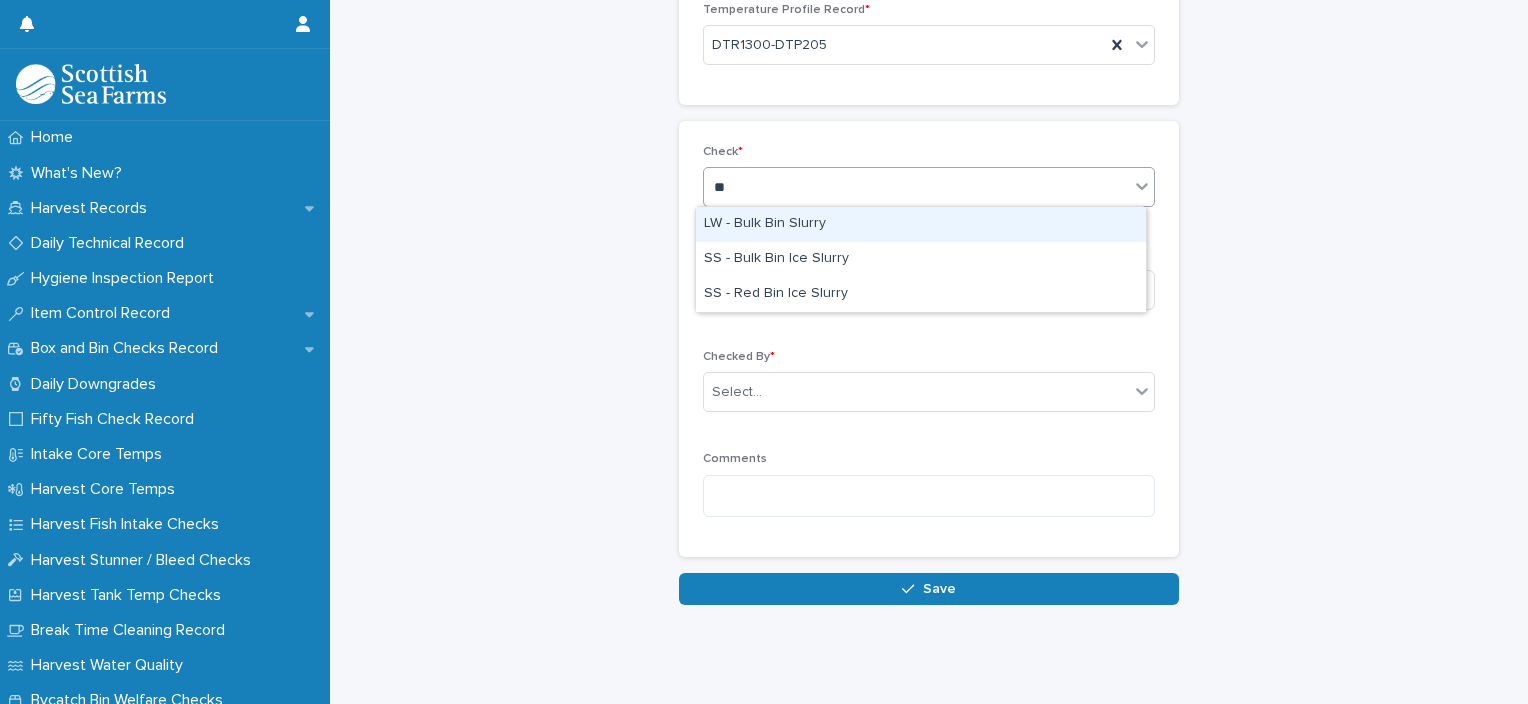 type on "***" 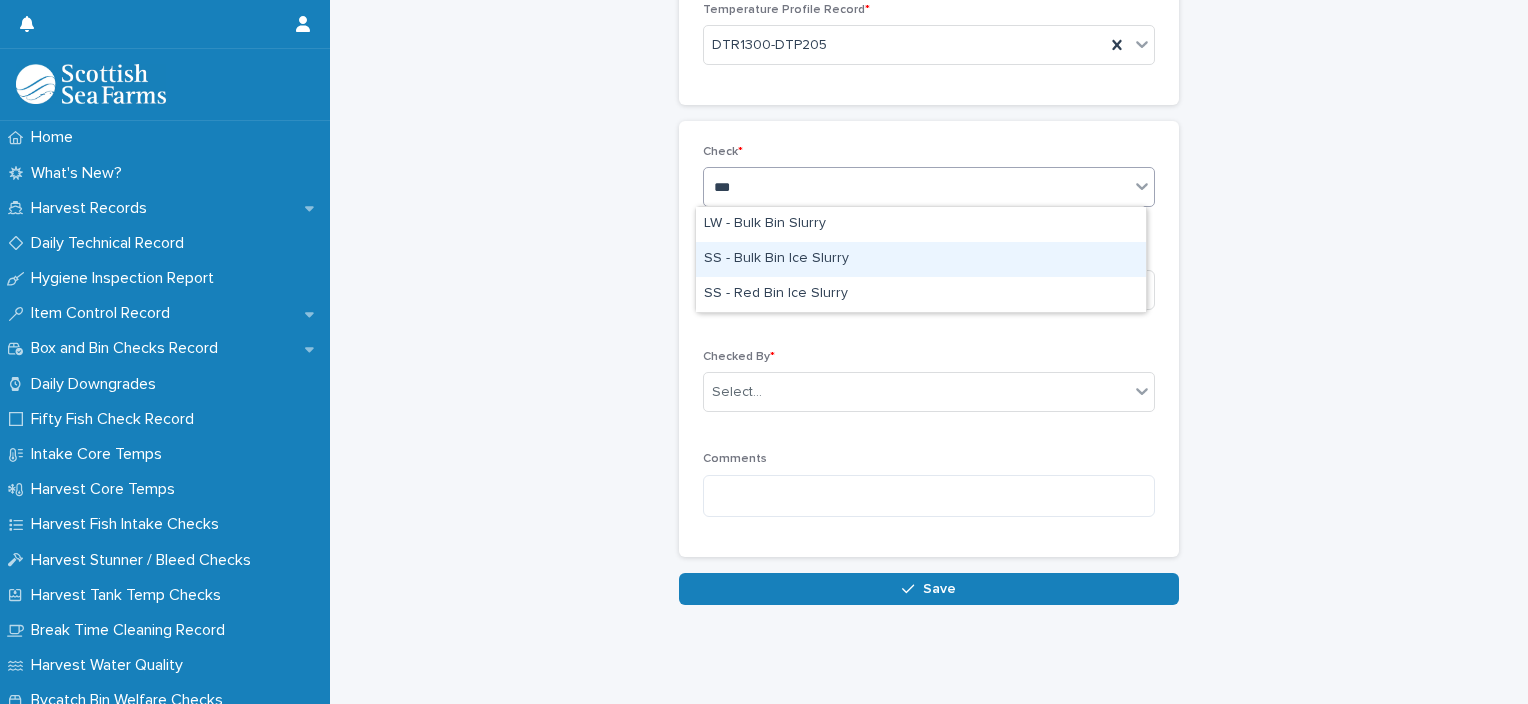 click on "SS - Bulk Bin Ice Slurry" at bounding box center [921, 259] 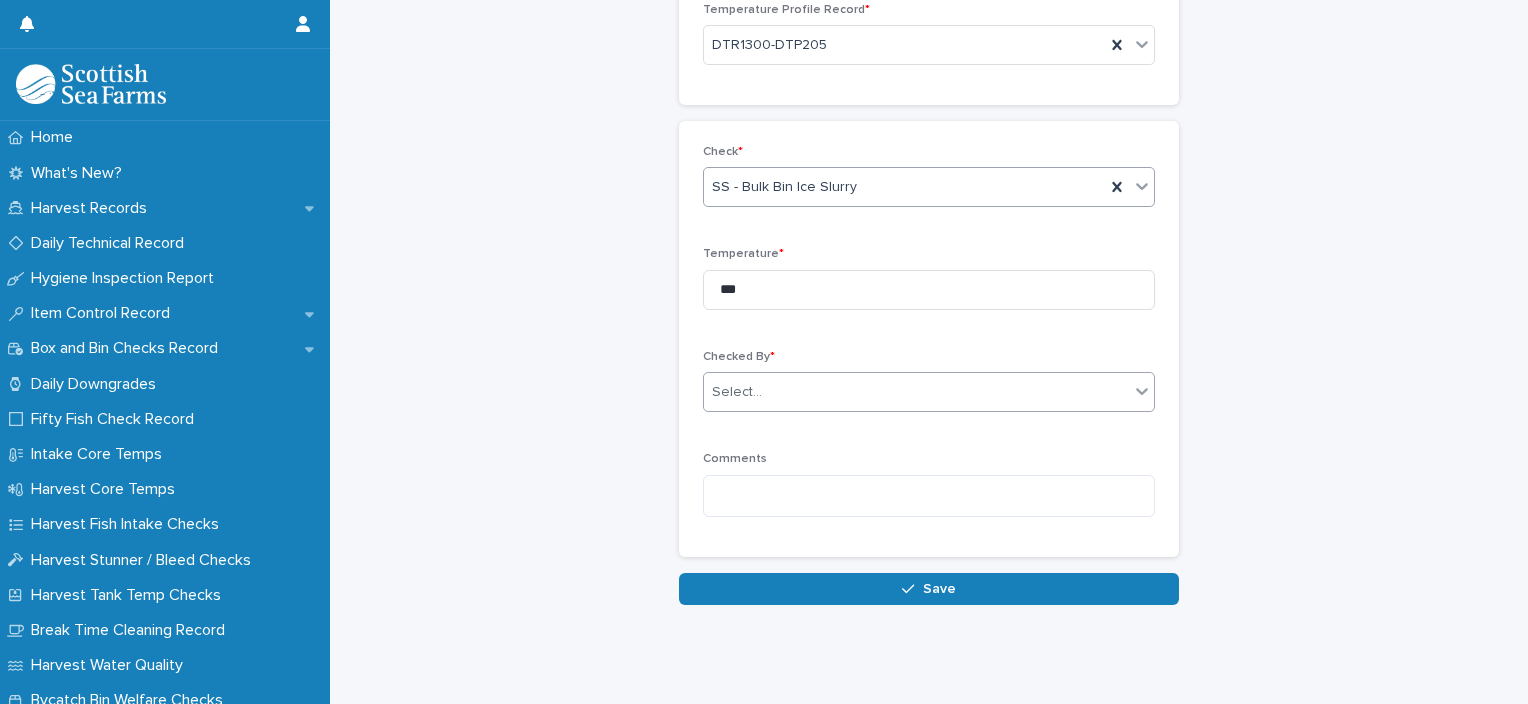 click on "Select..." at bounding box center [916, 392] 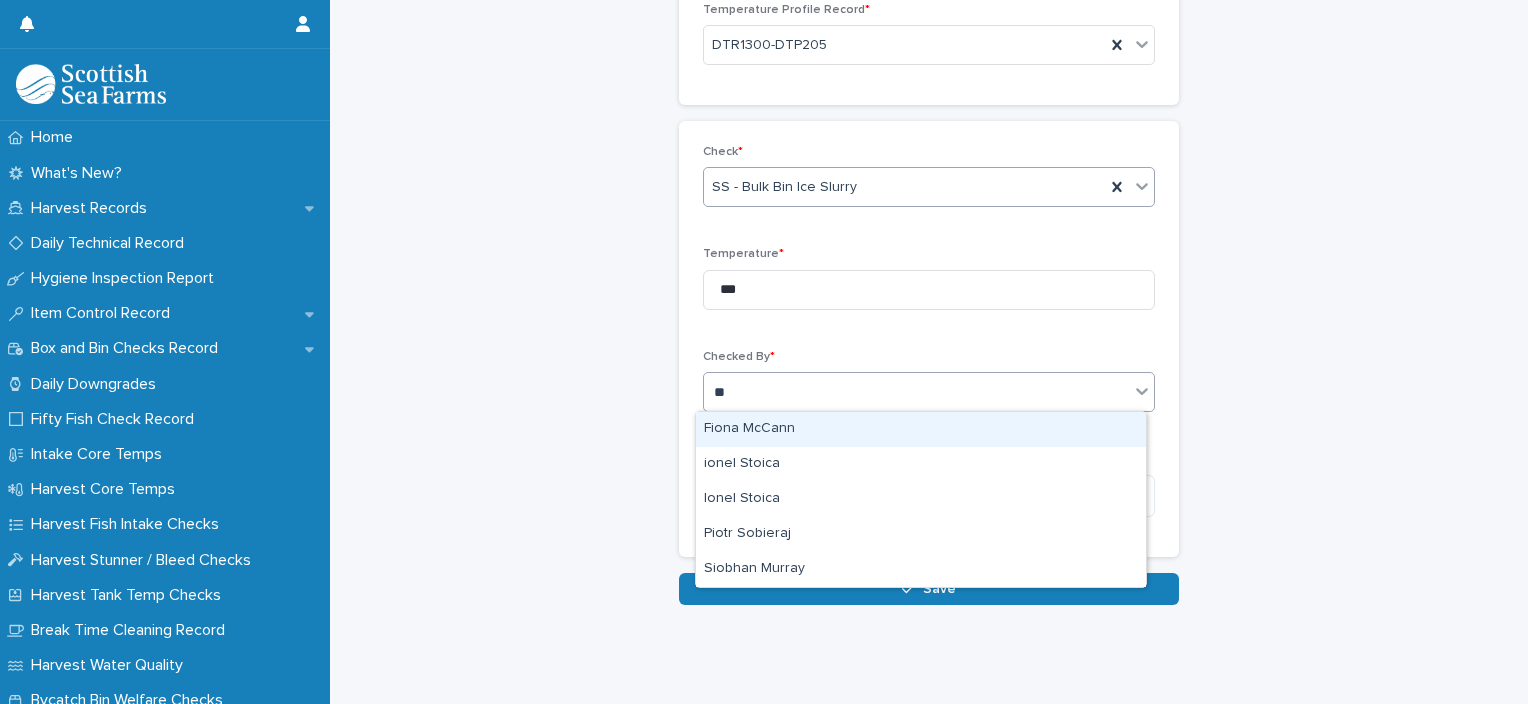 type on "***" 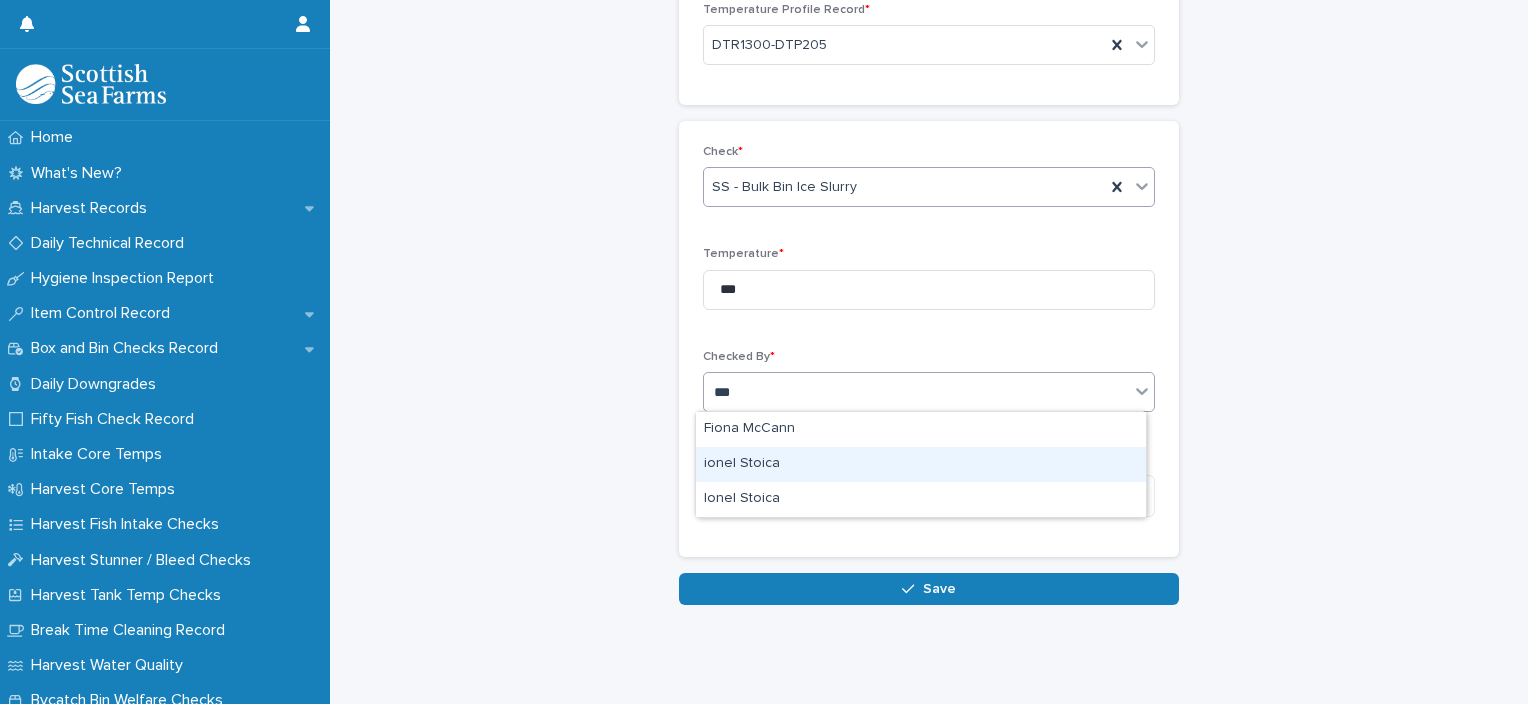 type 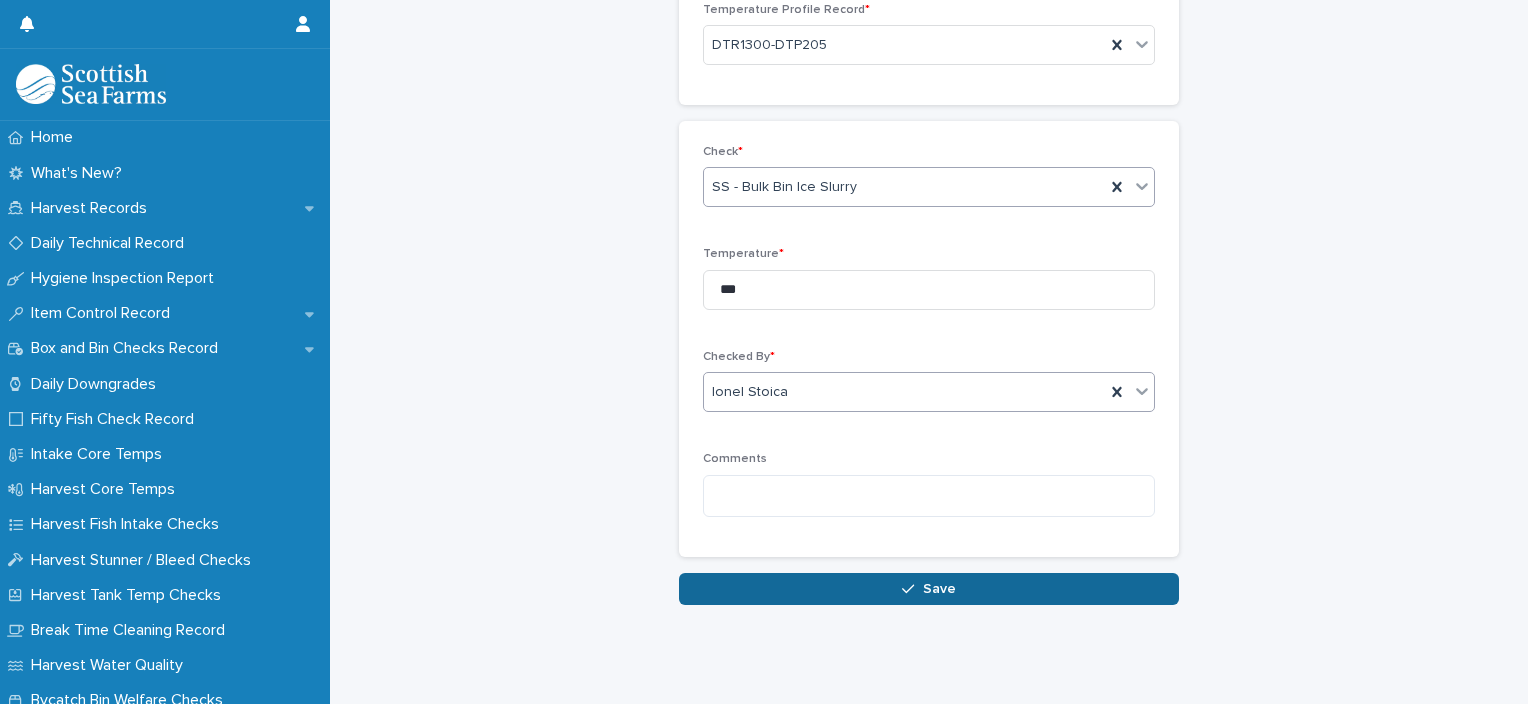 click on "Save" at bounding box center (939, 589) 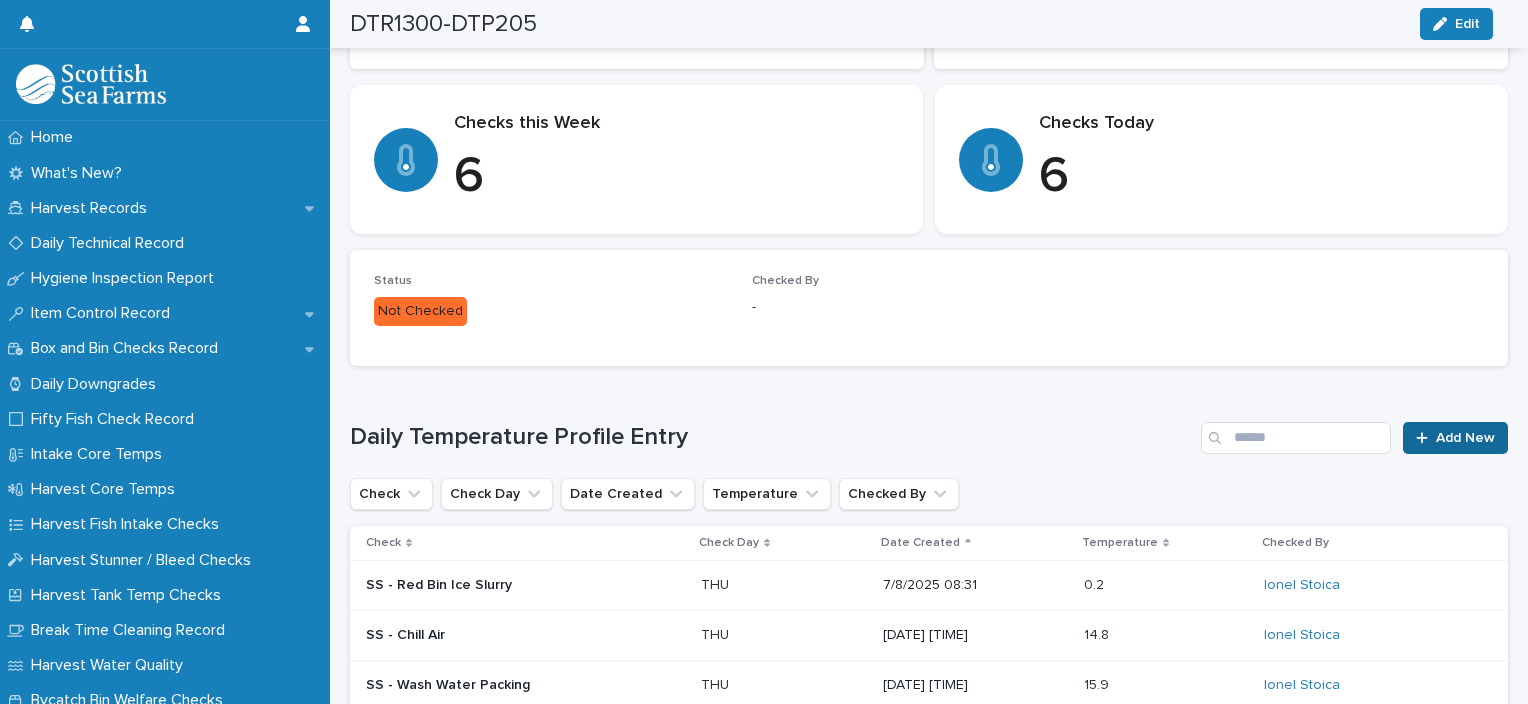 click on "Add New" at bounding box center (1465, 438) 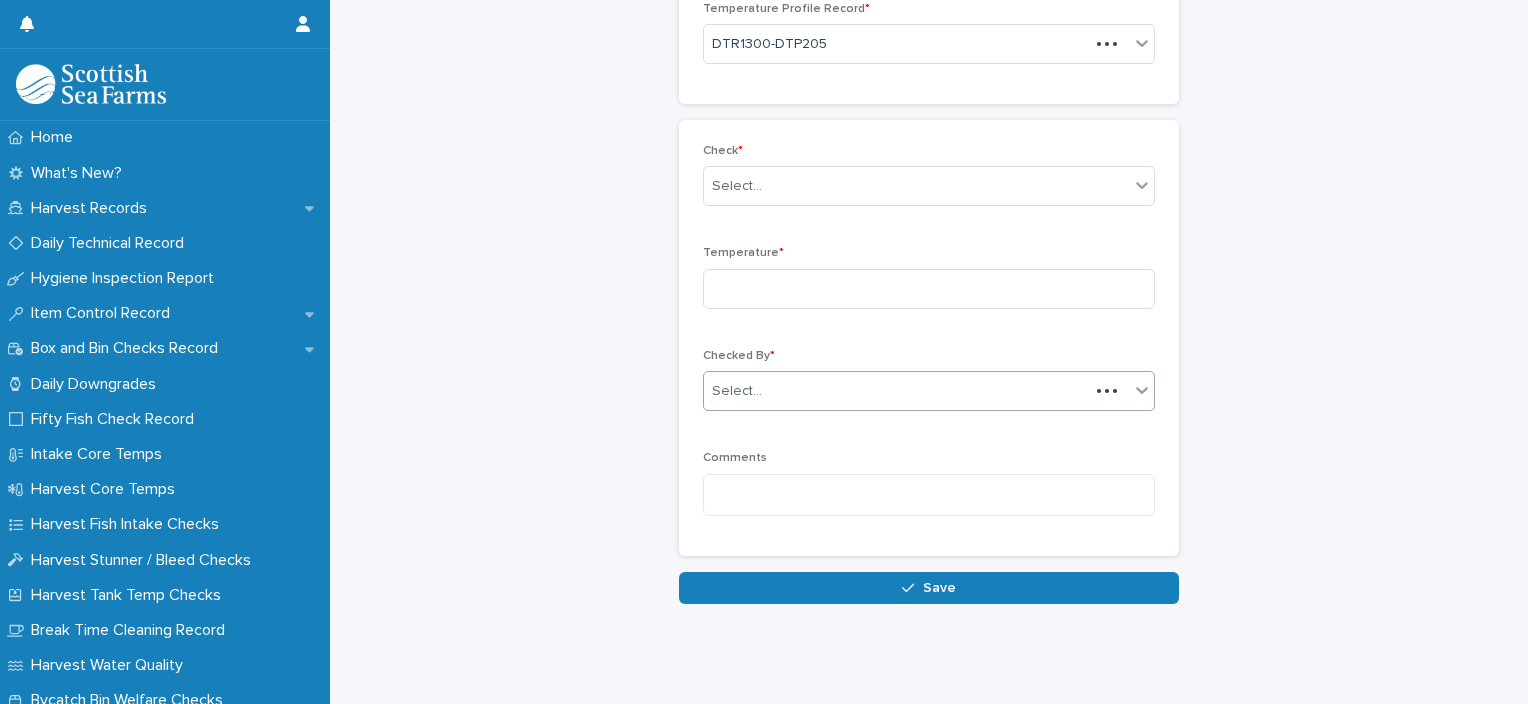 scroll, scrollTop: 136, scrollLeft: 0, axis: vertical 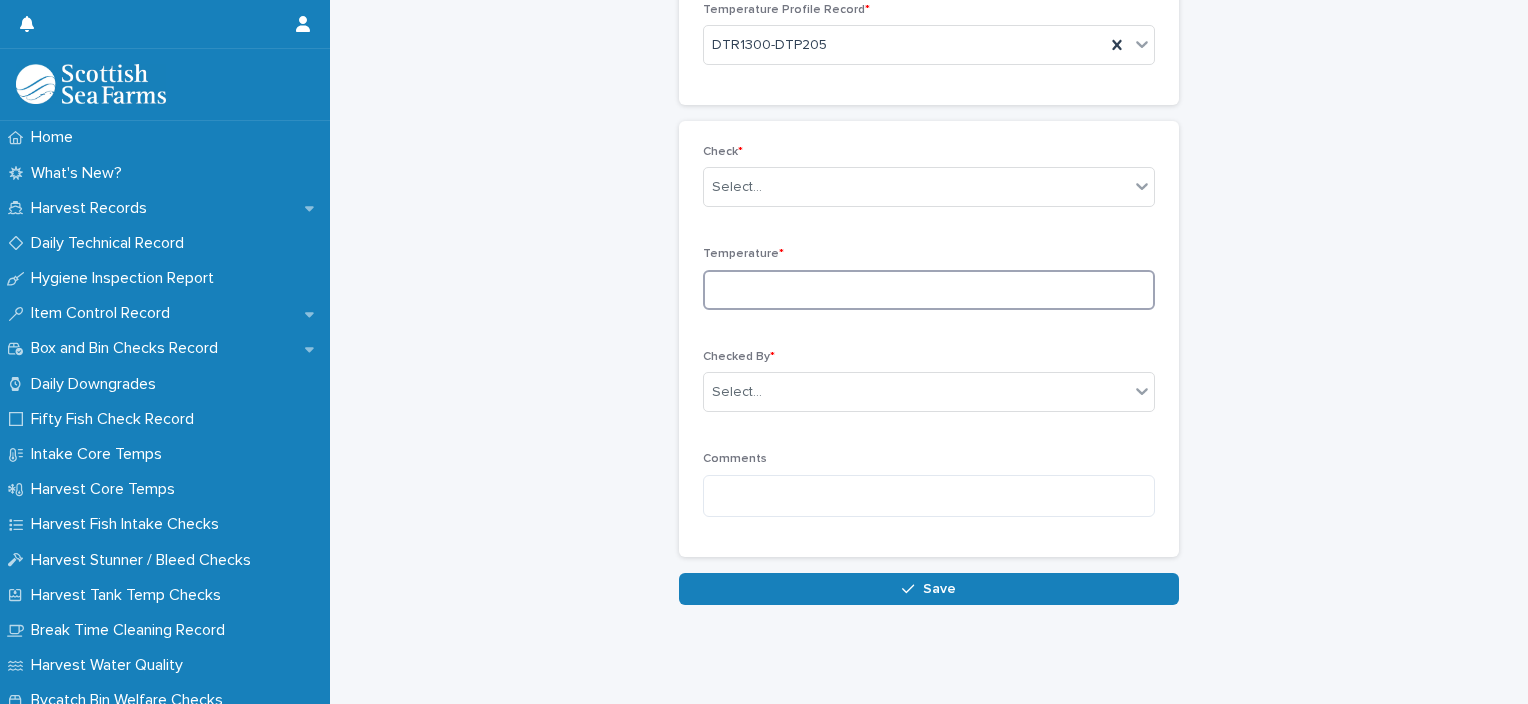 click at bounding box center (929, 290) 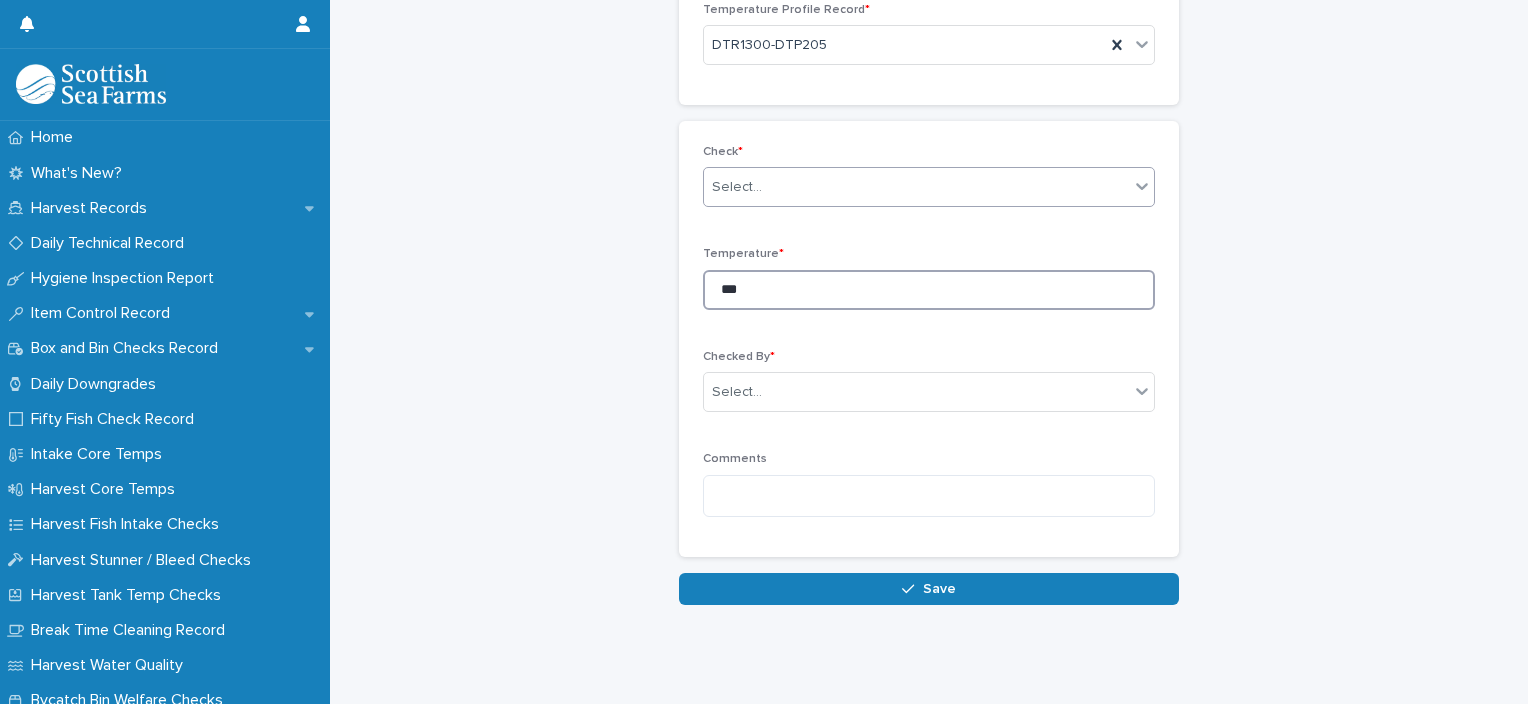 type on "***" 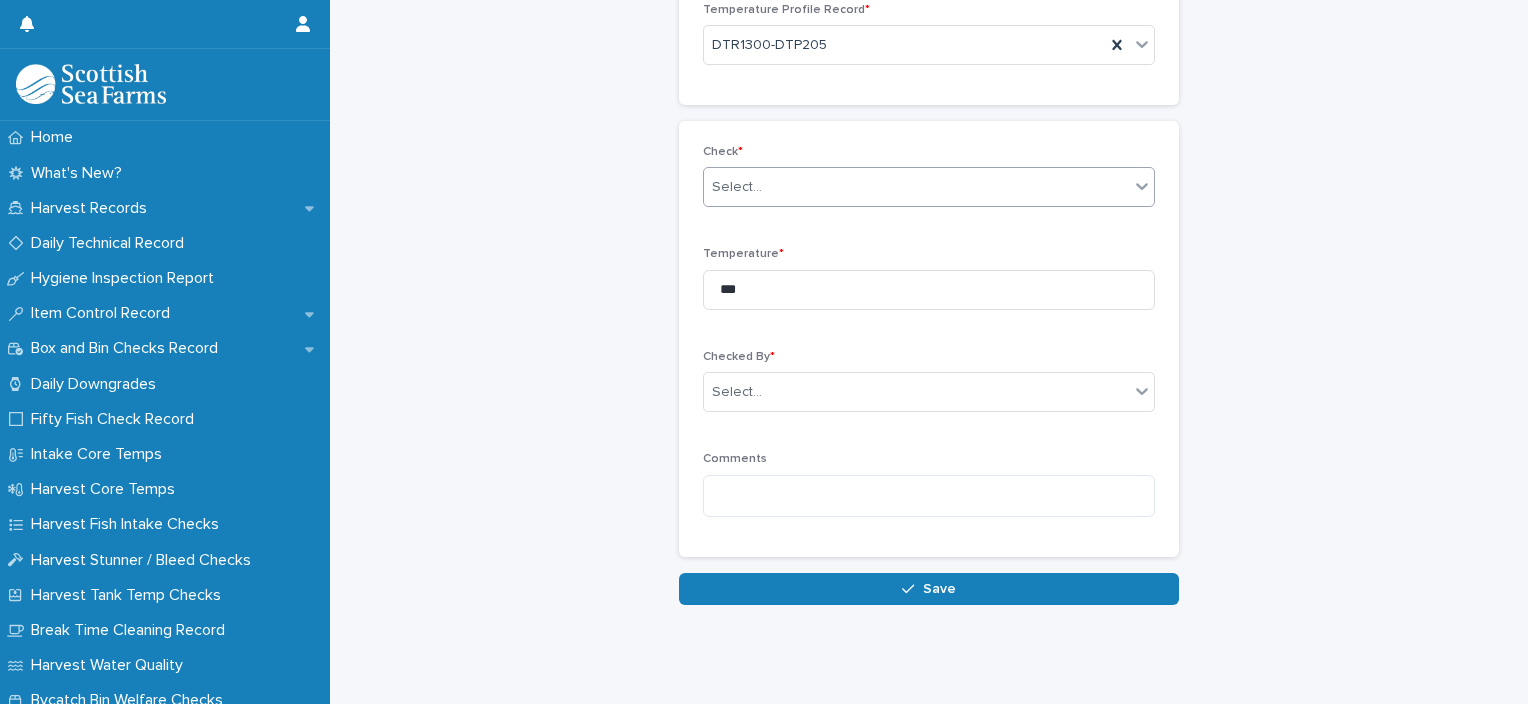click on "Select..." at bounding box center [916, 187] 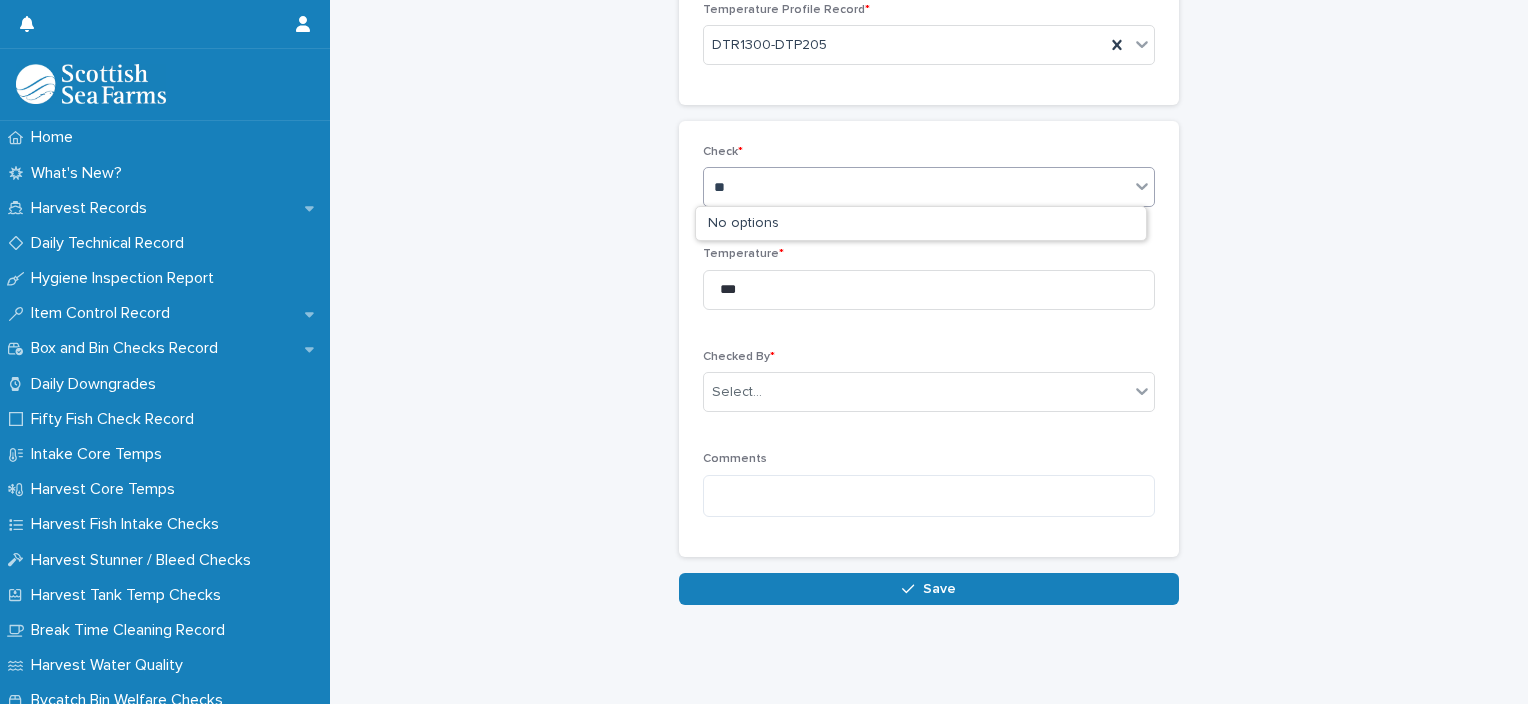 type on "***" 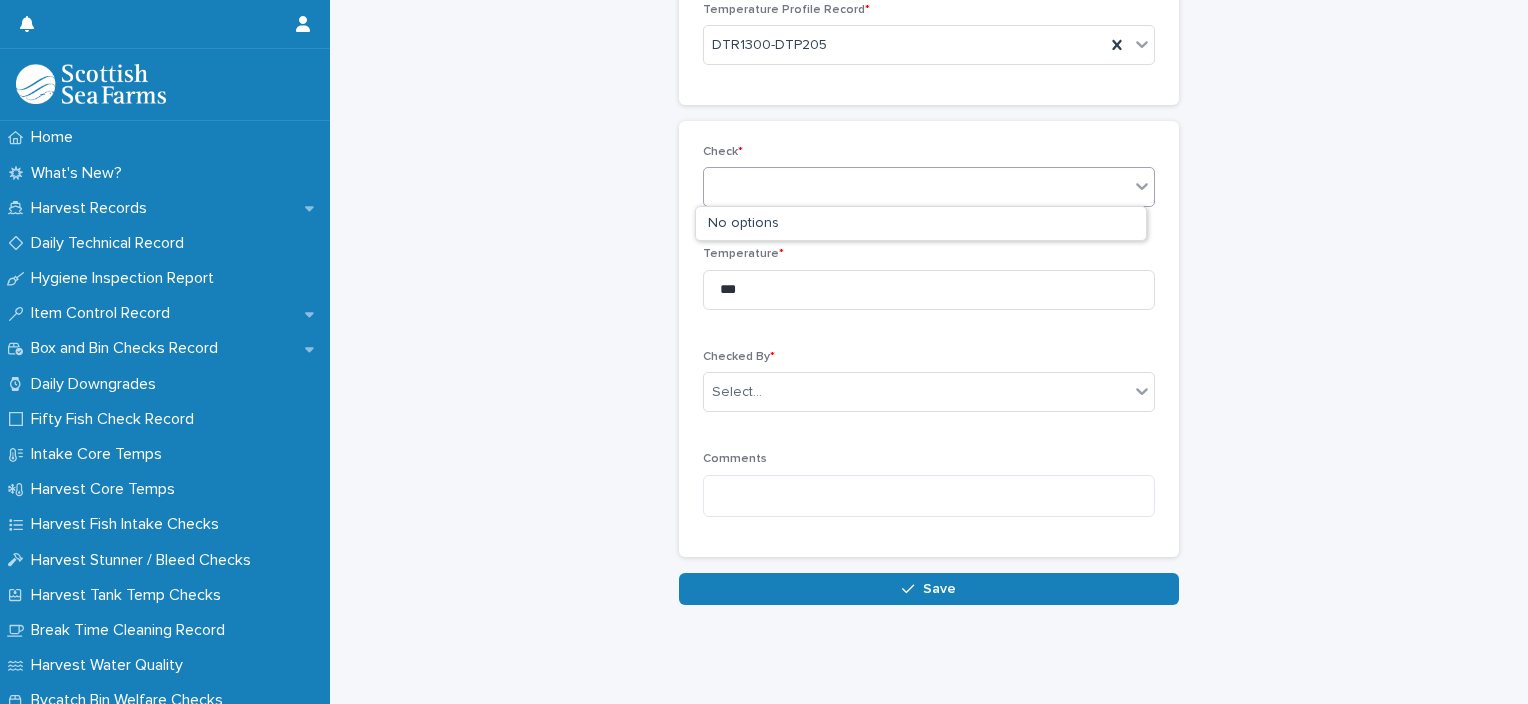 click on "ion" at bounding box center (916, 187) 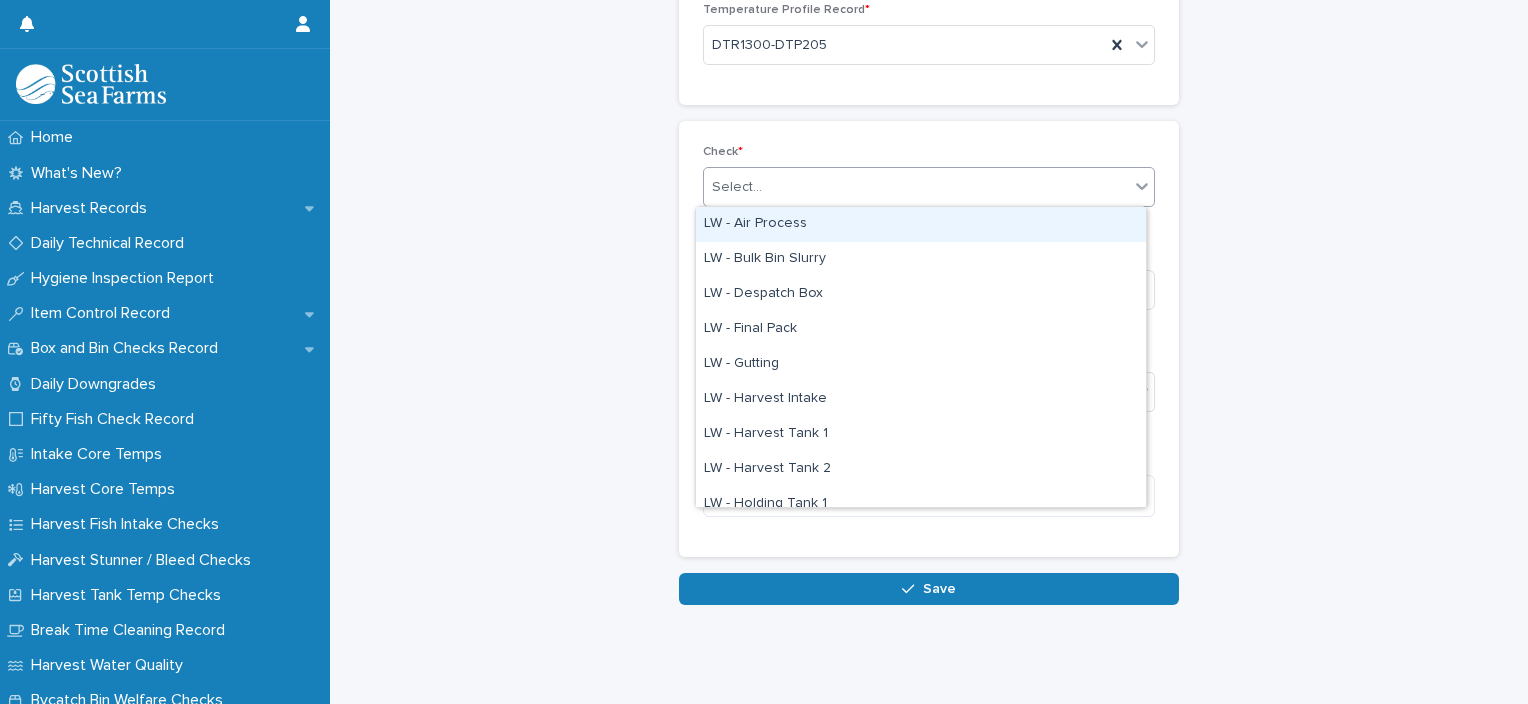 click on "Select..." at bounding box center (916, 187) 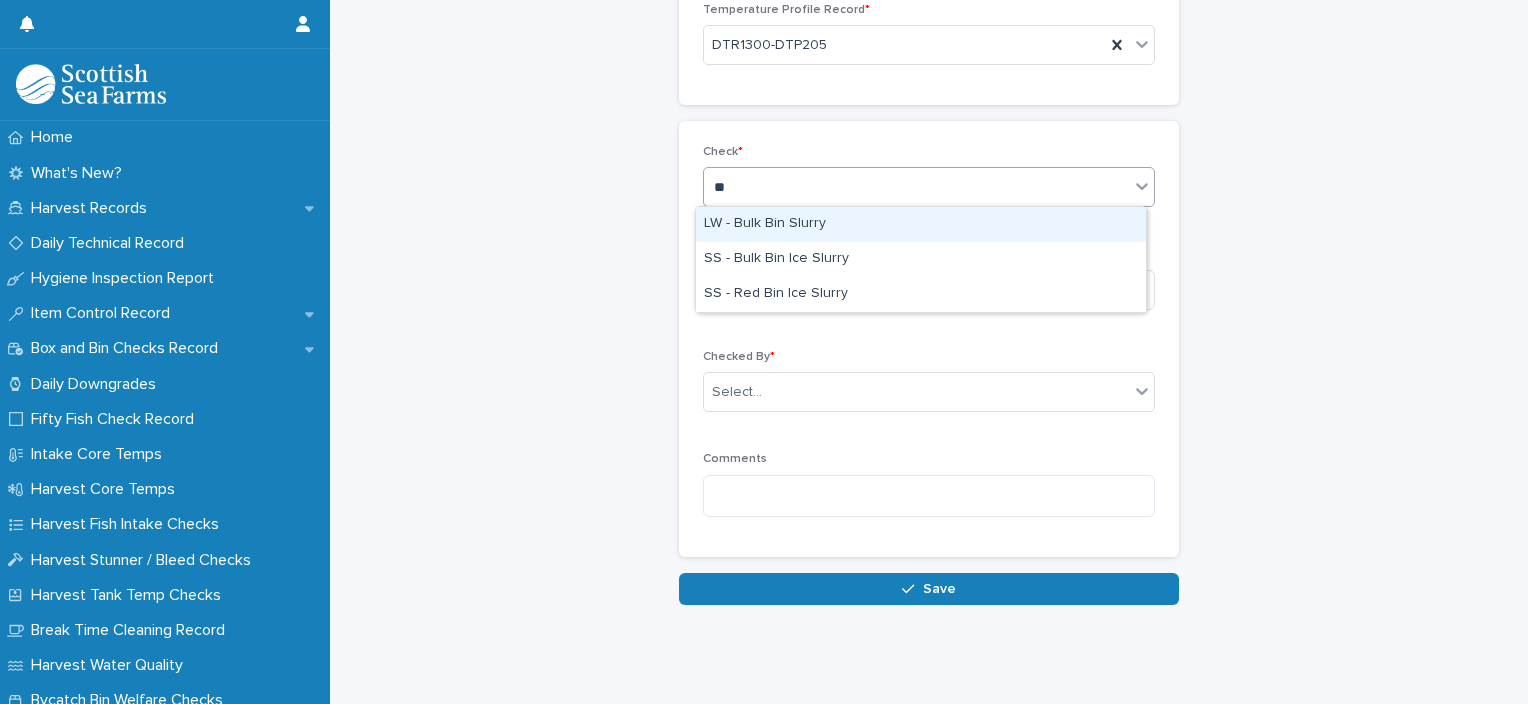 type on "***" 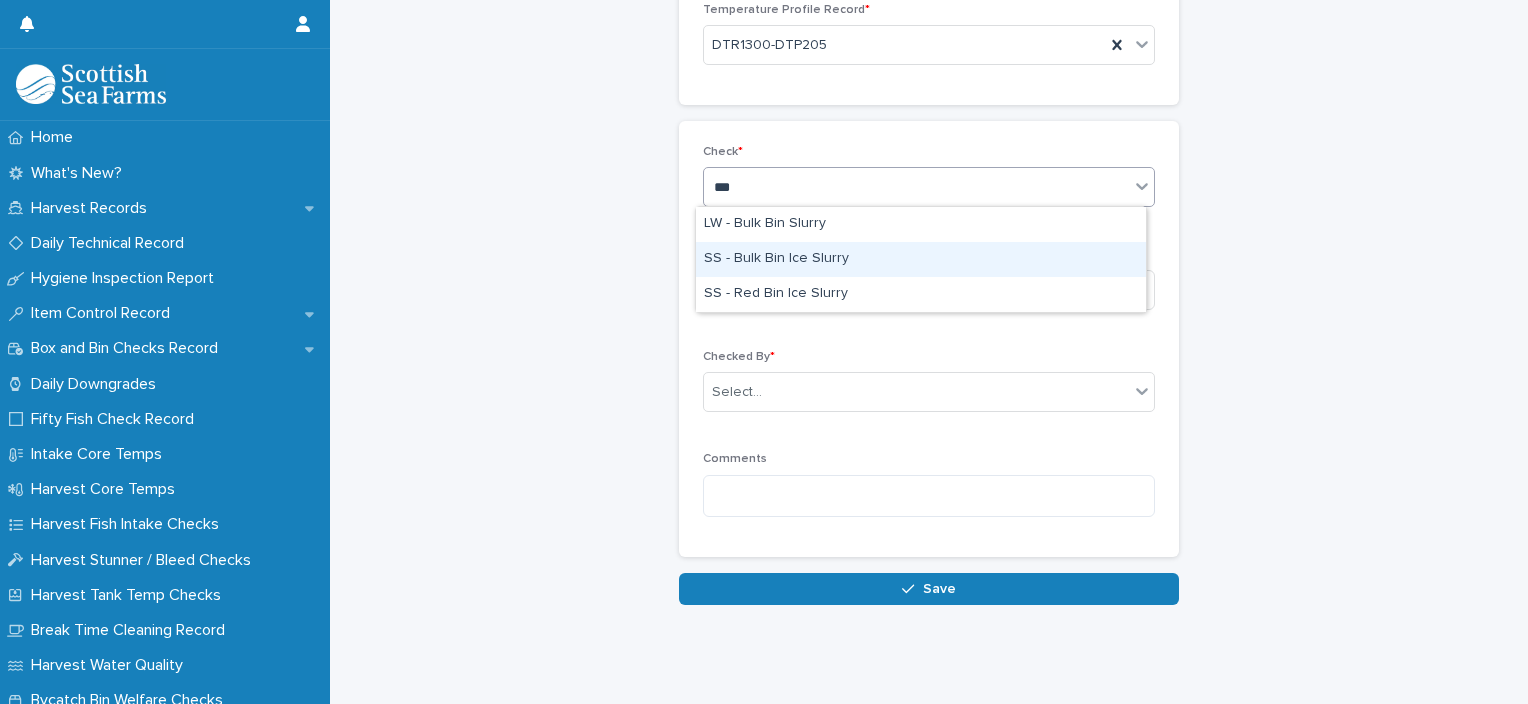 click on "SS - Bulk Bin Ice Slurry" at bounding box center [921, 259] 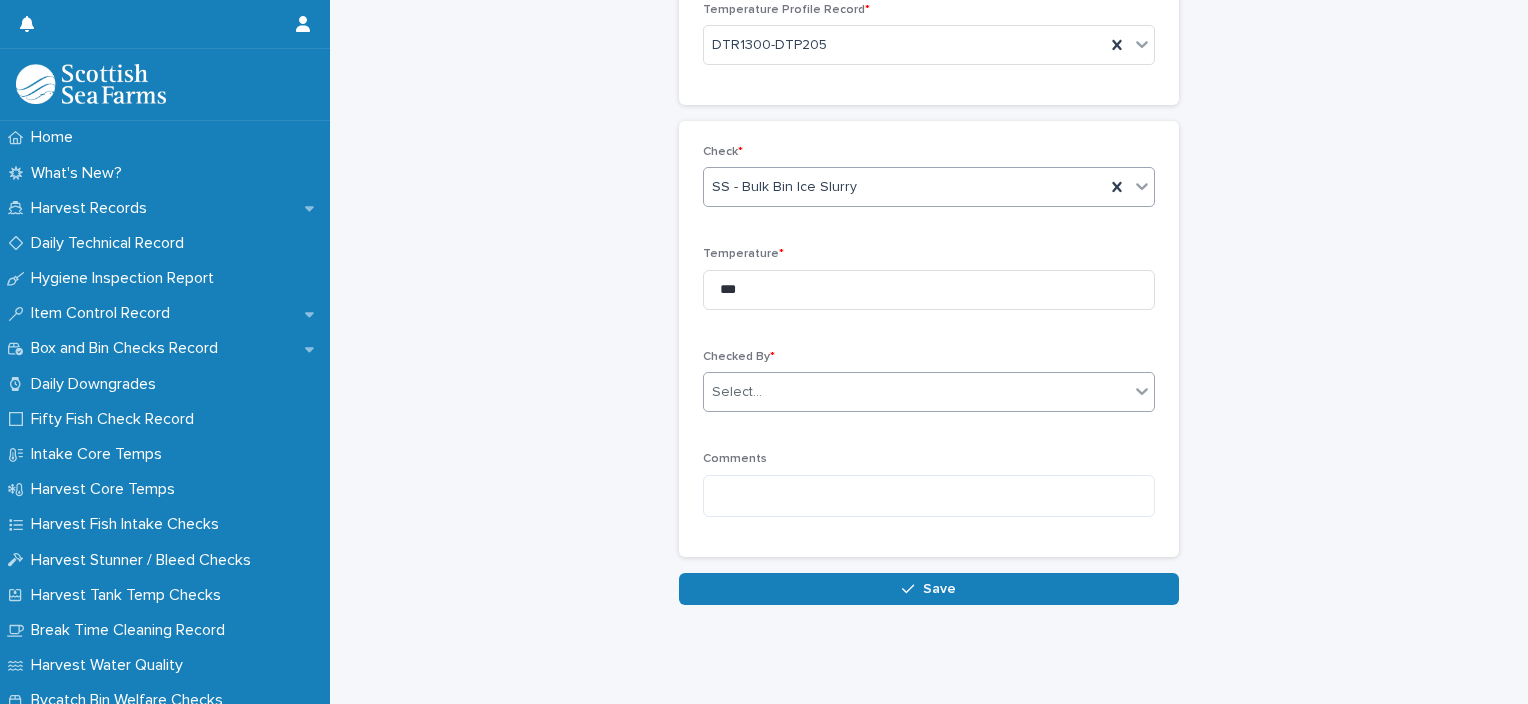 click on "Select..." at bounding box center (916, 392) 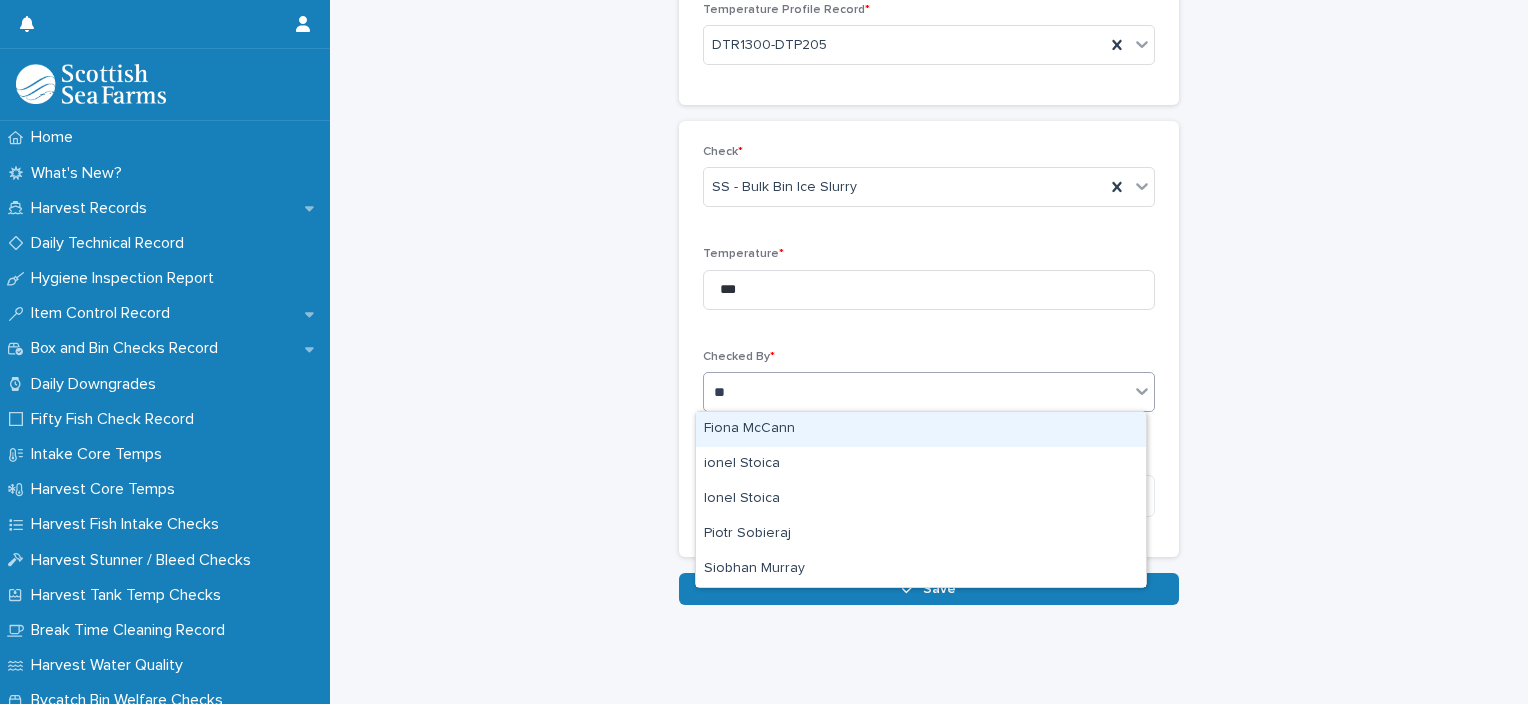 type on "***" 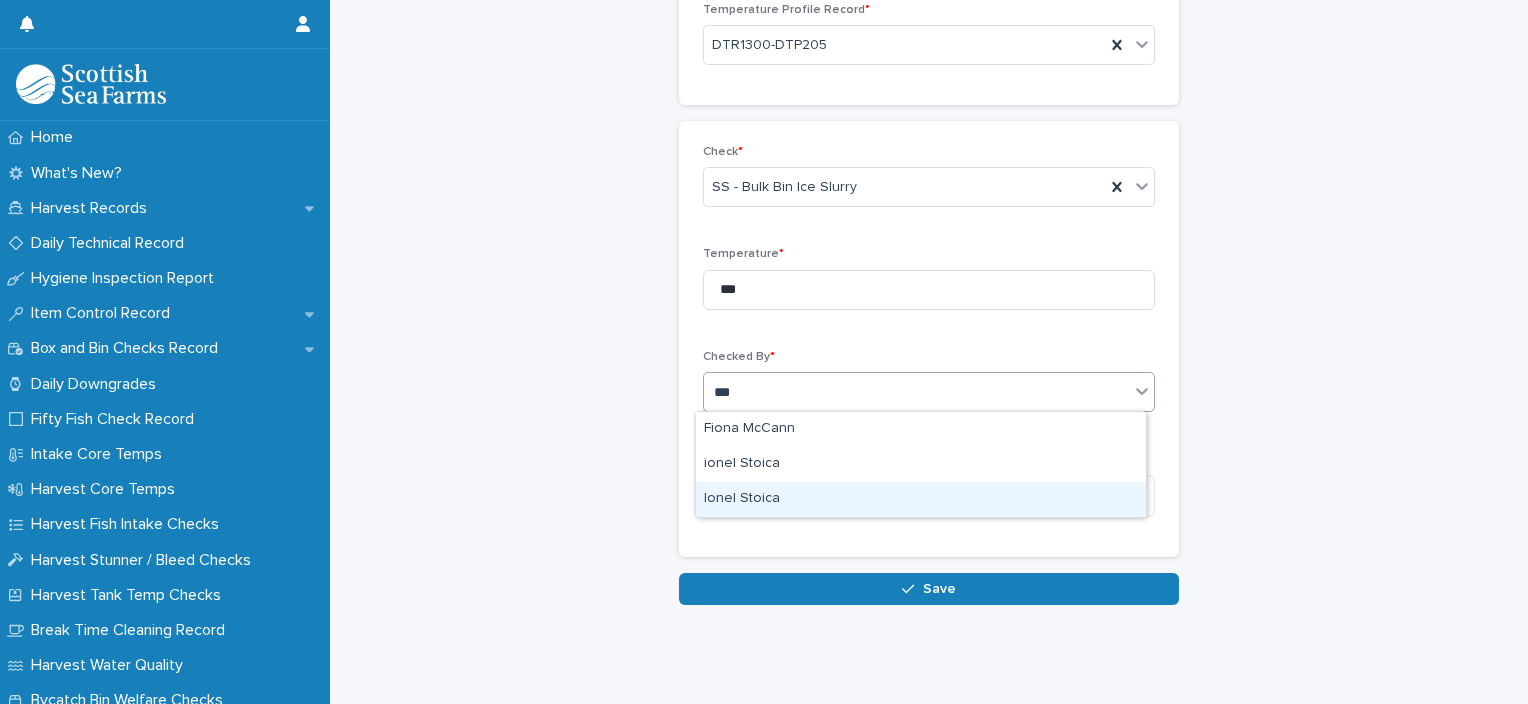 click on "Ionel Stoica" at bounding box center (921, 499) 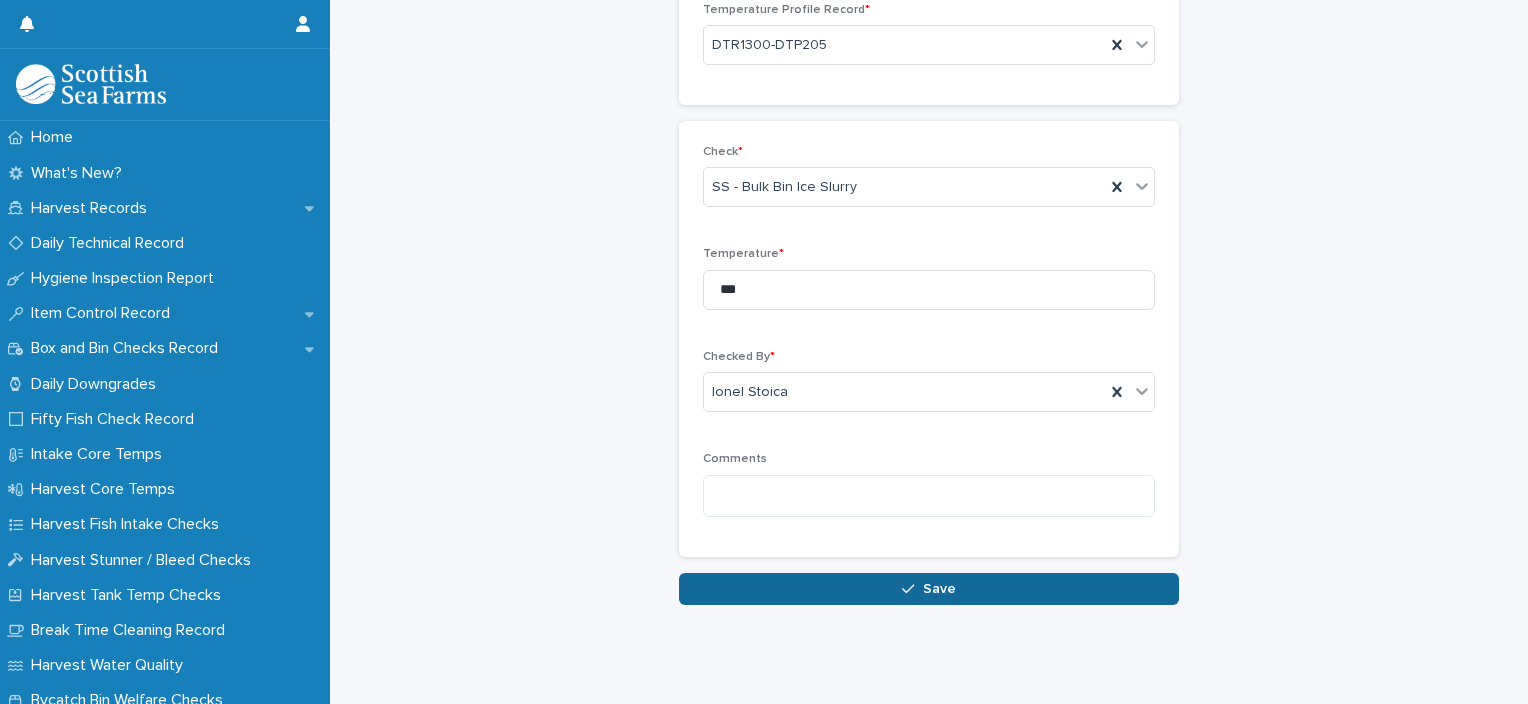 click on "Save" at bounding box center [939, 589] 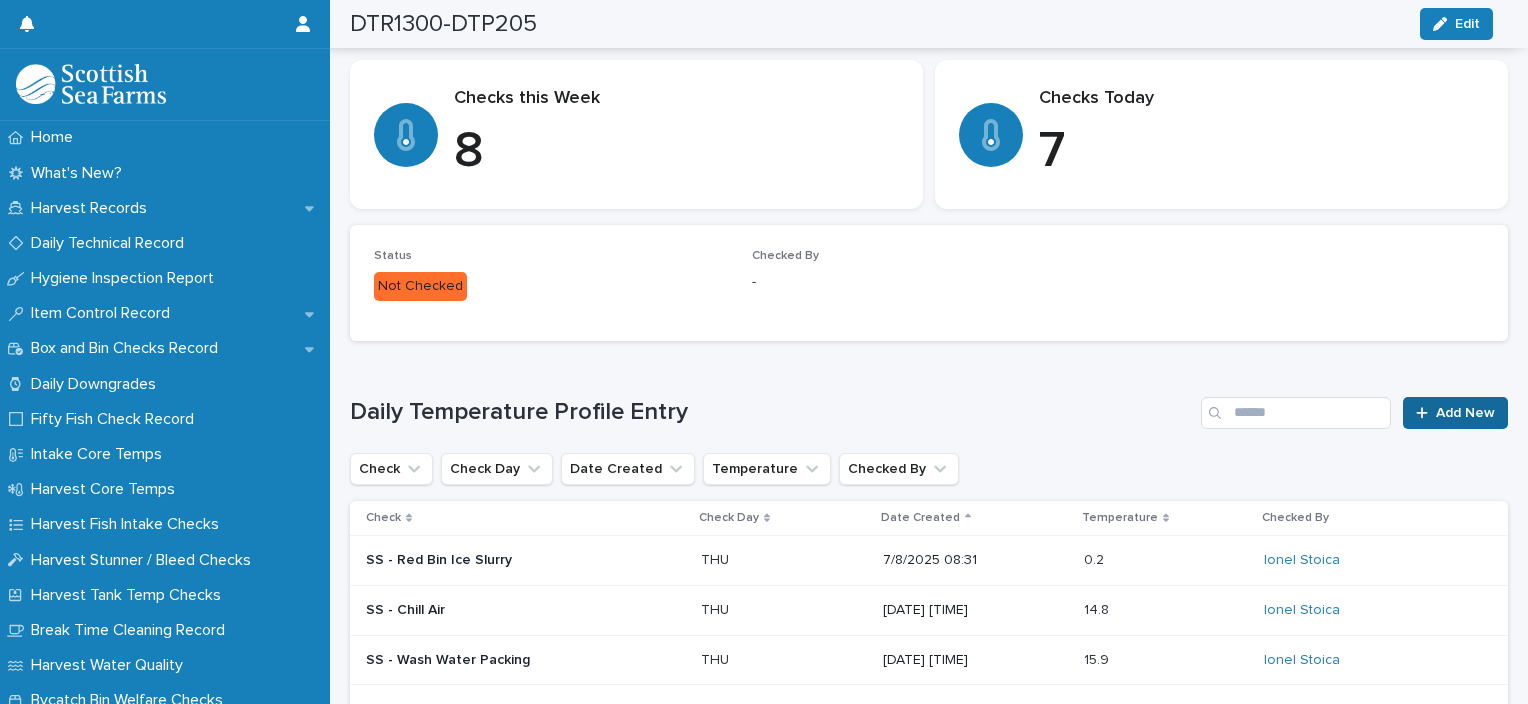 click on "Add New" at bounding box center (1465, 413) 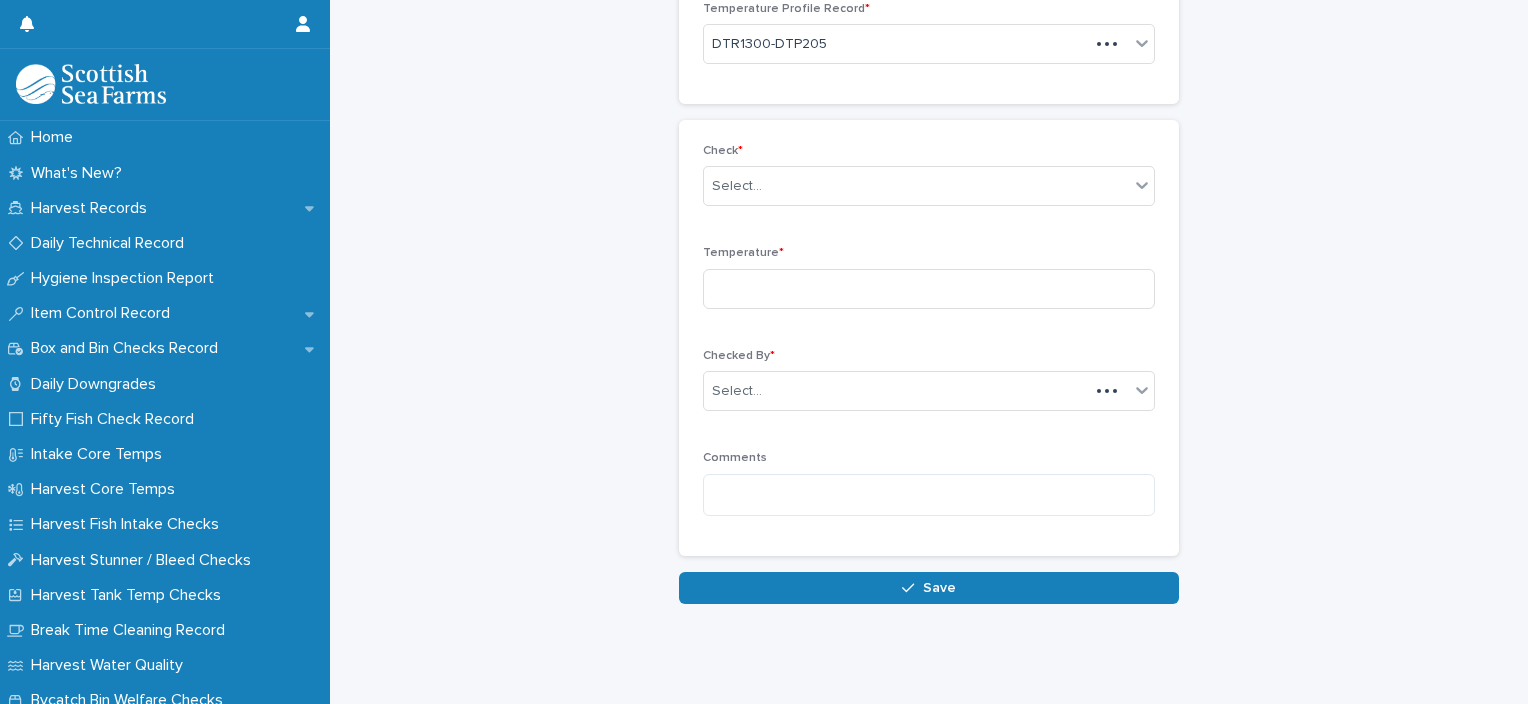 scroll, scrollTop: 136, scrollLeft: 0, axis: vertical 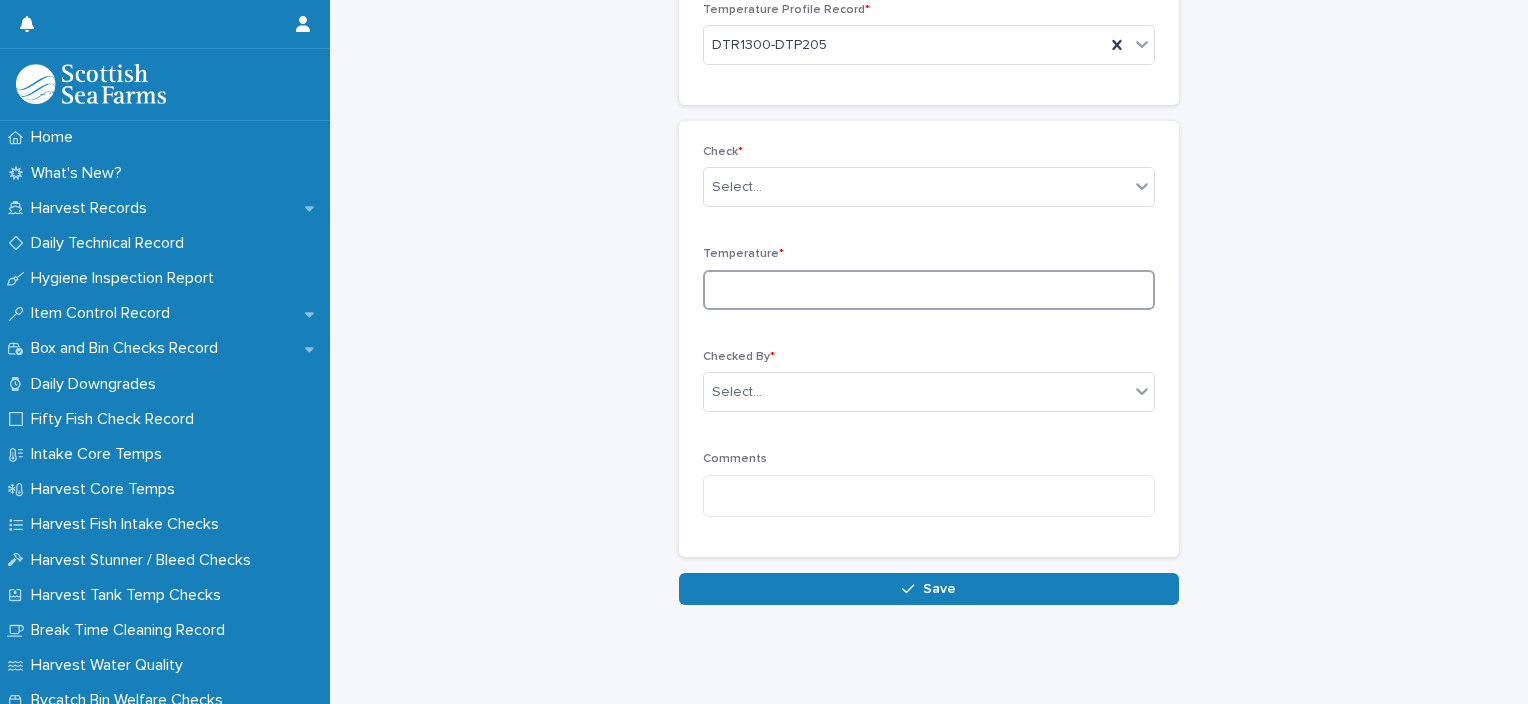 click at bounding box center [929, 290] 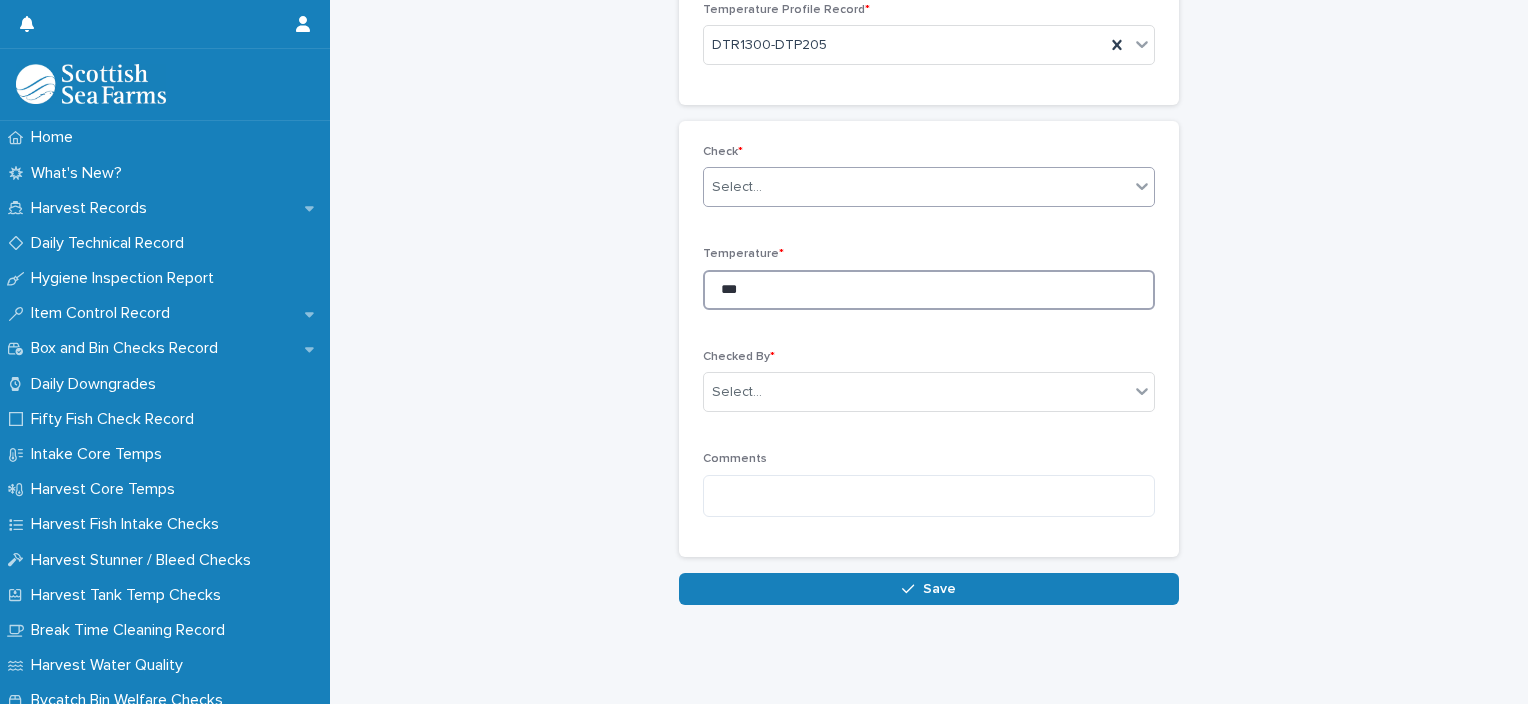 type on "***" 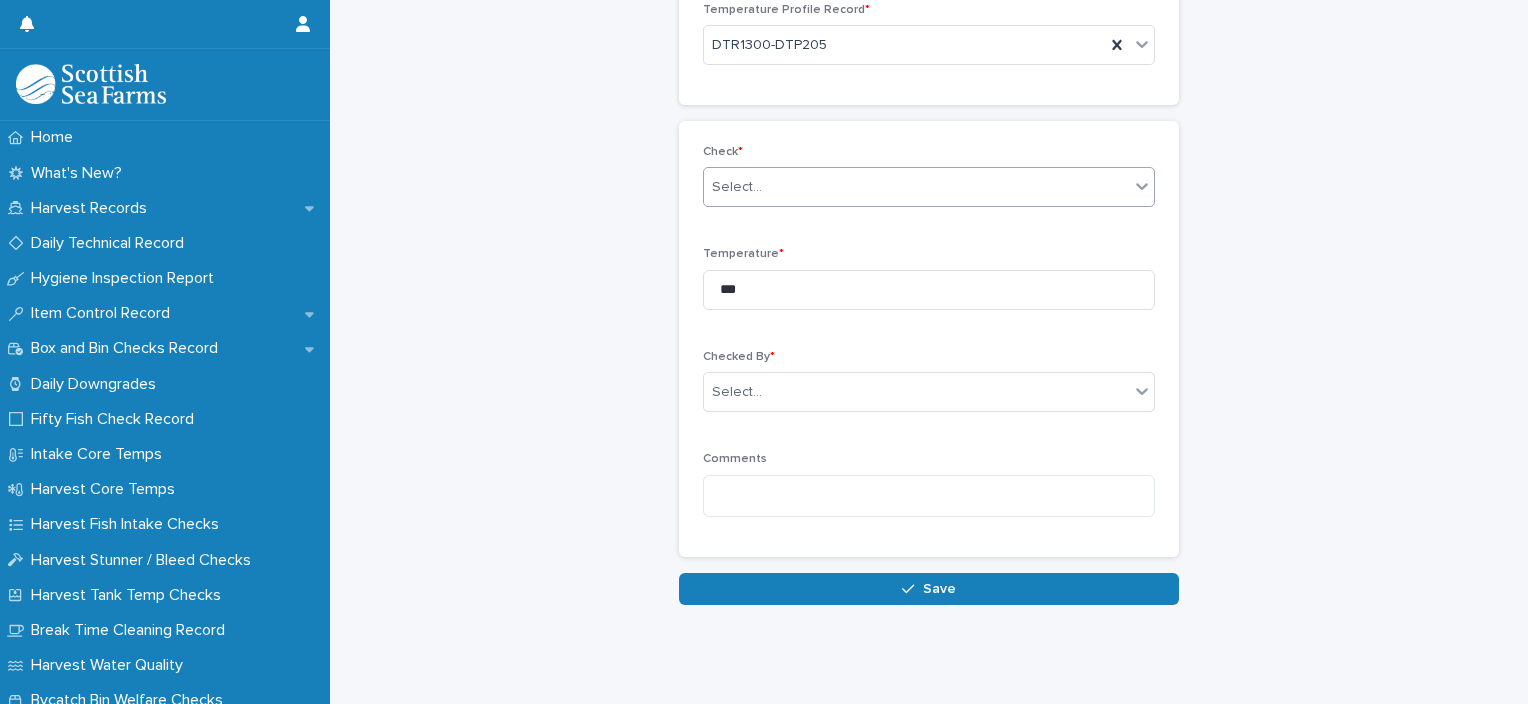 click on "Select..." at bounding box center [916, 187] 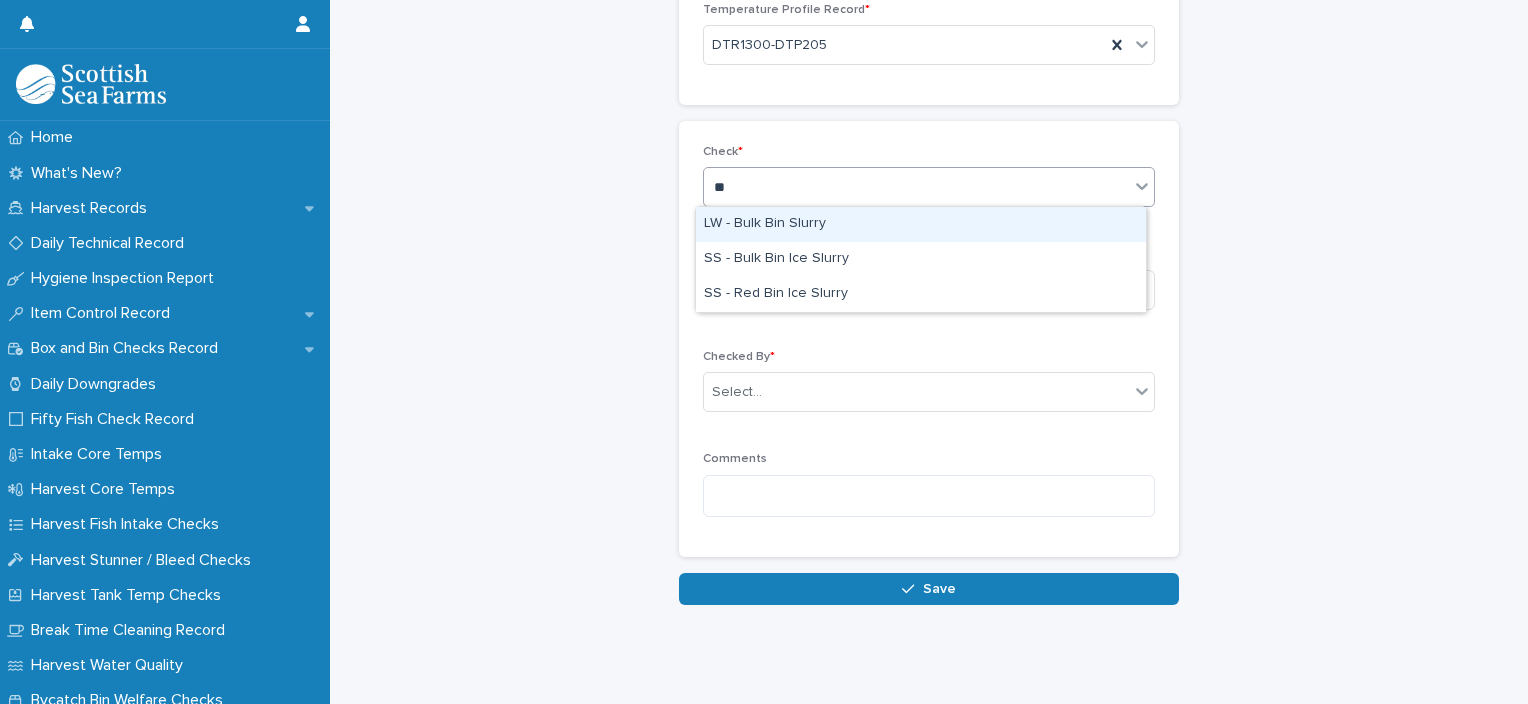 type on "***" 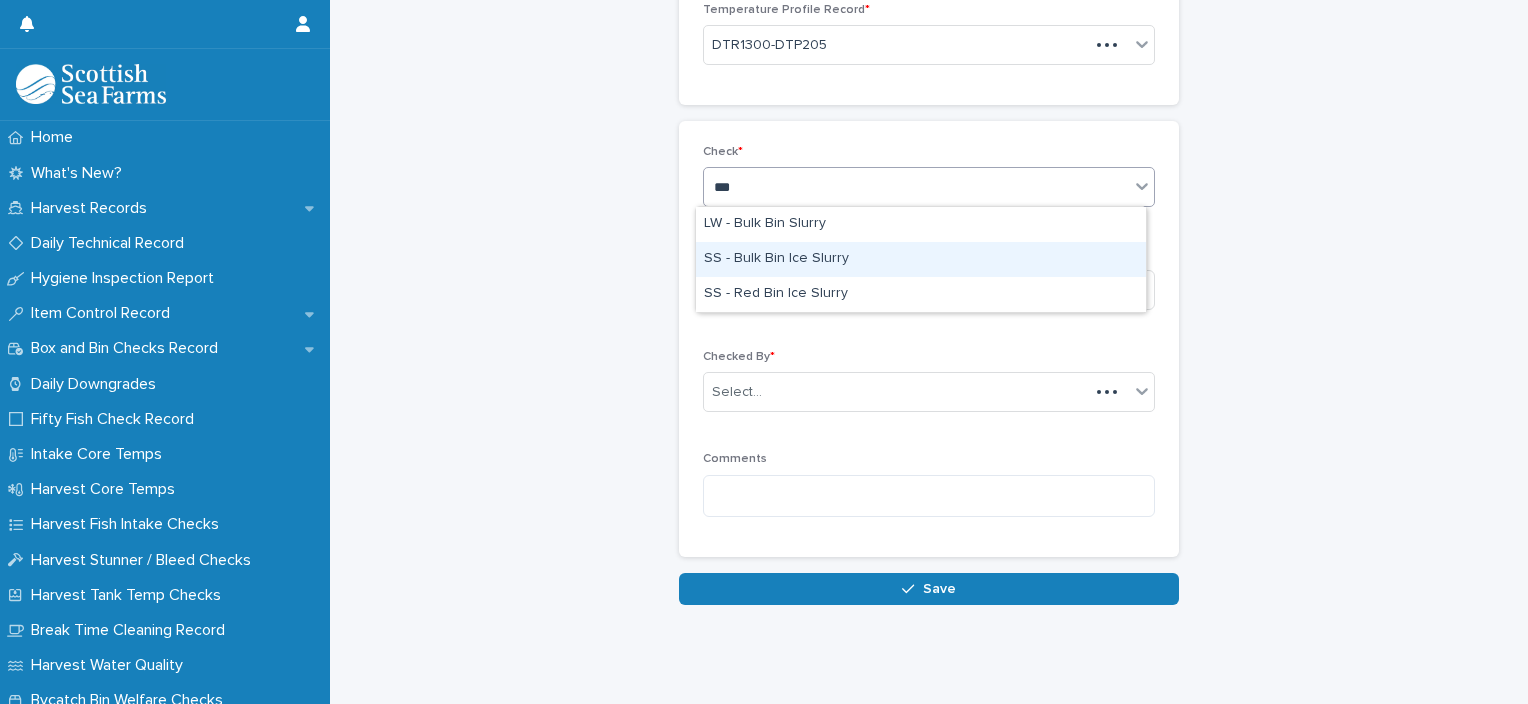 drag, startPoint x: 801, startPoint y: 278, endPoint x: 804, endPoint y: 258, distance: 20.22375 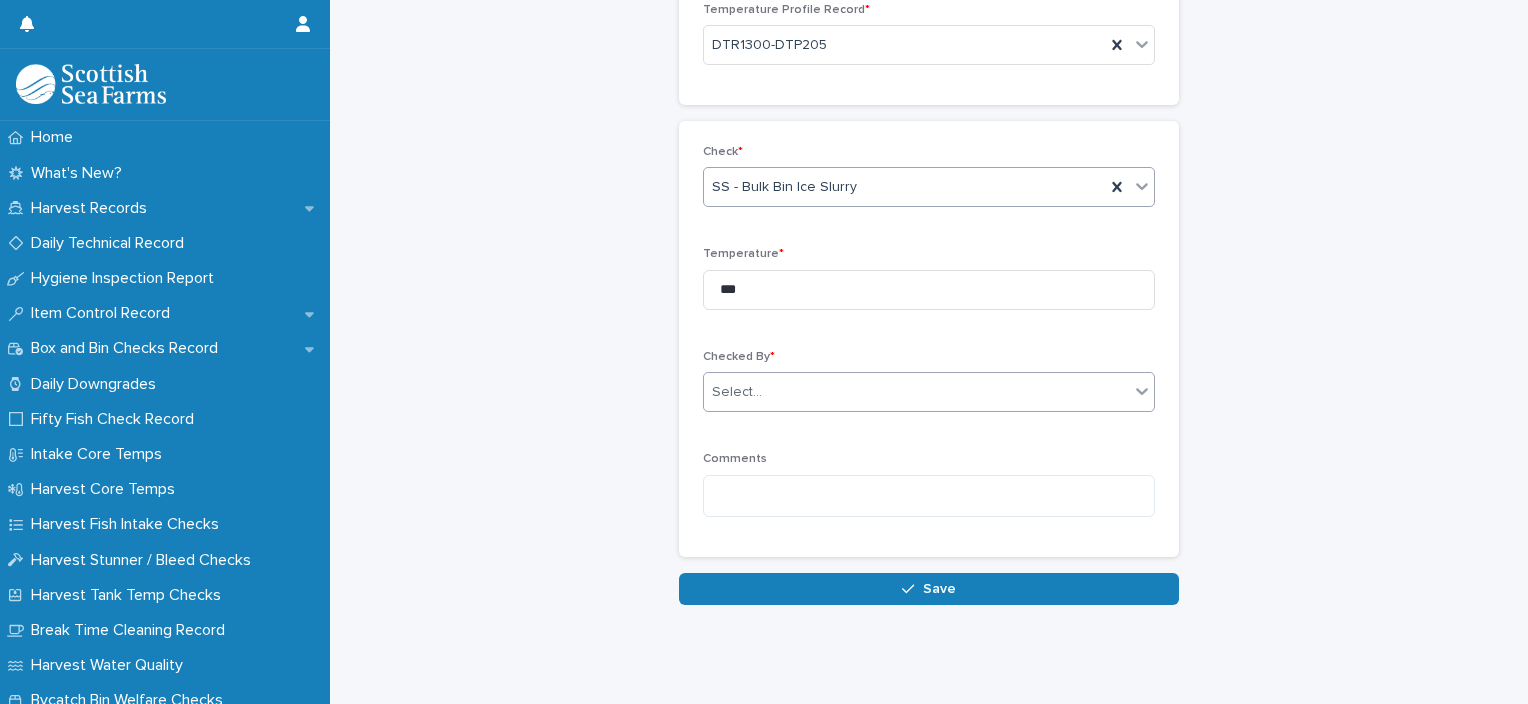 click on "Select..." at bounding box center [916, 392] 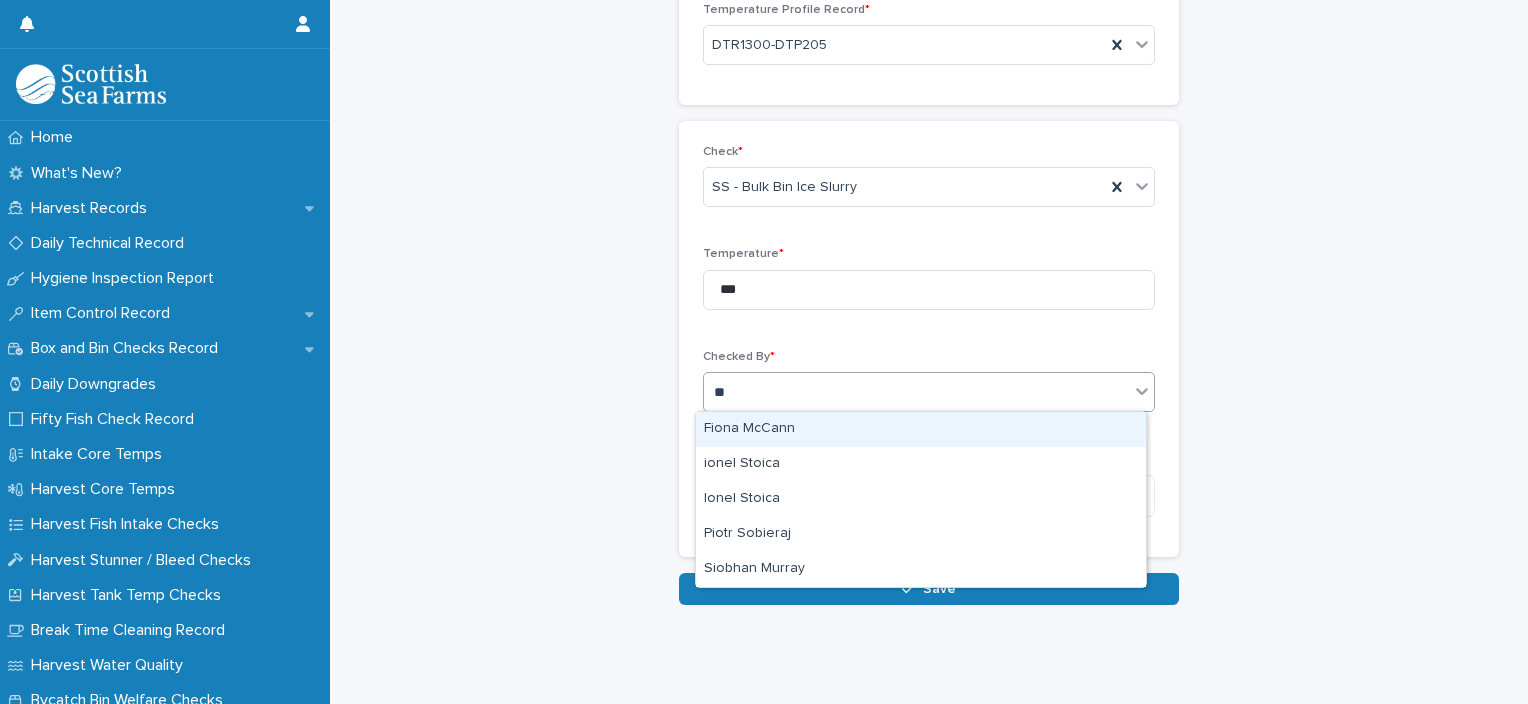 type on "***" 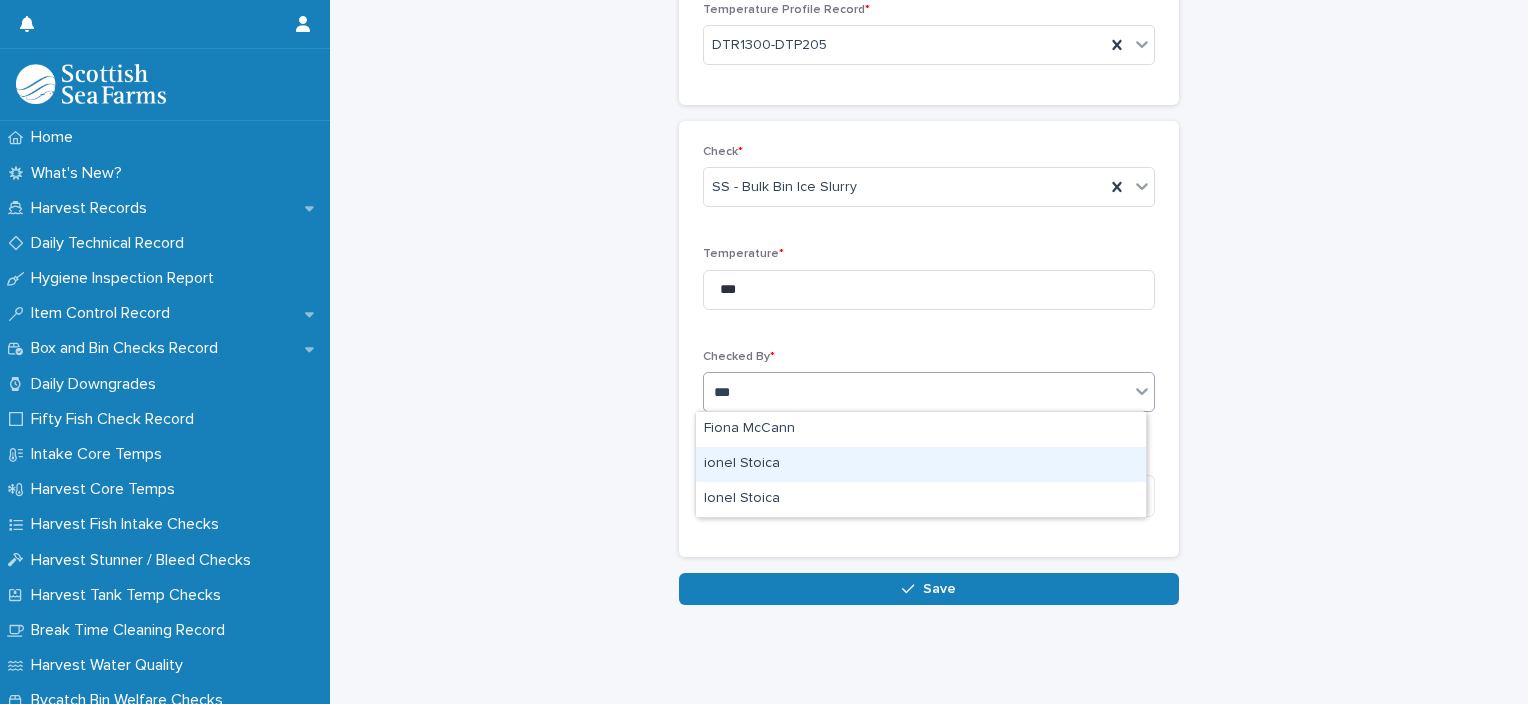 type 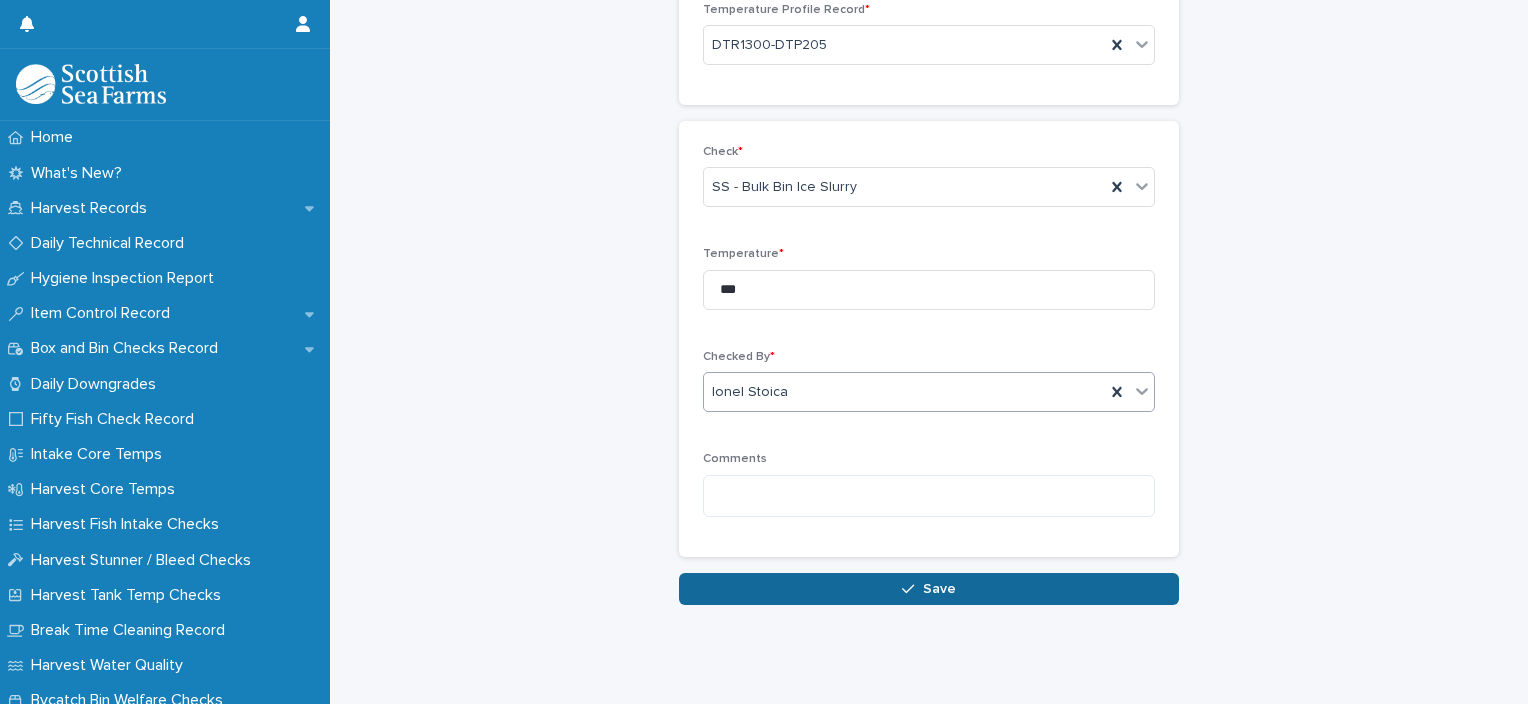 click on "Save" at bounding box center (939, 589) 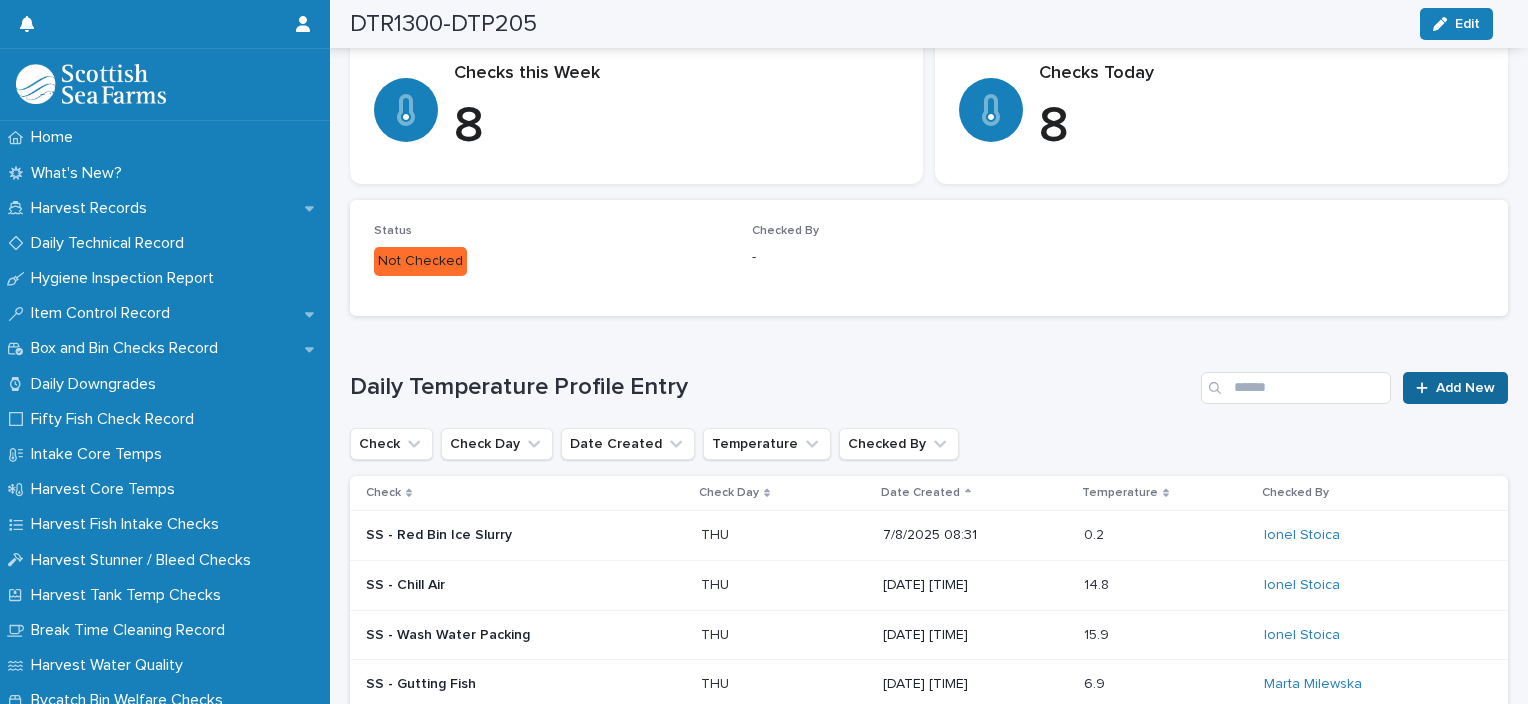click on "Add New" at bounding box center [1465, 388] 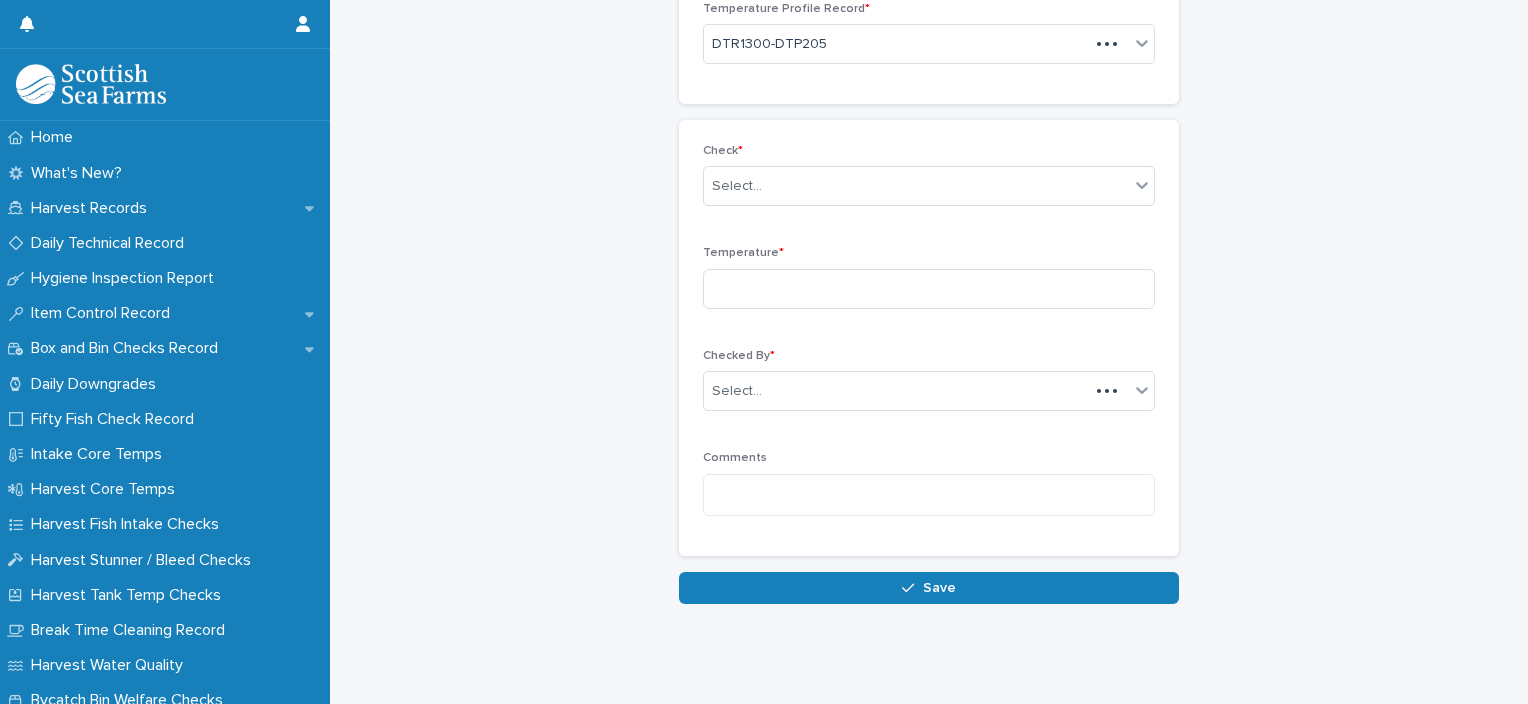 scroll, scrollTop: 136, scrollLeft: 0, axis: vertical 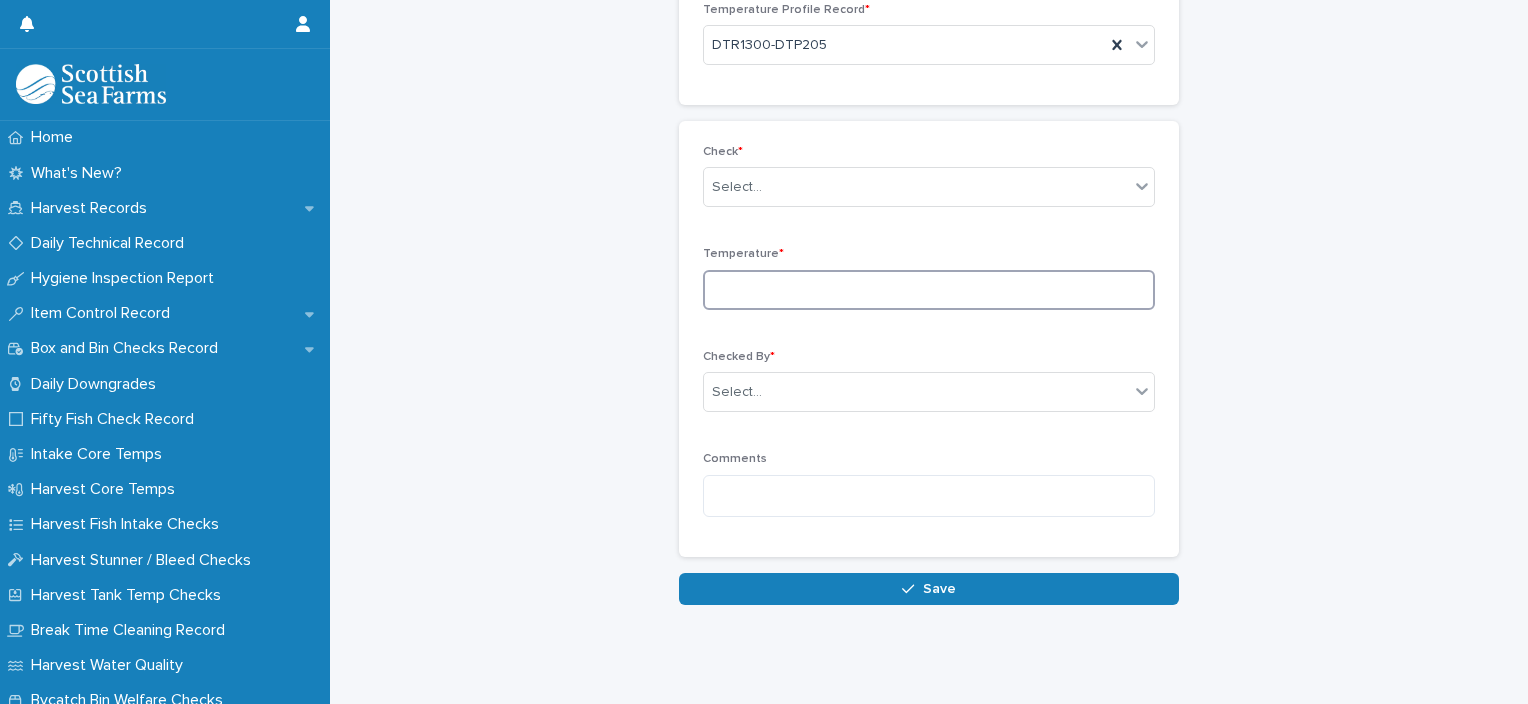 click at bounding box center (929, 290) 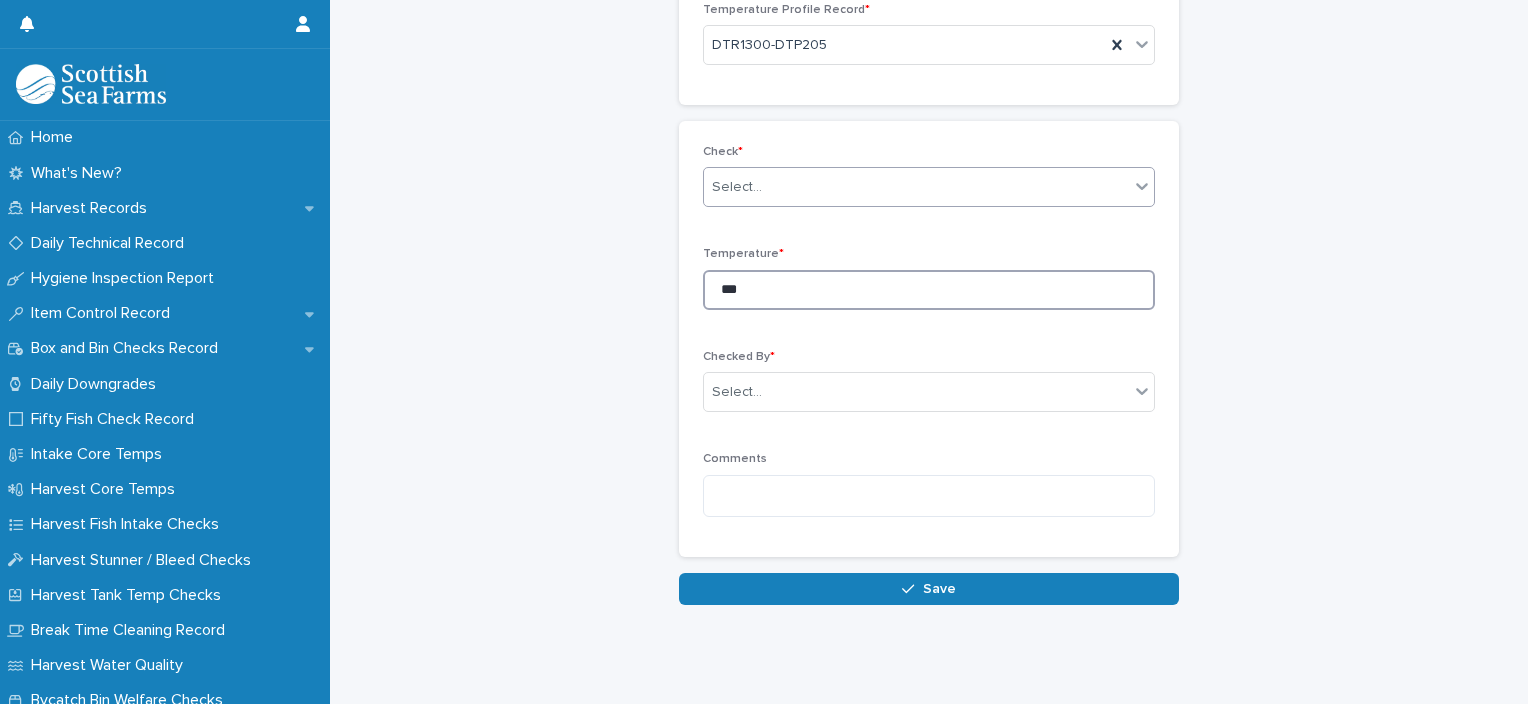 type on "***" 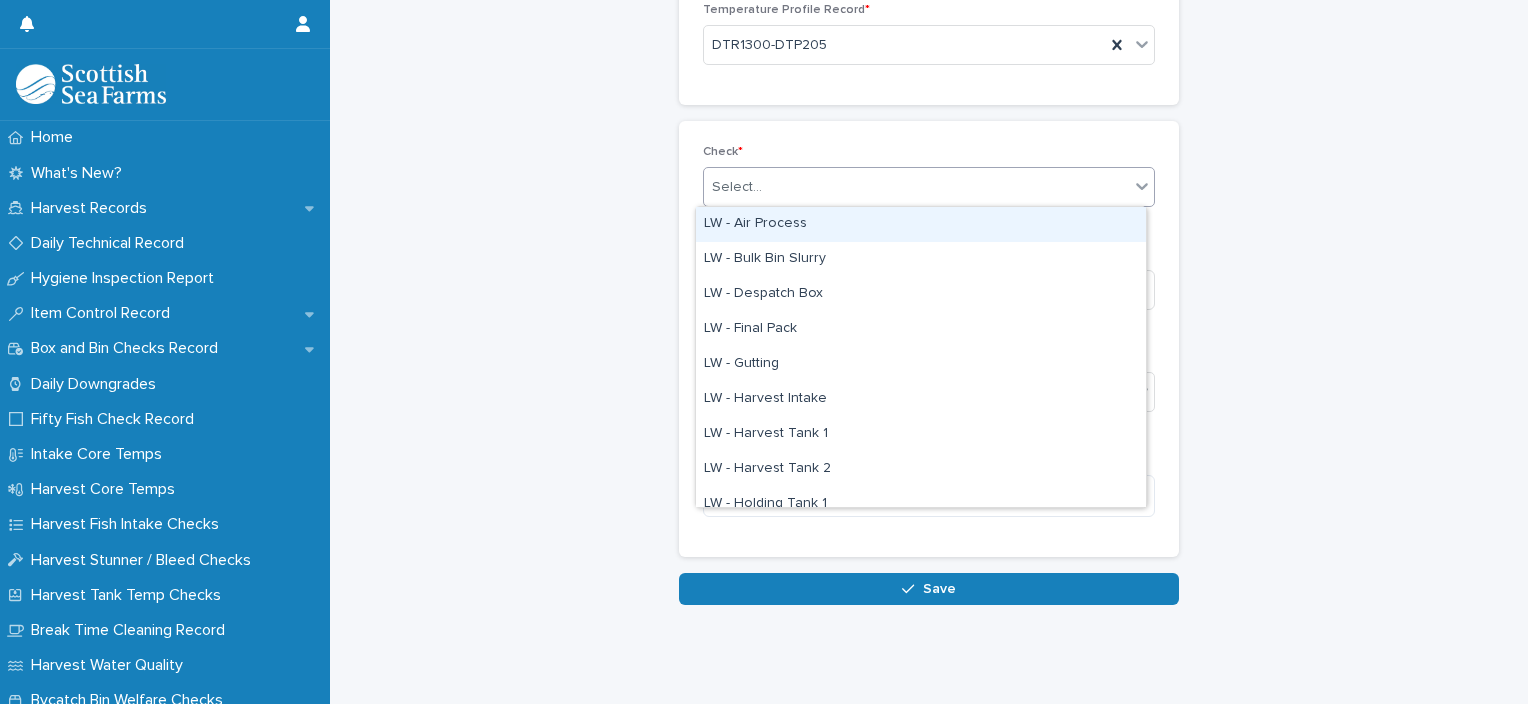 click on "Select..." at bounding box center (916, 187) 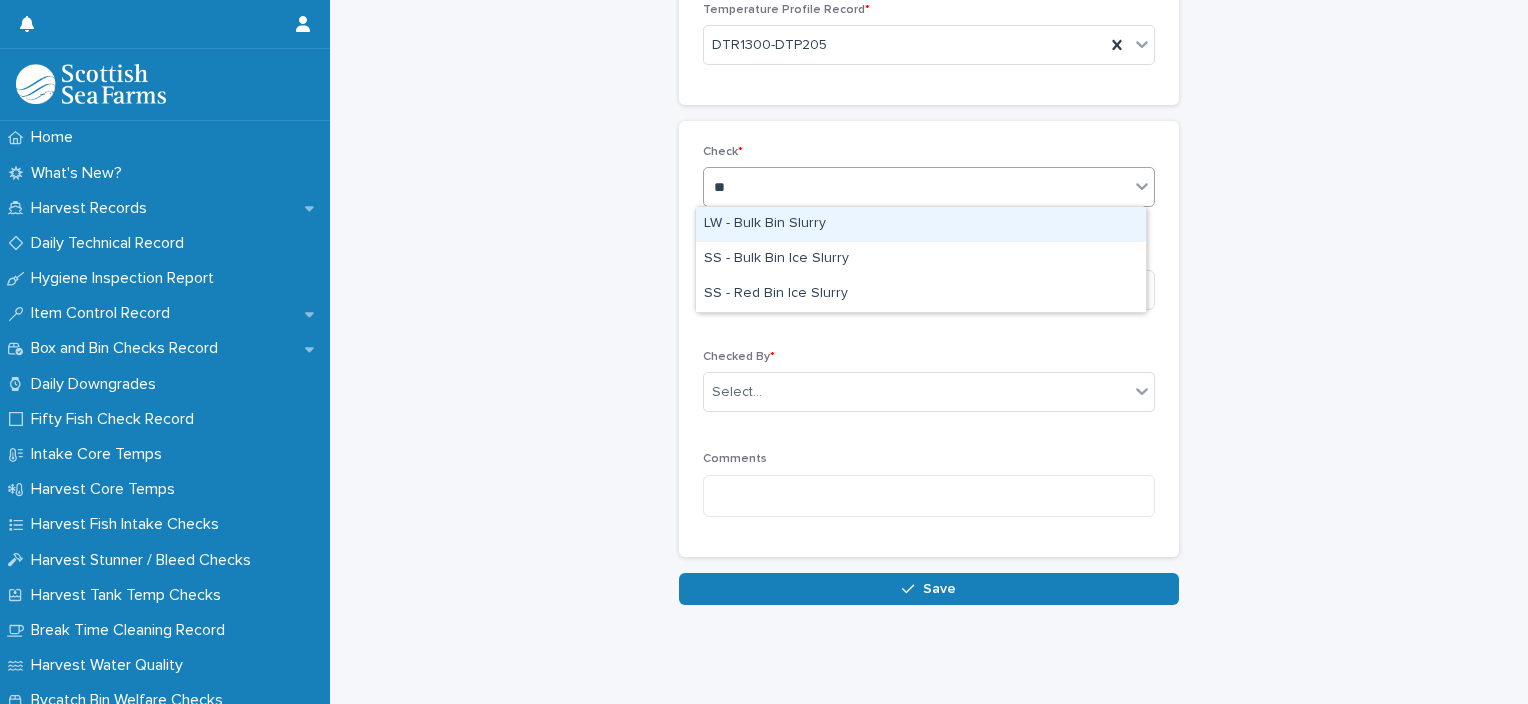 type on "***" 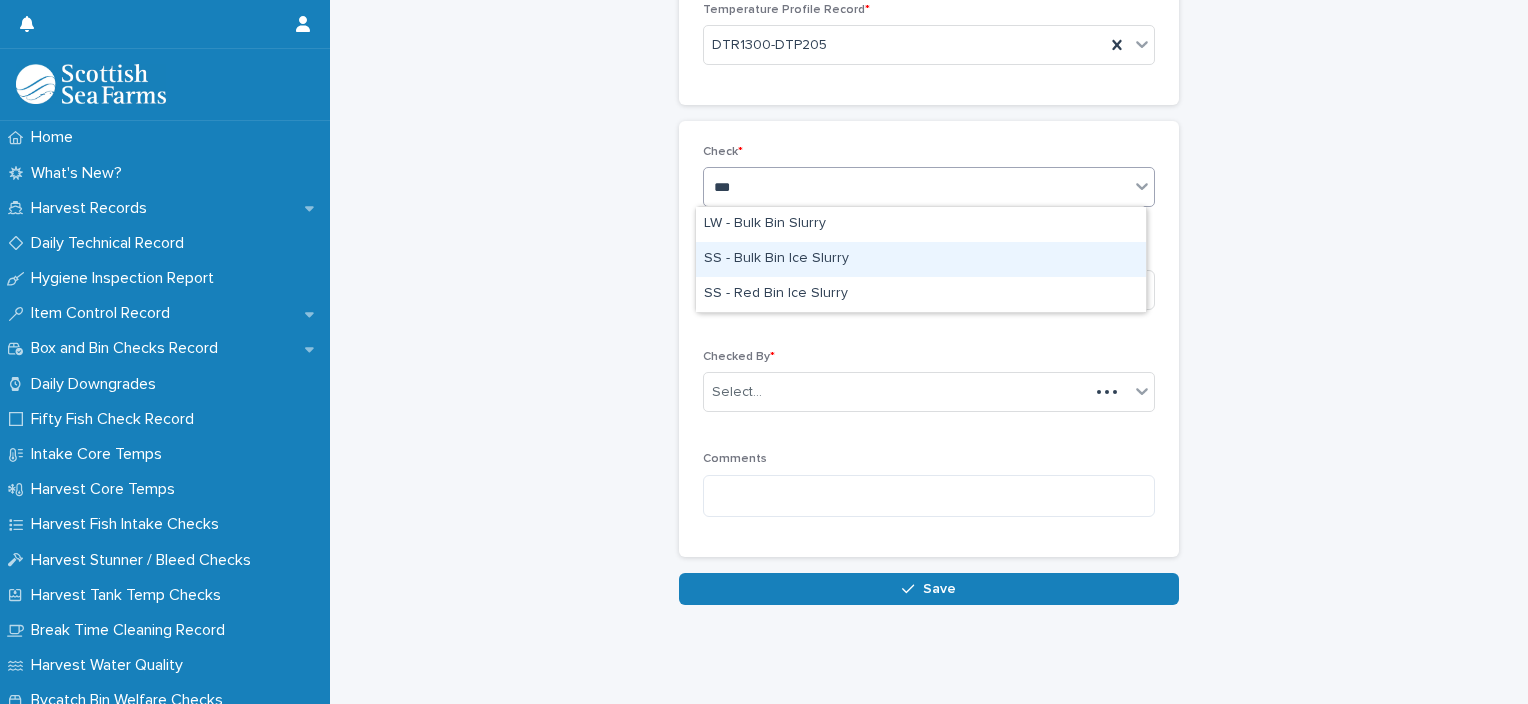 click on "SS - Bulk Bin Ice Slurry" at bounding box center (921, 259) 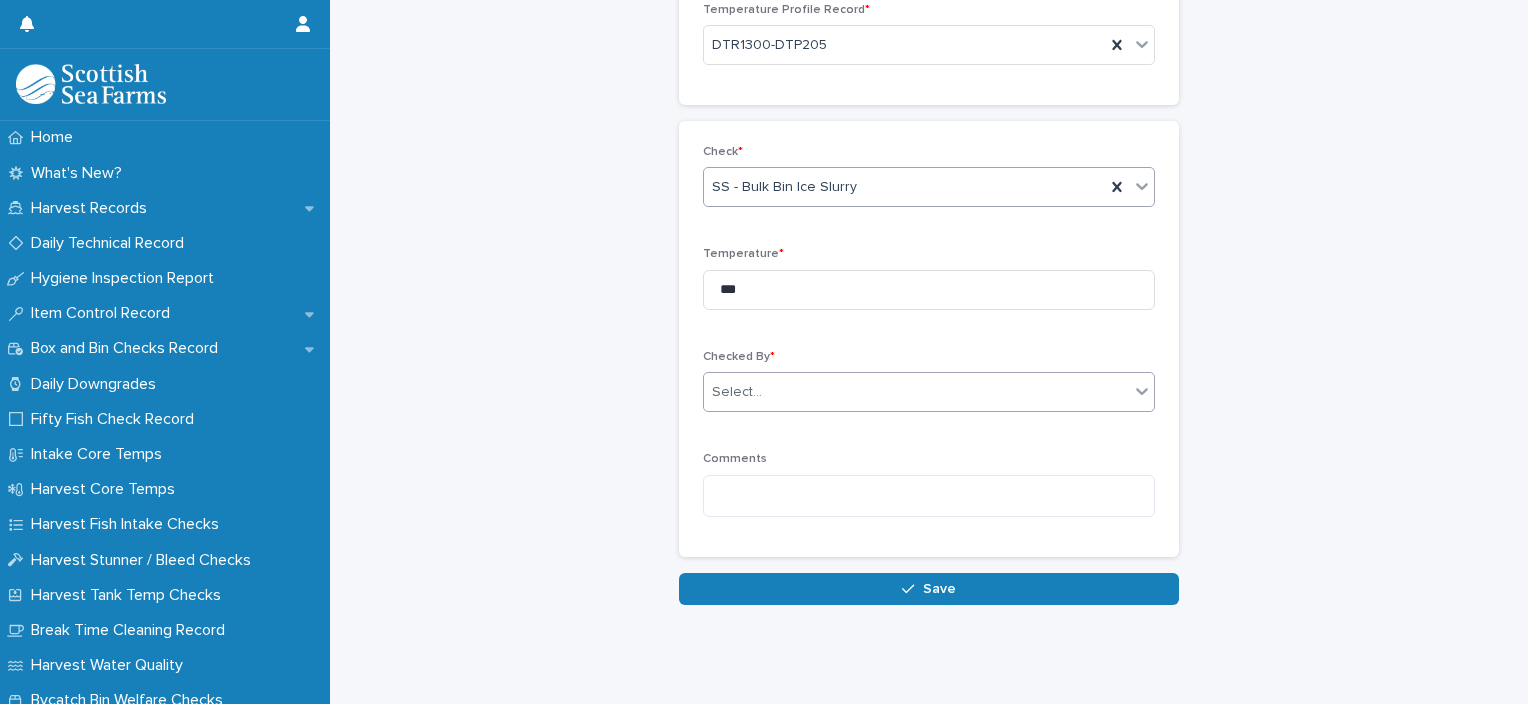 click on "Select..." at bounding box center (916, 392) 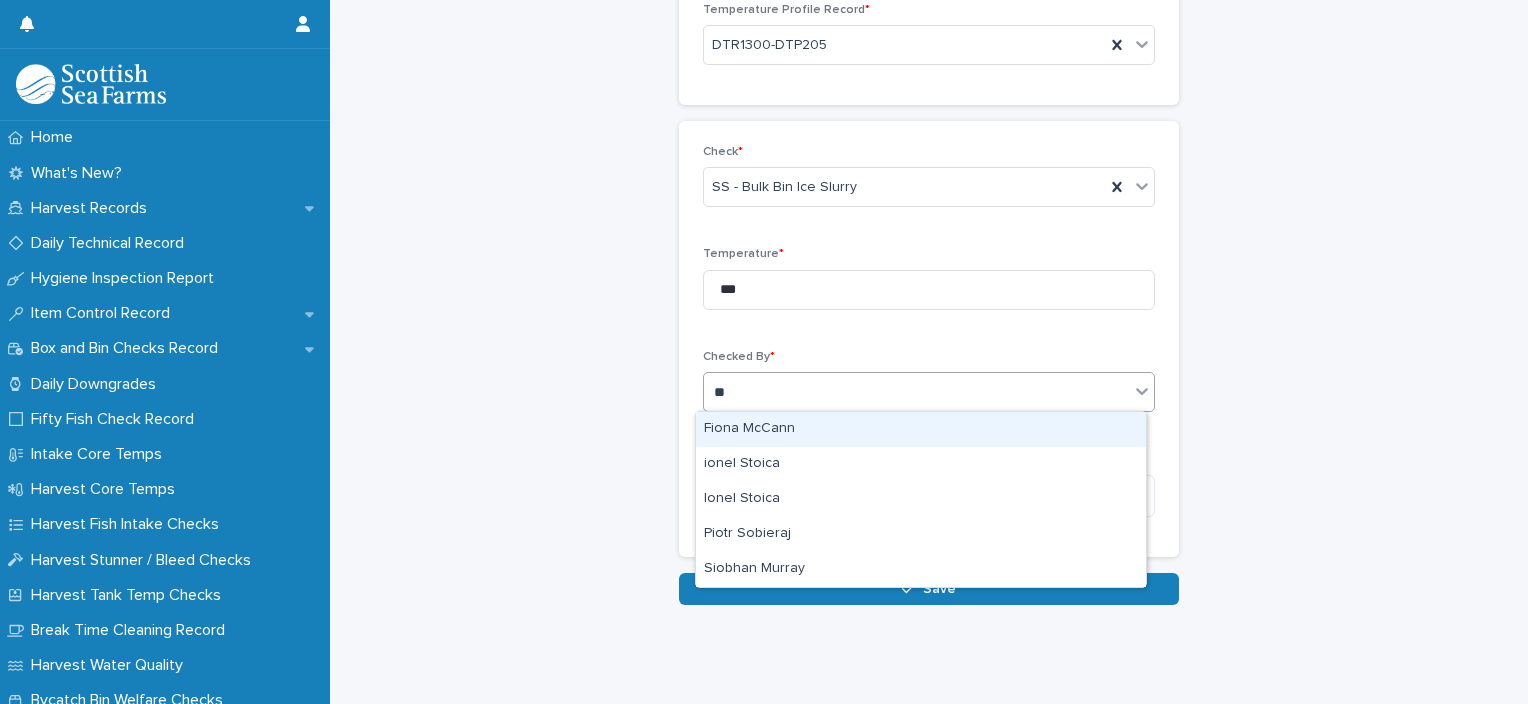 type on "***" 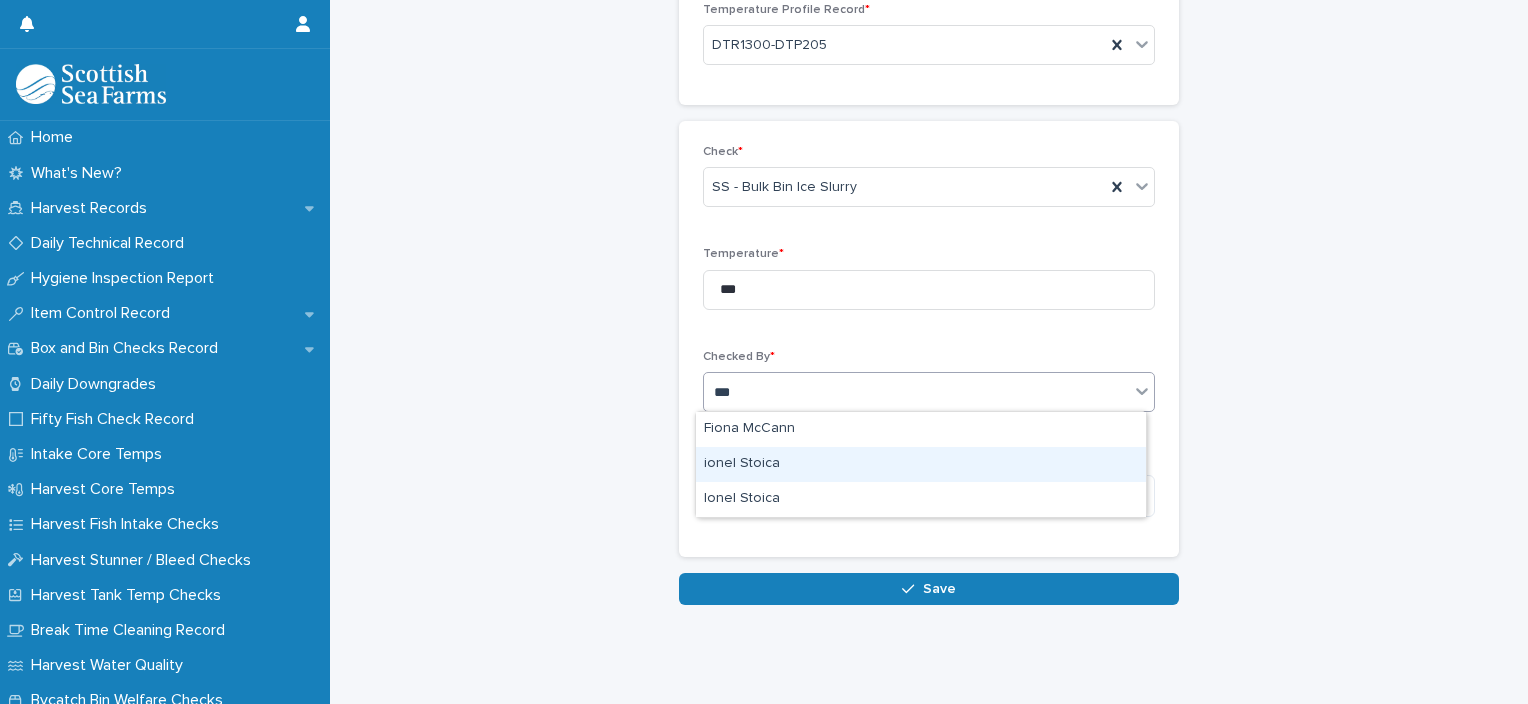 type 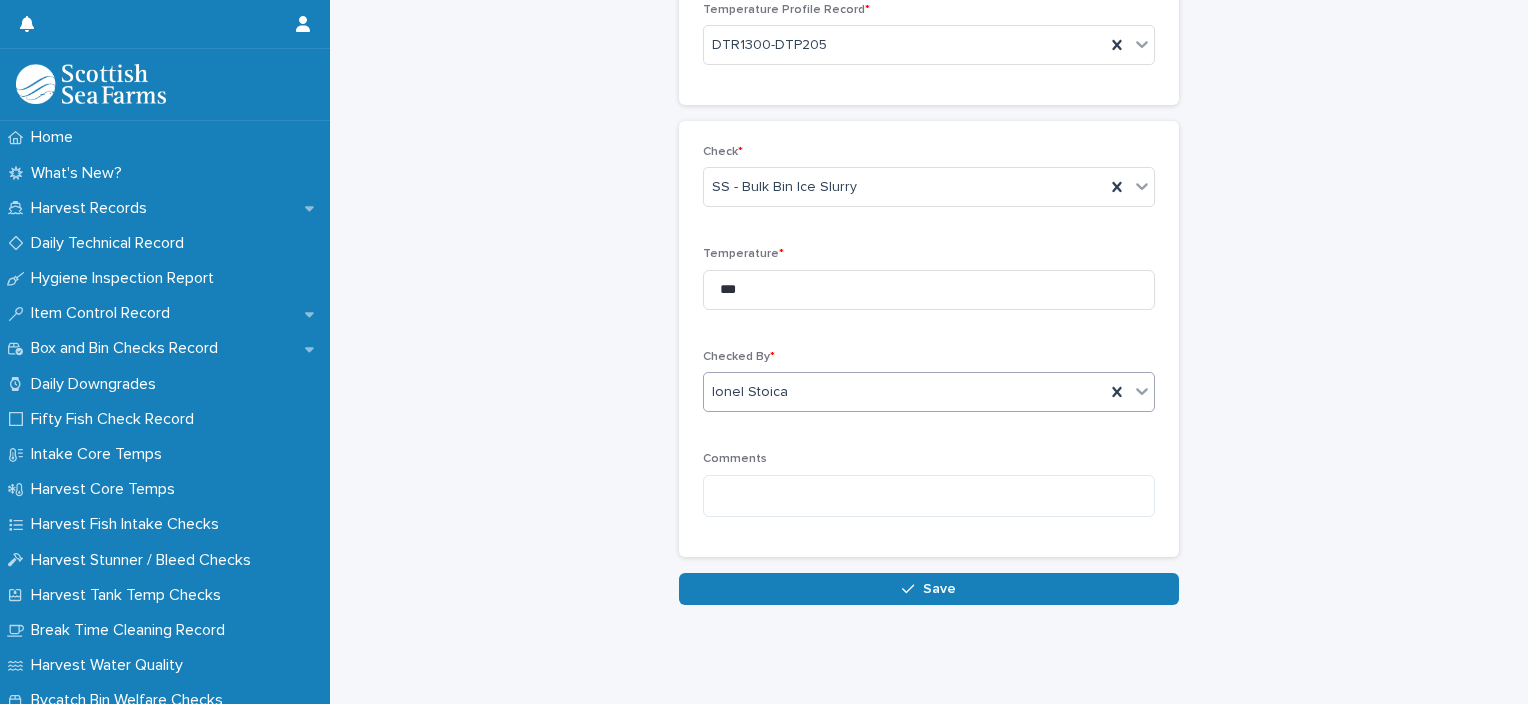 click on "Loading... Saving… Temperature Profile Record * DTR1300-DTP205 Check * SS - Bulk Bin Ice Slurry Temperature * *** Checked By *   option [FIRST] [LAST], selected.     0 results available. Select is focused ,type to refine list, press Down to open the menu,  [FIRST] [LAST] Comments" at bounding box center [929, 276] 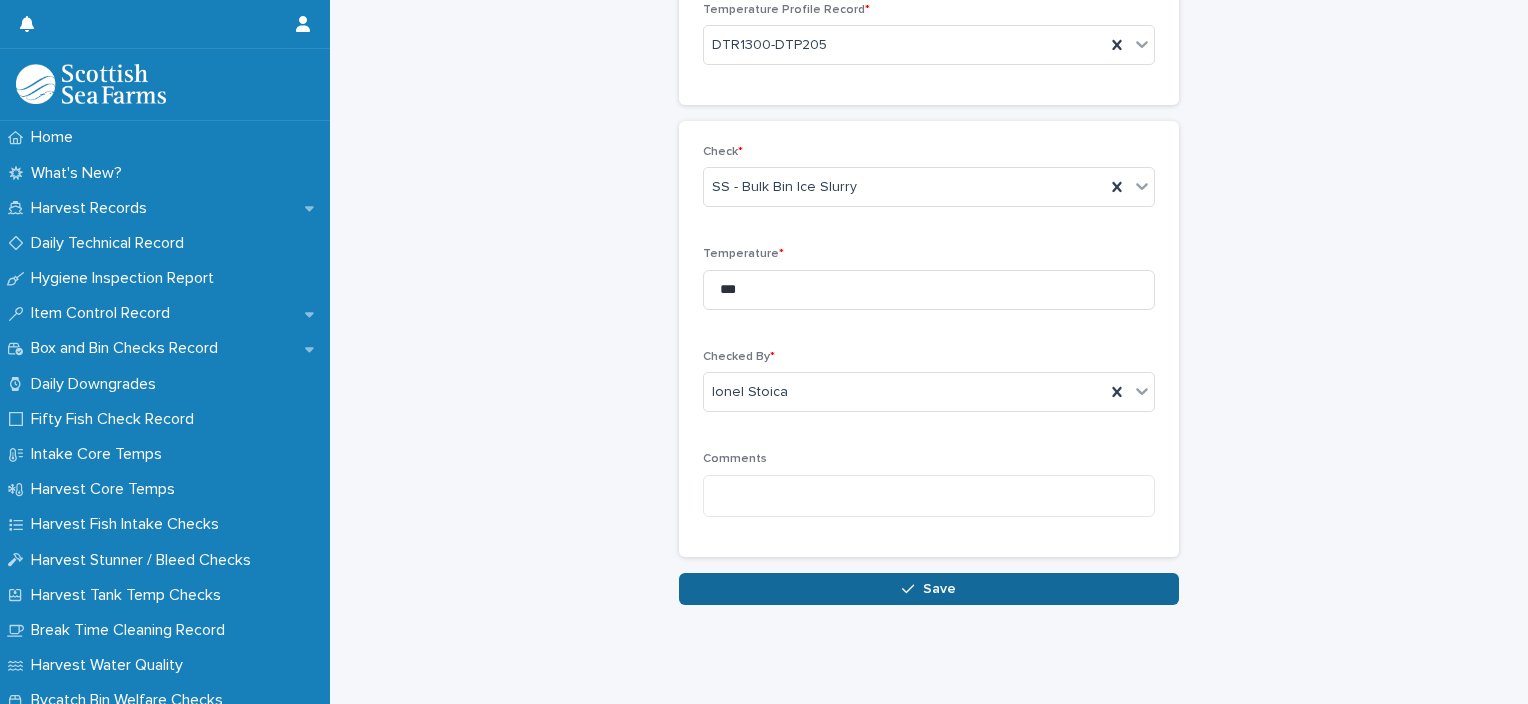 click on "Save" at bounding box center [939, 589] 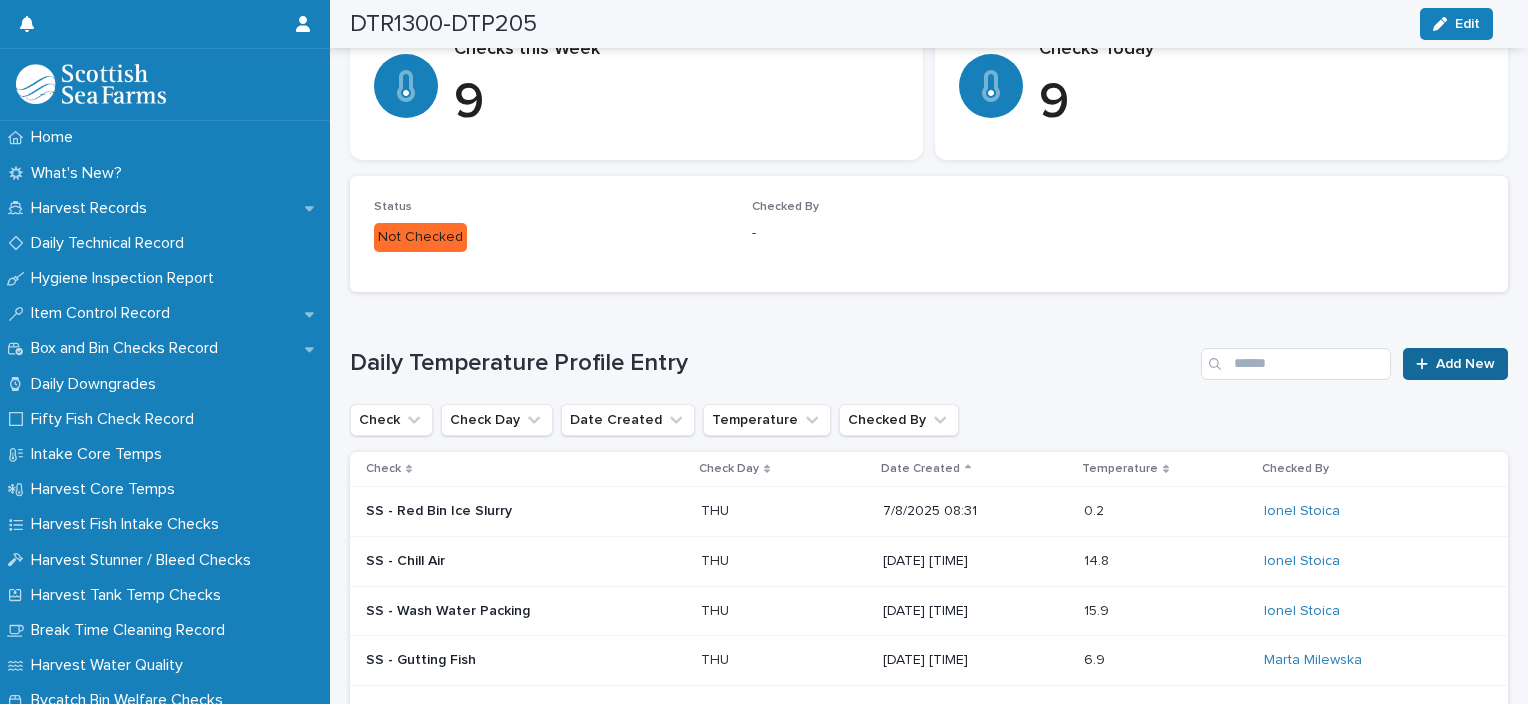 click on "Add New" at bounding box center (1455, 364) 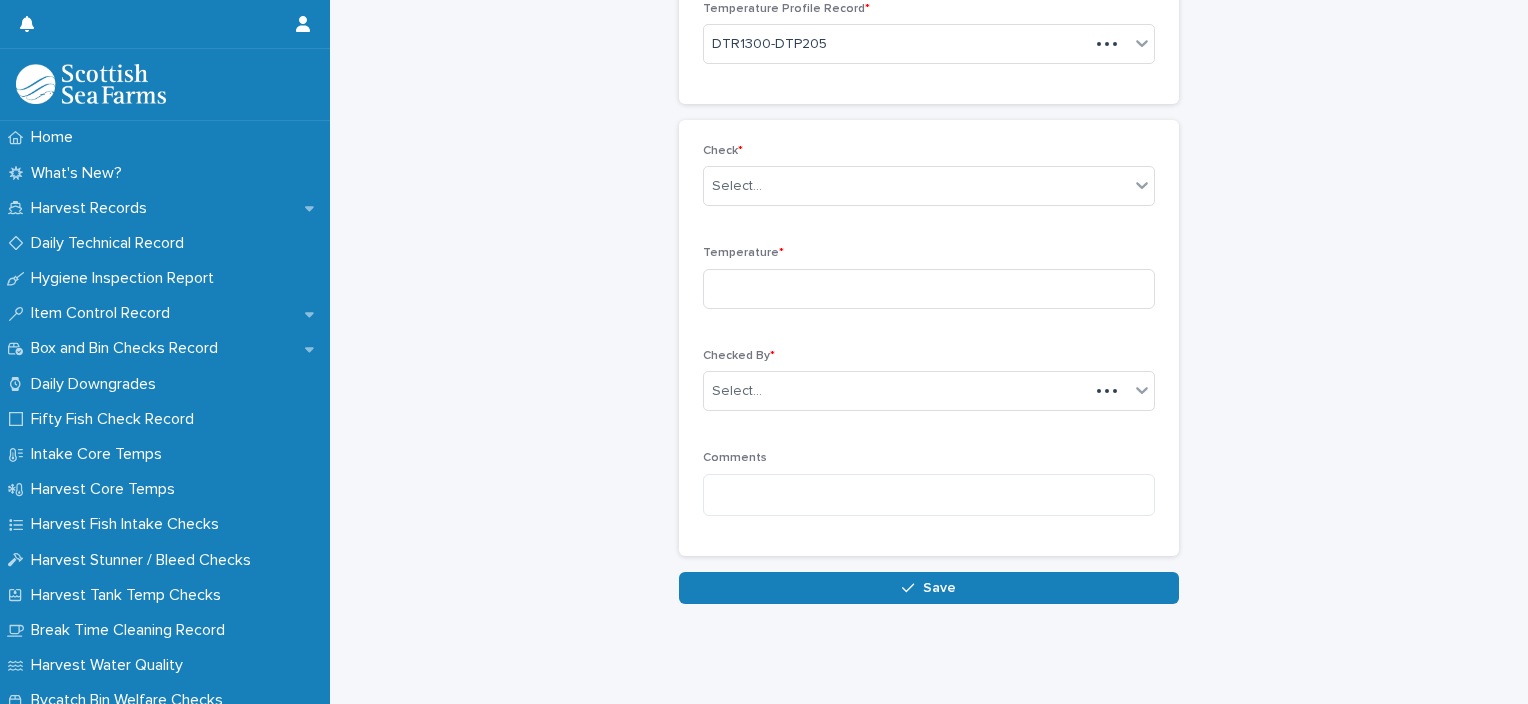 scroll, scrollTop: 136, scrollLeft: 0, axis: vertical 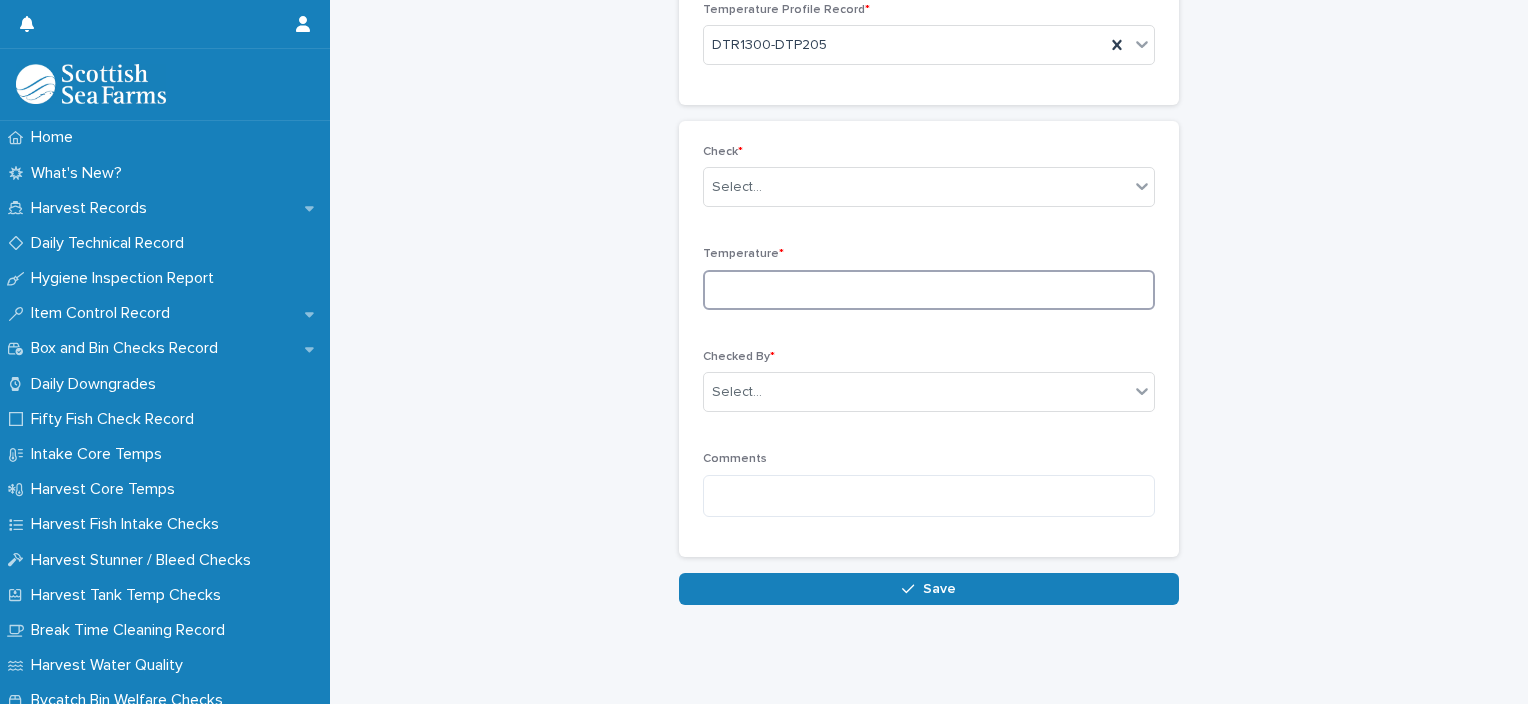 click at bounding box center (929, 290) 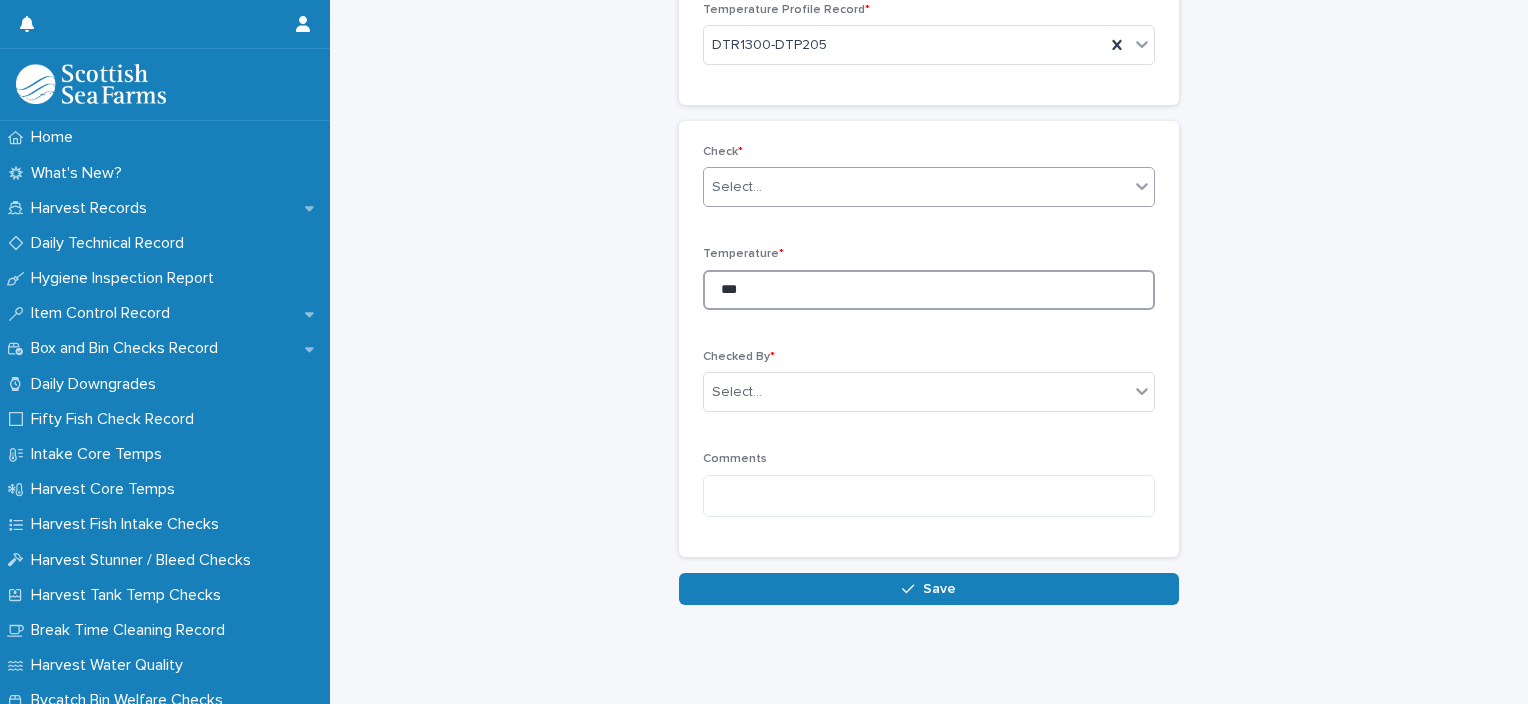 type on "***" 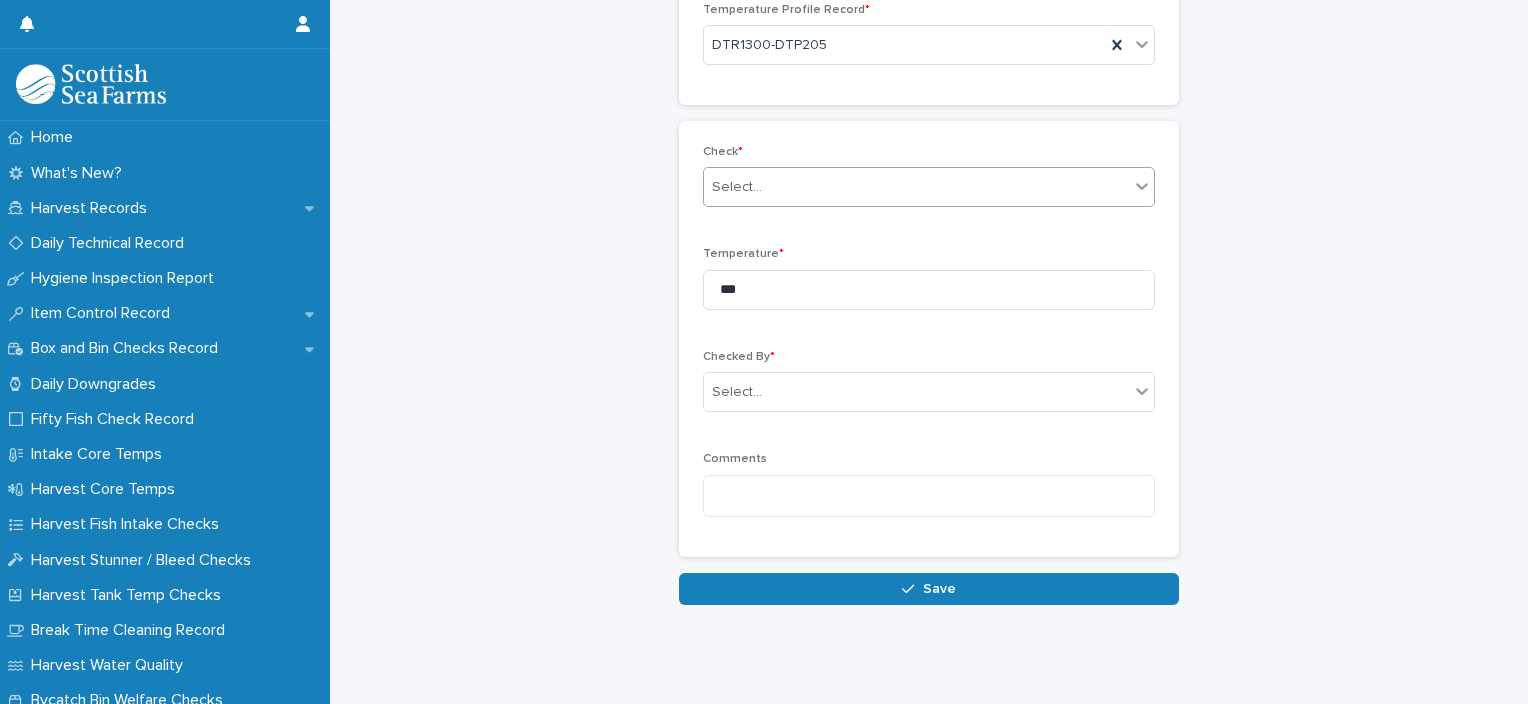 click on "Select..." at bounding box center (916, 187) 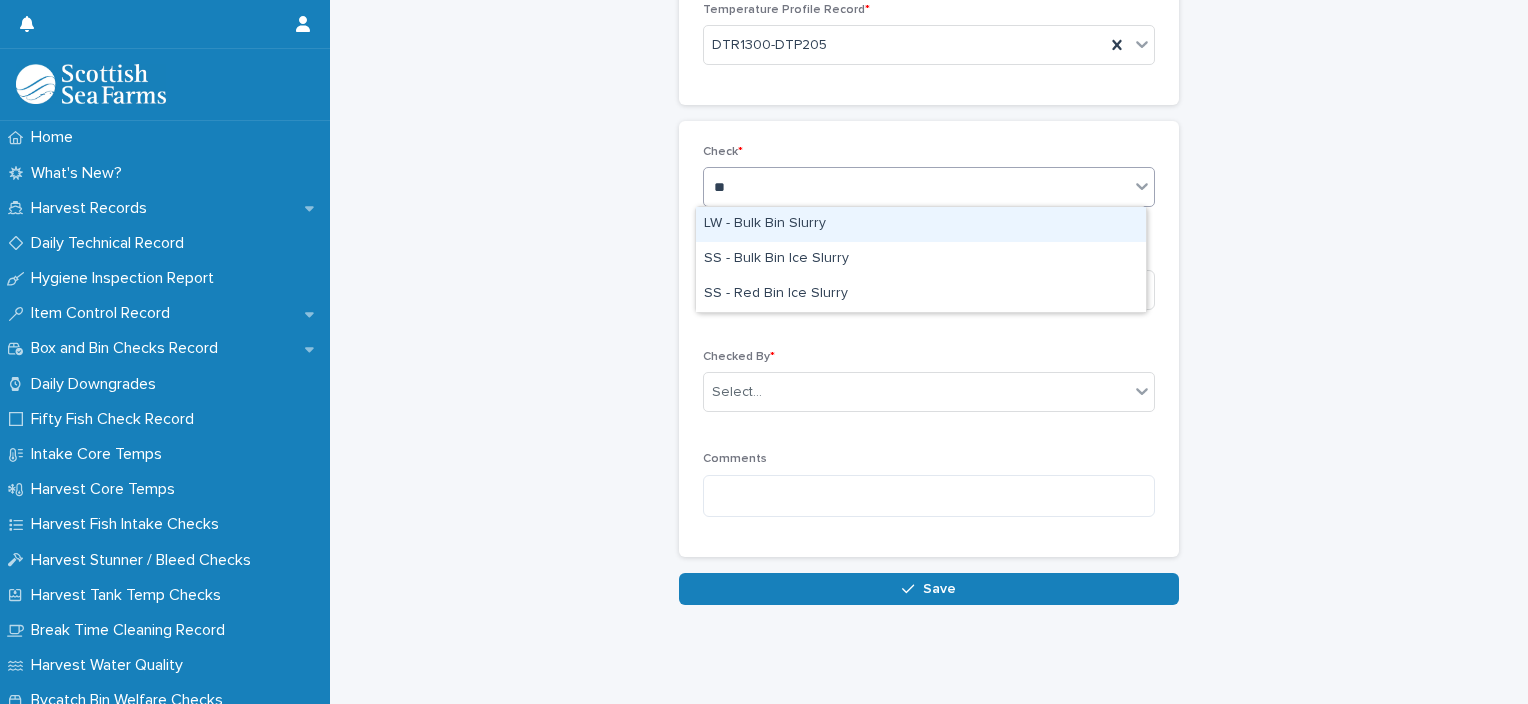 type on "***" 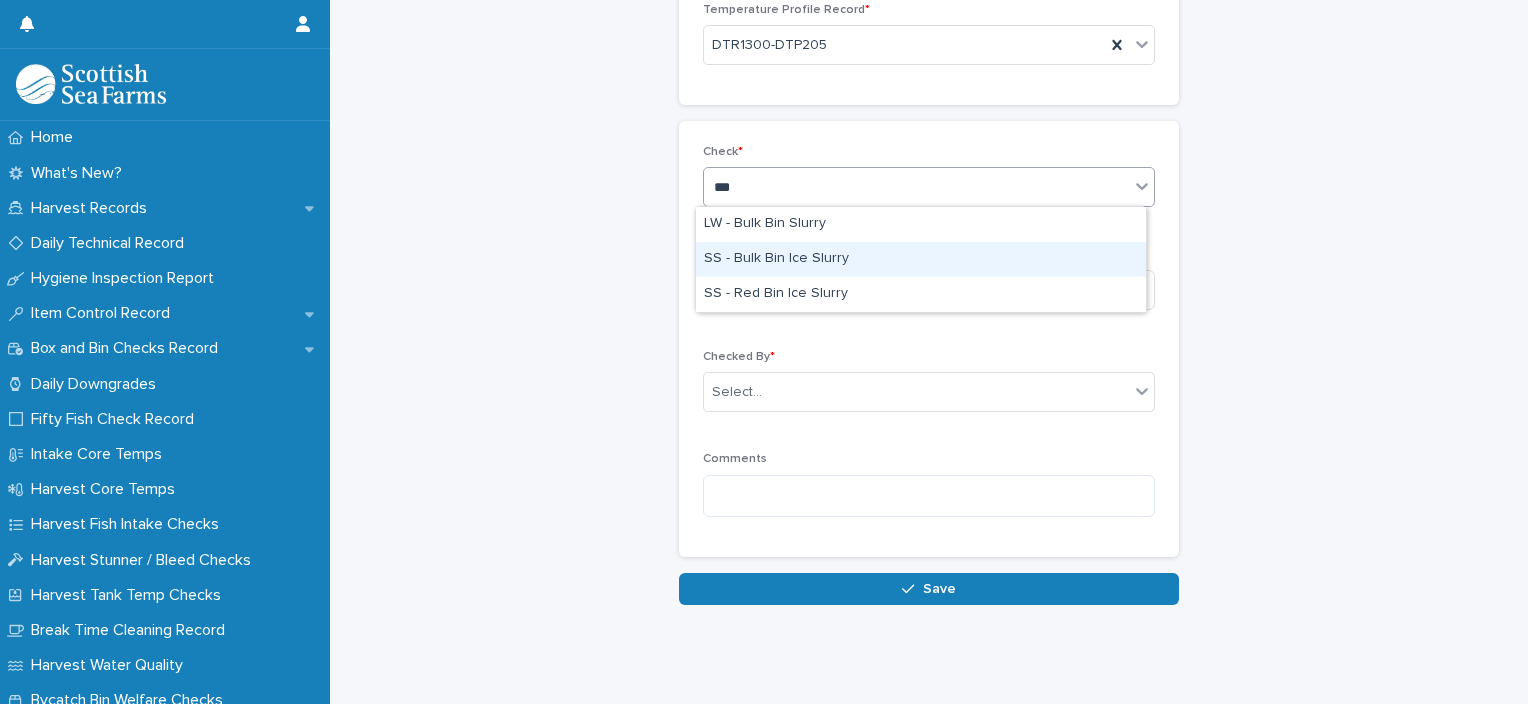 click on "SS - Bulk Bin Ice Slurry" at bounding box center [921, 259] 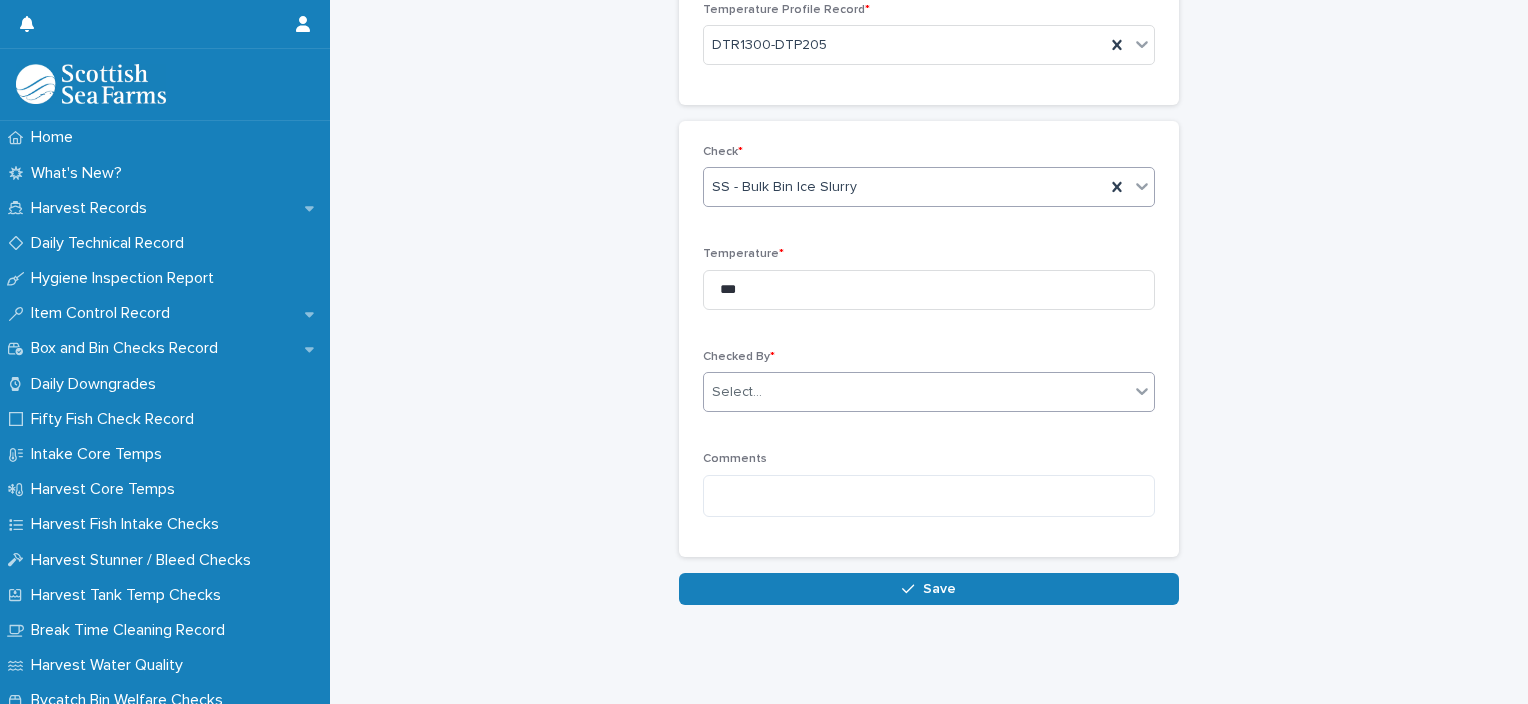 click on "Select..." at bounding box center [916, 392] 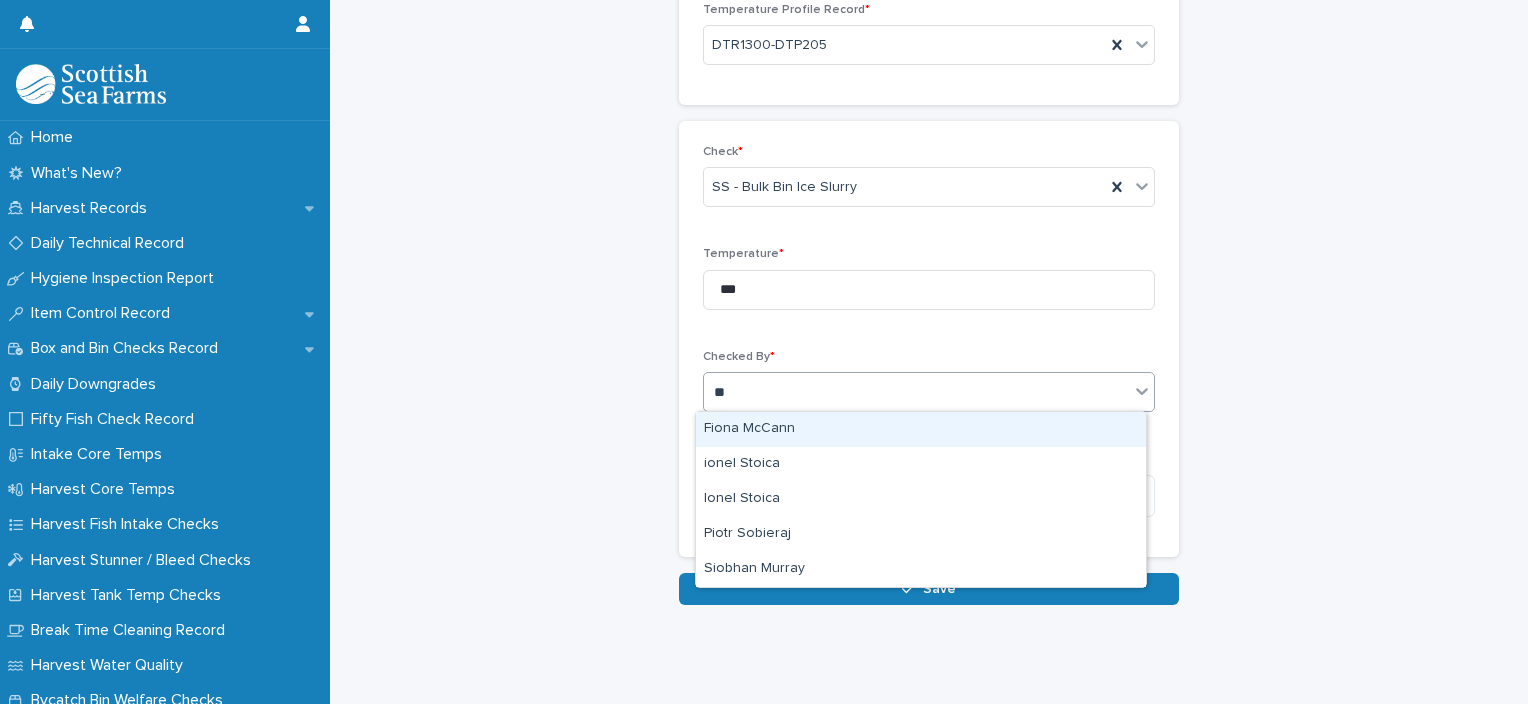 type on "***" 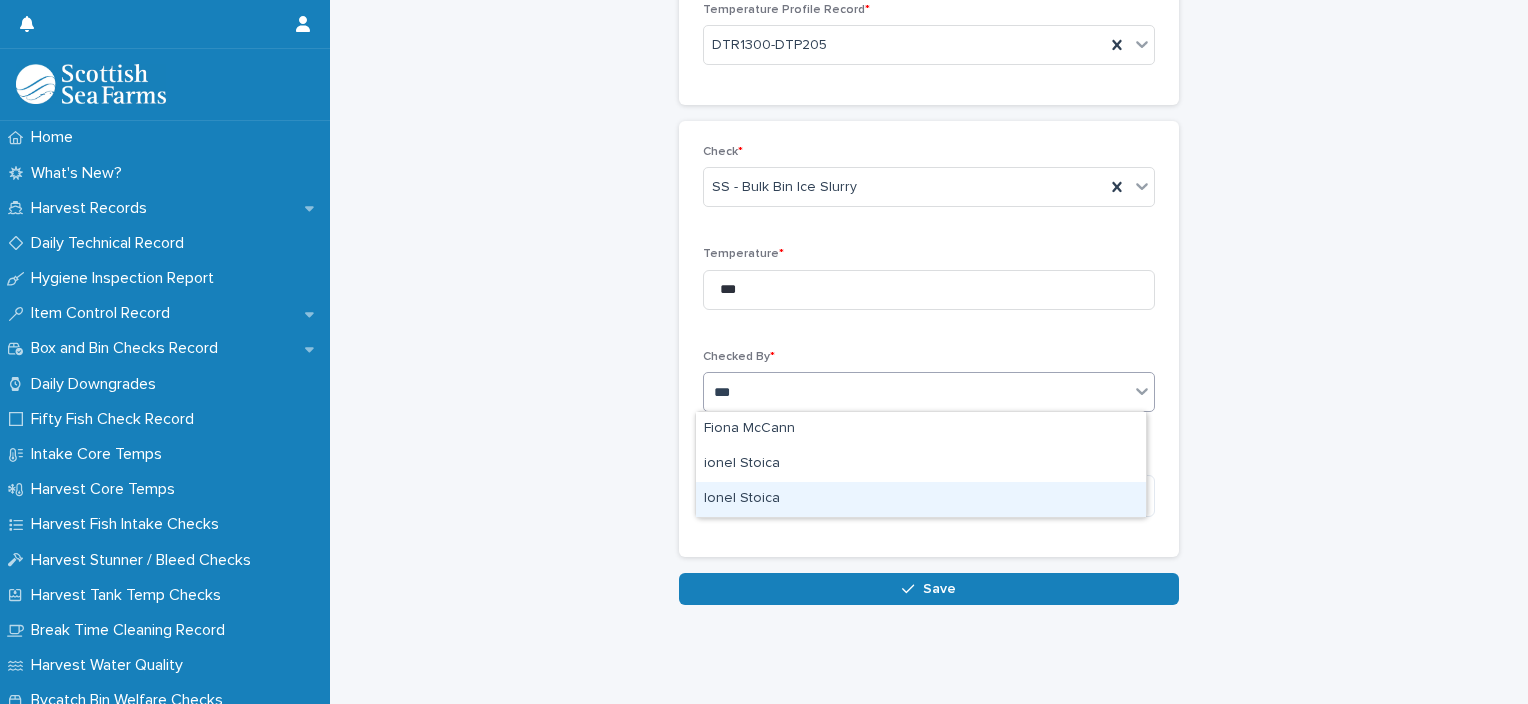 click on "Ionel Stoica" at bounding box center (921, 499) 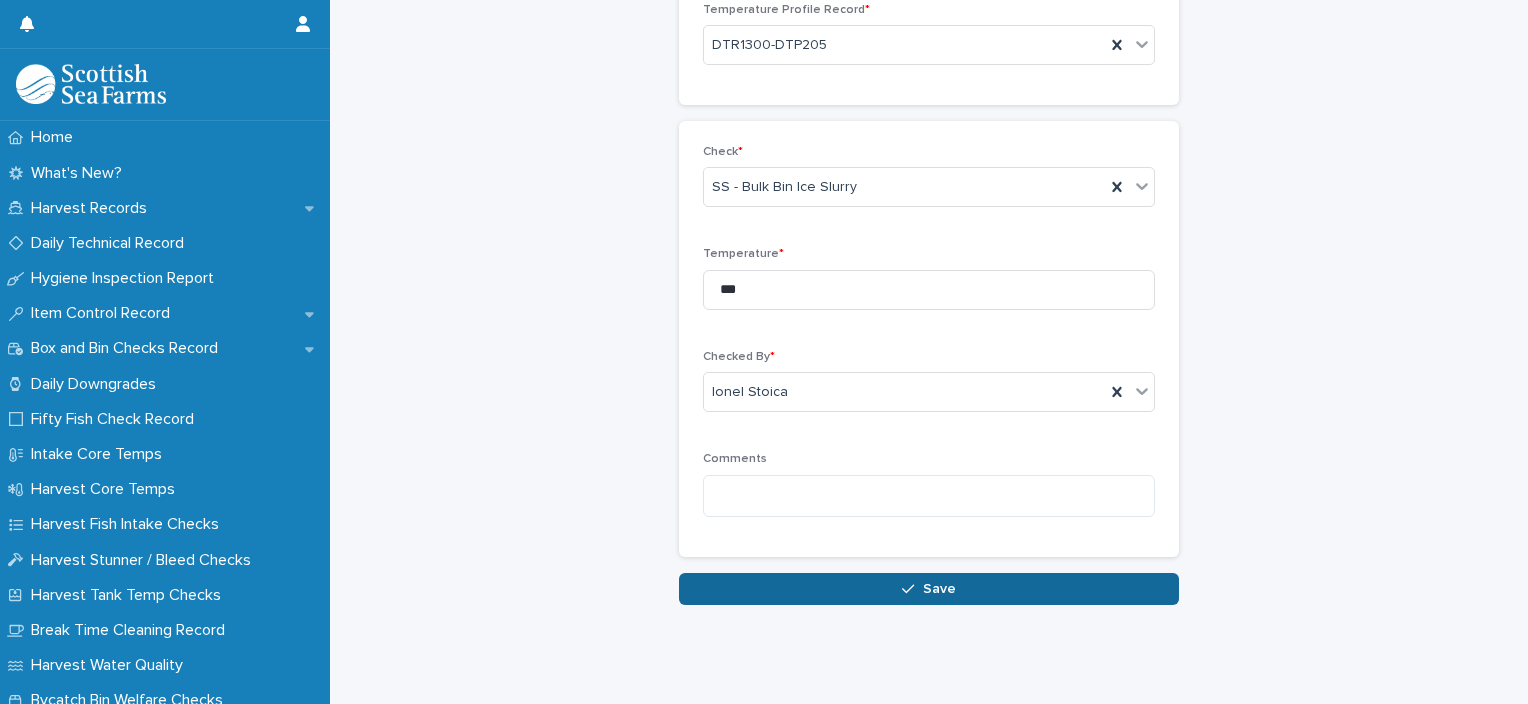 click on "Save" at bounding box center (939, 589) 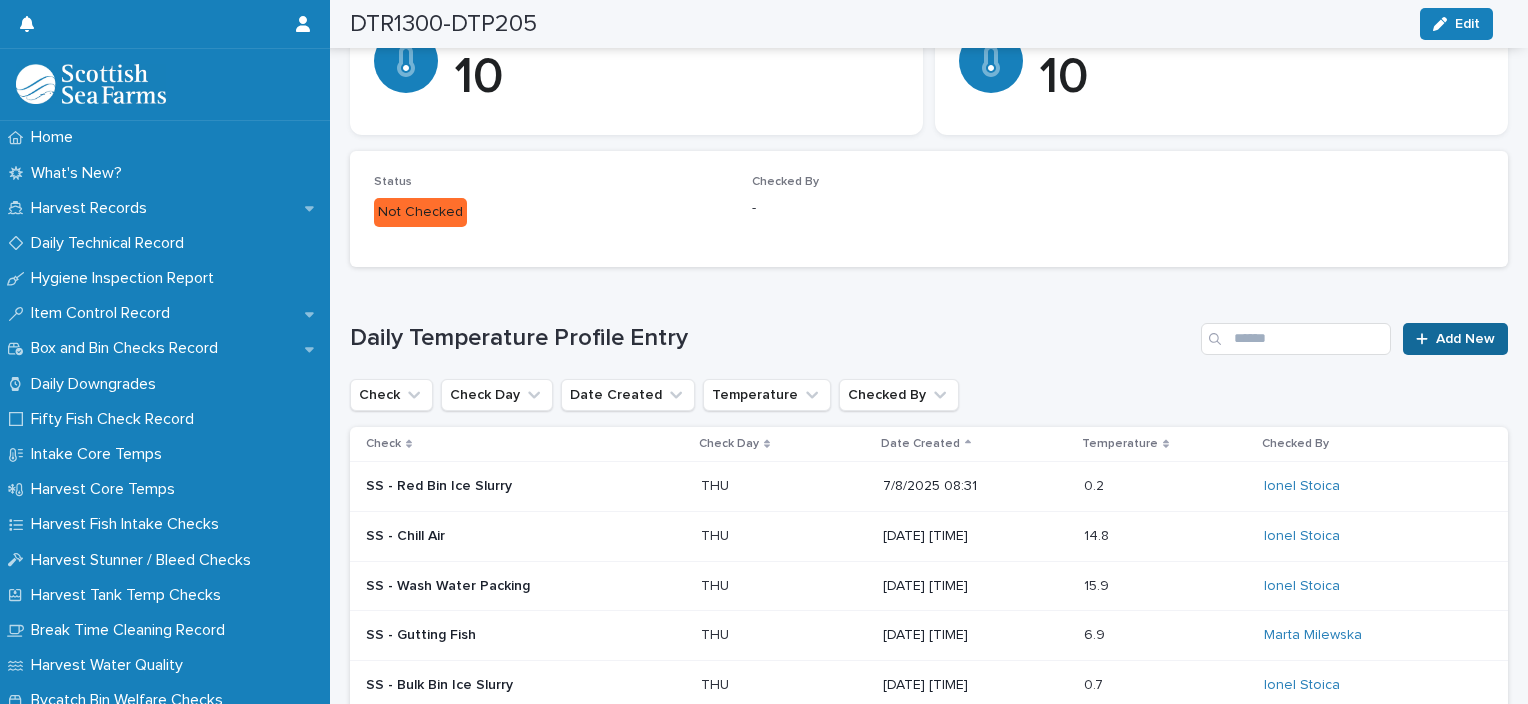 click on "Add New" at bounding box center (1465, 339) 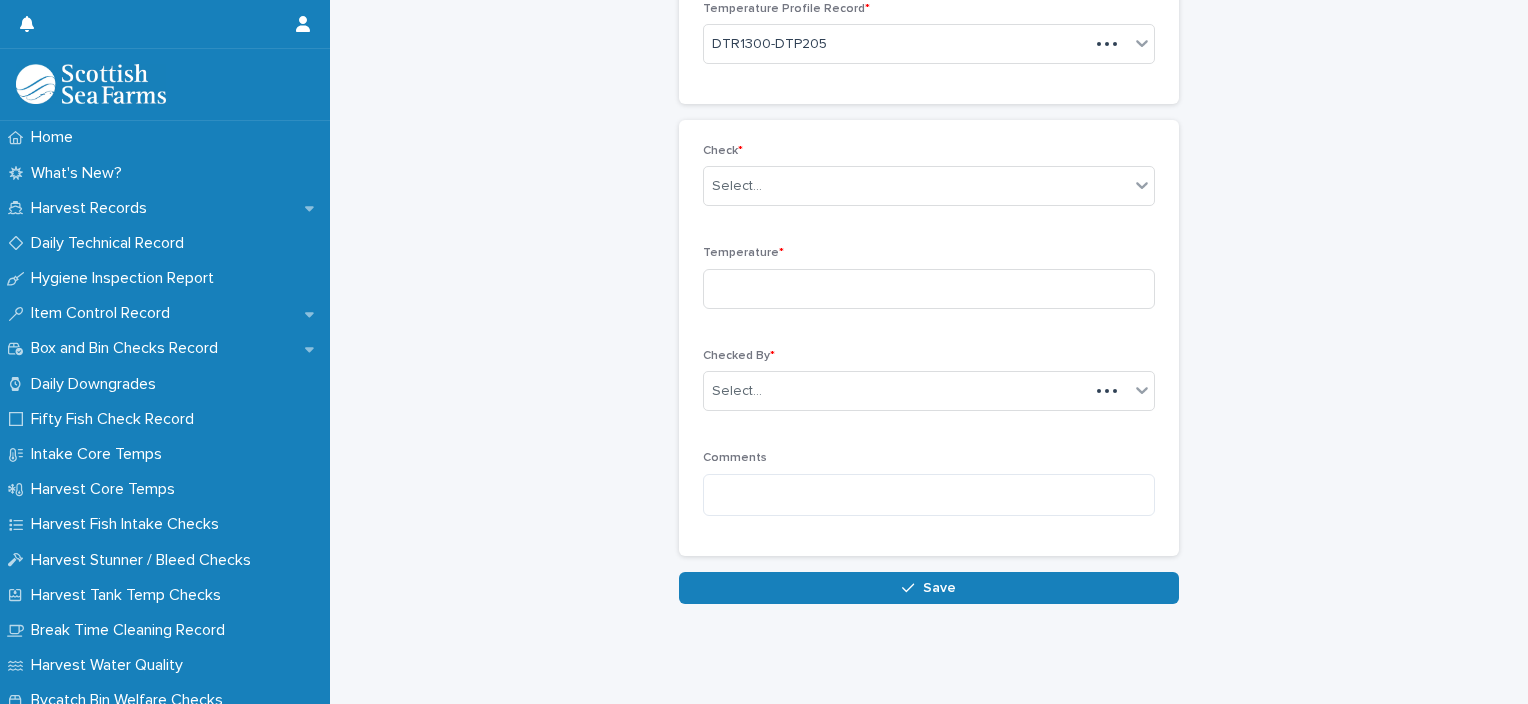 scroll, scrollTop: 136, scrollLeft: 0, axis: vertical 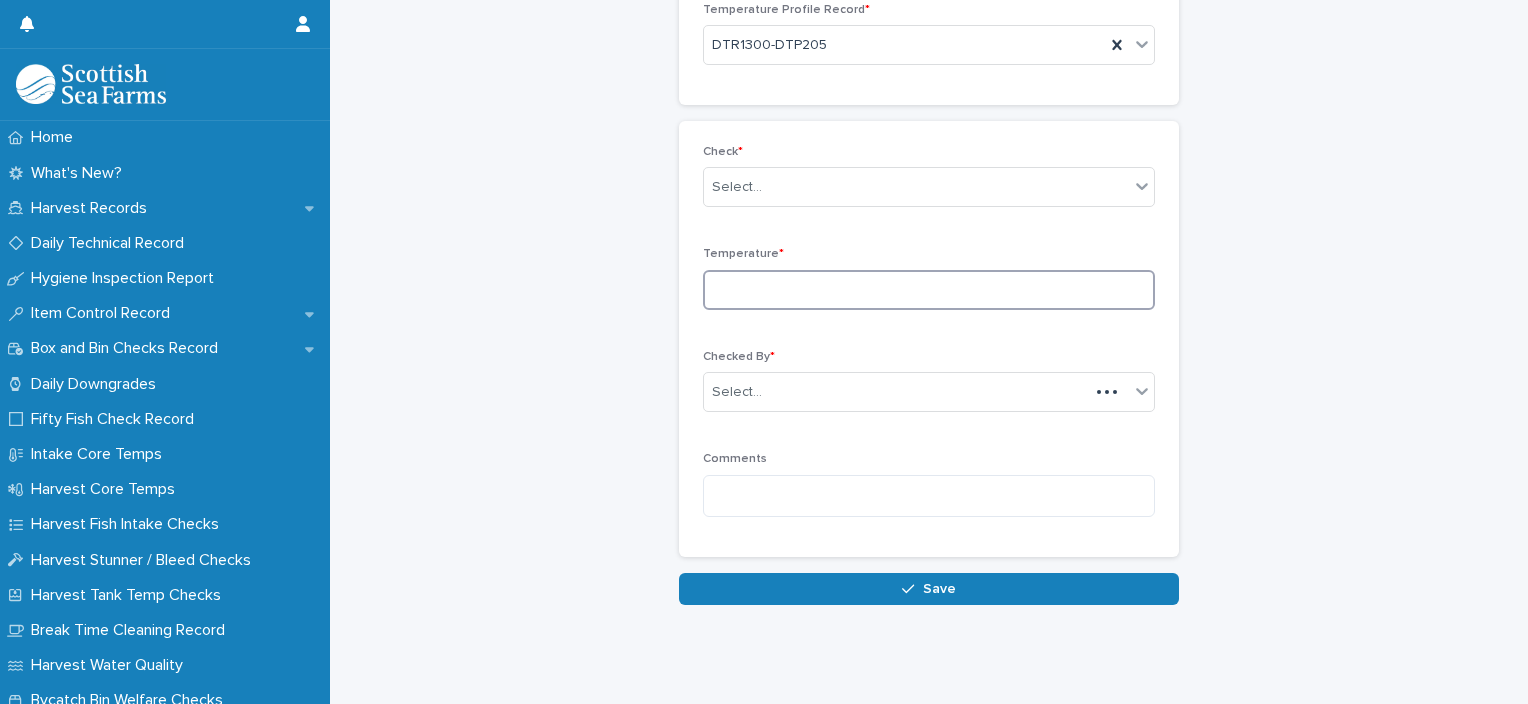 click at bounding box center (929, 290) 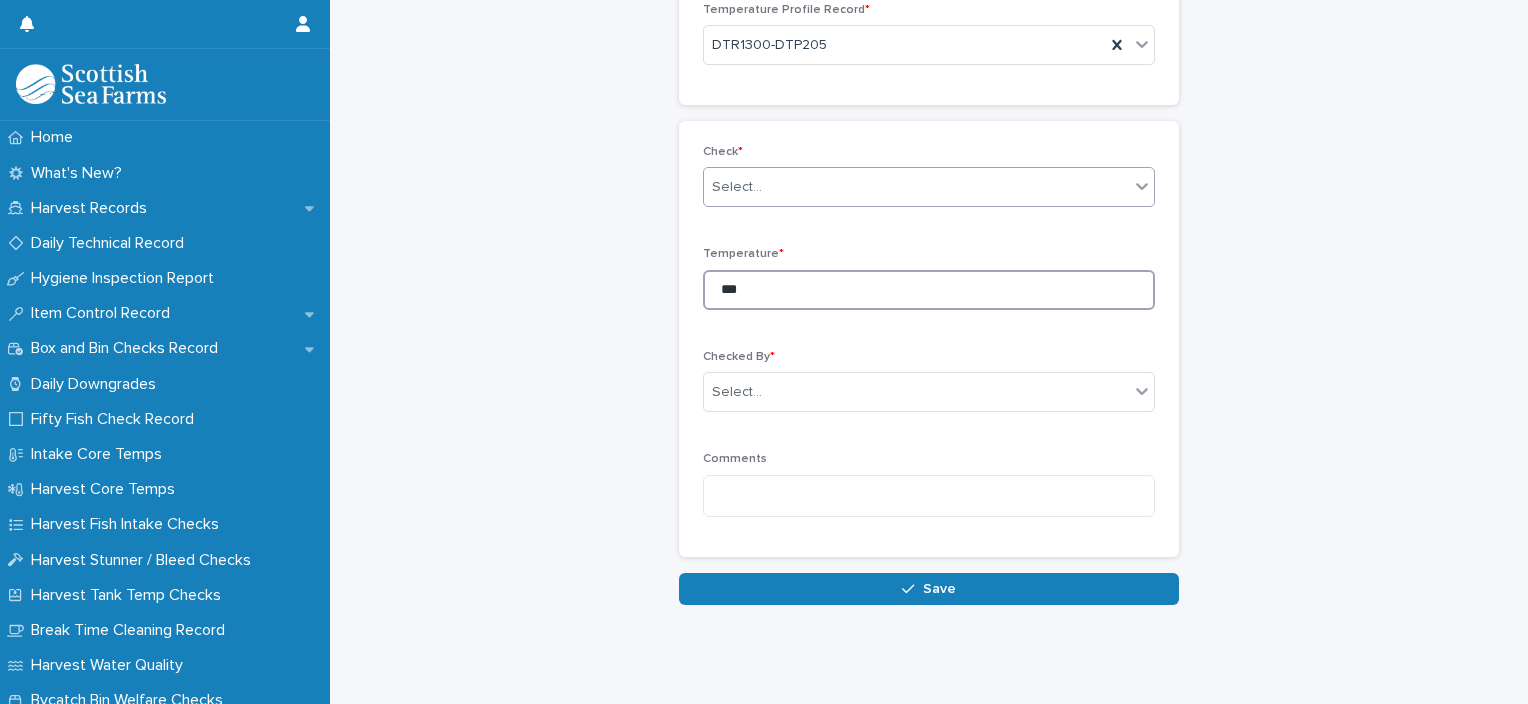 type on "***" 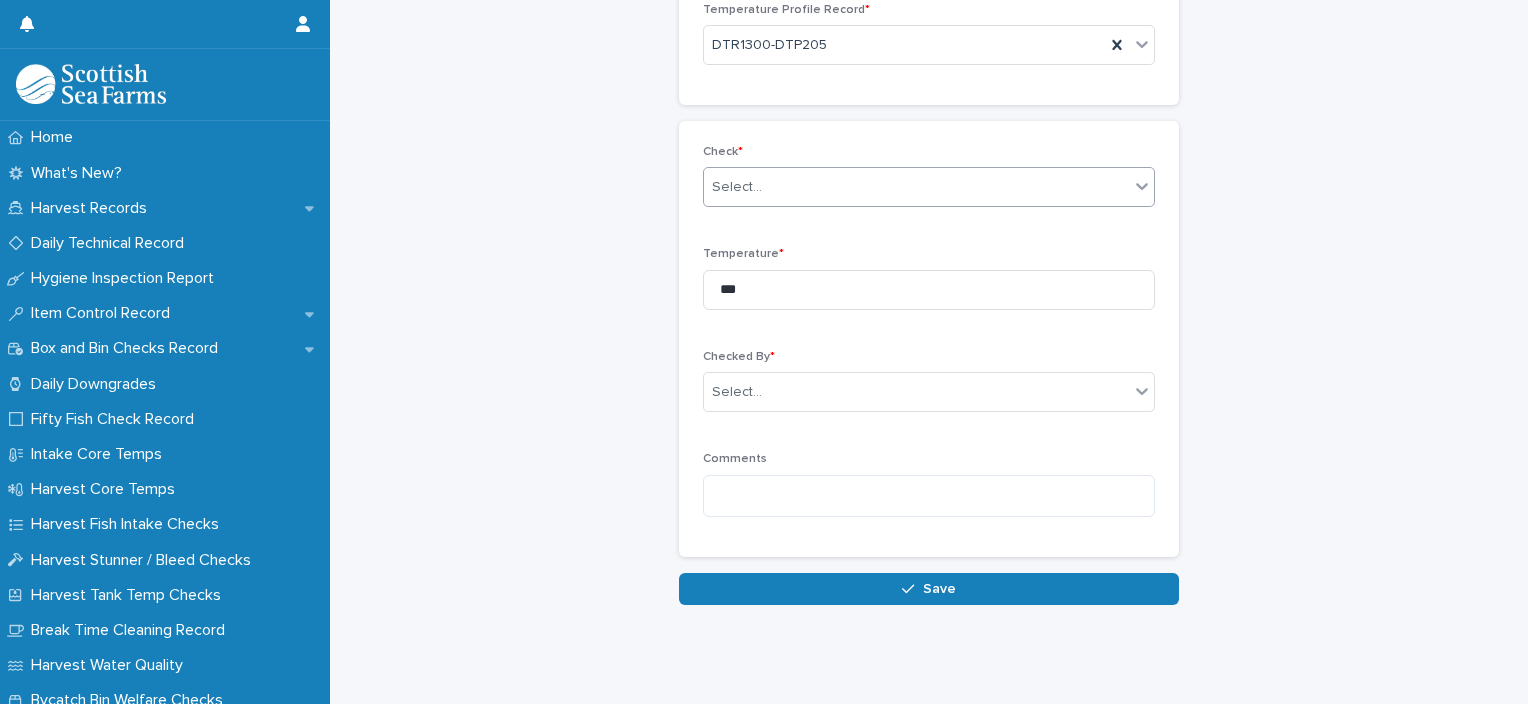 click on "Select..." at bounding box center [916, 187] 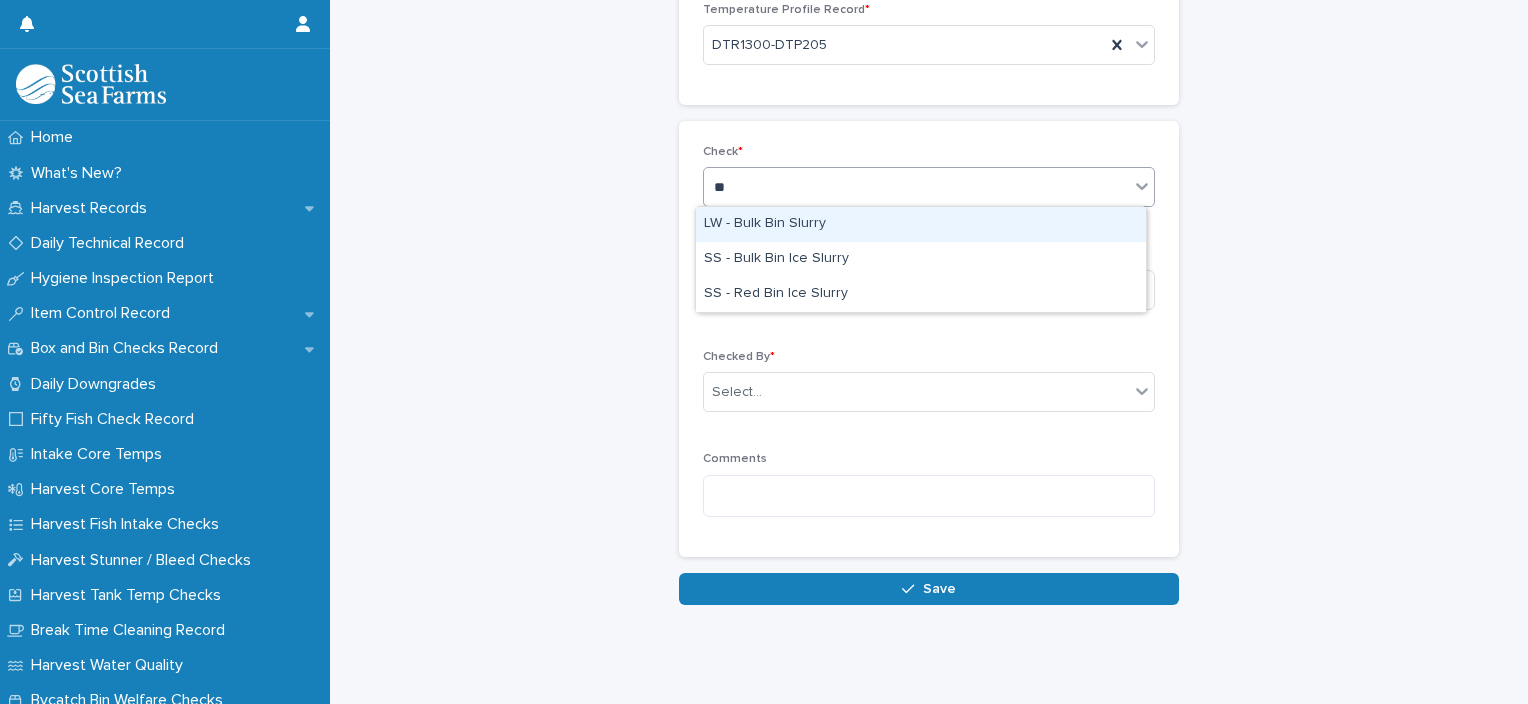 type on "***" 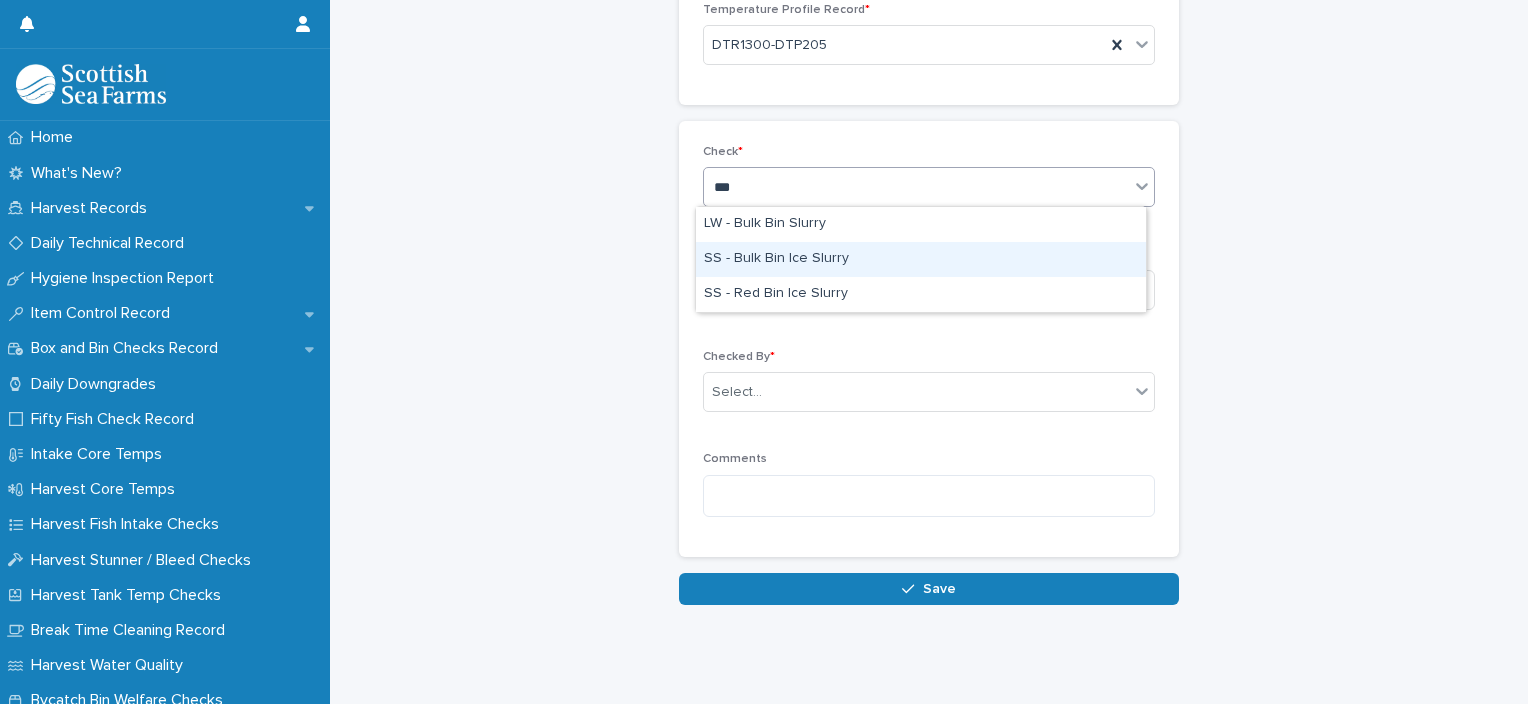 click on "SS - Bulk Bin Ice Slurry" at bounding box center (921, 259) 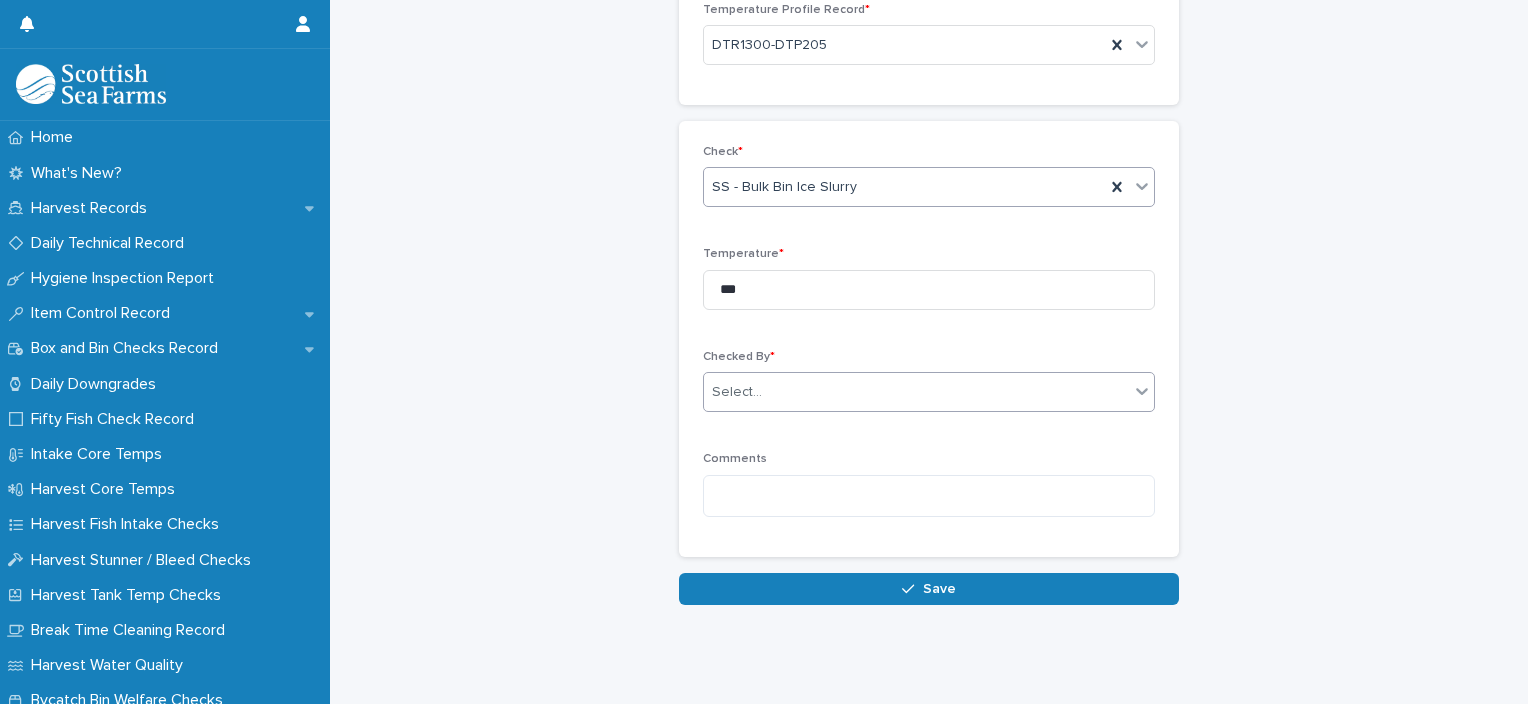 click on "Select..." at bounding box center (916, 392) 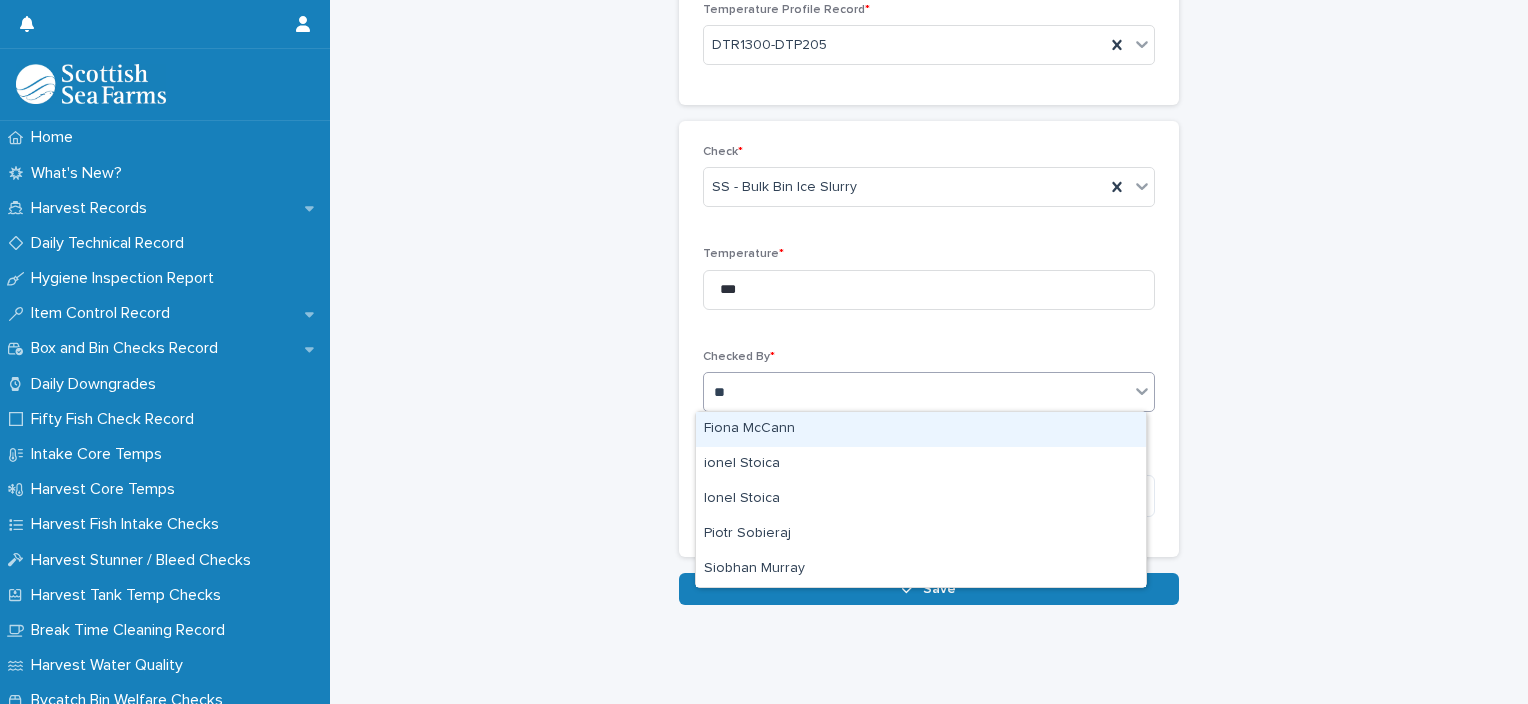 type on "***" 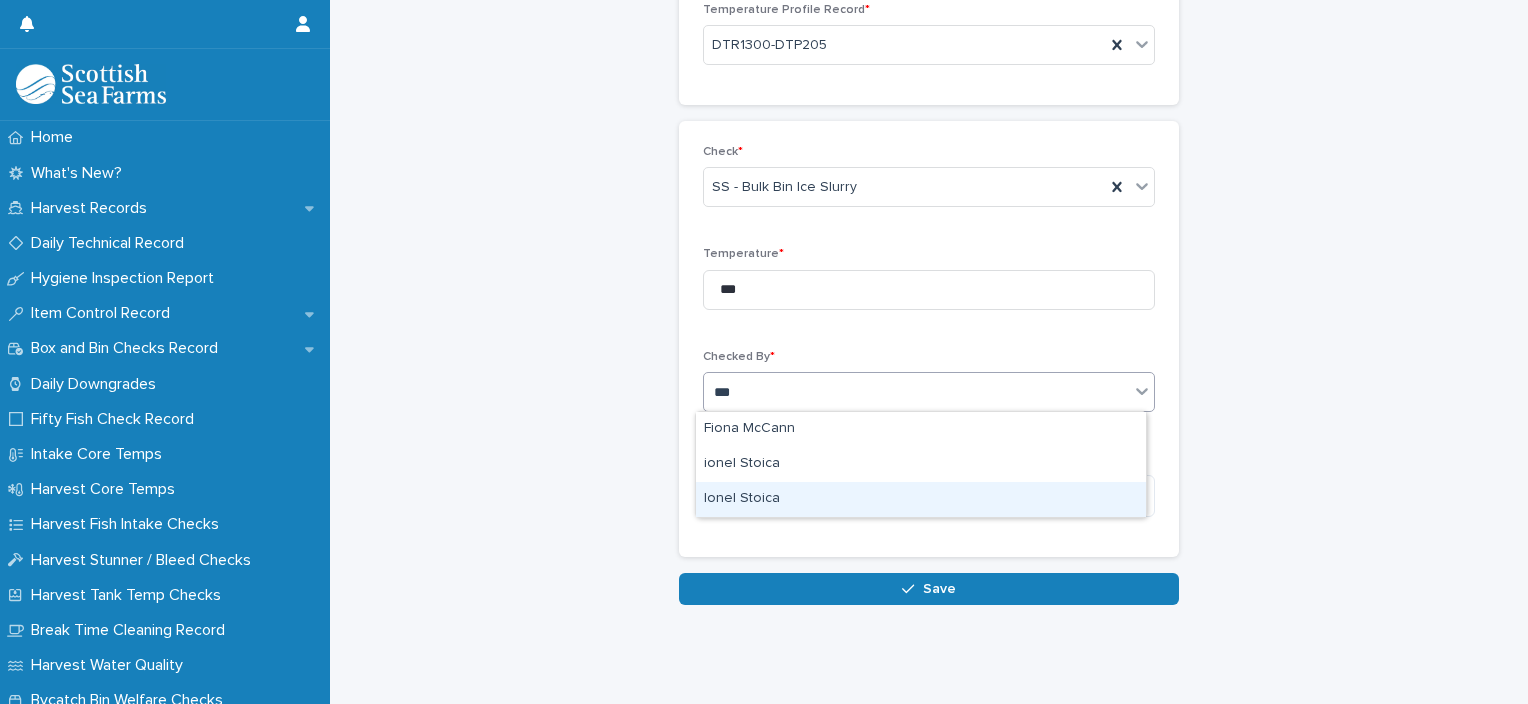 click on "Ionel Stoica" at bounding box center (921, 499) 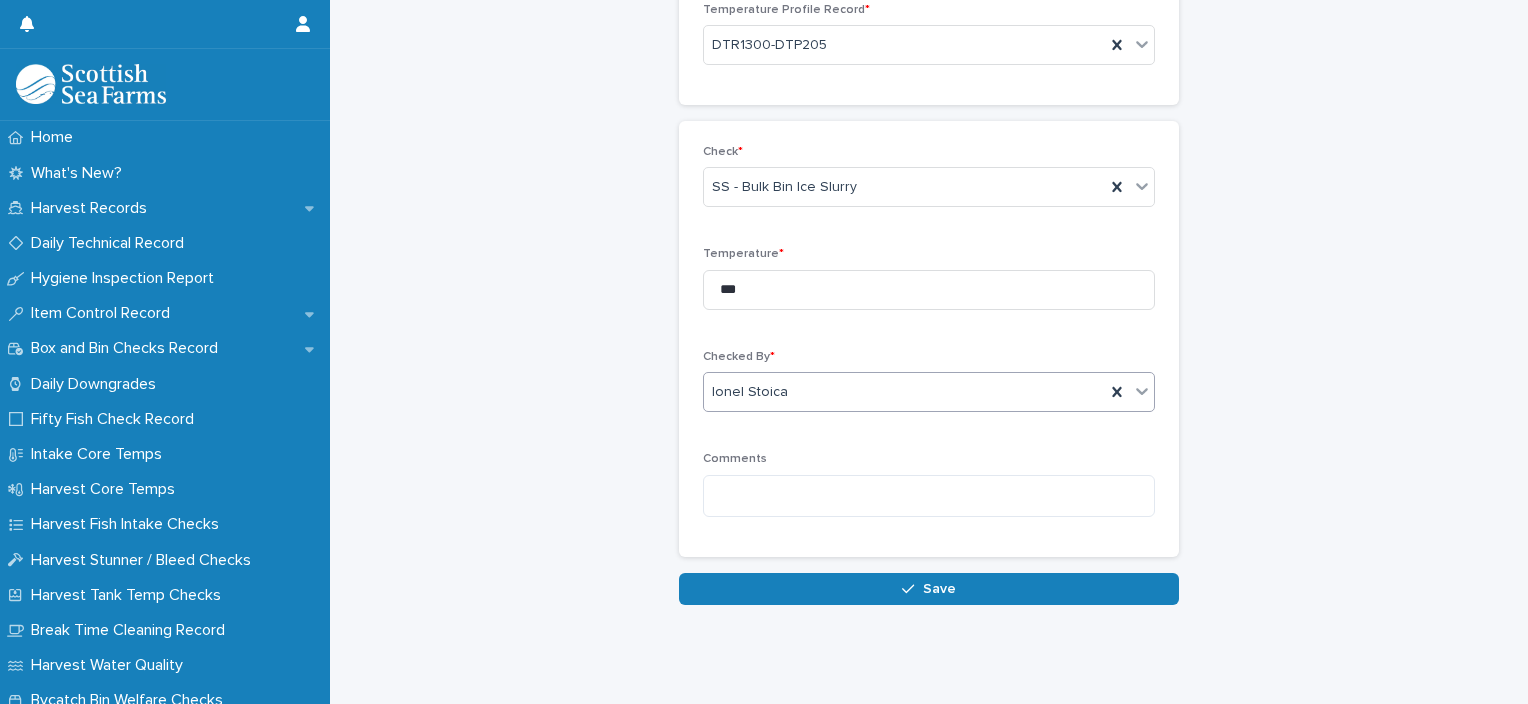 click at bounding box center [912, 589] 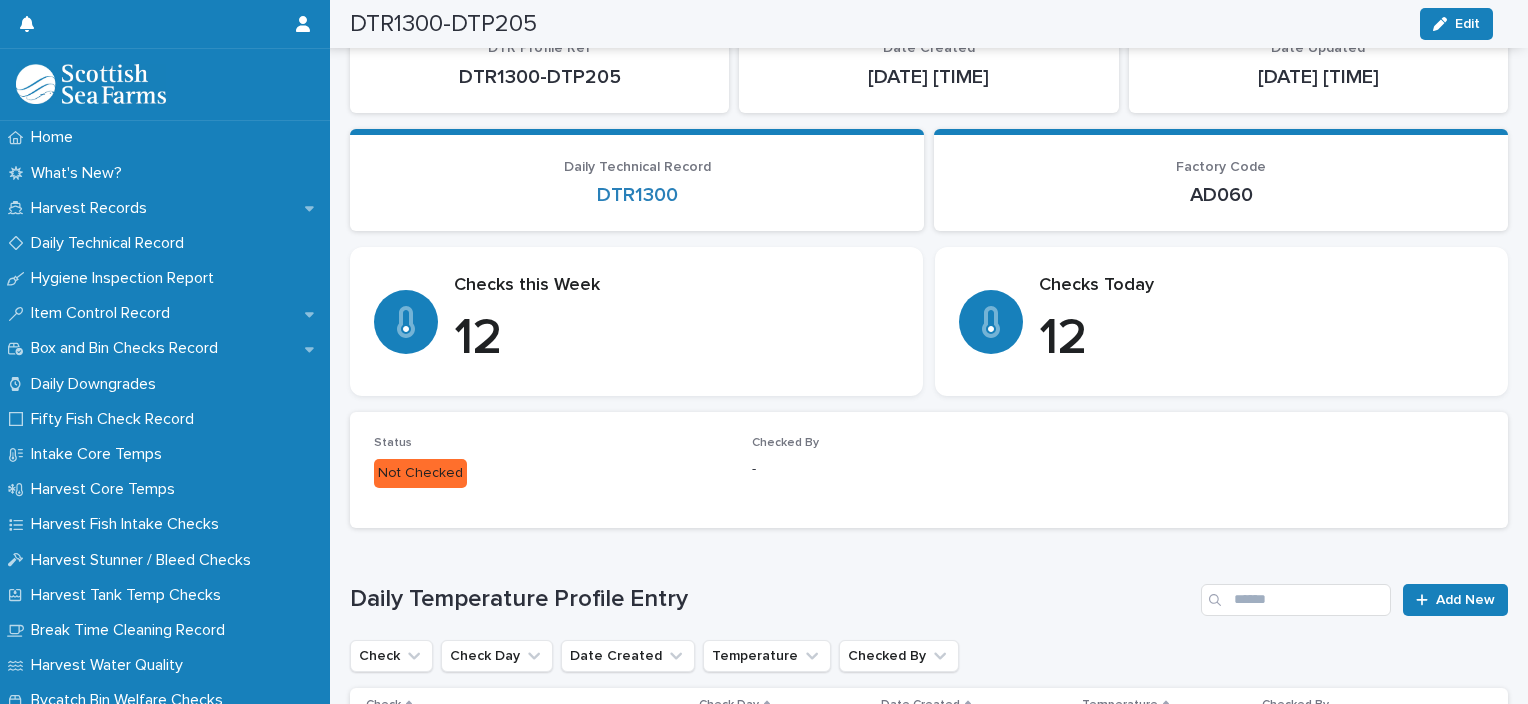 scroll, scrollTop: 447, scrollLeft: 0, axis: vertical 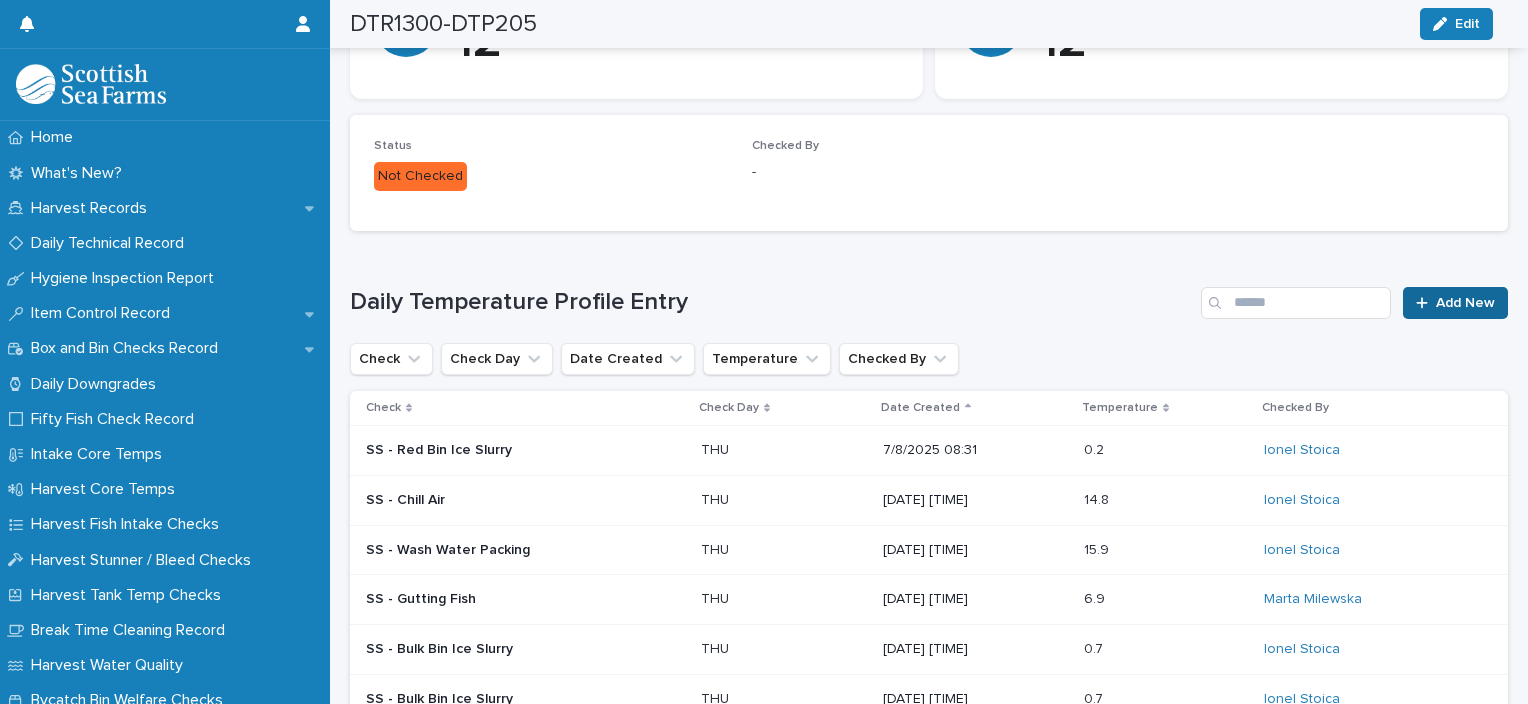 click on "Add New" at bounding box center (1455, 303) 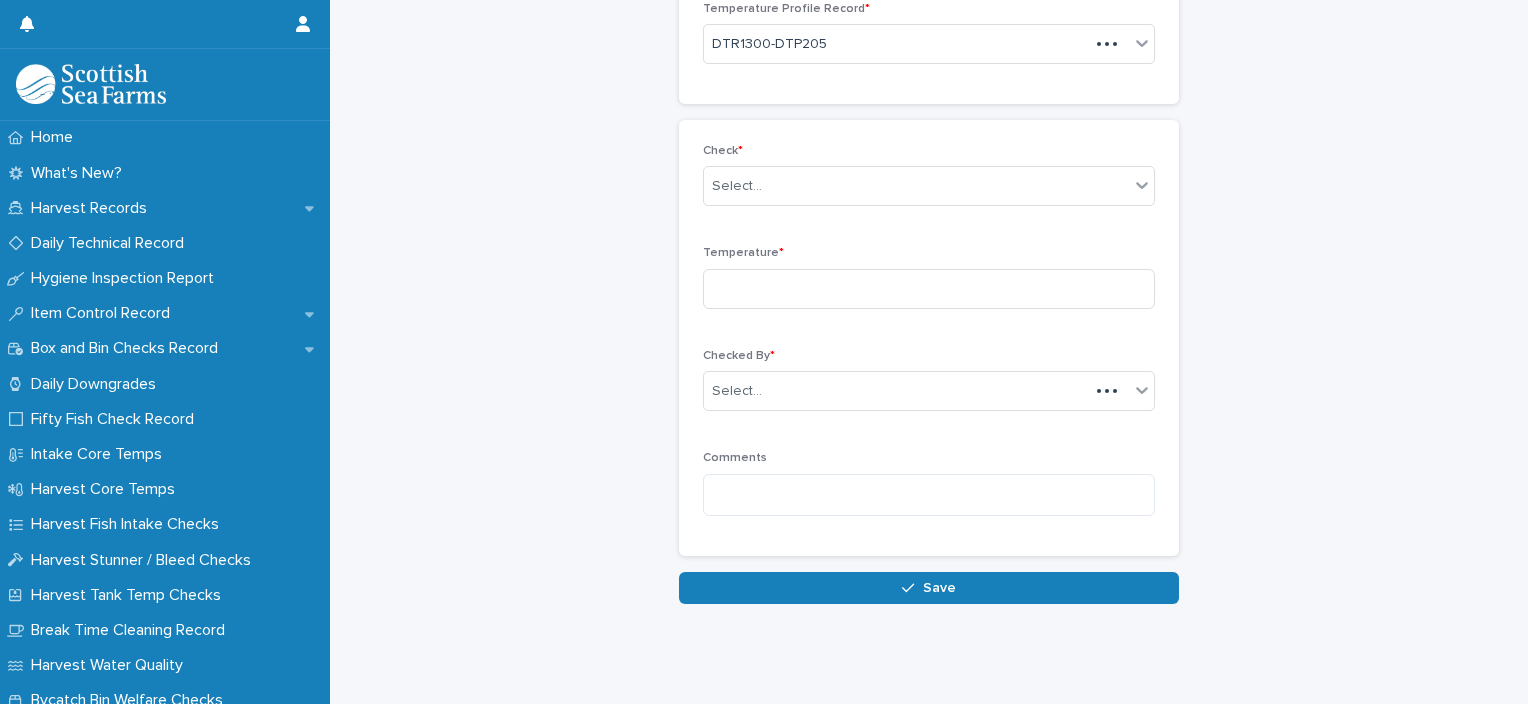scroll, scrollTop: 136, scrollLeft: 0, axis: vertical 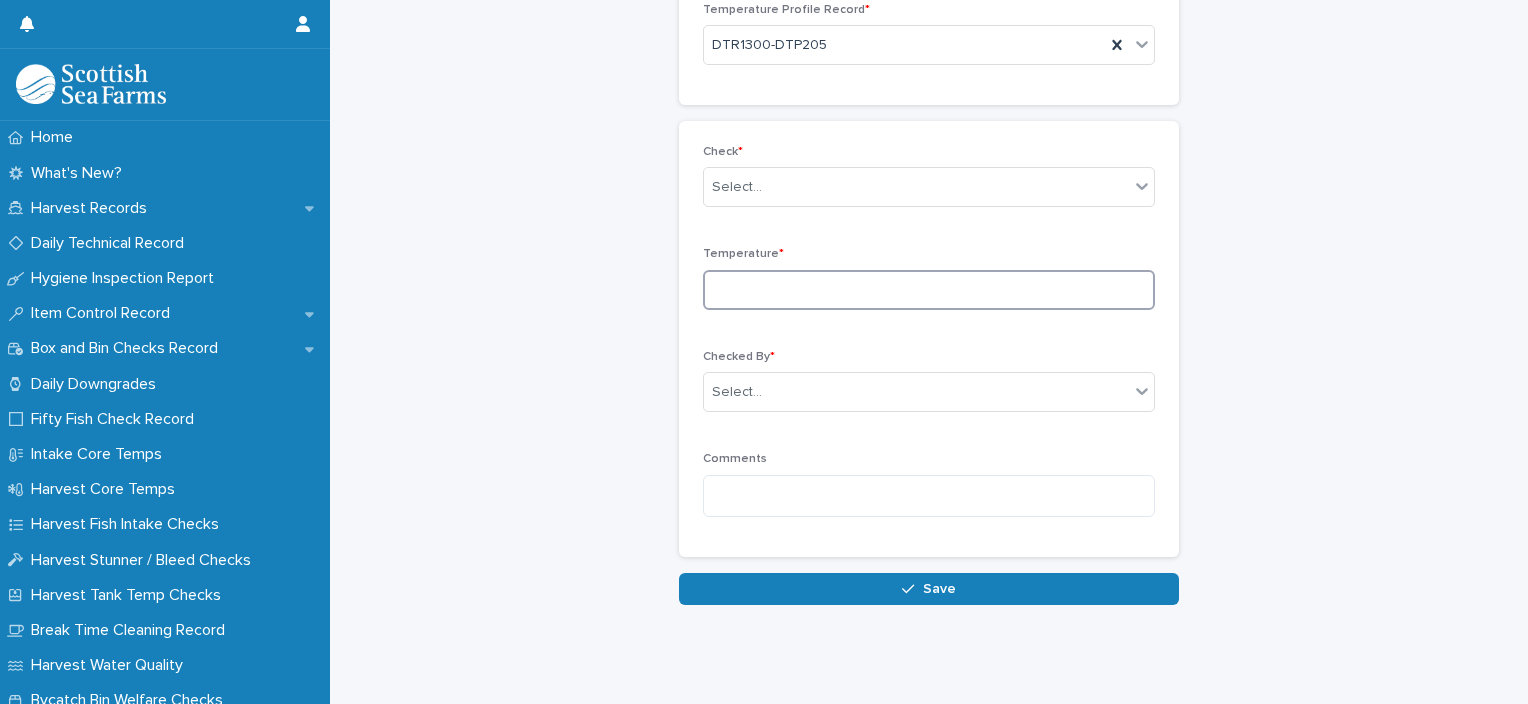 click at bounding box center [929, 290] 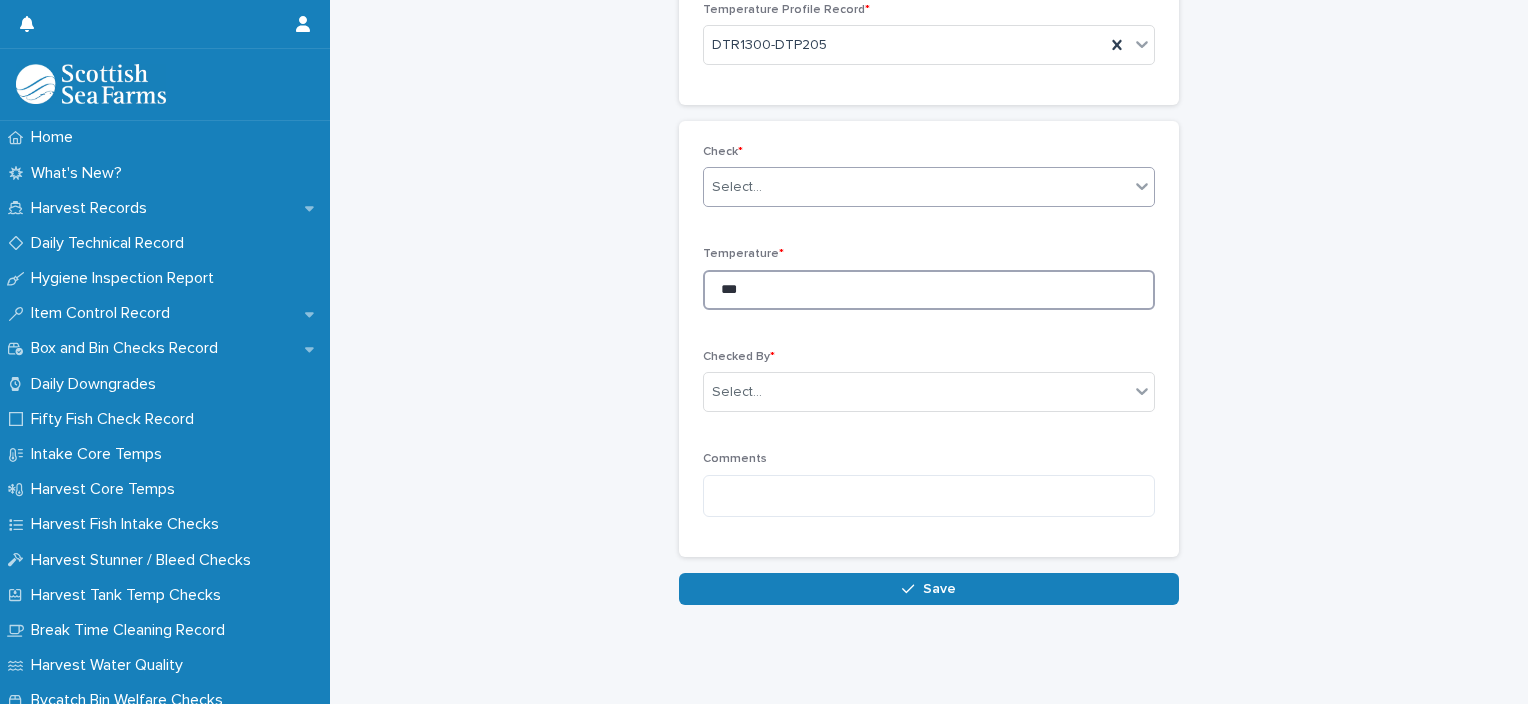 type on "***" 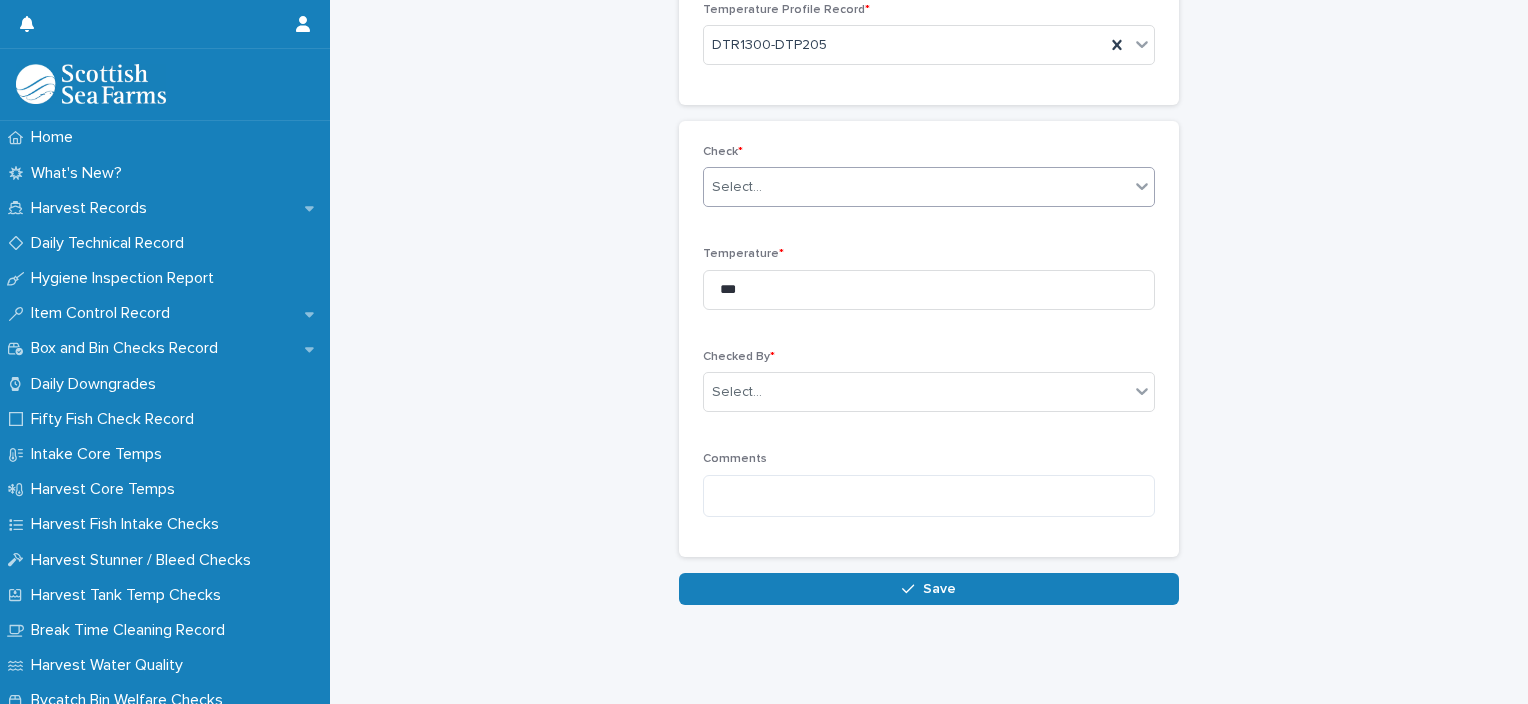 click on "Select..." at bounding box center [916, 187] 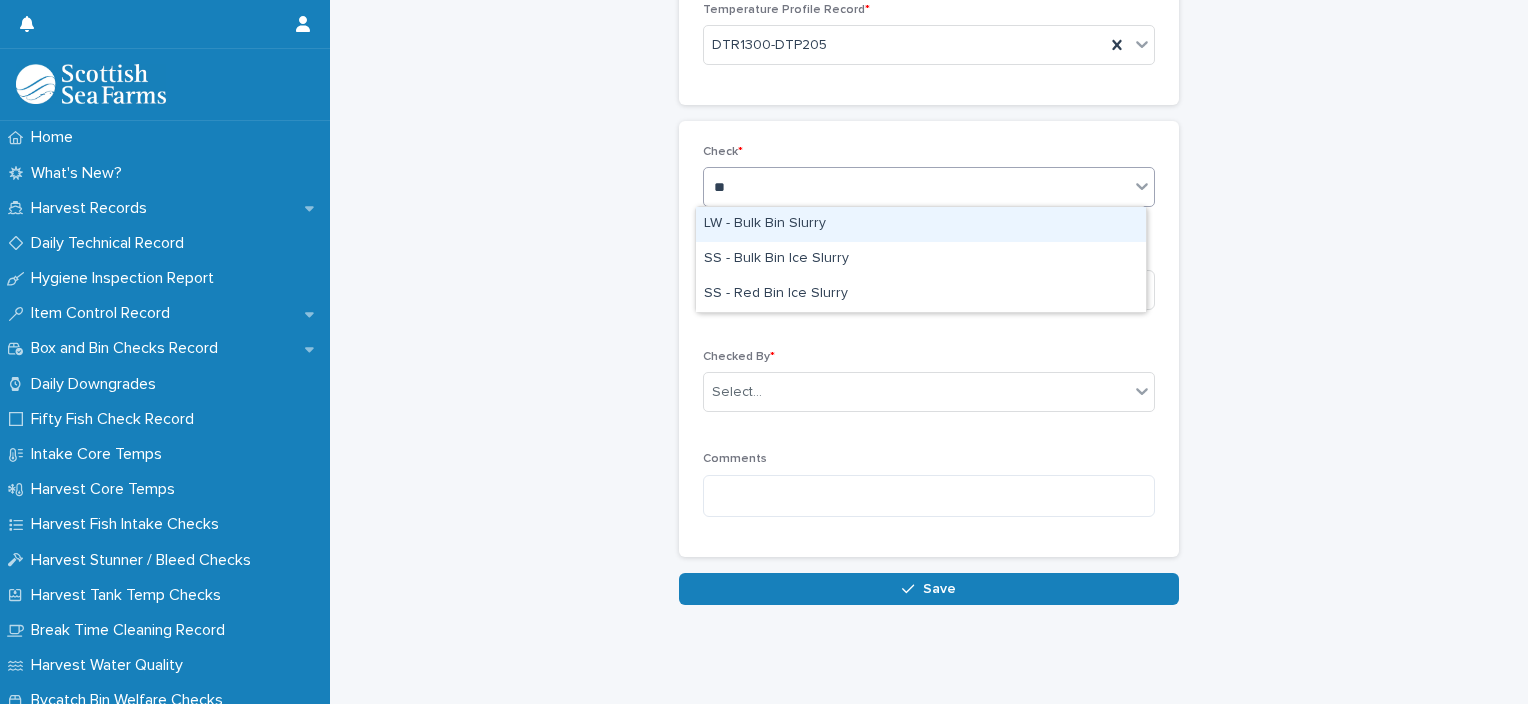 type on "***" 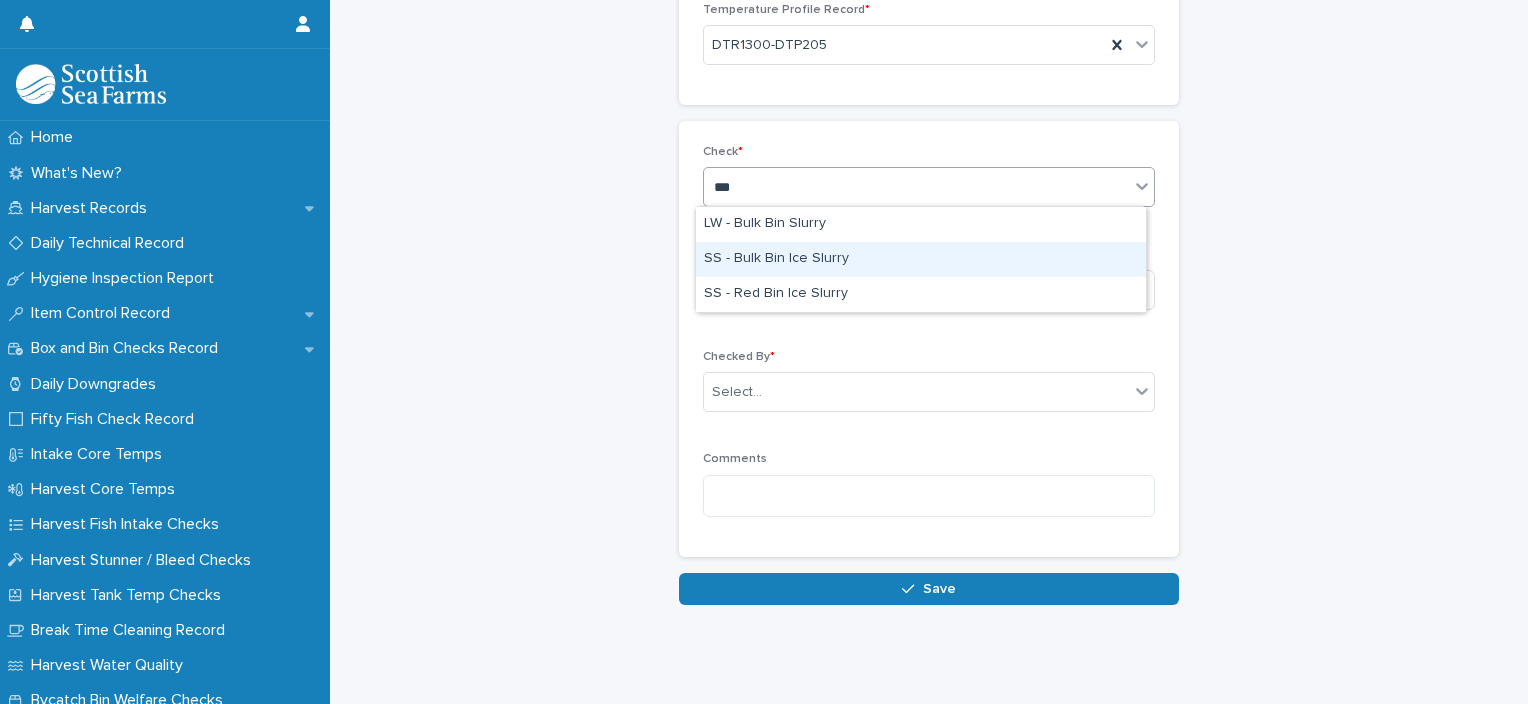 click on "SS - Bulk Bin Ice Slurry" at bounding box center (921, 259) 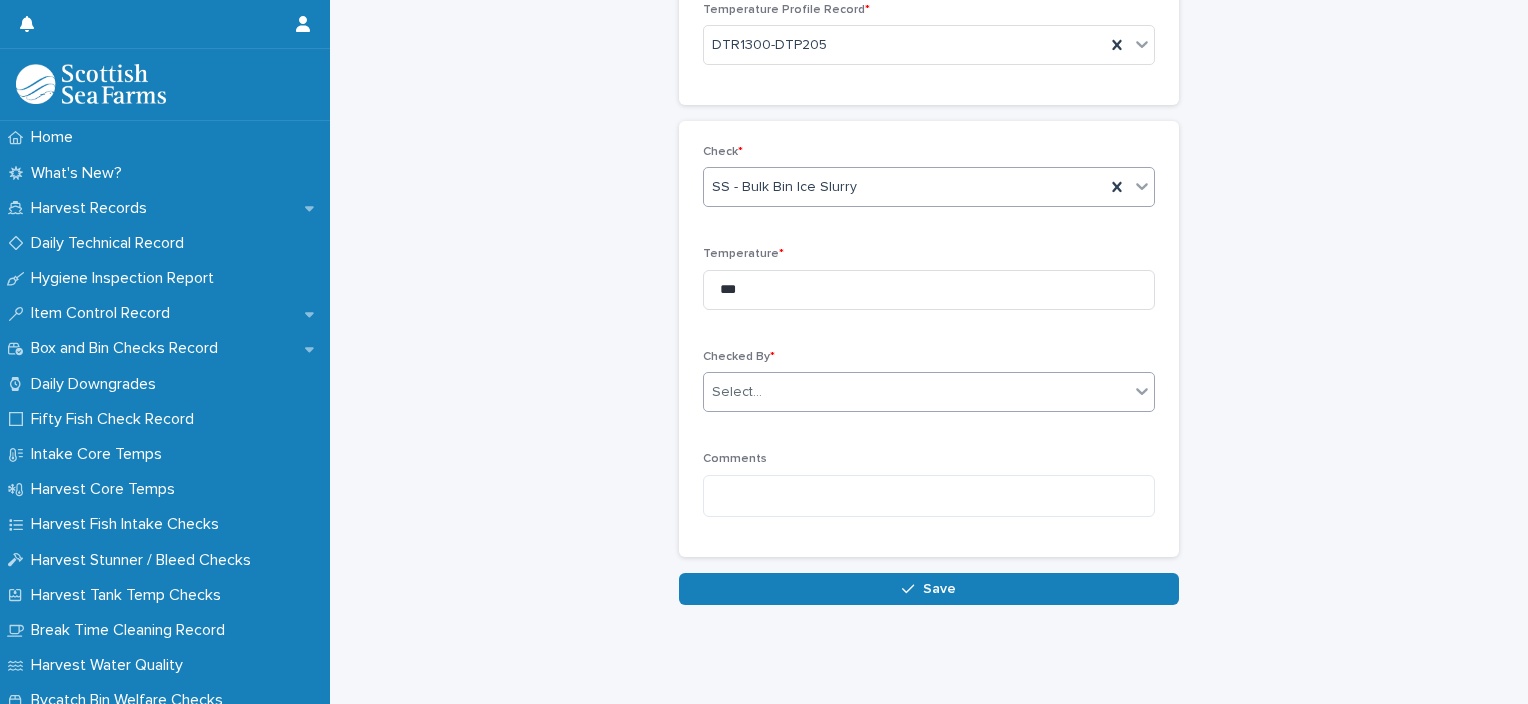 click on "Select..." at bounding box center [916, 392] 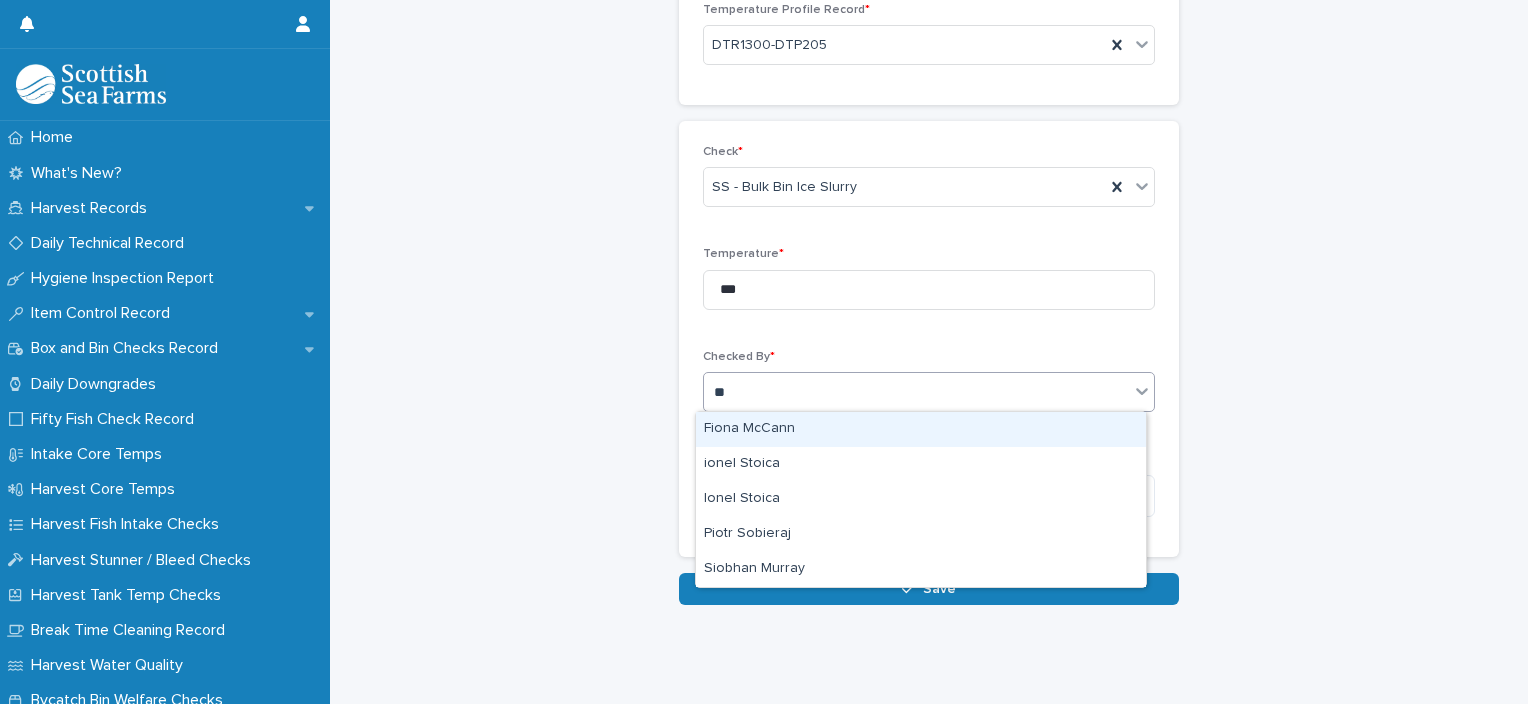 type on "***" 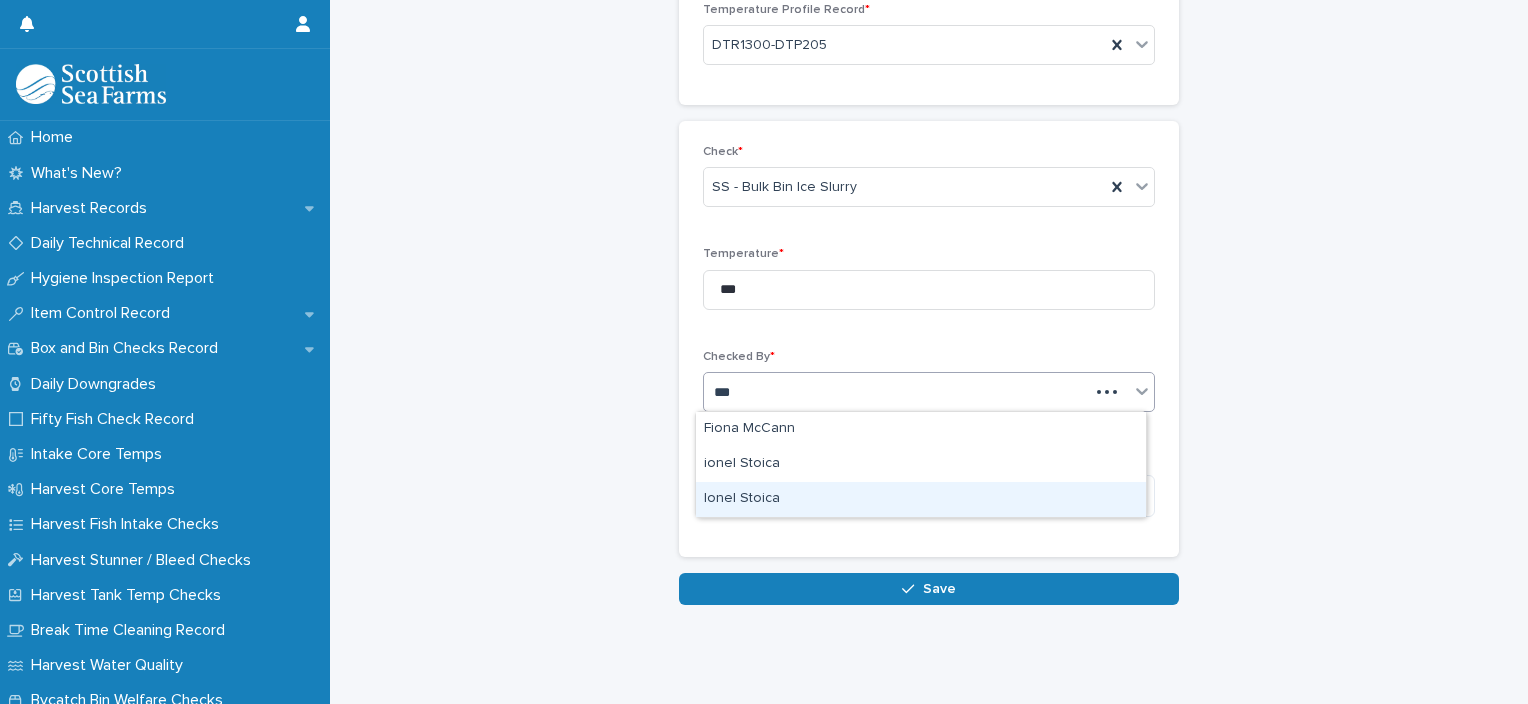 click on "Ionel Stoica" at bounding box center (921, 499) 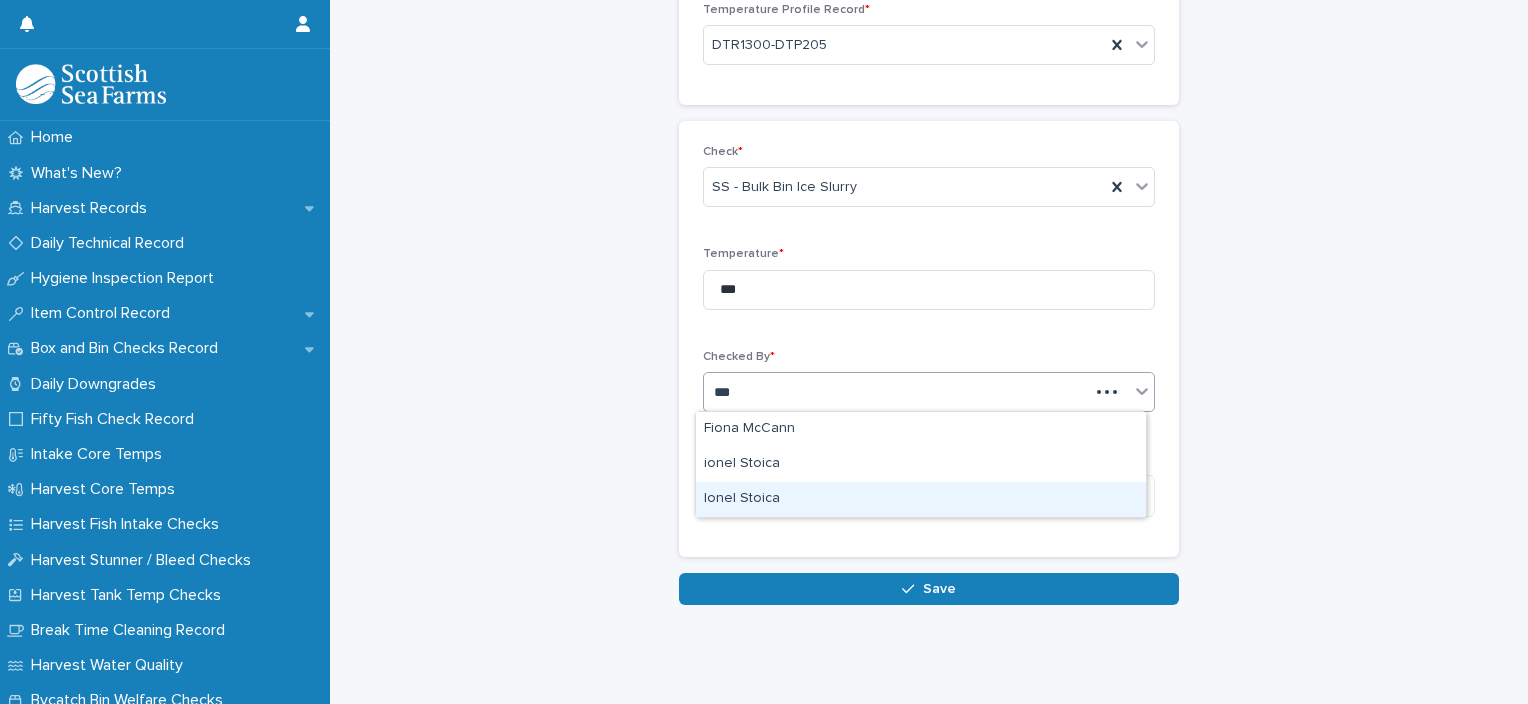 type 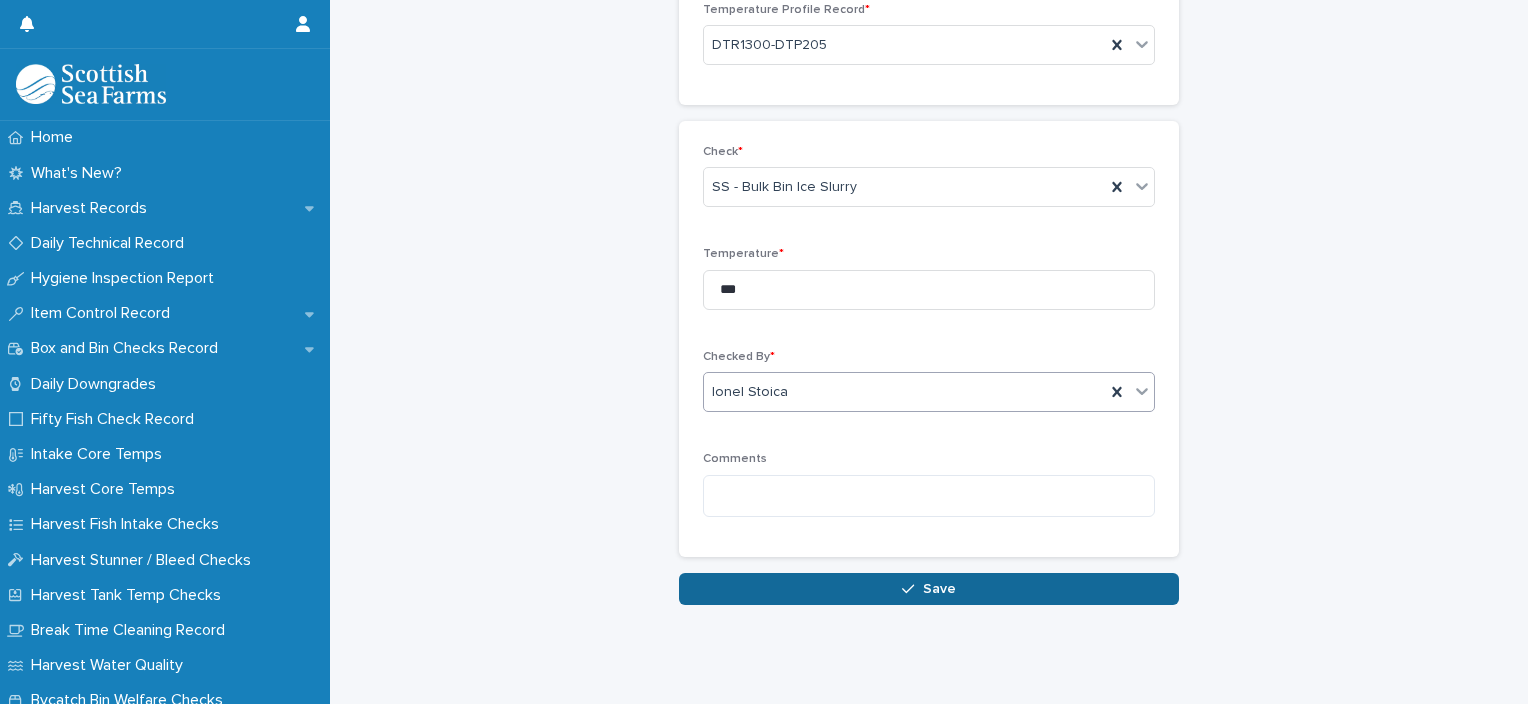 click on "Save" at bounding box center [939, 589] 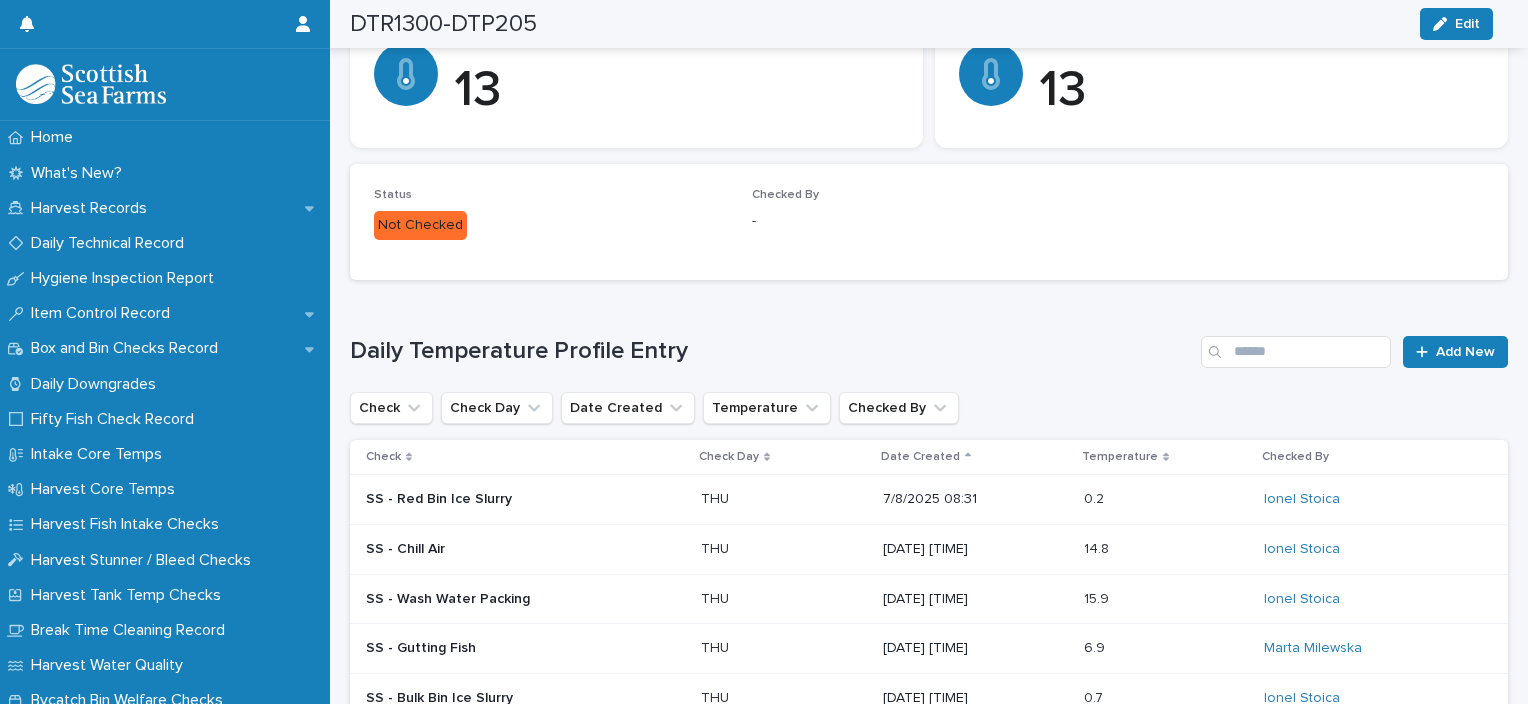 scroll, scrollTop: 383, scrollLeft: 0, axis: vertical 